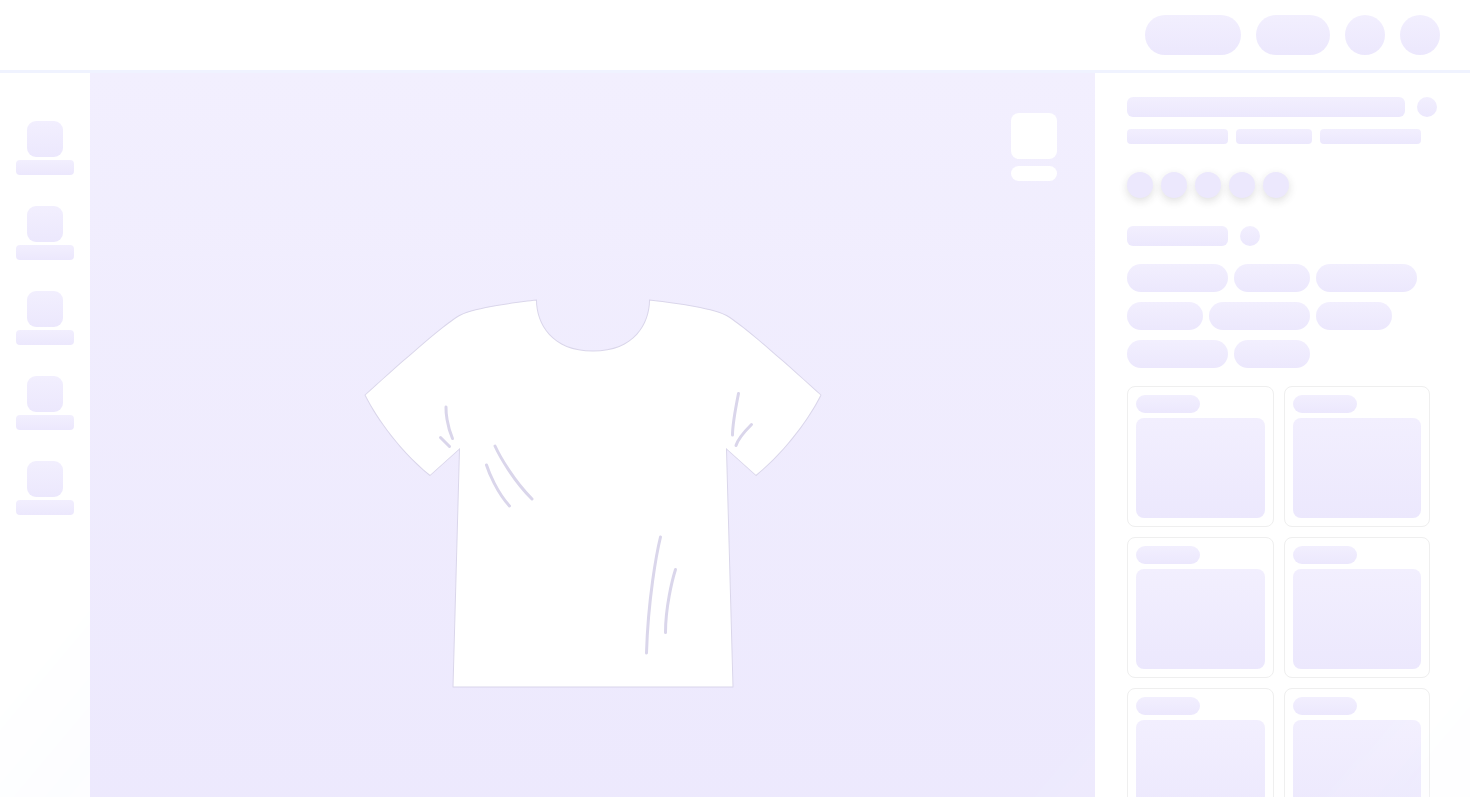 scroll, scrollTop: 0, scrollLeft: 0, axis: both 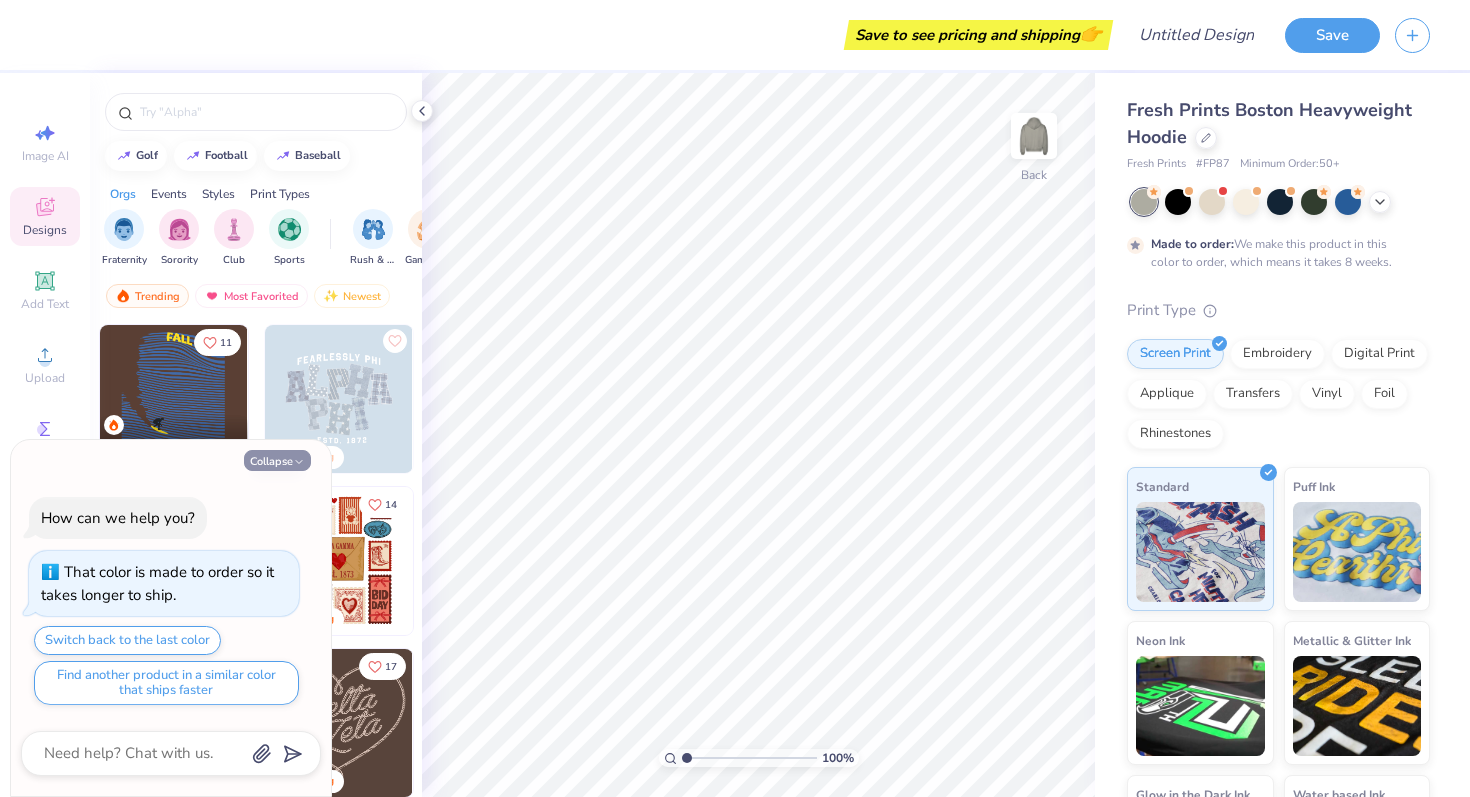 click on "Collapse" at bounding box center (277, 460) 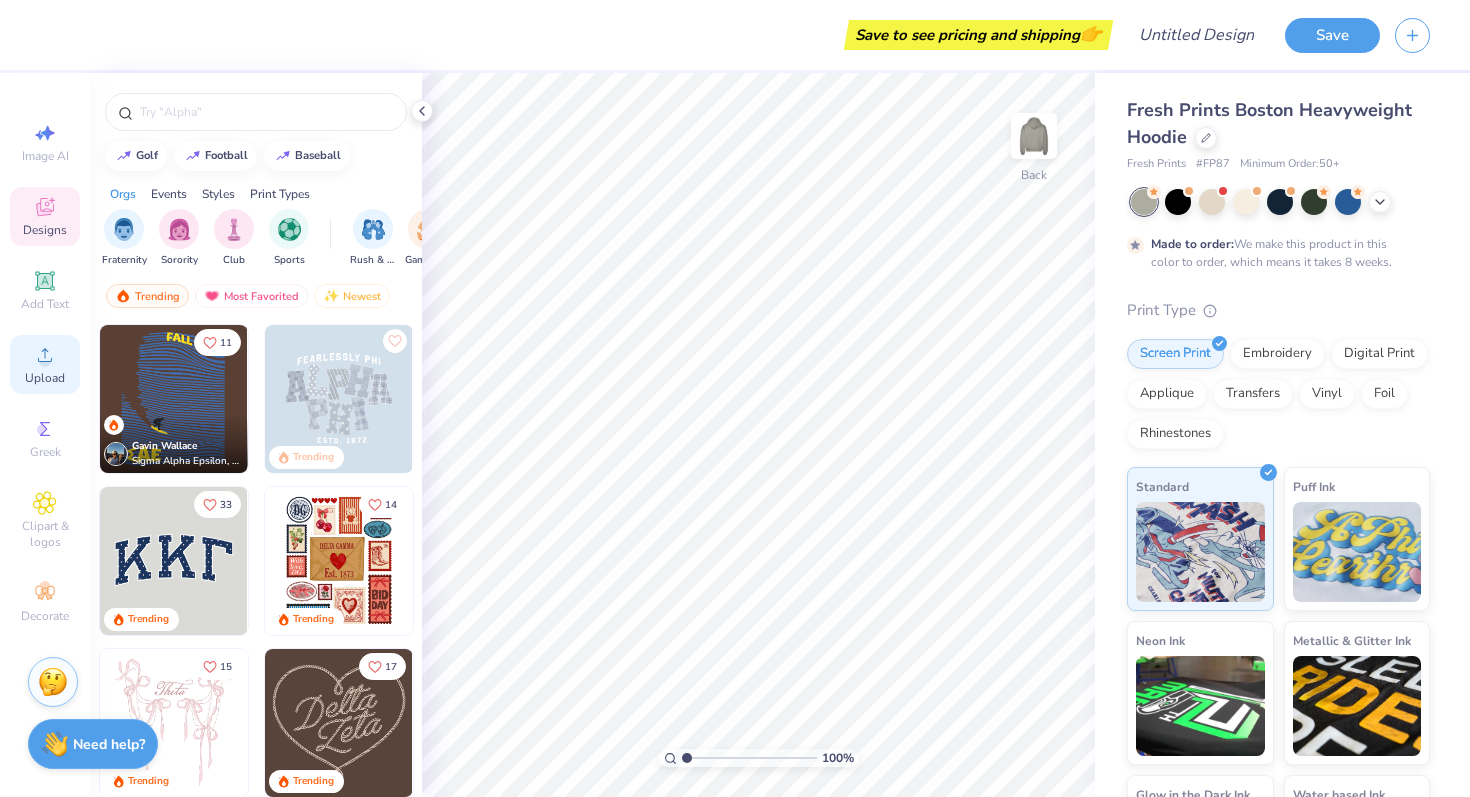 click on "Upload" at bounding box center (45, 364) 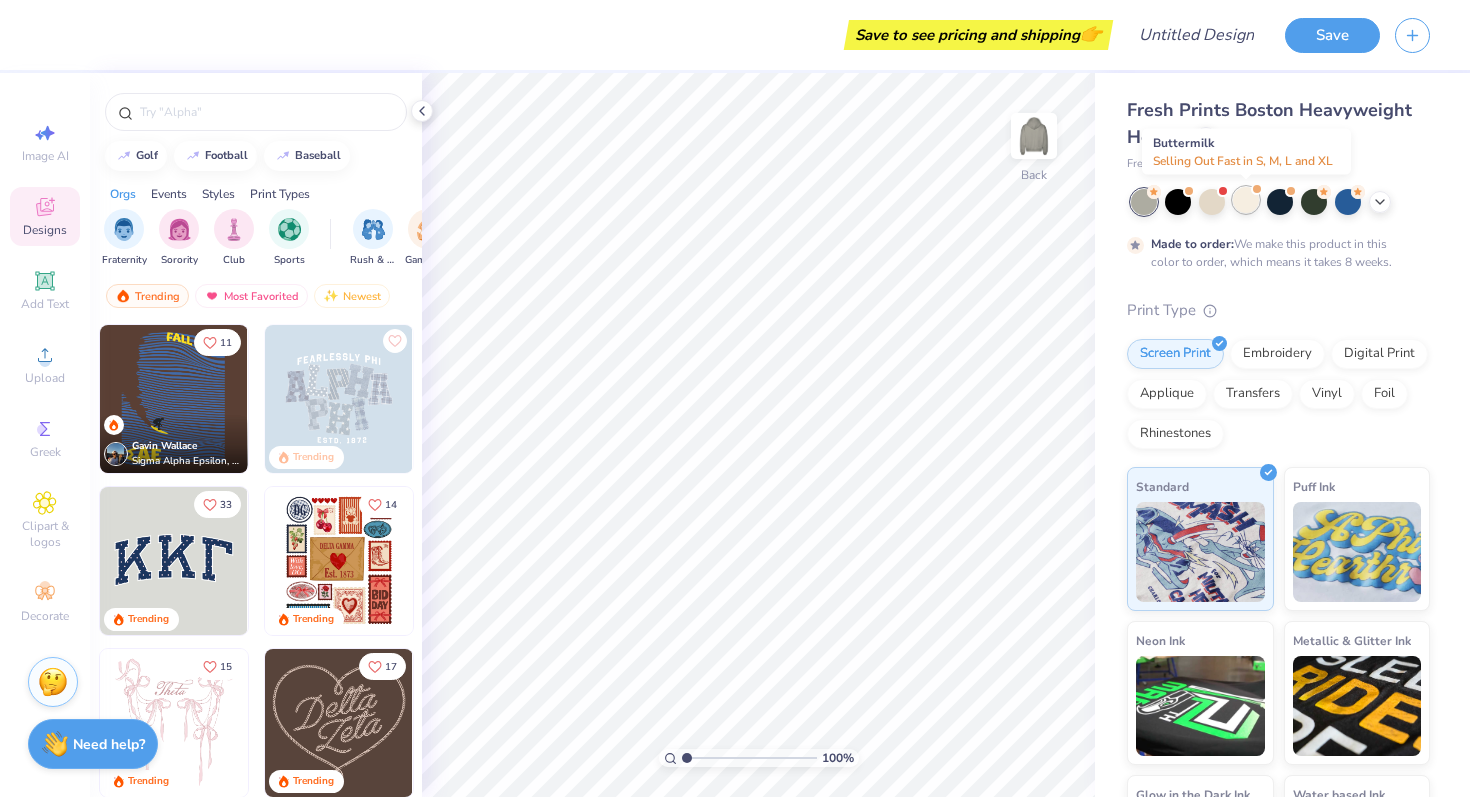 click at bounding box center (1246, 200) 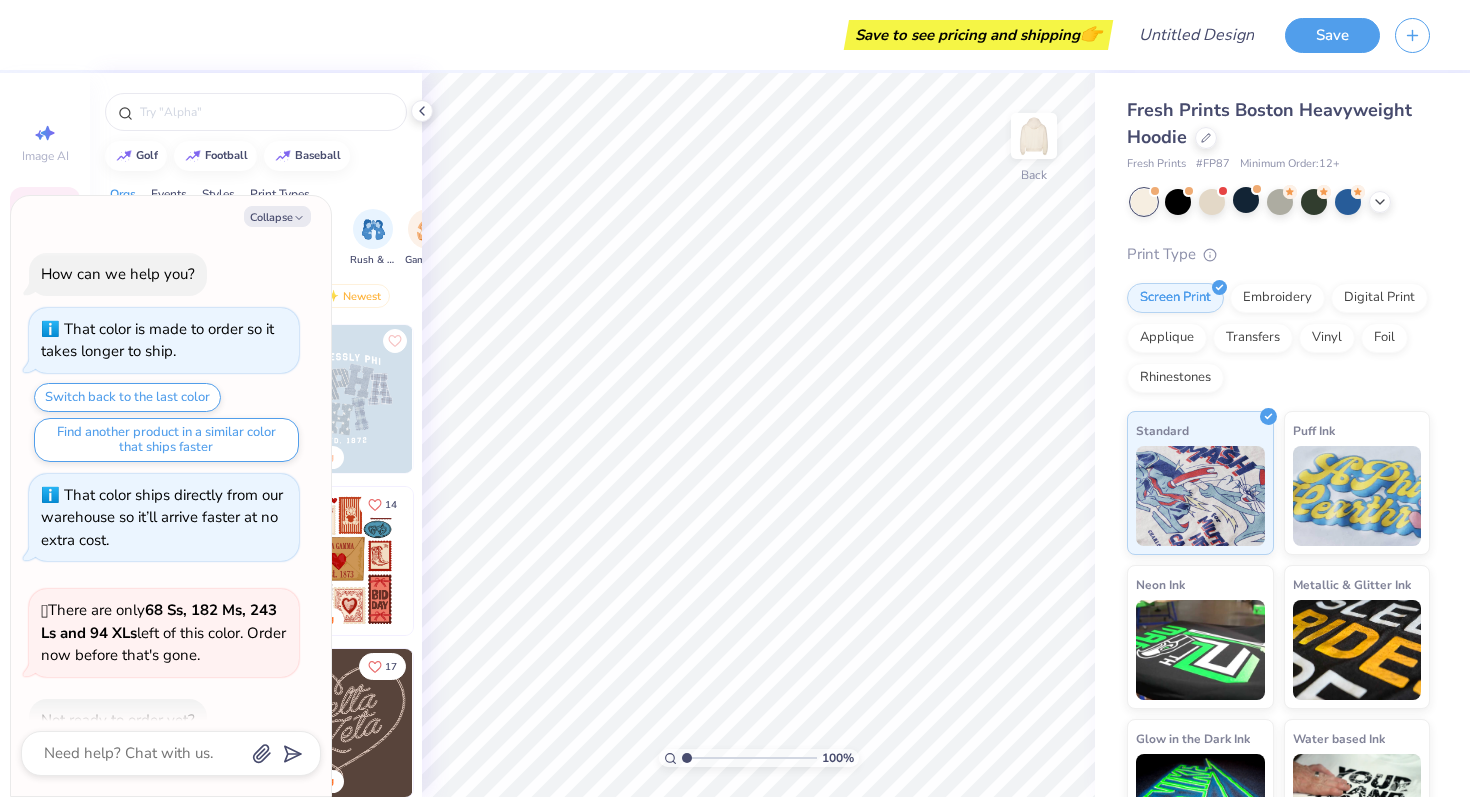 scroll, scrollTop: 376, scrollLeft: 0, axis: vertical 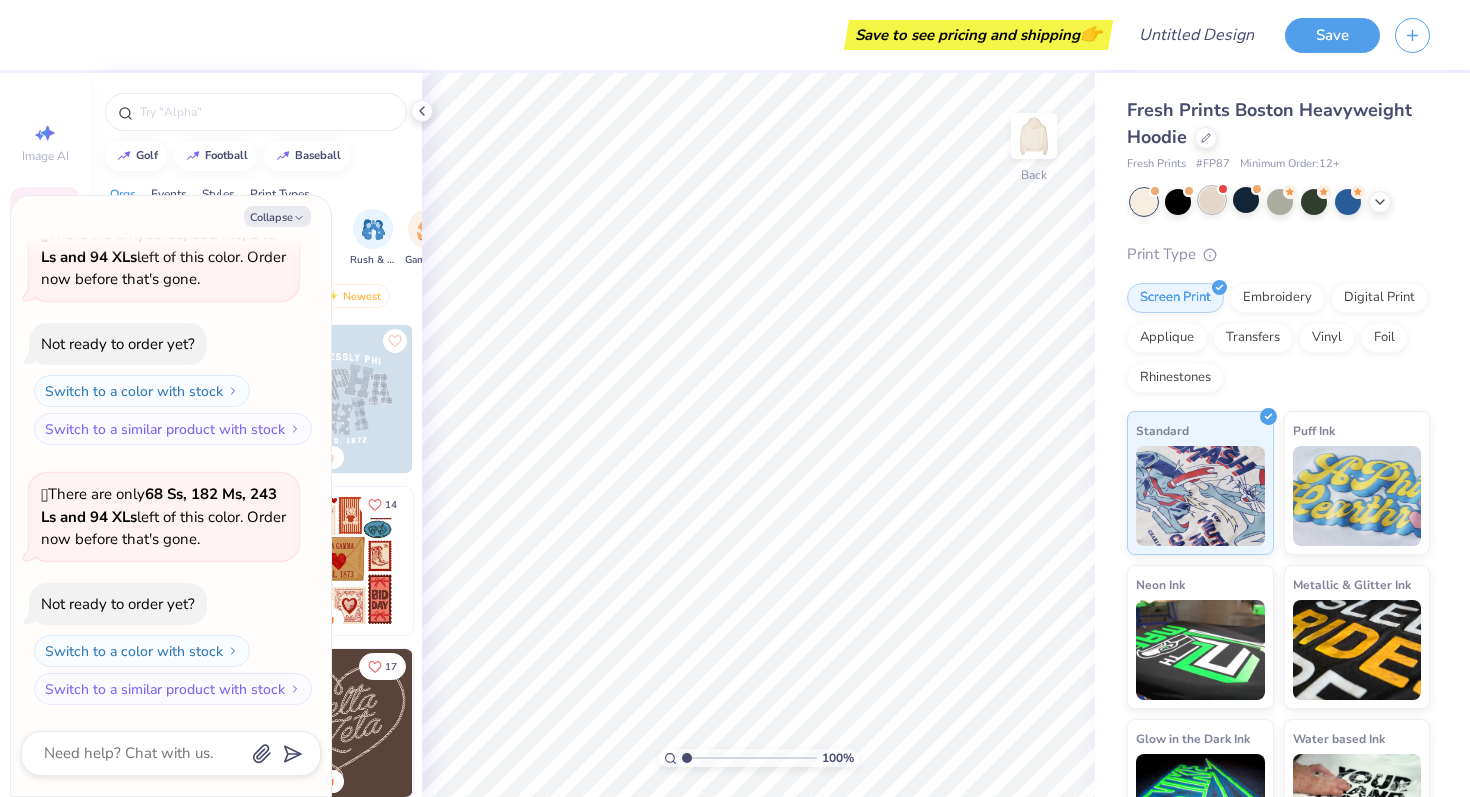 click at bounding box center [1212, 200] 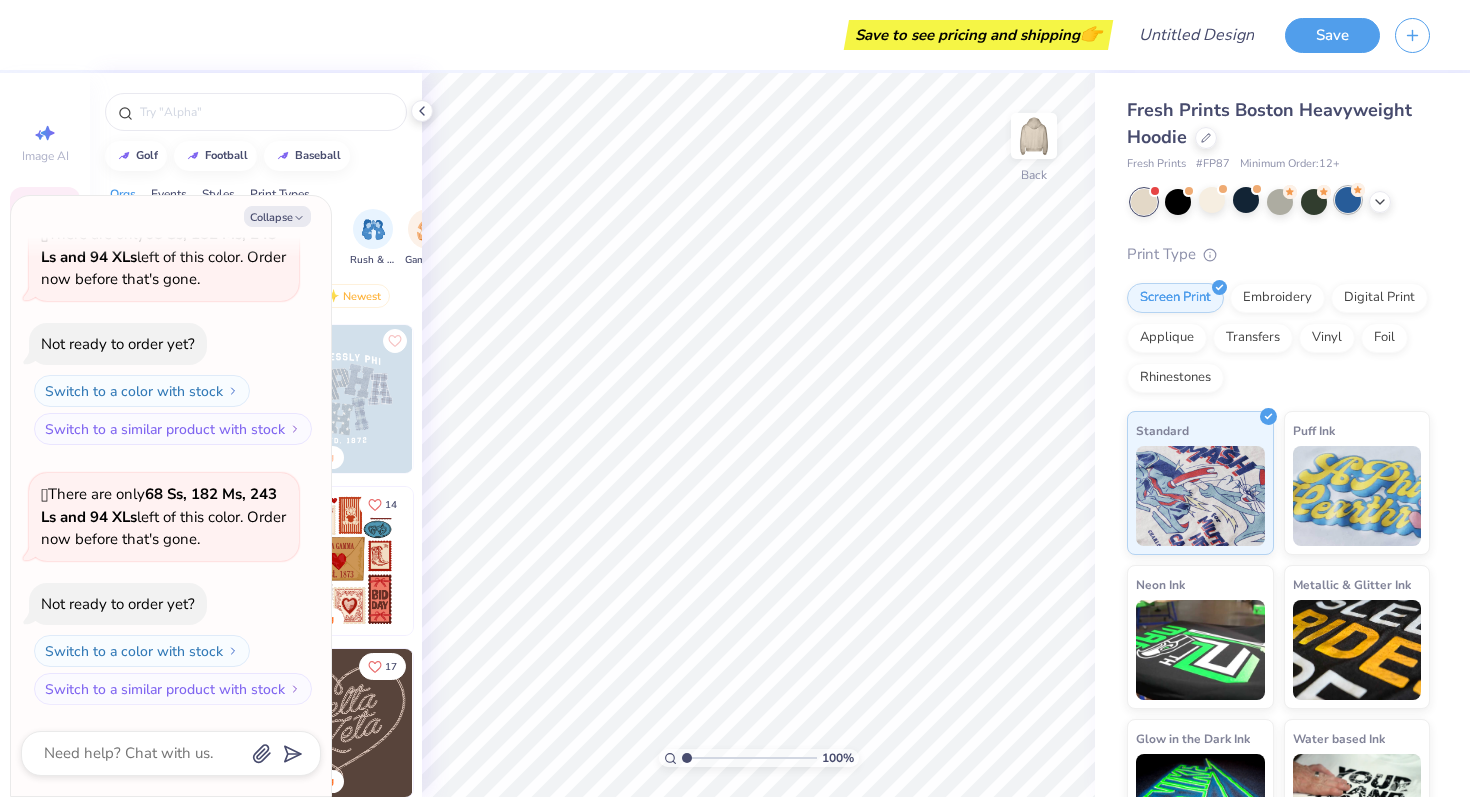 scroll, scrollTop: 658, scrollLeft: 0, axis: vertical 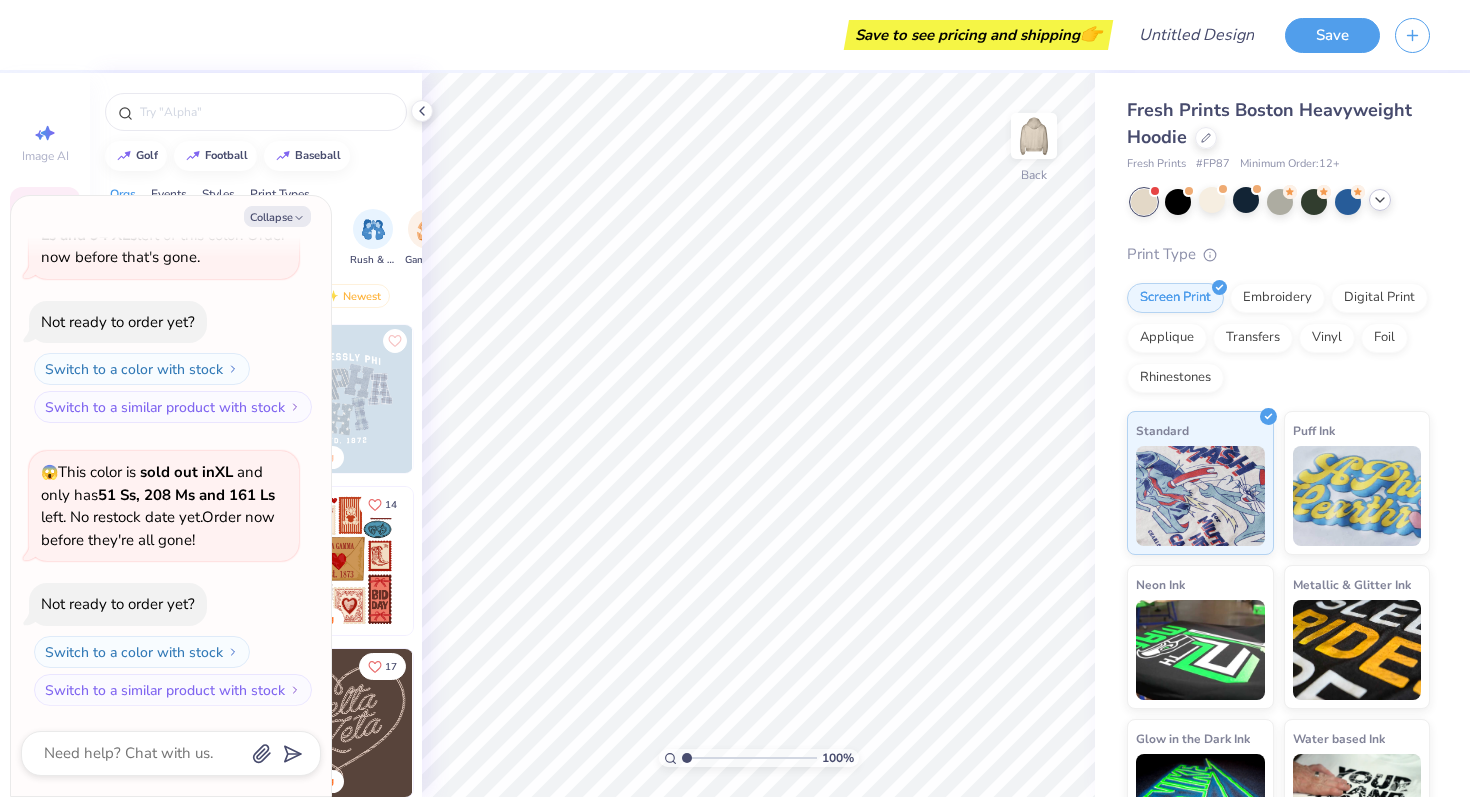 click at bounding box center [1380, 200] 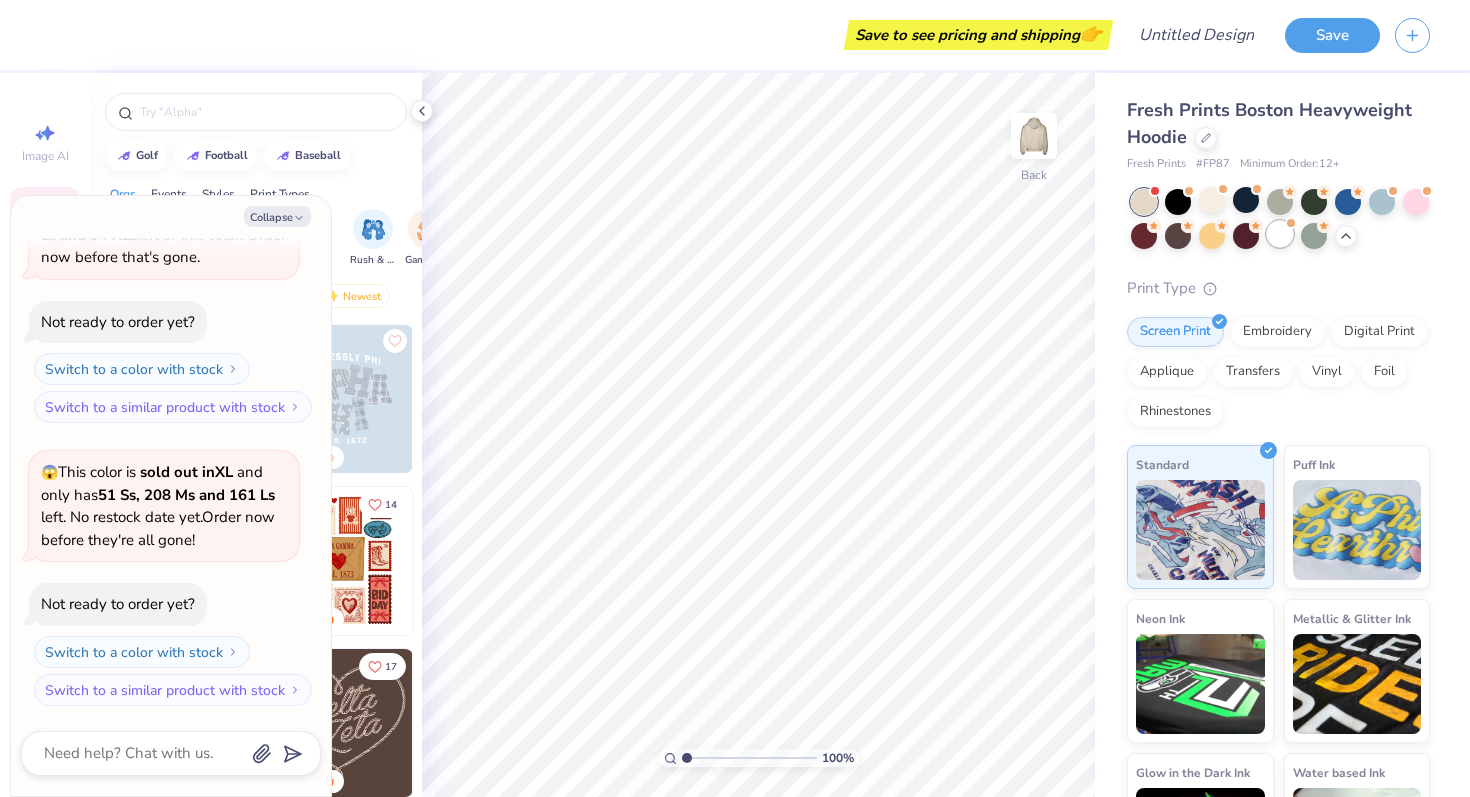 click at bounding box center [1280, 234] 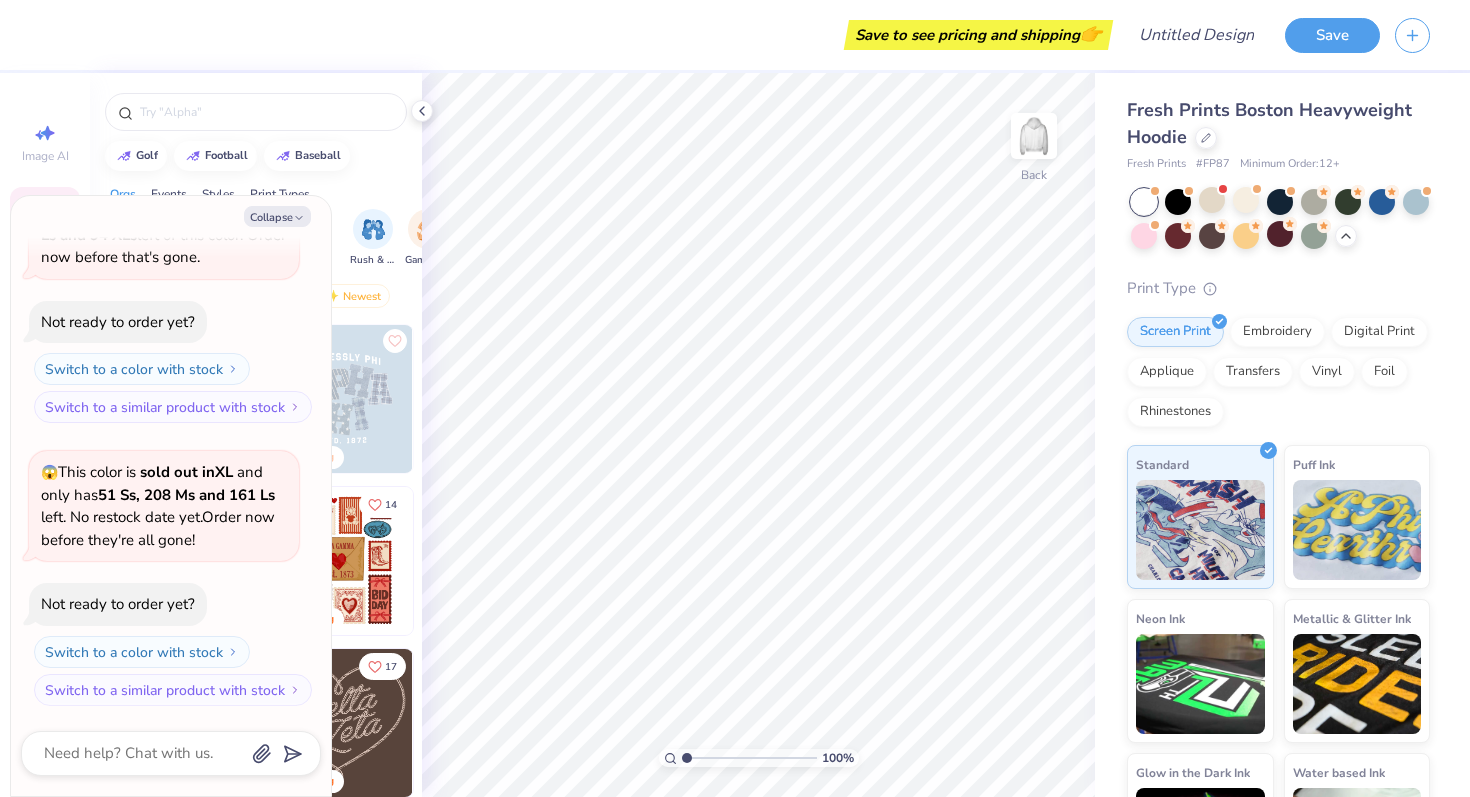 scroll, scrollTop: 918, scrollLeft: 0, axis: vertical 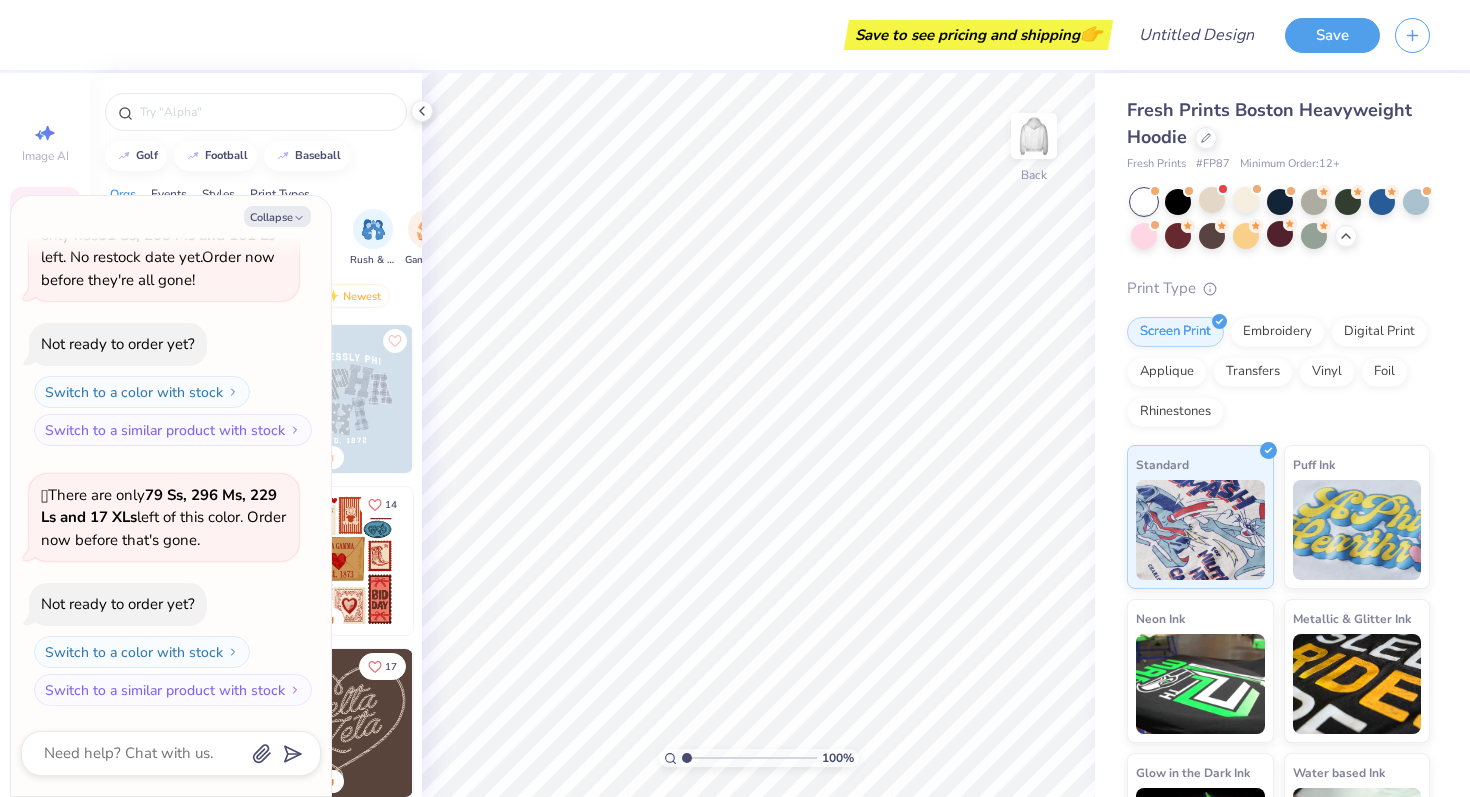 click on "Collapse" at bounding box center [171, 216] 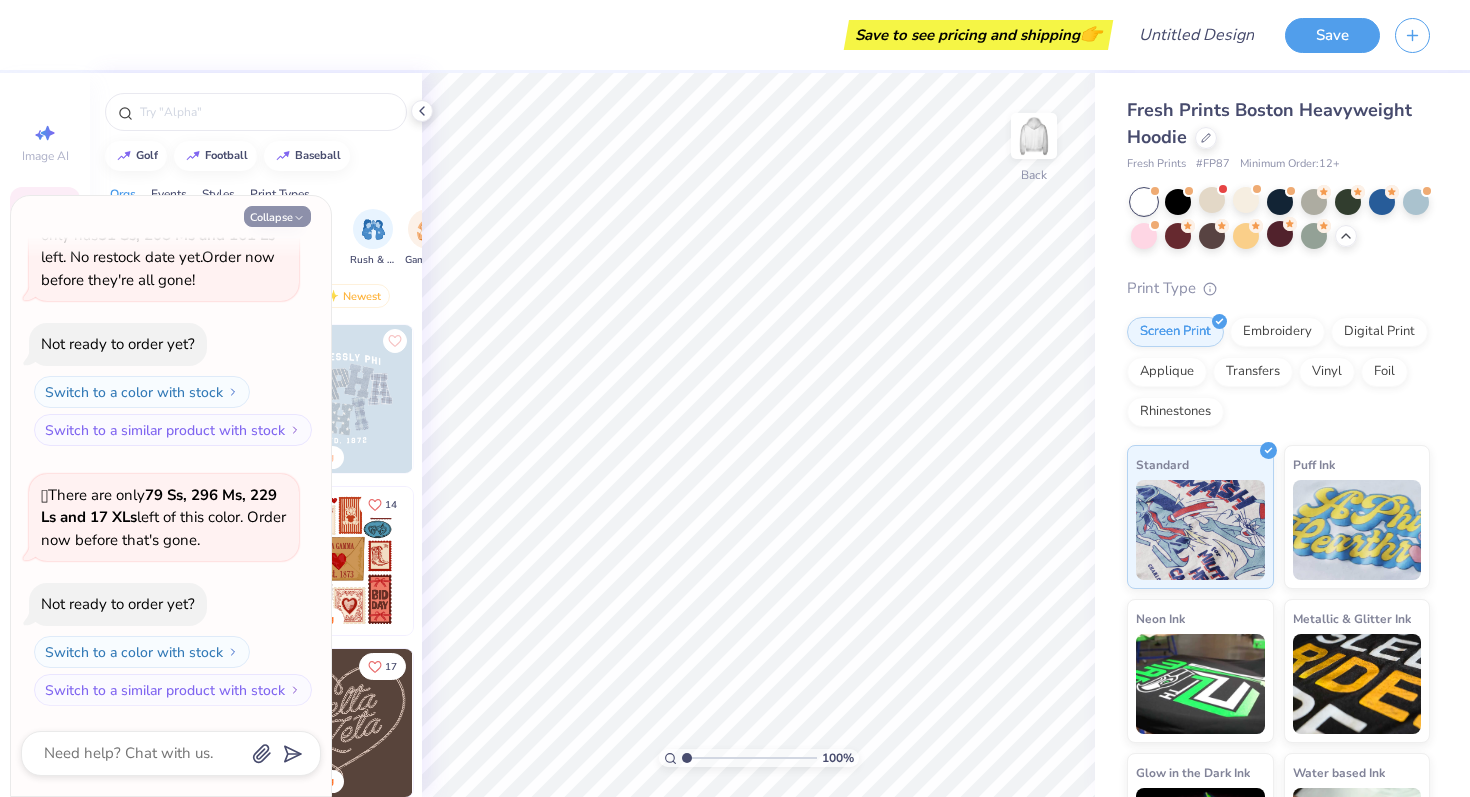 click 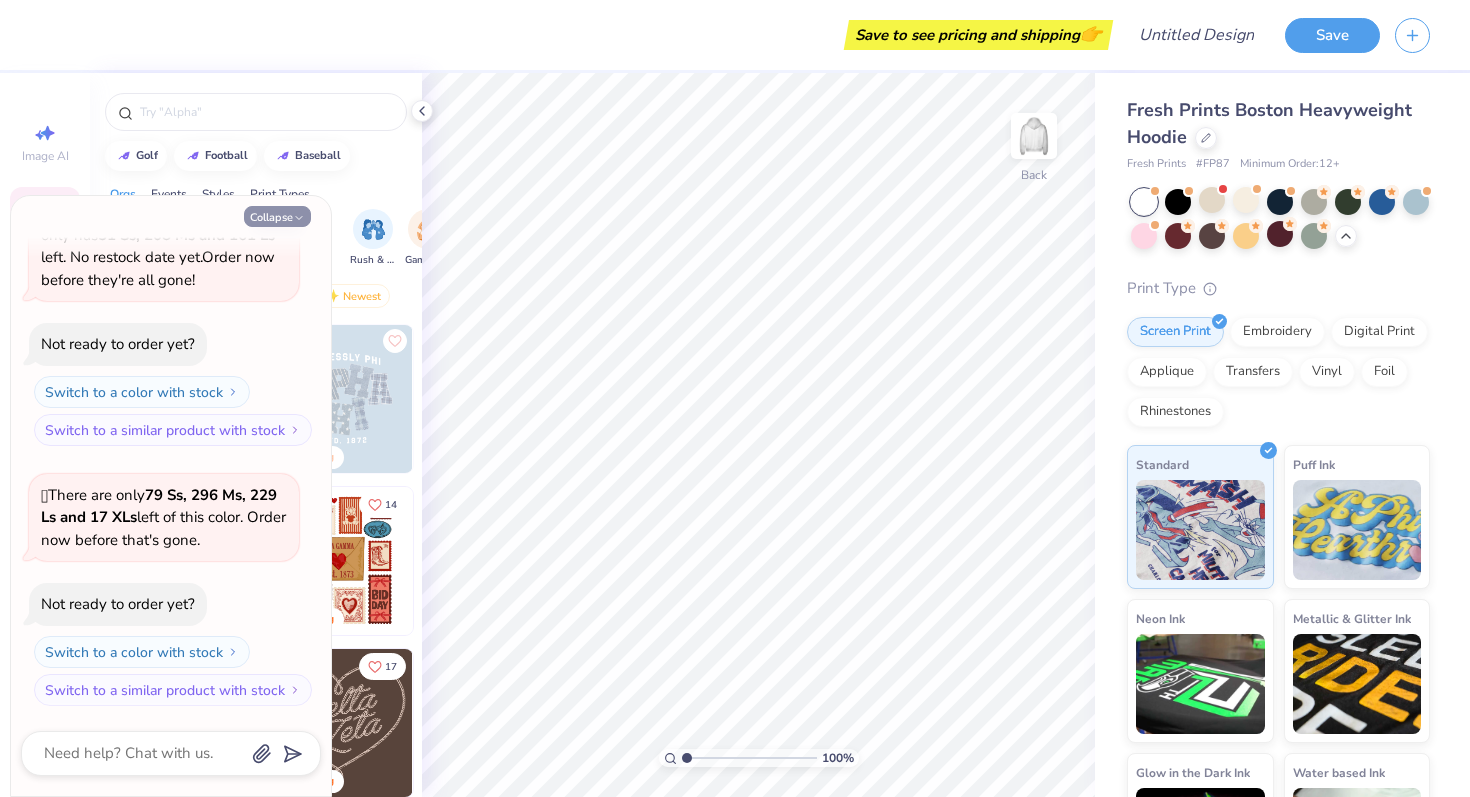 type on "x" 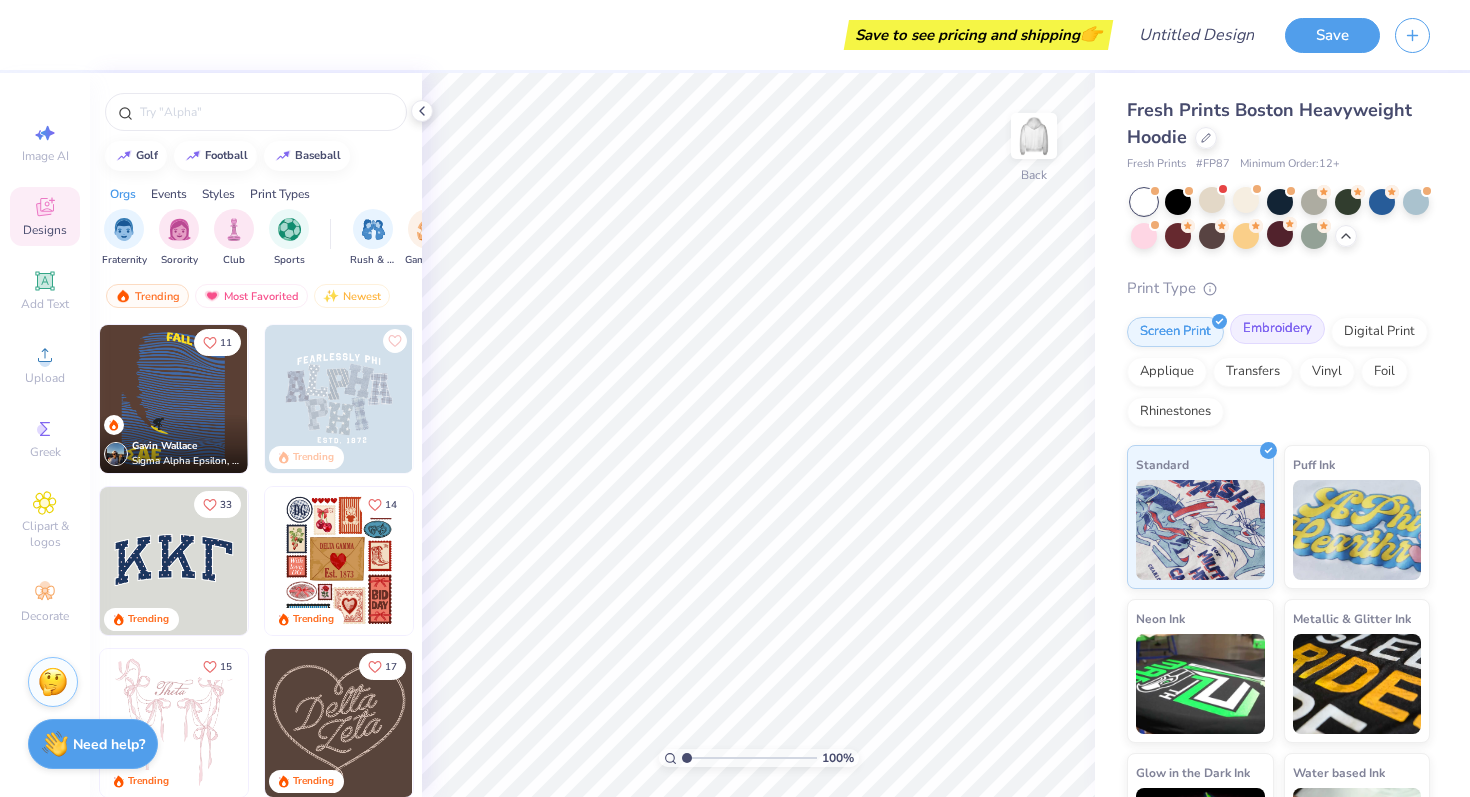 click on "Embroidery" at bounding box center [1277, 329] 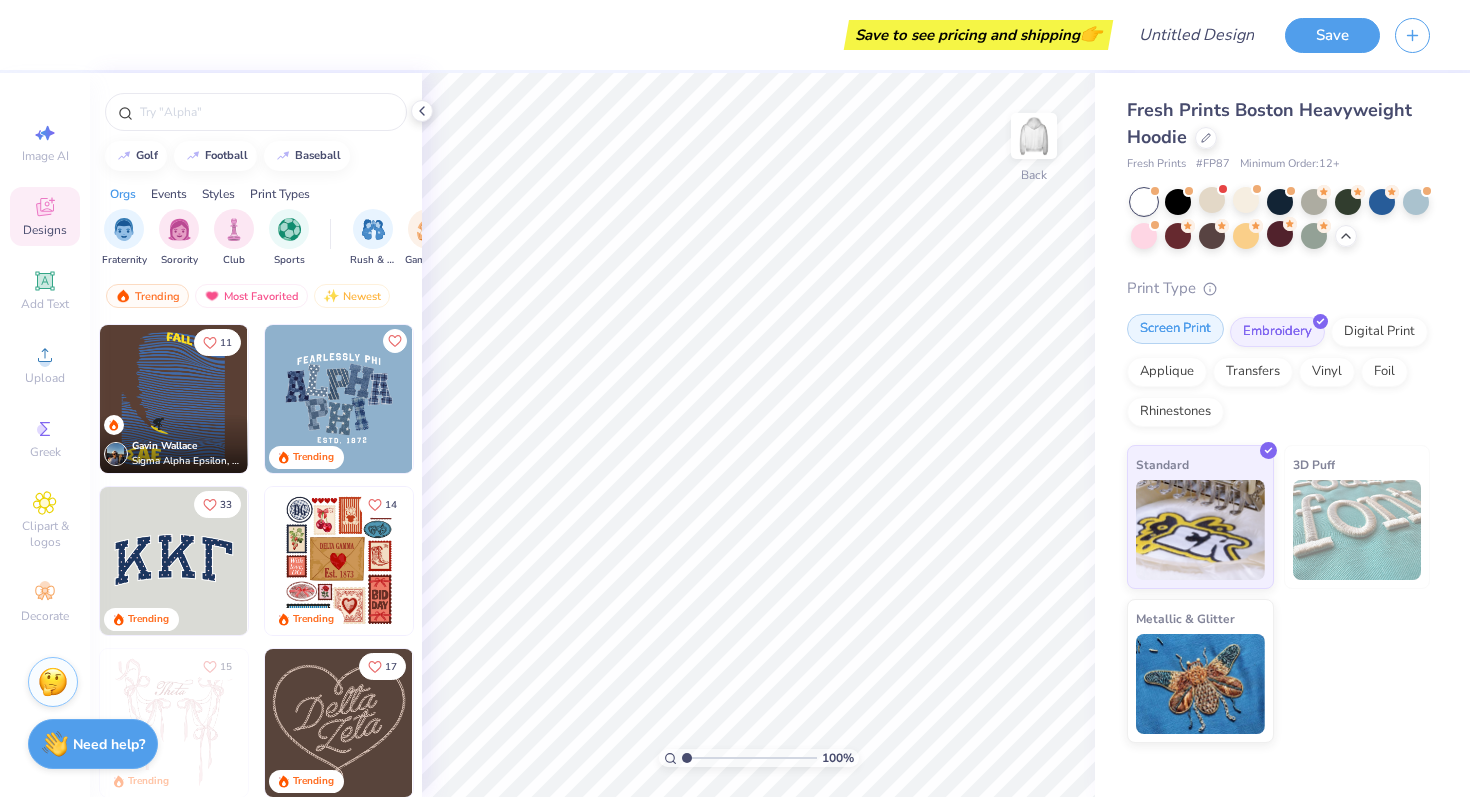 click on "Screen Print" at bounding box center (1175, 329) 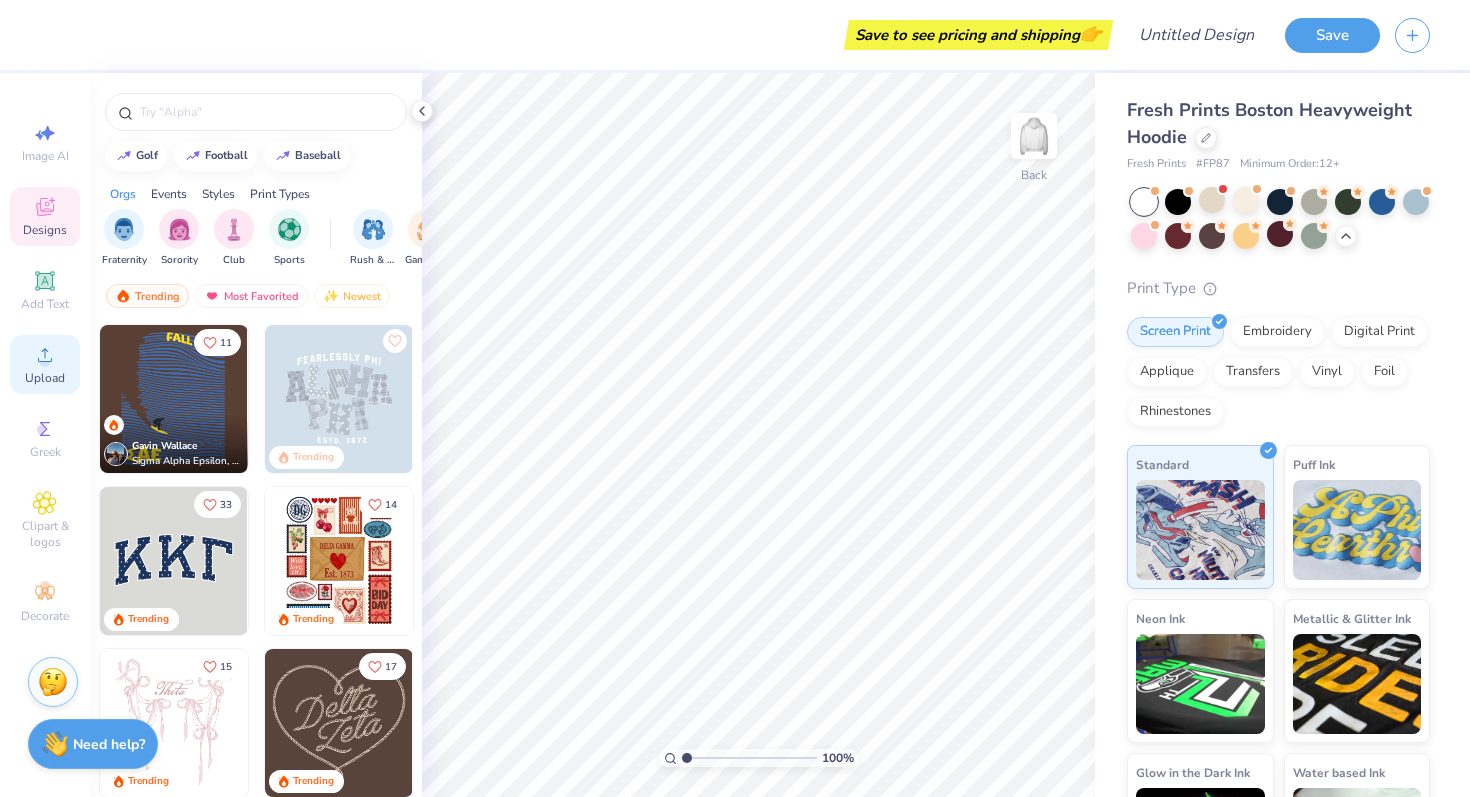 click on "Upload" at bounding box center [45, 364] 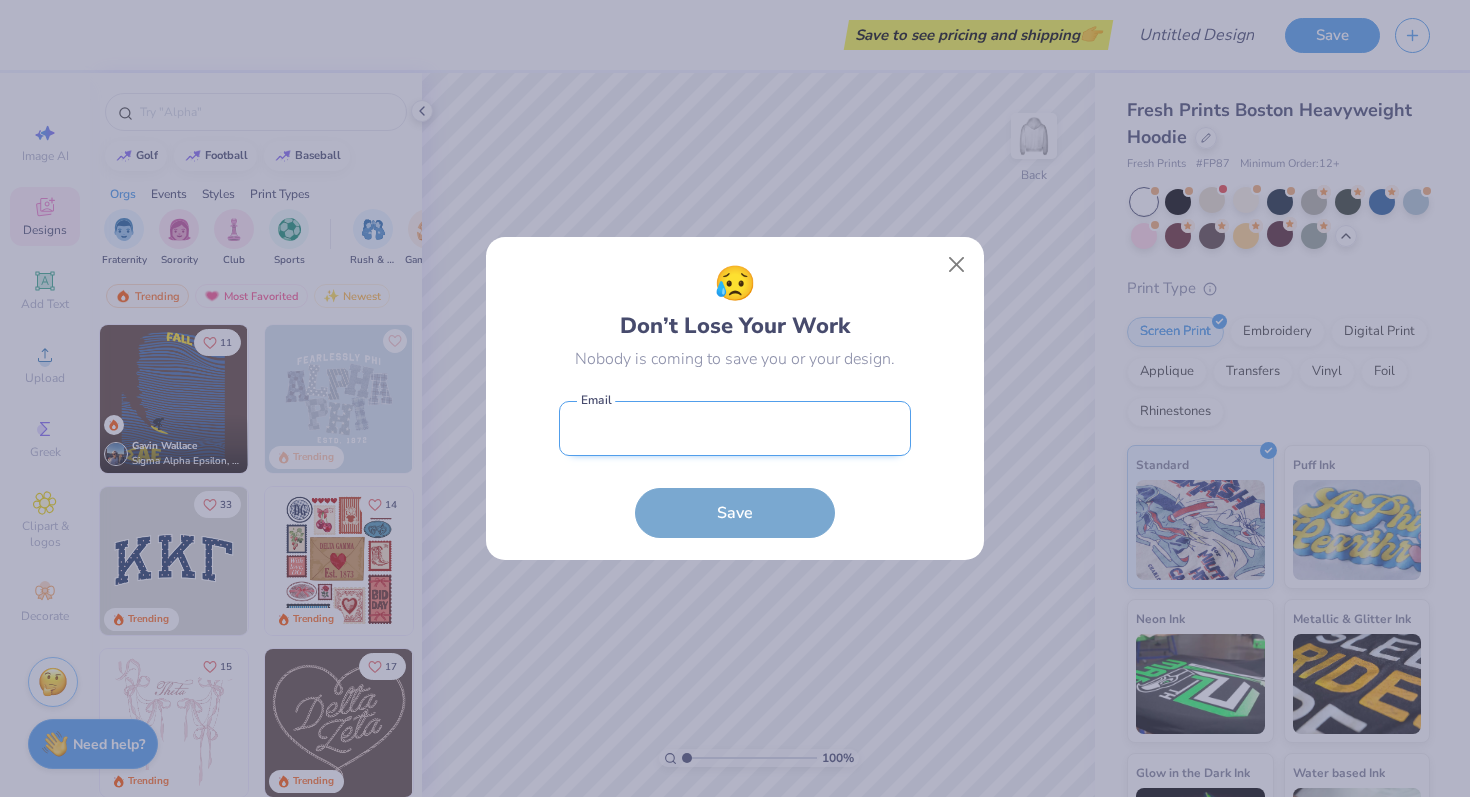 click at bounding box center [735, 428] 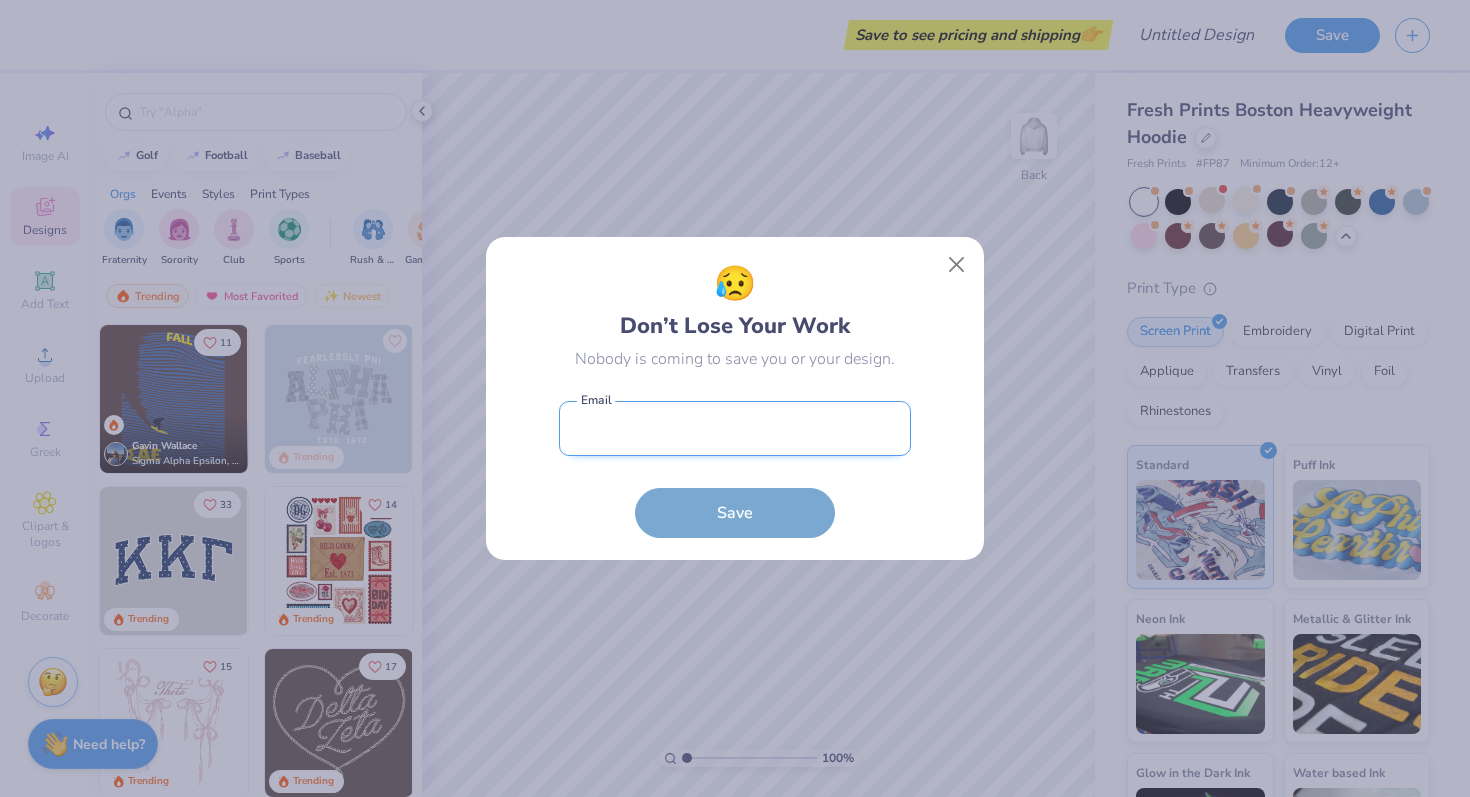 type on "baegrace08@gmail.com" 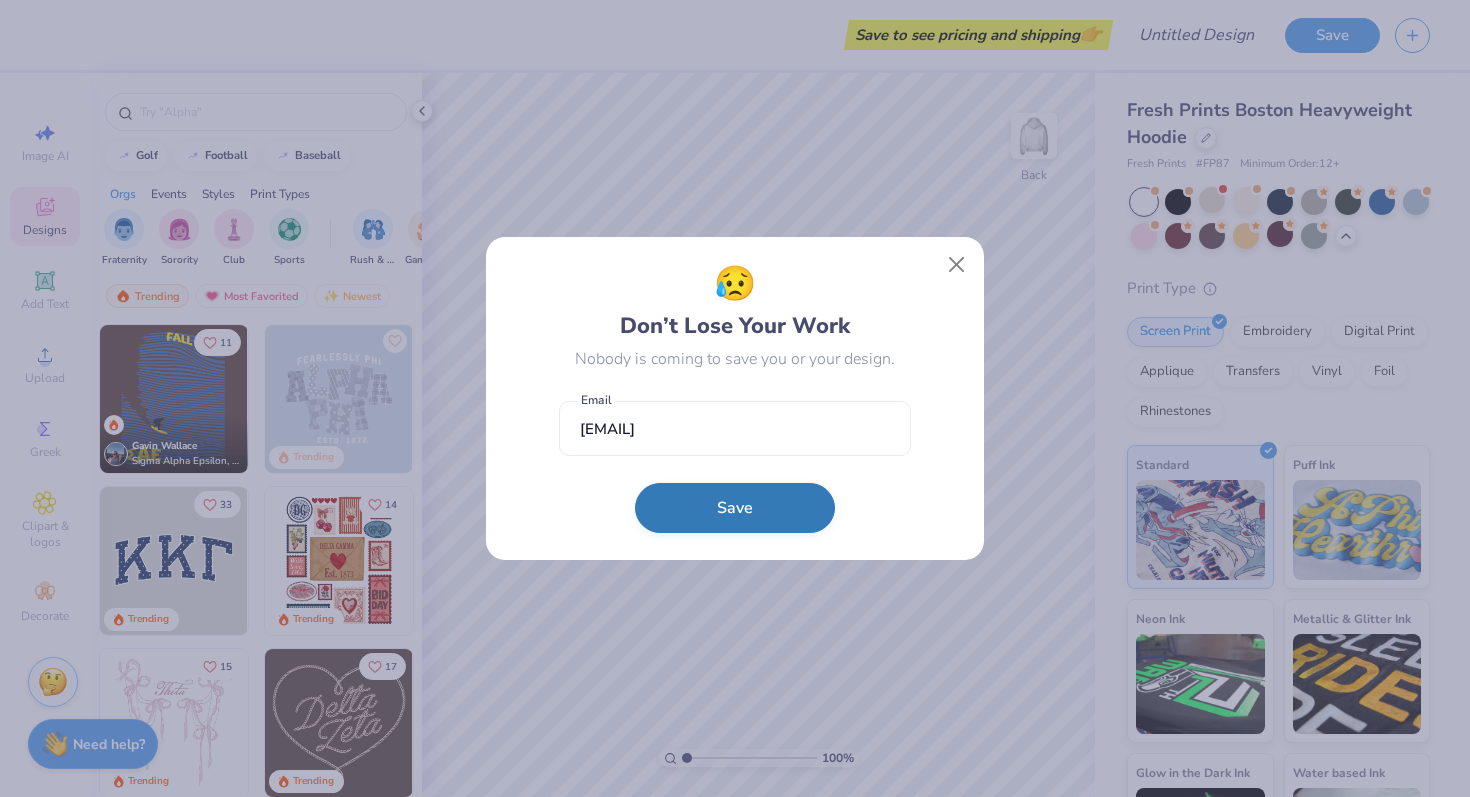 click on "Save" at bounding box center (735, 508) 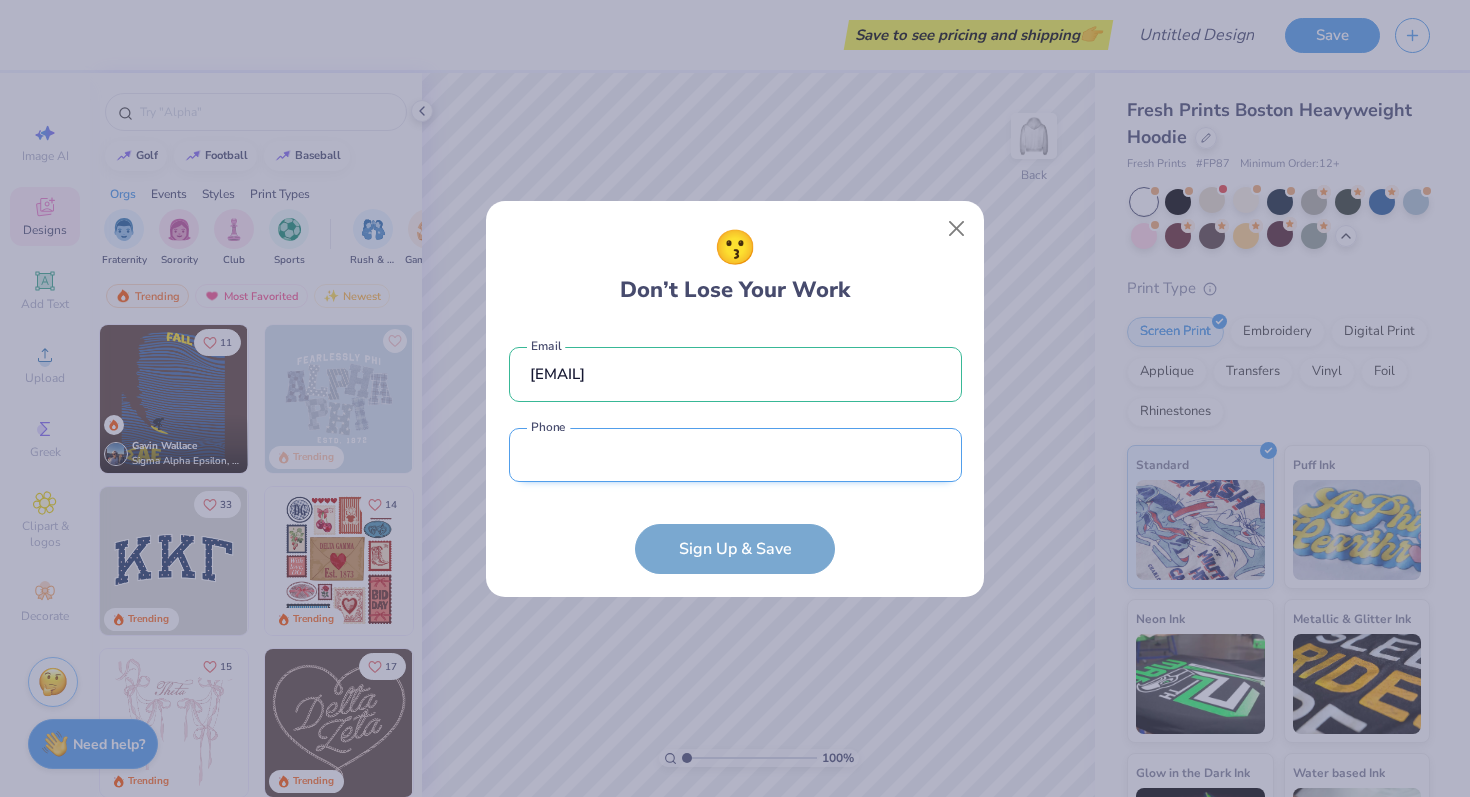 click at bounding box center (735, 455) 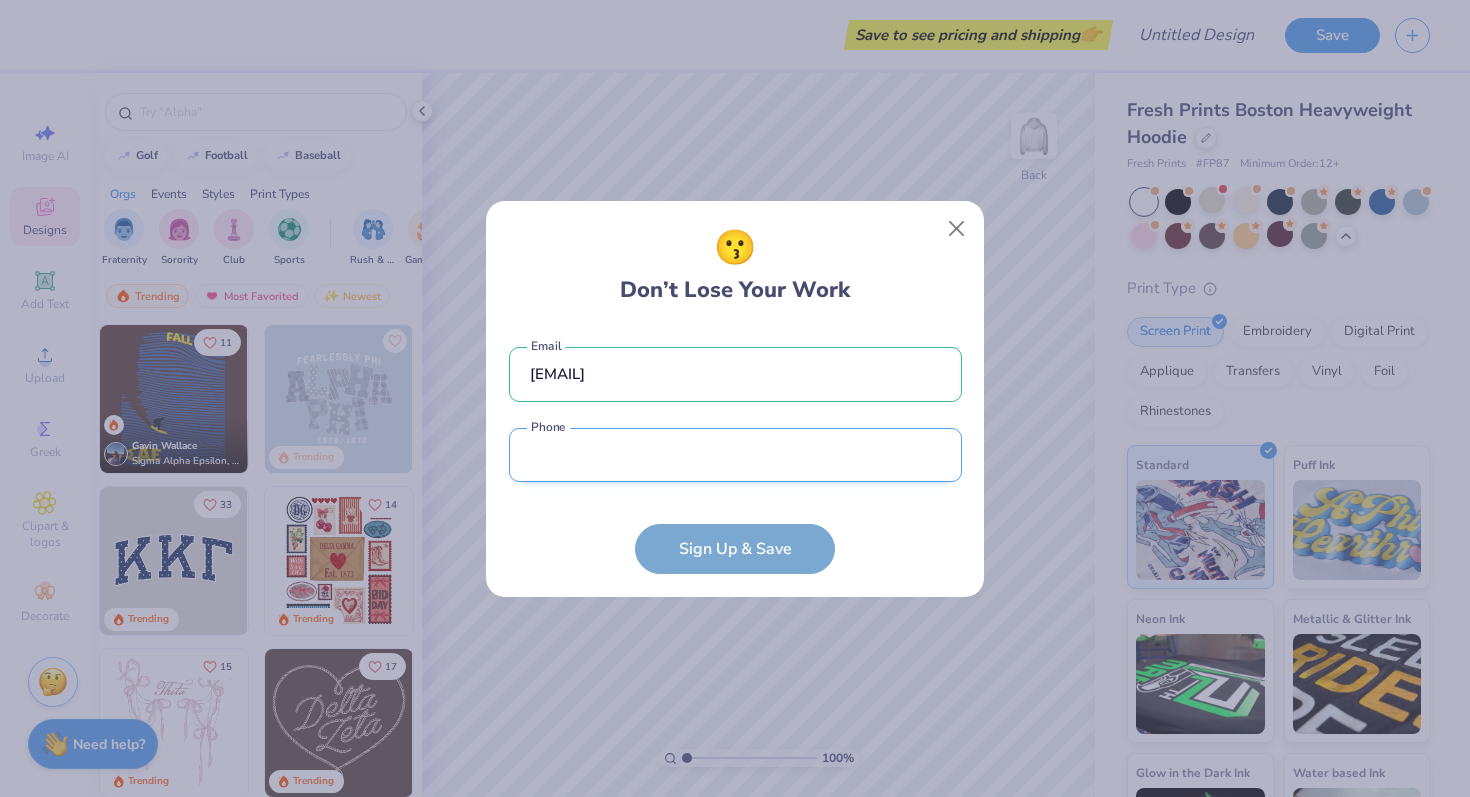 type on "(248) 832-4288" 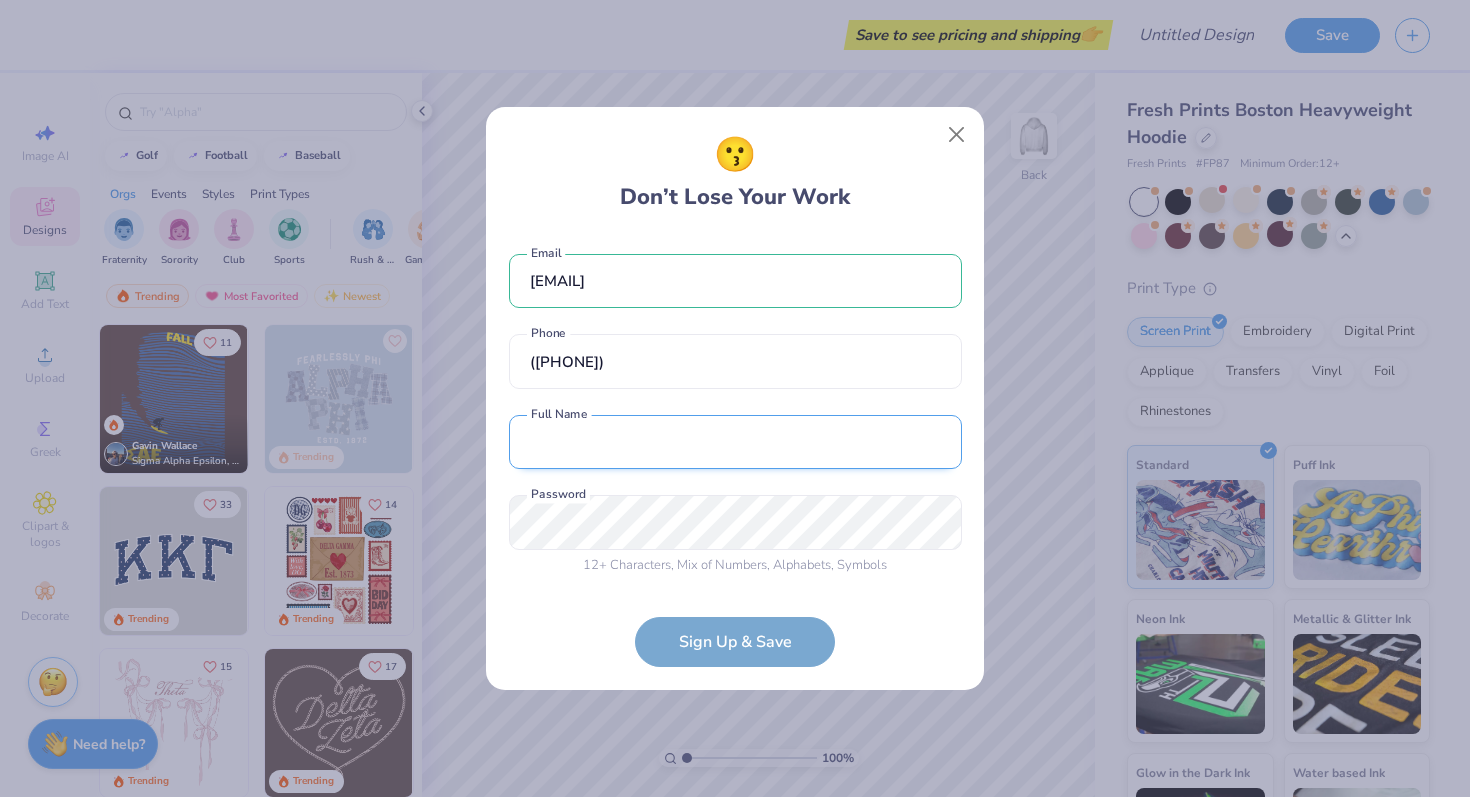 click at bounding box center [735, 442] 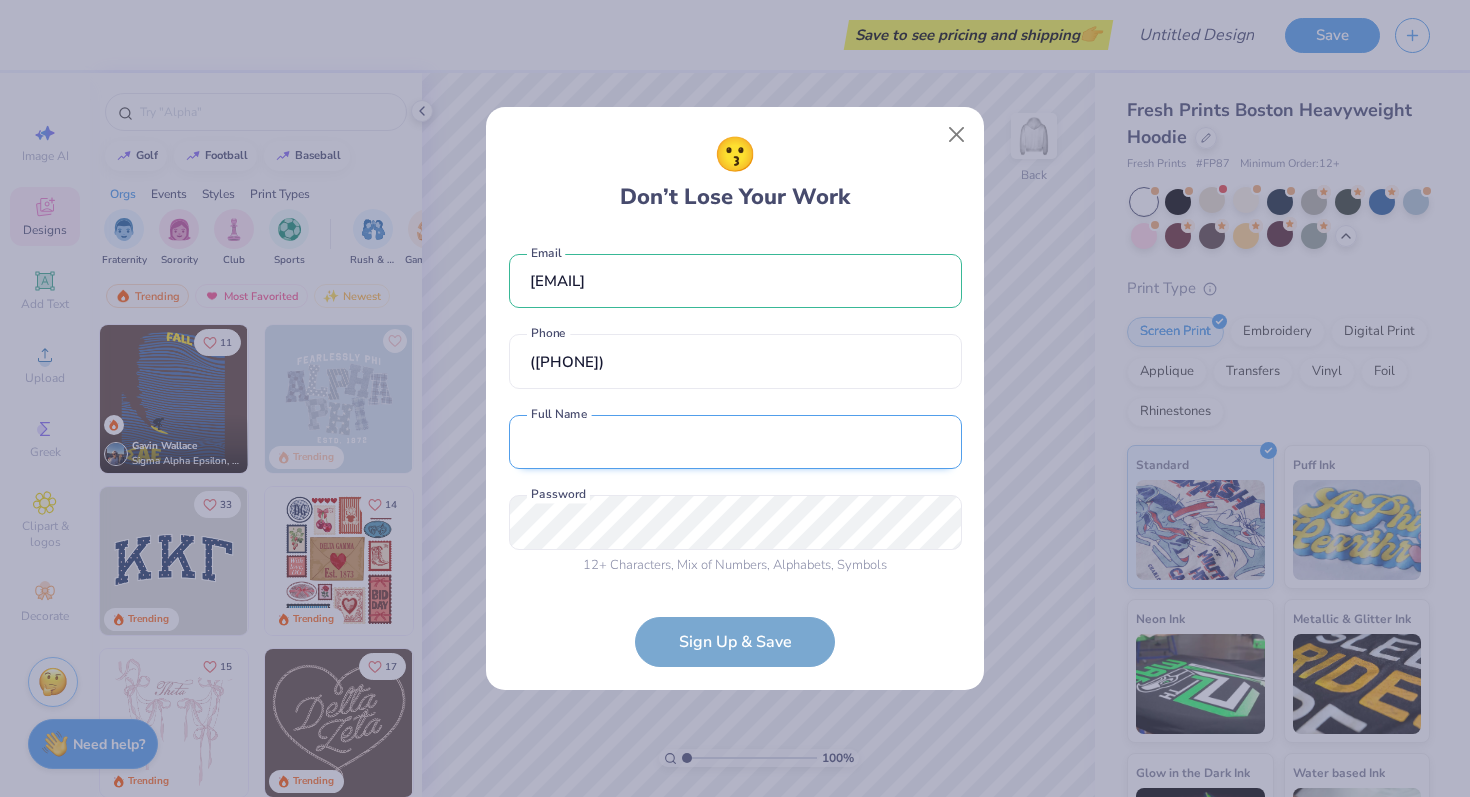 type on "[FIRST] [LAST]" 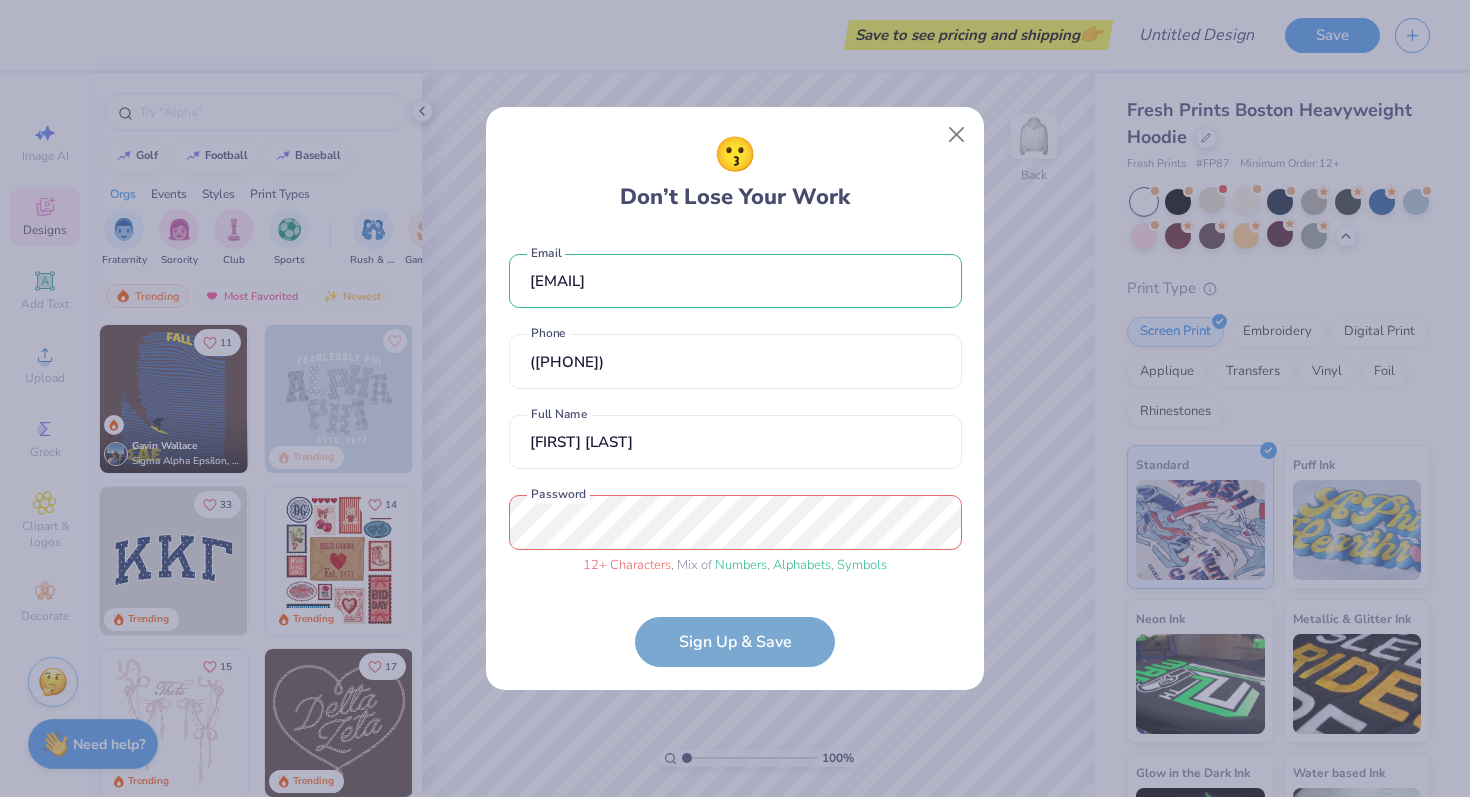 click on "baegrace08@gmail.com Email (248) 832-4288 Phone Grace Bae Full Name 12 + Characters , Mix of   Numbers ,   Alphabets ,   Symbols Password Sign Up & Save" at bounding box center [735, 451] 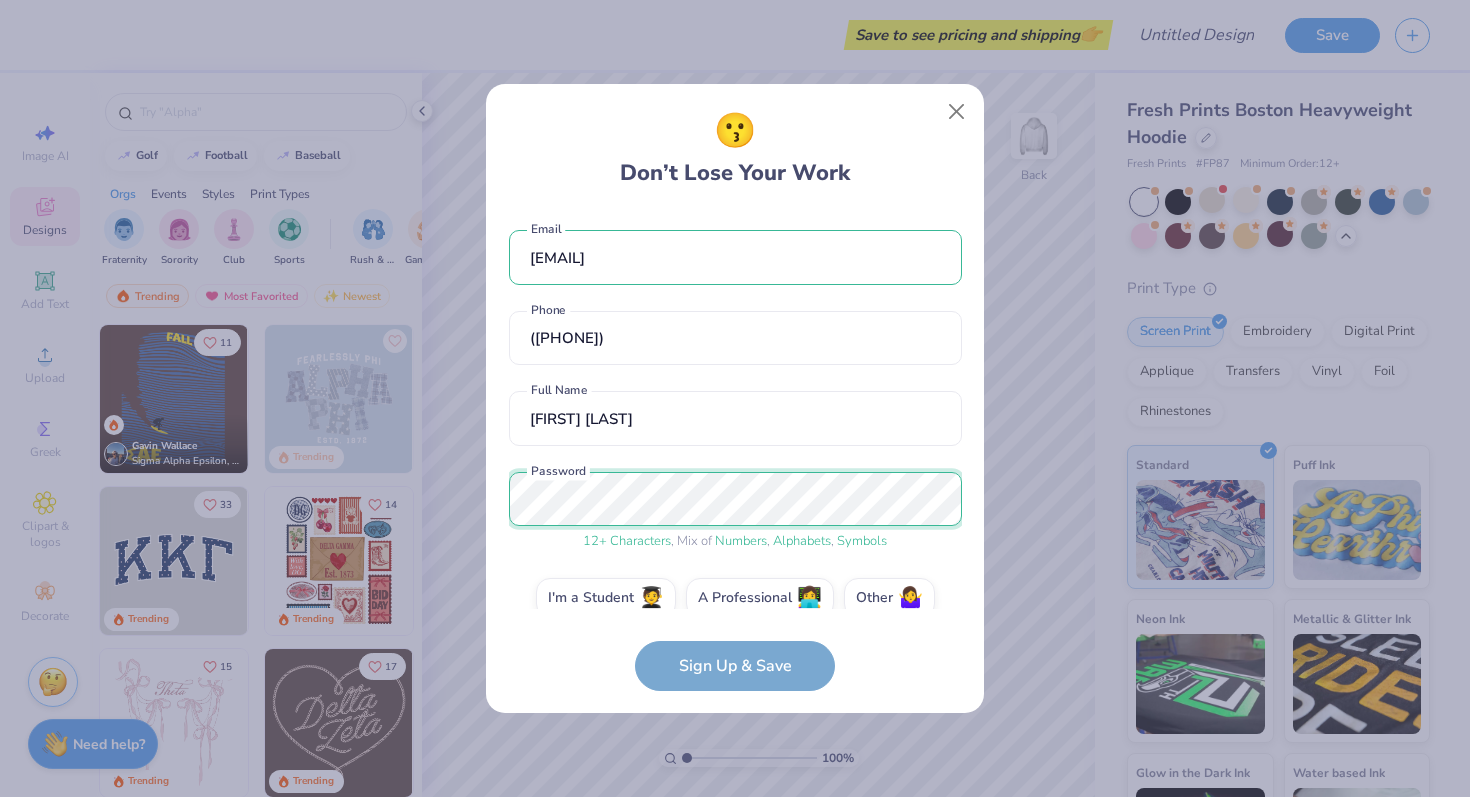 scroll, scrollTop: 29, scrollLeft: 0, axis: vertical 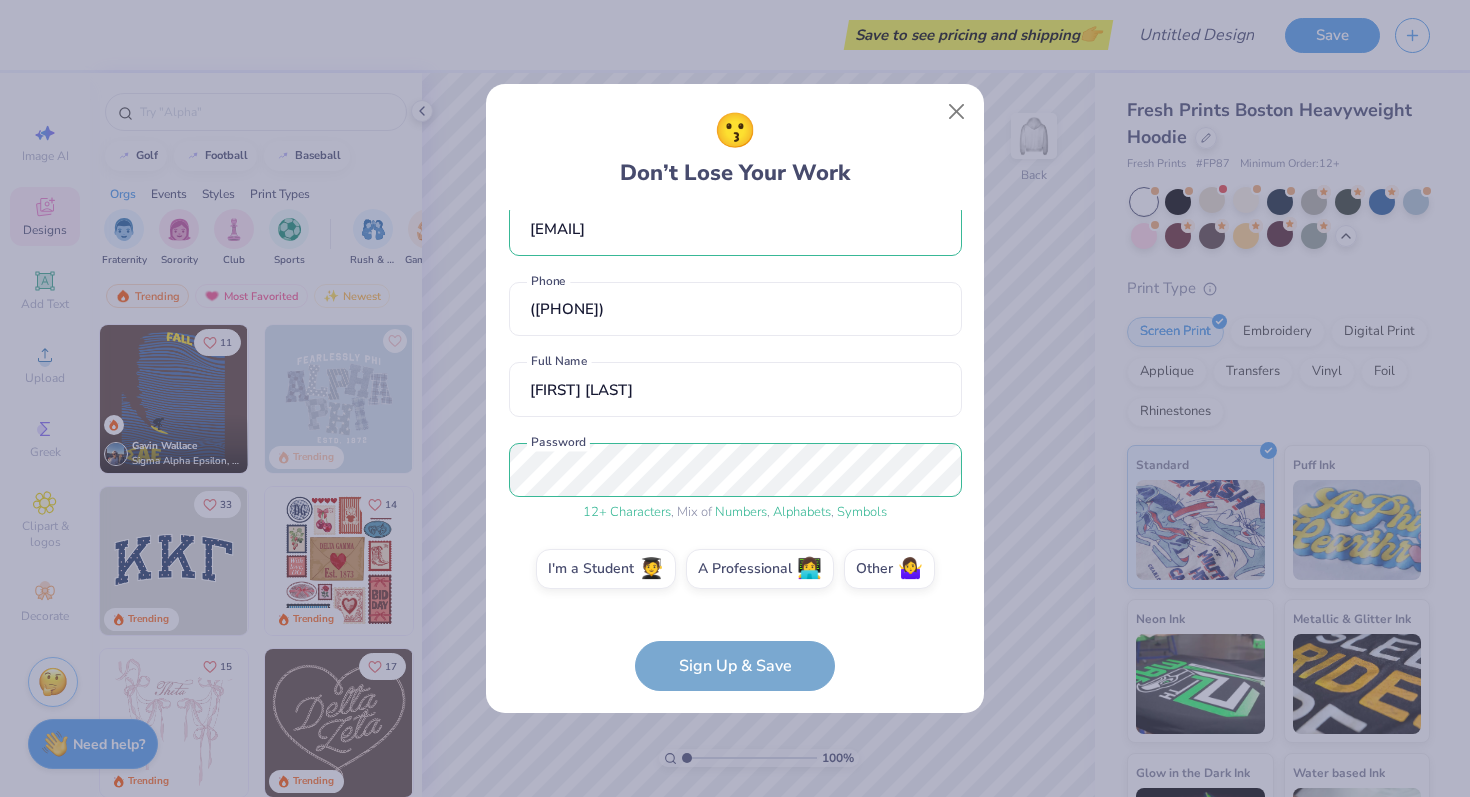 click on "baegrace08@gmail.com Email (248) 832-4288 Phone Grace Bae Full Name 12 + Characters , Mix of   Numbers ,   Alphabets ,   Symbols Password I'm a Student 🧑‍🎓 A Professional 👩‍💻 Other 🤷‍♀️ Sign Up & Save" at bounding box center [735, 450] 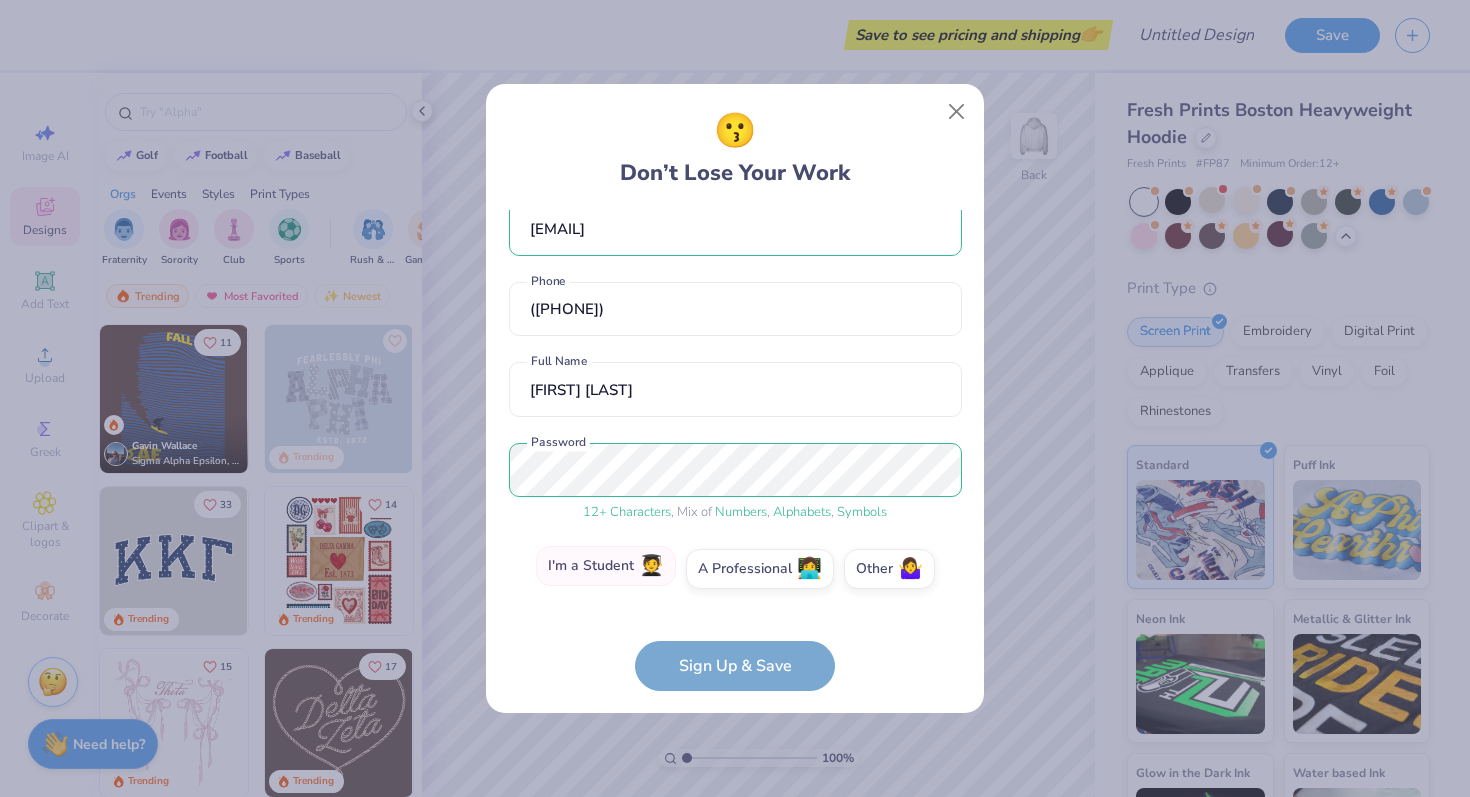 click on "🧑‍🎓" at bounding box center (651, 566) 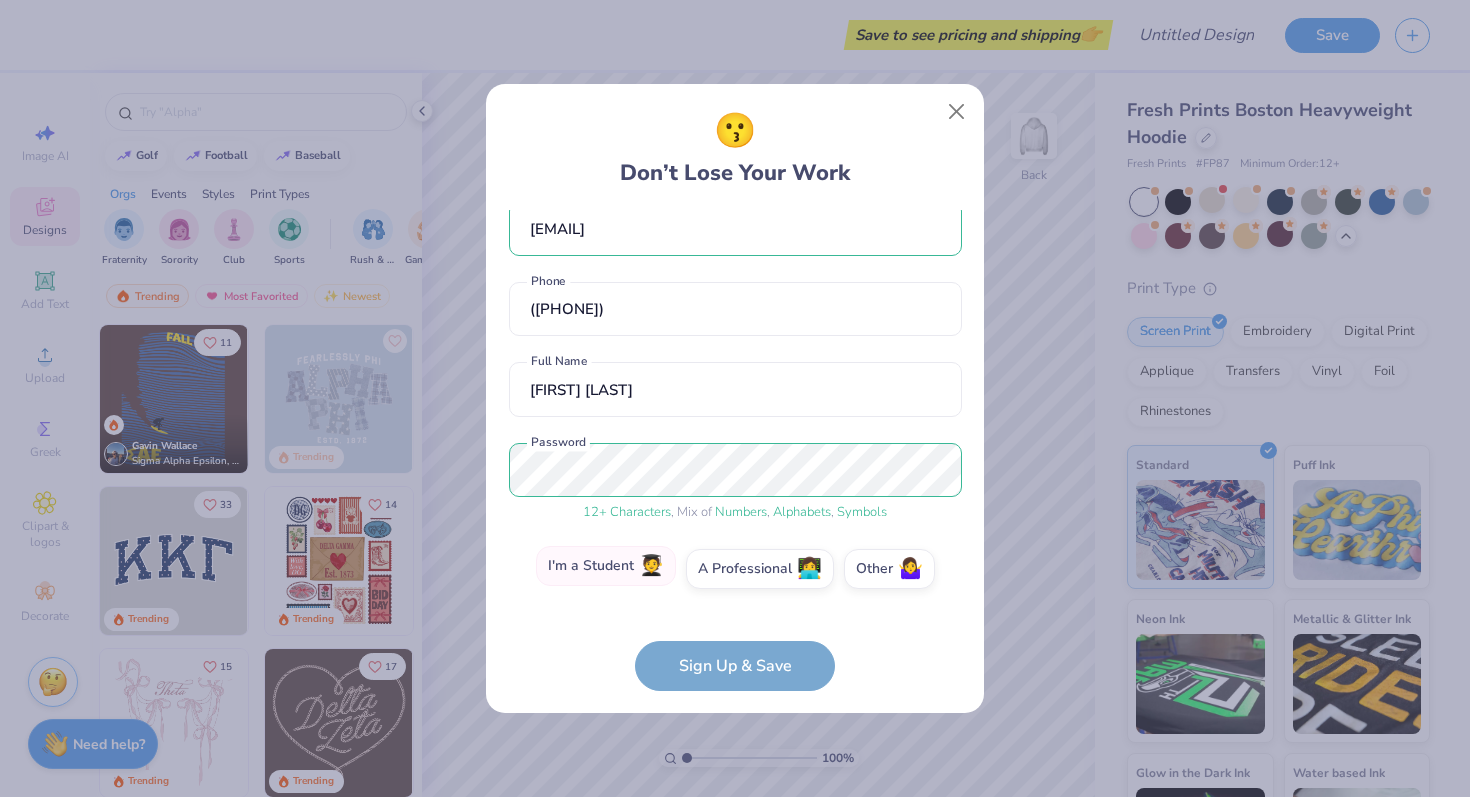 click on "I'm a Student 🧑‍🎓" at bounding box center (735, 602) 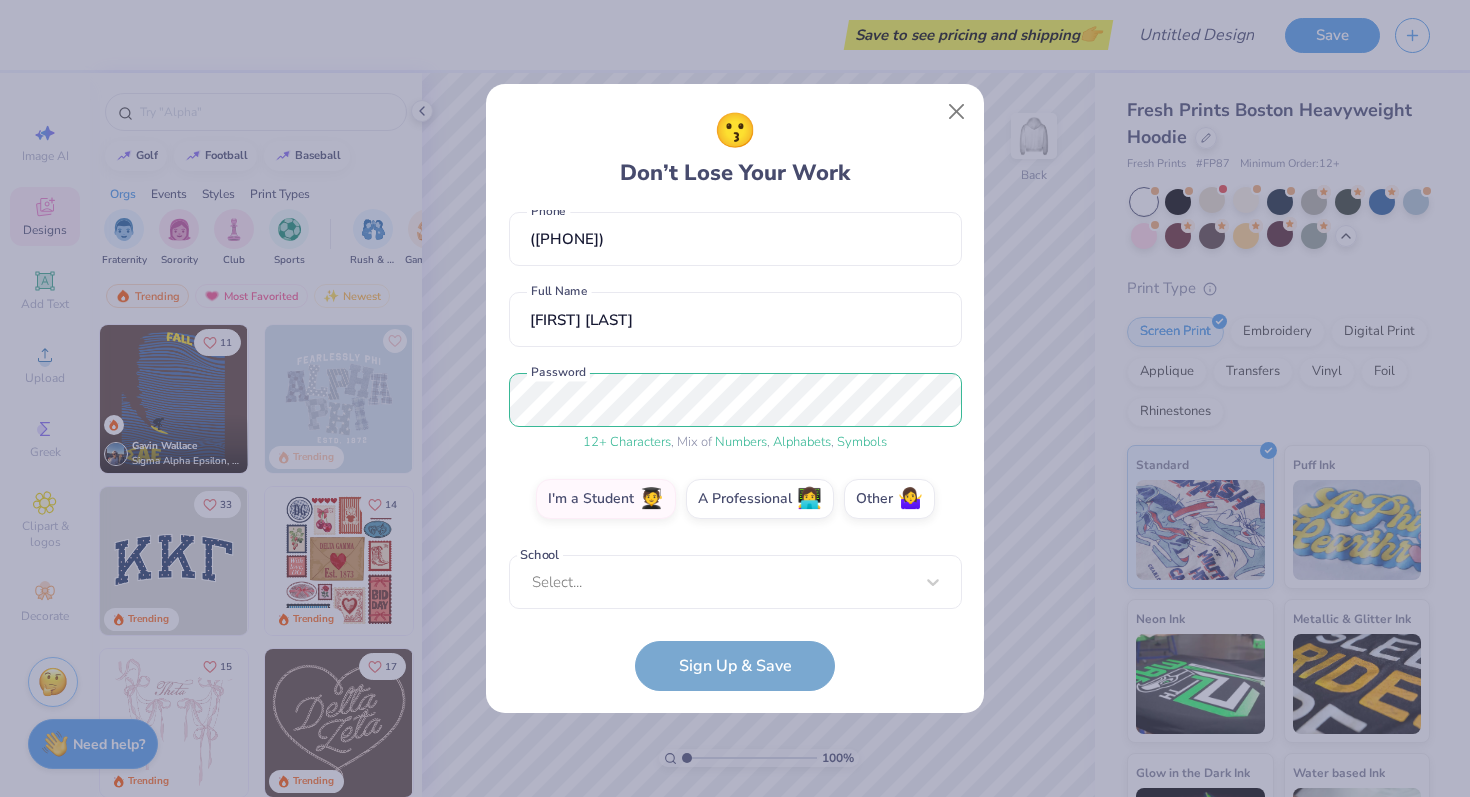 click on "baegrace08@gmail.com Email (248) 832-4288 Phone Grace Bae Full Name 12 + Characters , Mix of   Numbers ,   Alphabets ,   Symbols Password I'm a Student 🧑‍🎓 A Professional 👩‍💻 Other 🤷‍♀️ School Select... School cannot be null" at bounding box center (735, 409) 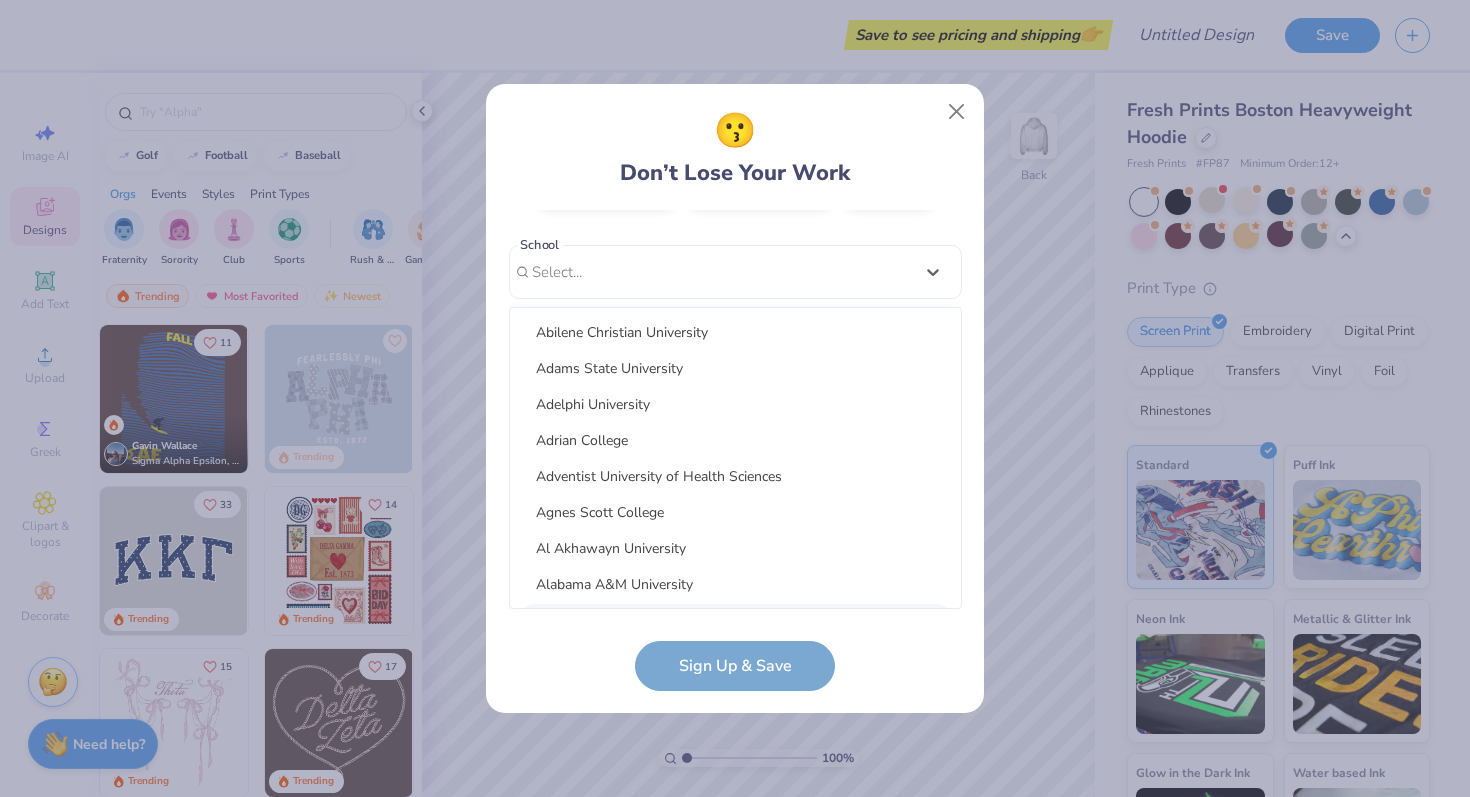 scroll, scrollTop: 109, scrollLeft: 0, axis: vertical 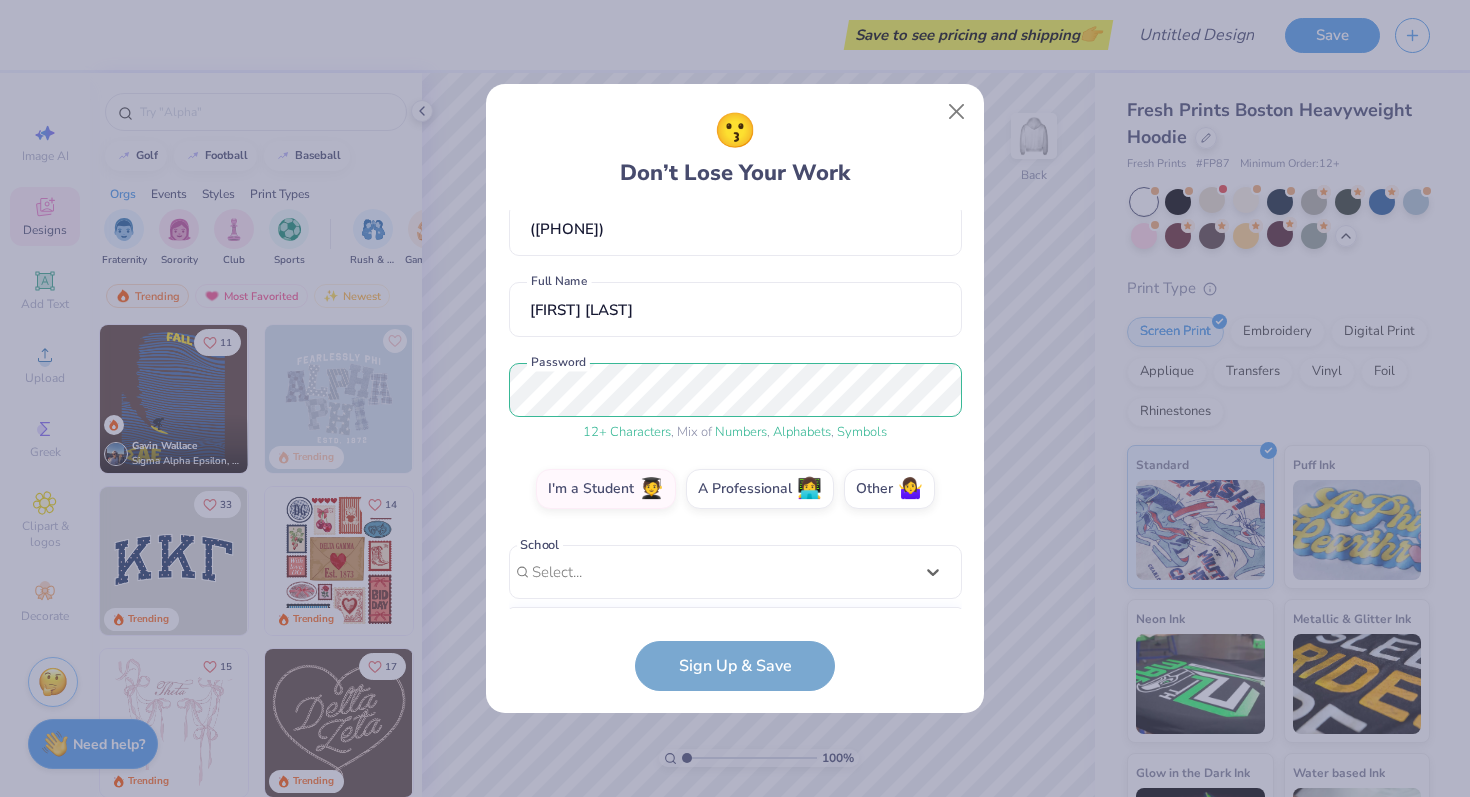 click on "baegrace08@gmail.com Email (248) 832-4288 Phone Grace Bae Full Name 12 + Characters , Mix of   Numbers ,   Alphabets ,   Symbols Password I'm a Student 🧑‍🎓 A Professional 👩‍💻 Other 🤷‍♀️ School option  focused, 9 of 30. 30 results available. Use Up and Down to choose options, press Enter to select the currently focused option, press Escape to exit the menu, press Tab to select the option and exit the menu. Select... Abilene Christian University Adams State University Adelphi University Adrian College Adventist University of Health Sciences Agnes Scott College Al Akhawayn University Alabama A&M University Alabama State University Alaska Bible College Alaska Pacific University Albany College of Pharmacy and Health Sciences Albany State University Albertus Magnus College Albion College Albright College Alcorn State University Alderson-Broaddus University Alfred University Alice Lloyd College Allegheny College Allegheny Wesleyan College Allen College Allen University Alma College" at bounding box center [735, 450] 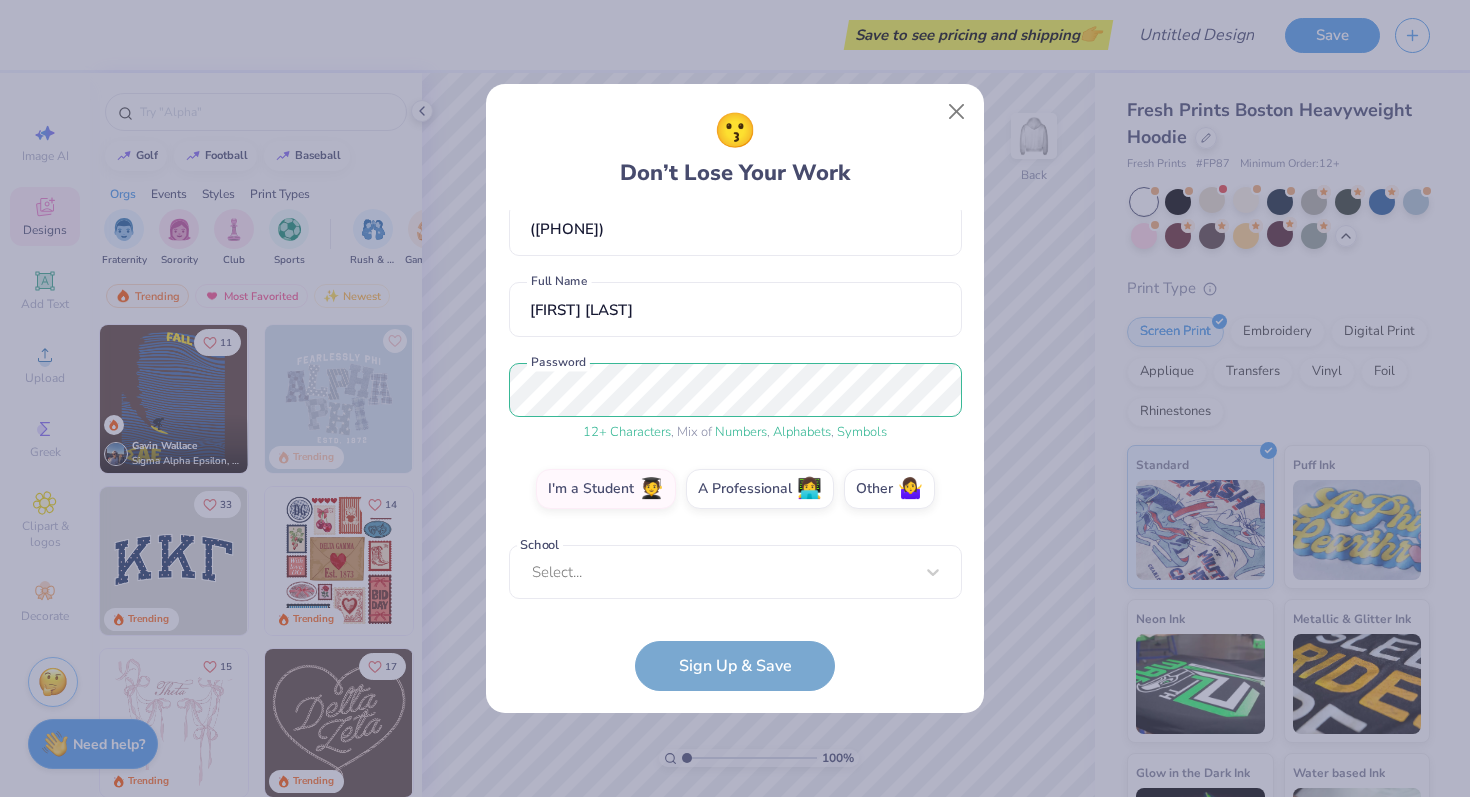 click on "baegrace08@gmail.com Email (248) 832-4288 Phone Grace Bae Full Name 12 + Characters , Mix of   Numbers ,   Alphabets ,   Symbols Password I'm a Student 🧑‍🎓 A Professional 👩‍💻 Other 🤷‍♀️ School Select... School cannot be null Sign Up & Save" at bounding box center [735, 450] 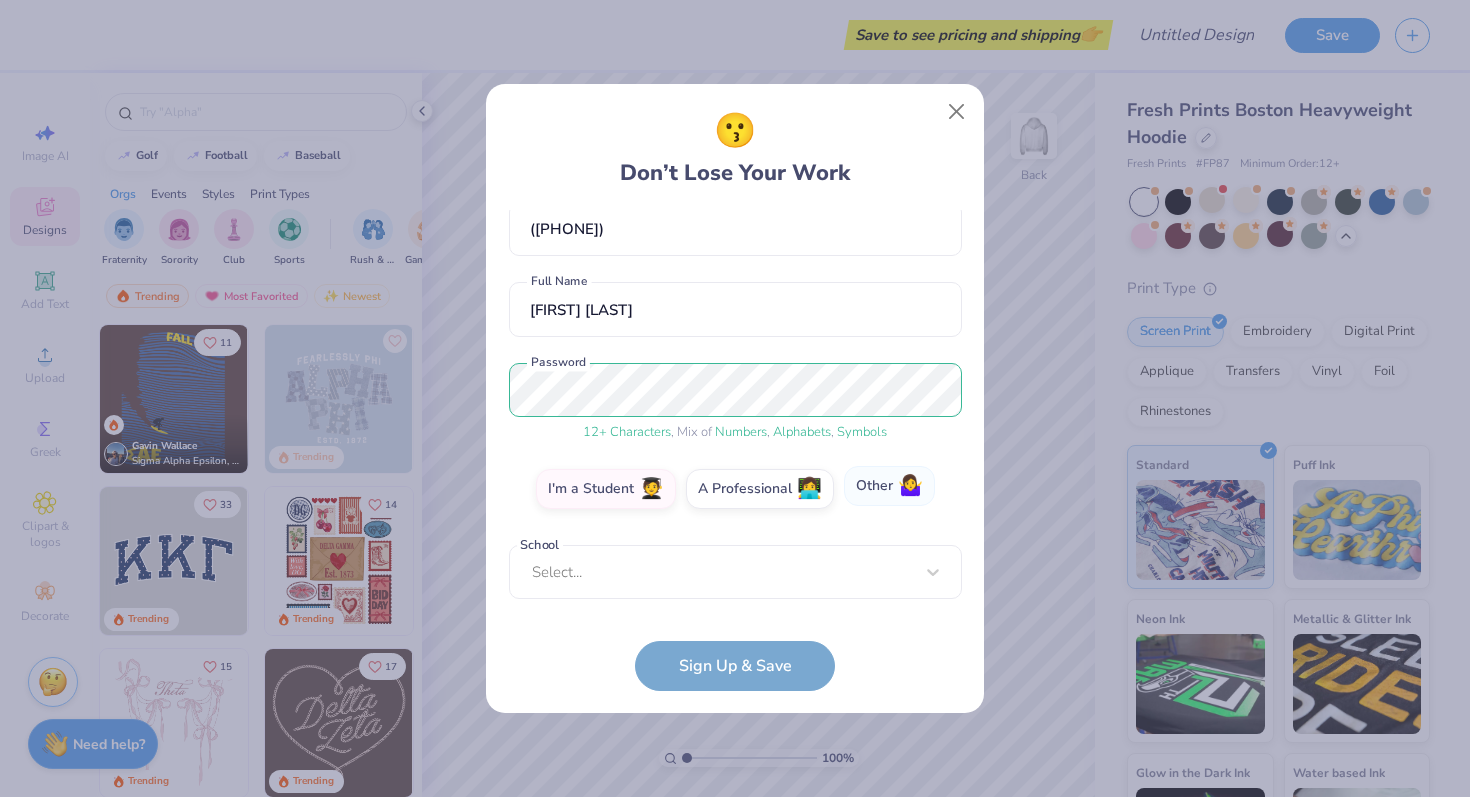 click on "Other 🤷‍♀️" at bounding box center (889, 486) 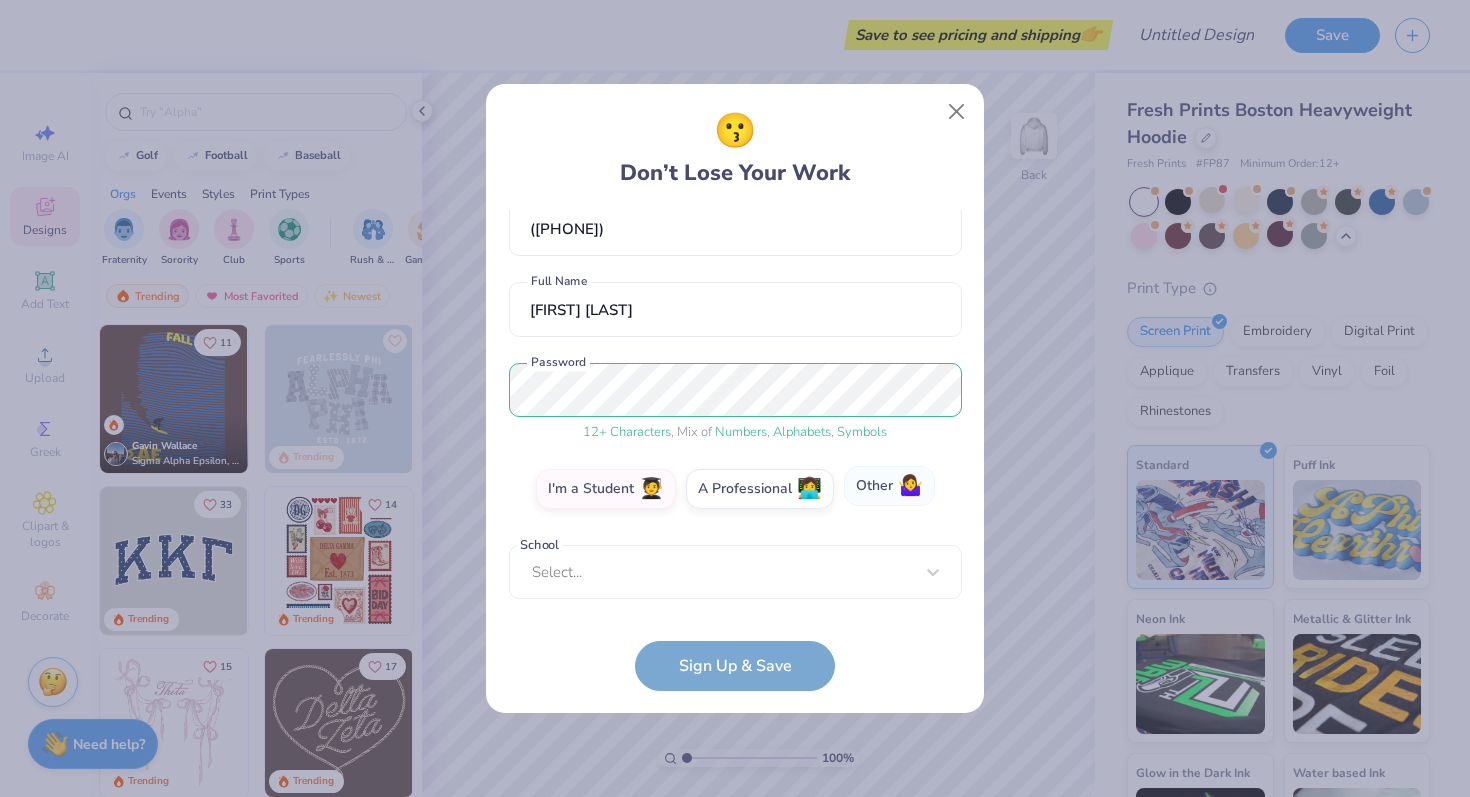 click on "Other 🤷‍♀️" at bounding box center (735, 602) 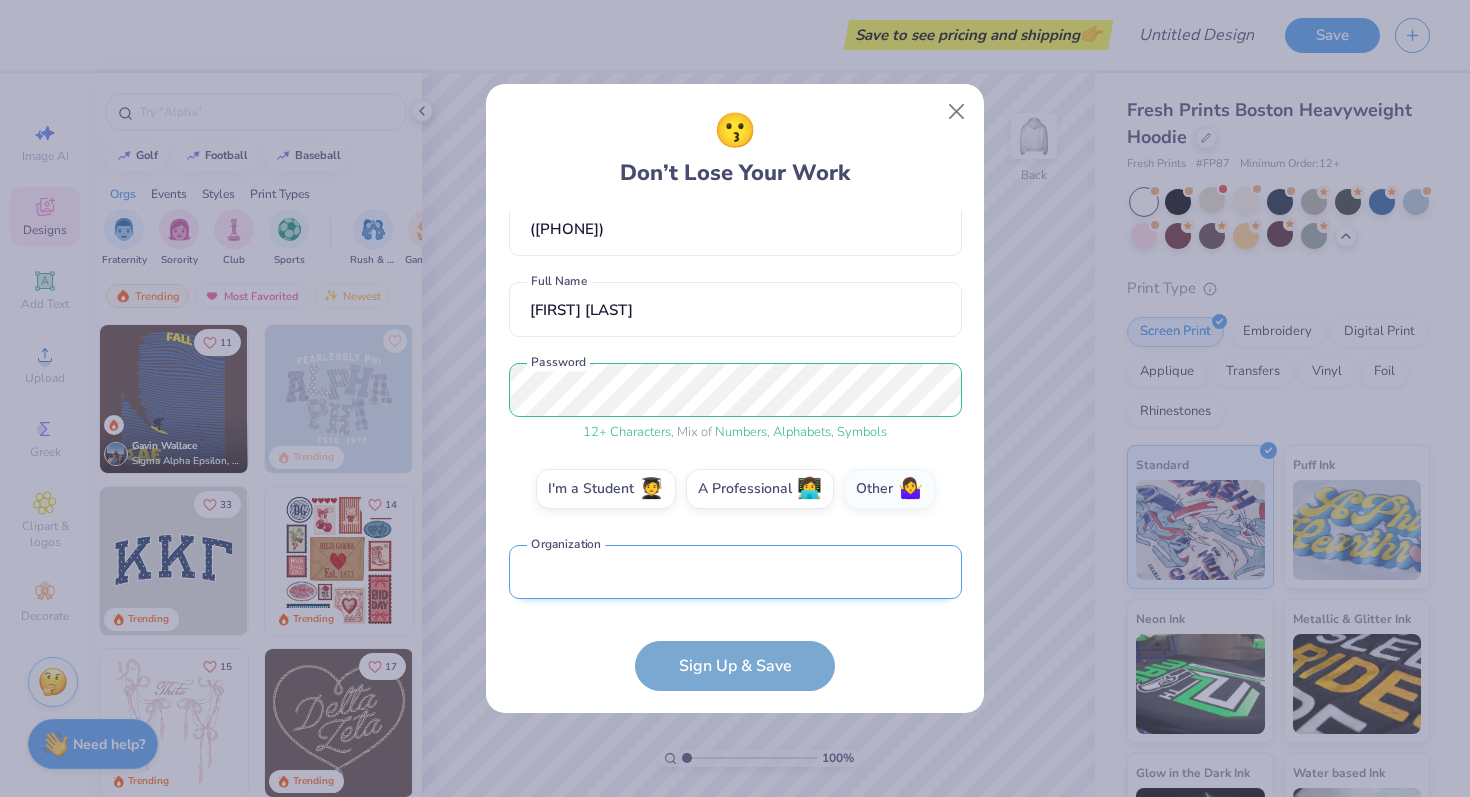 click at bounding box center (735, 572) 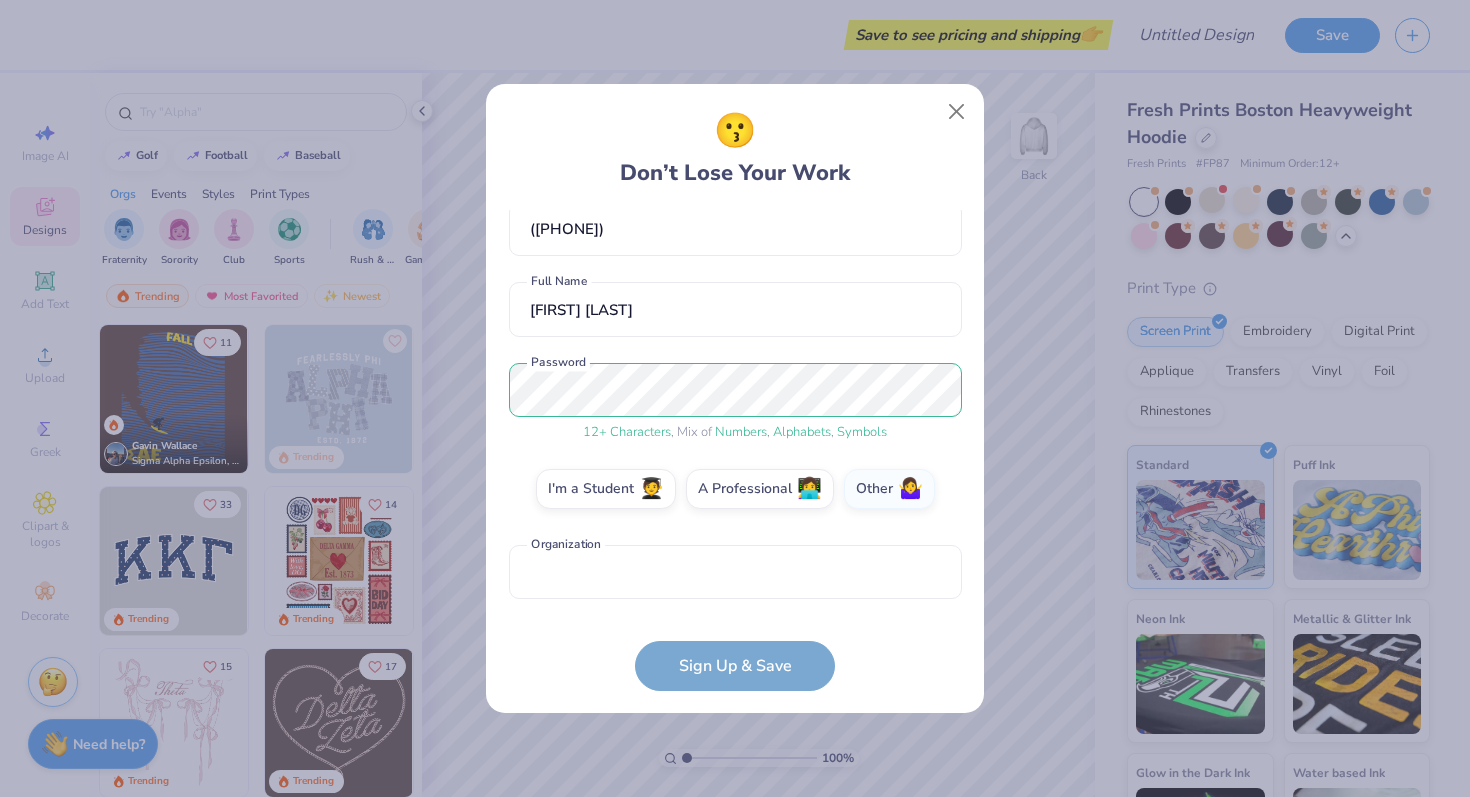 click on "baegrace08@gmail.com Email (248) 832-4288 Phone Grace Bae Full Name 12 + Characters , Mix of   Numbers ,   Alphabets ,   Symbols Password I'm a Student 🧑‍🎓 A Professional 👩‍💻 Other 🤷‍♀️ Organization is a required field Organization Sign Up & Save" at bounding box center [735, 450] 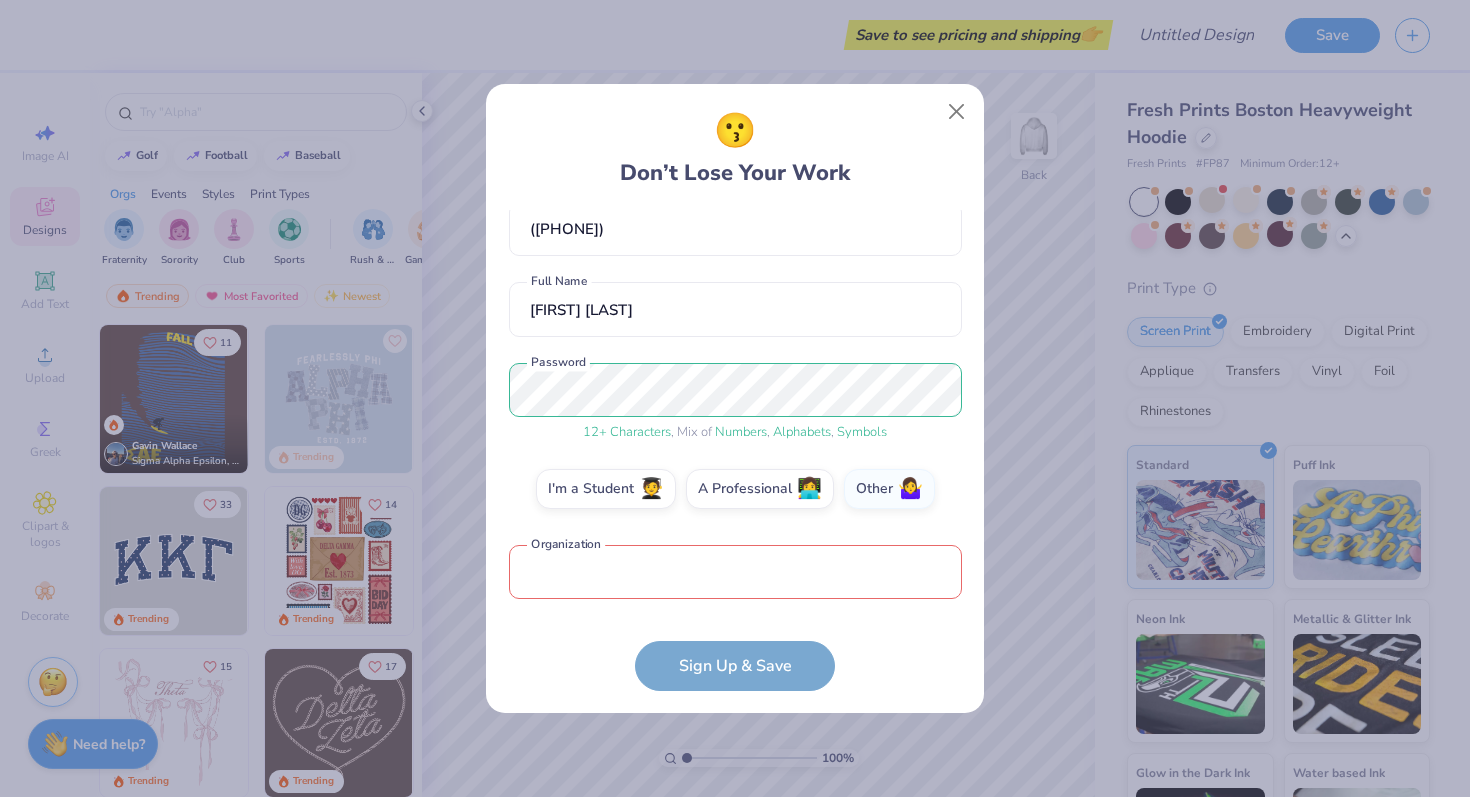 click at bounding box center (735, 572) 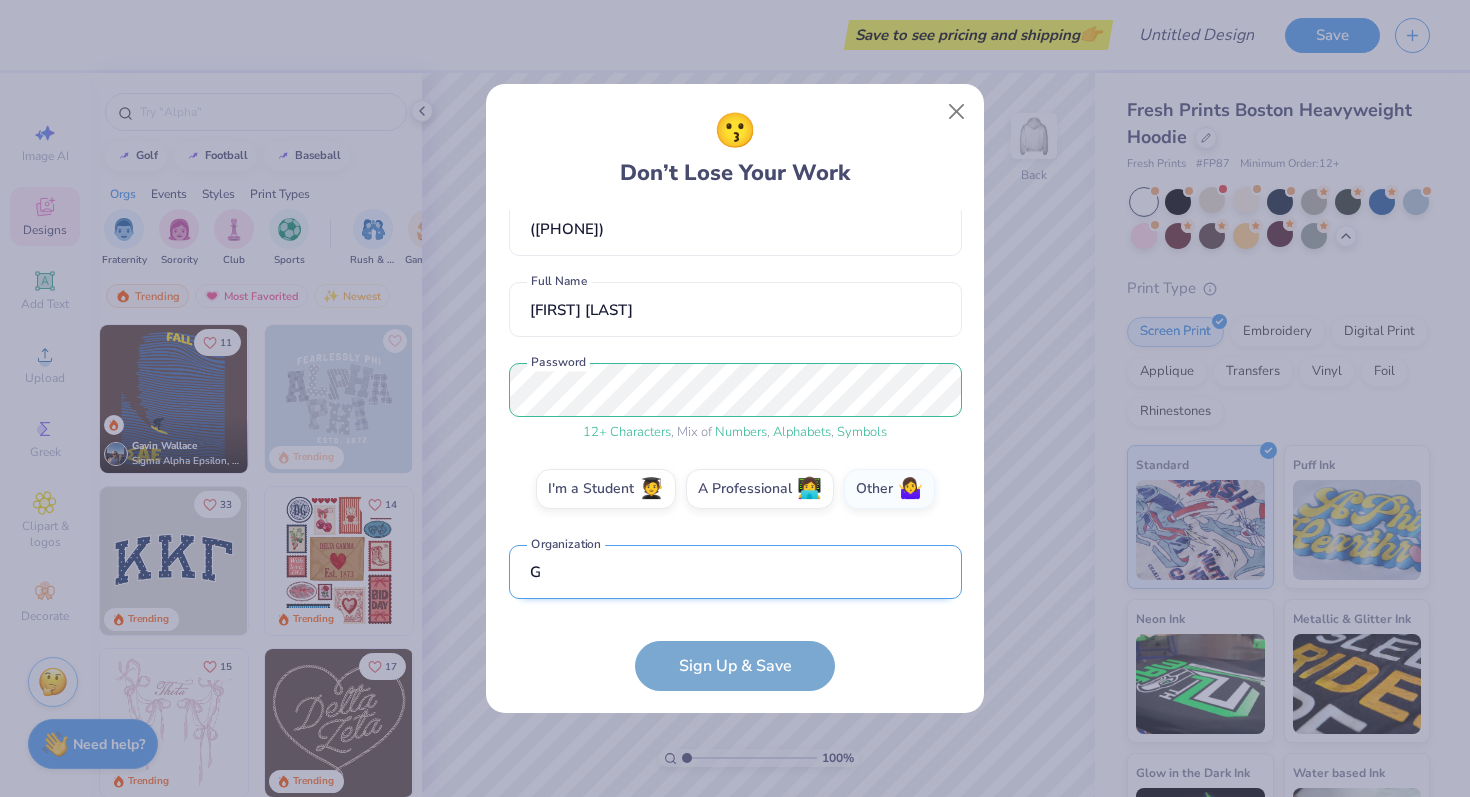 scroll, scrollTop: 229, scrollLeft: 0, axis: vertical 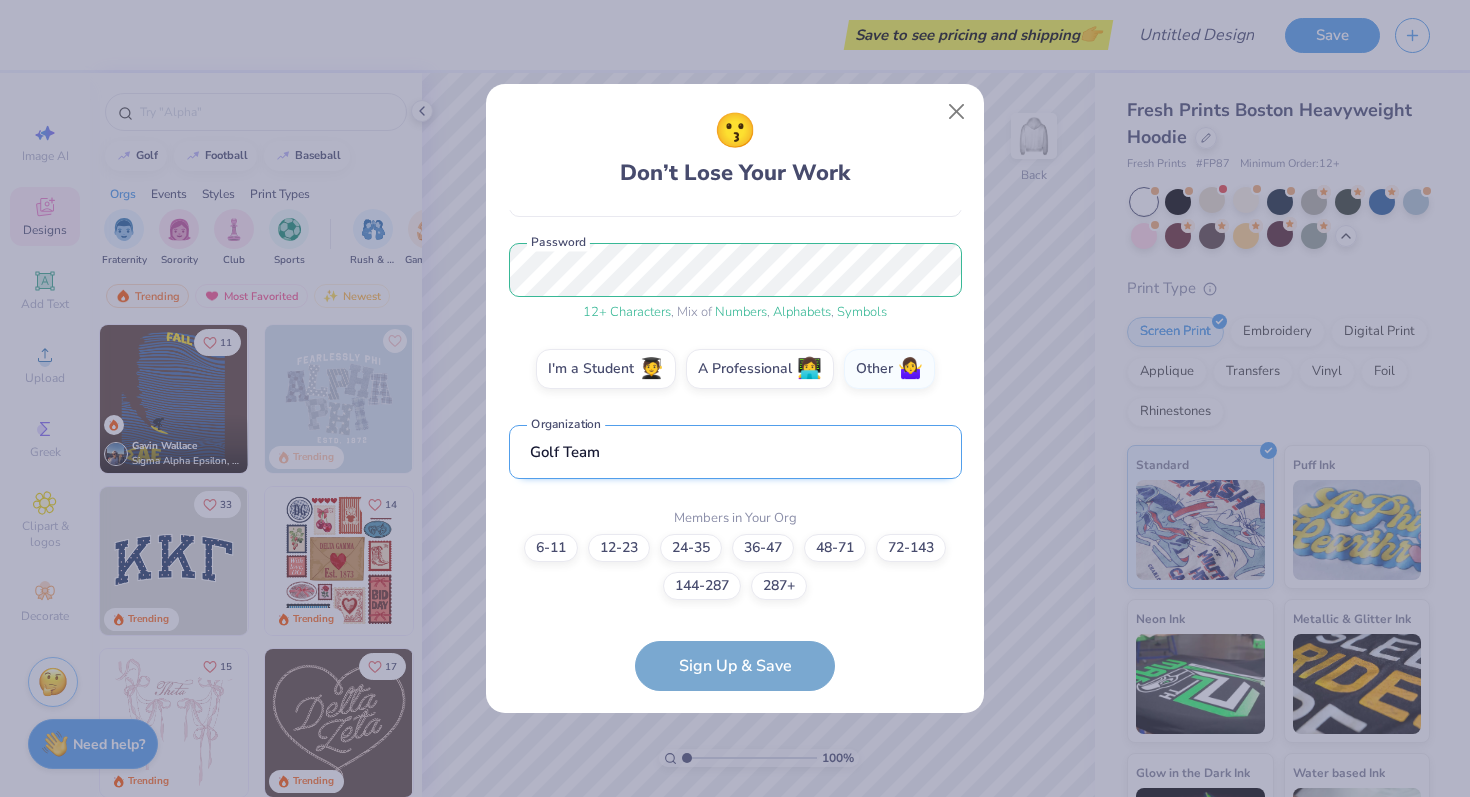 click on "Golf Team" at bounding box center [735, 452] 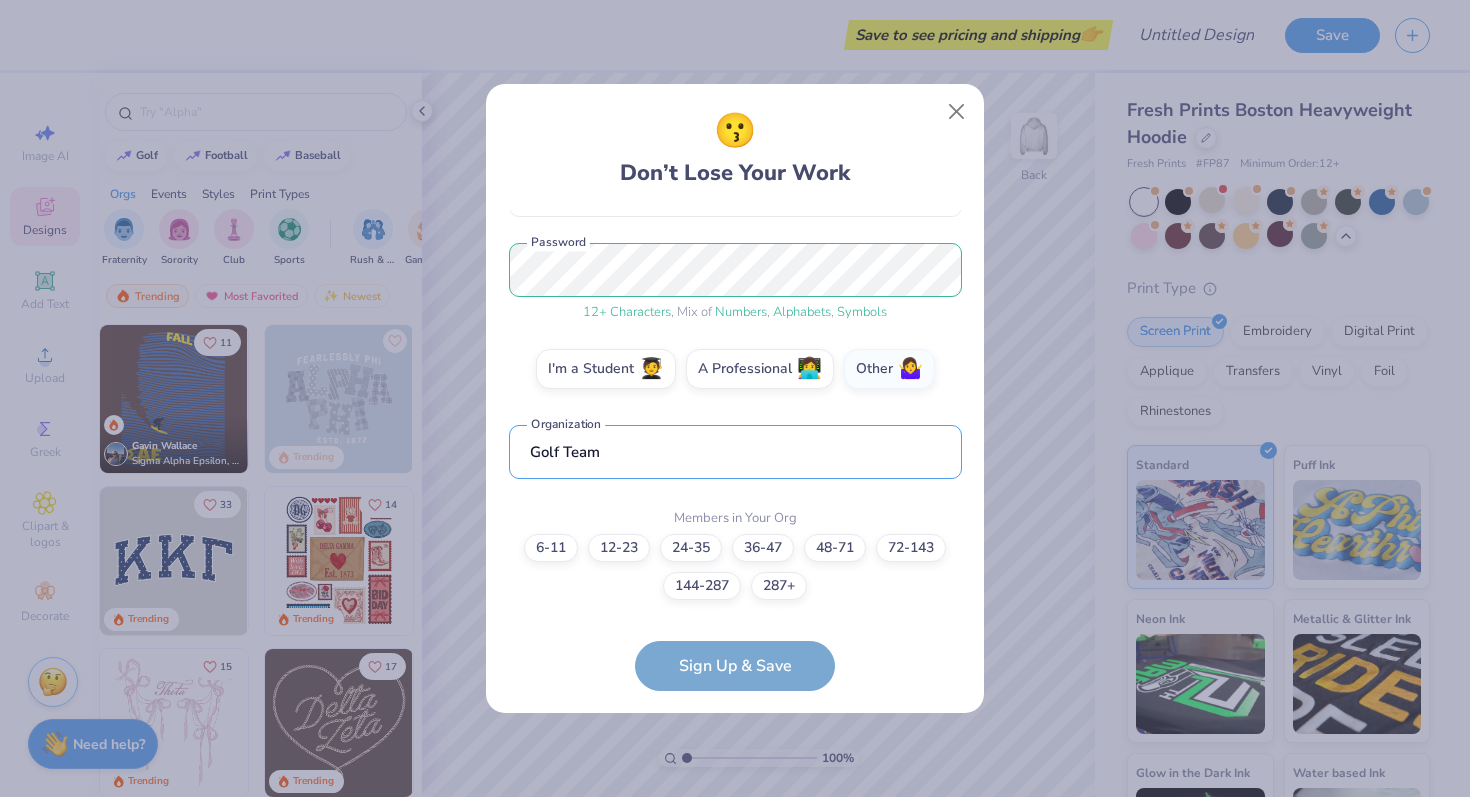 drag, startPoint x: 617, startPoint y: 454, endPoint x: 506, endPoint y: 446, distance: 111.28792 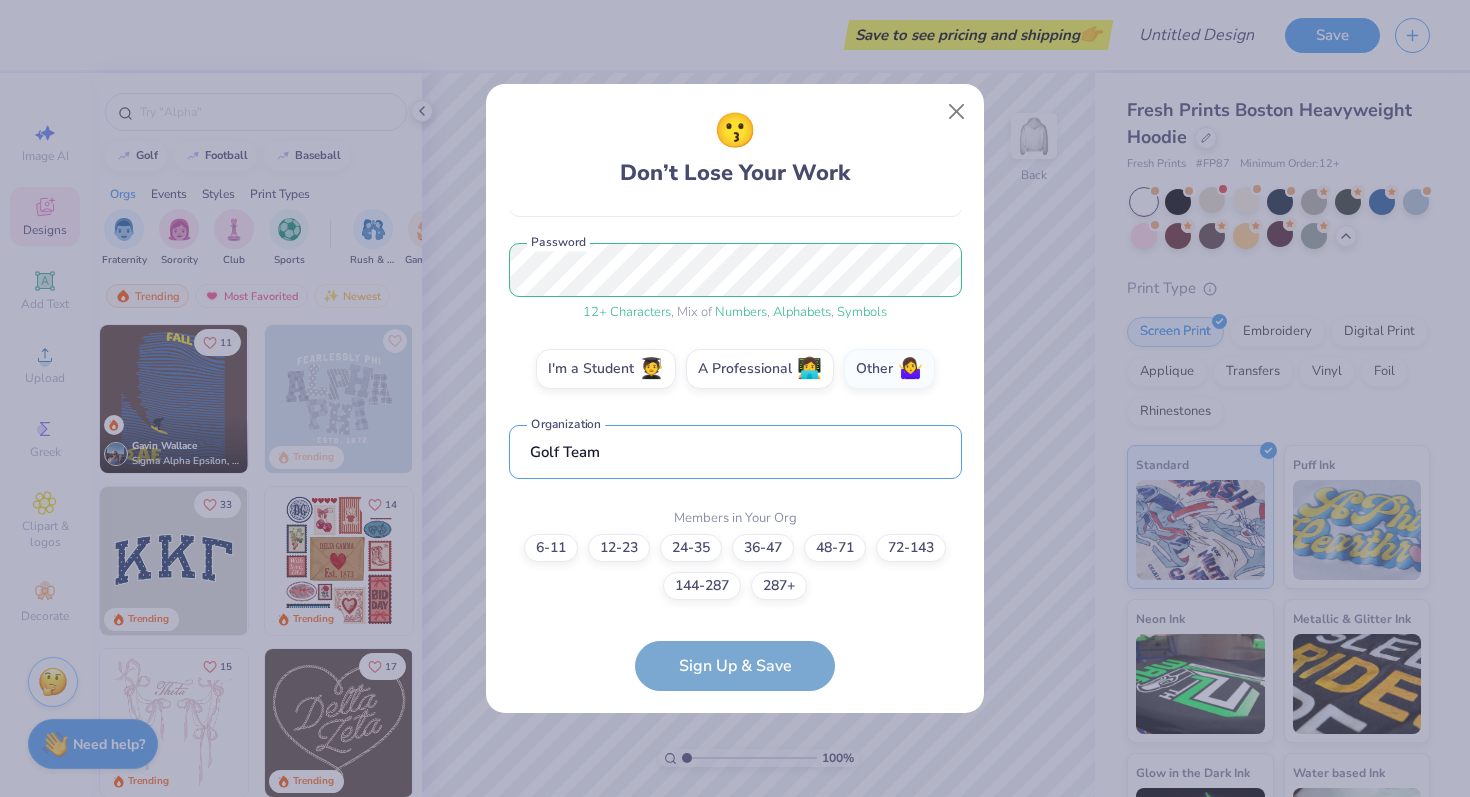 click on "😗 Don’t Lose Your Work baegrace08@gmail.com Email (248) 832-4288 Phone Grace Bae Full Name 12 + Characters , Mix of   Numbers ,   Alphabets ,   Symbols Password I'm a Student 🧑‍🎓 A Professional 👩‍💻 Other 🤷‍♀️ Golf Team Organization Members in Your Org 6-11 12-23 24-35 36-47 48-71 72-143 144-287 287+ Sign Up & Save" at bounding box center [735, 399] 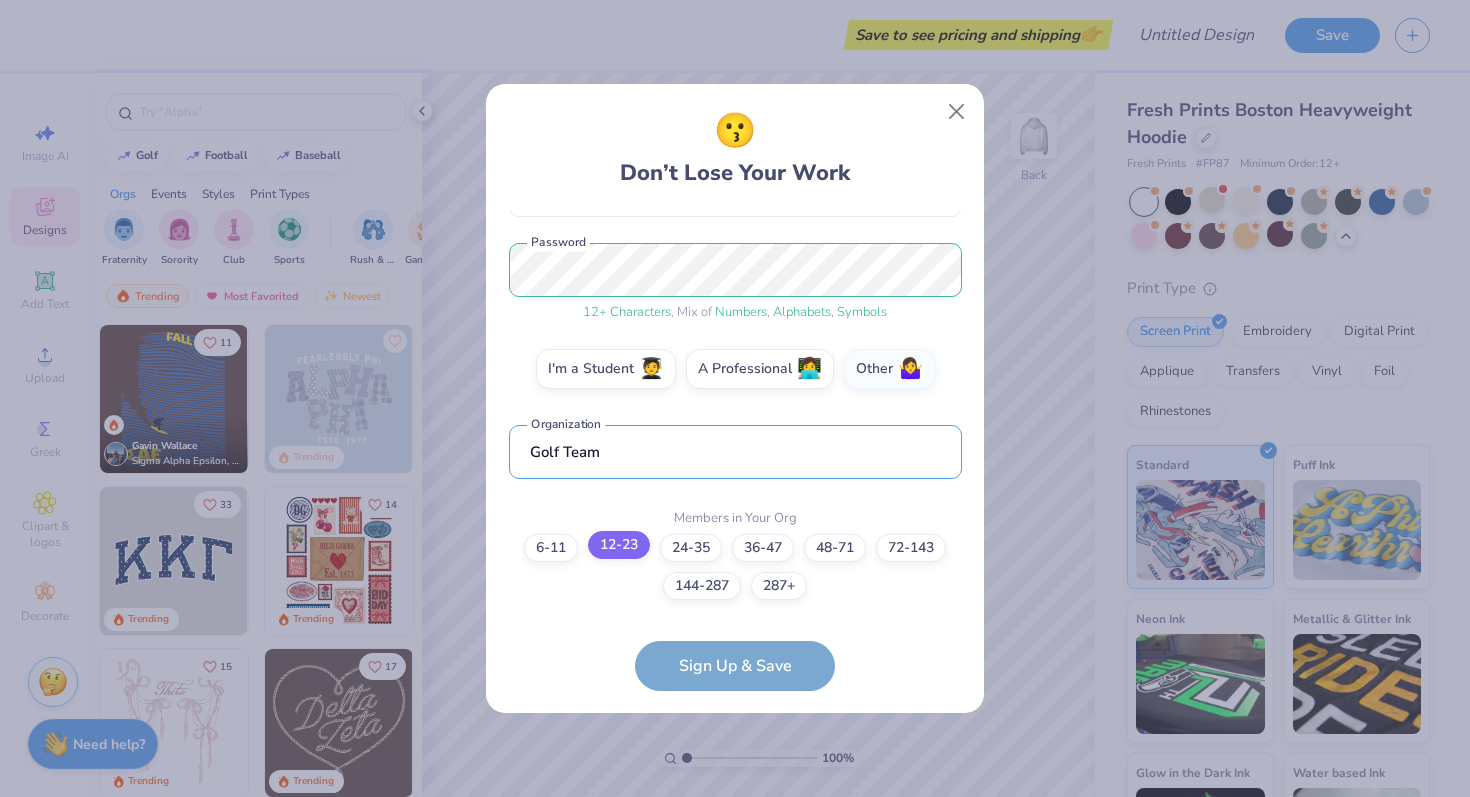 type on "Golf Team" 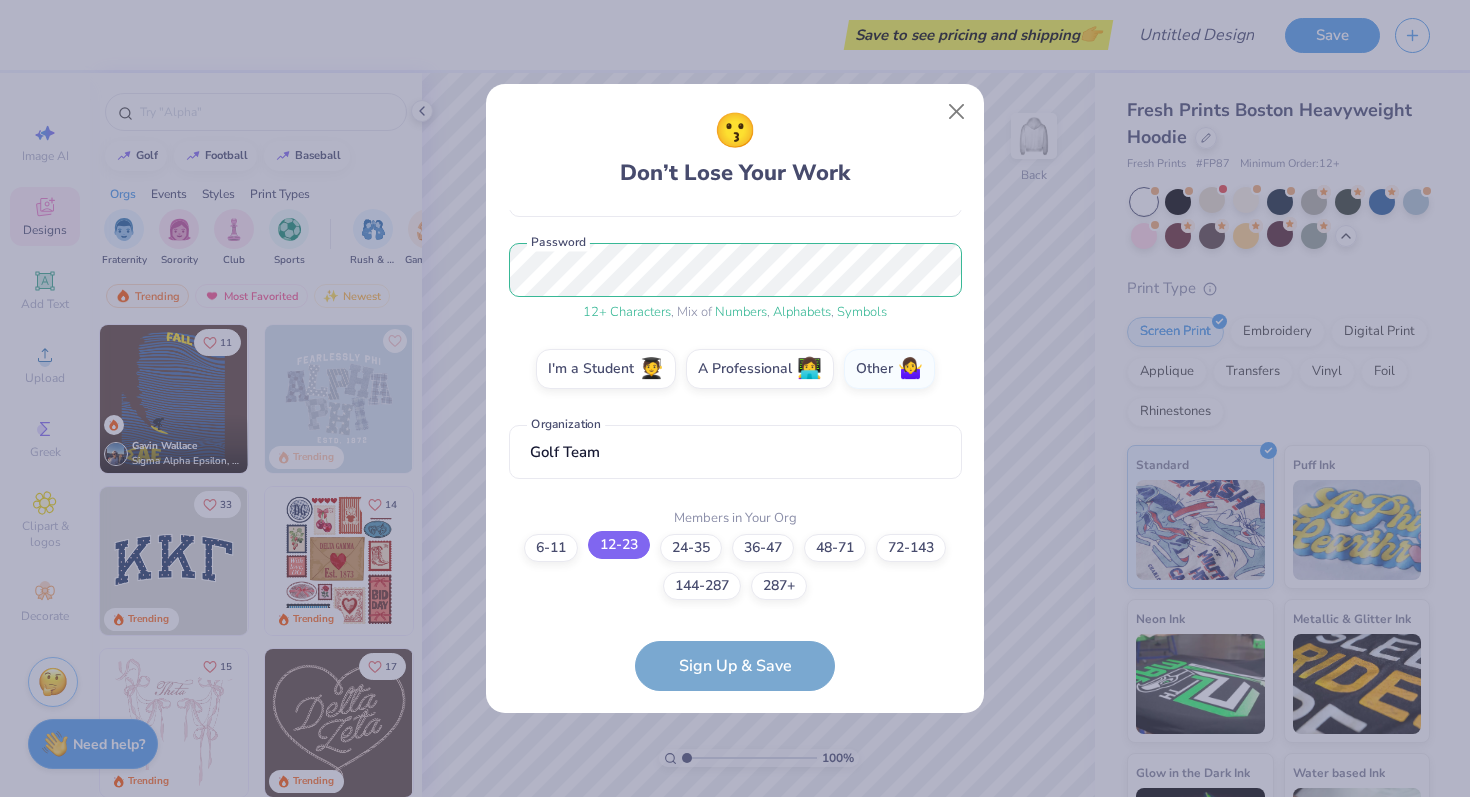 click on "12-23" at bounding box center [619, 545] 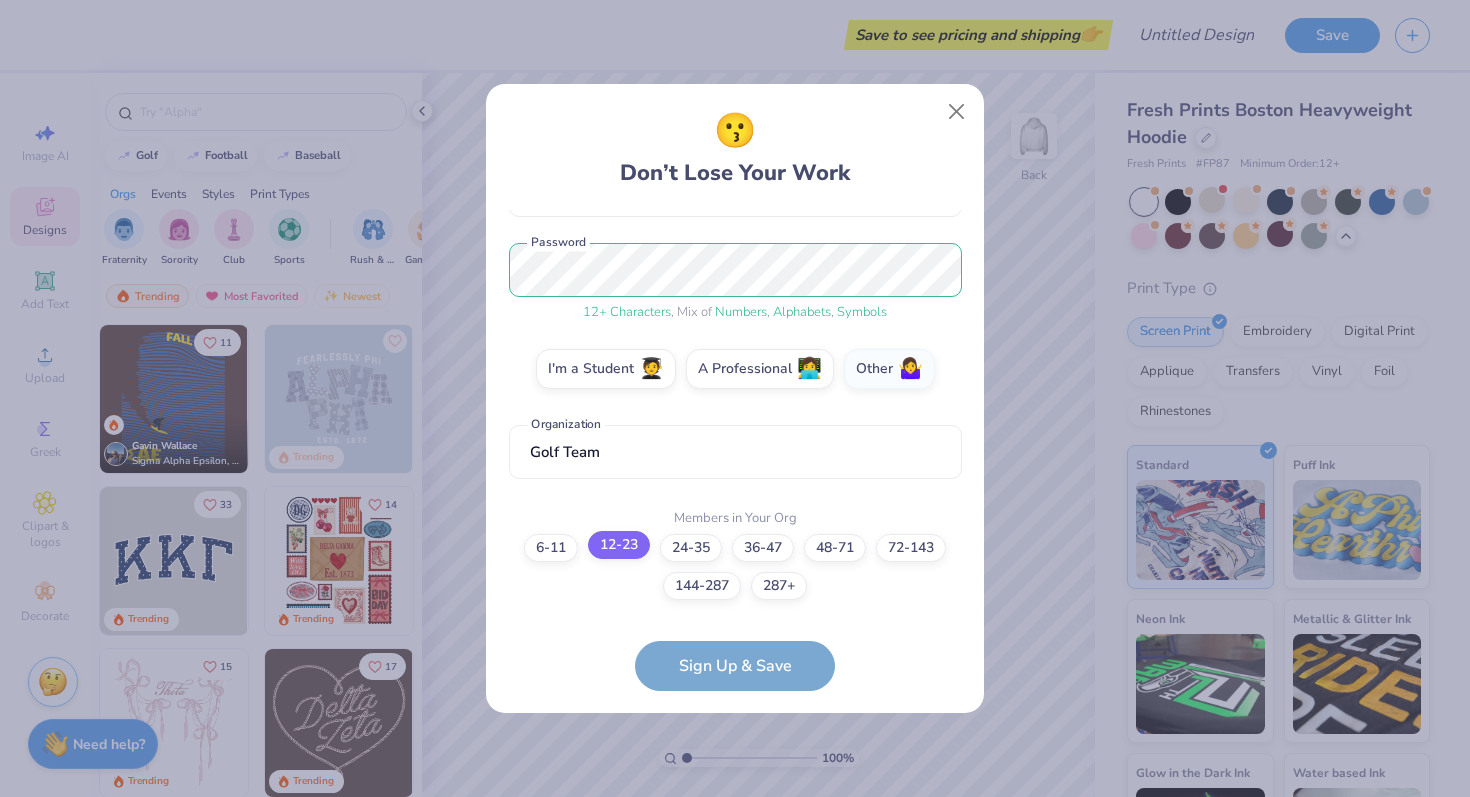 click on "12-23" at bounding box center (735, 795) 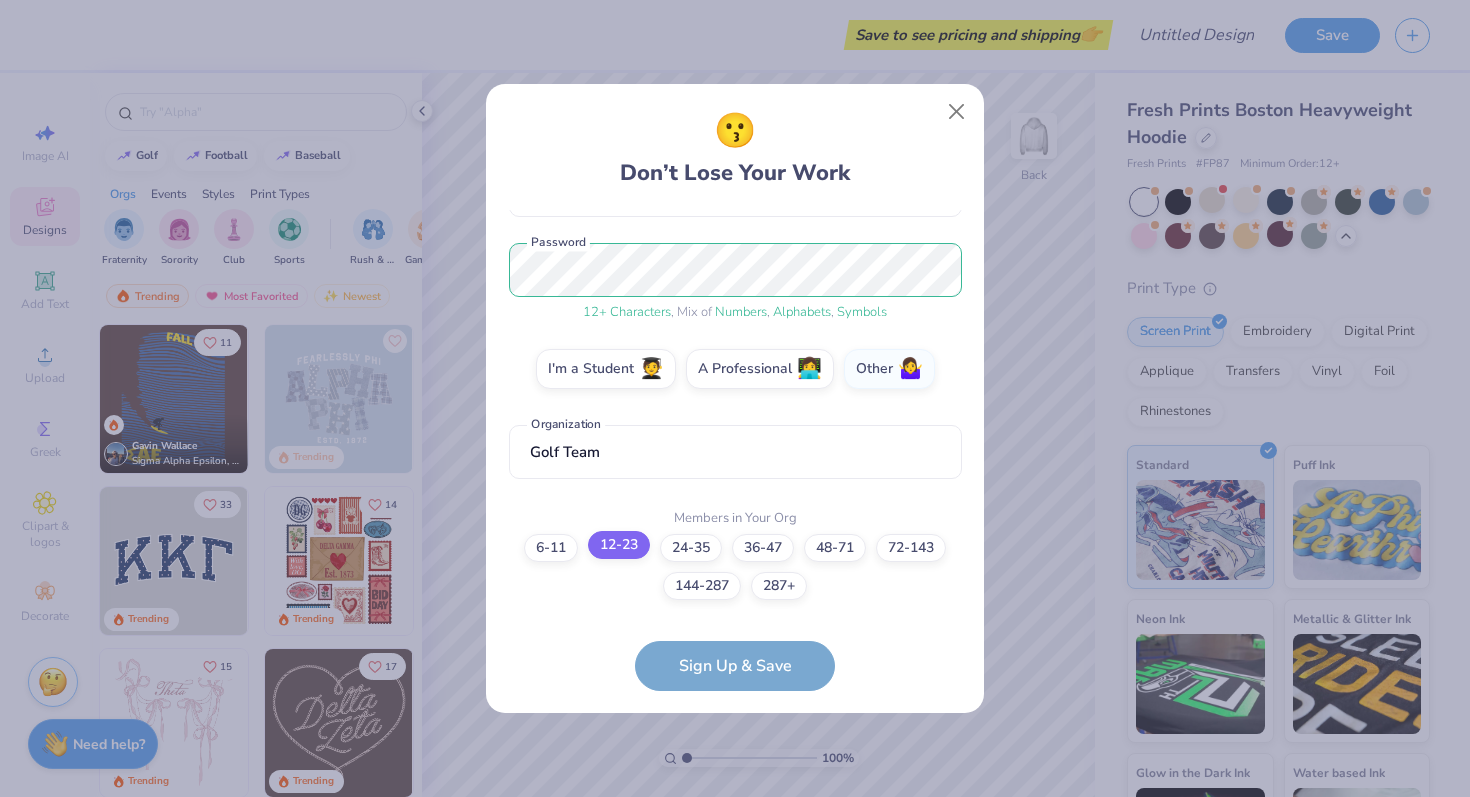 scroll, scrollTop: 0, scrollLeft: 0, axis: both 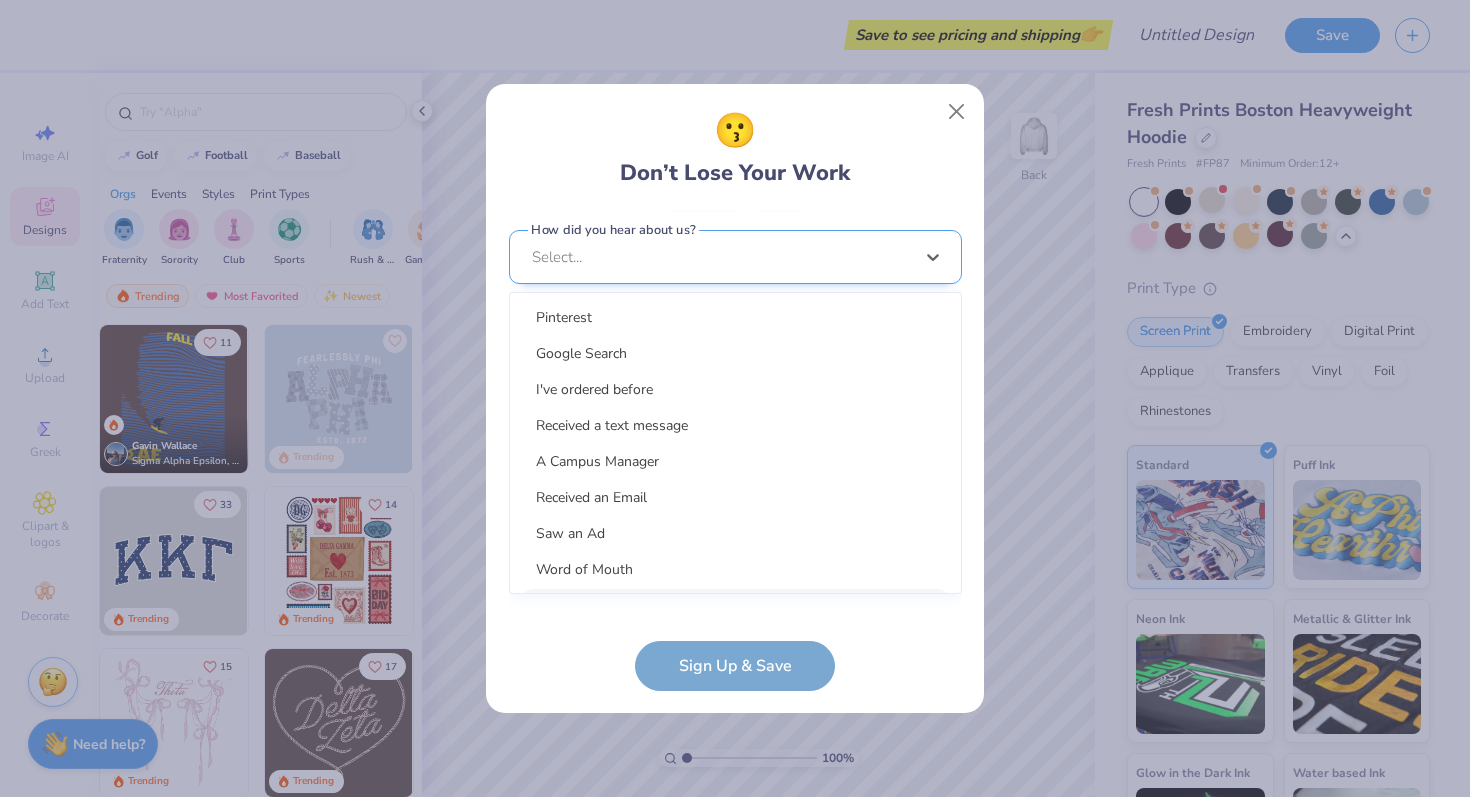 click on "option LinkedIn focused, 9 of 15. 15 results available. Use Up and Down to choose options, press Enter to select the currently focused option, press Escape to exit the menu, press Tab to select the option and exit the menu. Select... Pinterest Google Search I've ordered before Received a text message A Campus Manager Received an Email Saw an Ad Word of Mouth LinkedIn Tik Tok Instagram Blog/Article Reddit An AI Chatbot Other" at bounding box center (735, 412) 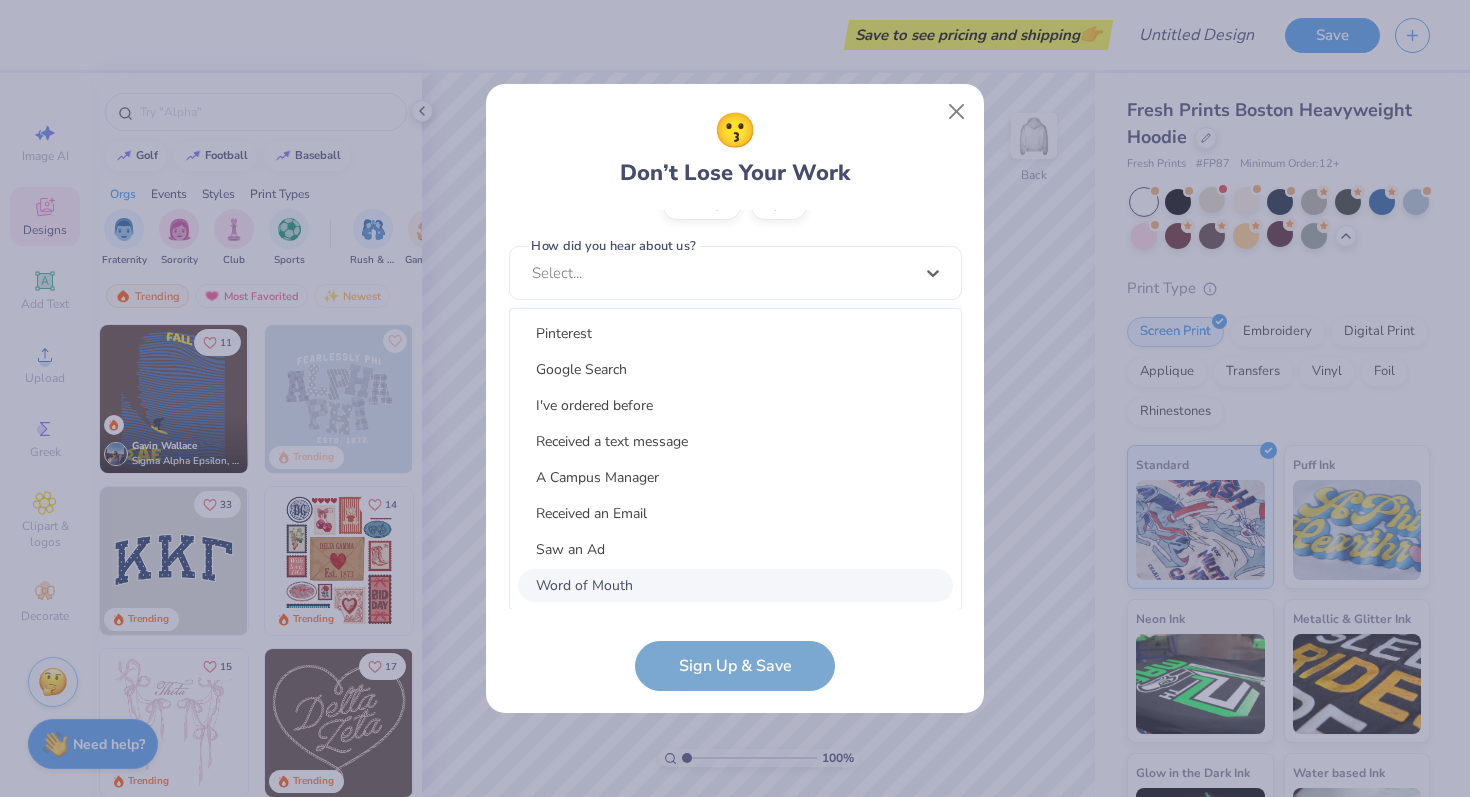 click on "Word of Mouth" at bounding box center [735, 585] 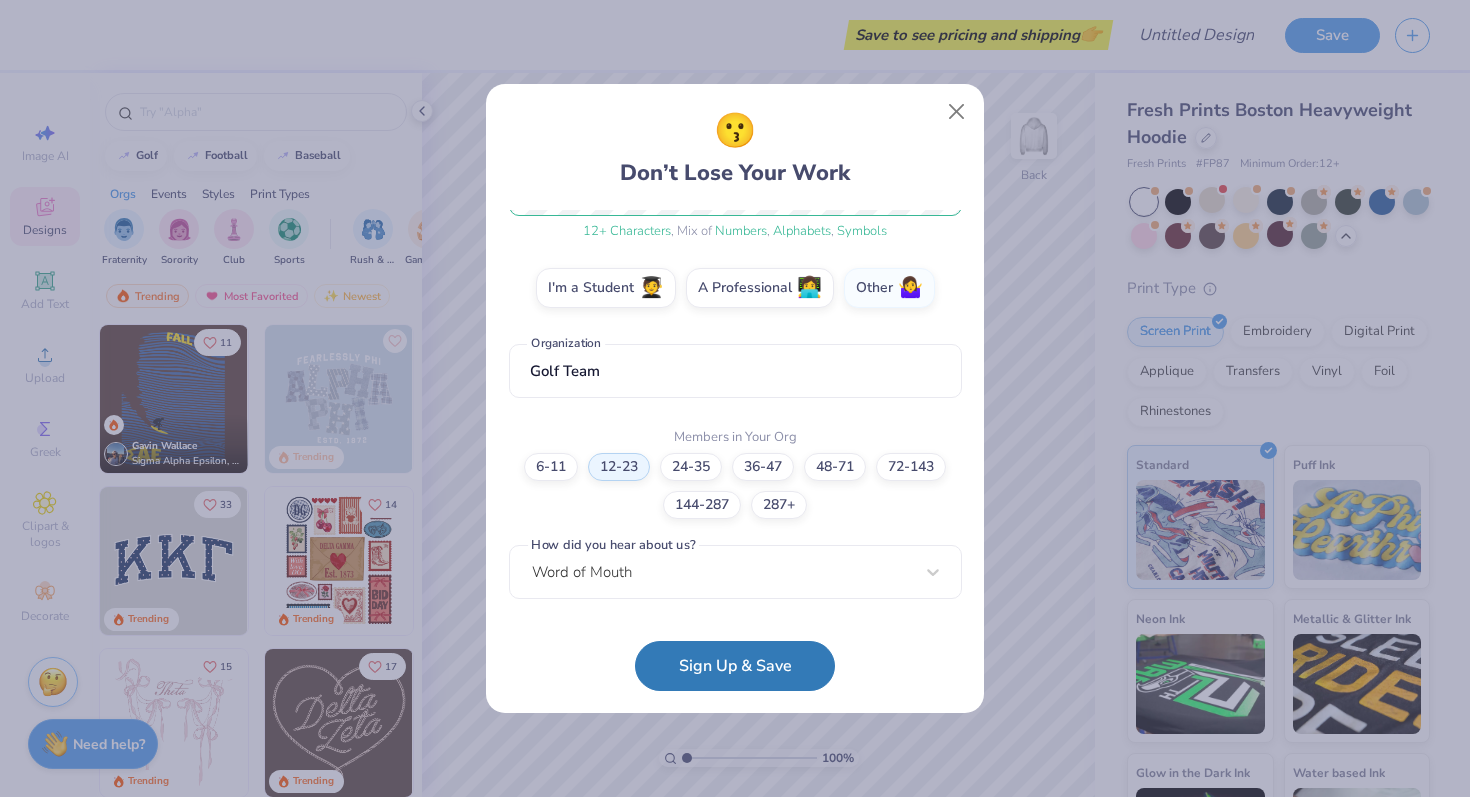 scroll, scrollTop: 309, scrollLeft: 0, axis: vertical 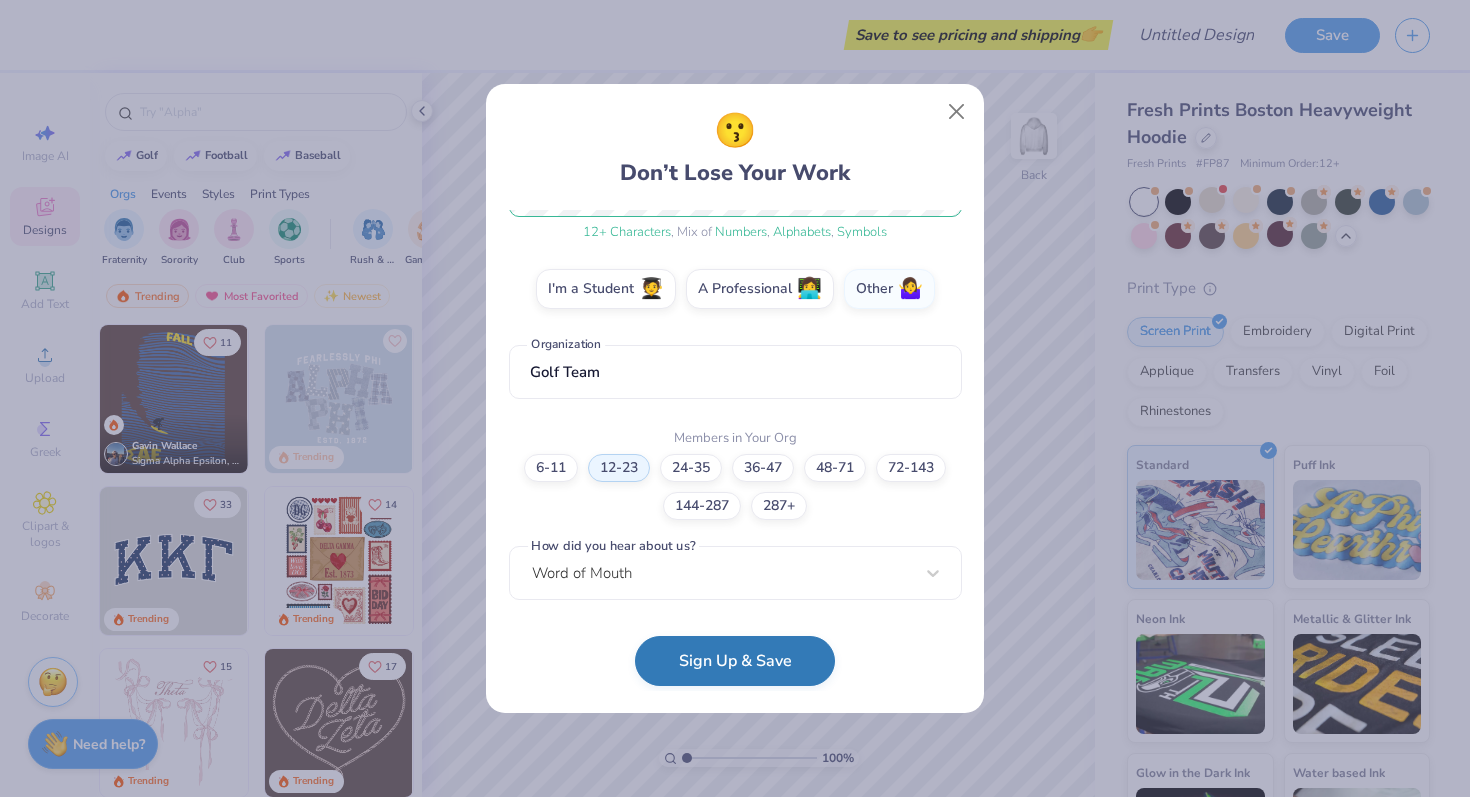 click on "Sign Up & Save" at bounding box center [735, 661] 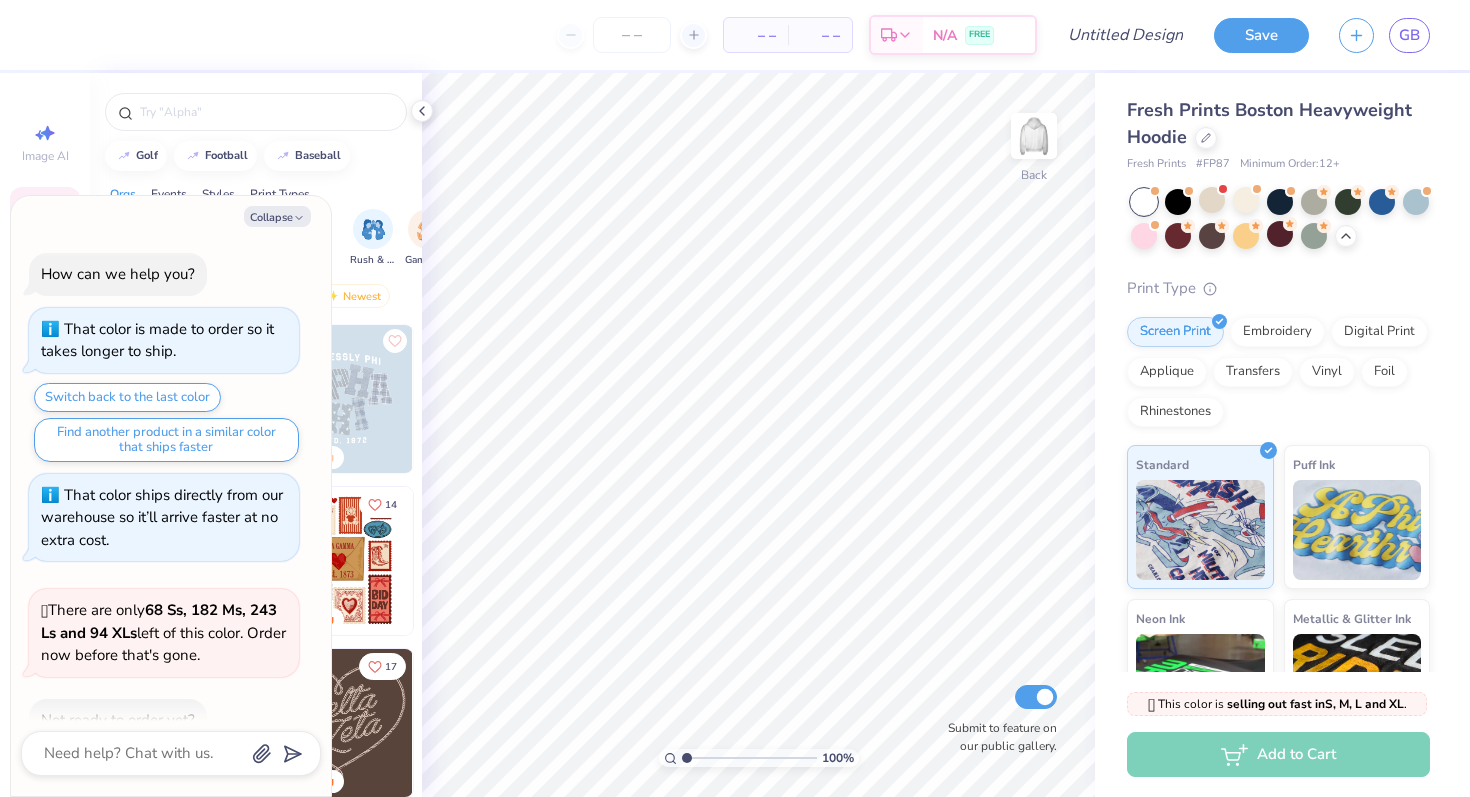 scroll, scrollTop: 1018, scrollLeft: 0, axis: vertical 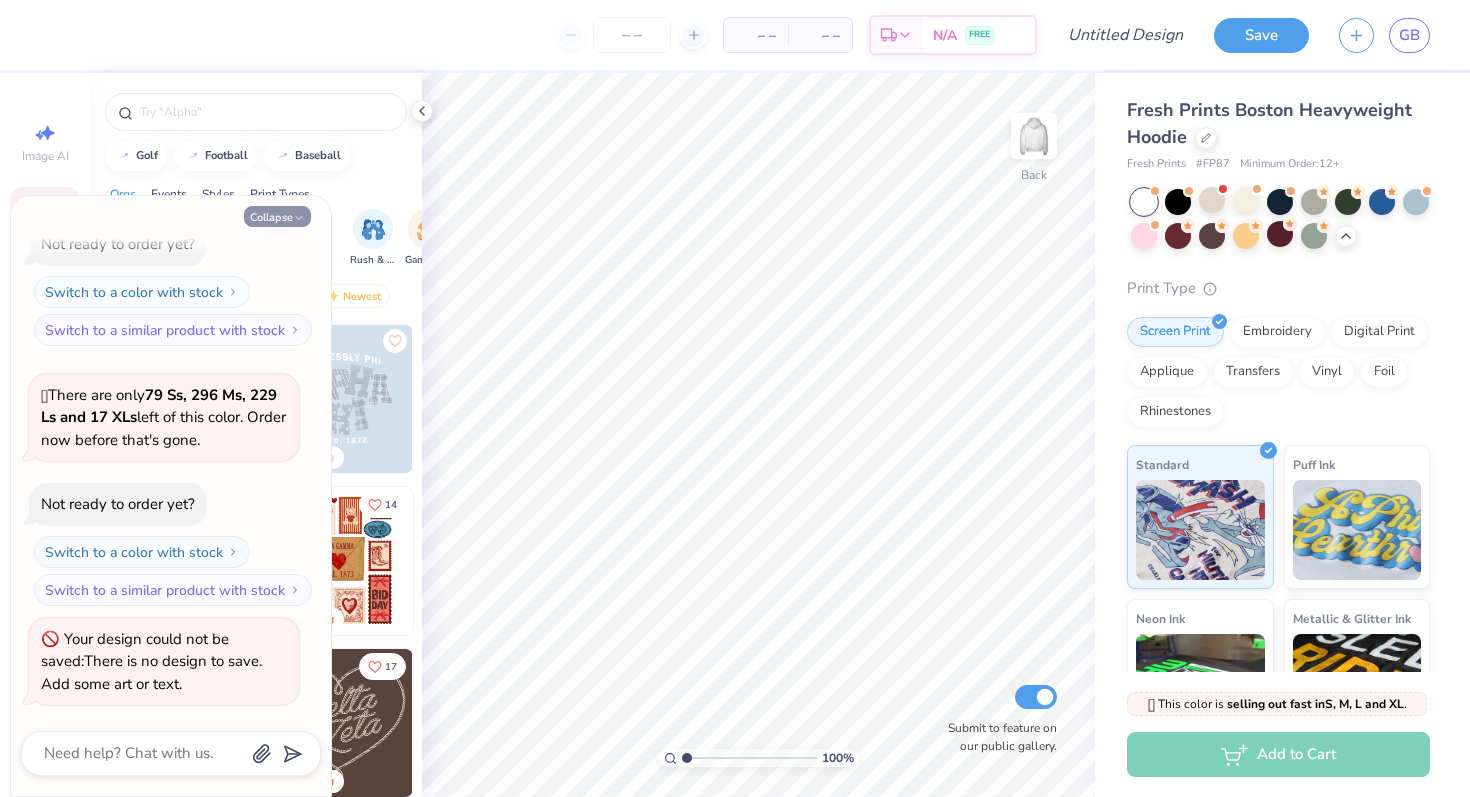 click 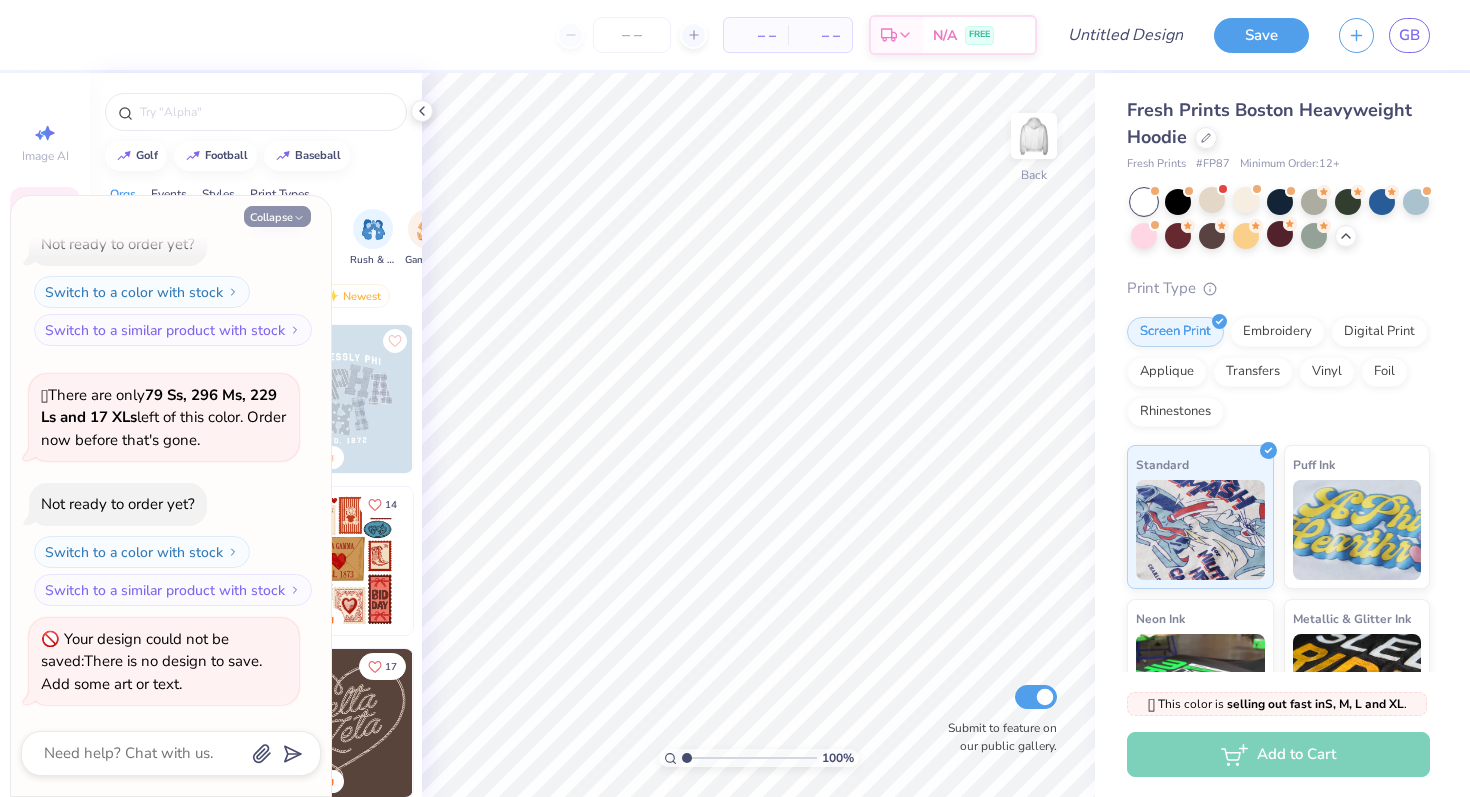 type on "x" 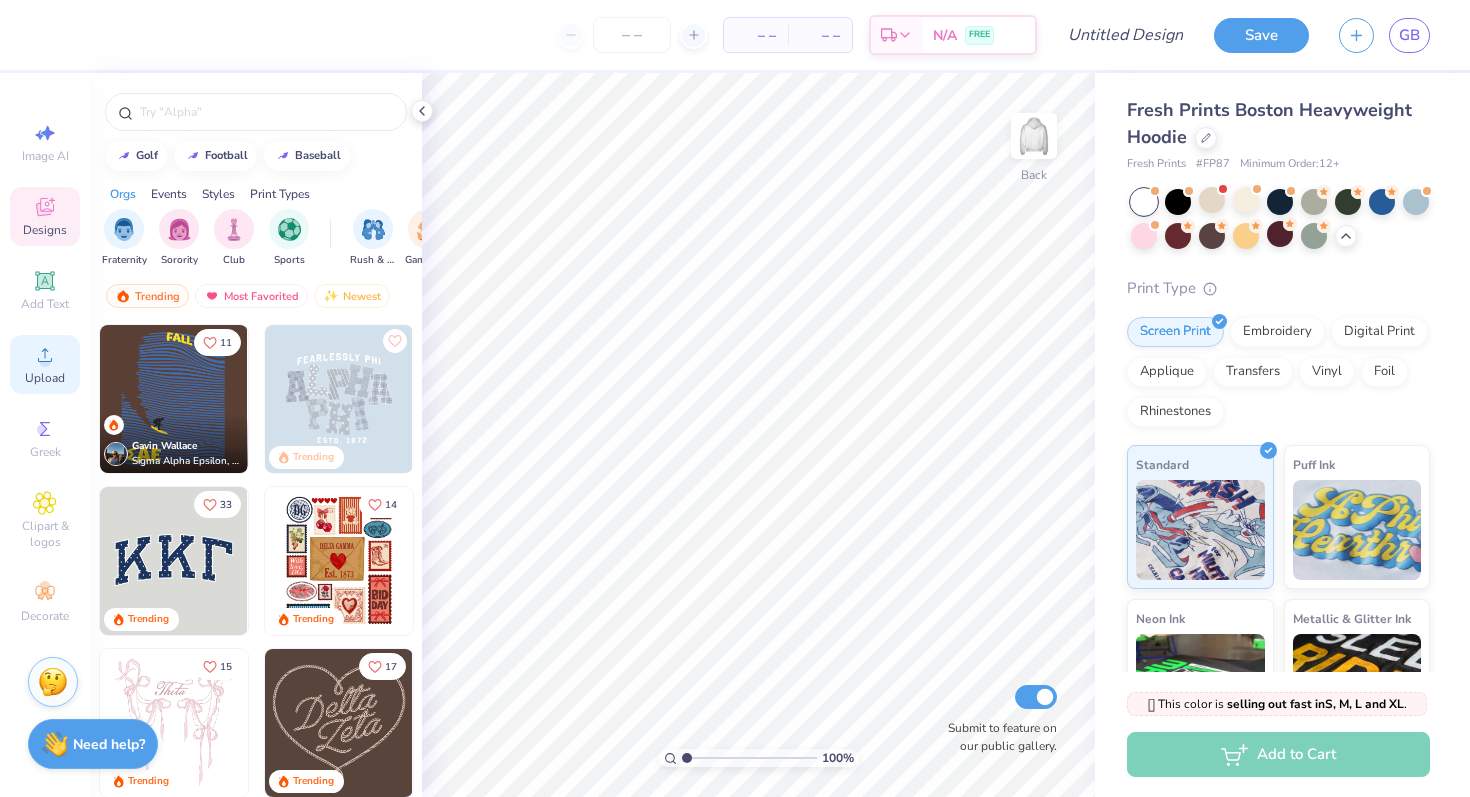 click on "Upload" at bounding box center [45, 378] 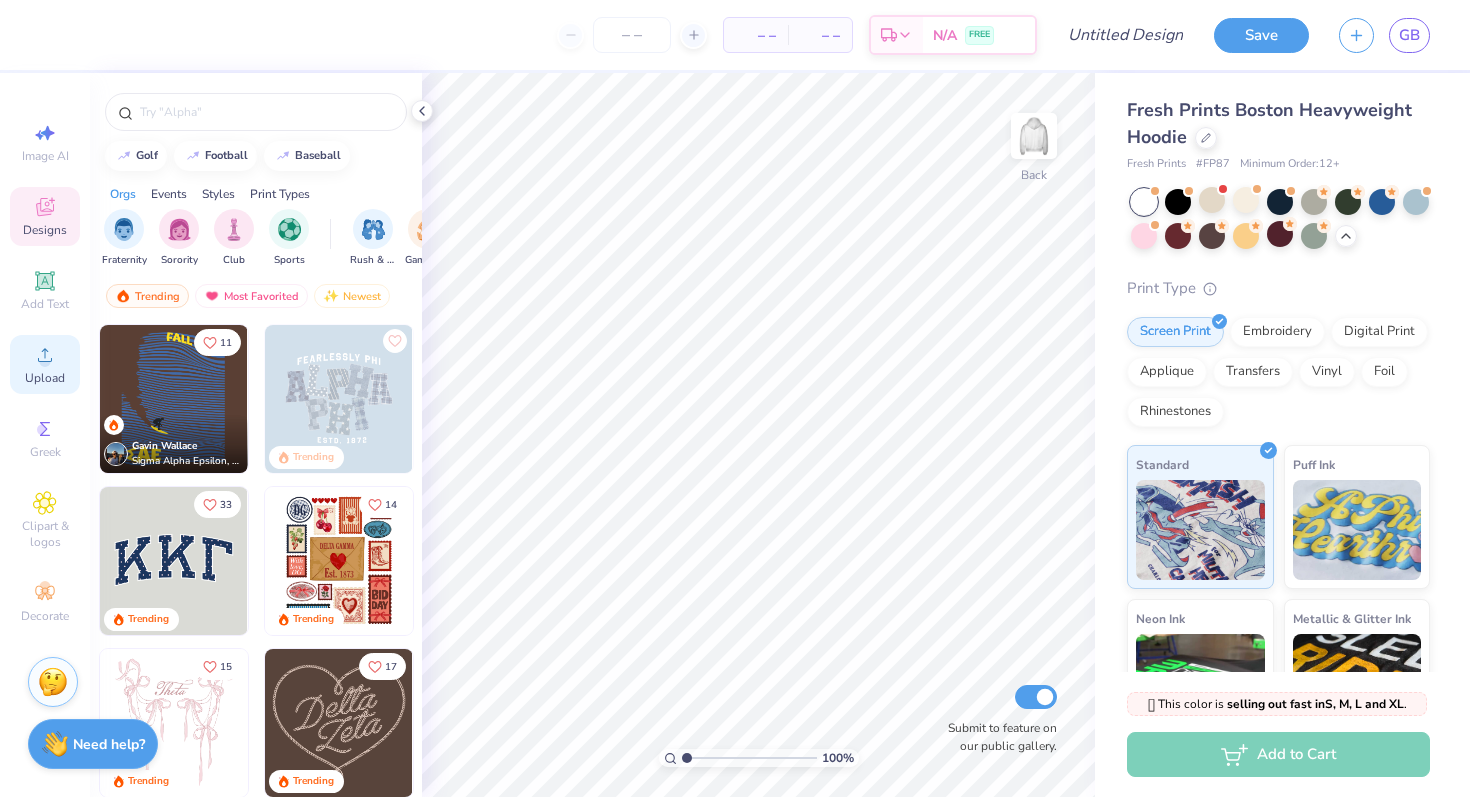 click on "Upload" at bounding box center [45, 364] 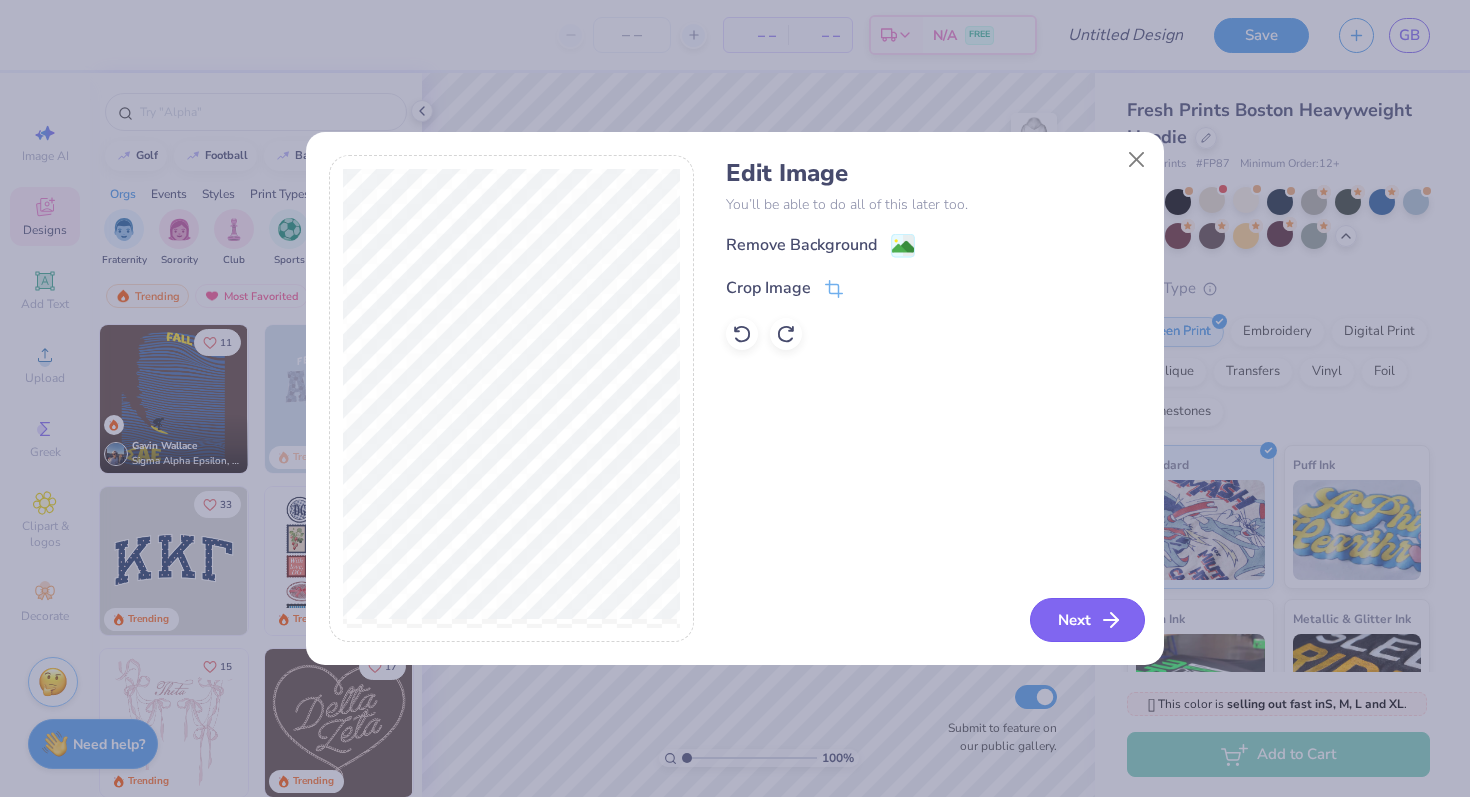 click on "Next" at bounding box center [1087, 620] 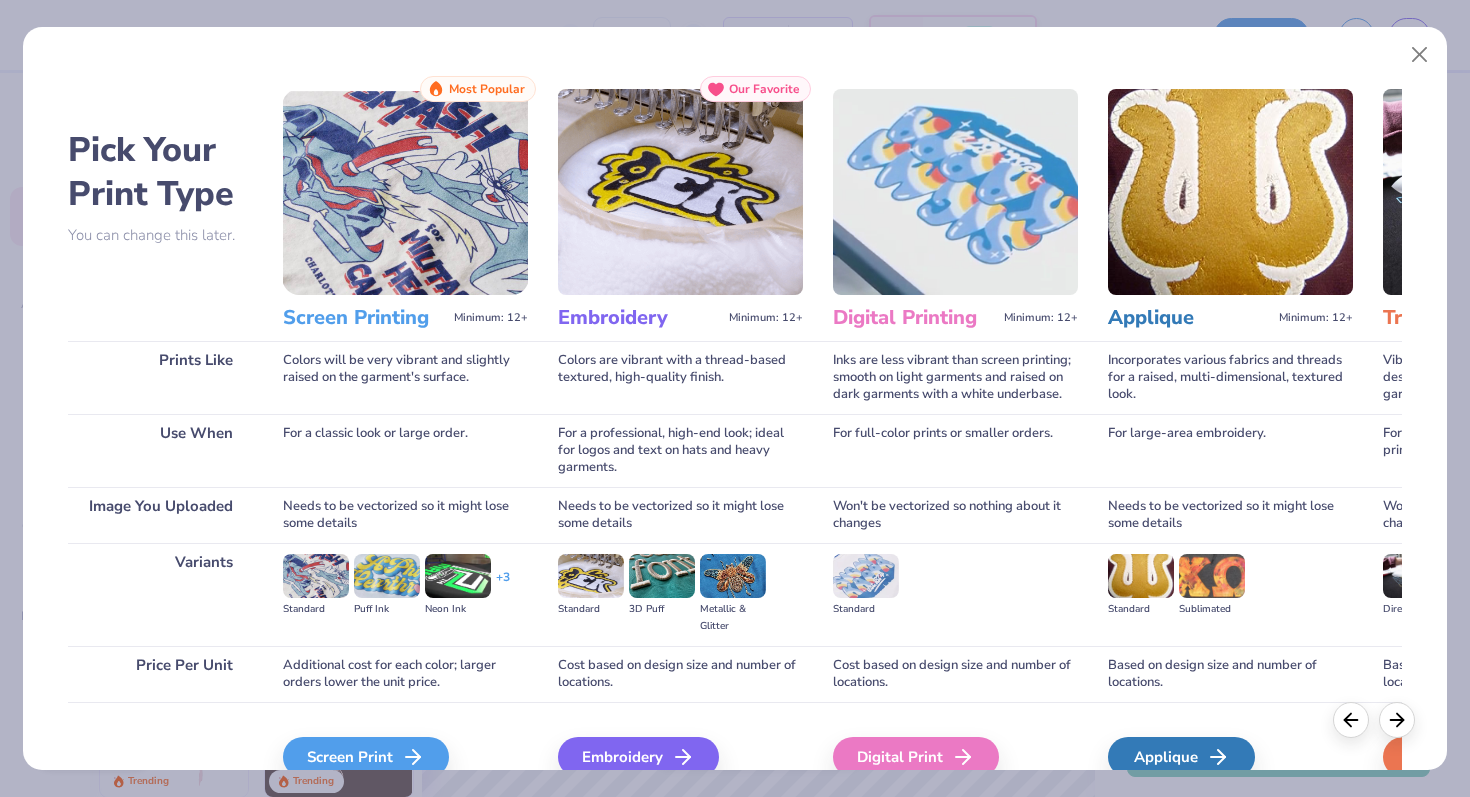 scroll, scrollTop: 0, scrollLeft: 0, axis: both 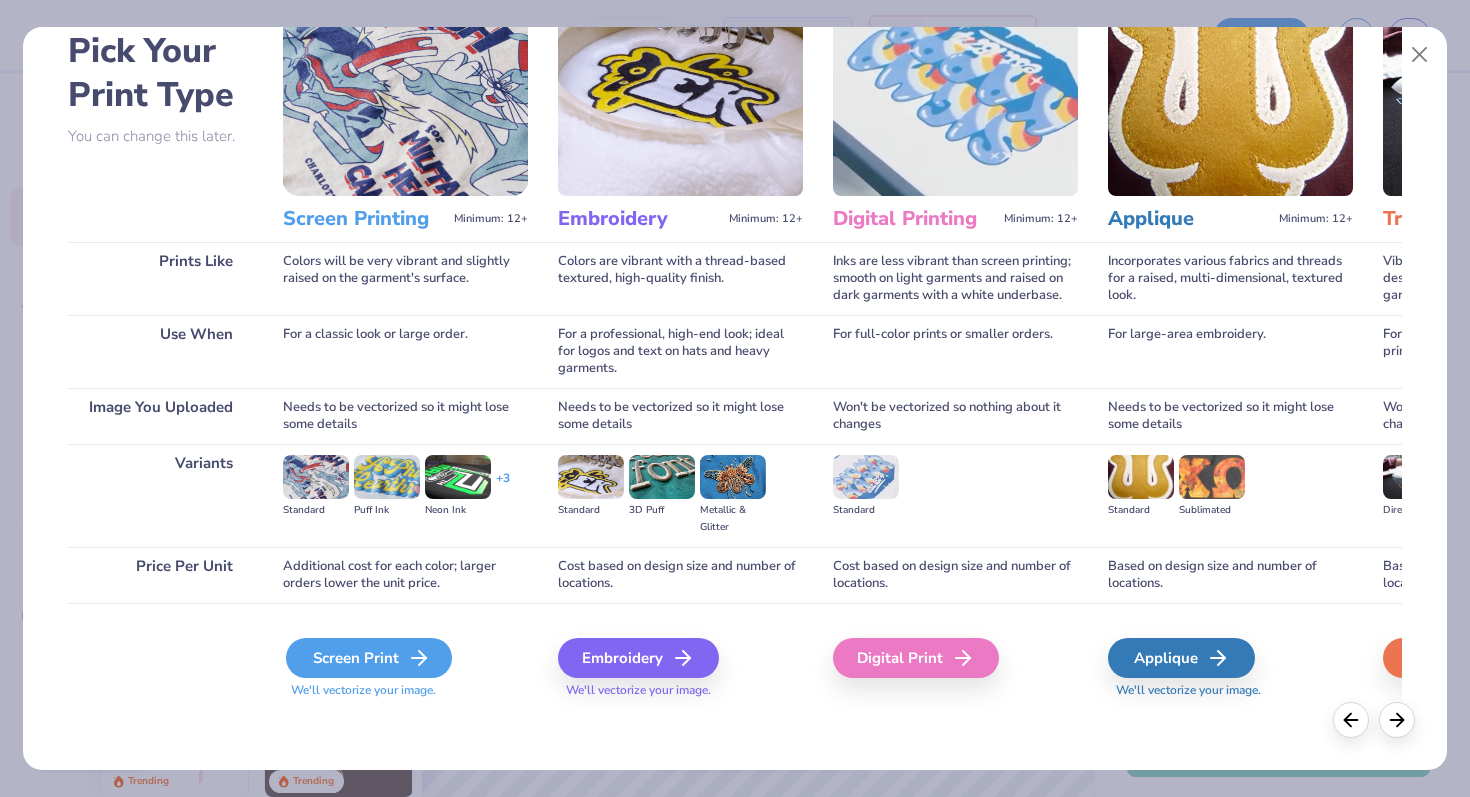 click on "Screen Print" at bounding box center [369, 658] 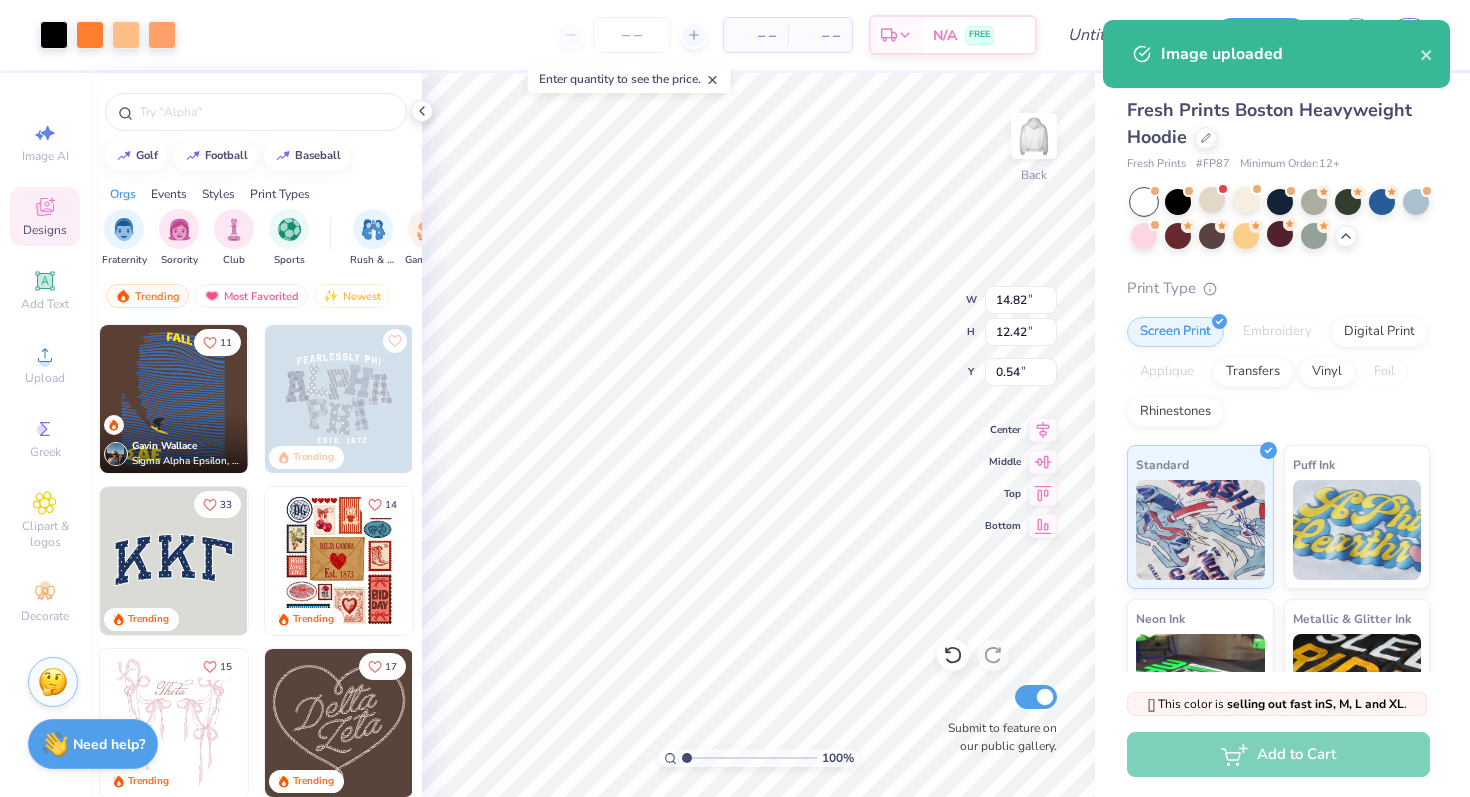 type on "0.58" 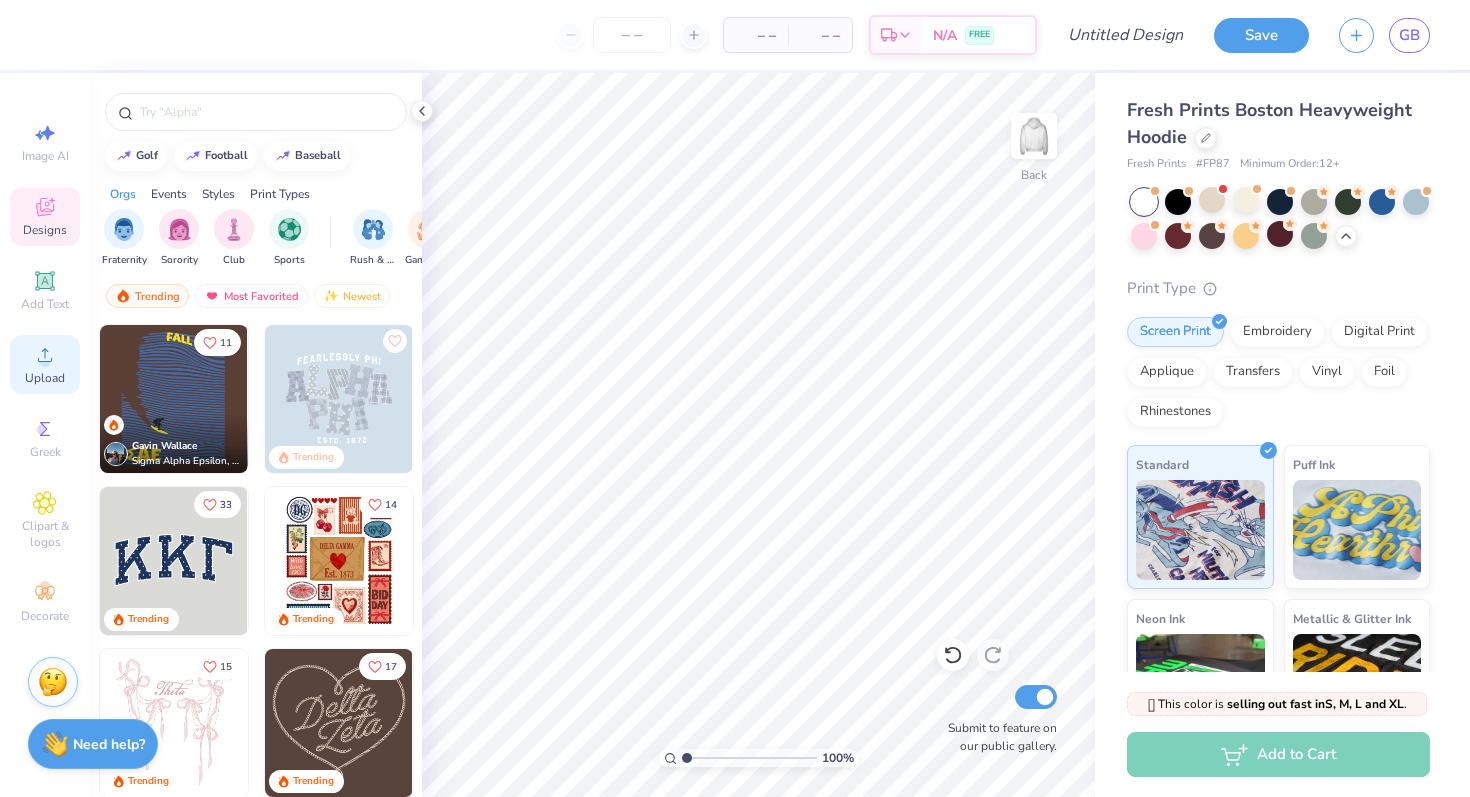 click on "Upload" at bounding box center (45, 364) 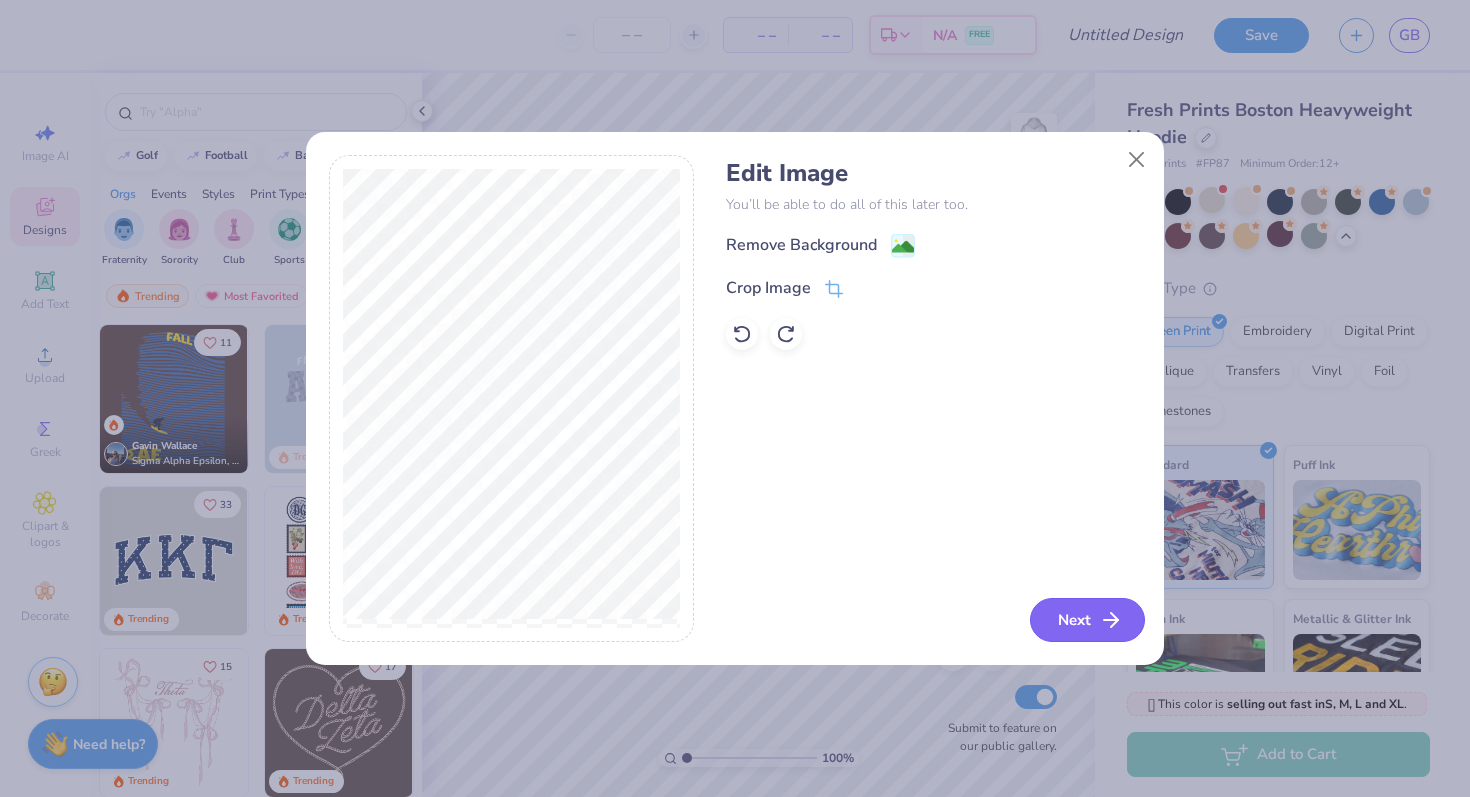 click on "Next" at bounding box center (1087, 620) 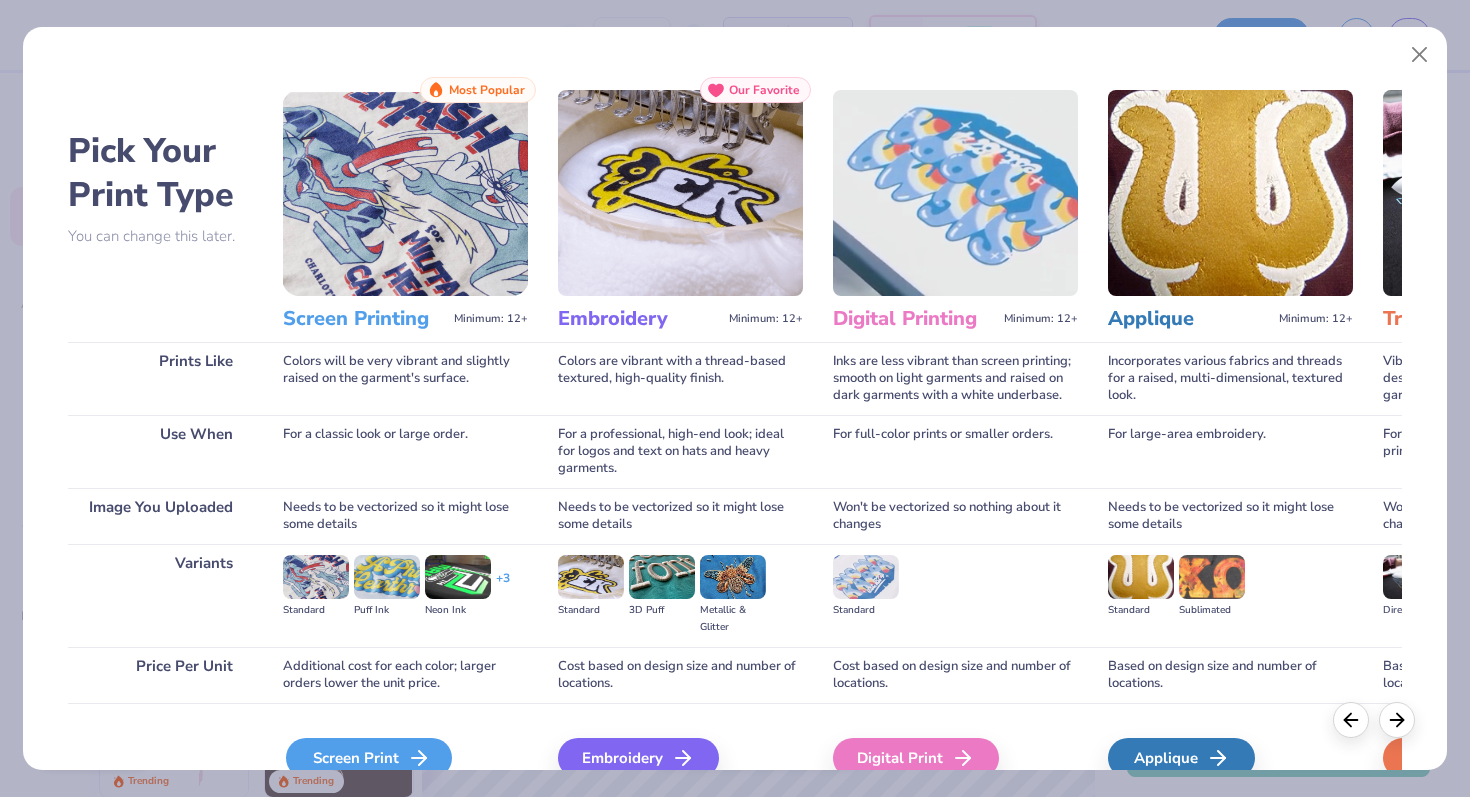 click 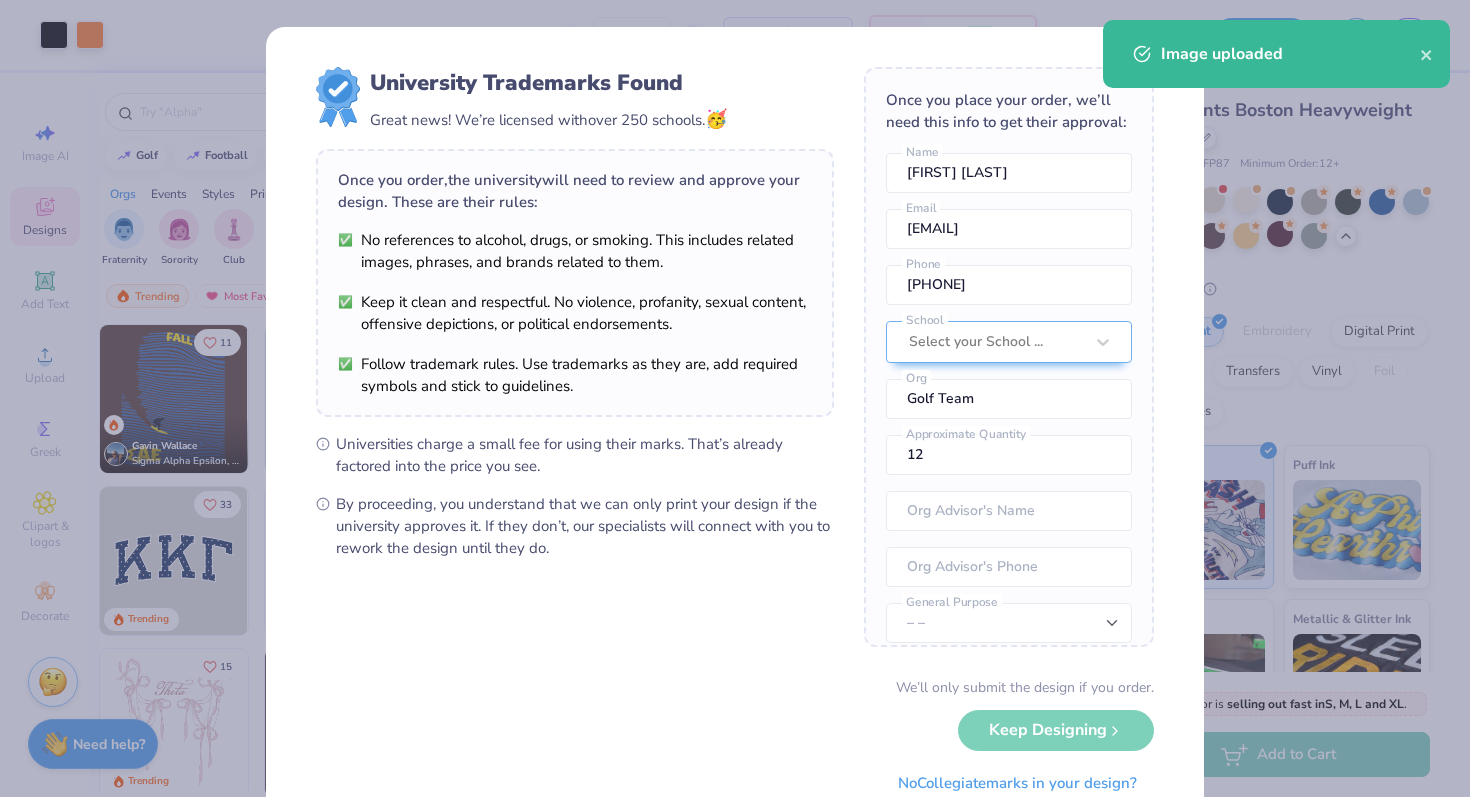 click on "Art colors – – Per Item – – Total Est.  Delivery N/A FREE Design Title Save GB Image AI Designs Add Text Upload Greek Clipart & logos Decorate golf football baseball Orgs Events Styles Print Types Fraternity Sorority Club Sports Rush & Bid Game Day Parent's Weekend PR & General Big Little Reveal Philanthropy Date Parties & Socials Retreat Spring Break Holidays Greek Week Formal & Semi Graduation Founder’s Day Classic Minimalist Varsity Y2K Typography Handdrawn Cartoons Grunge 80s & 90s 60s & 70s Embroidery Screen Print Patches Digital Print Vinyl Transfers Applique Trending Most Favorited Newest 11 Gavin Wallace Sigma Alpha Epsilon, University of Colorado Boulder Trending 33 Trending 14 Trending 15 Trending 17 Trending 19 Trending 5 Trending 18 Trending Trending 100  % Back W 15.00 15.00 " H 12.12 12.12 " Y 0.69 0.69 " Center Middle Top Bottom Submit to feature on our public gallery. Fresh Prints Boston Heavyweight Hoodie Fresh Prints # FP87 Minimum Order:  12 +   Print Type" at bounding box center [735, 398] 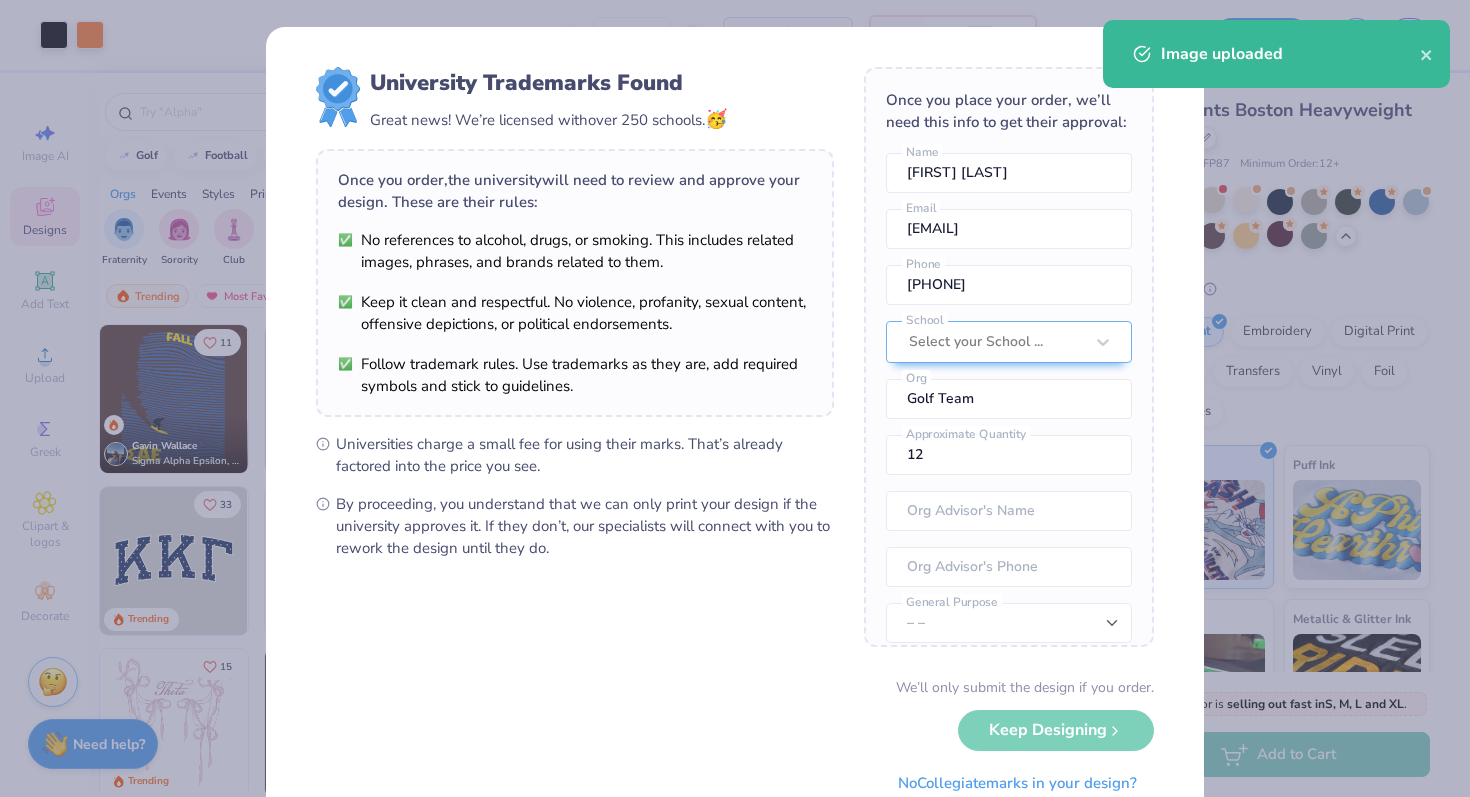 type on "3.16" 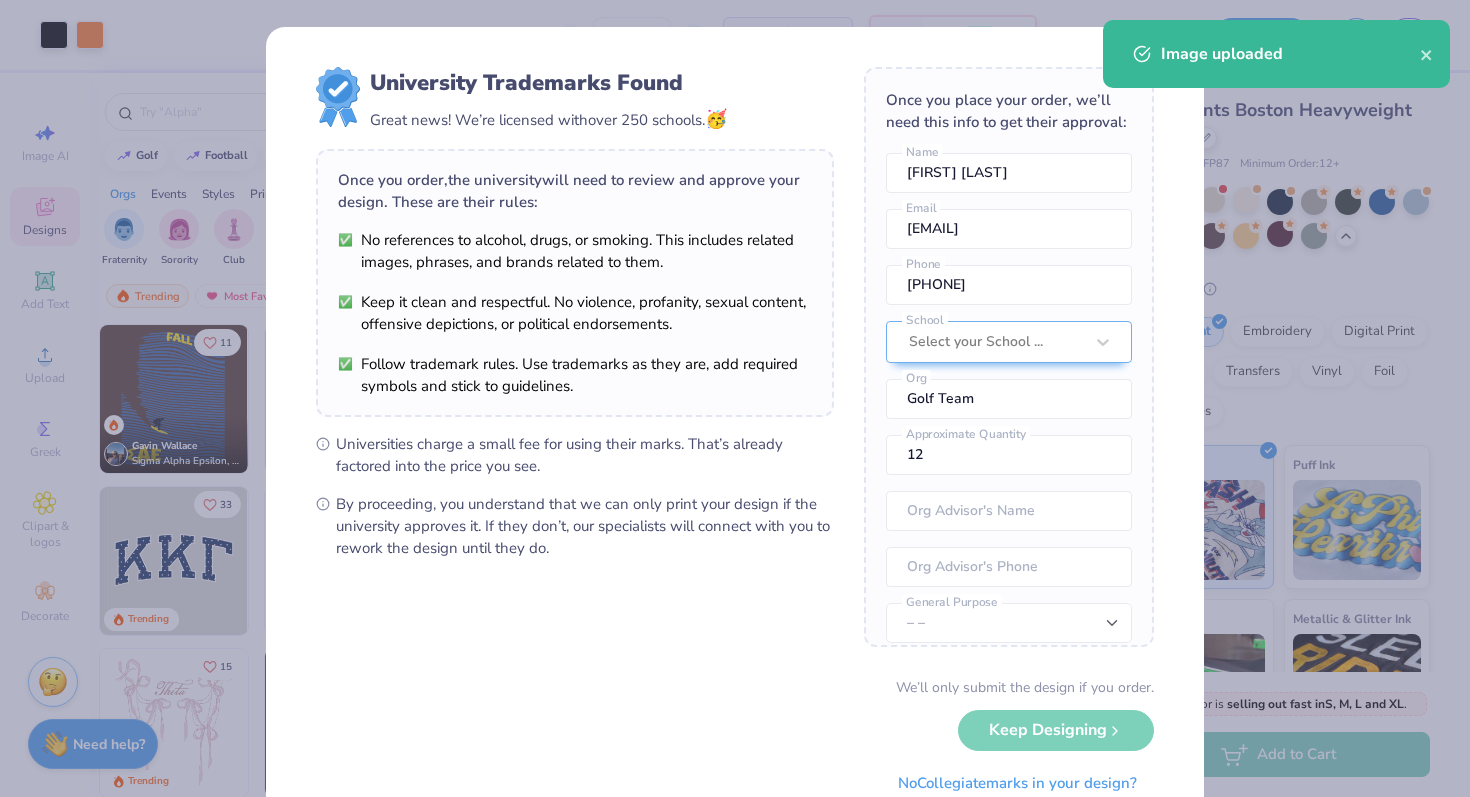 type on "2.55" 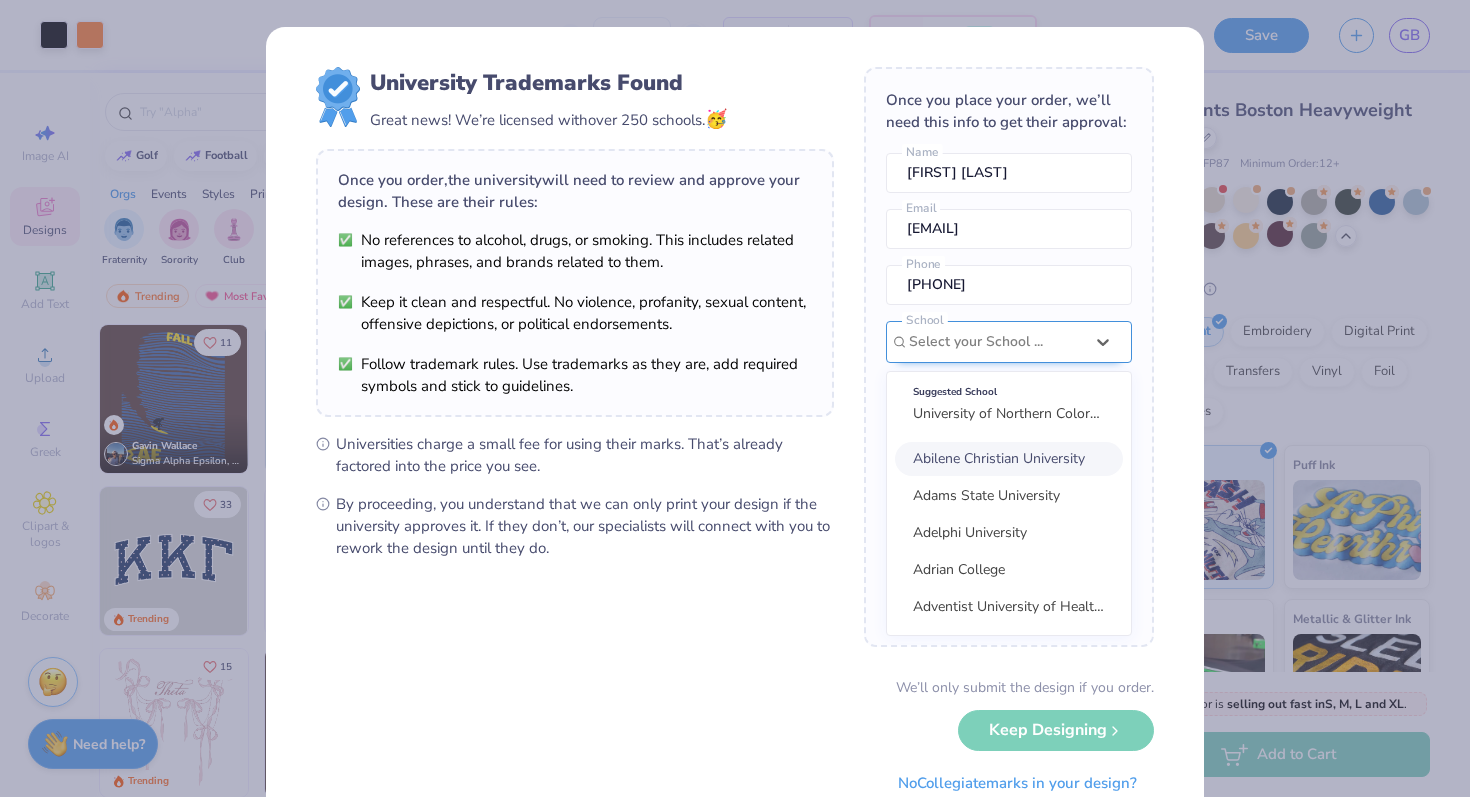 scroll, scrollTop: 0, scrollLeft: 0, axis: both 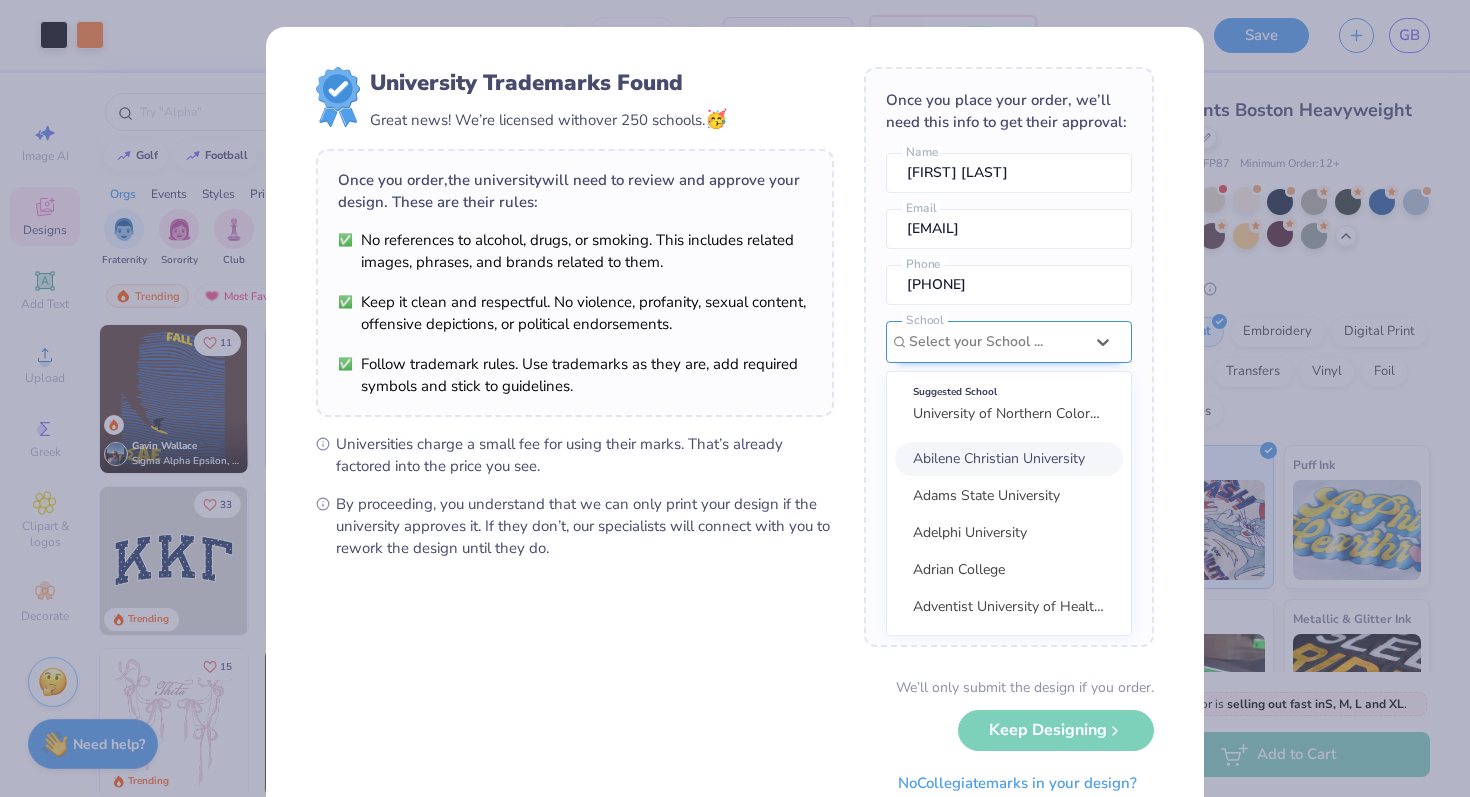 click on "option  focused, 1 of 30. 30 results available. Use Up and Down to choose options, press Enter to select the currently focused option, press Escape to exit the menu, press Tab to select the option and exit the menu. Select your School ... Suggested School University of Northern Colorado Abilene Christian University Adams State University Adelphi University Adrian College Adventist University of Health Sciences Agnes Scott College Al Akhawayn University Alabama A&M University Alabama State University Alaska Bible College Alaska Pacific University Albany College of Pharmacy and Health Sciences Albany State University Albertus Magnus College Albion College Albright College Alcorn State University Alderson-Broaddus University Alfred University Alice Lloyd College Allegheny College Allegheny Wesleyan College Allen College Allen University Alliant International University Alma College Alvernia University Alverno College Amberton University American Academy of Art" at bounding box center [1009, 478] 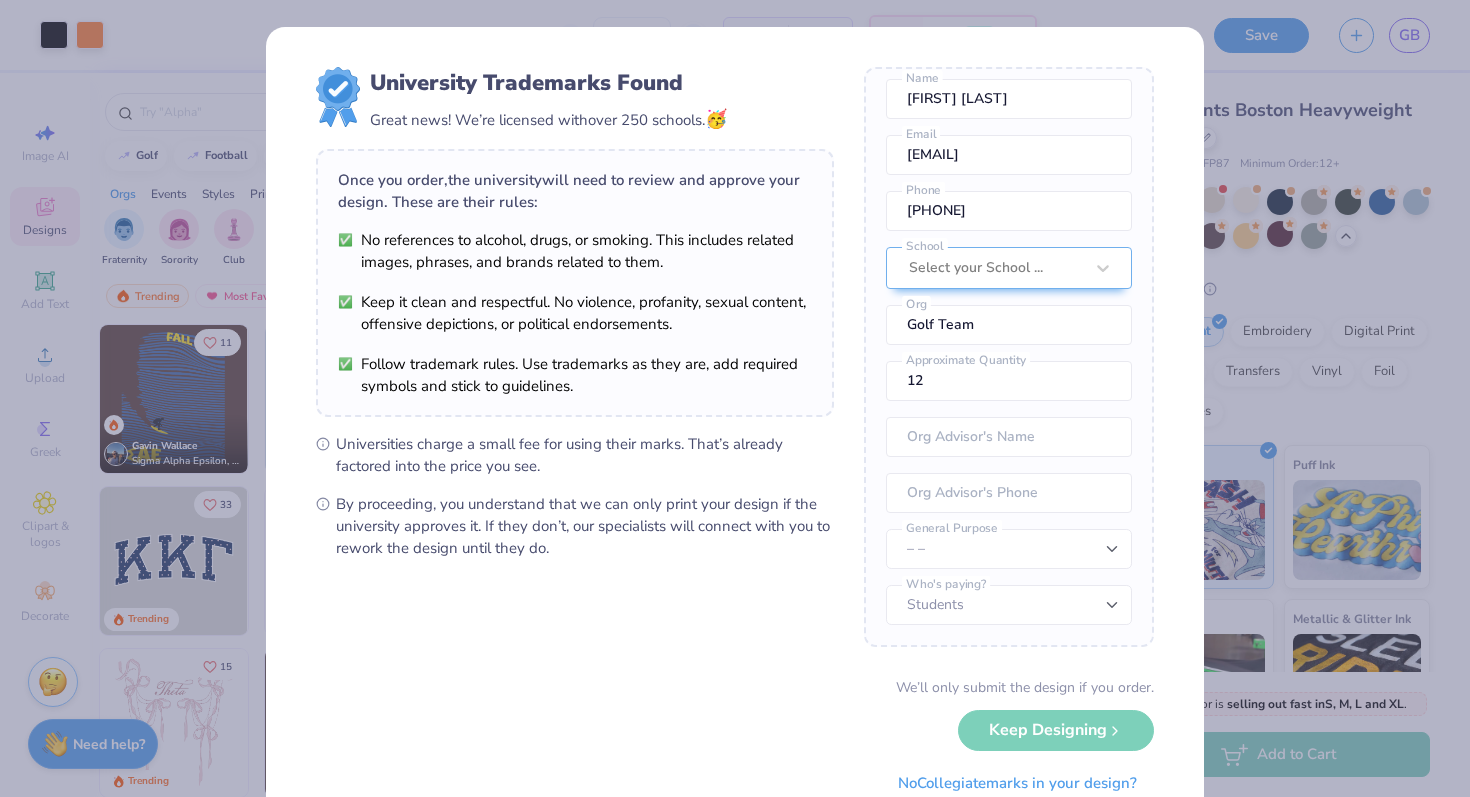 click on "University Trademarks Found Great news! We’re licensed with  over 250 schools. 🥳 Once you order,  the university  will need to review and approve your design. These are their rules: No references to alcohol, drugs, or smoking. This includes related images, phrases, and brands related to them. Keep it clean and respectful. No violence, profanity, sexual content, offensive depictions, or political endorsements. Follow trademark rules. Use trademarks as they are, add required symbols and stick to guidelines. Universities charge a small fee for using their marks. That’s already factored into the price you see. By proceeding, you understand that we can only print your design if the university approves it. If they don’t, our specialists will connect with you to rework the design until they do. Once you place your order, we’ll need this info to get their approval: [FIRST] [LAST] Name [EMAIL] Email [PHONE] Phone Select your School ... School Golf Team Org 12 Approximate Quantity – – Students" at bounding box center [735, 435] 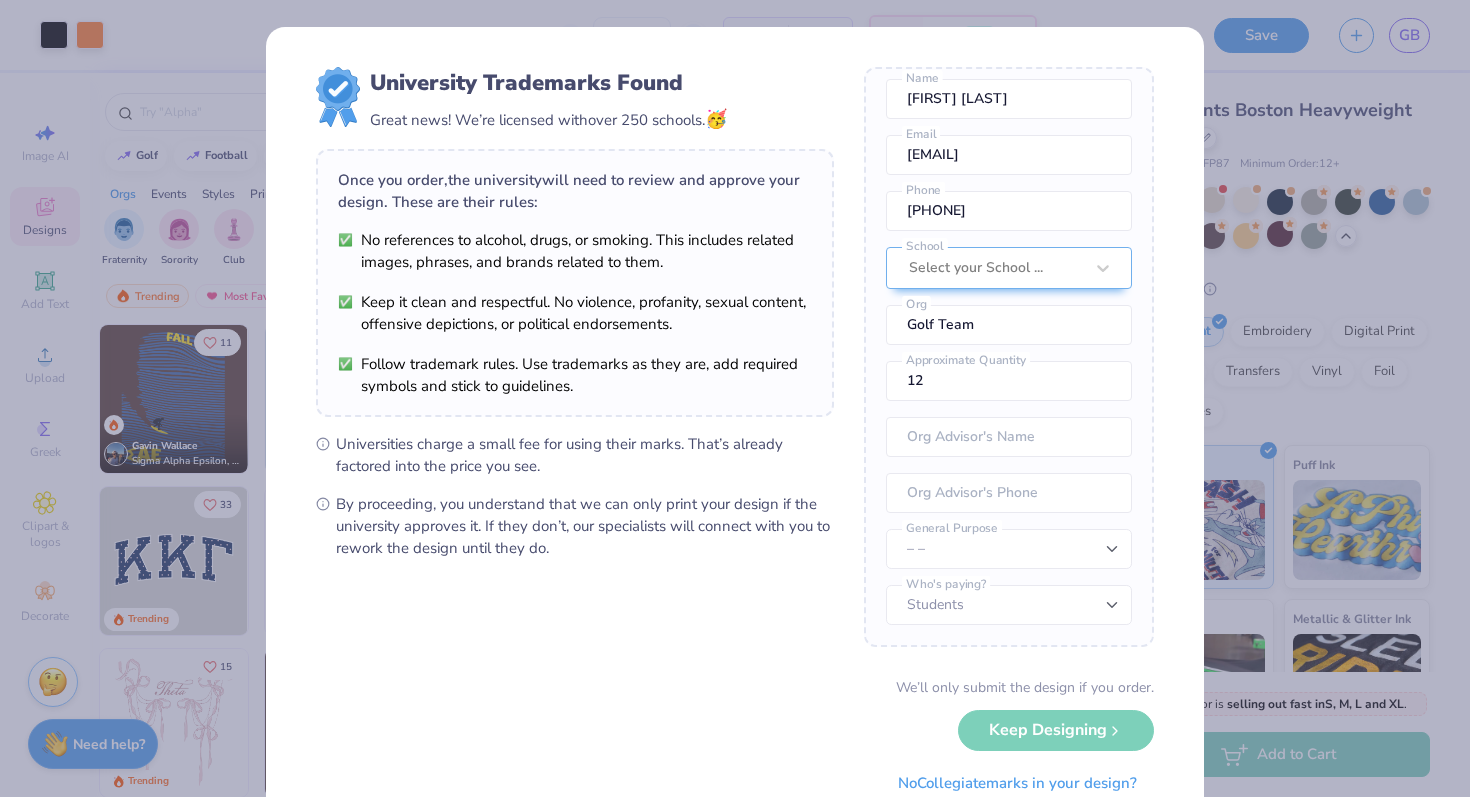 scroll, scrollTop: 74, scrollLeft: 0, axis: vertical 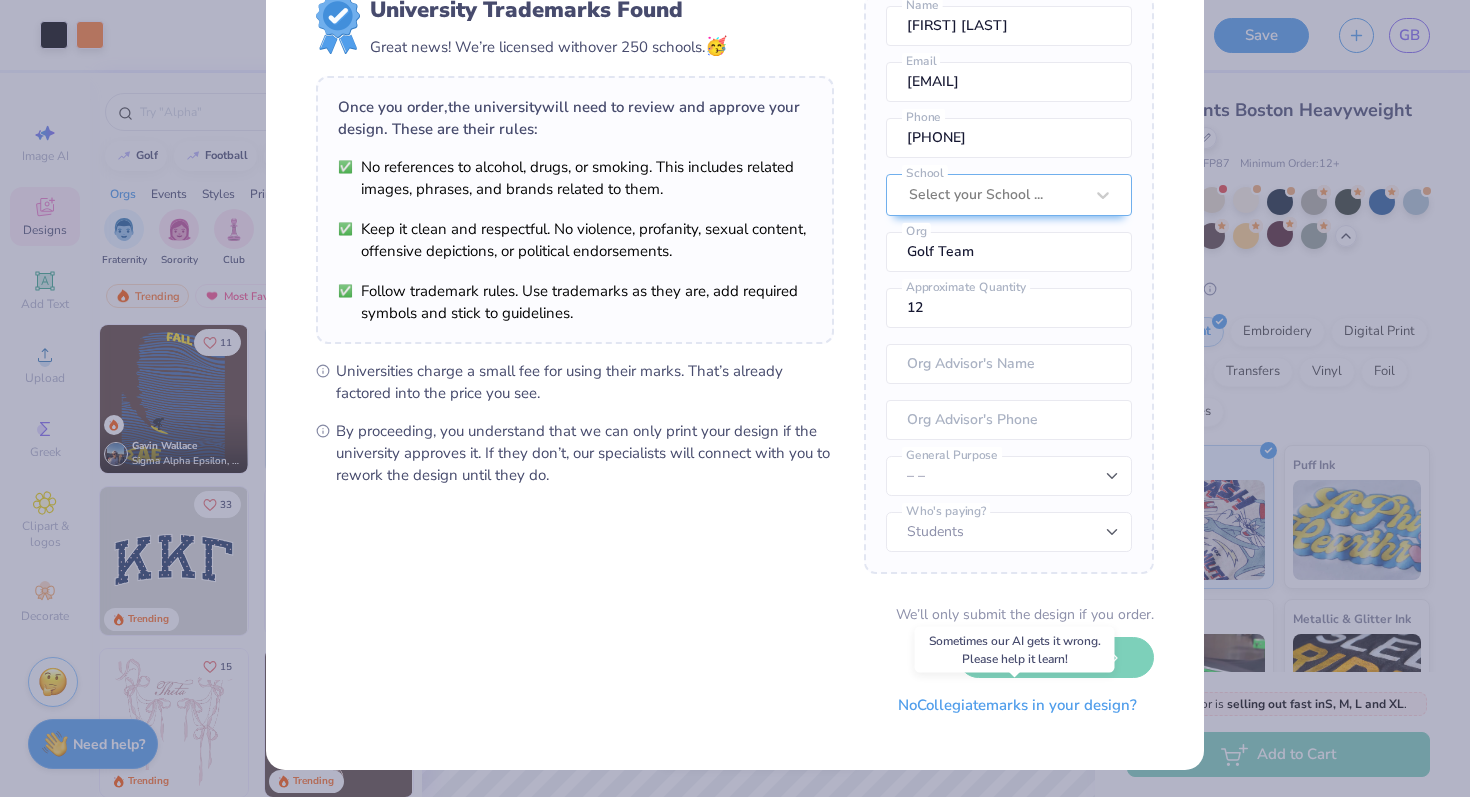 click on "No  Collegiate  marks in your design?" at bounding box center [1017, 705] 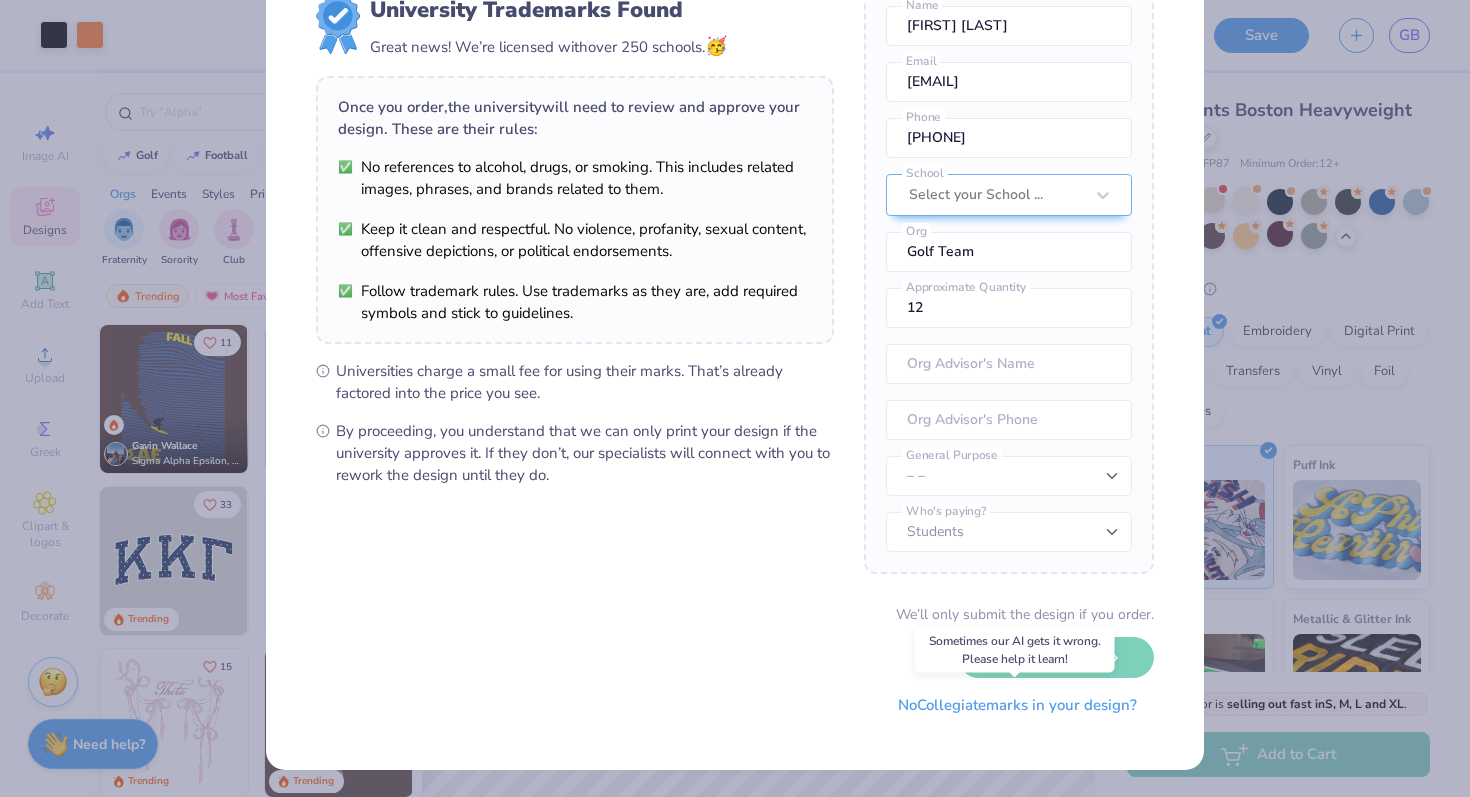 scroll, scrollTop: 0, scrollLeft: 0, axis: both 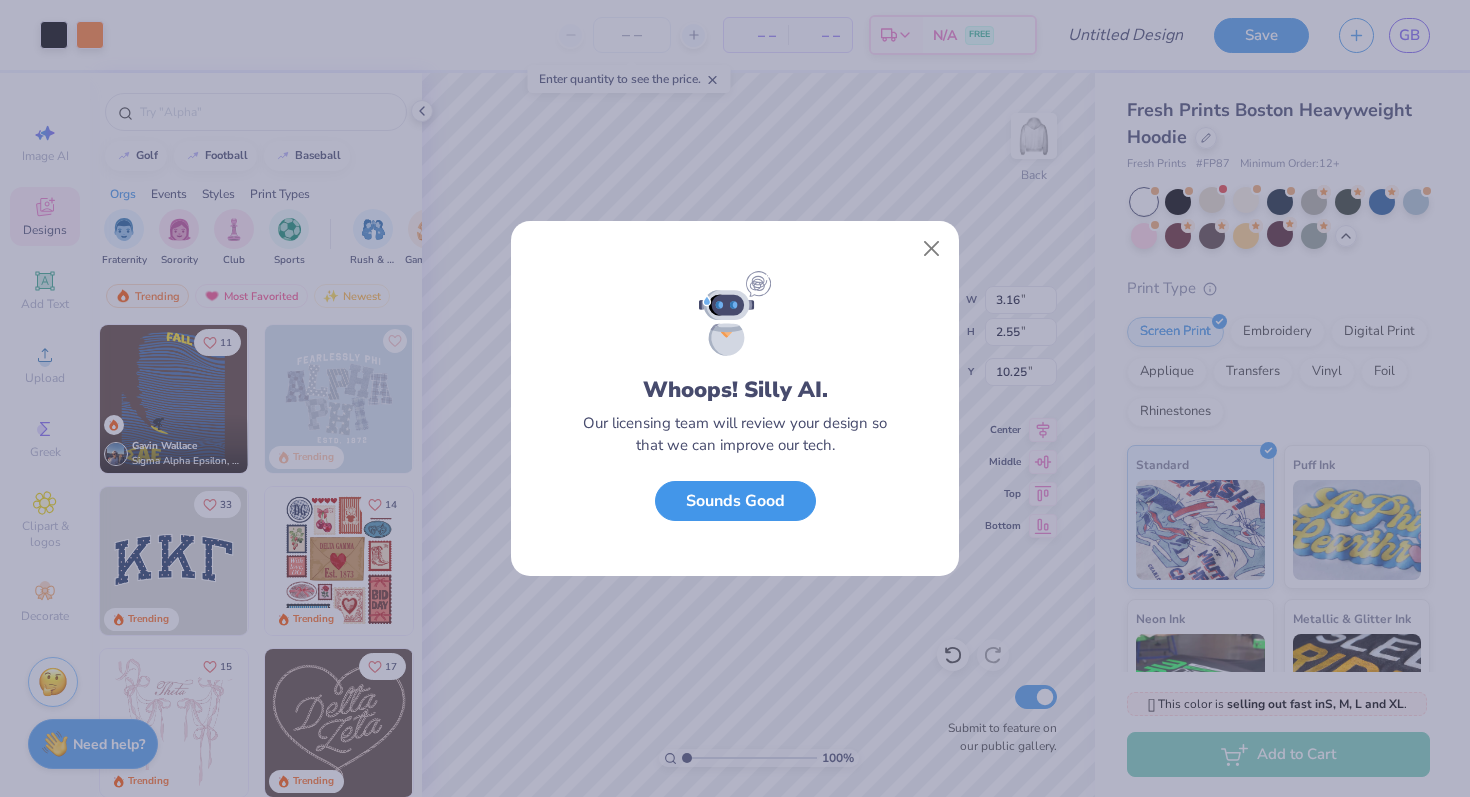 click on "Sounds Good" at bounding box center (735, 501) 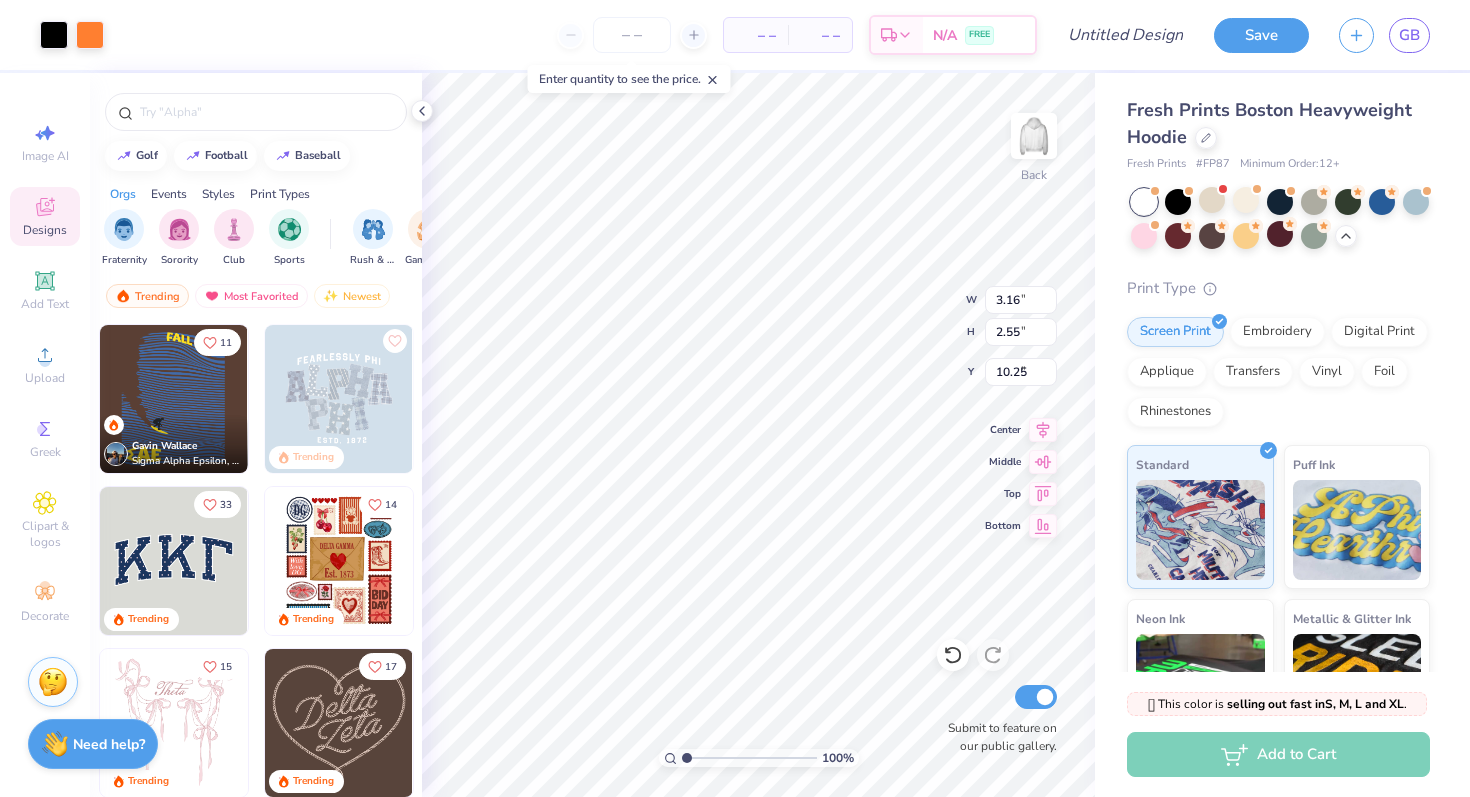 type on "7.47" 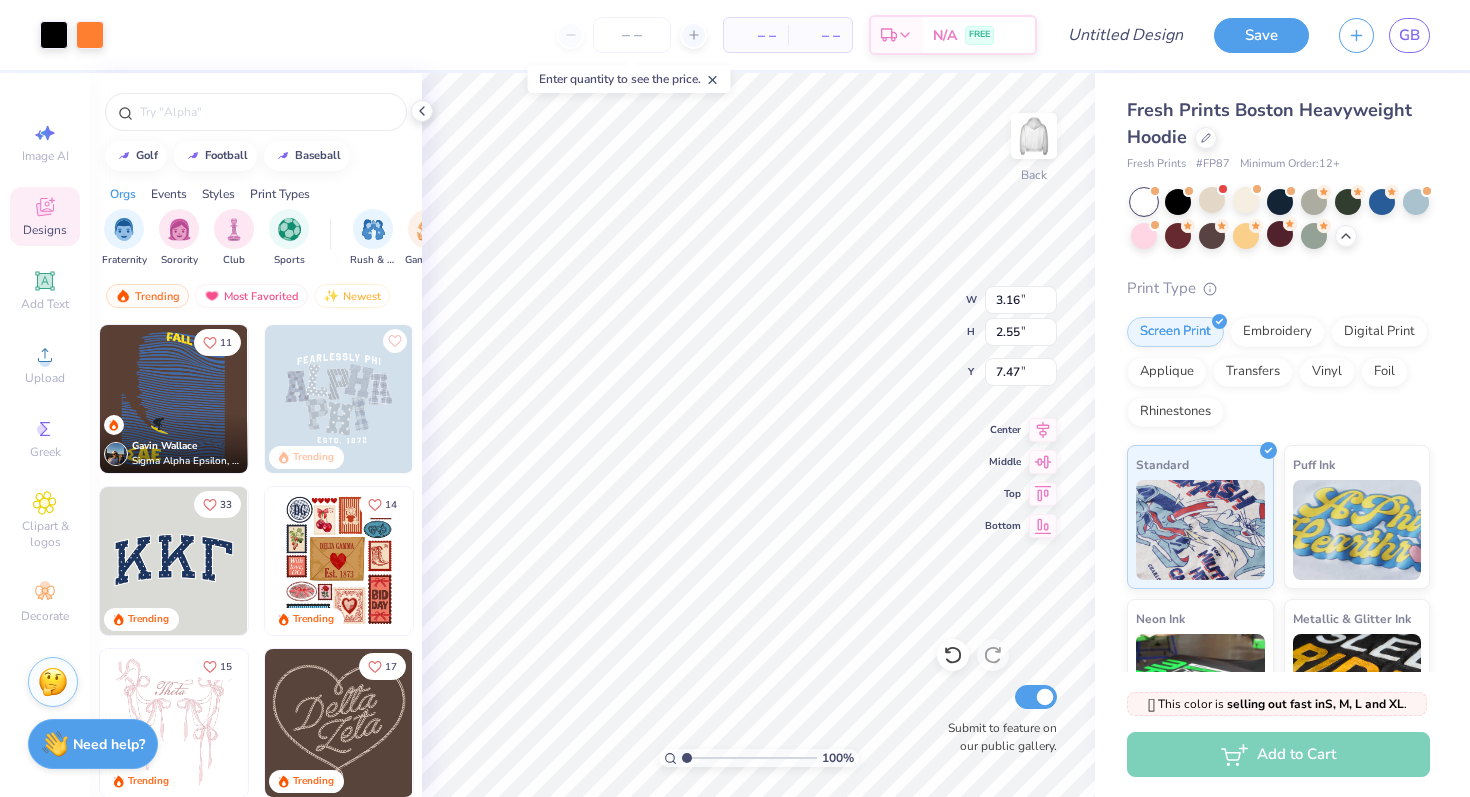 type on "2.29" 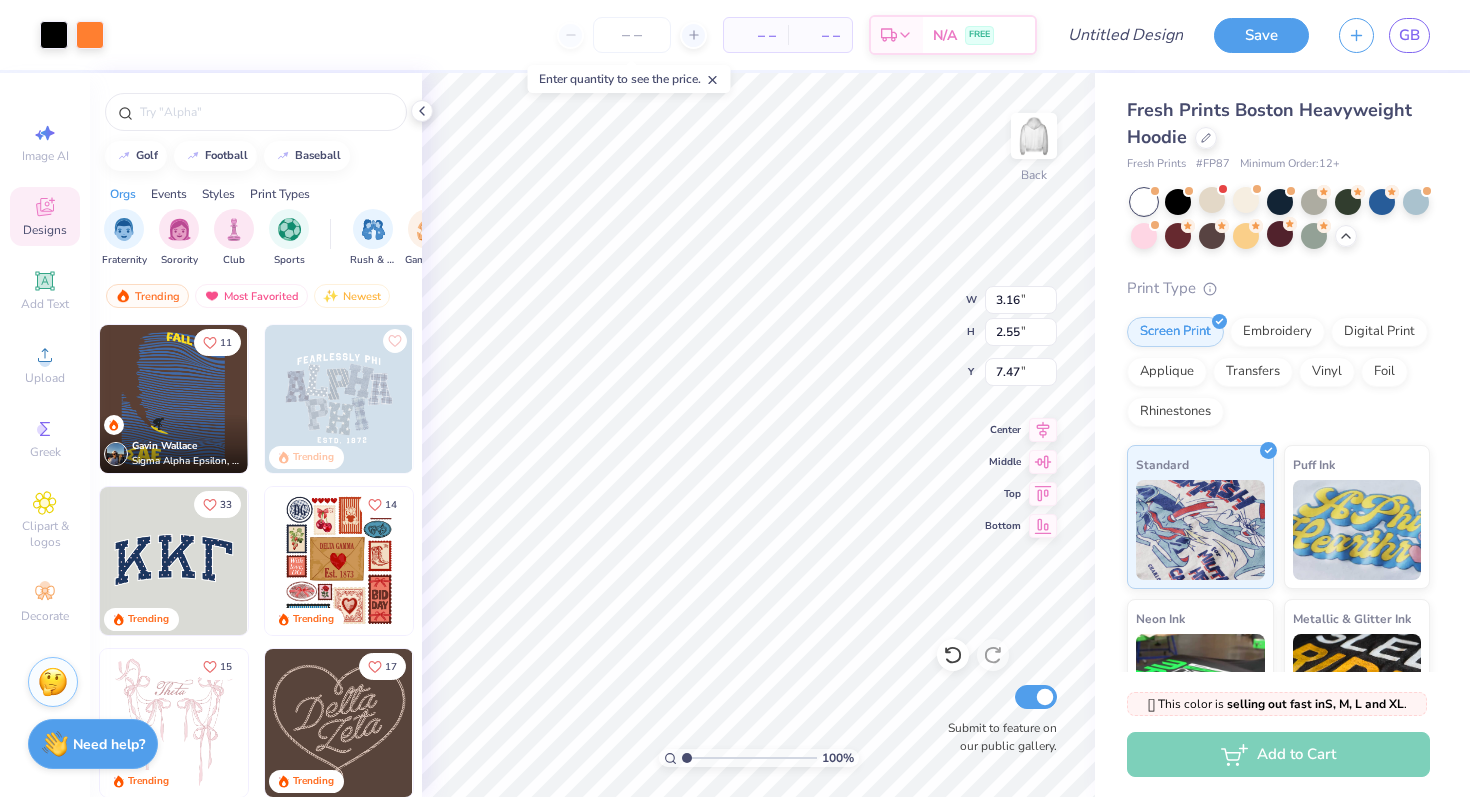 type on "1.85" 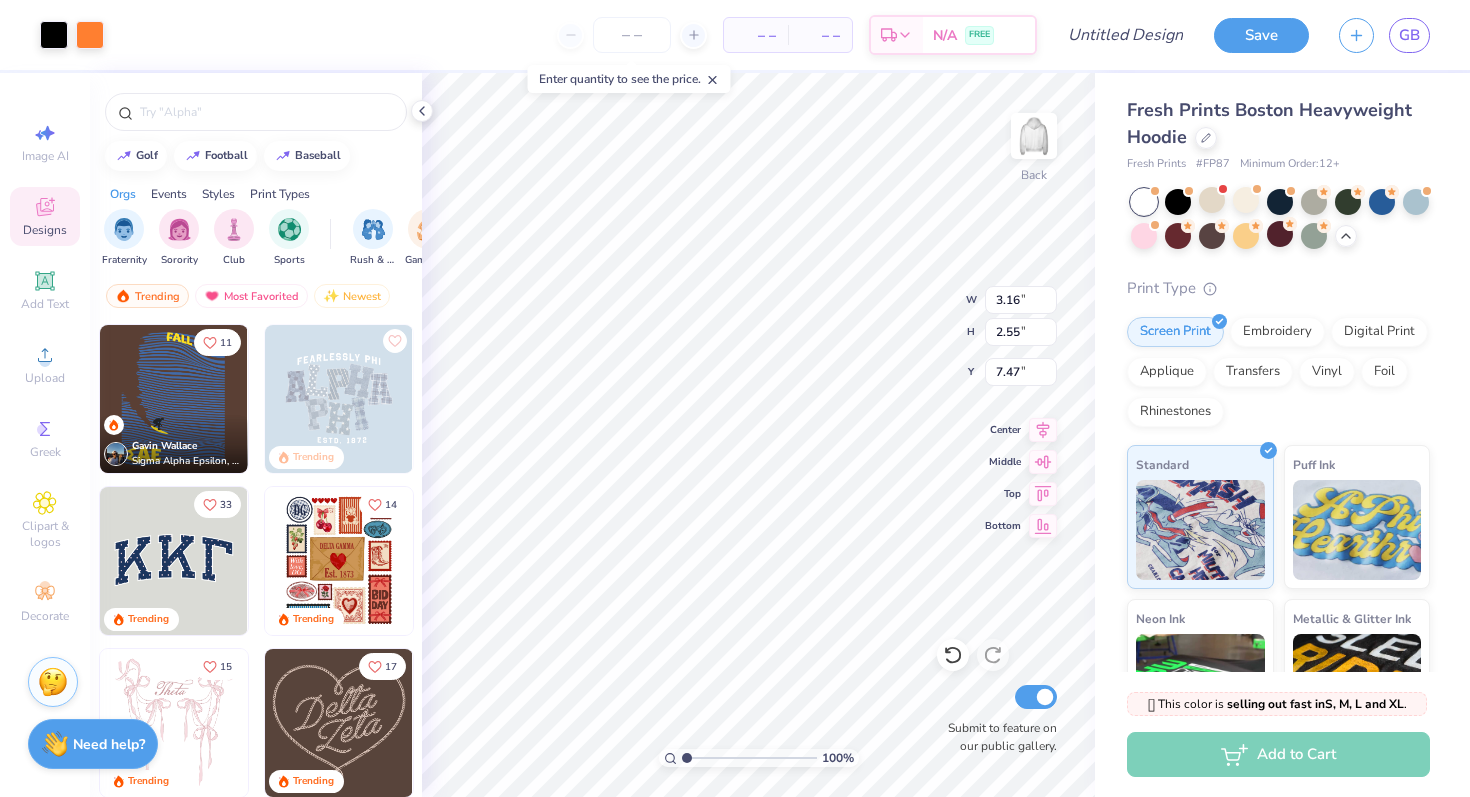 type on "8.18" 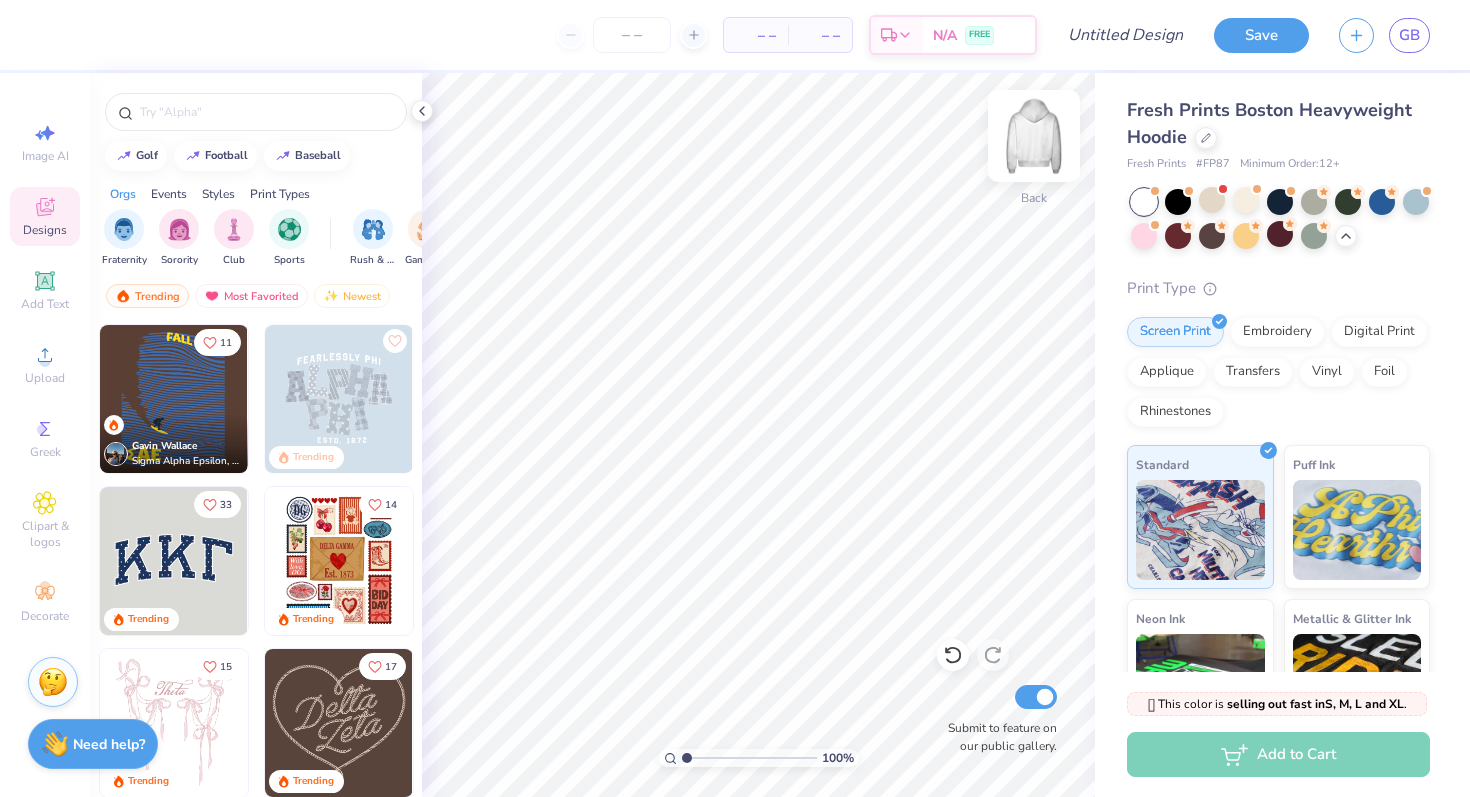 click at bounding box center [1034, 136] 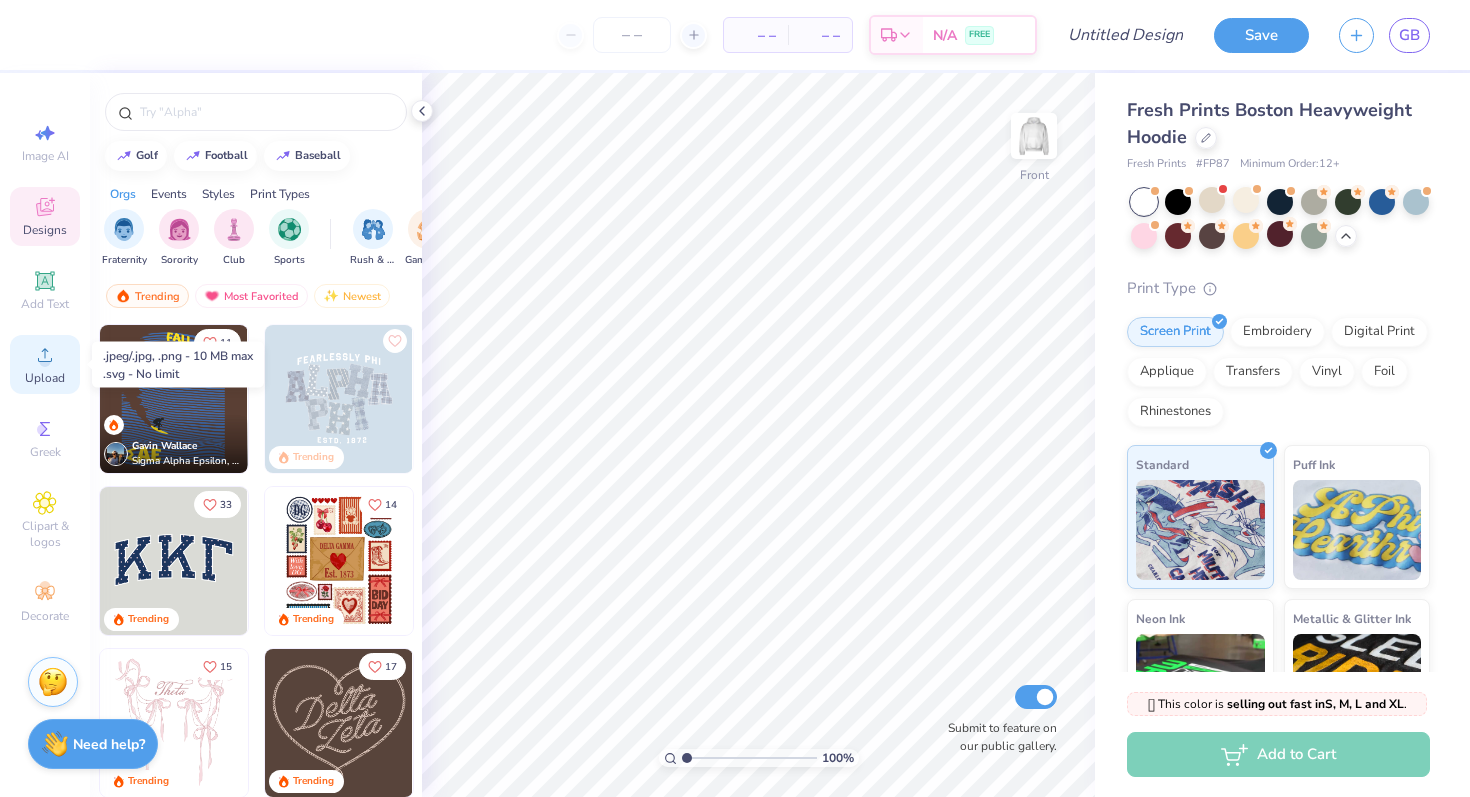 click on "Upload" at bounding box center (45, 378) 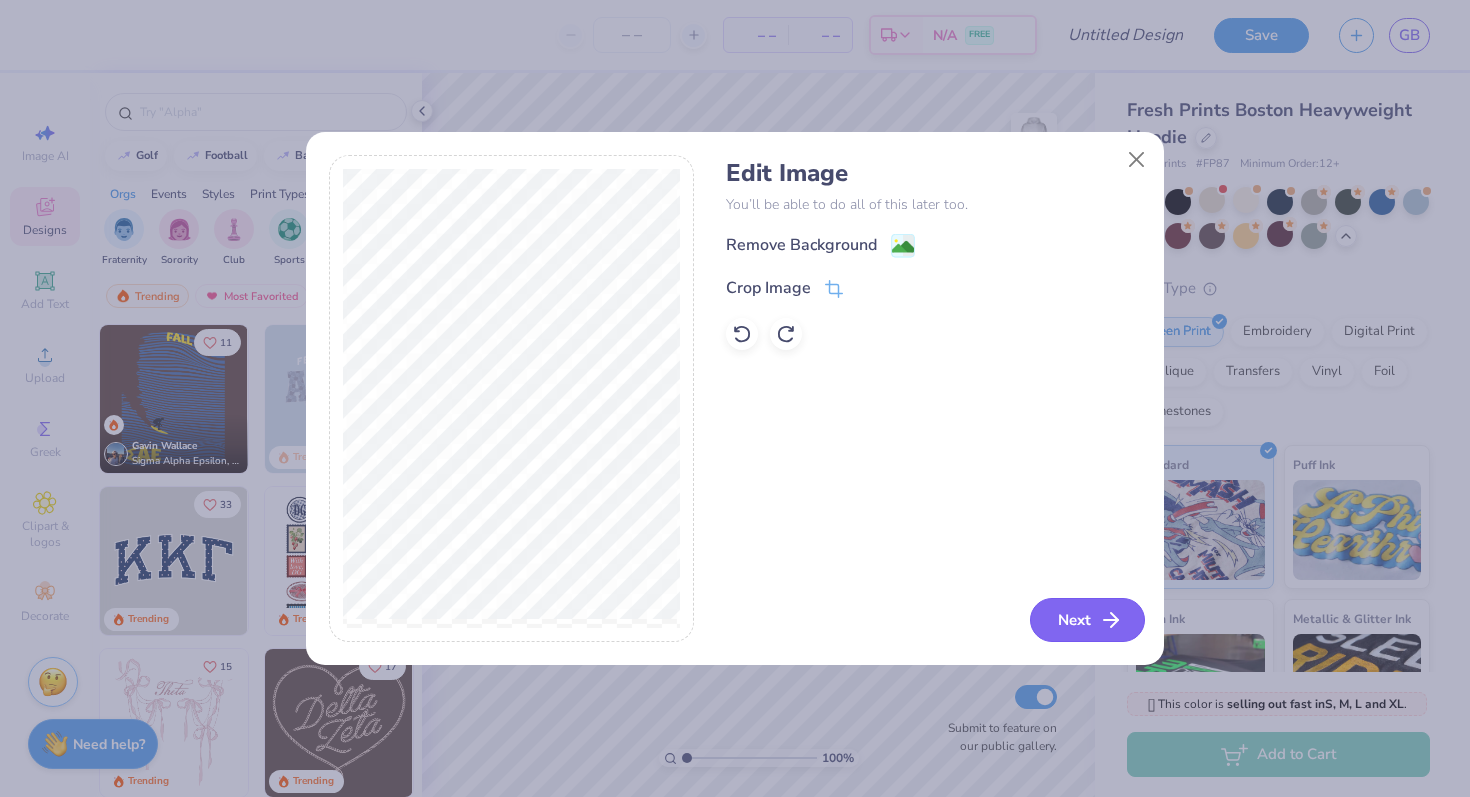 click on "Next" at bounding box center (1087, 620) 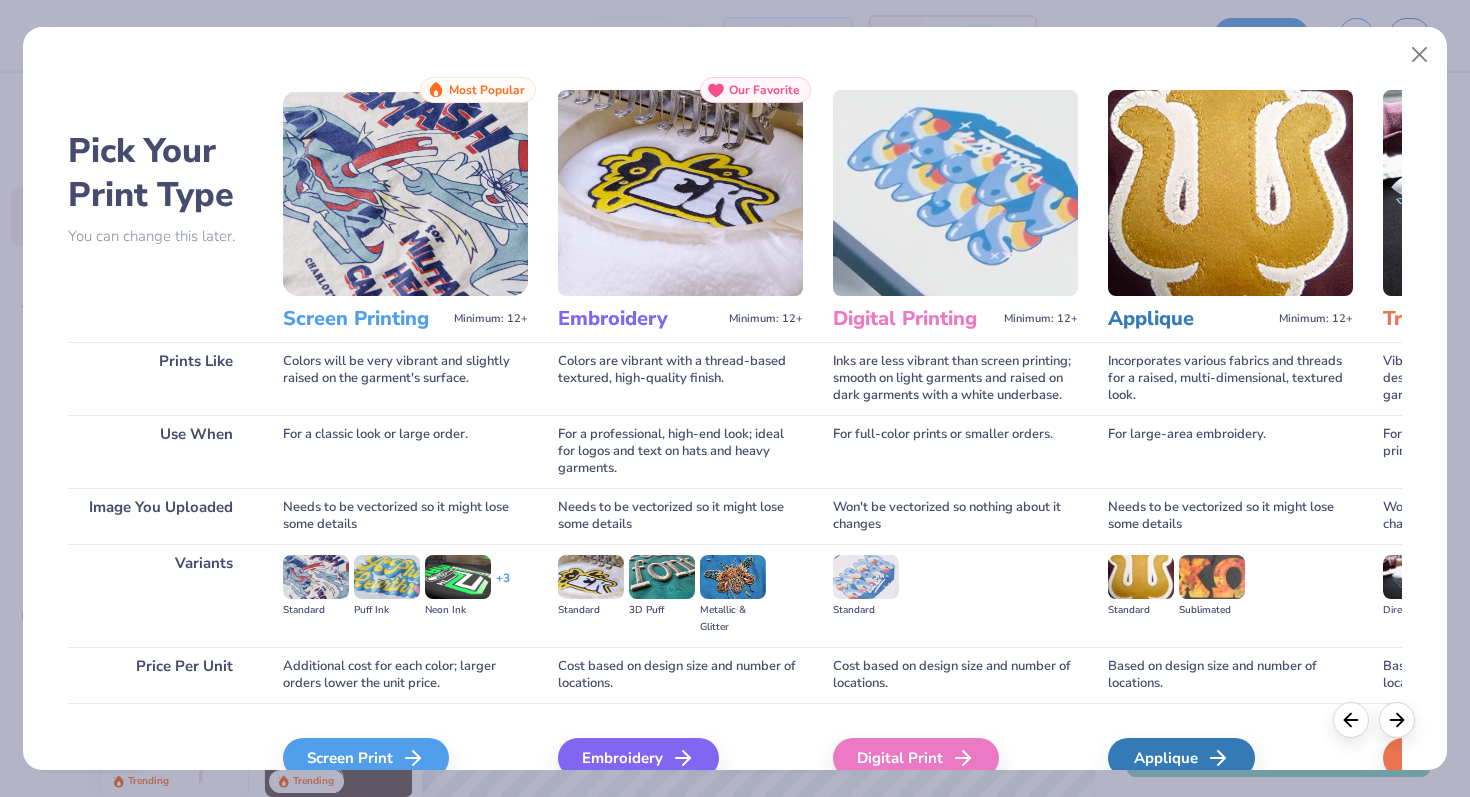 scroll, scrollTop: 100, scrollLeft: 0, axis: vertical 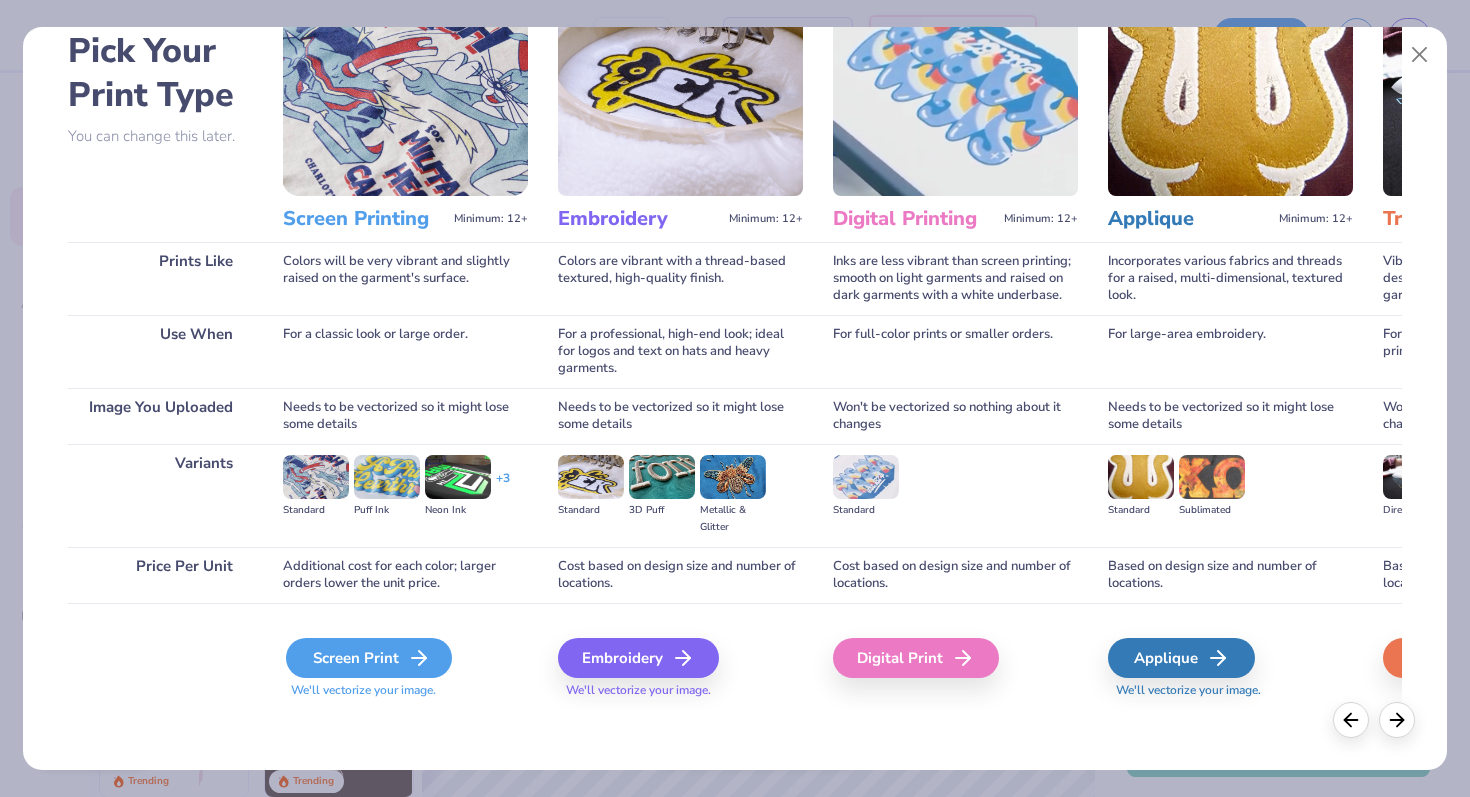 click on "Screen Print" at bounding box center (369, 658) 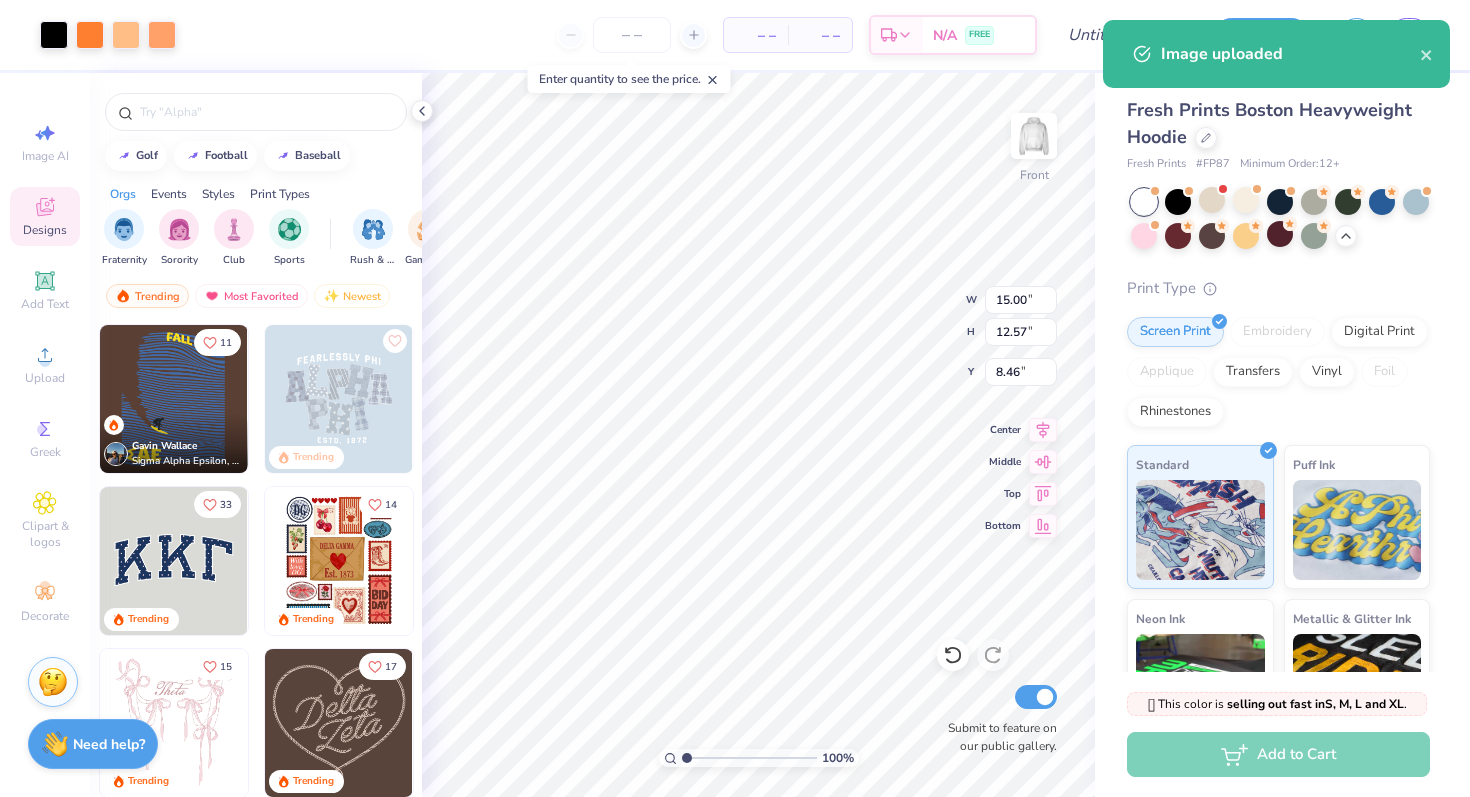 type on "13.30" 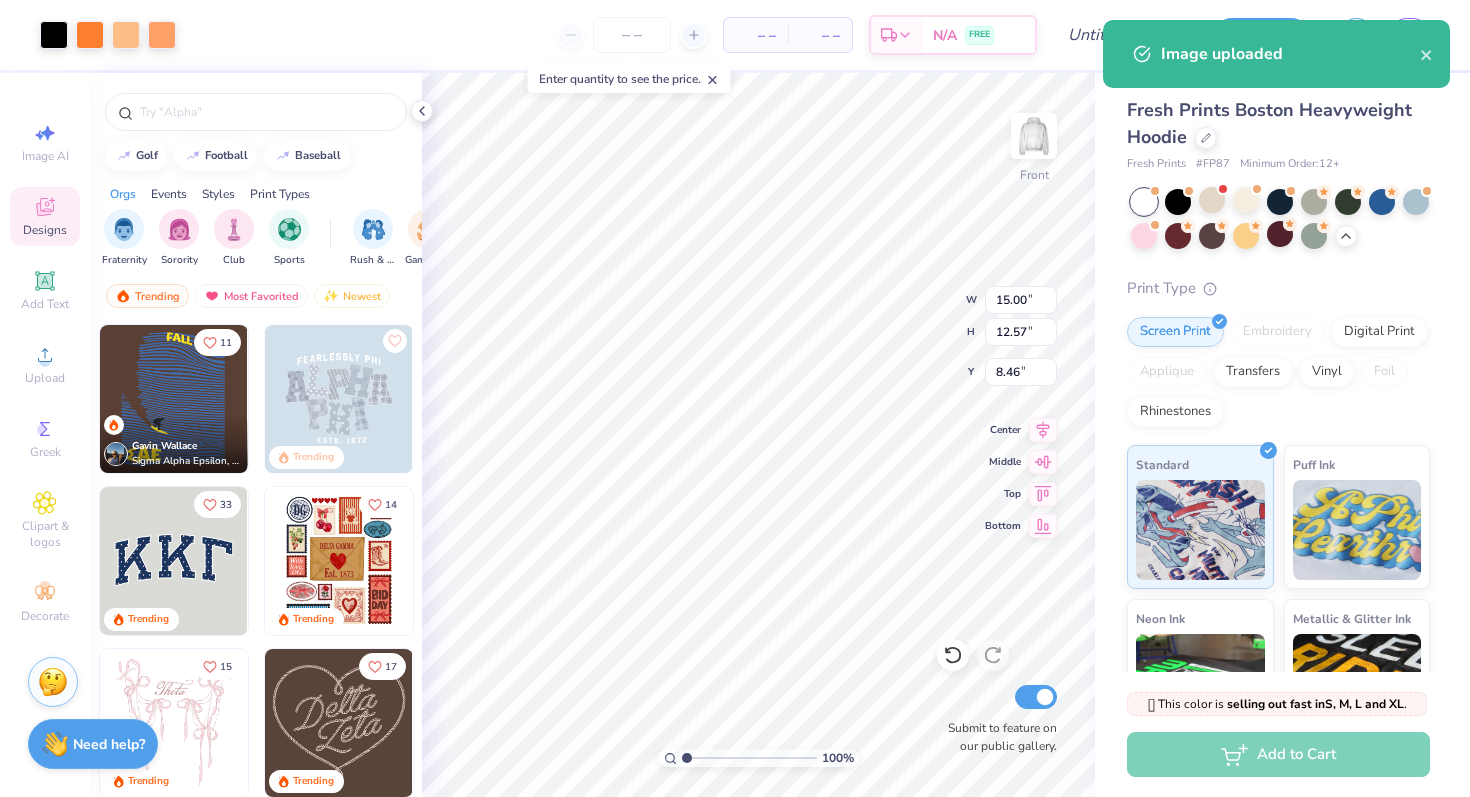 type on "11.15" 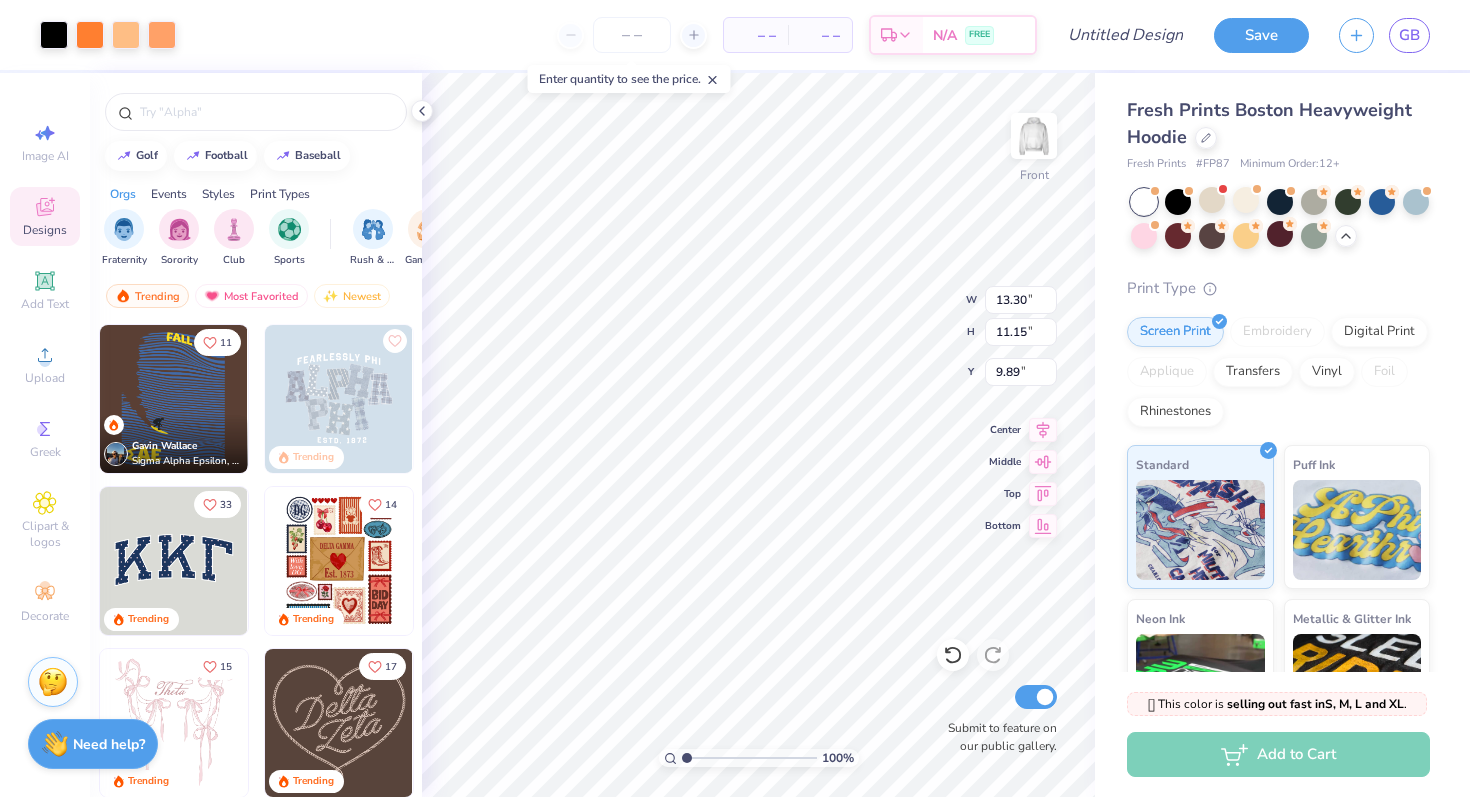 type on "7.73" 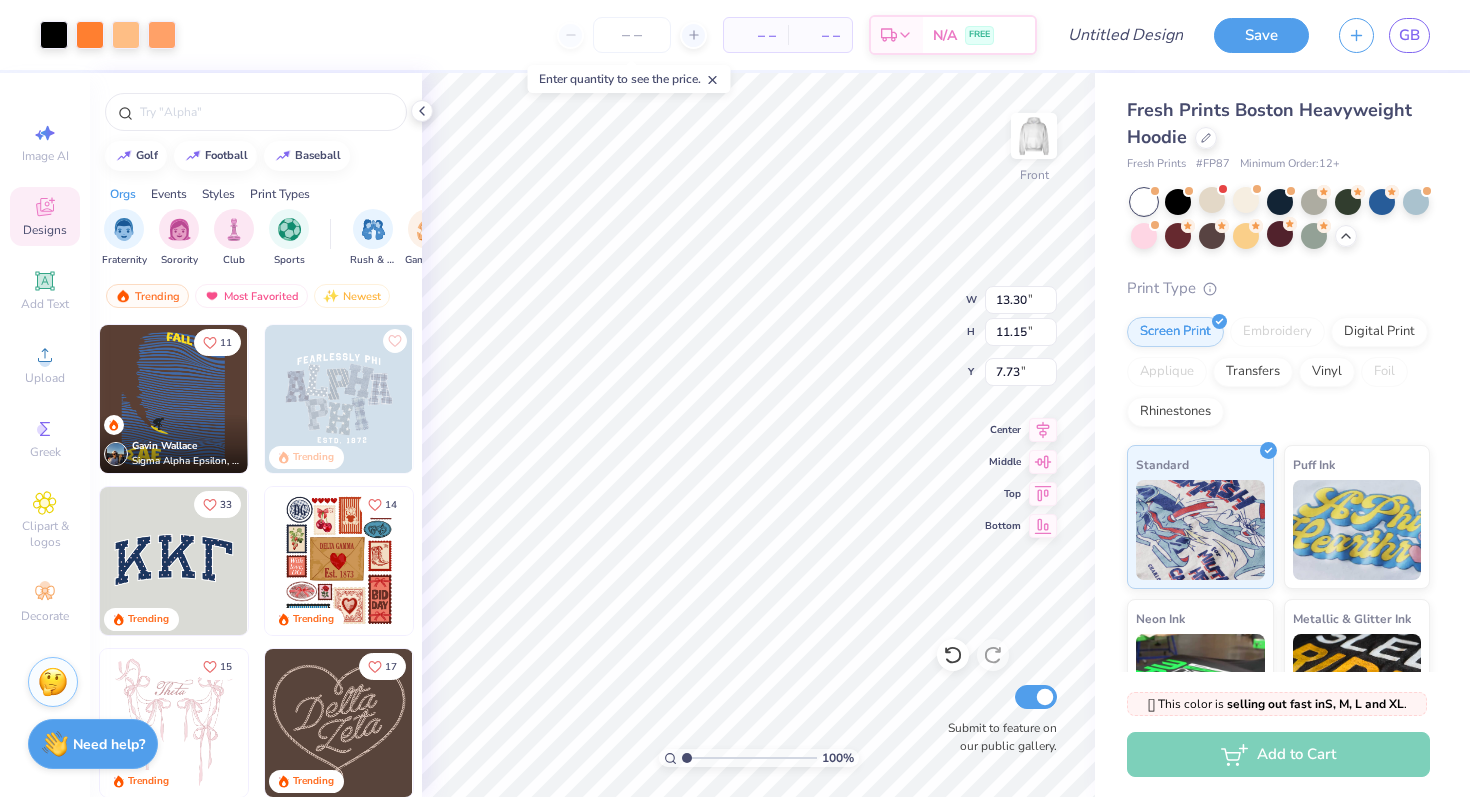 type on "14.89" 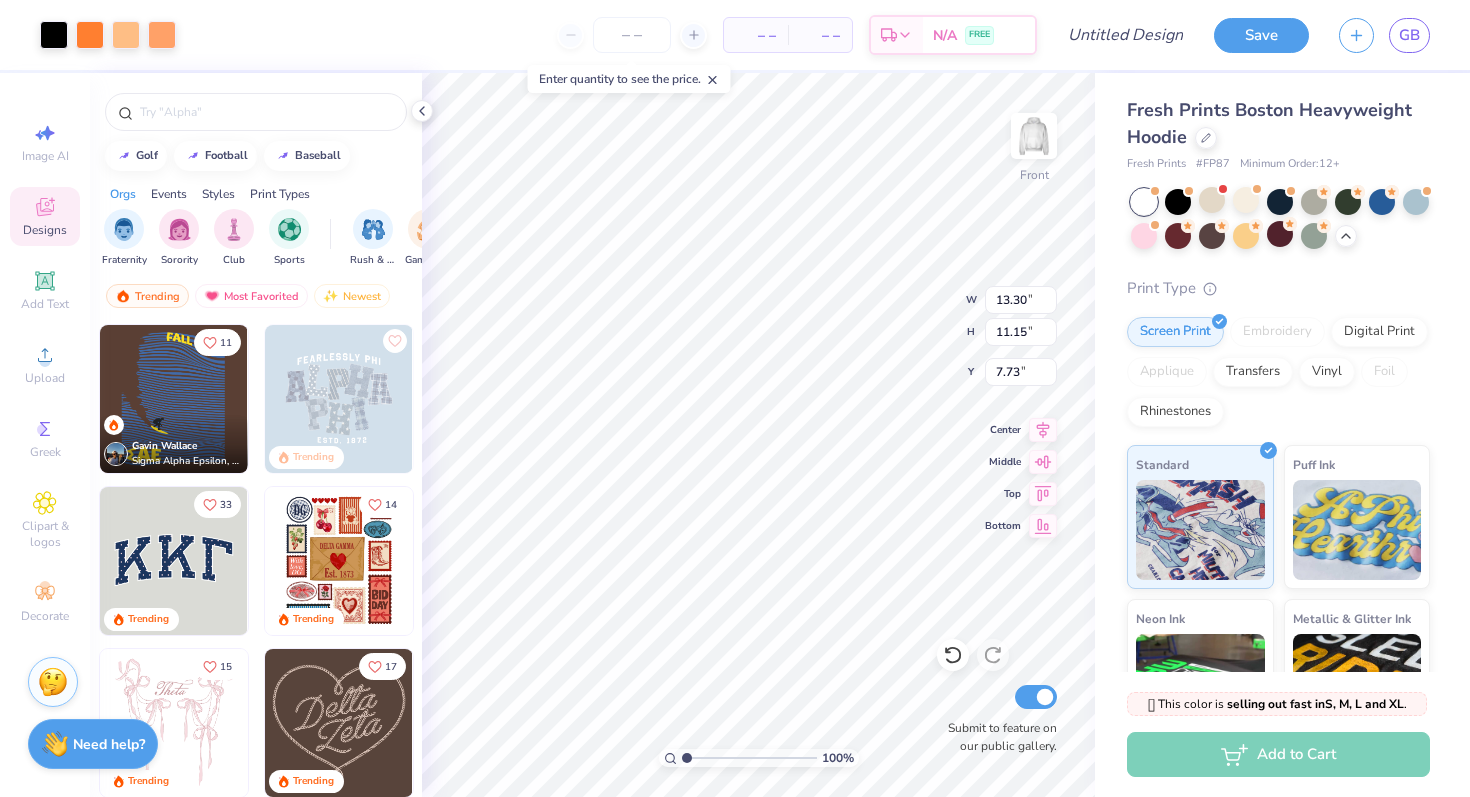 type on "12.48" 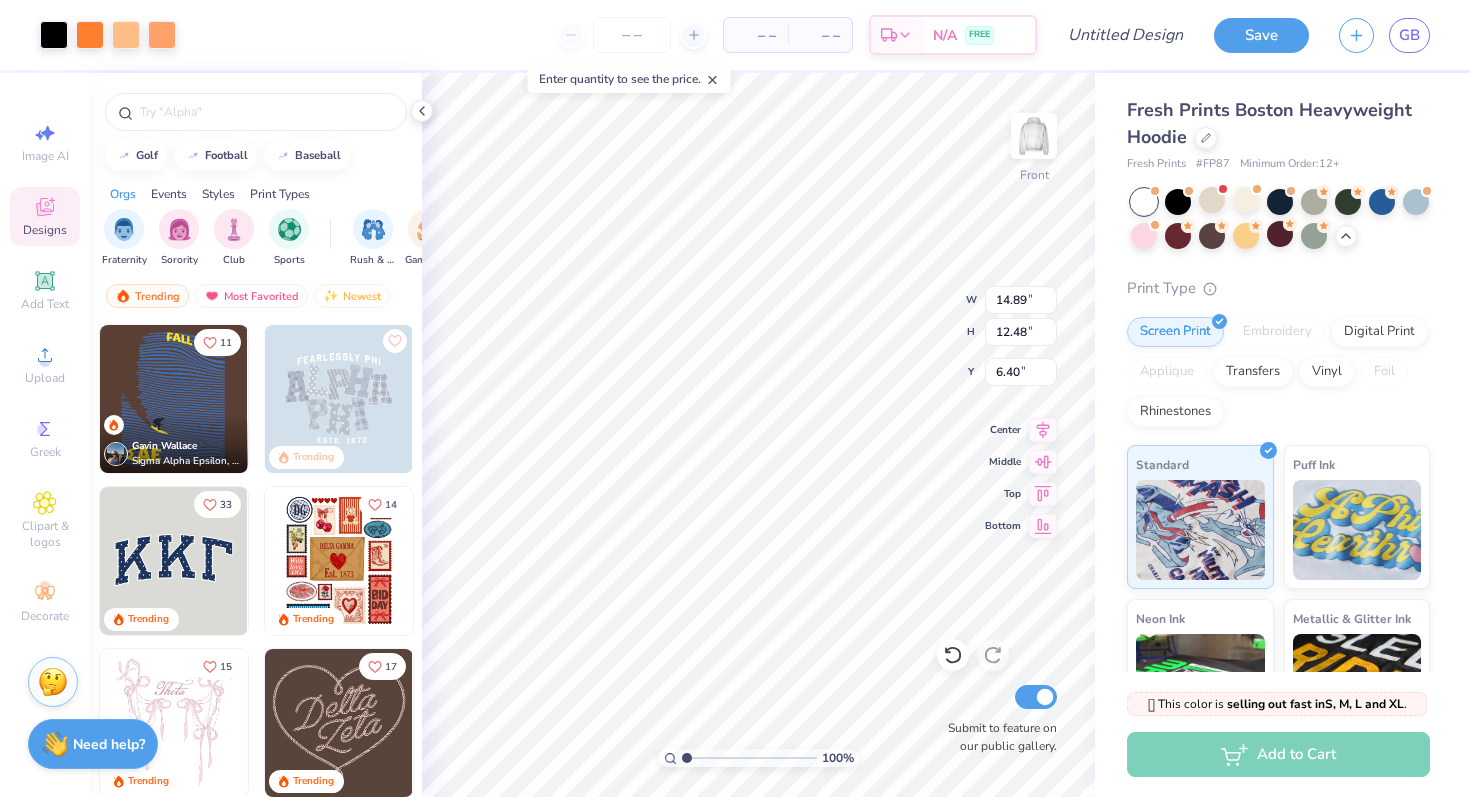 type on "7.25" 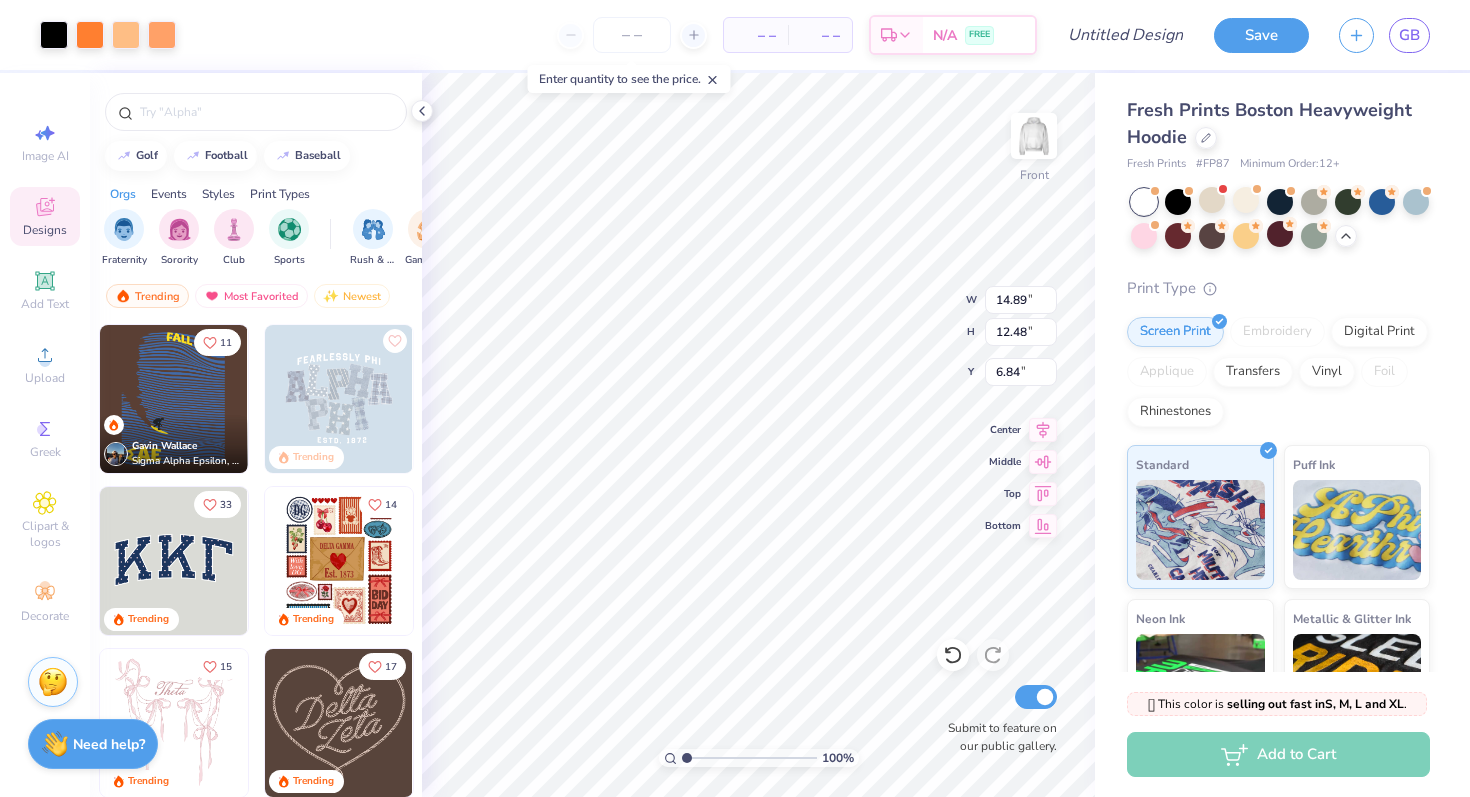 type on "6.84" 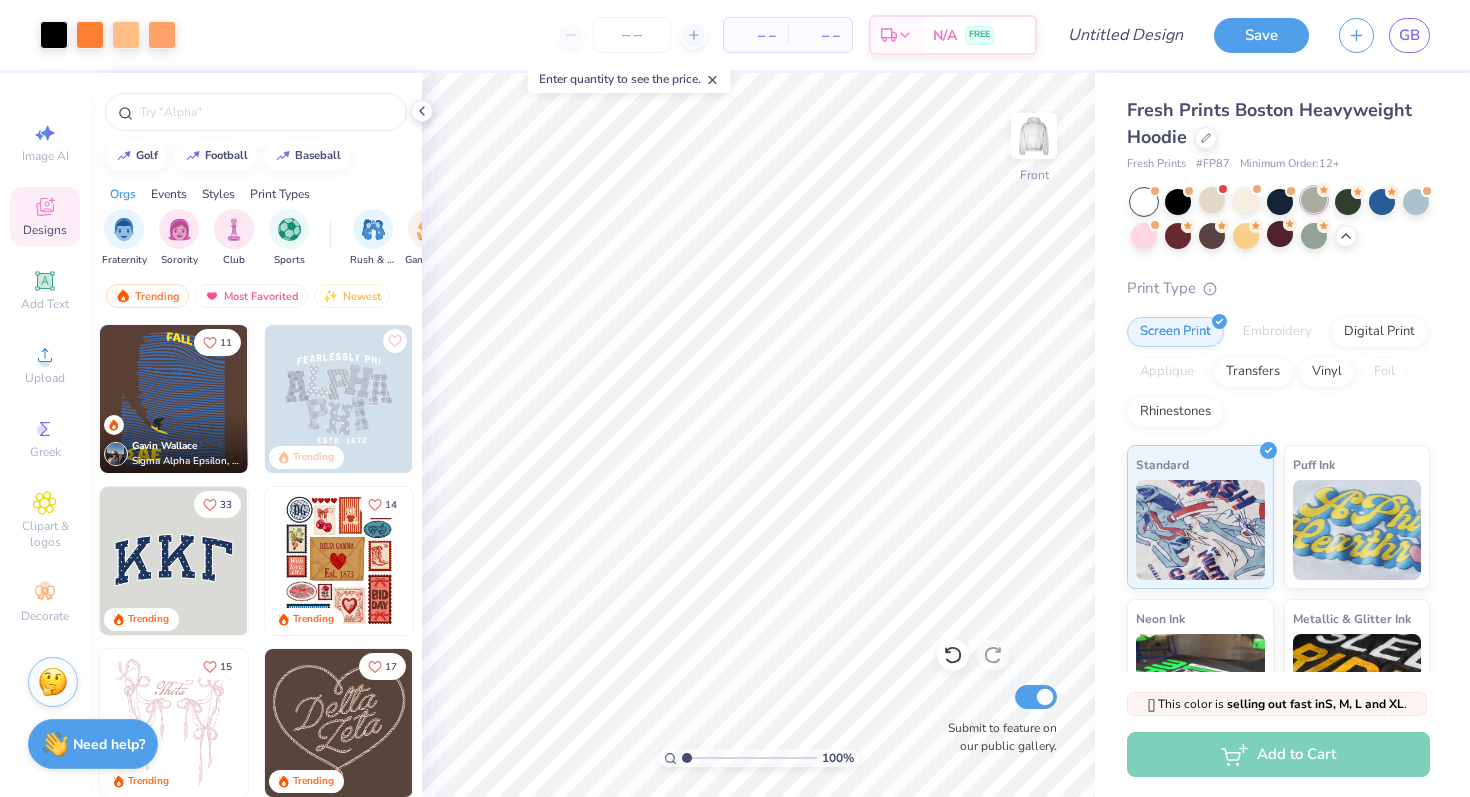 click at bounding box center (1314, 200) 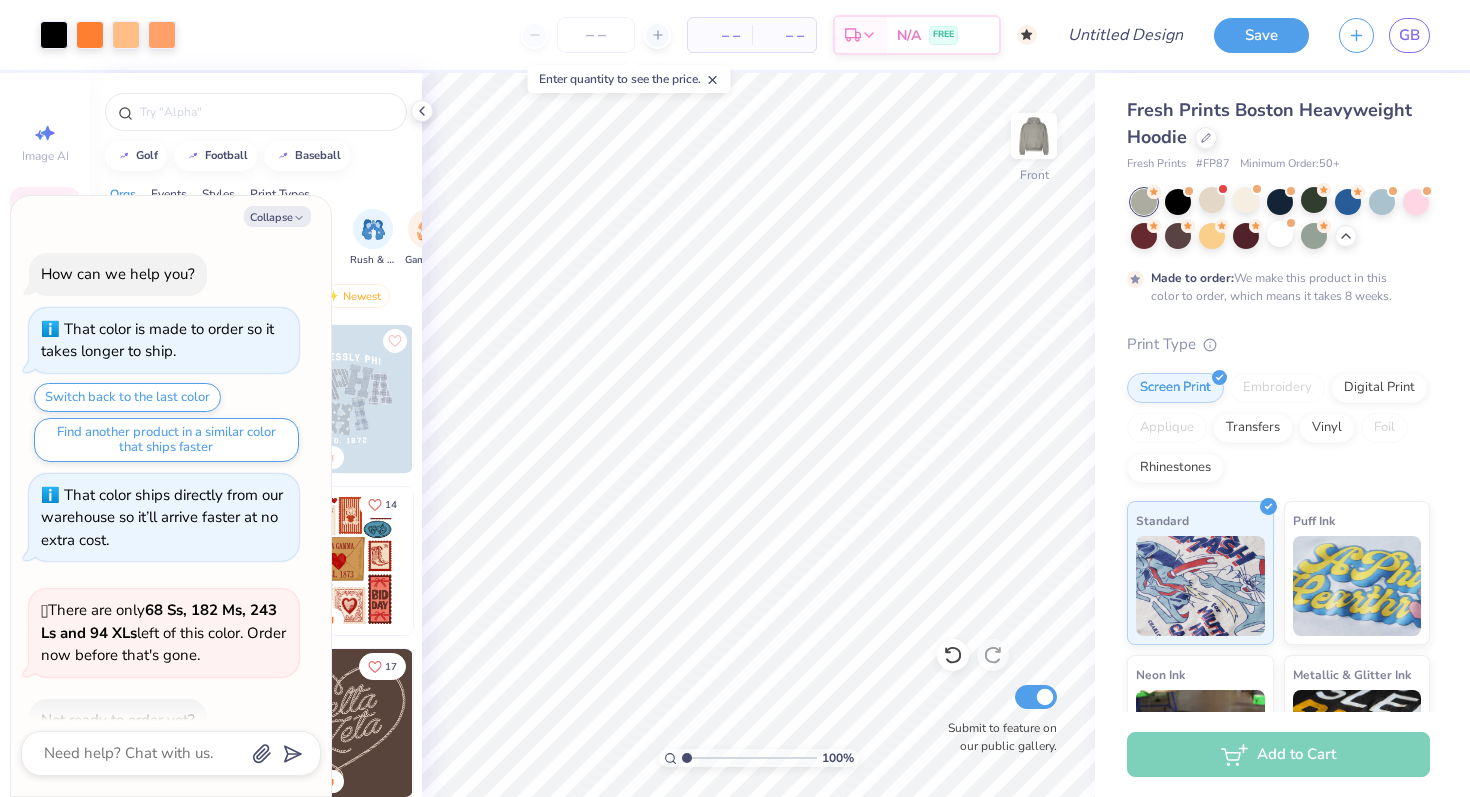 scroll, scrollTop: 1184, scrollLeft: 0, axis: vertical 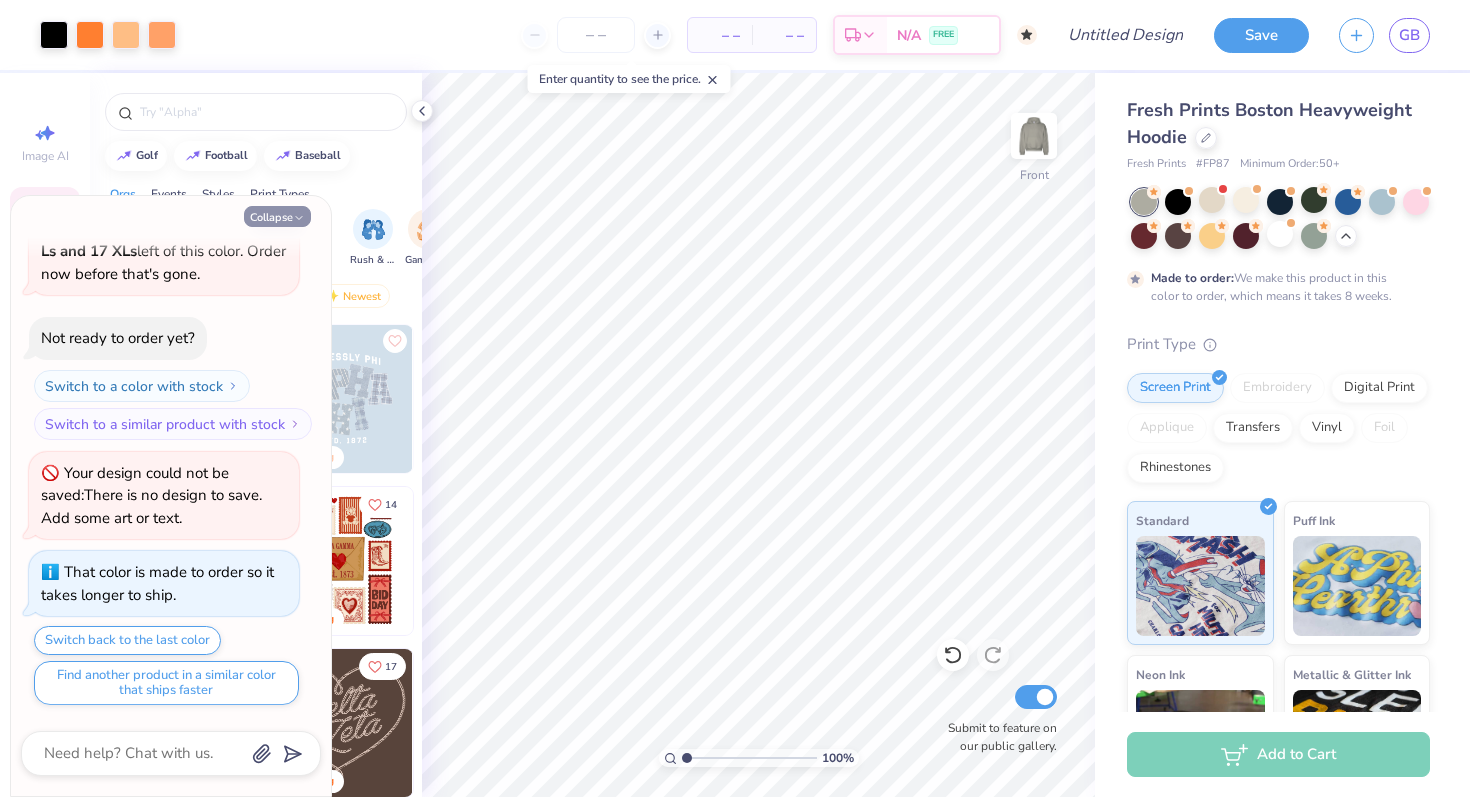 click 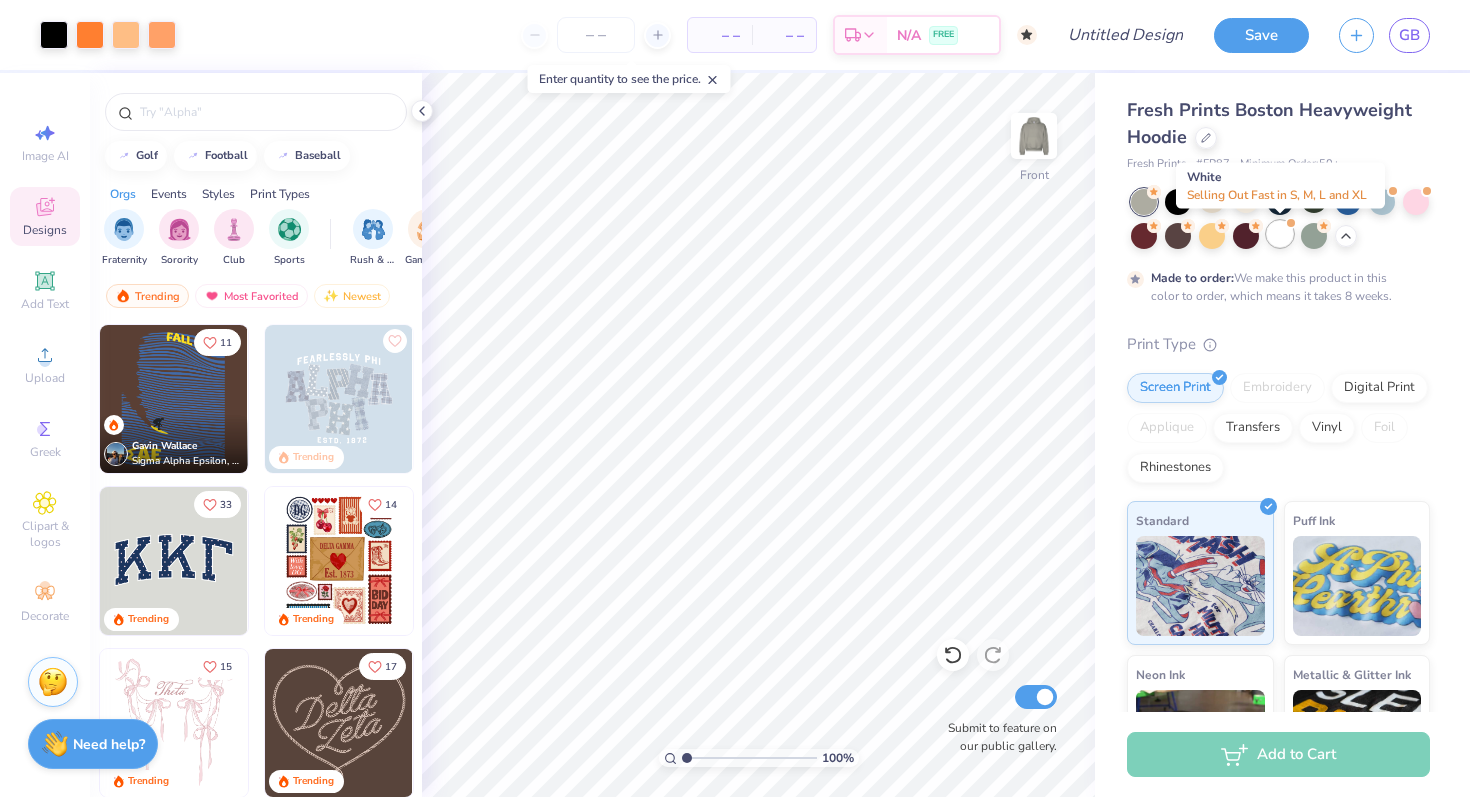 click at bounding box center (1280, 234) 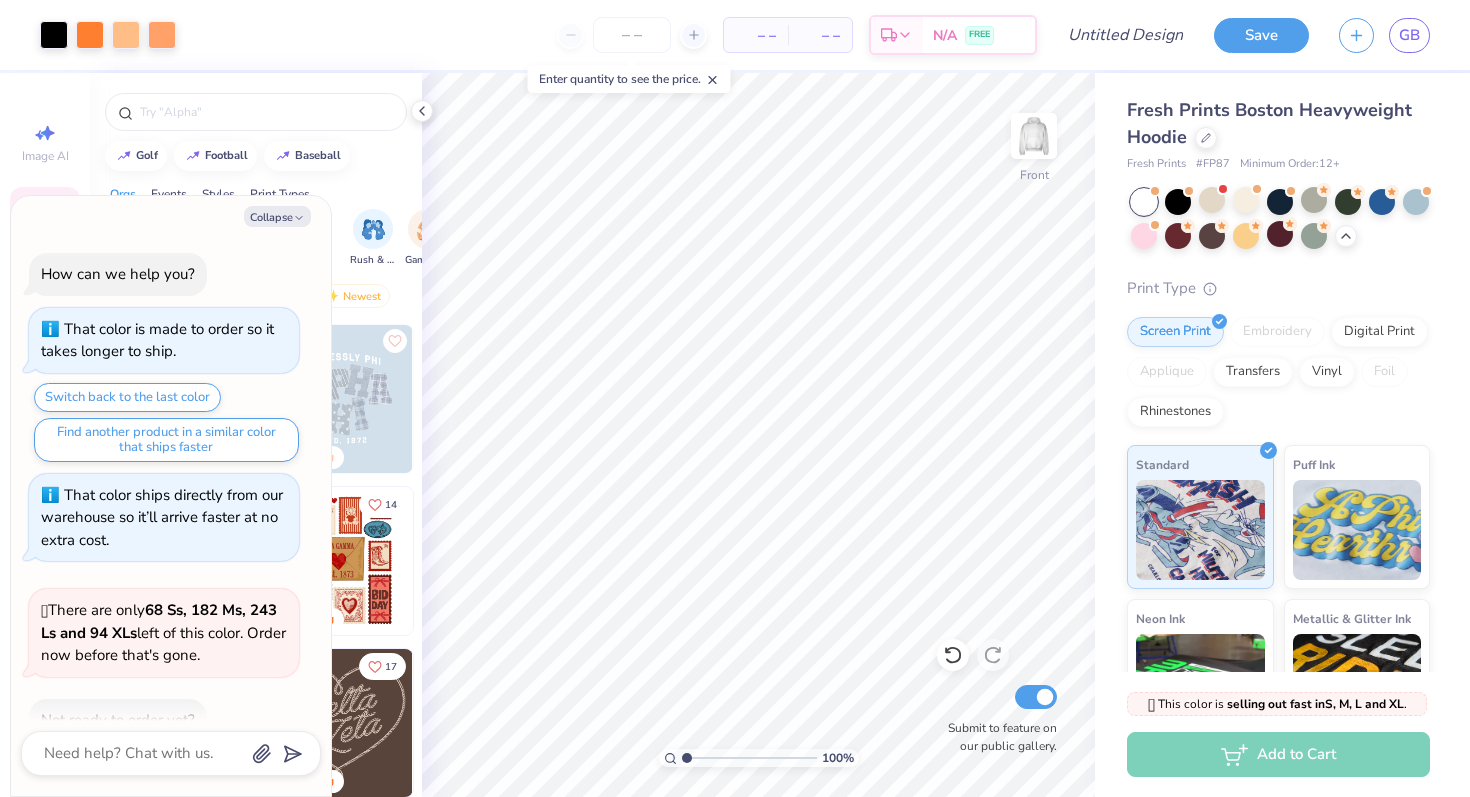 scroll, scrollTop: 1543, scrollLeft: 0, axis: vertical 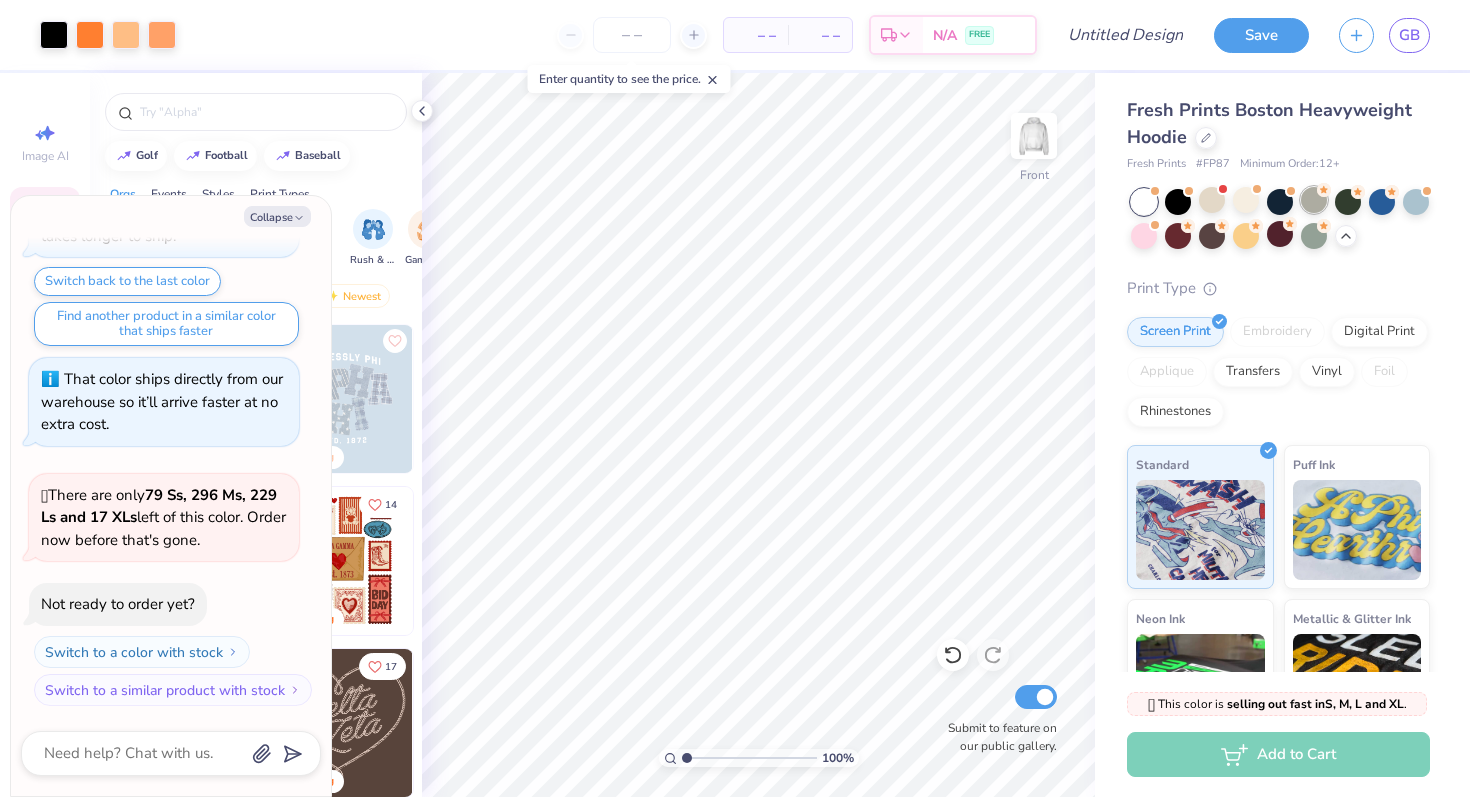 click at bounding box center (1314, 200) 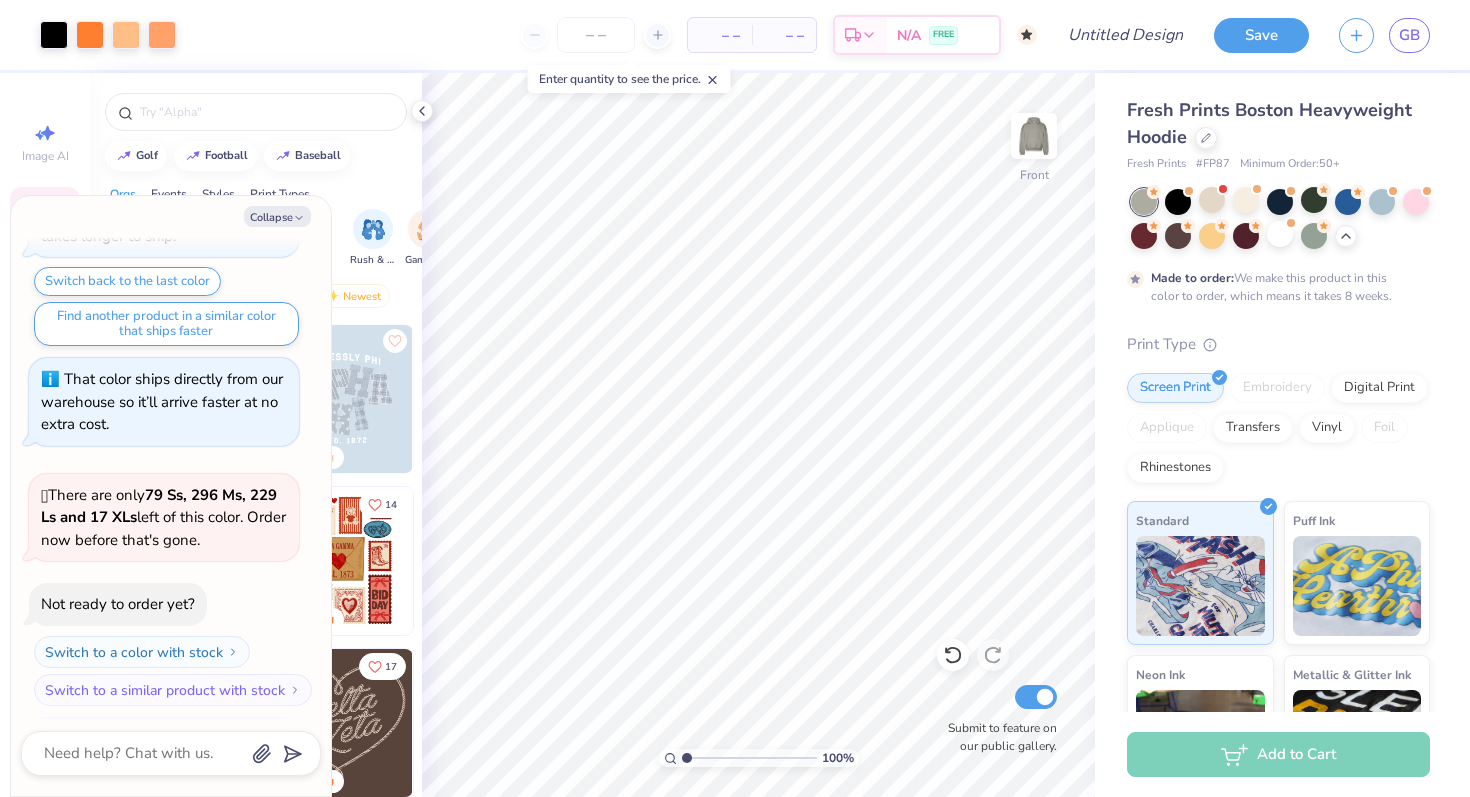 scroll, scrollTop: 1709, scrollLeft: 0, axis: vertical 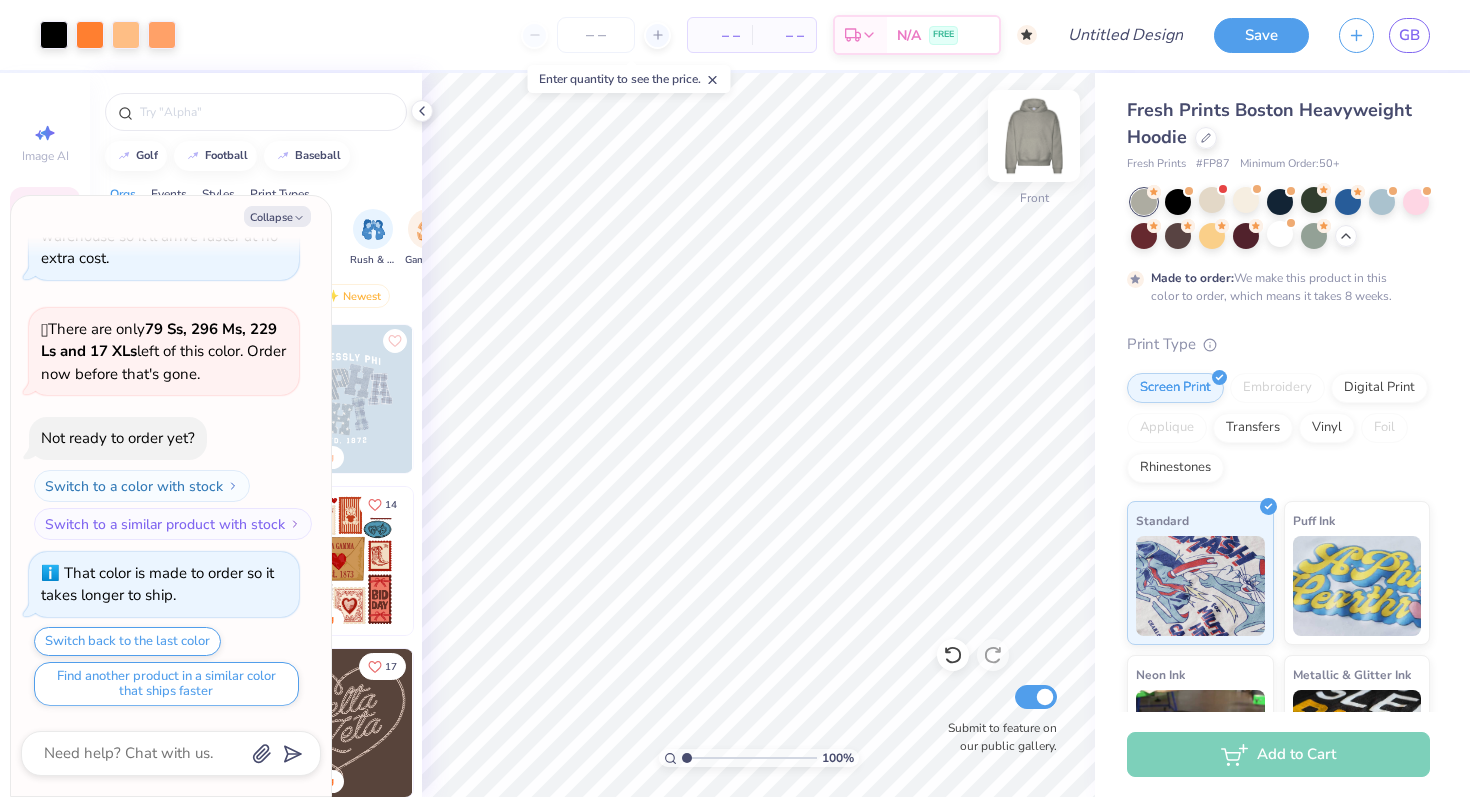 click at bounding box center (1034, 136) 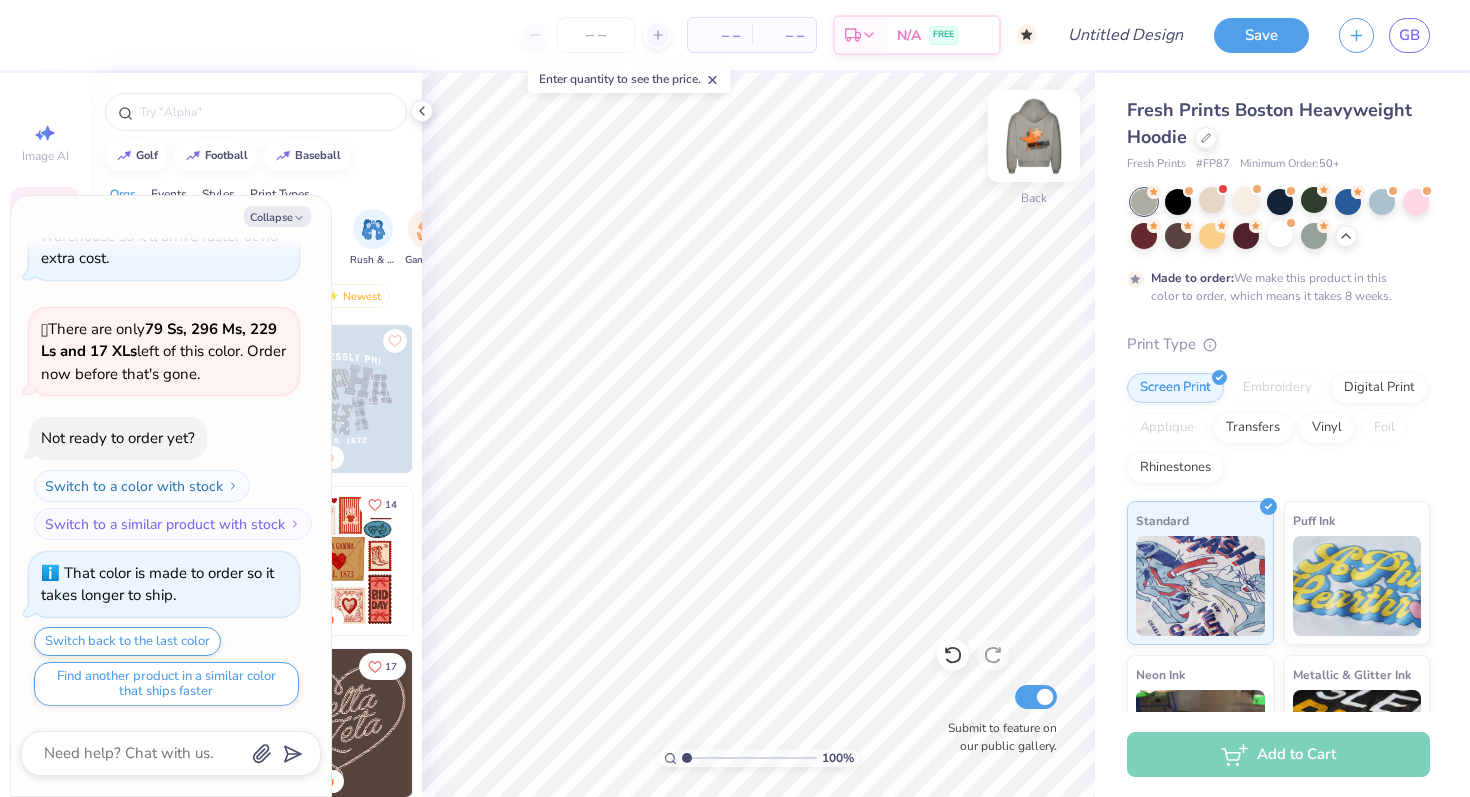 click at bounding box center [1034, 136] 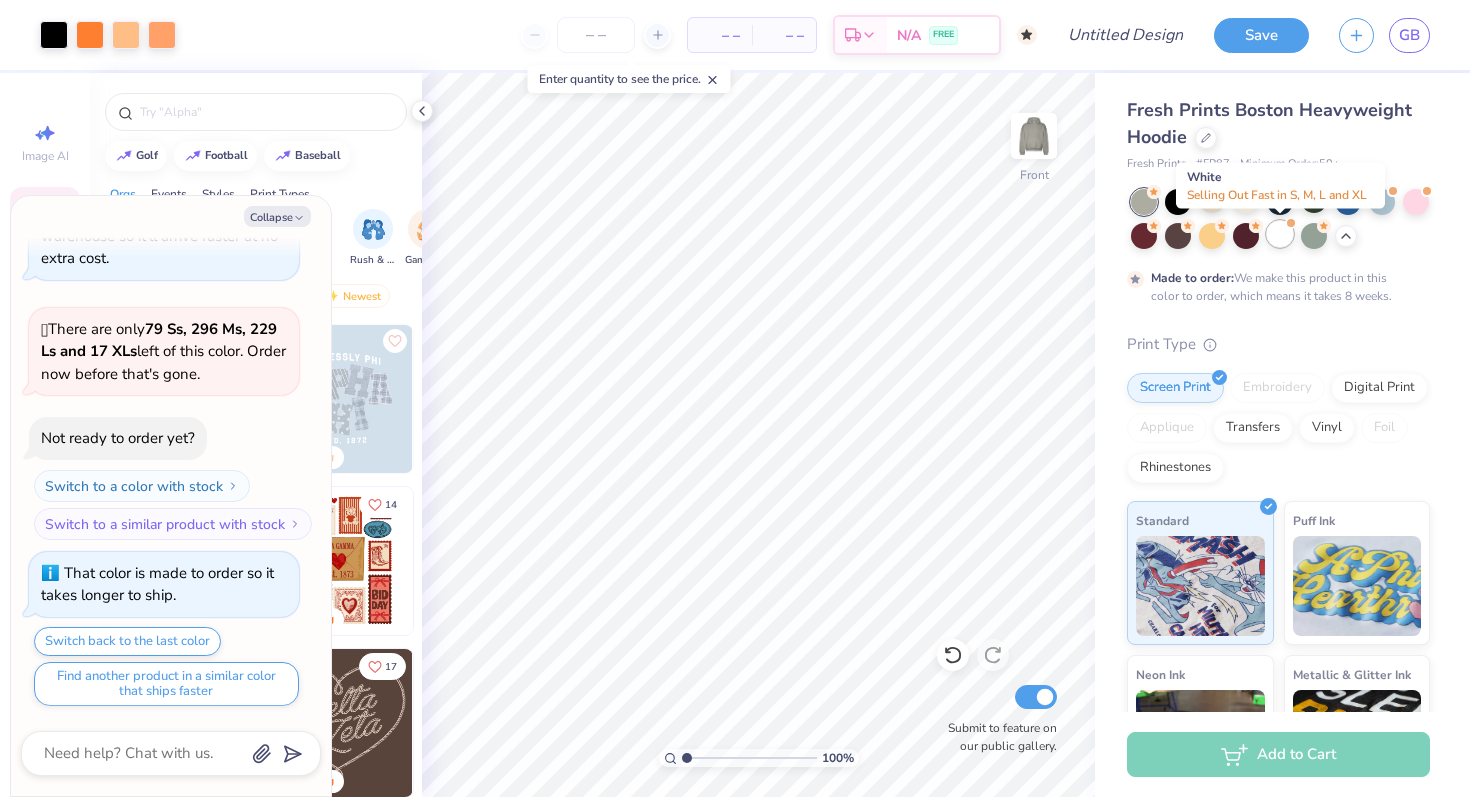 click at bounding box center [1280, 234] 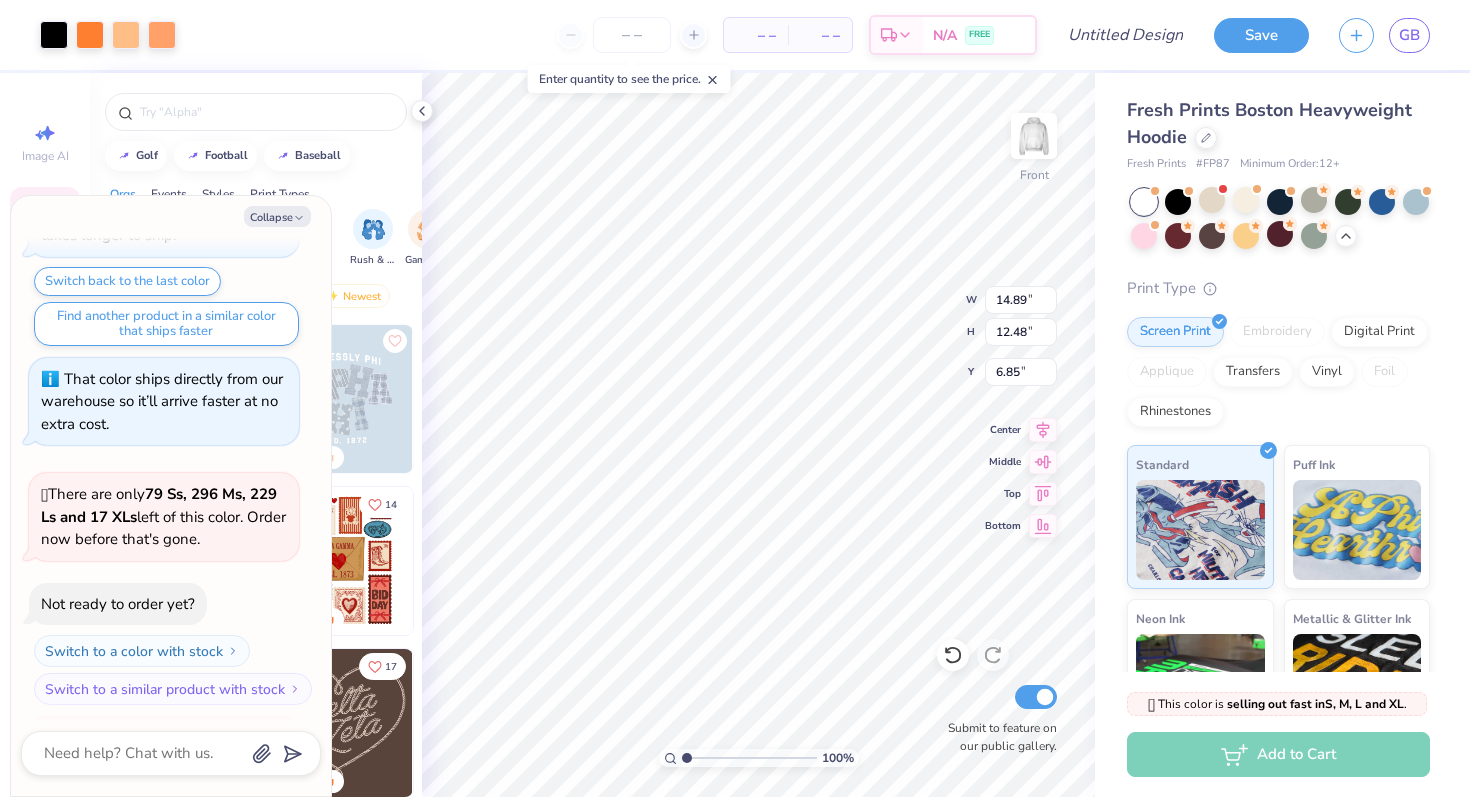 scroll, scrollTop: 2235, scrollLeft: 0, axis: vertical 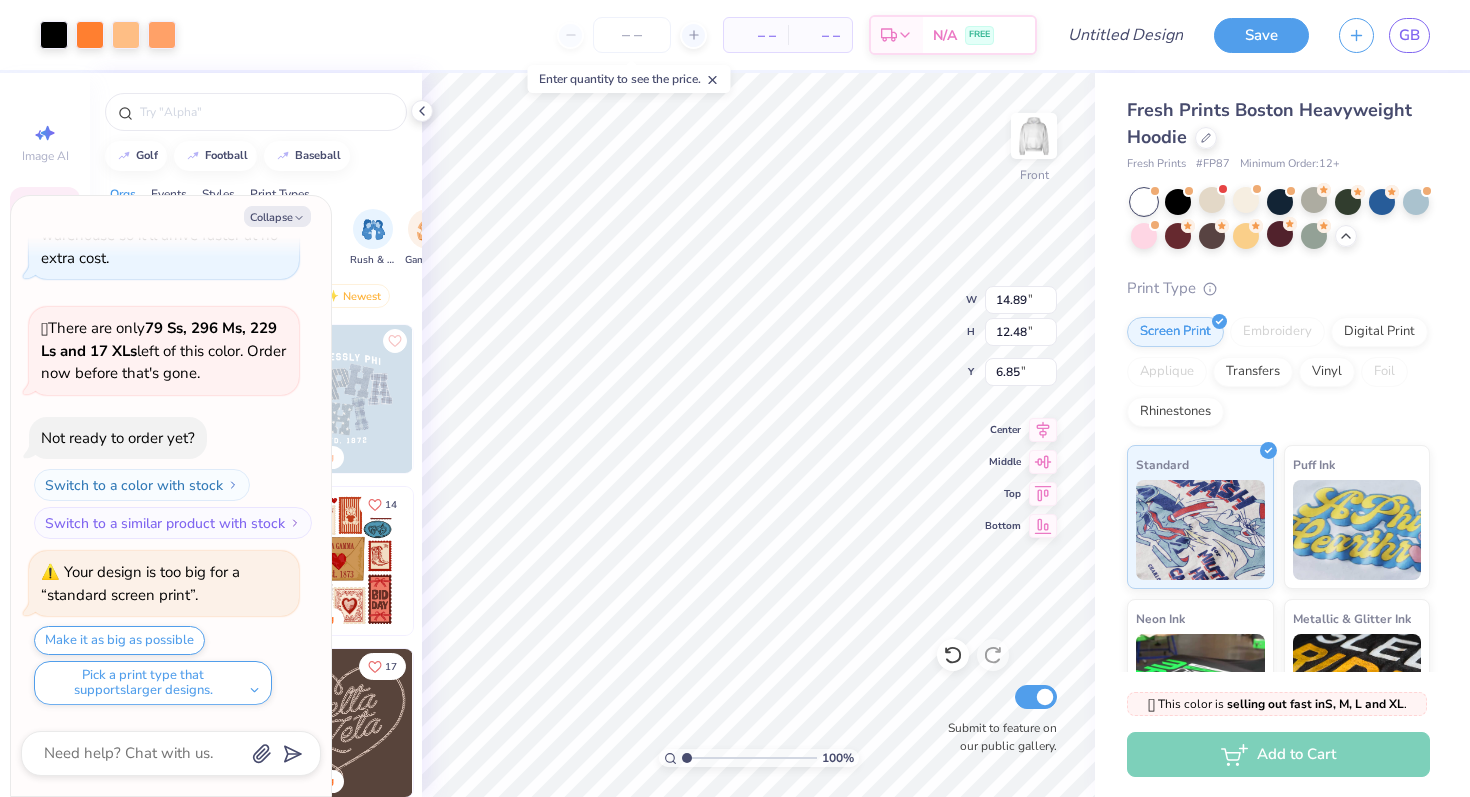 type on "x" 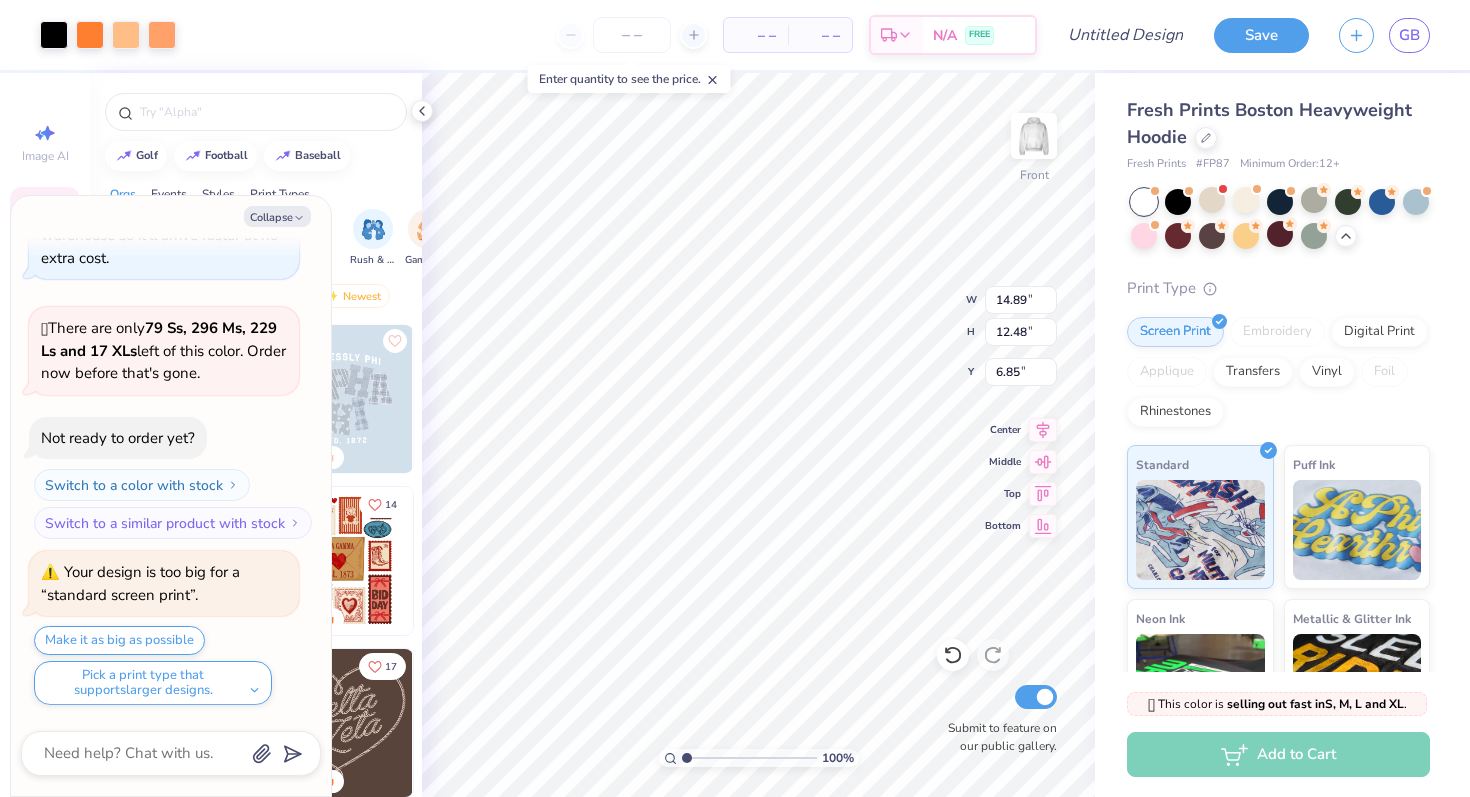 type on "6.84" 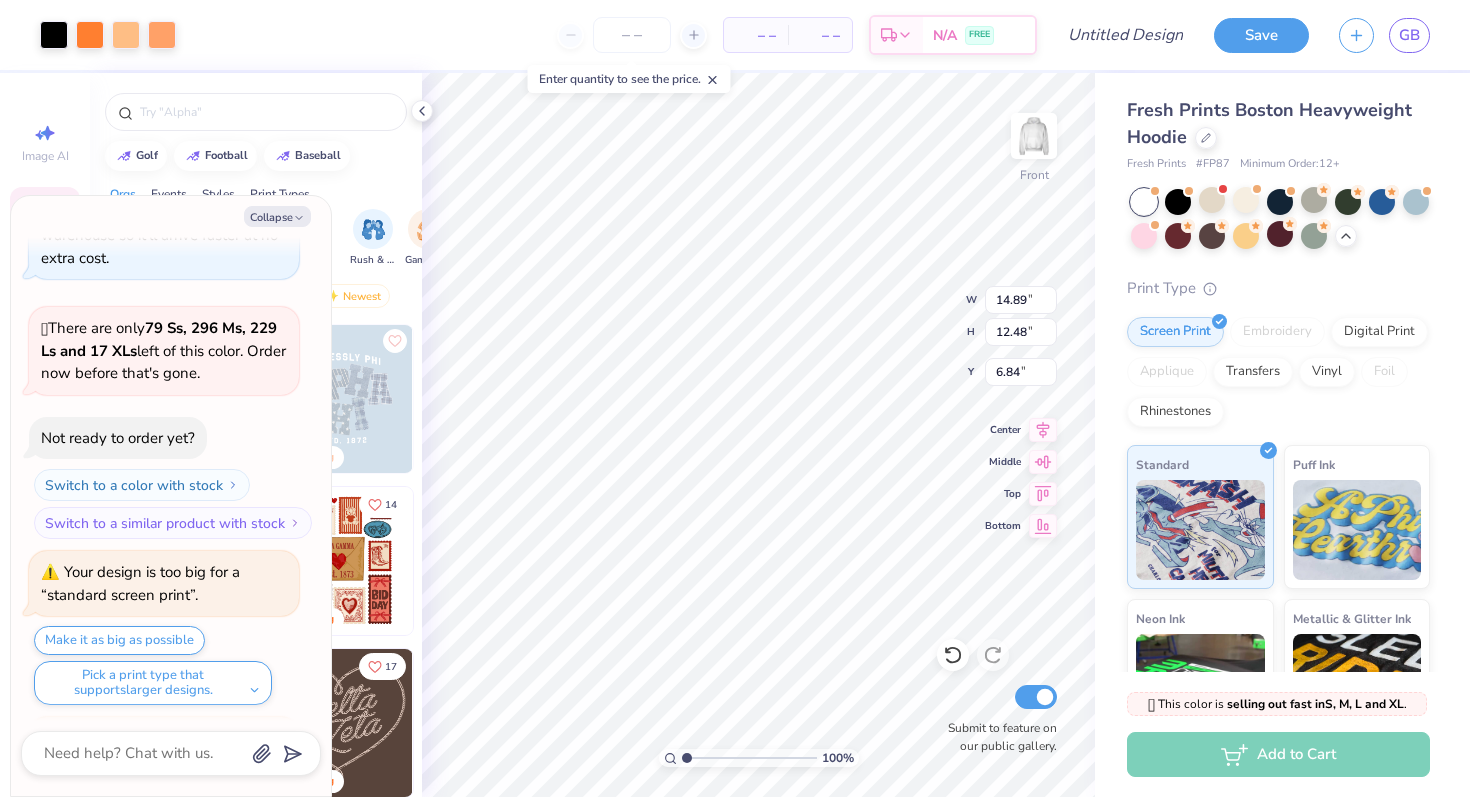 scroll, scrollTop: 2401, scrollLeft: 0, axis: vertical 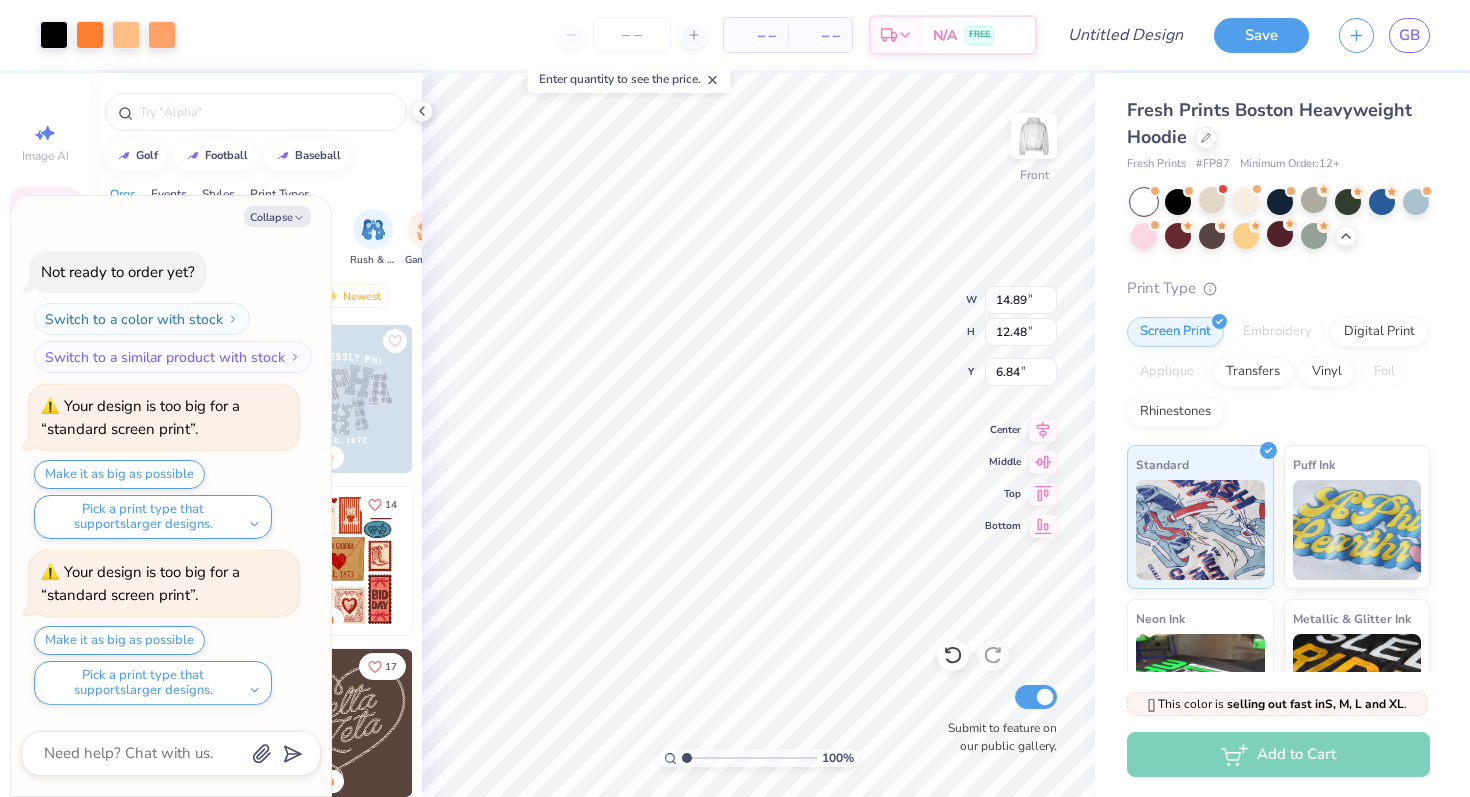 type on "x" 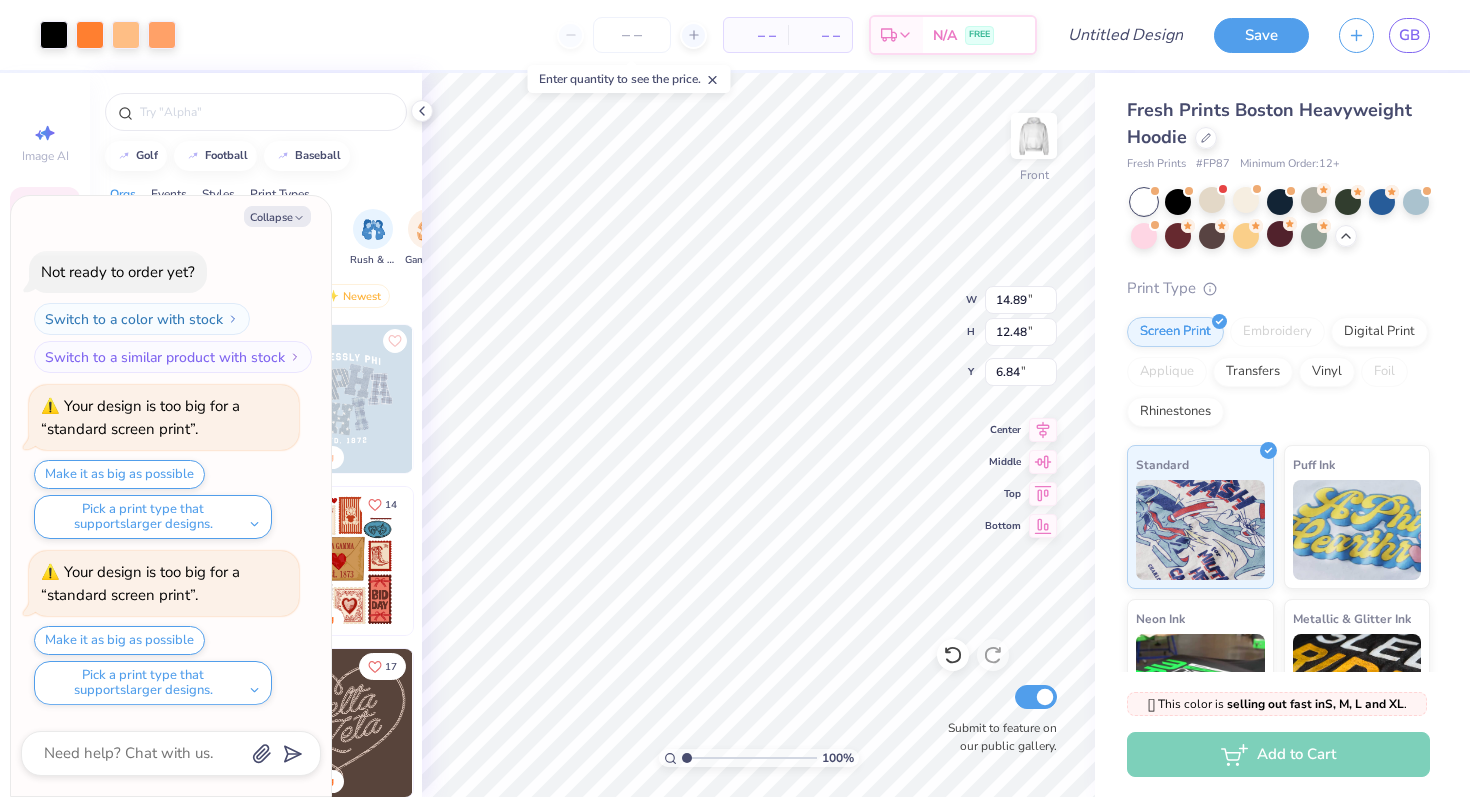 type on "7.01" 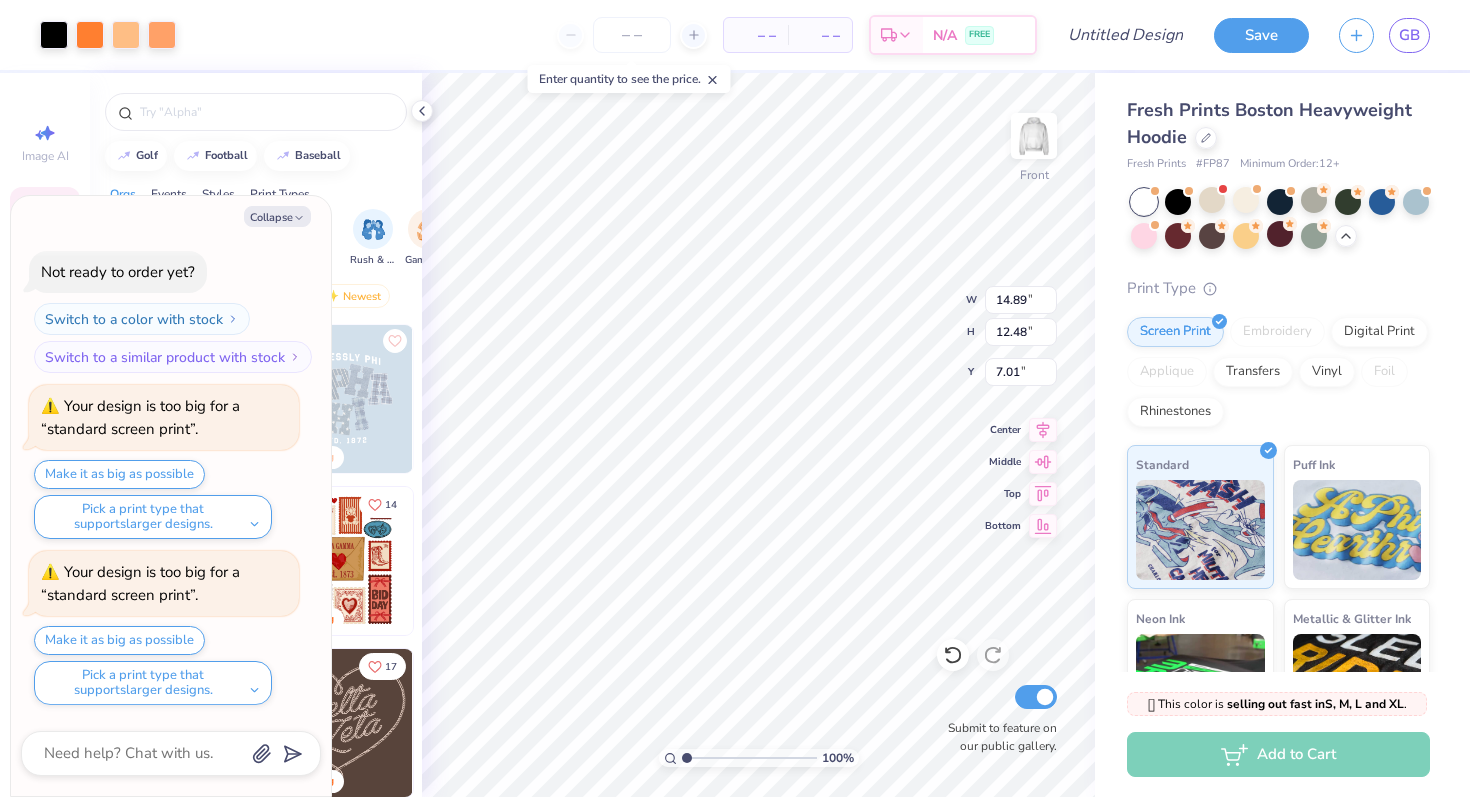 type on "x" 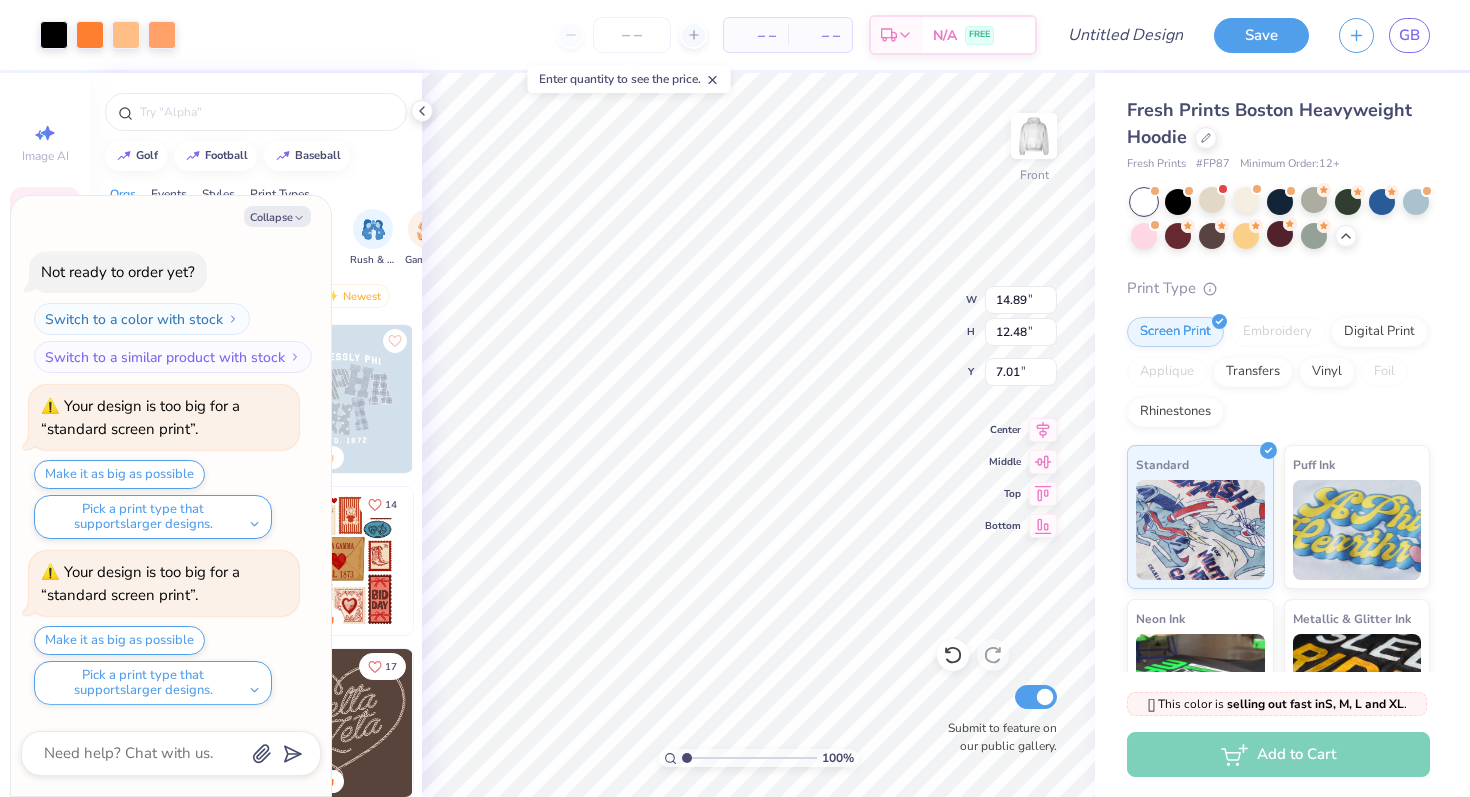 type on "8.07" 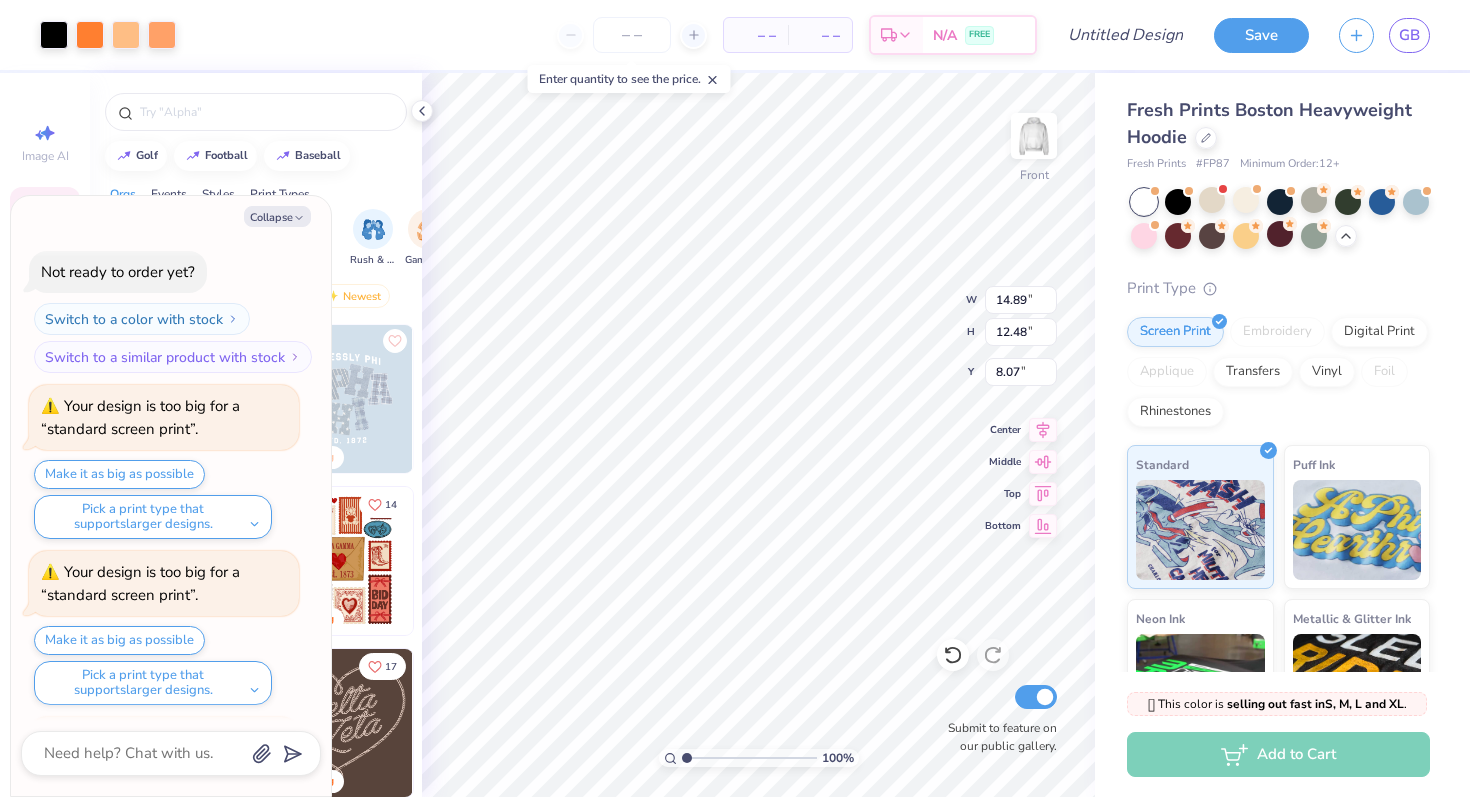 scroll, scrollTop: 2567, scrollLeft: 0, axis: vertical 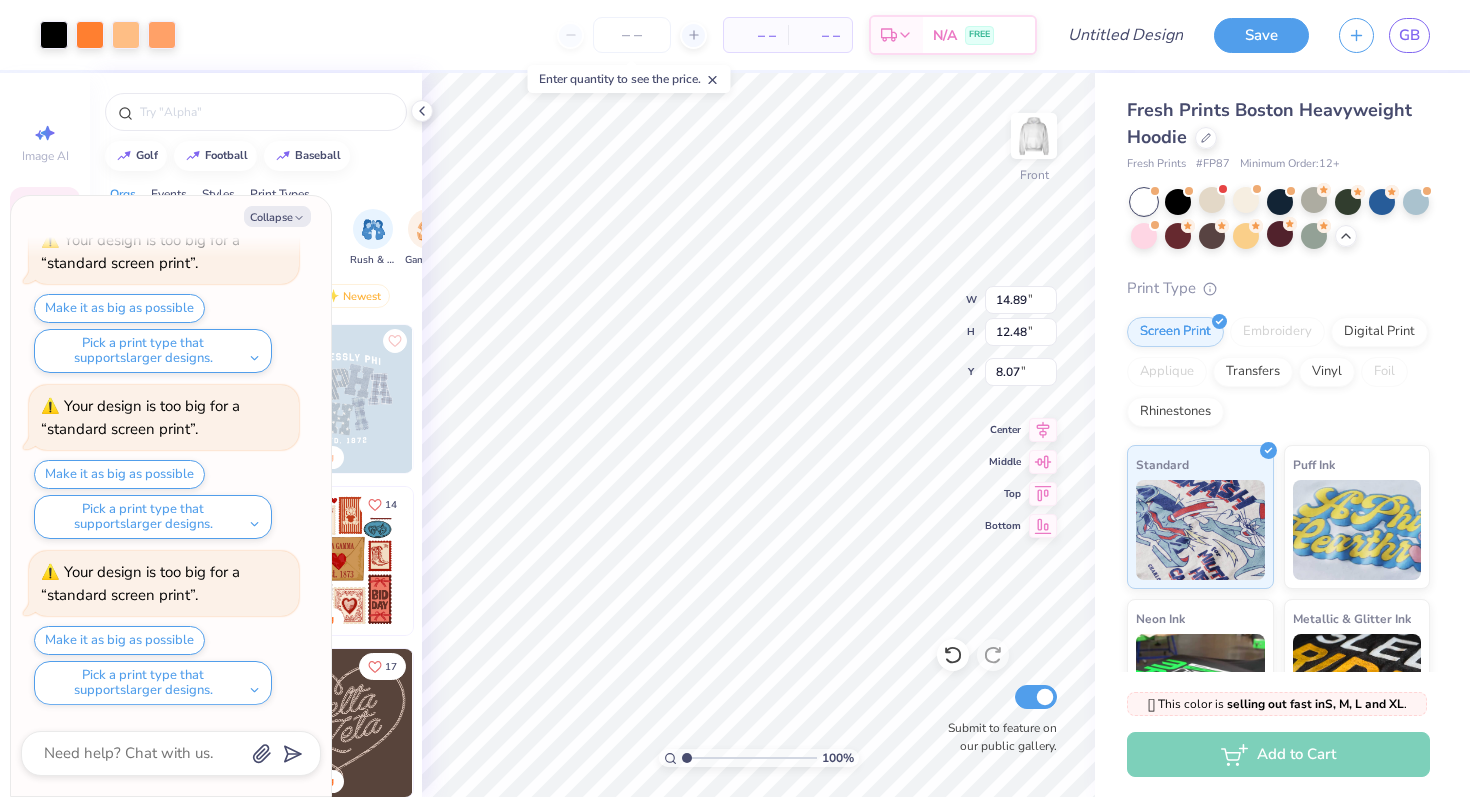 type on "x" 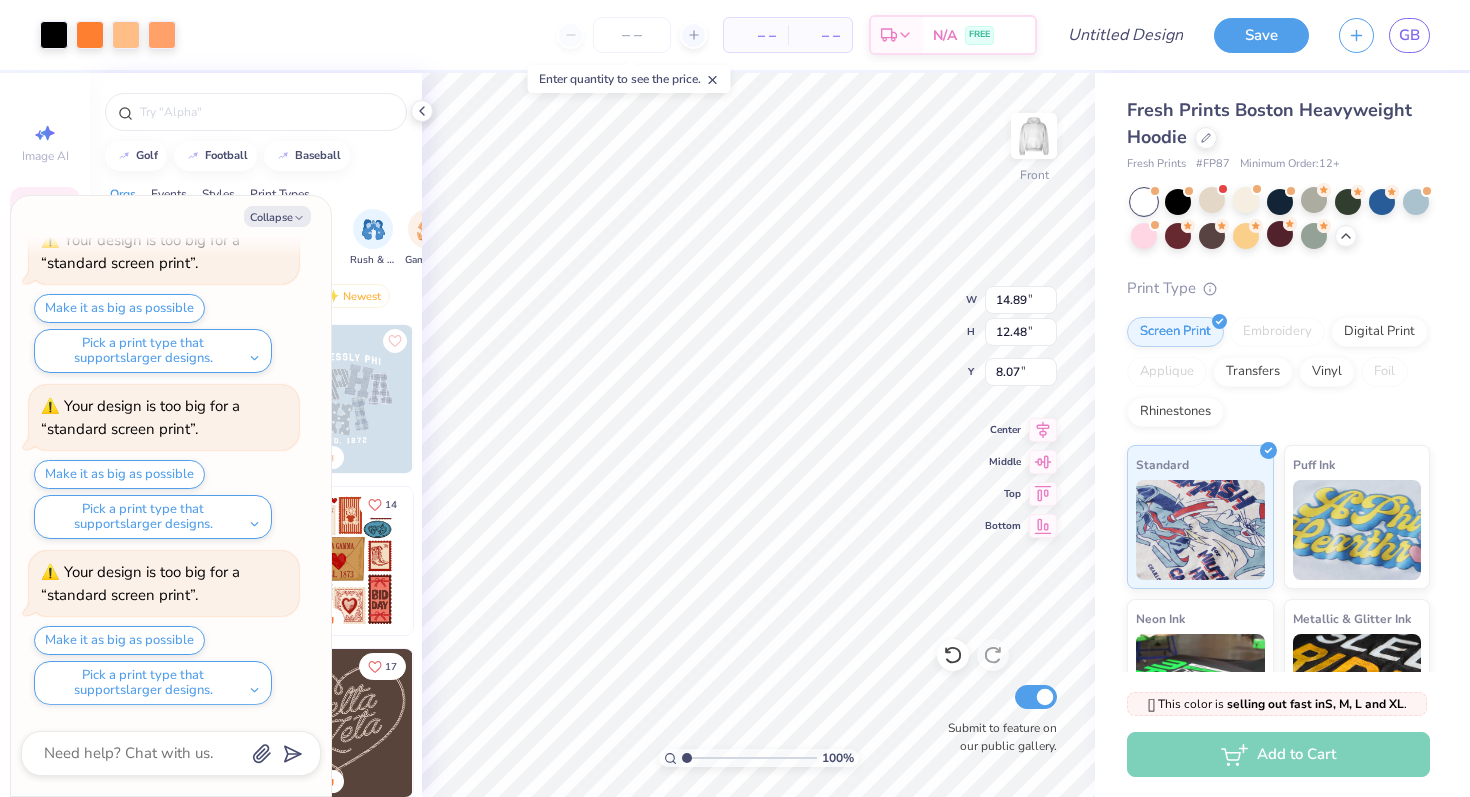 type on "6.86" 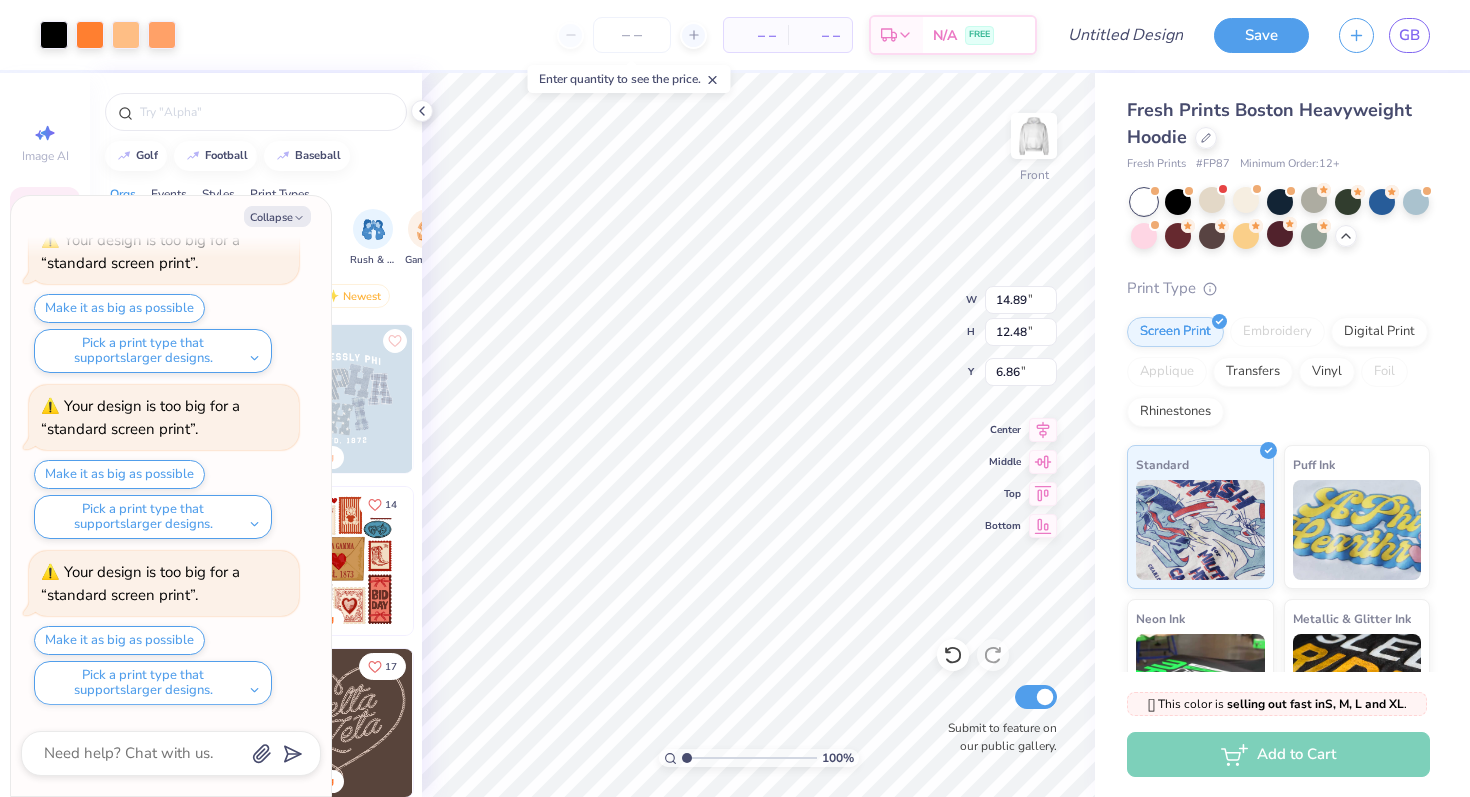 click on "Print Type" at bounding box center [1278, 288] 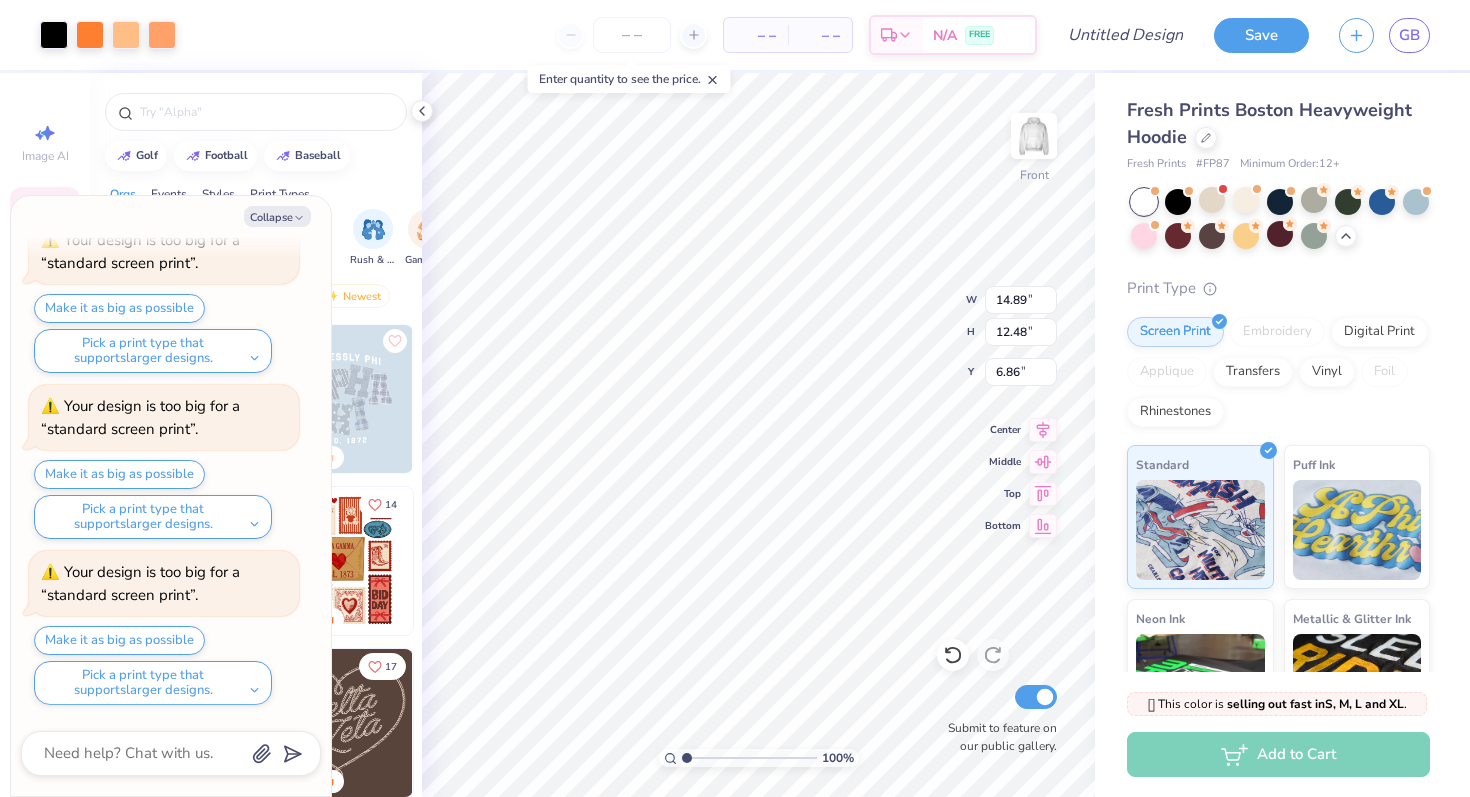 click on "Print Type" at bounding box center (1278, 288) 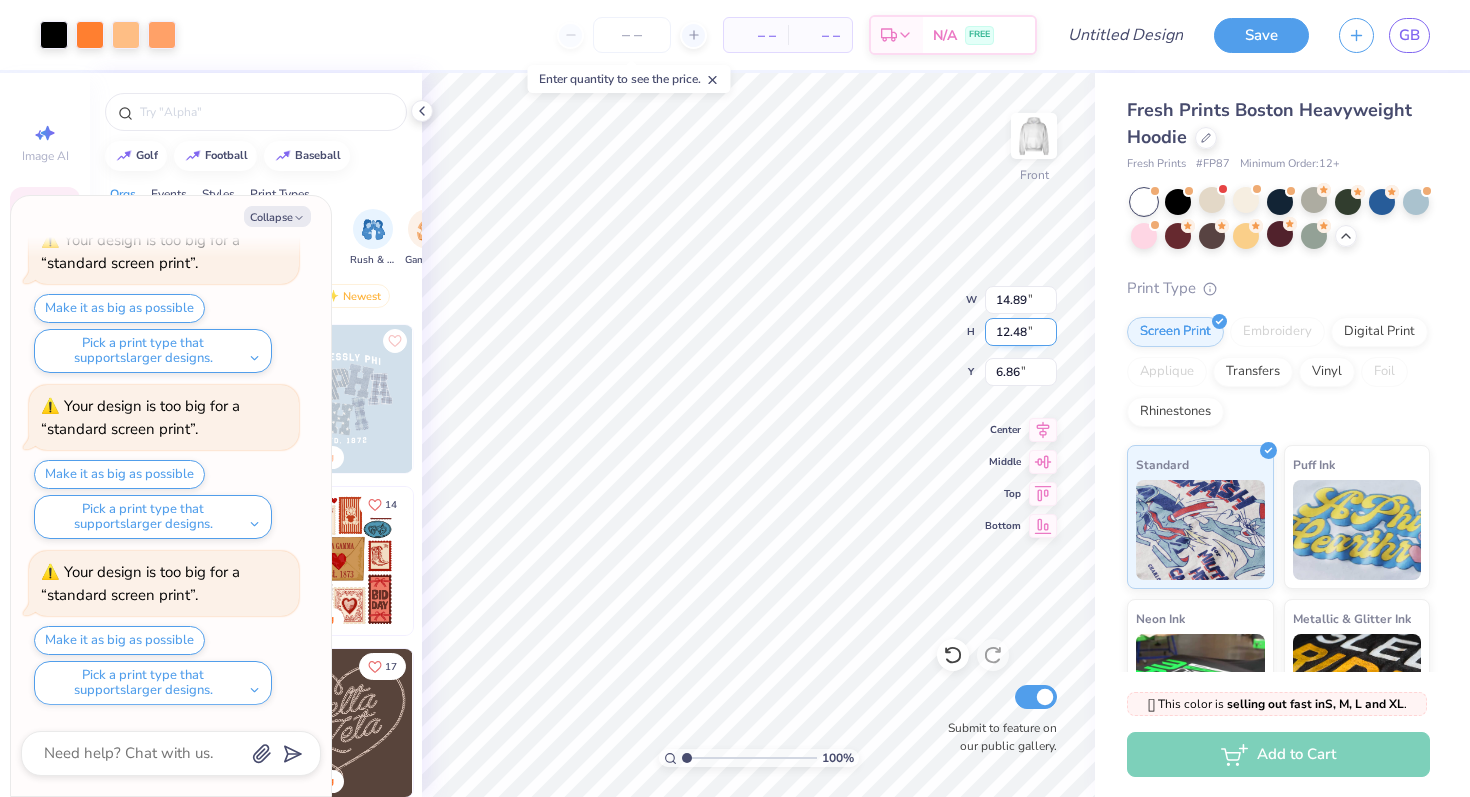 click on "100  % Front W 14.89 14.89 " H 12.48 12.48 " Y 6.86 6.86 " Center Middle Top Bottom Submit to feature on our public gallery." at bounding box center (758, 435) 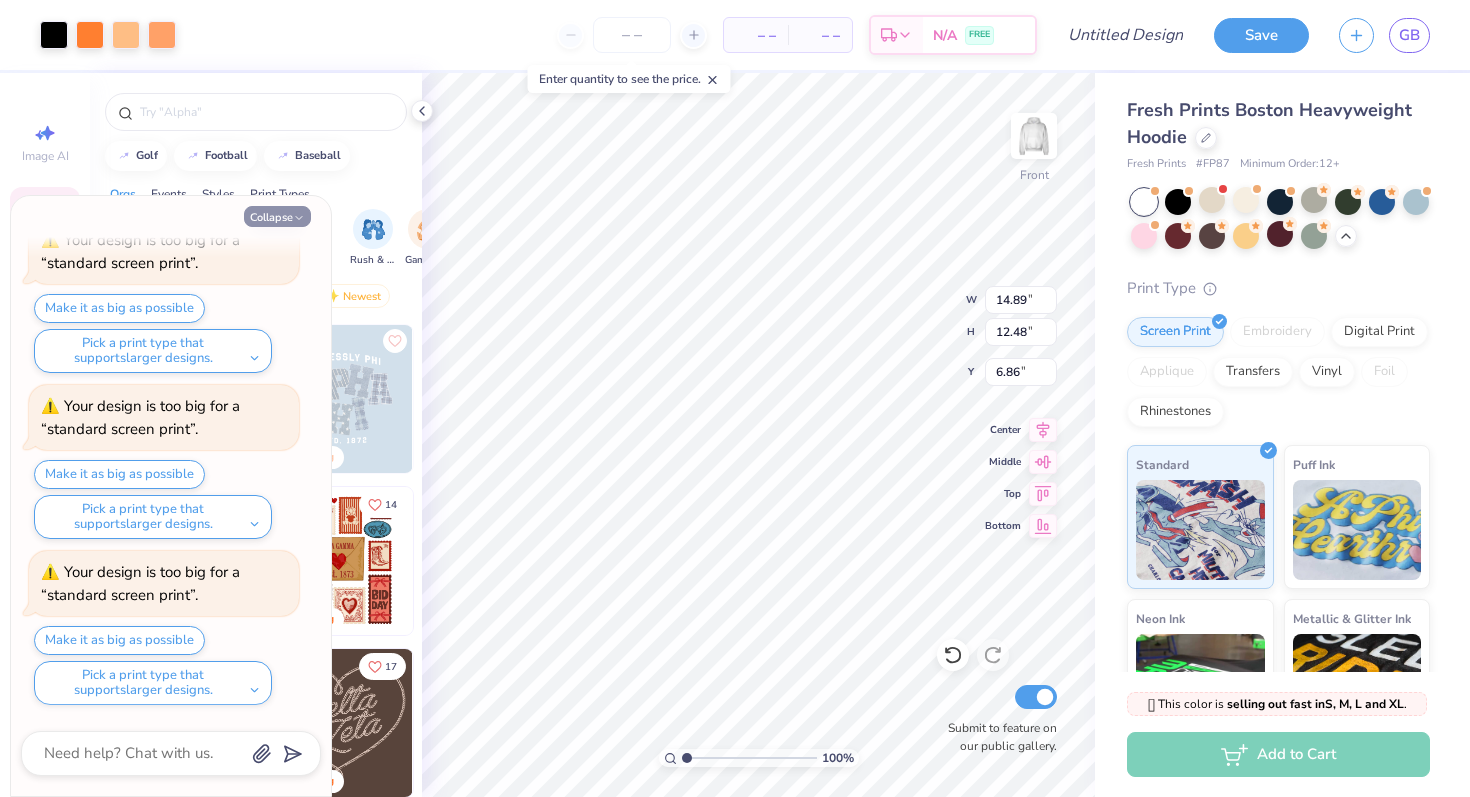 click 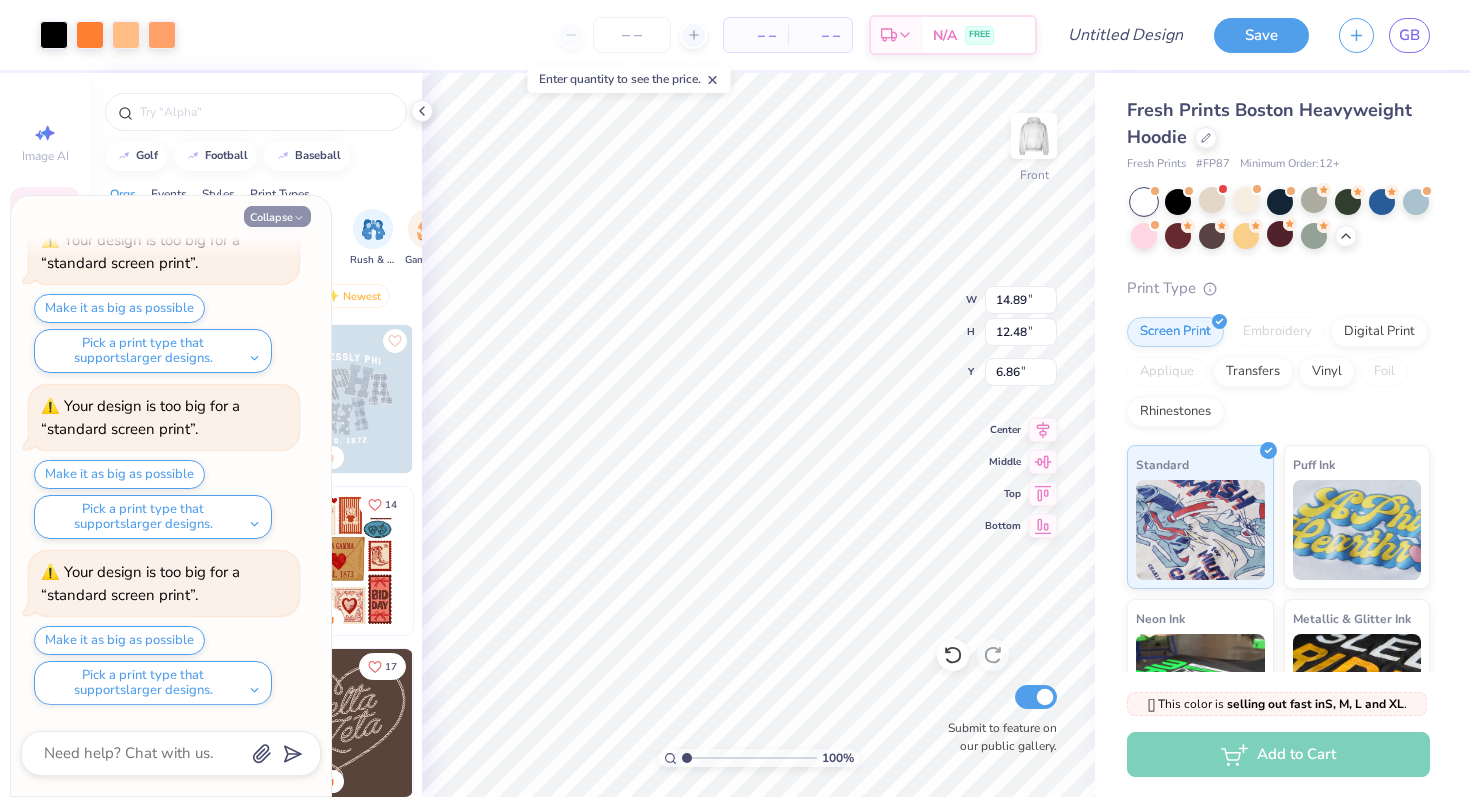 type on "x" 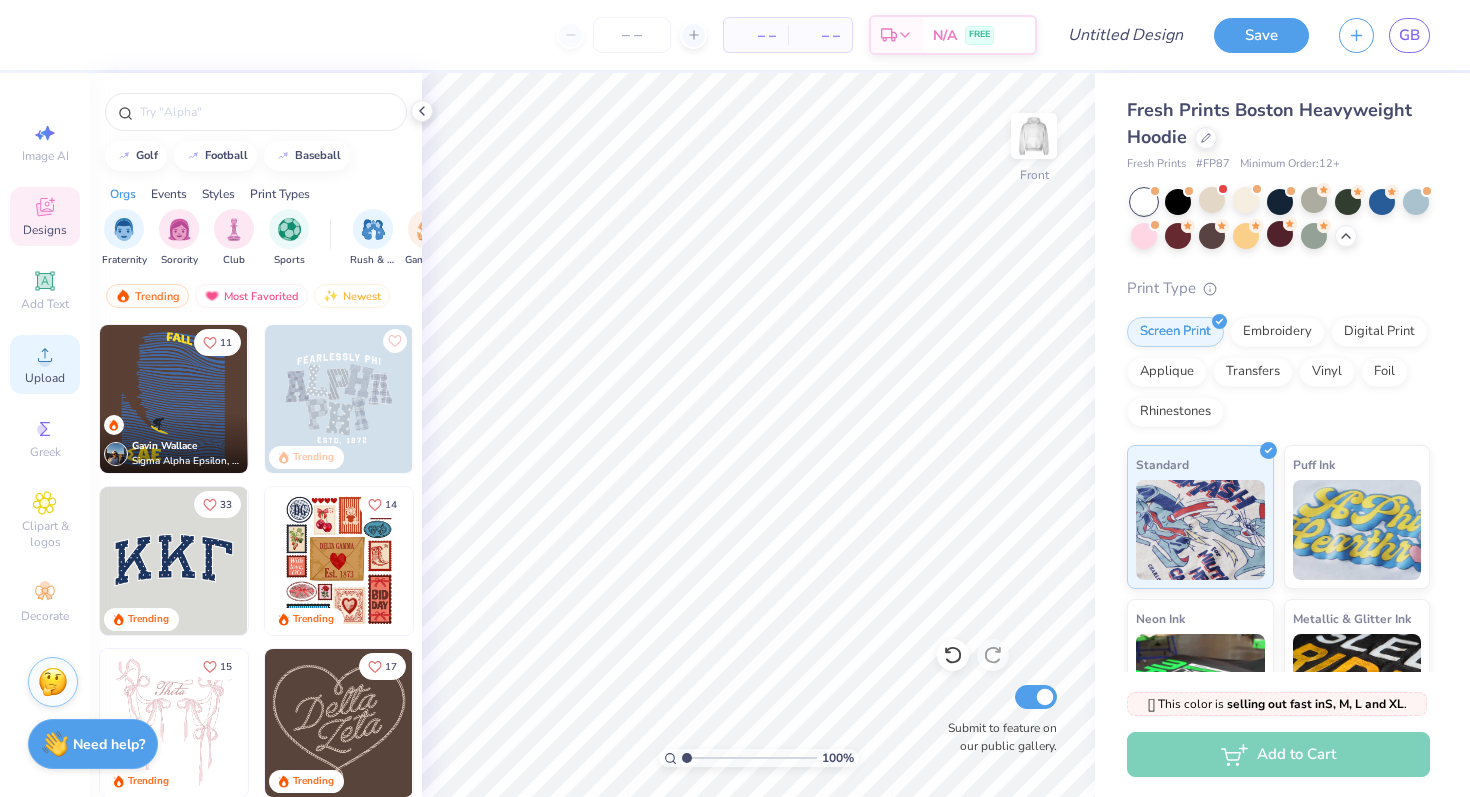 click 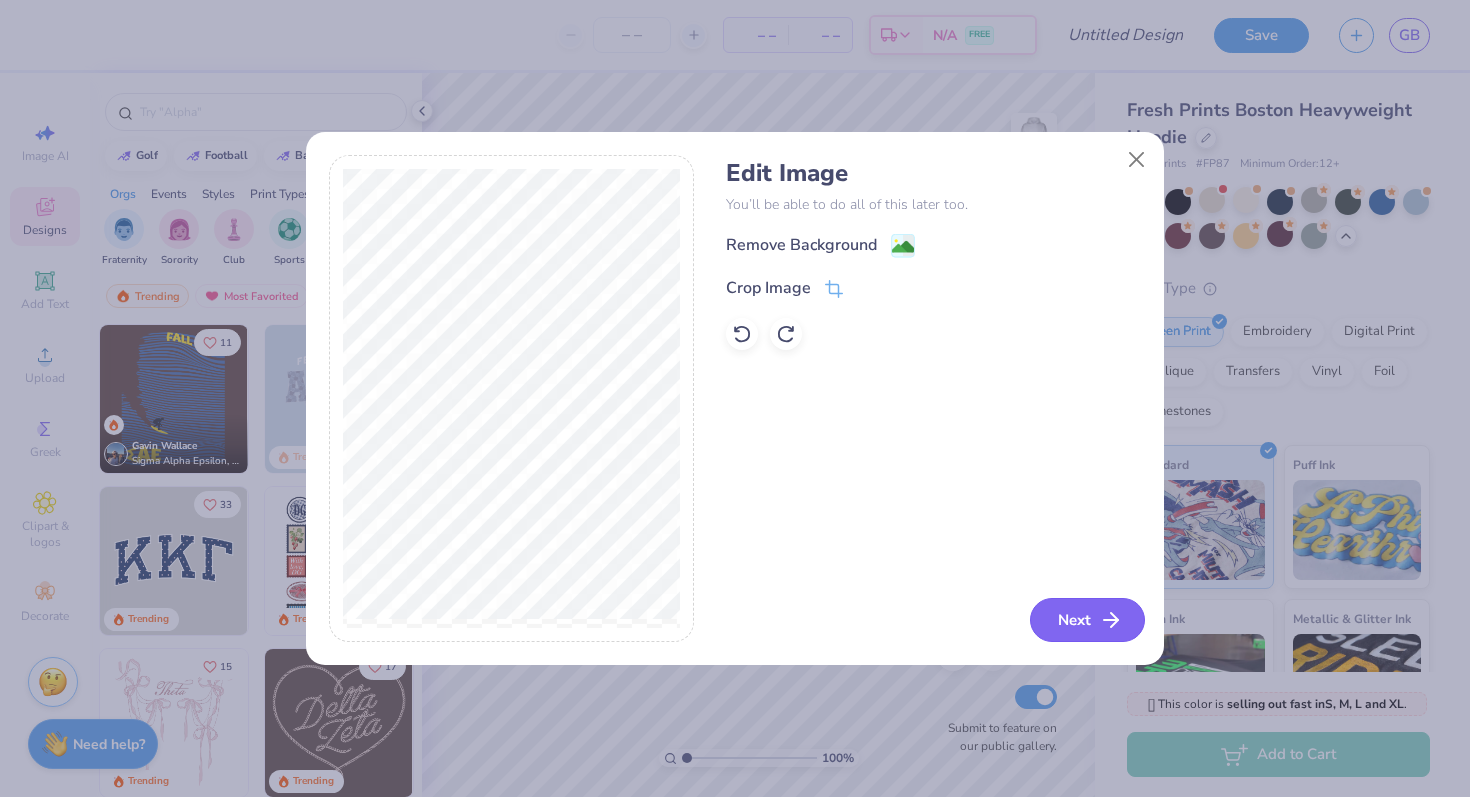 click on "Next" at bounding box center (1087, 620) 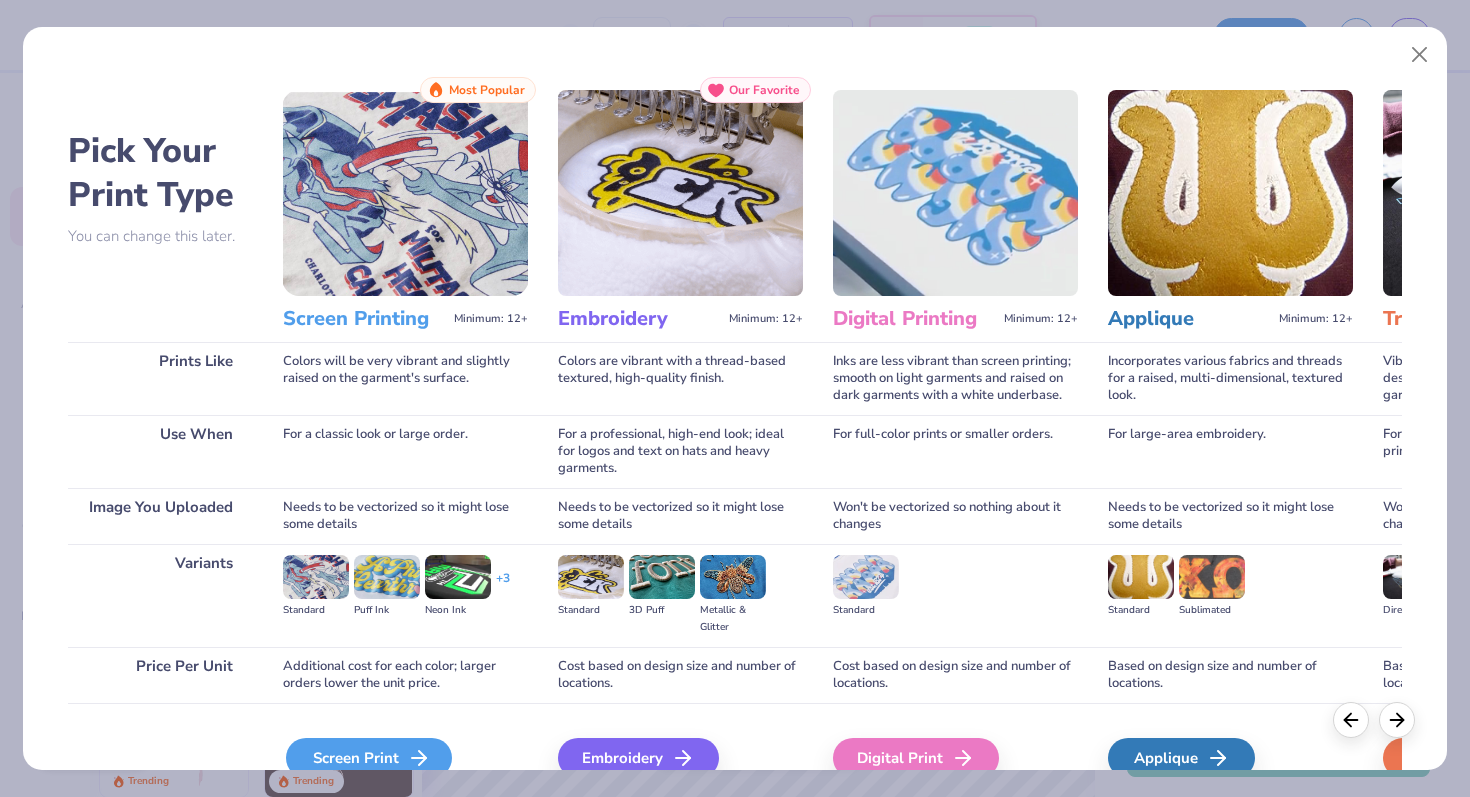 click on "Screen Print" at bounding box center (369, 758) 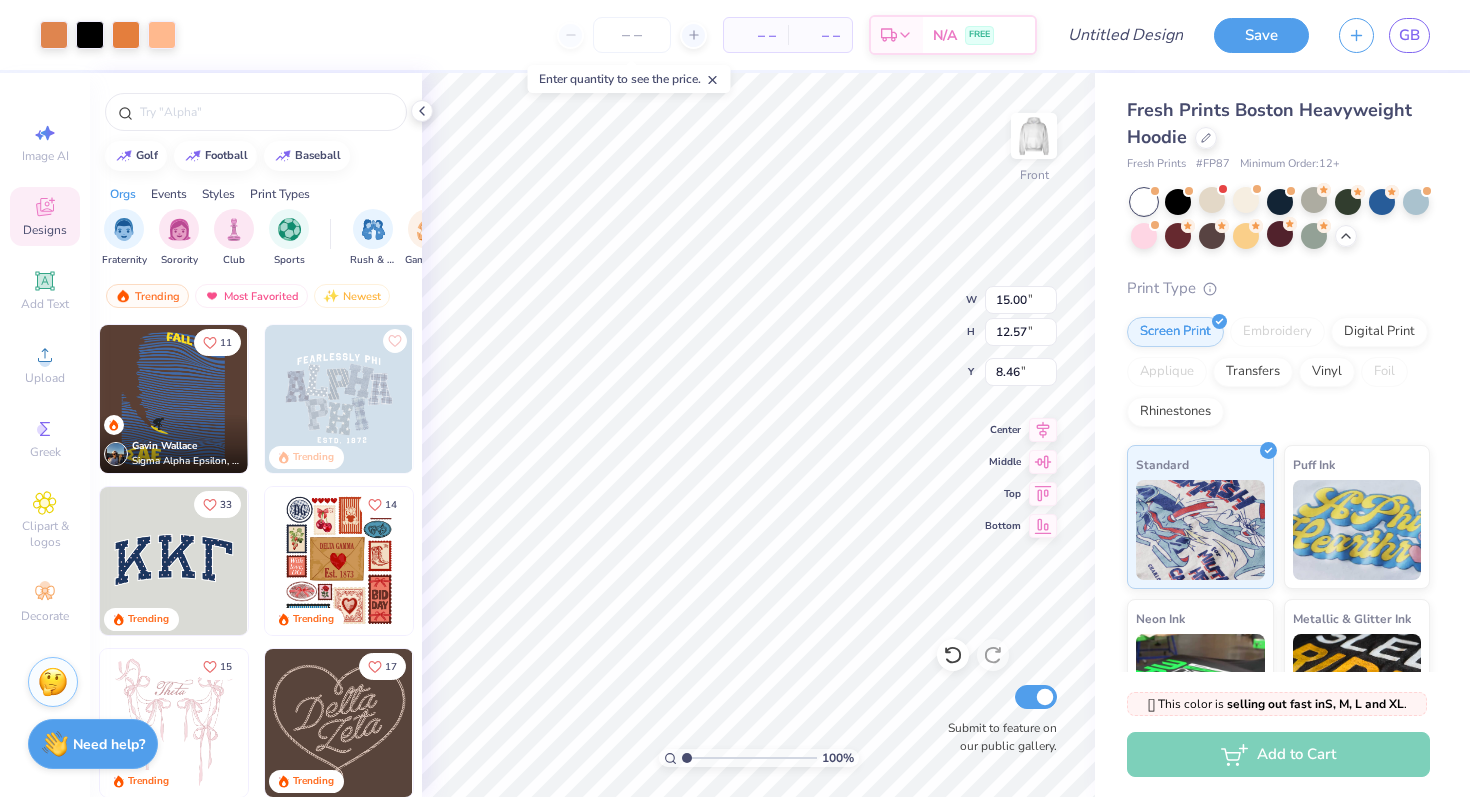 type on "6.77" 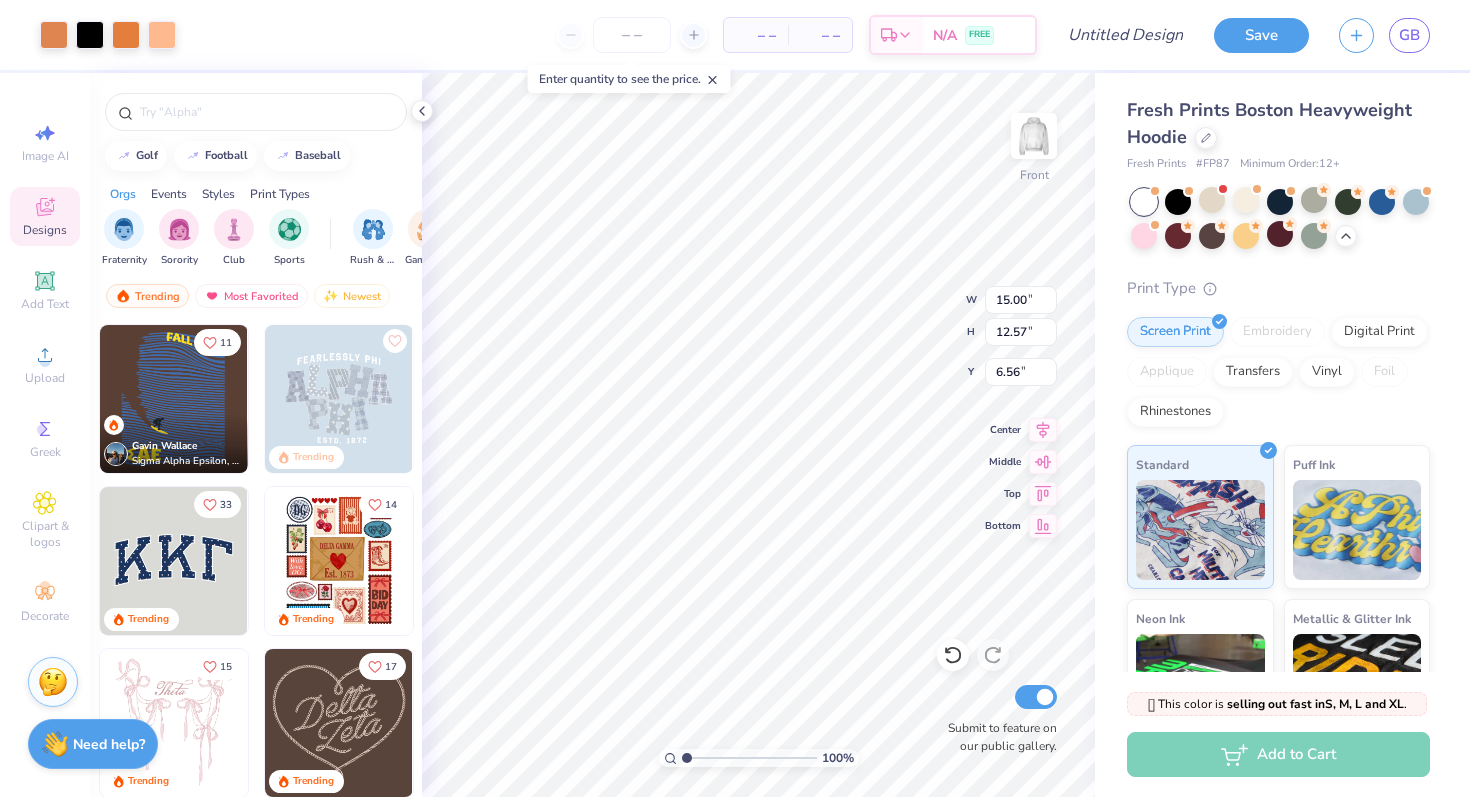 type on "6.56" 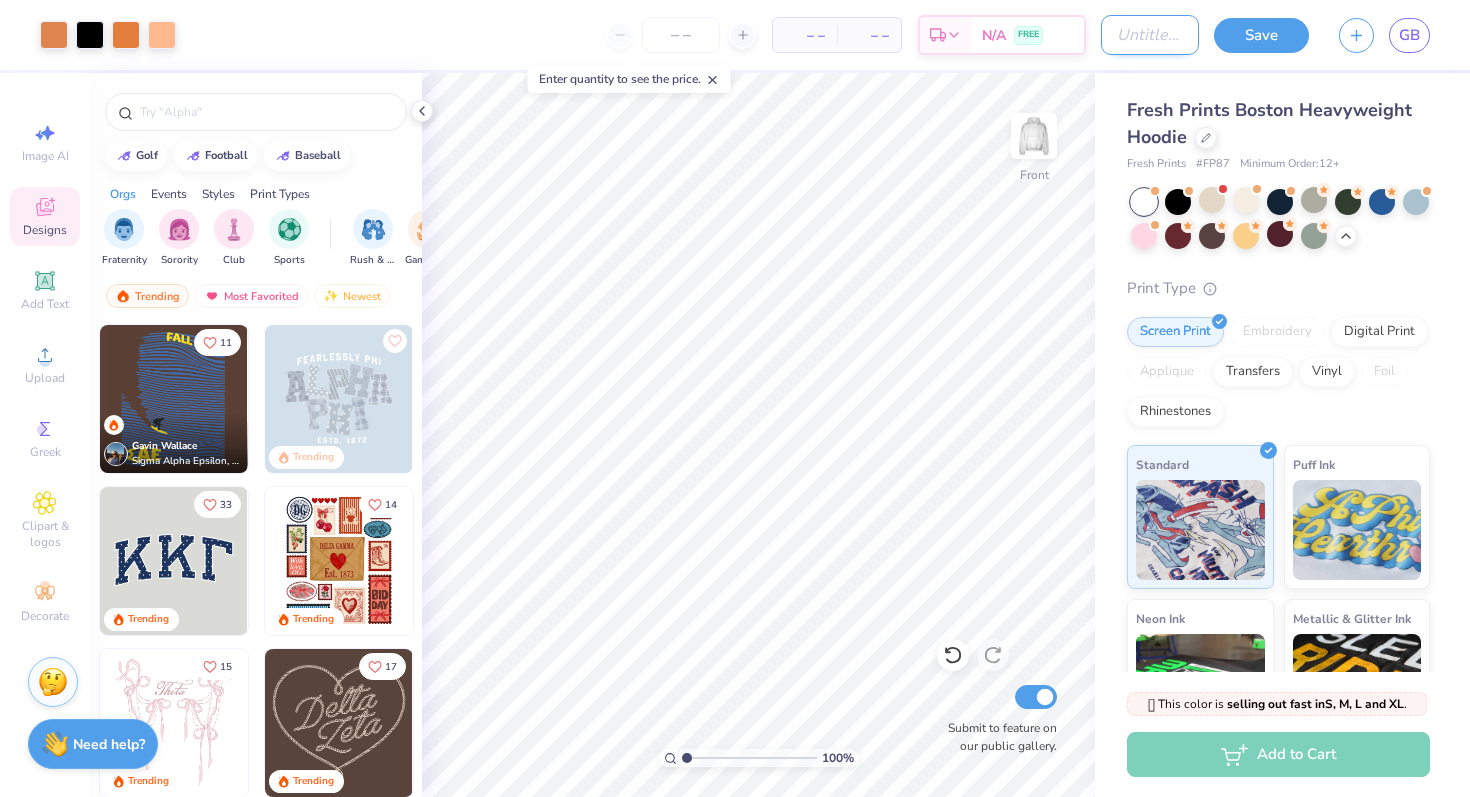 click on "Design Title" at bounding box center [1150, 35] 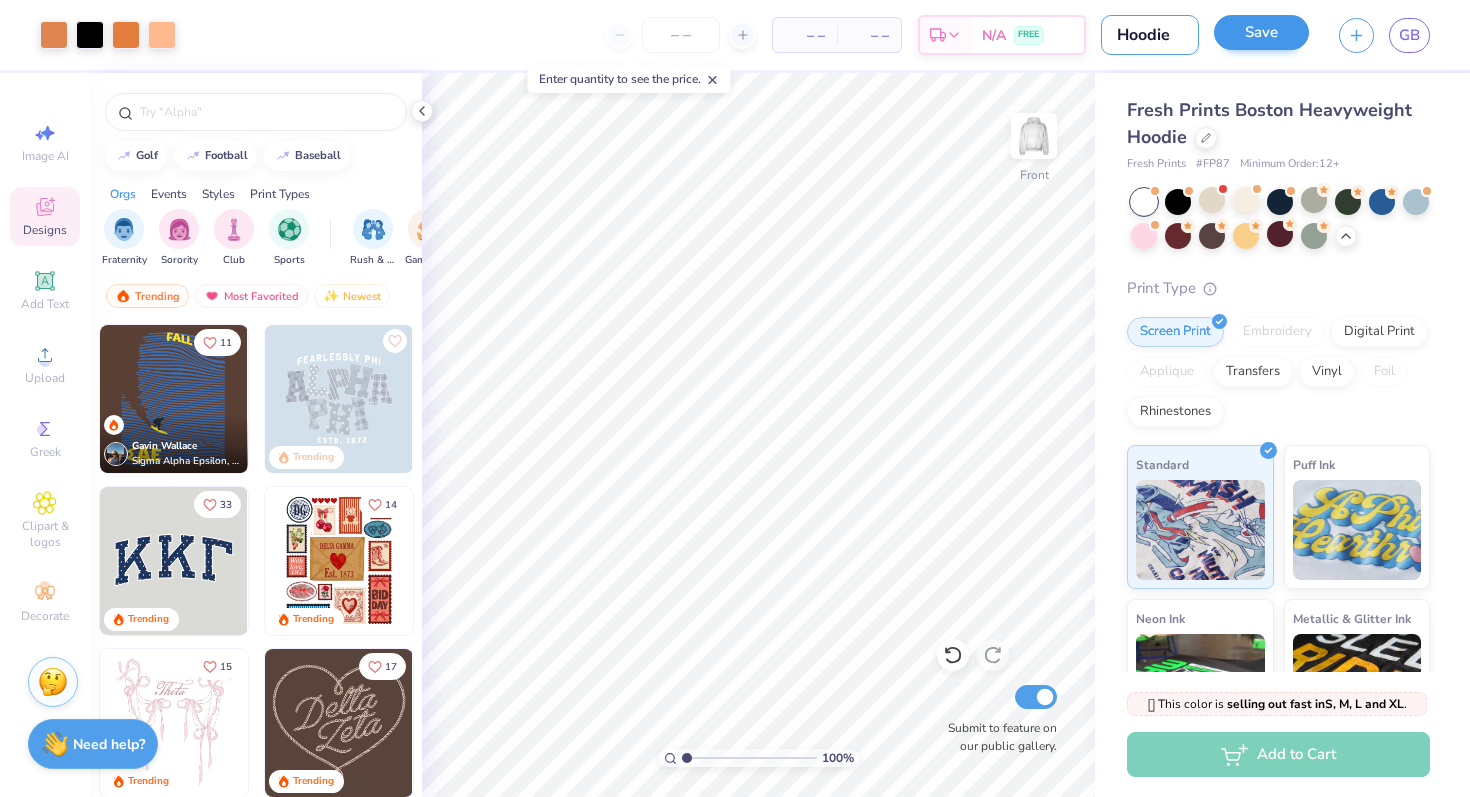 type on "Hoodie" 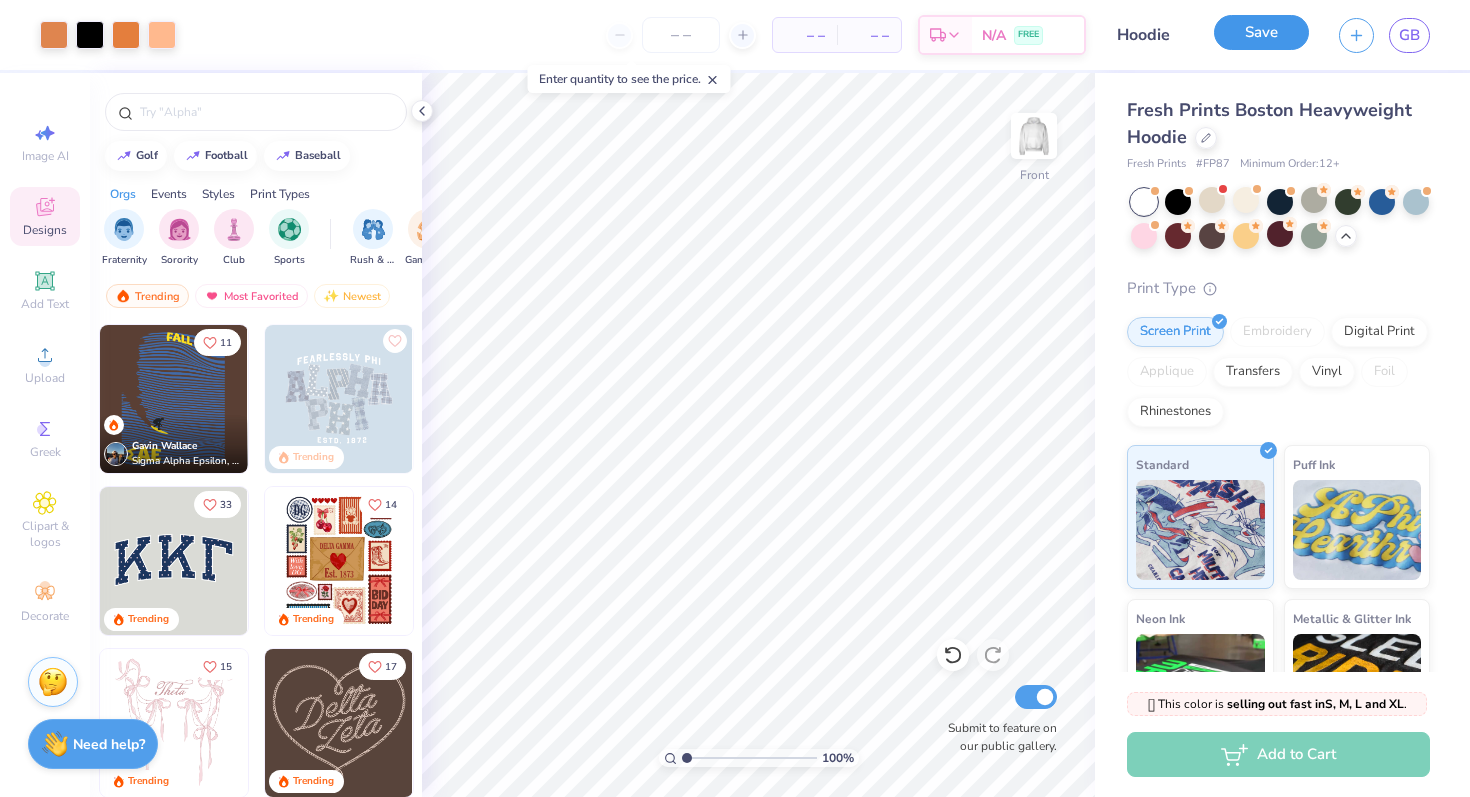 click on "Save" at bounding box center [1261, 32] 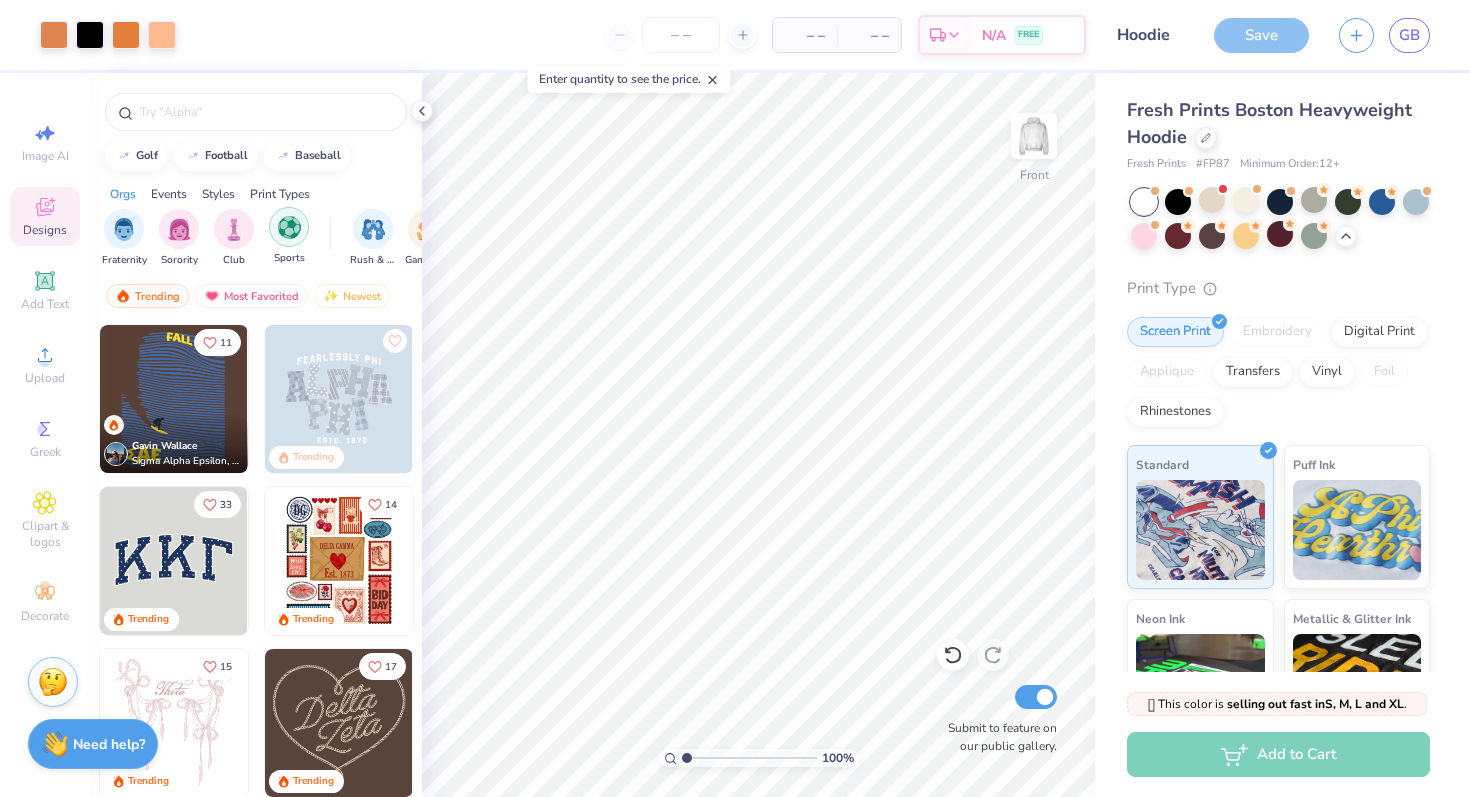 click at bounding box center [289, 227] 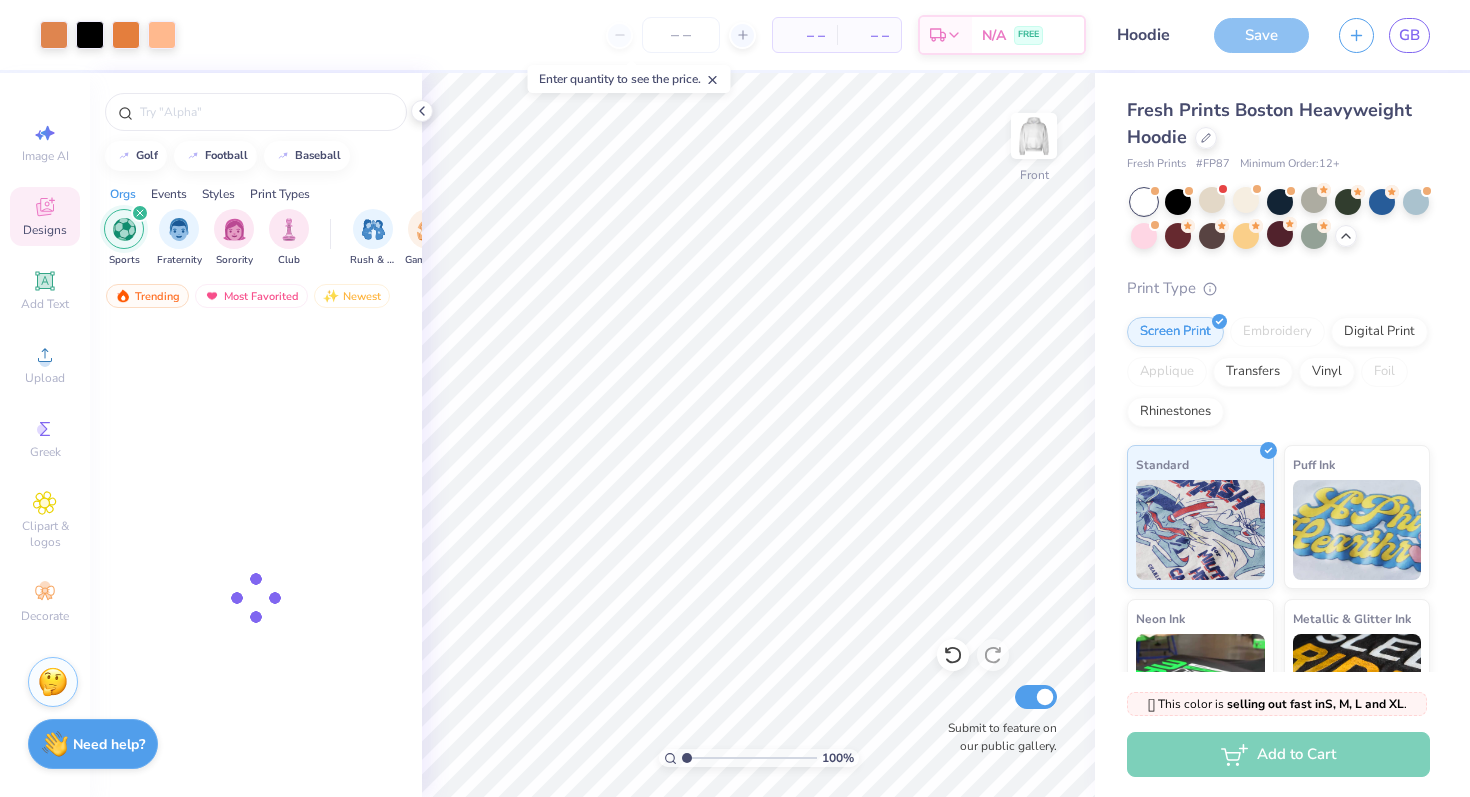 click at bounding box center (140, 213) 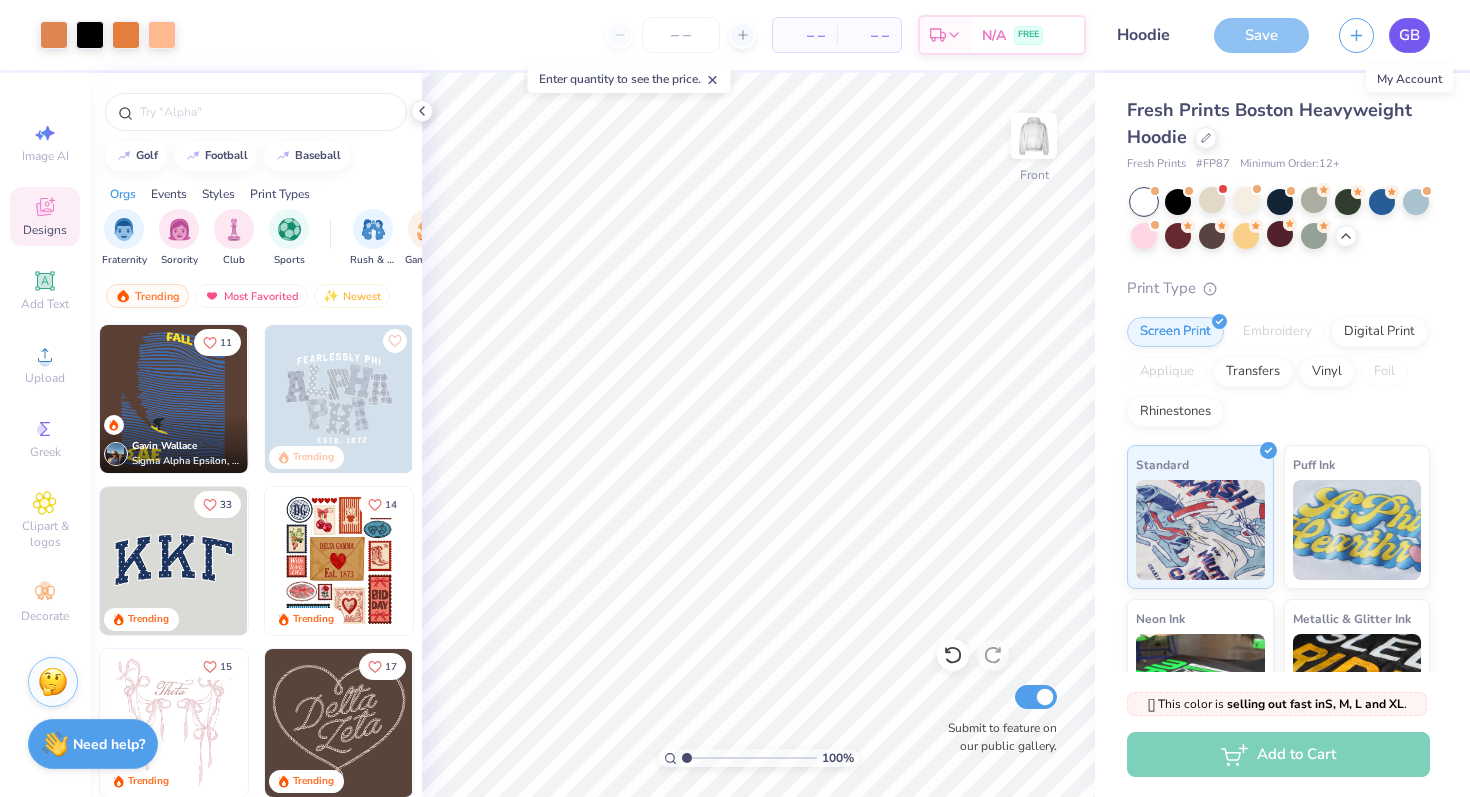 click on "GB" at bounding box center (1409, 35) 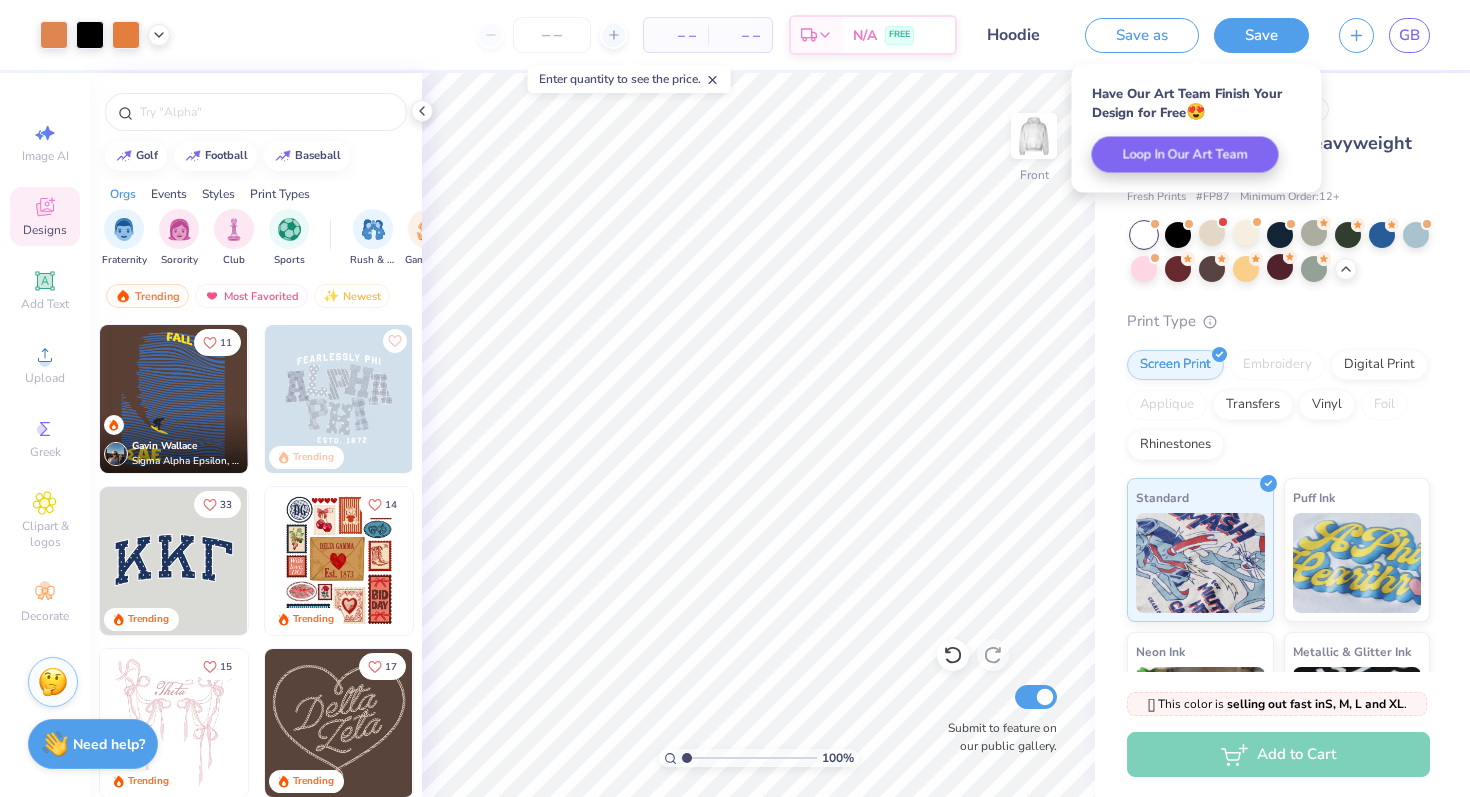 click on "Fresh Prints Boston Heavyweight Hoodie" at bounding box center [1269, 156] 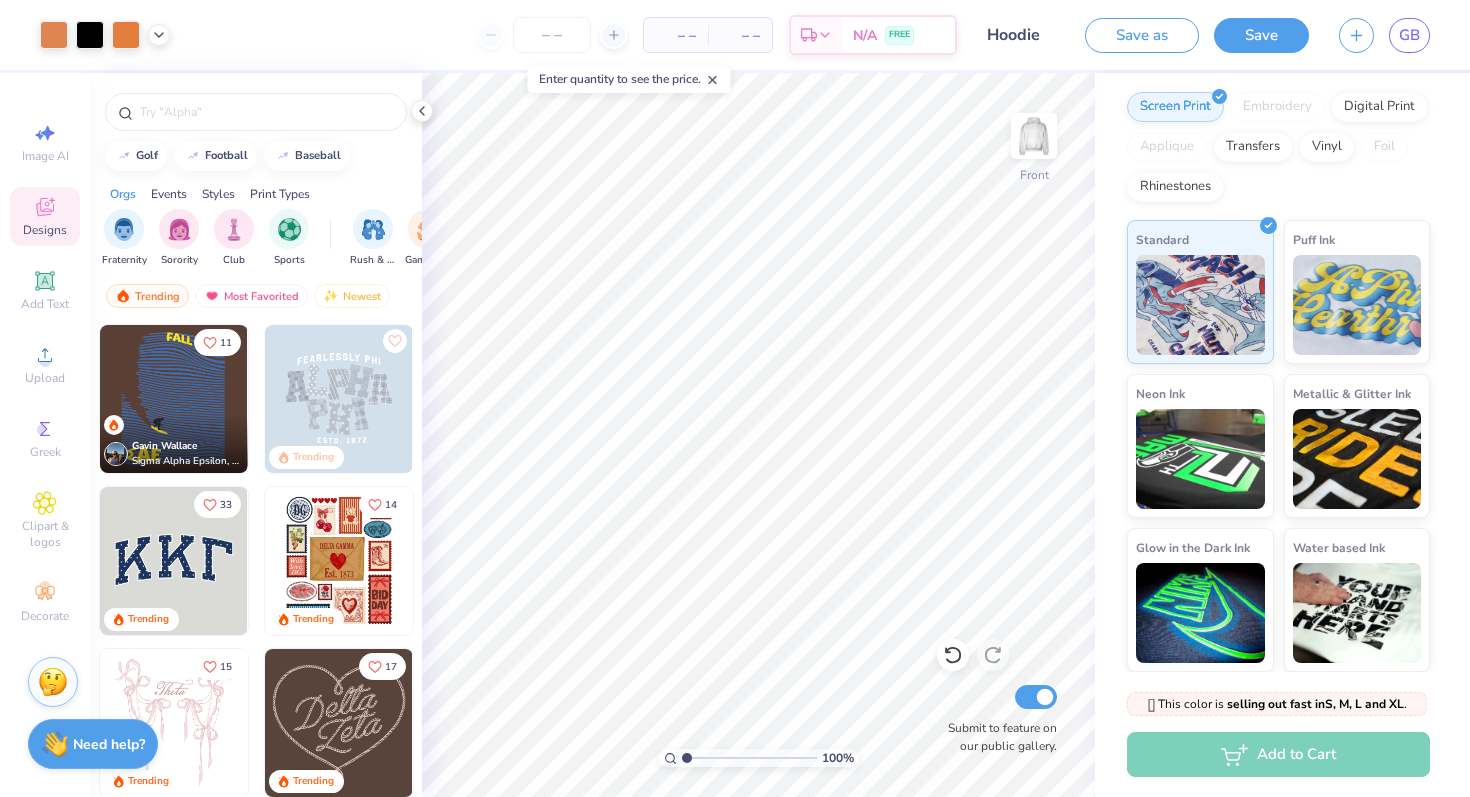 scroll, scrollTop: 0, scrollLeft: 0, axis: both 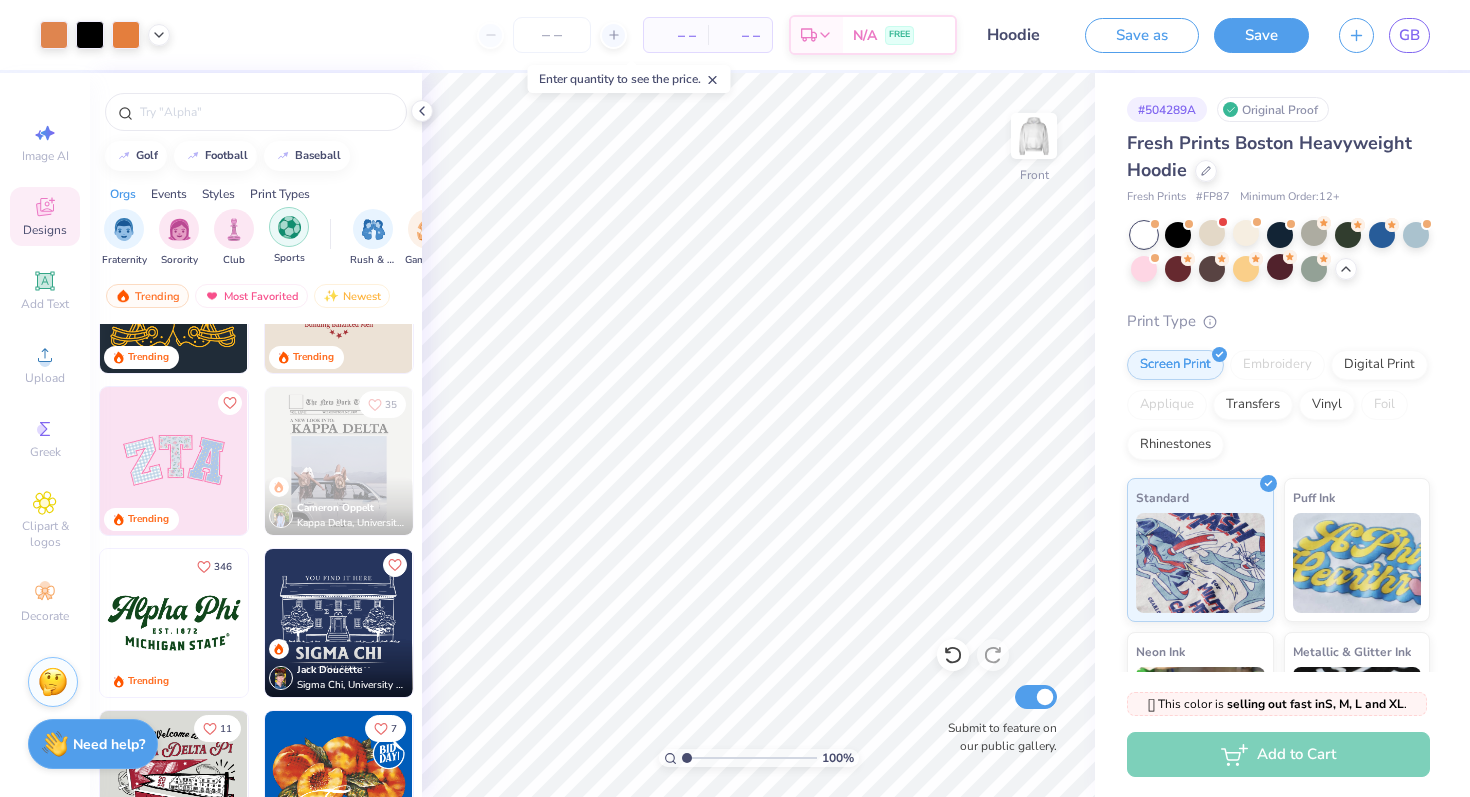 click at bounding box center [289, 227] 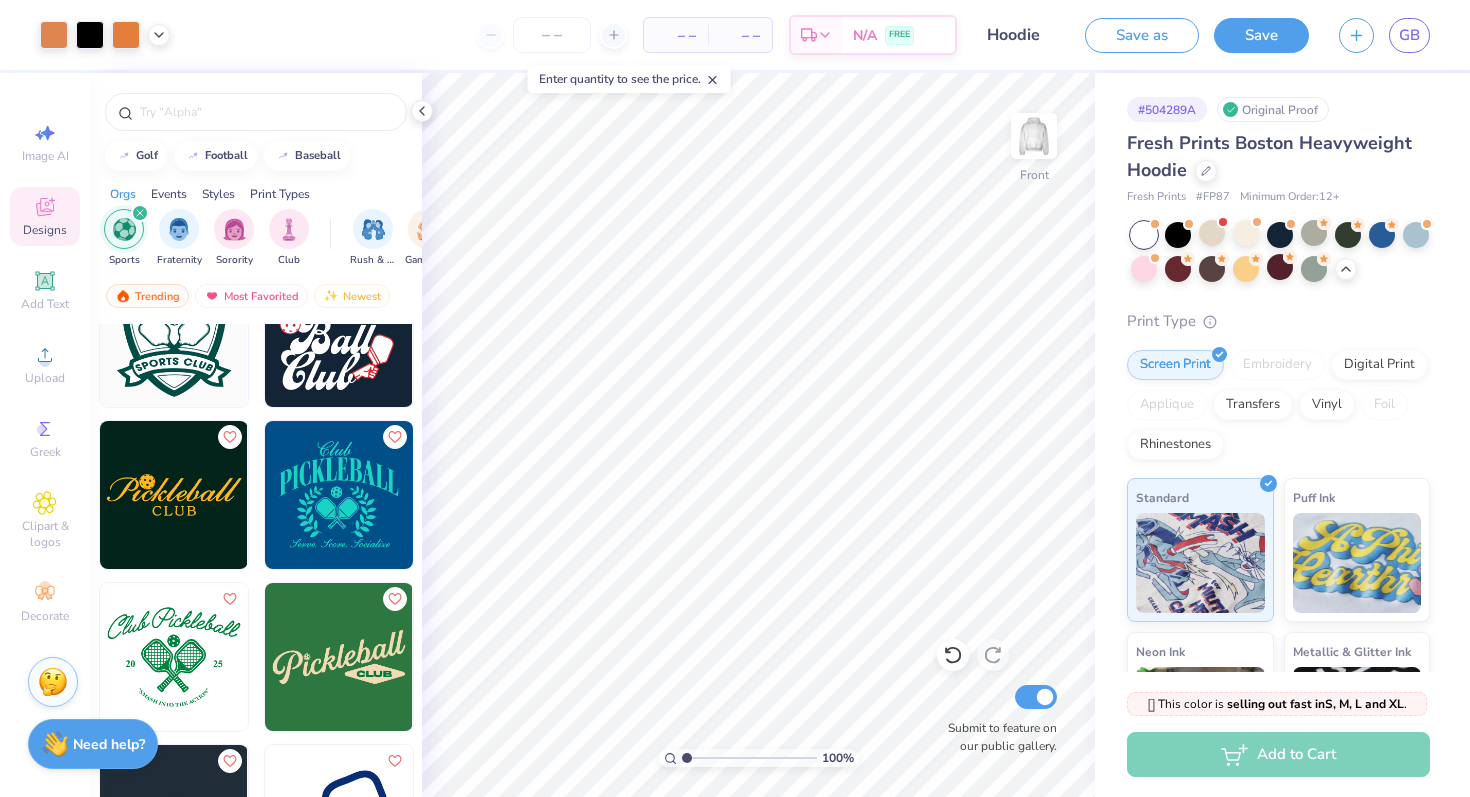 scroll, scrollTop: 1228, scrollLeft: 0, axis: vertical 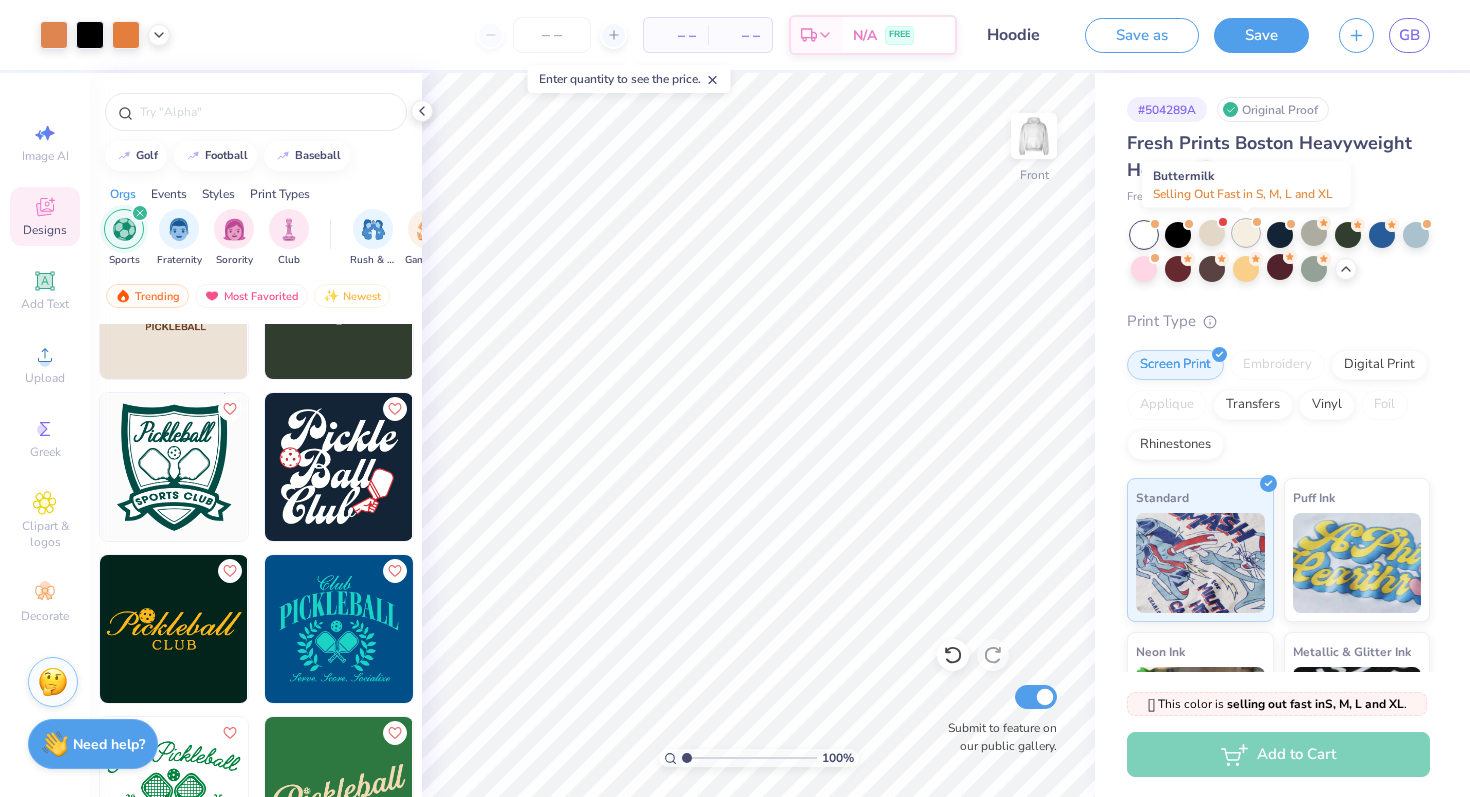 click at bounding box center (1246, 233) 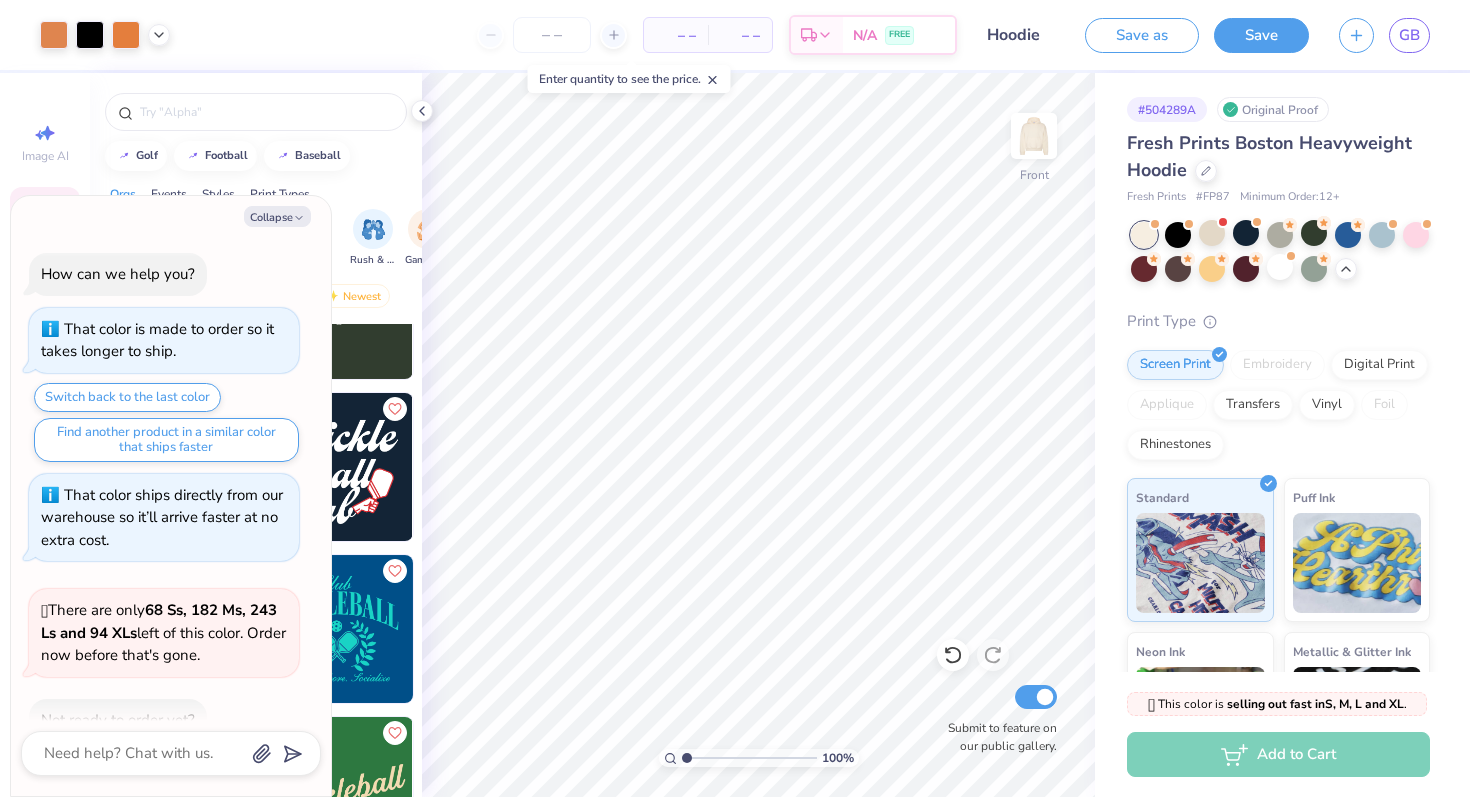 scroll, scrollTop: 2827, scrollLeft: 0, axis: vertical 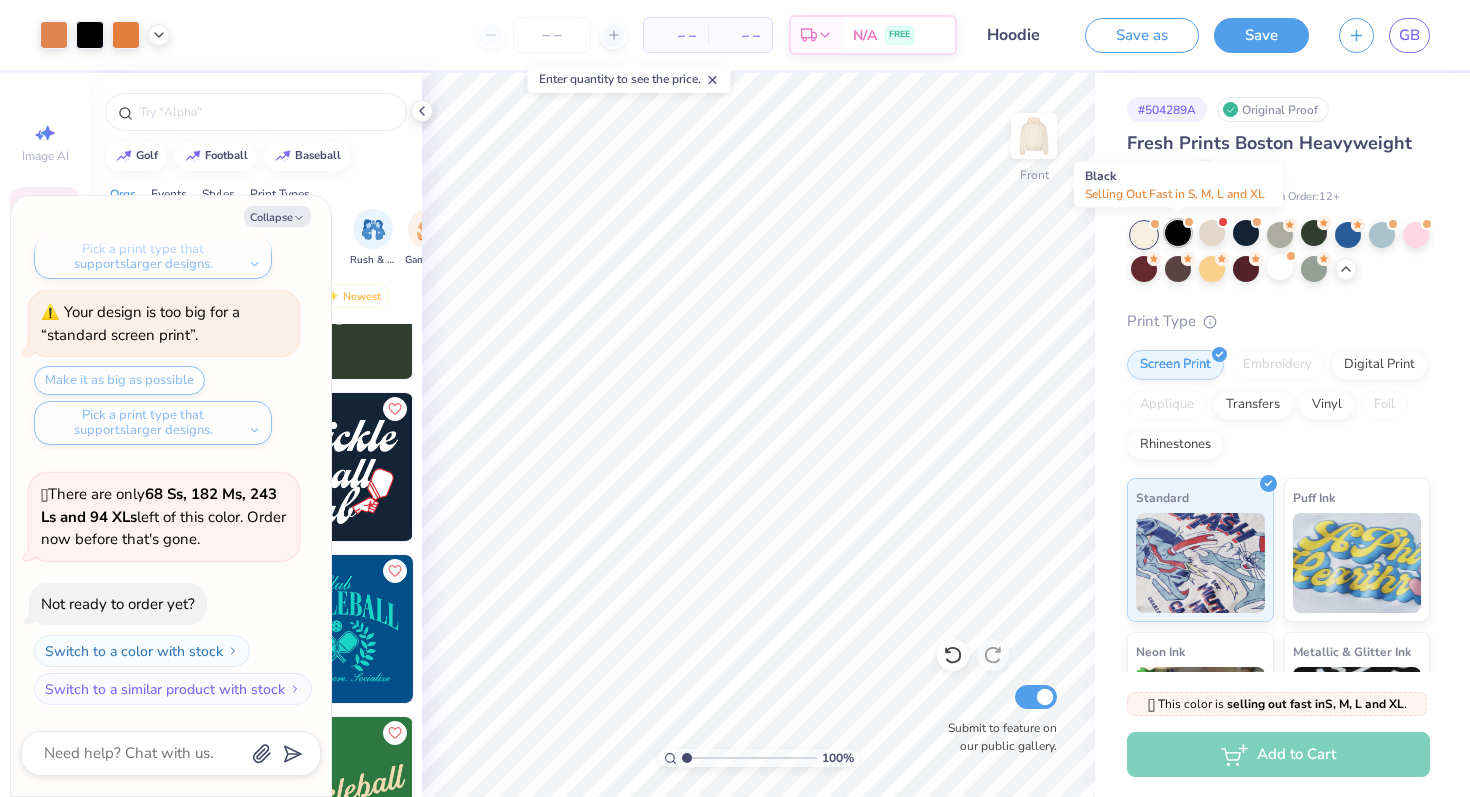 click at bounding box center (1178, 233) 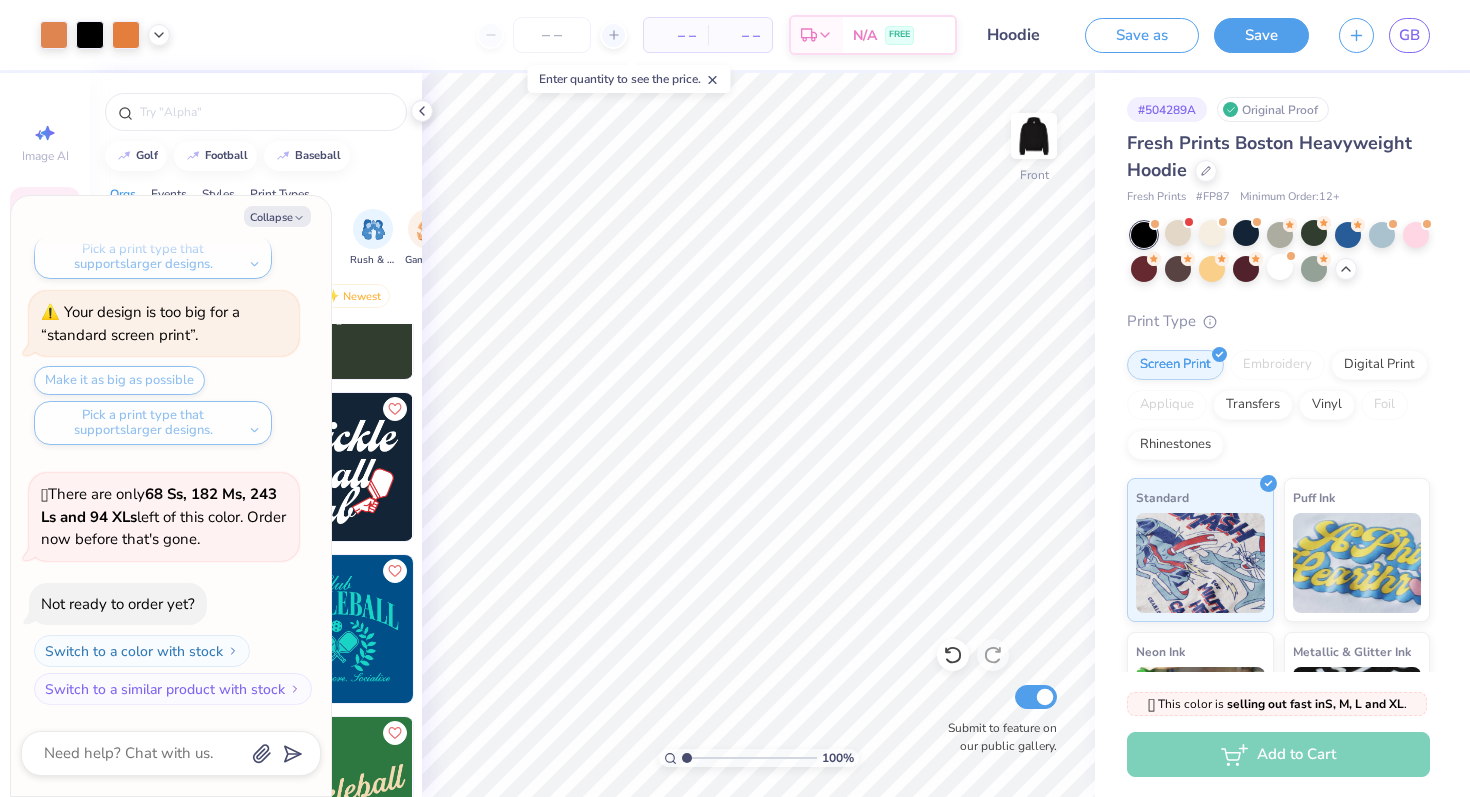 scroll, scrollTop: 3087, scrollLeft: 0, axis: vertical 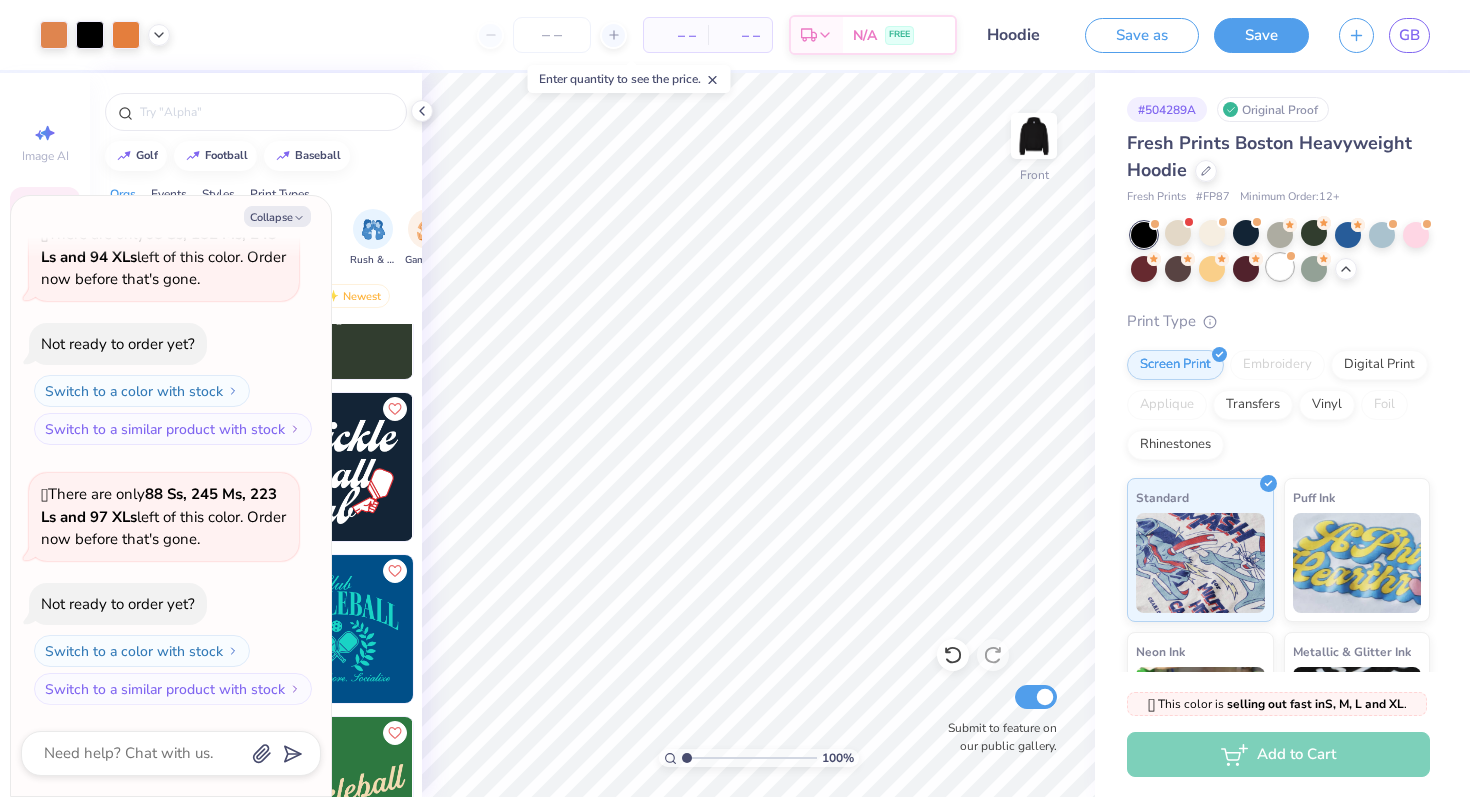 click at bounding box center (1280, 267) 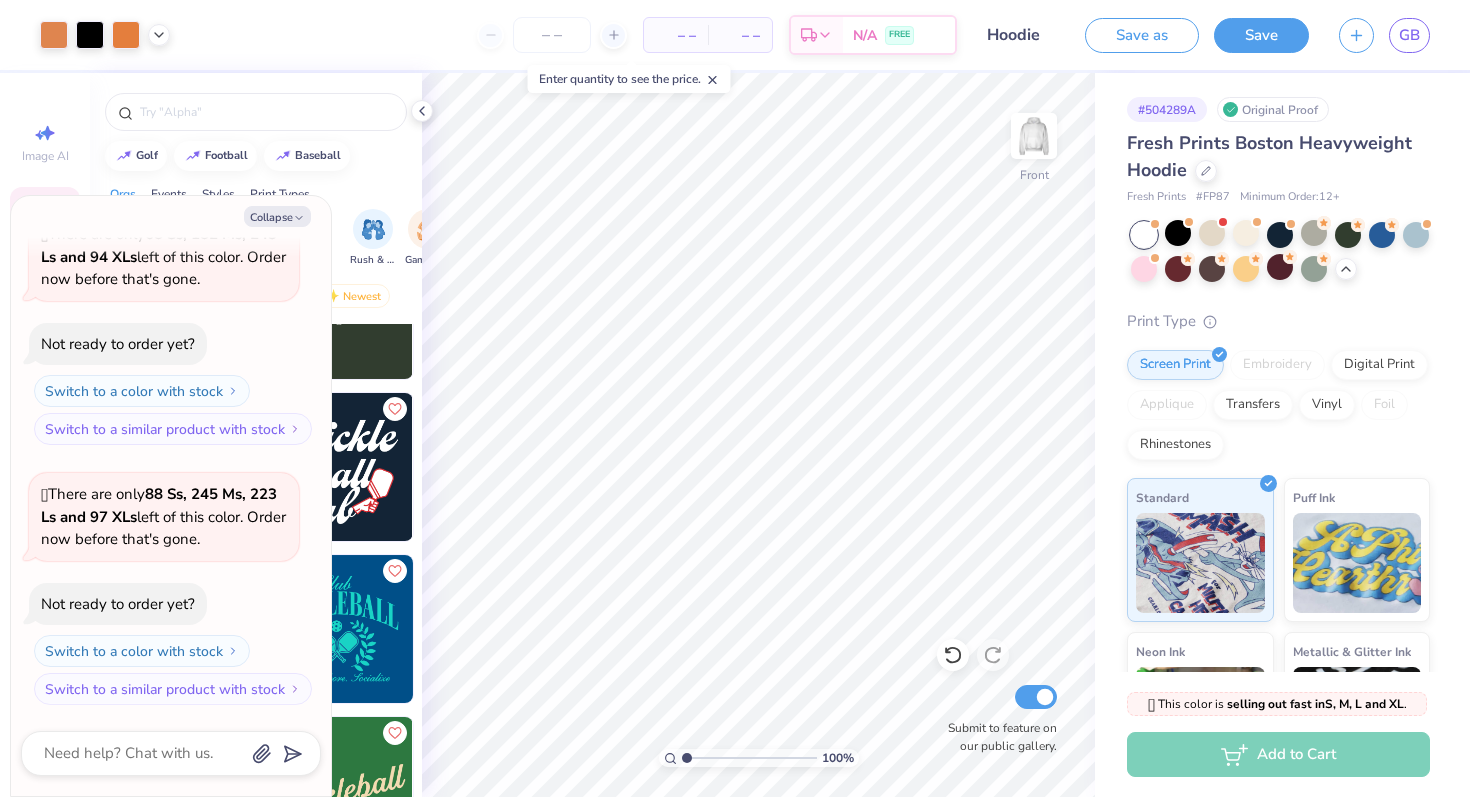 scroll, scrollTop: 3347, scrollLeft: 0, axis: vertical 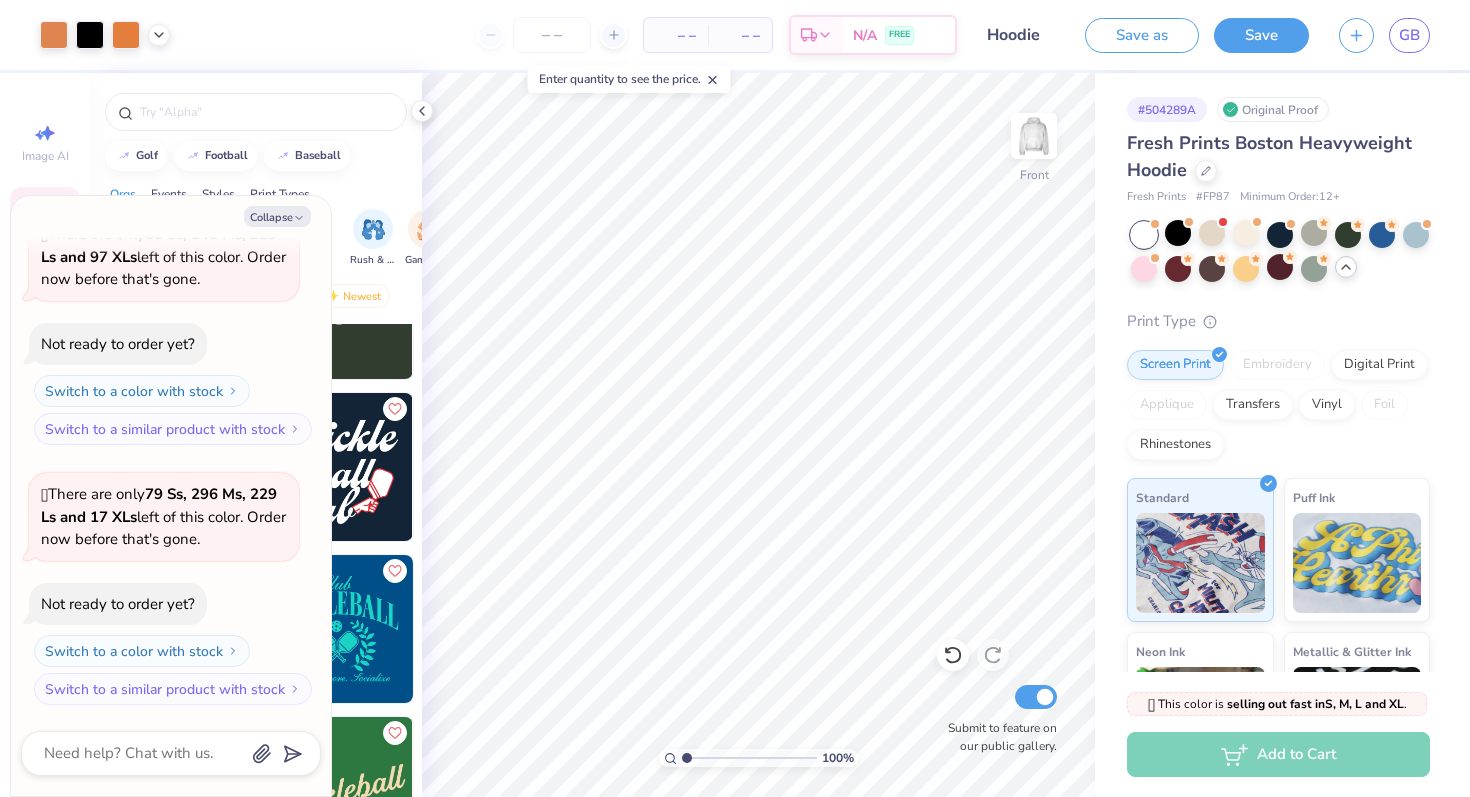 click 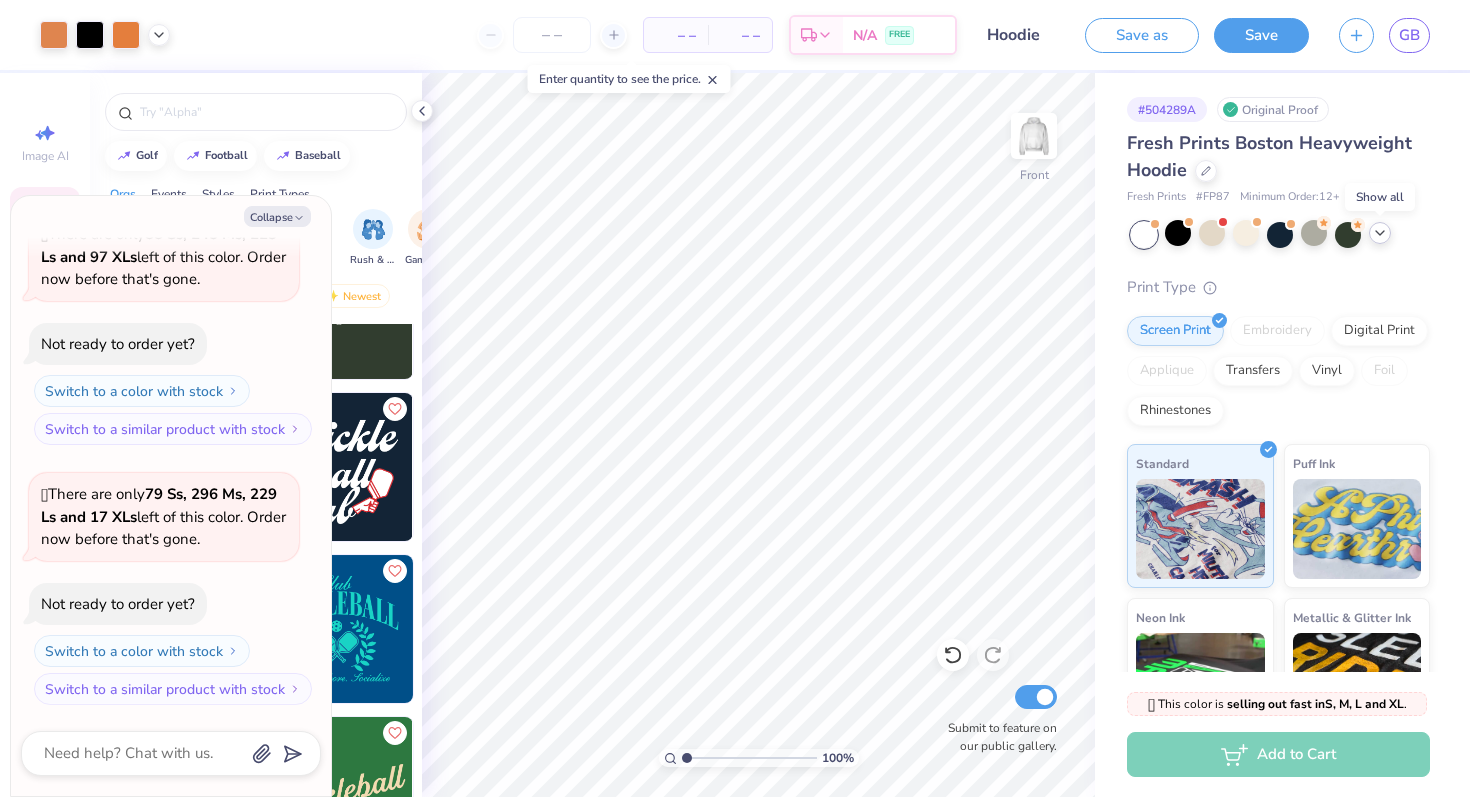 click at bounding box center (1380, 233) 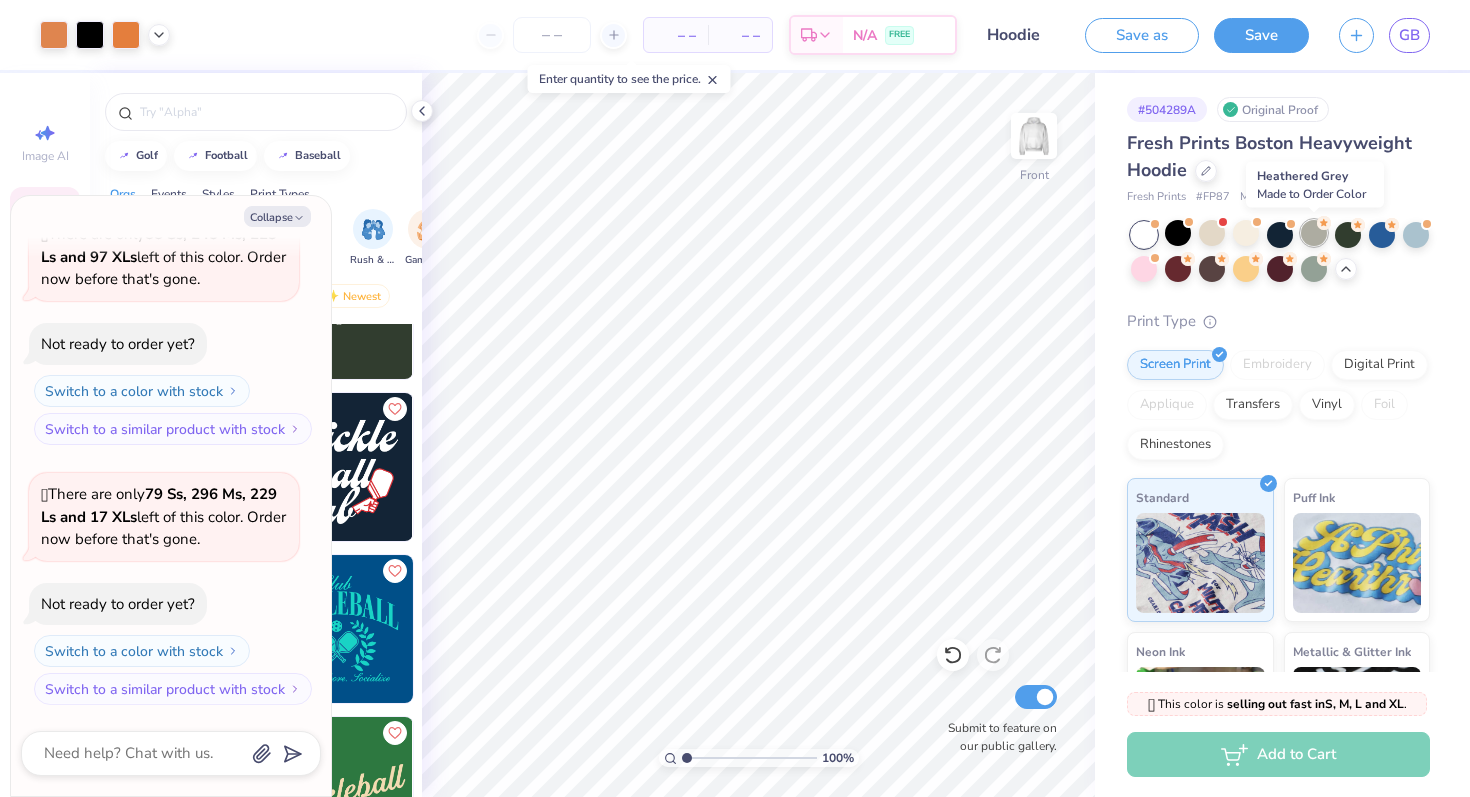click at bounding box center (1314, 233) 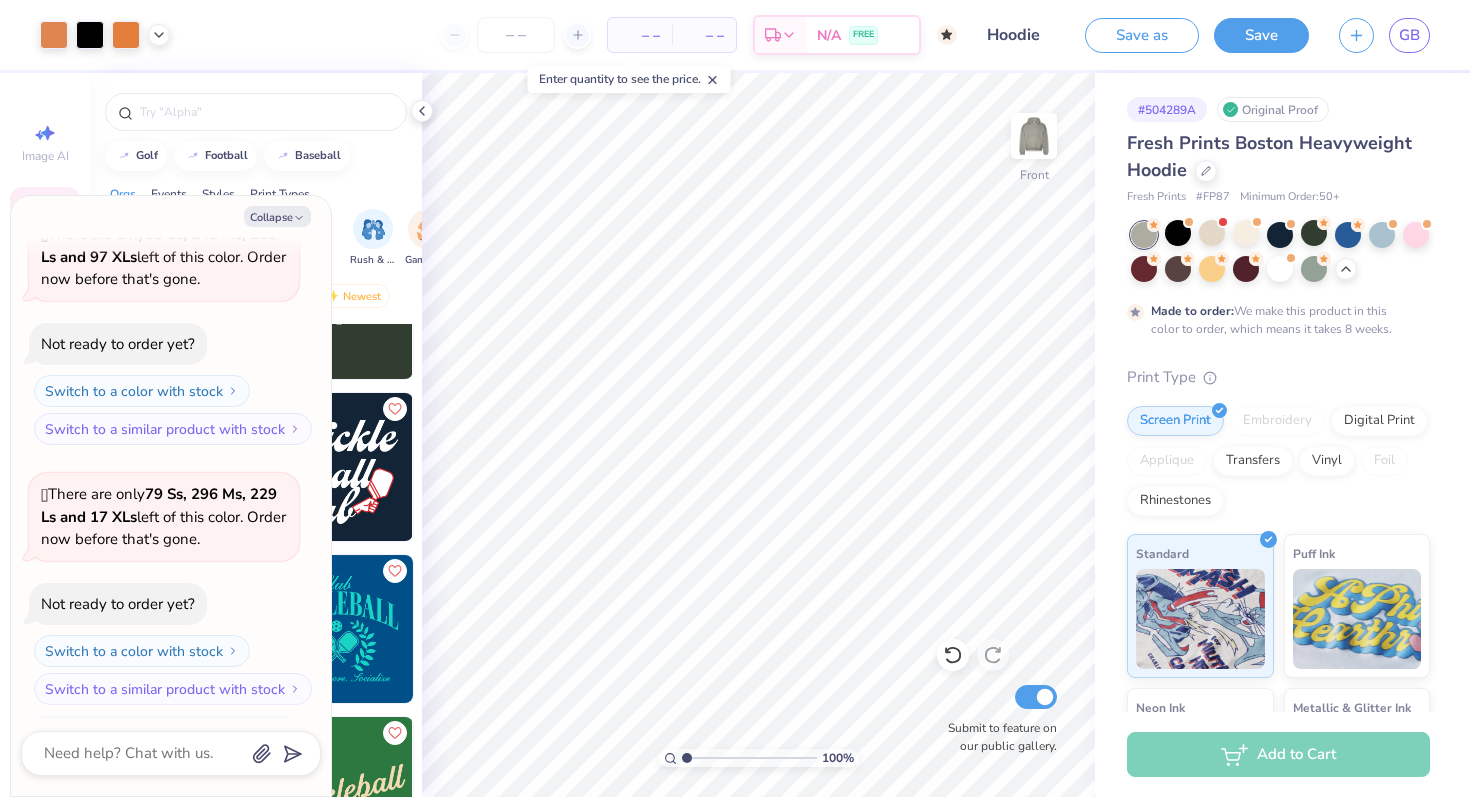 scroll, scrollTop: 3513, scrollLeft: 0, axis: vertical 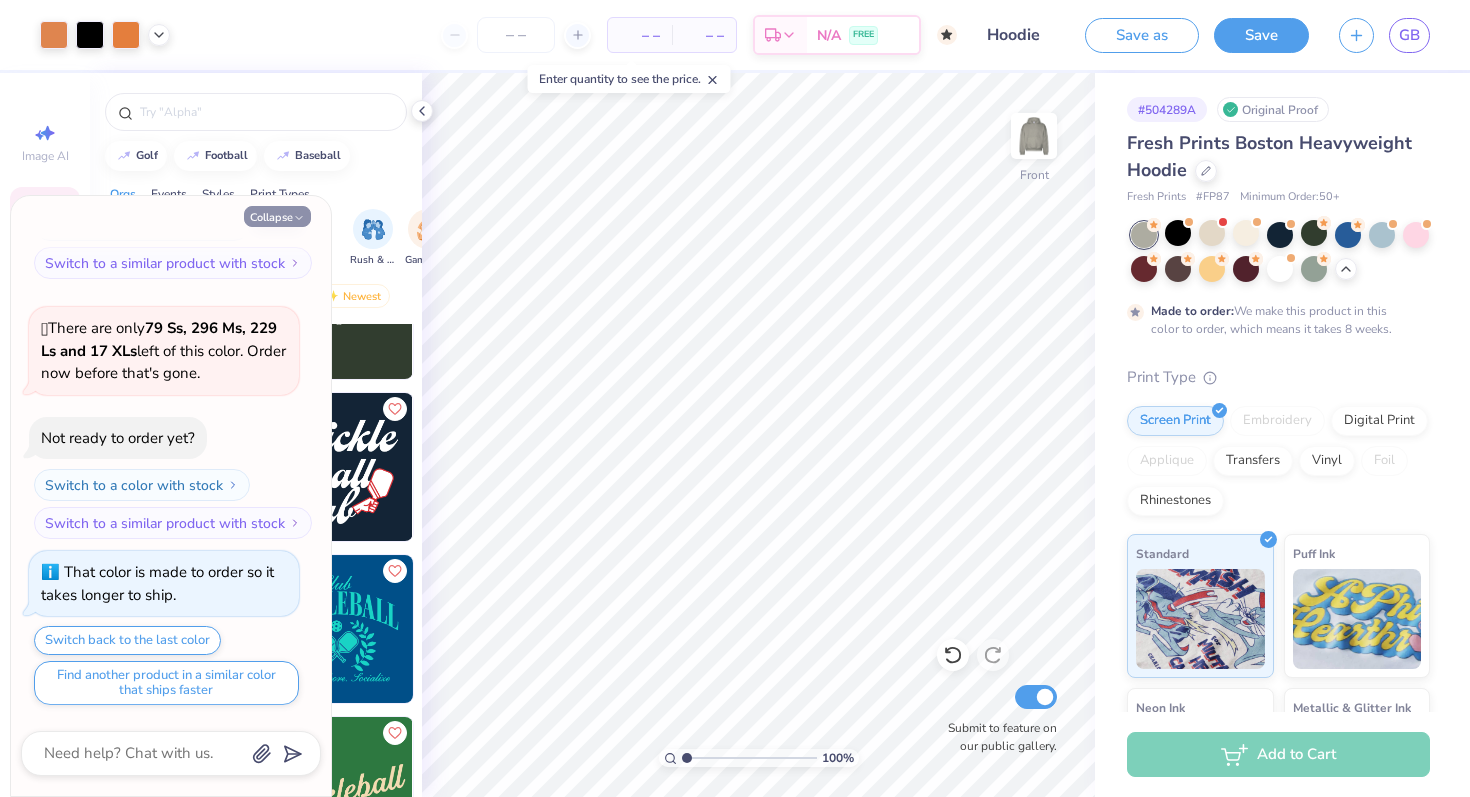click on "Collapse" at bounding box center (277, 216) 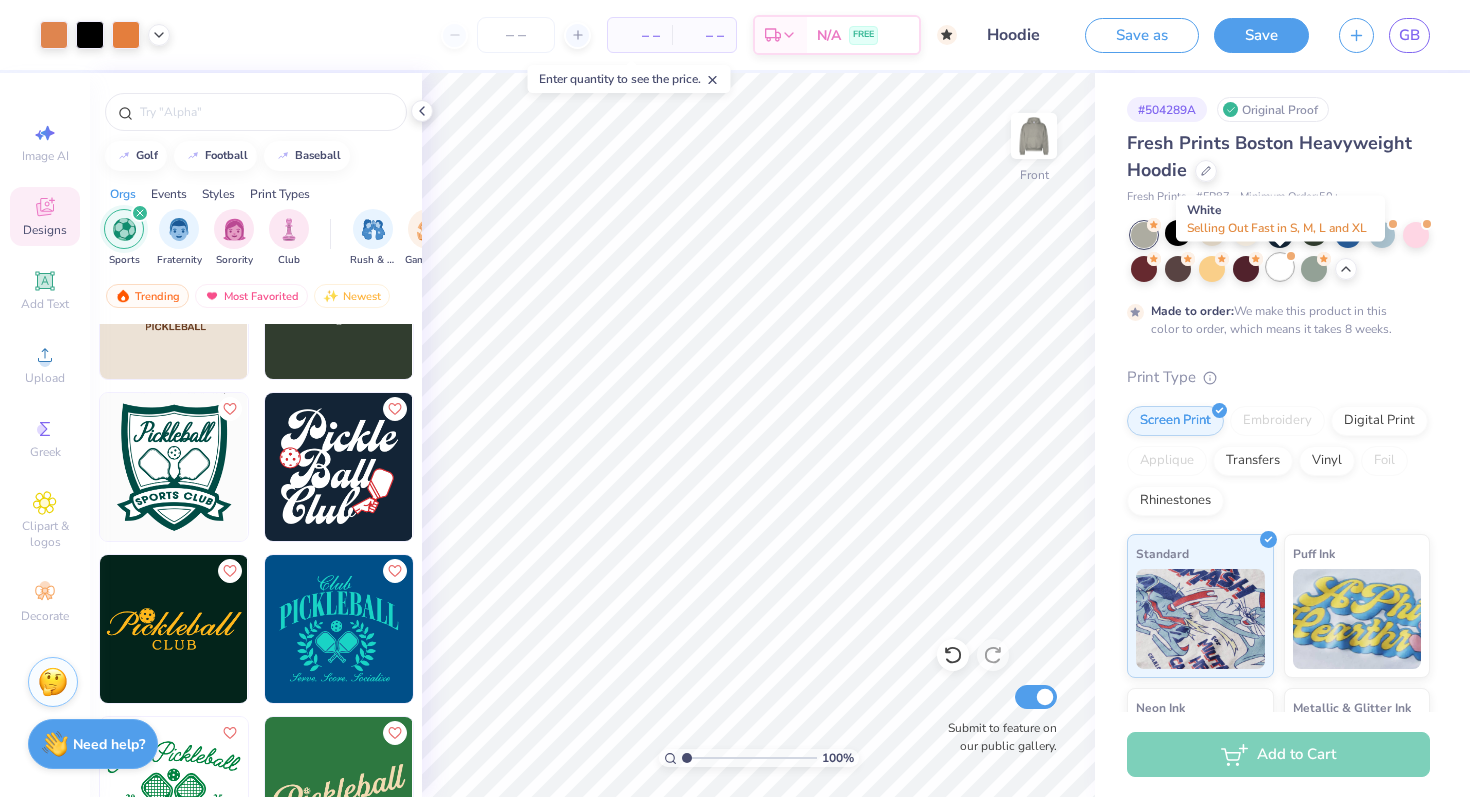 click at bounding box center [1280, 267] 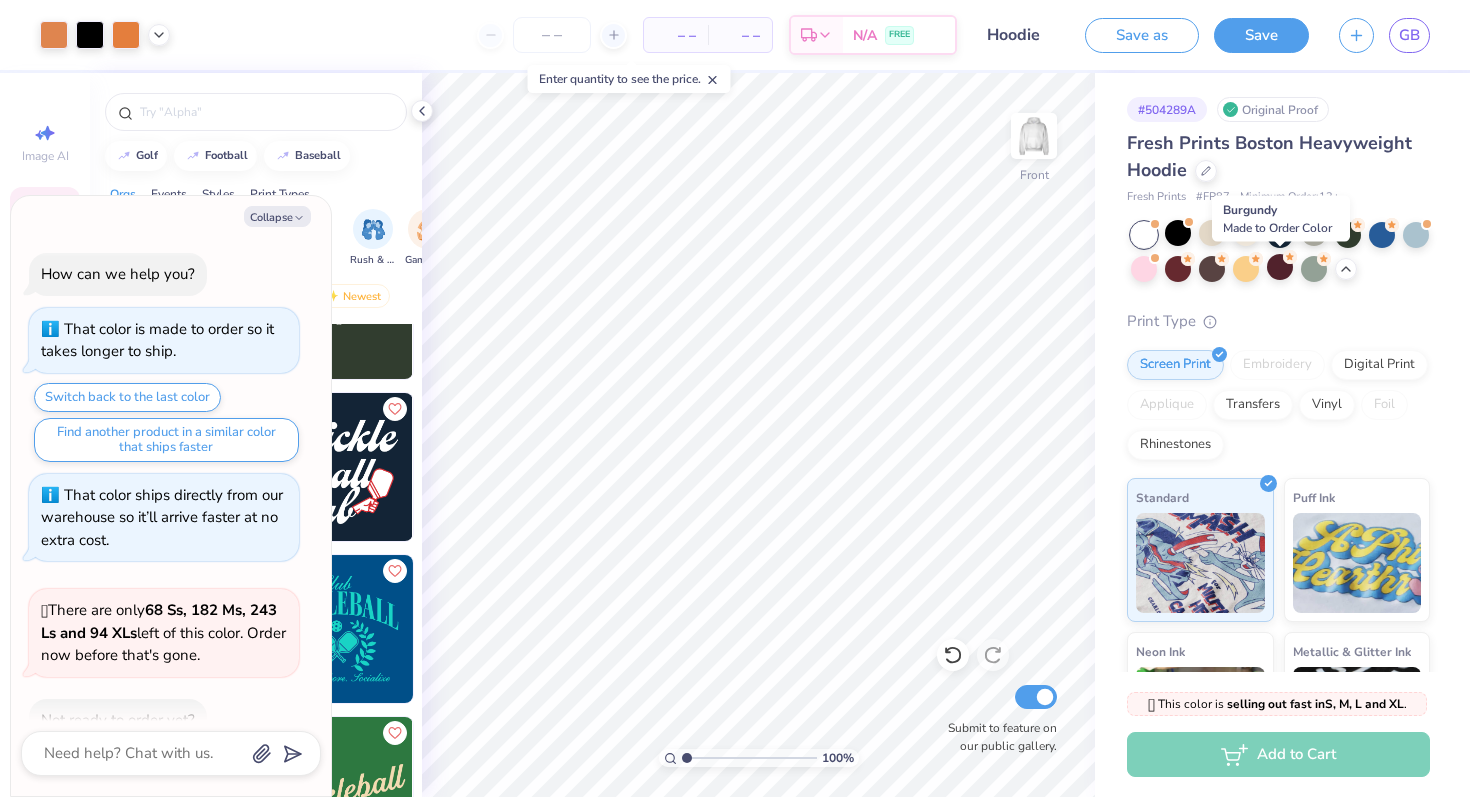 scroll, scrollTop: 3872, scrollLeft: 0, axis: vertical 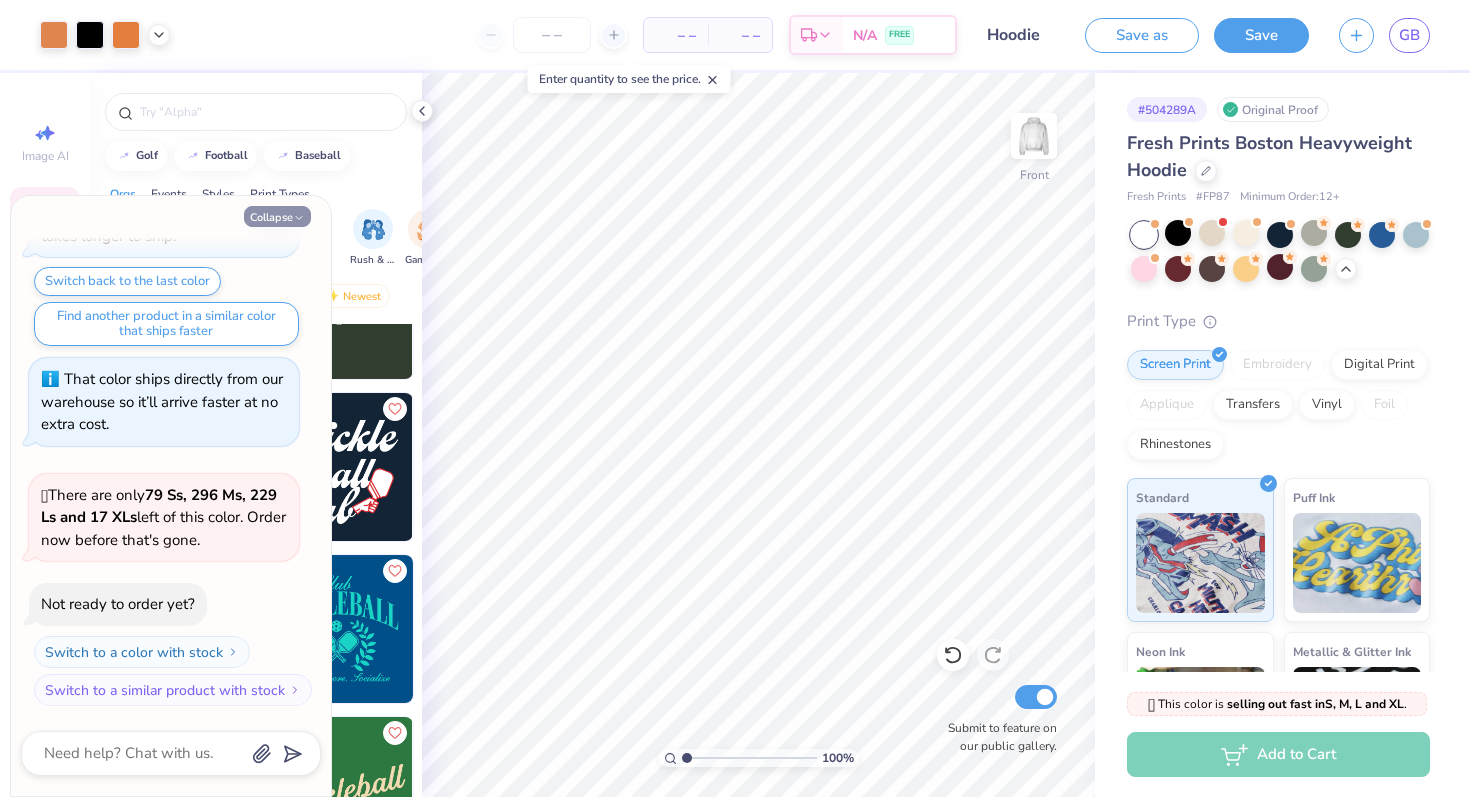 click on "Collapse" at bounding box center (277, 216) 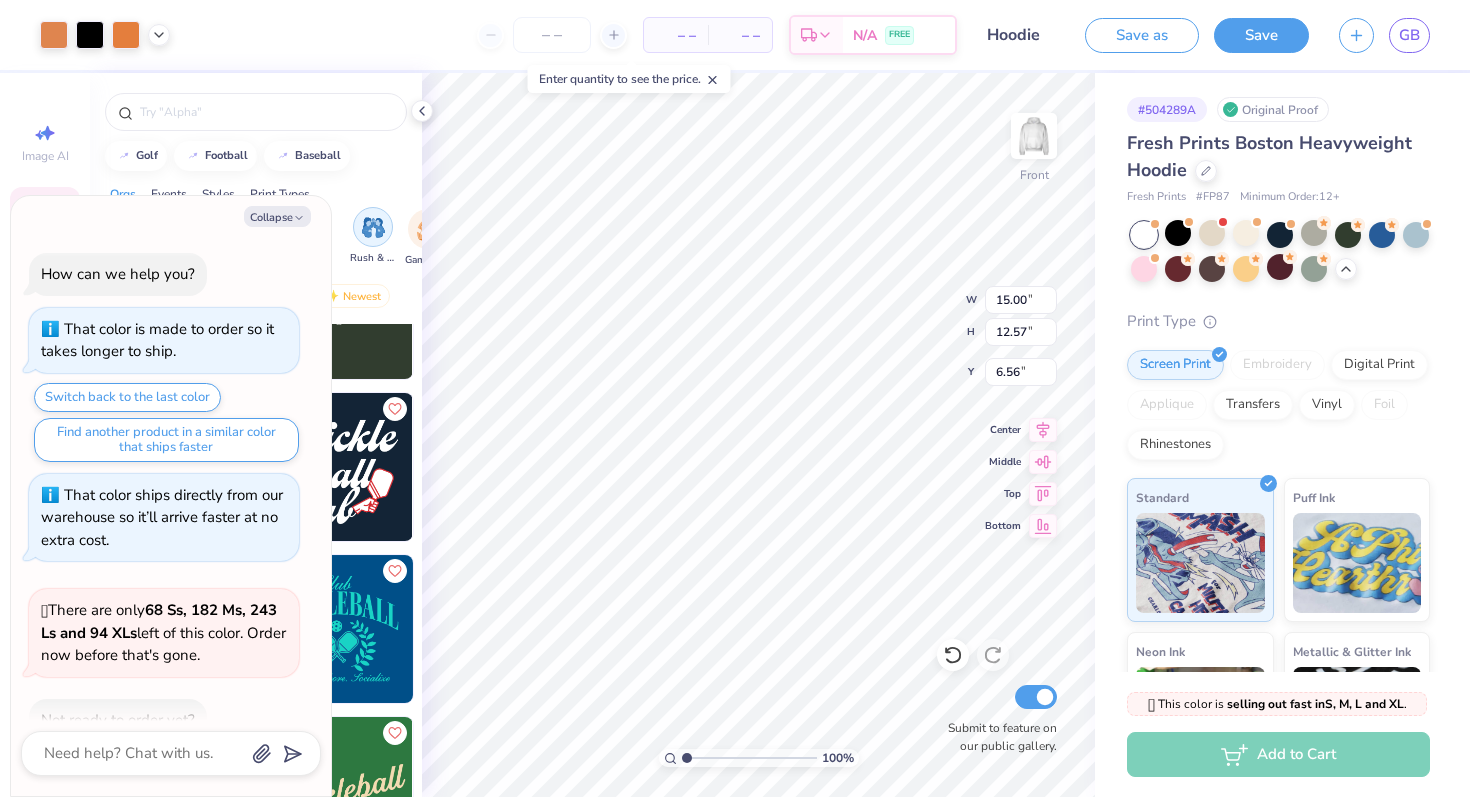 scroll, scrollTop: 4038, scrollLeft: 0, axis: vertical 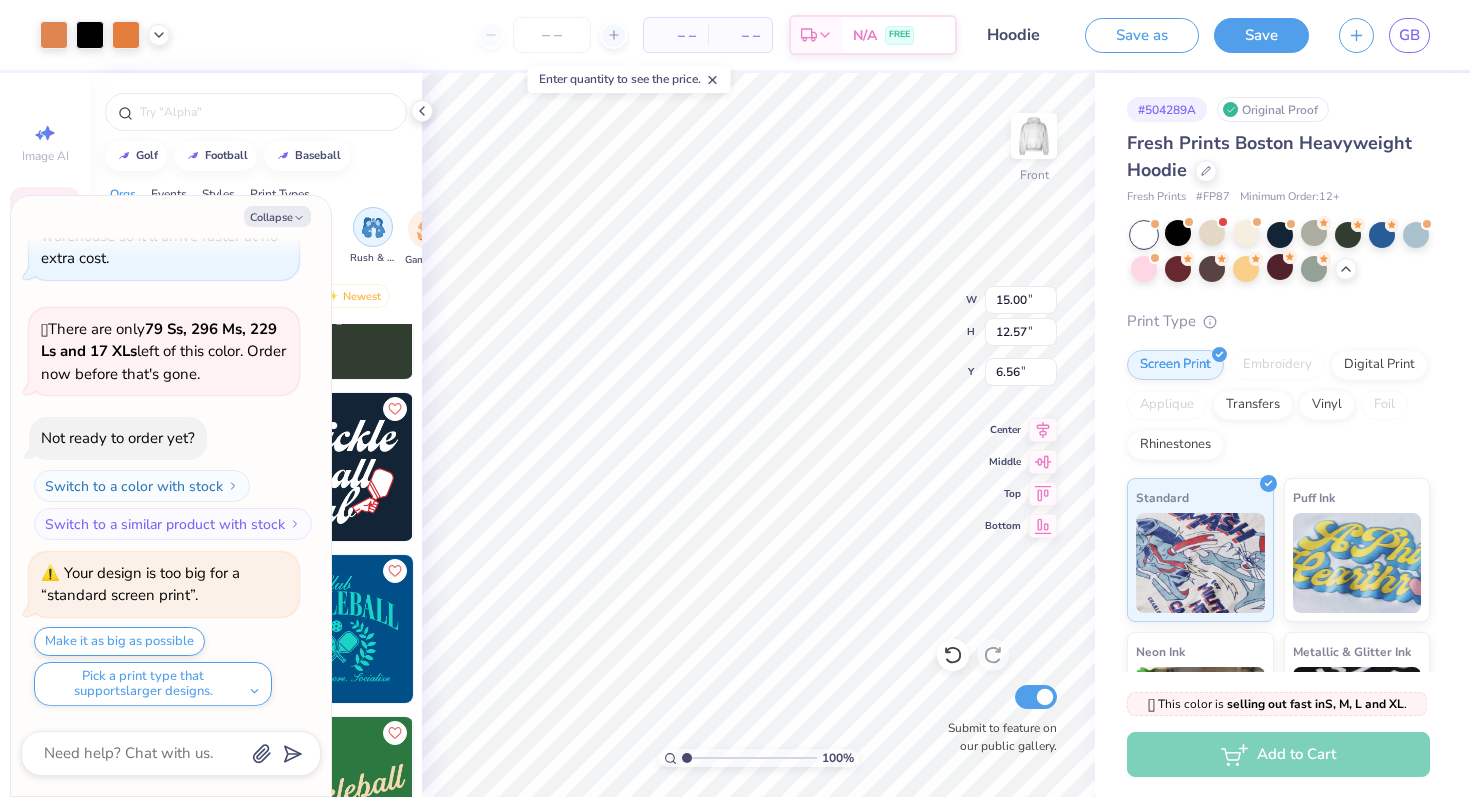 type on "x" 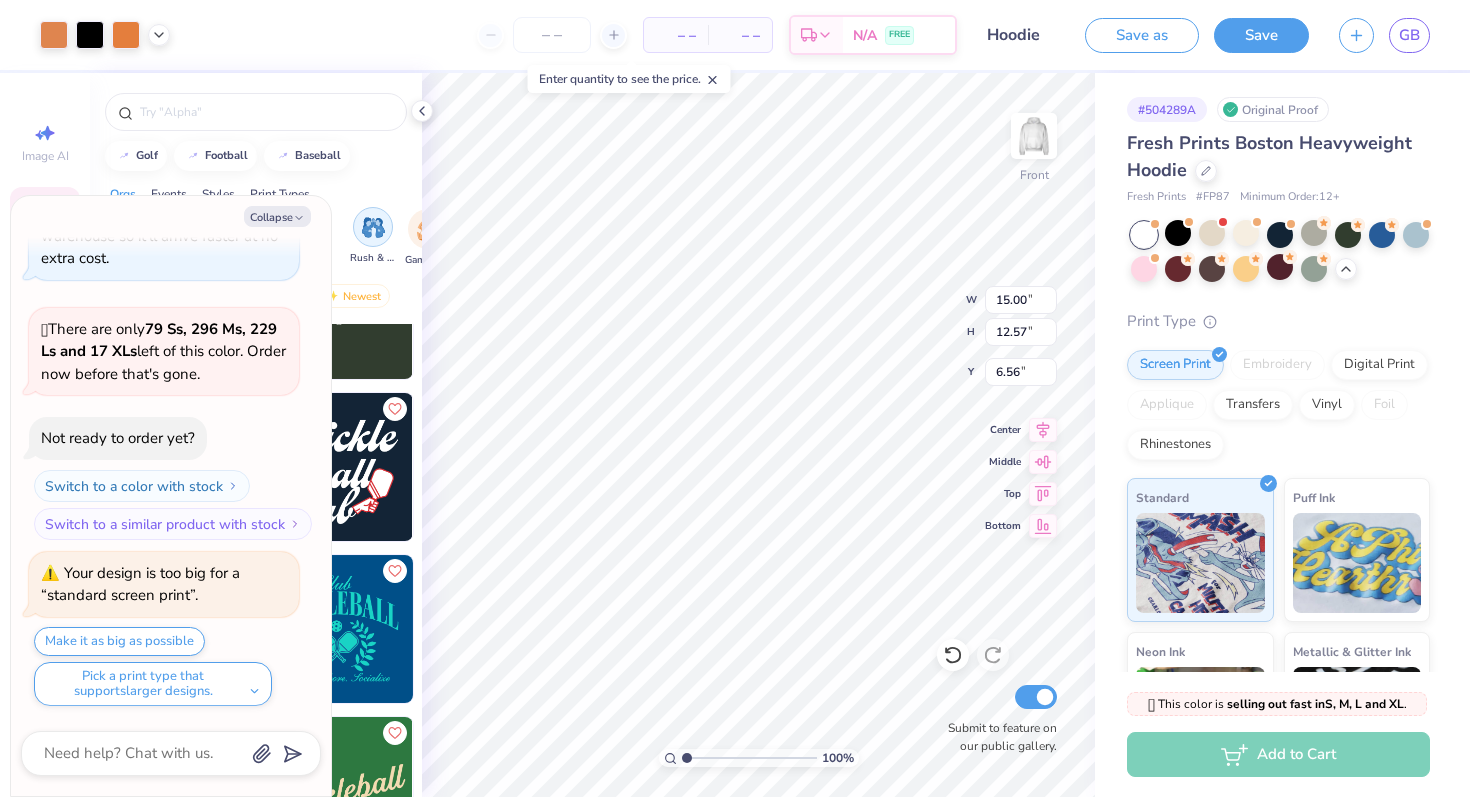 type on "6.55" 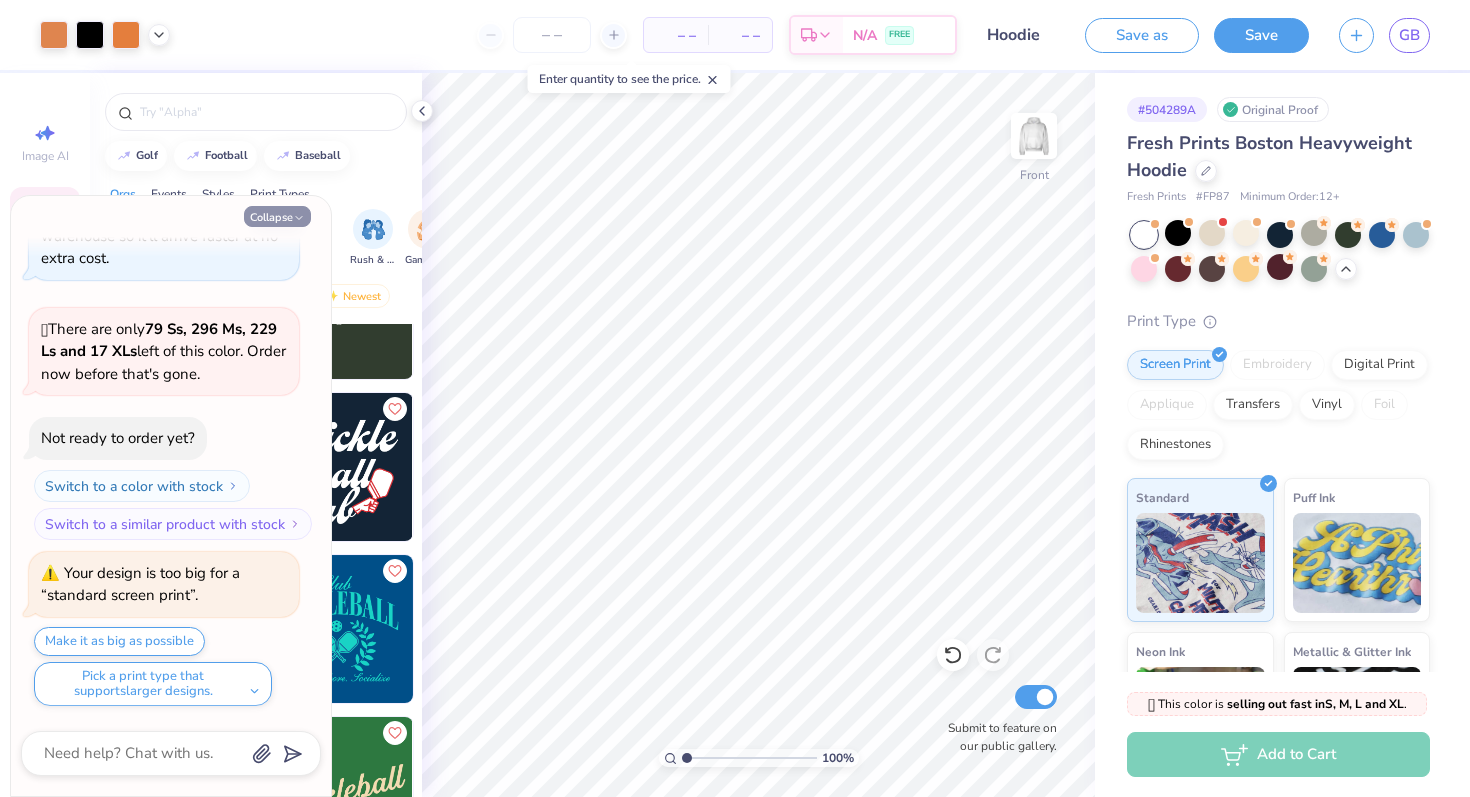 click on "Collapse" at bounding box center (277, 216) 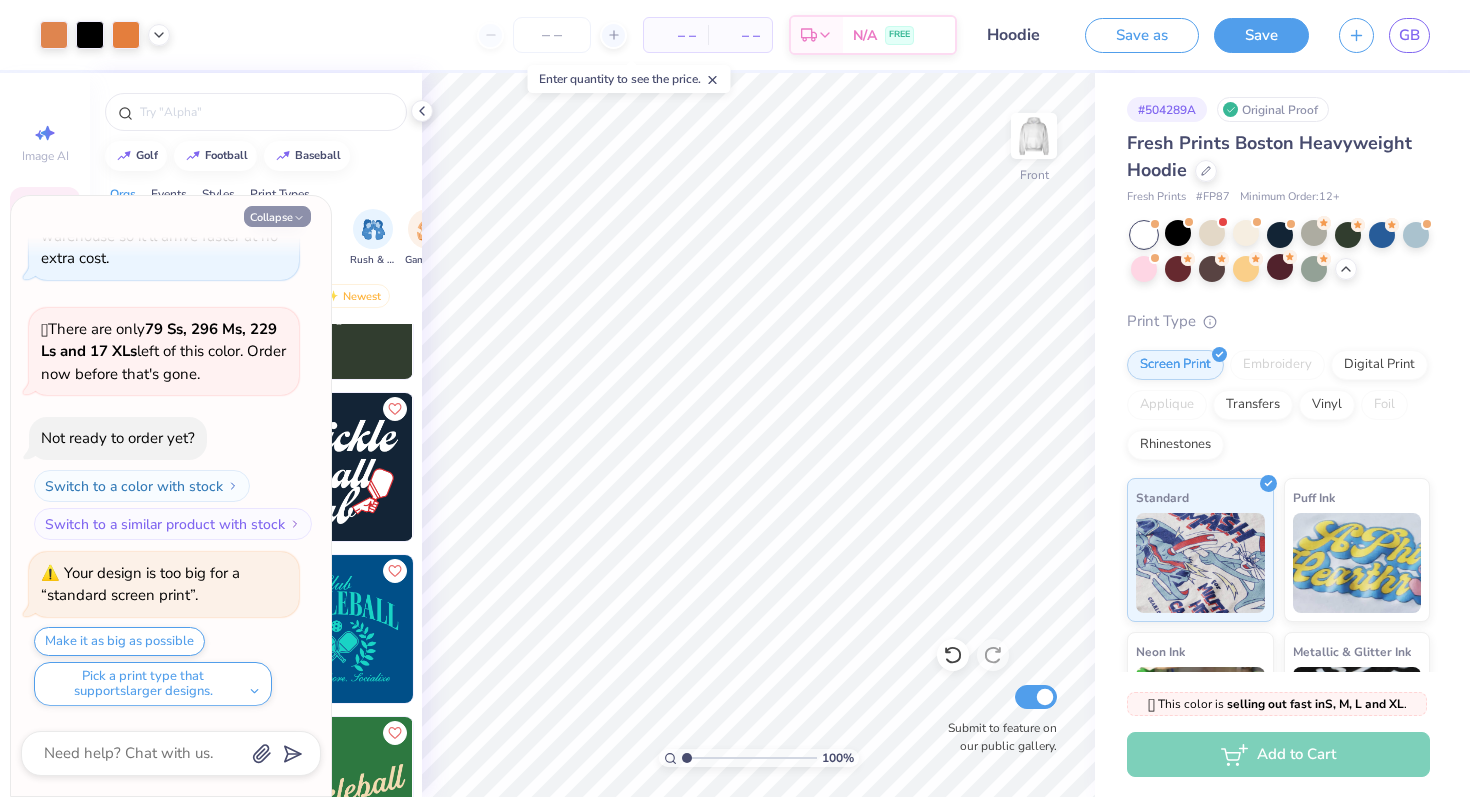 type on "x" 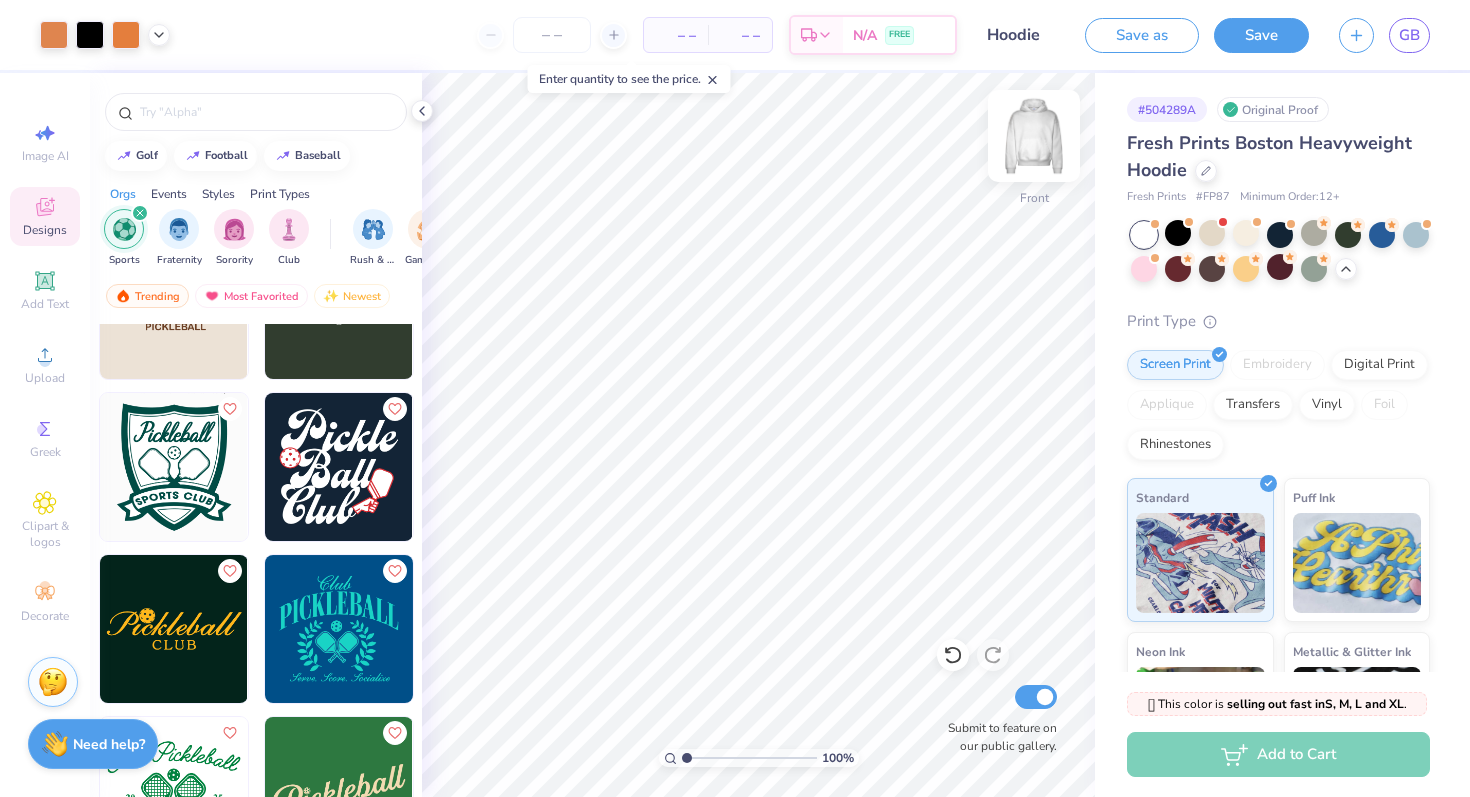 click at bounding box center [1034, 136] 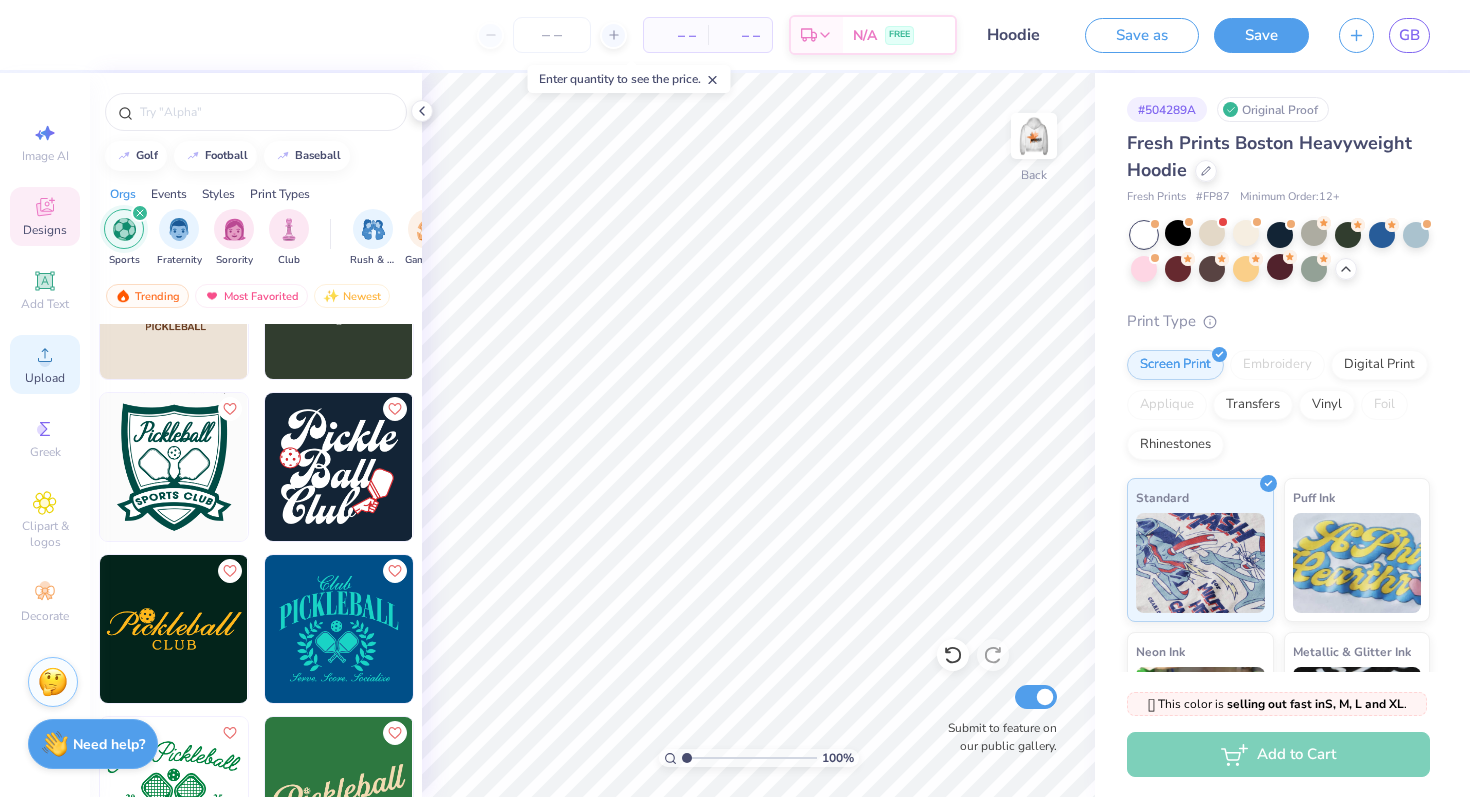 click on "Upload" at bounding box center (45, 378) 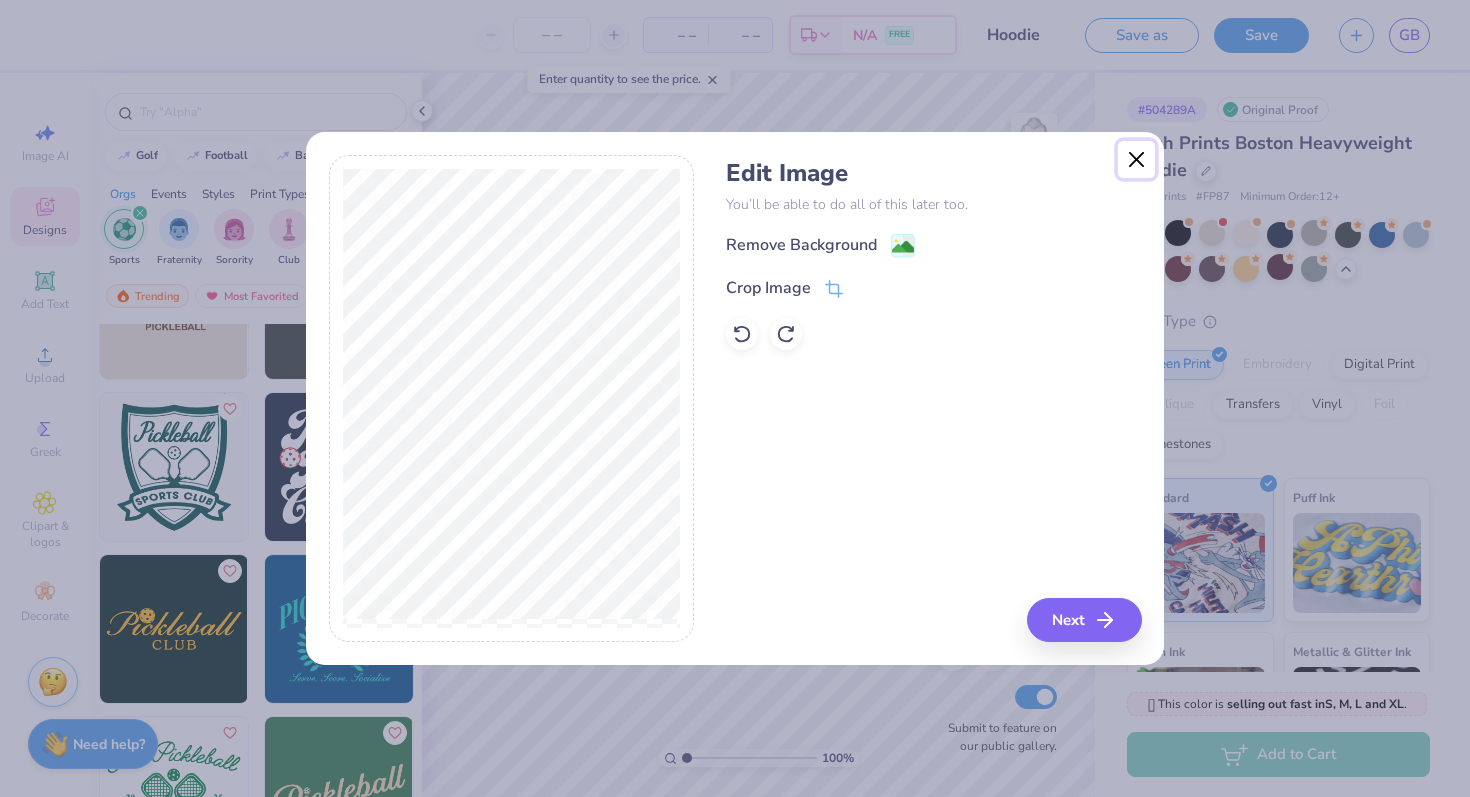 click at bounding box center (1137, 160) 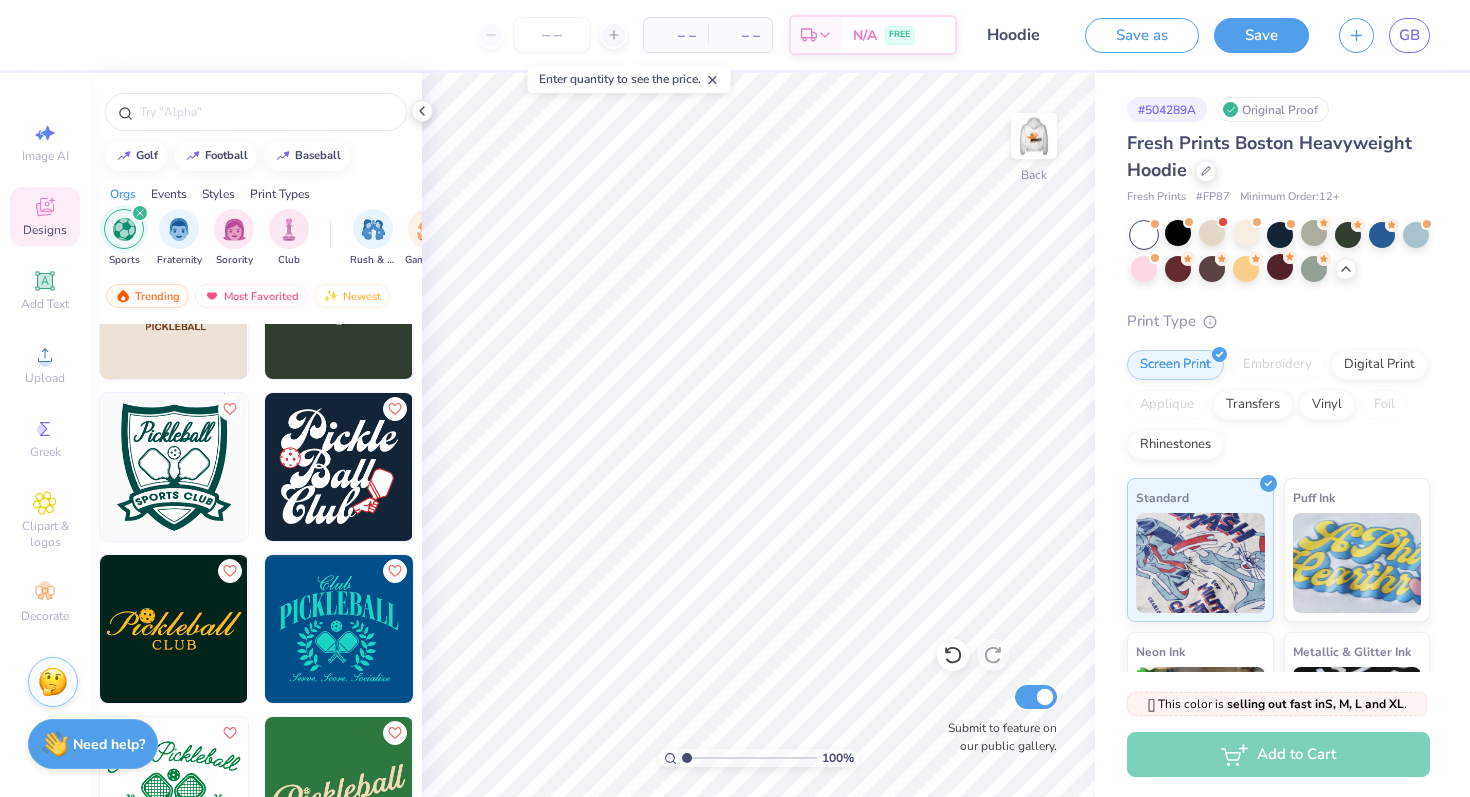 type on "1.02" 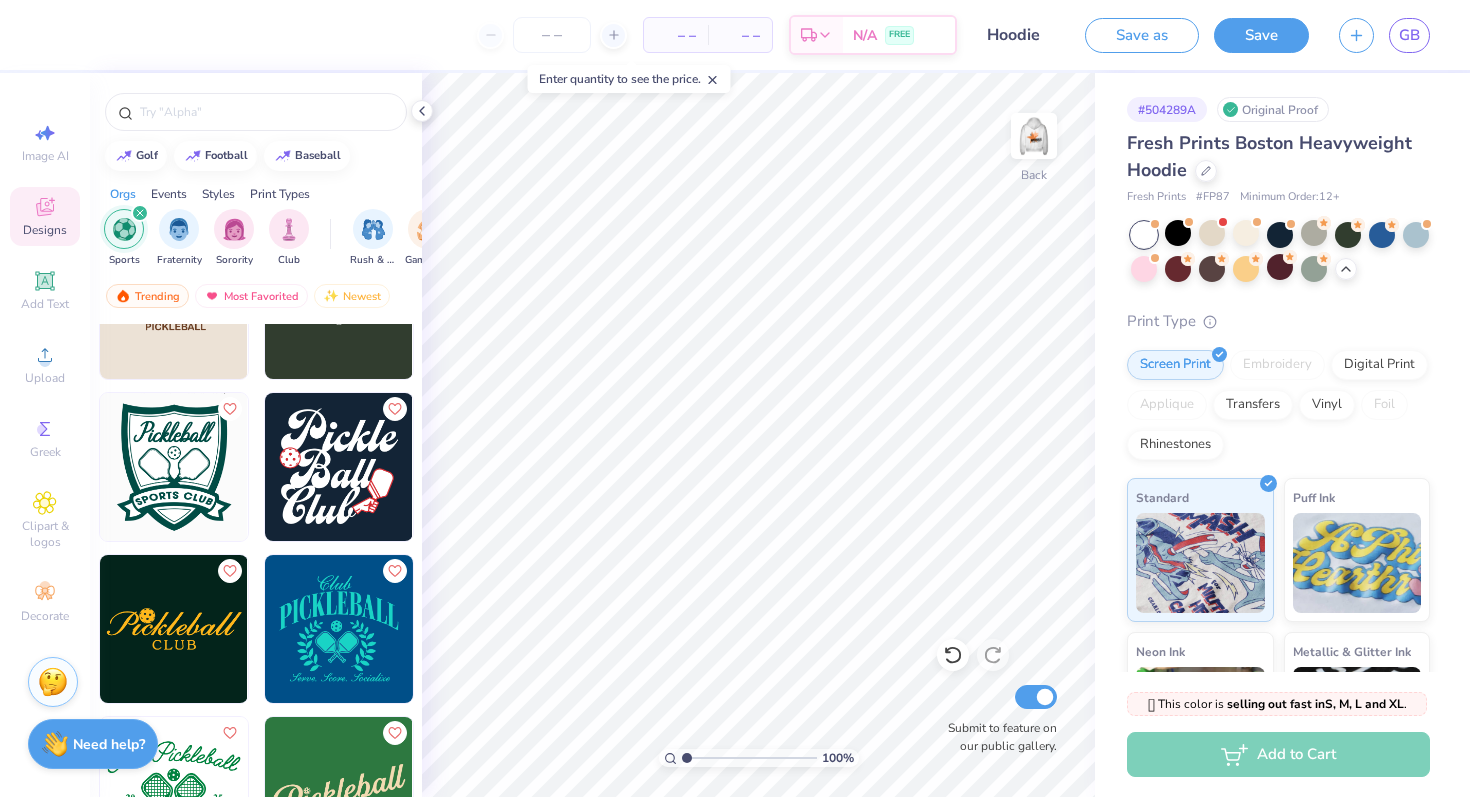 type on "x" 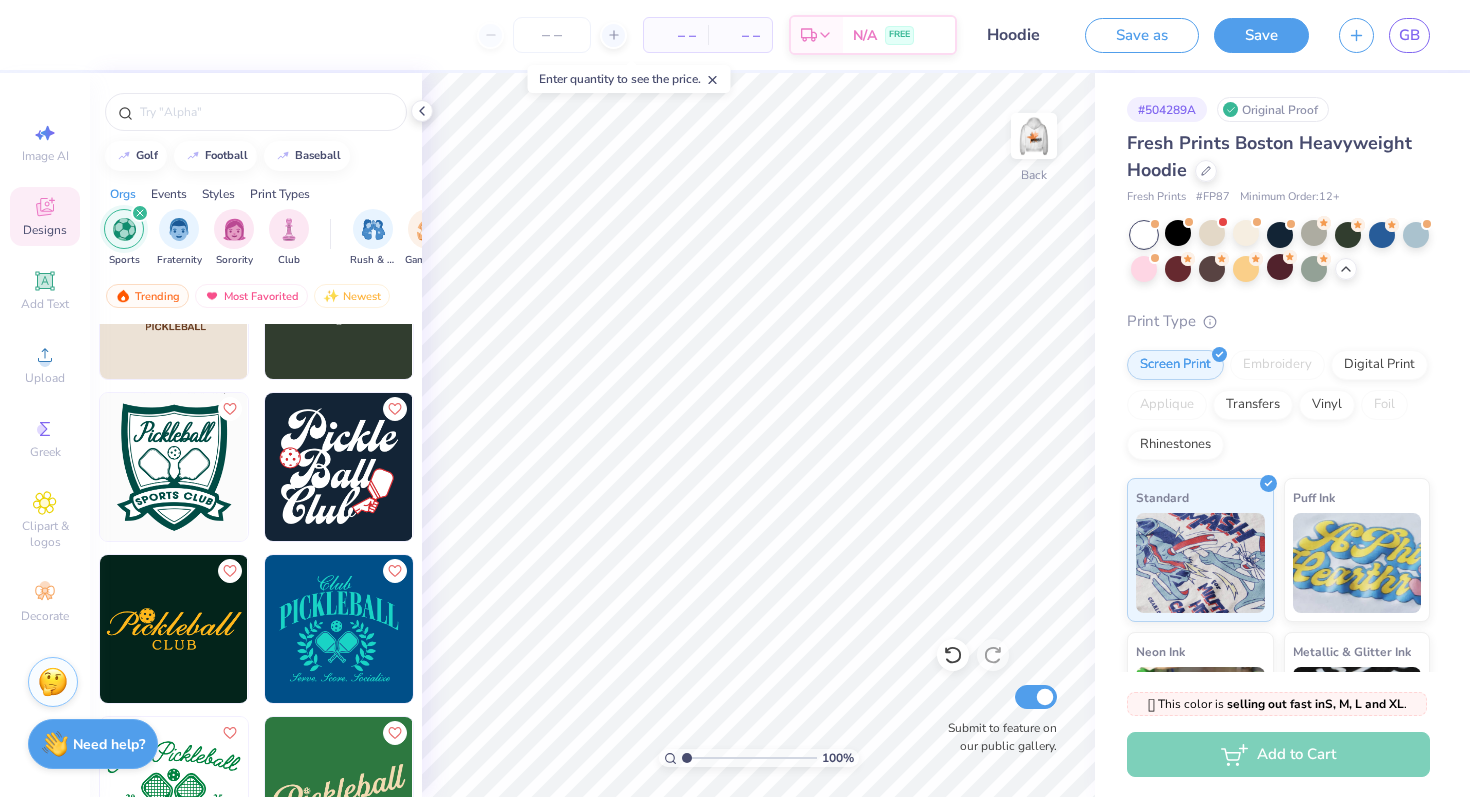 type on "1.38" 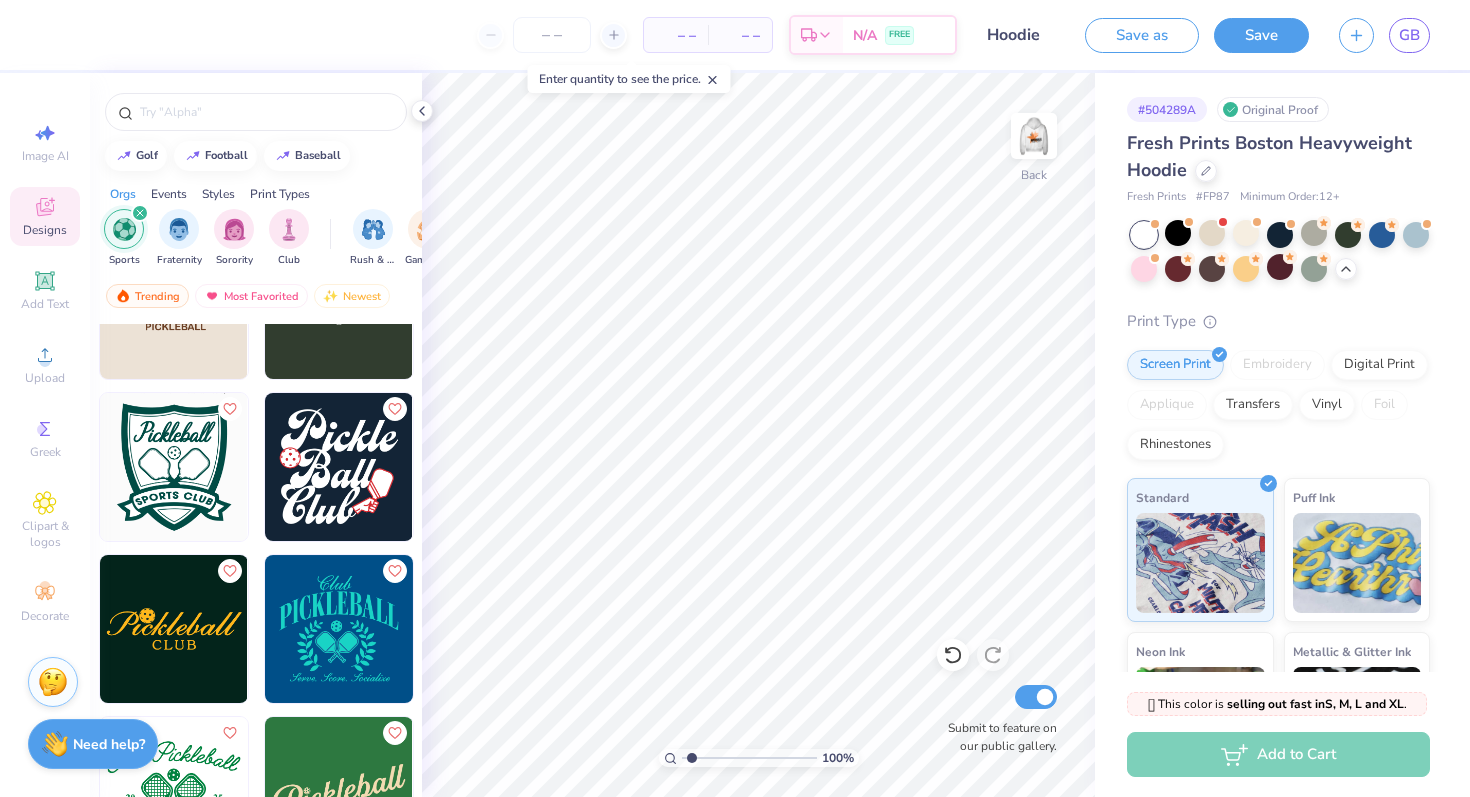 type on "x" 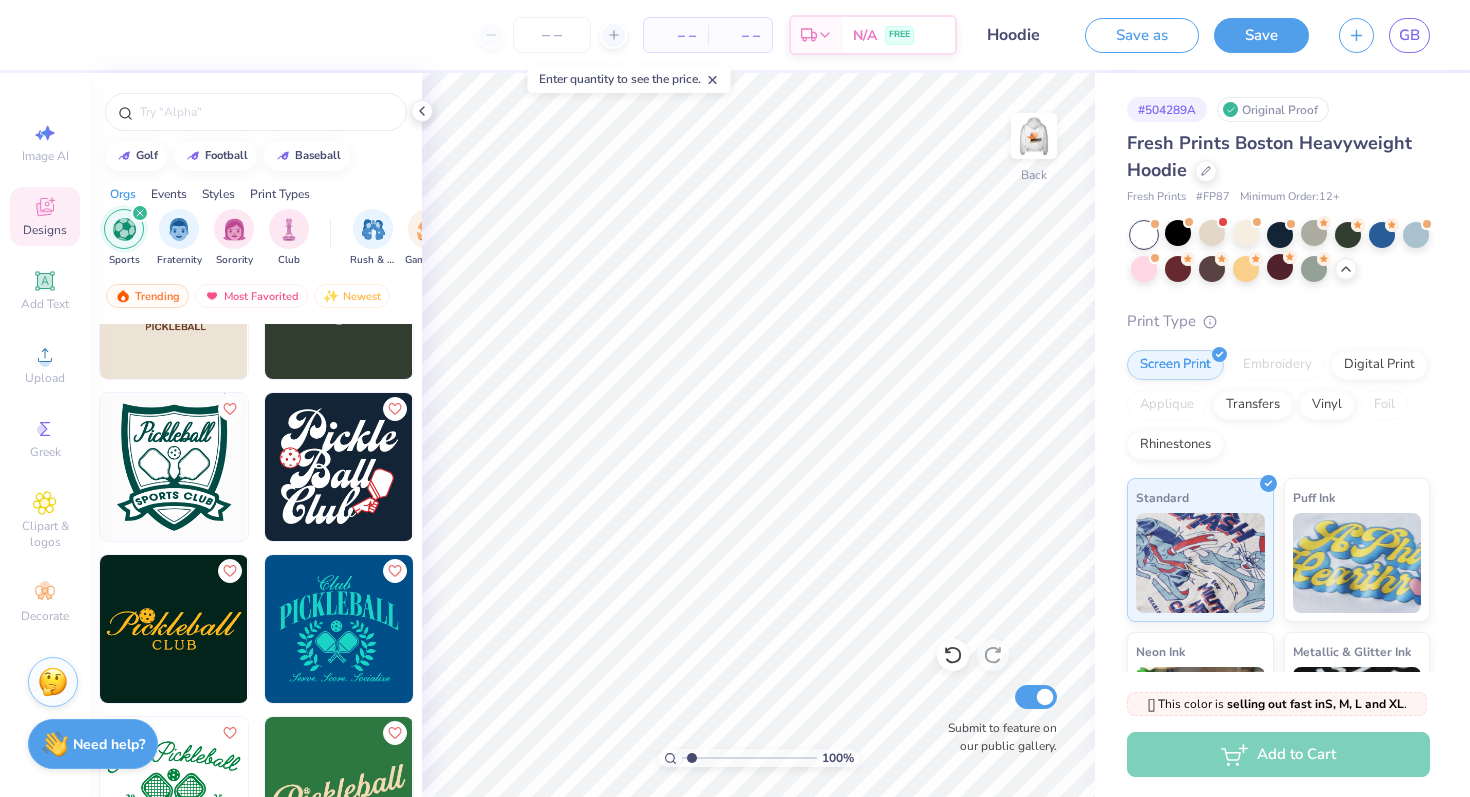 type on "1.71" 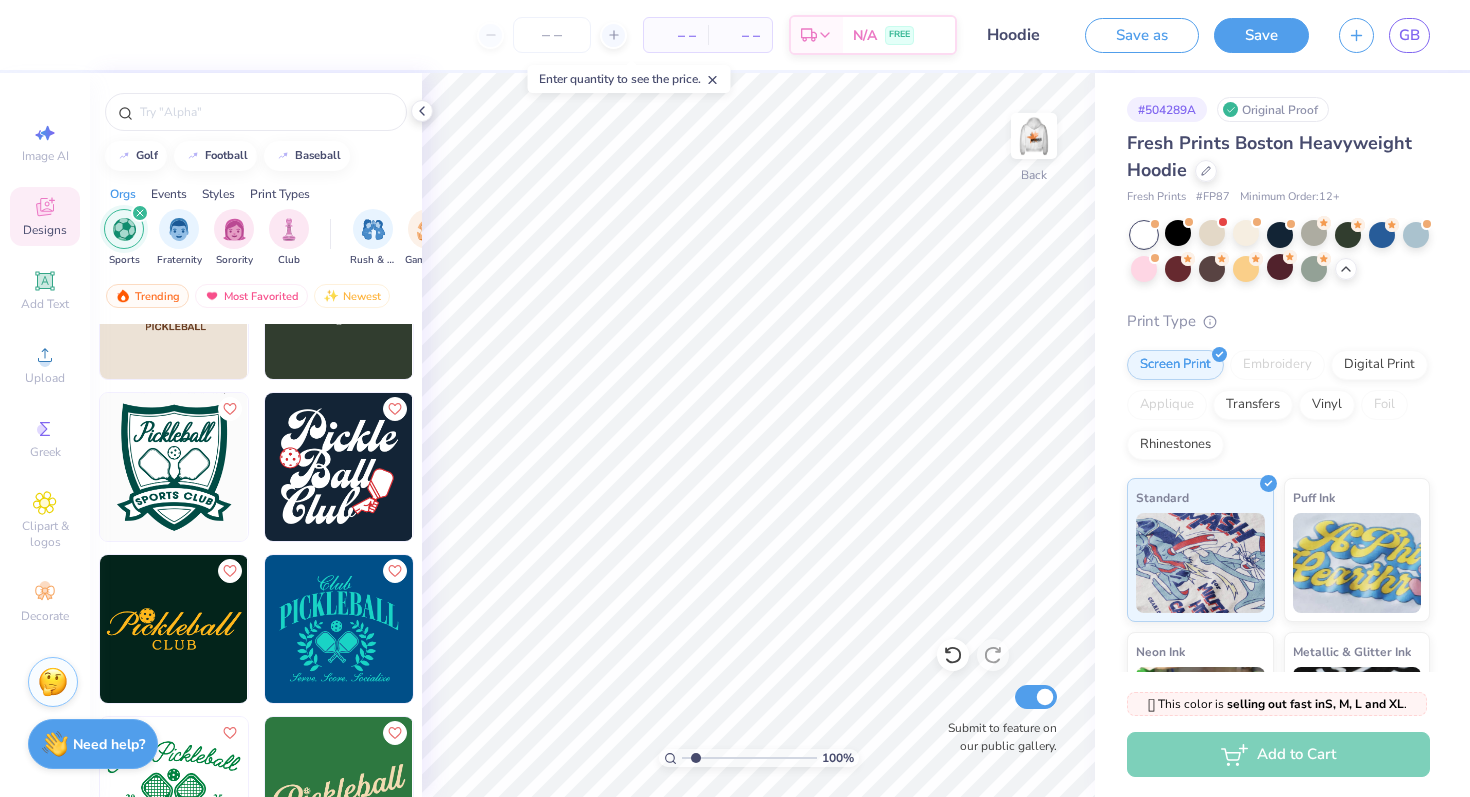 type on "x" 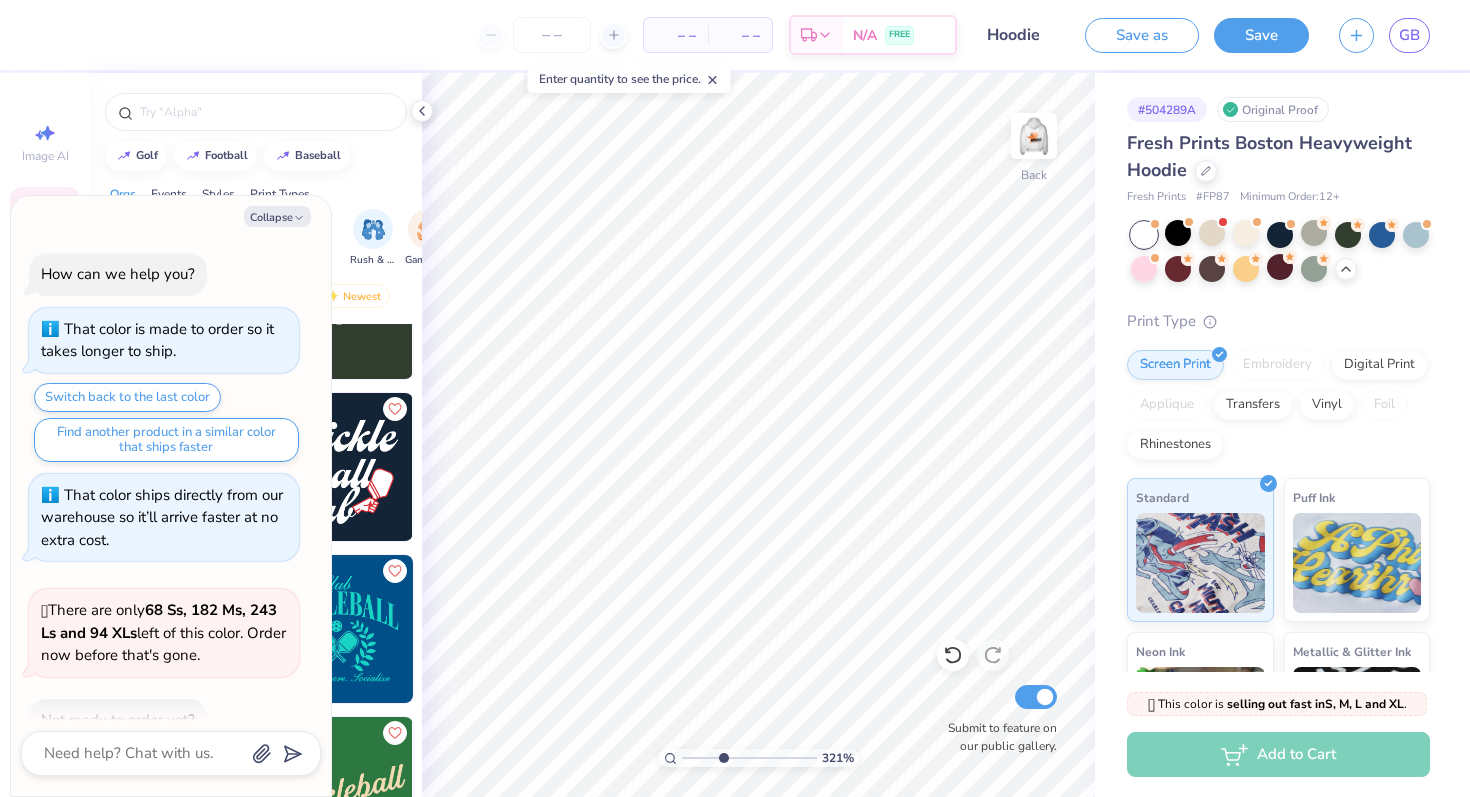 scroll, scrollTop: 4160, scrollLeft: 0, axis: vertical 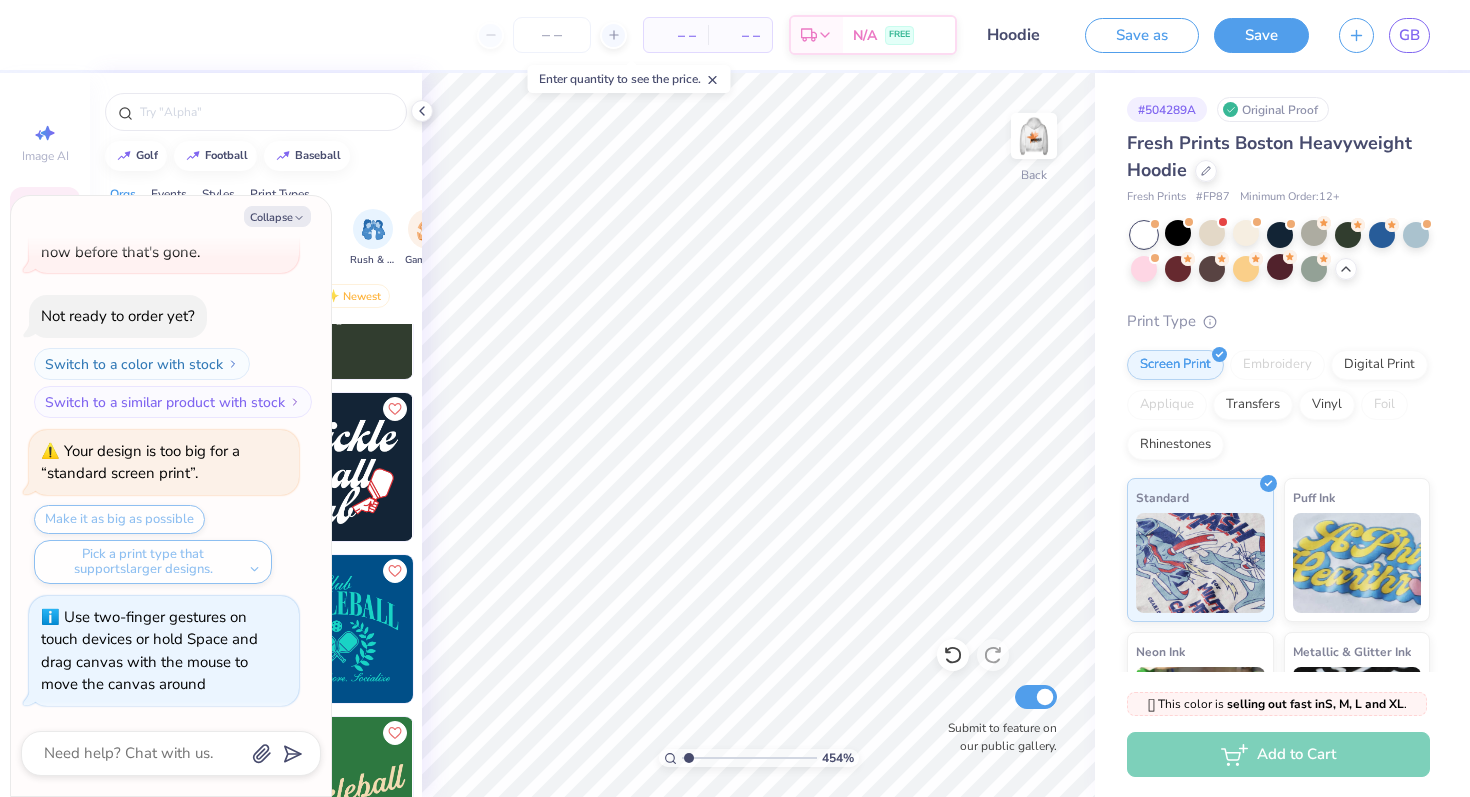 type on "1" 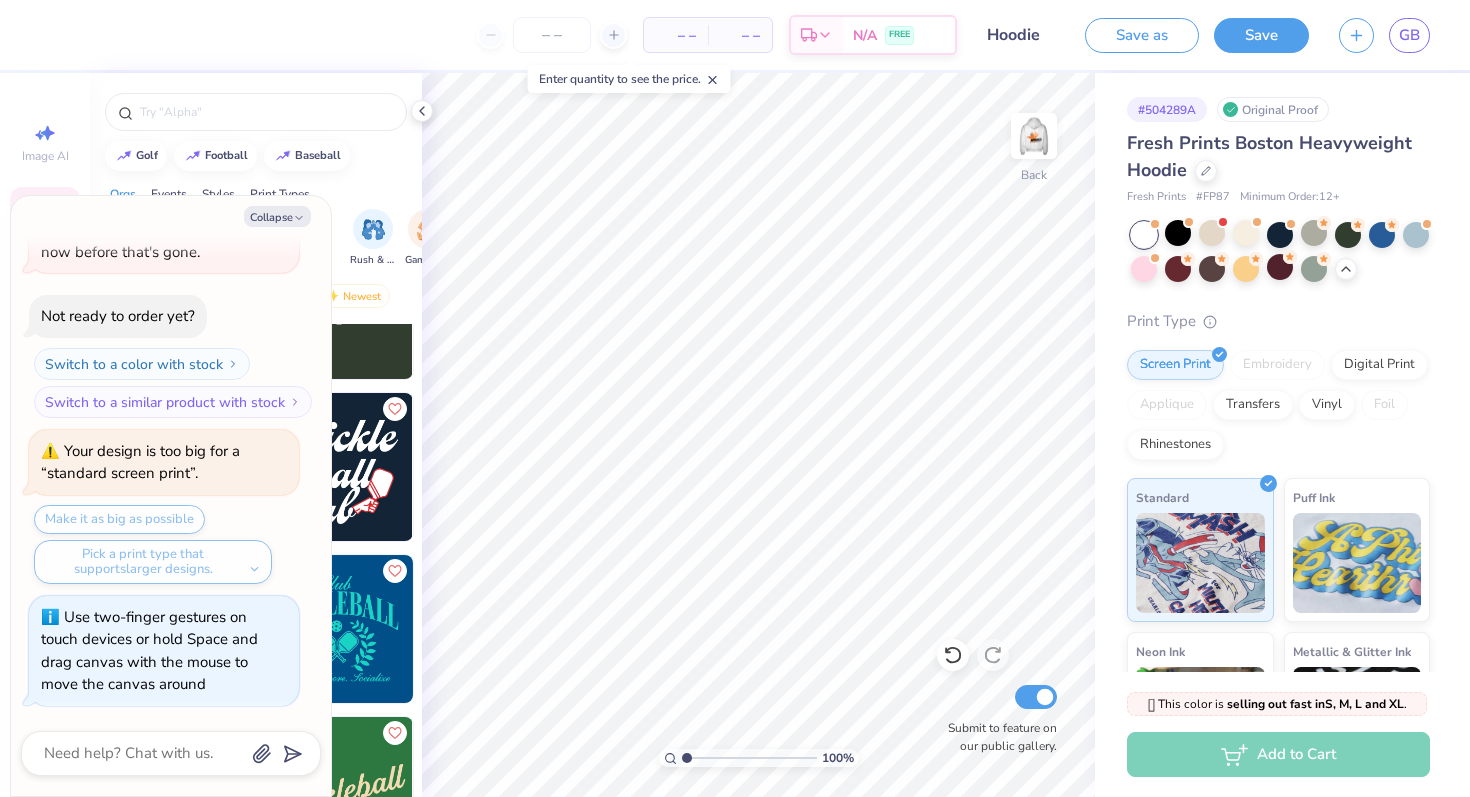drag, startPoint x: 685, startPoint y: 758, endPoint x: 626, endPoint y: 786, distance: 65.30697 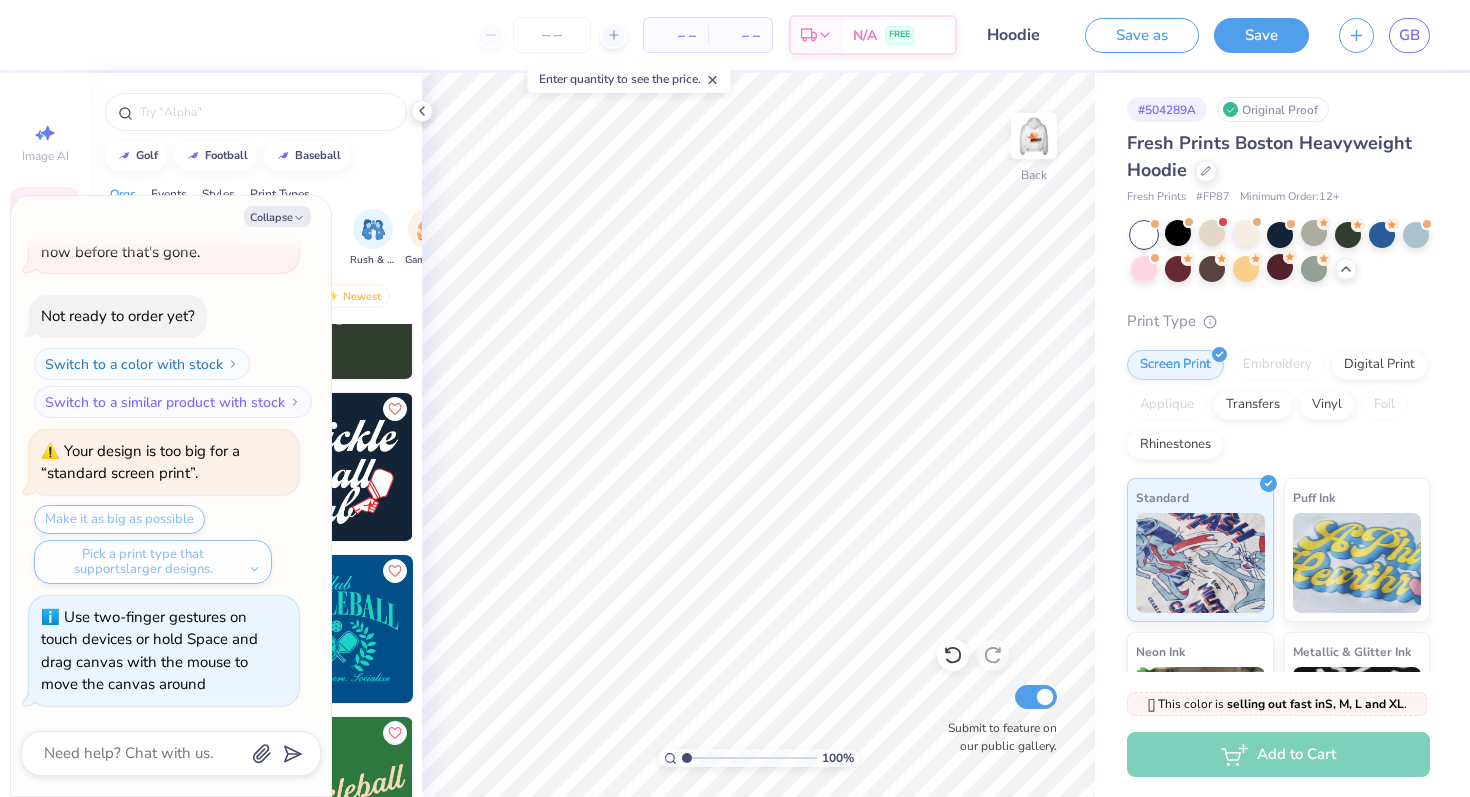 click at bounding box center (749, 758) 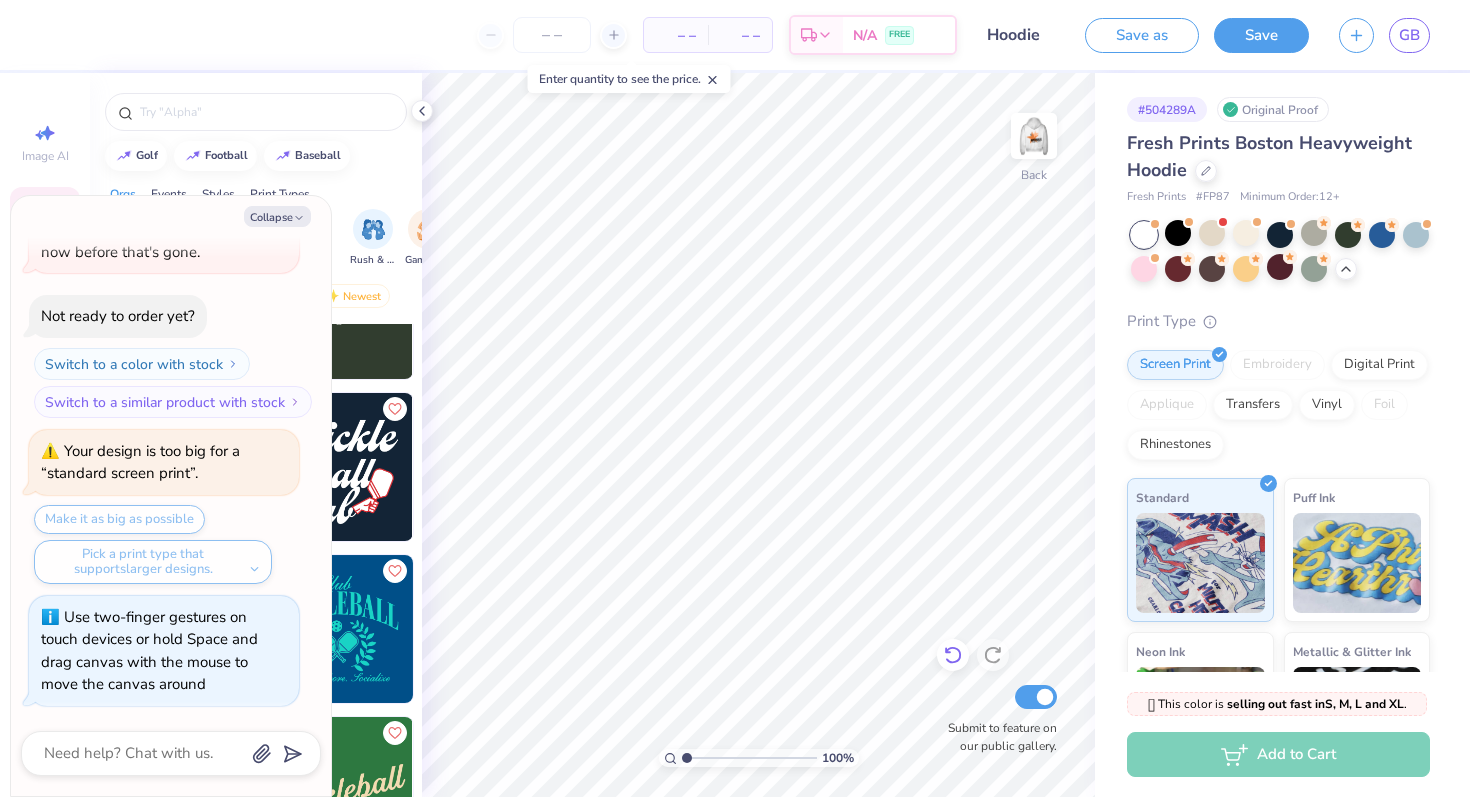 click 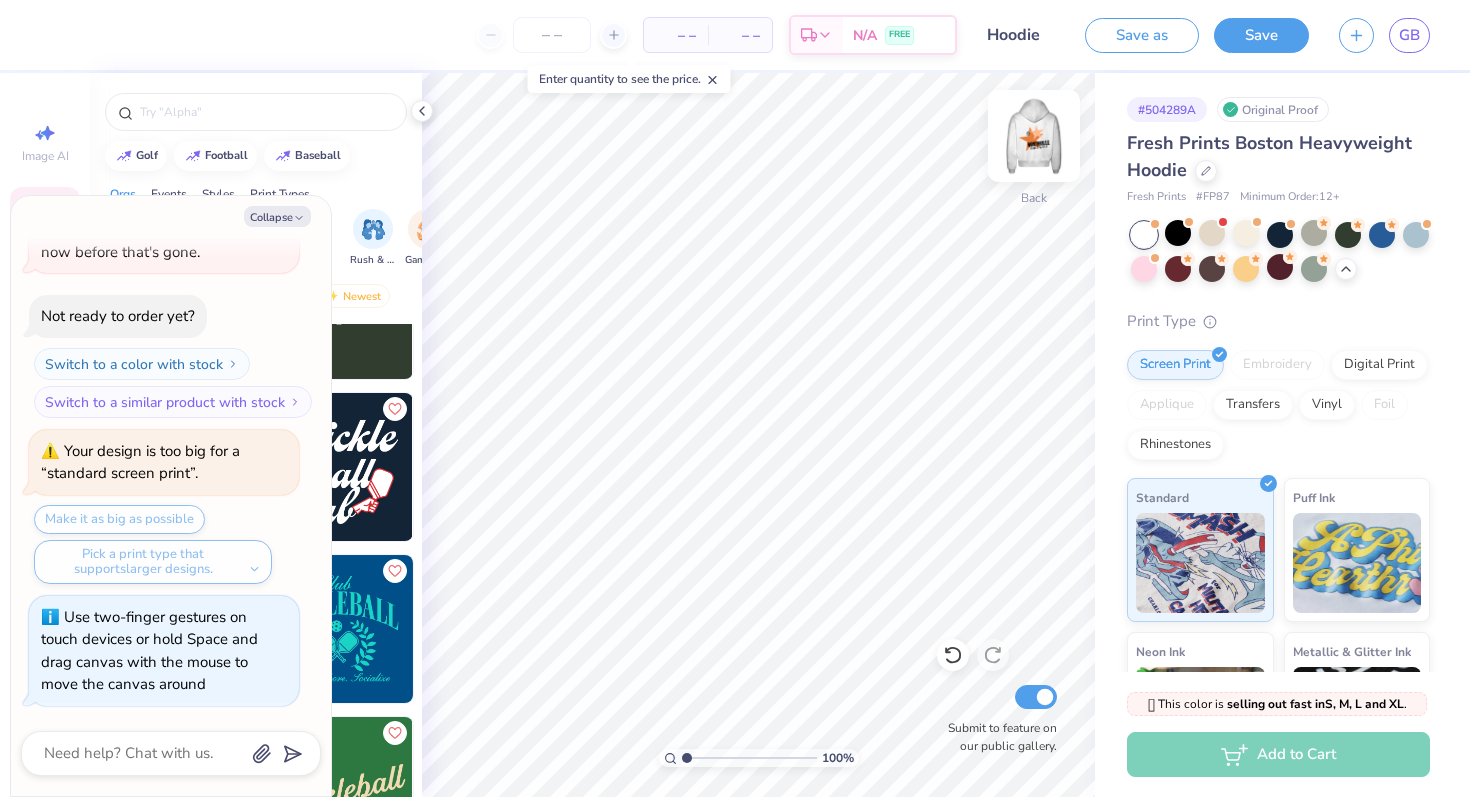 click at bounding box center [1034, 136] 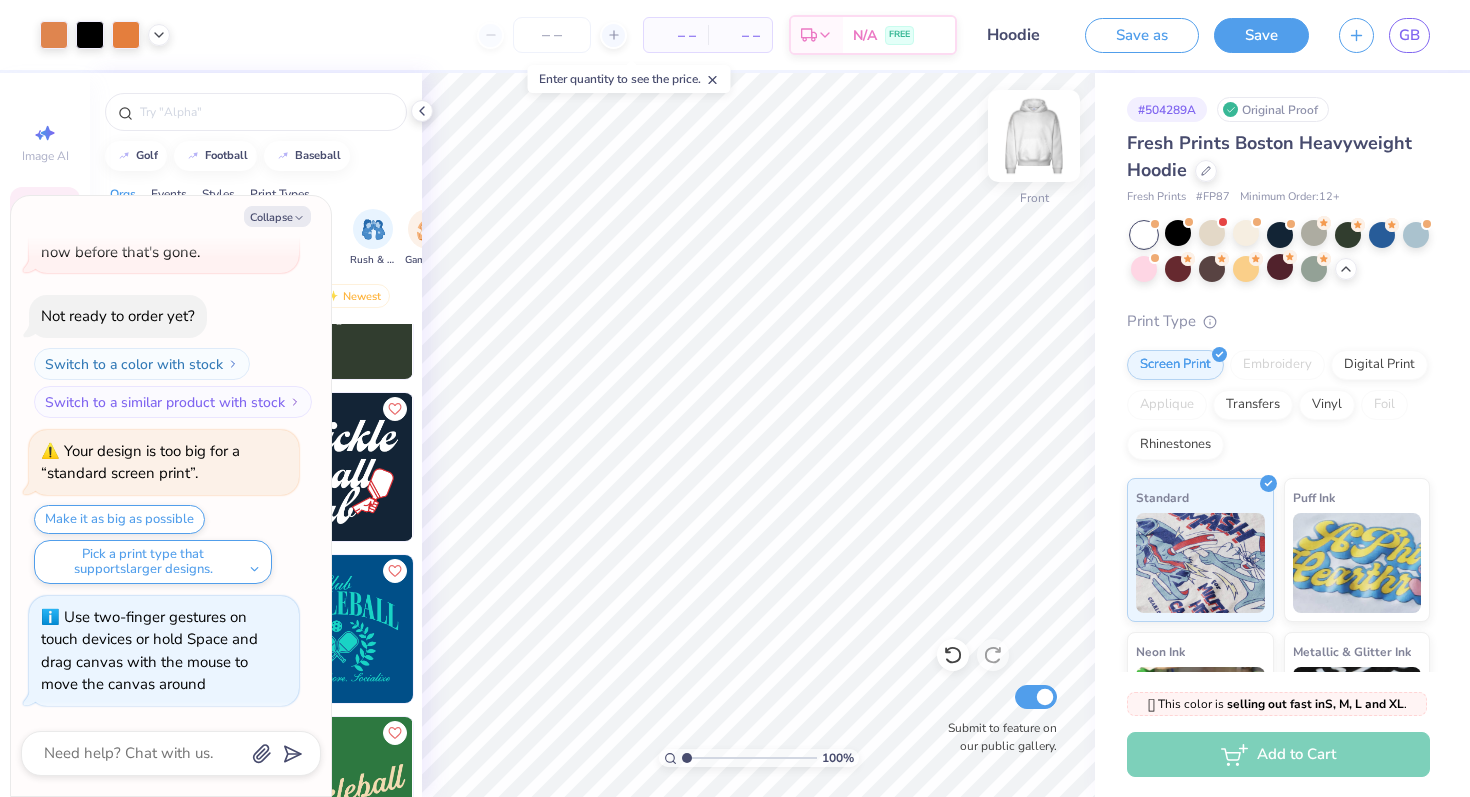click at bounding box center [1034, 136] 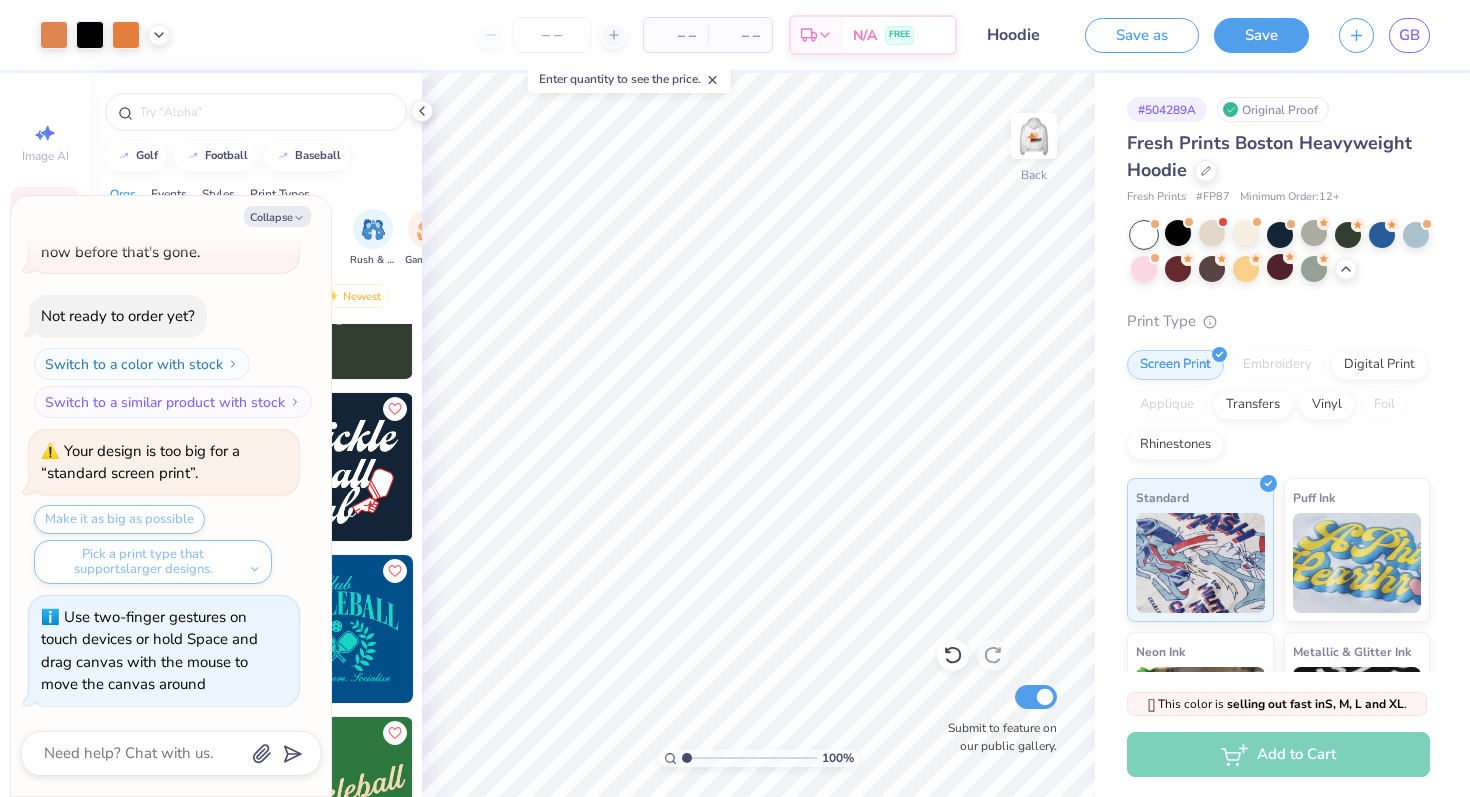type on "x" 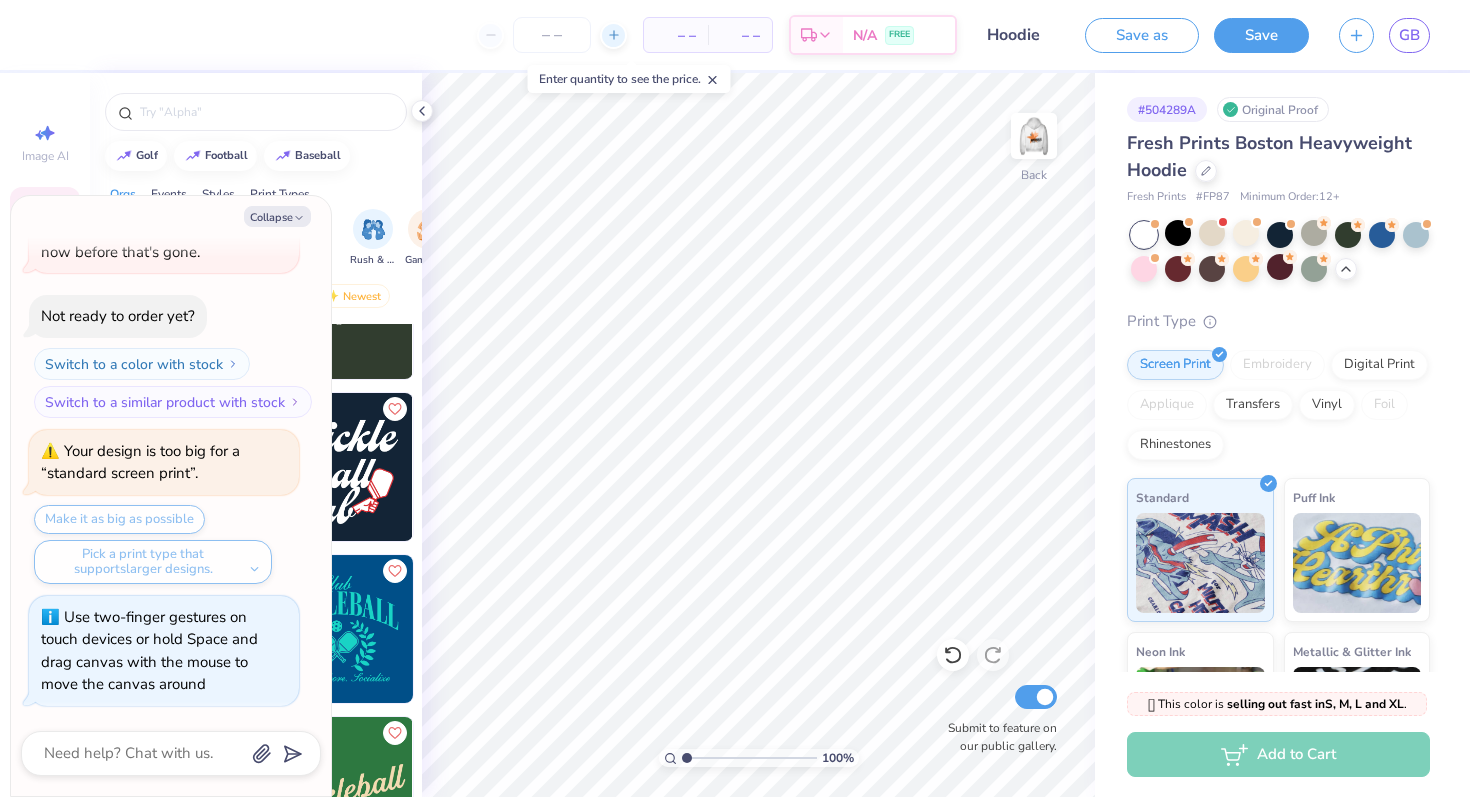 click 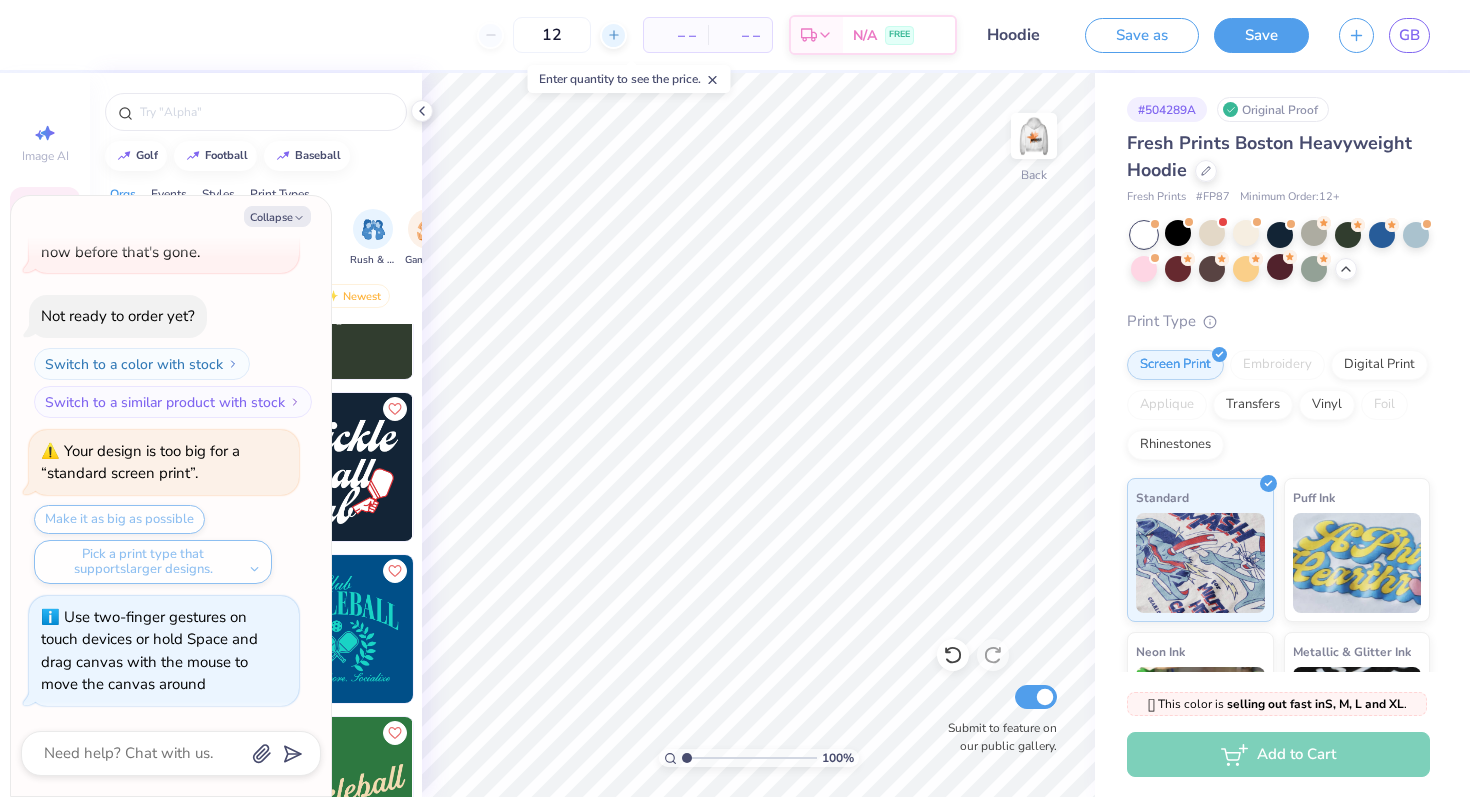 scroll, scrollTop: 4448, scrollLeft: 0, axis: vertical 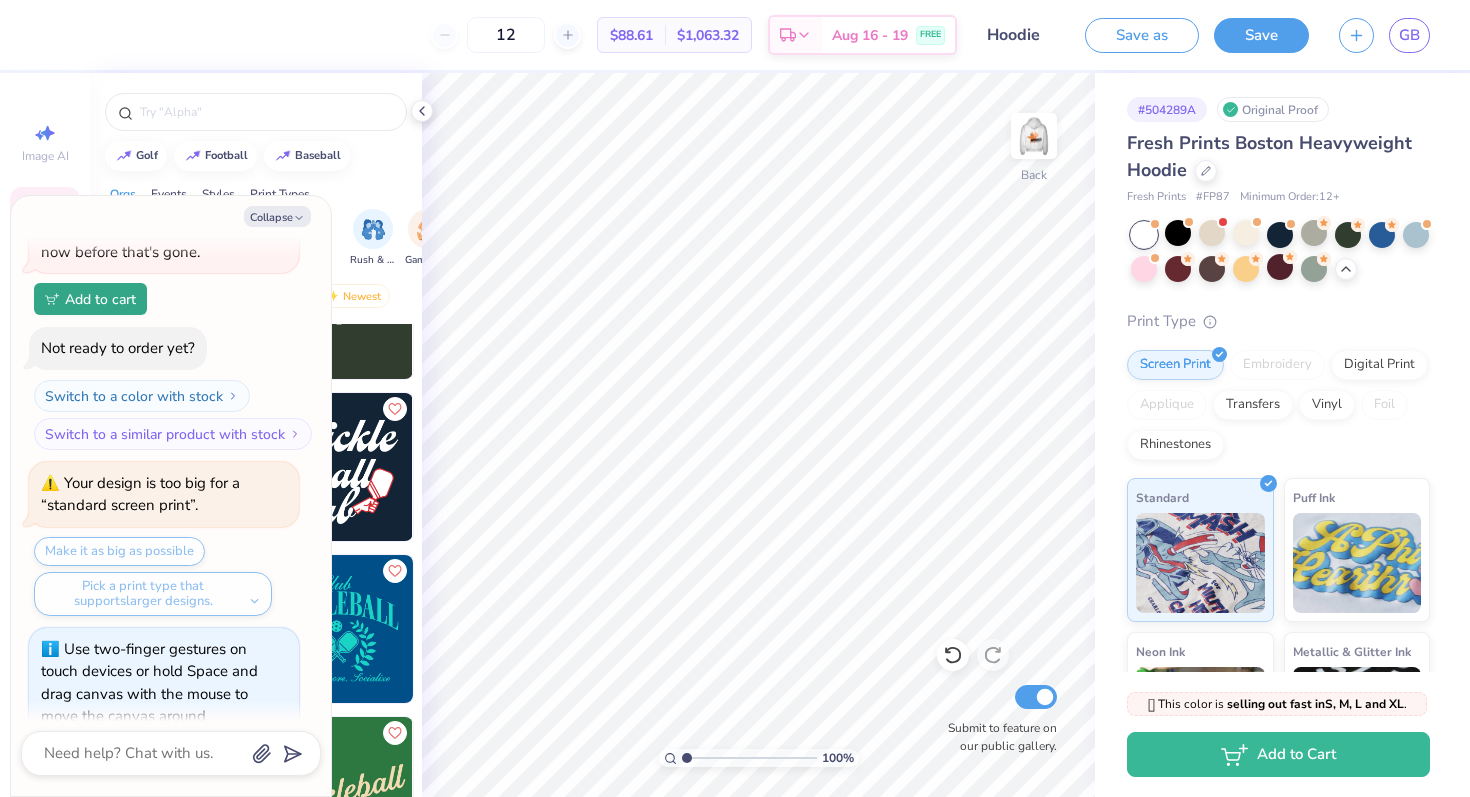 click on "12" at bounding box center (506, 35) 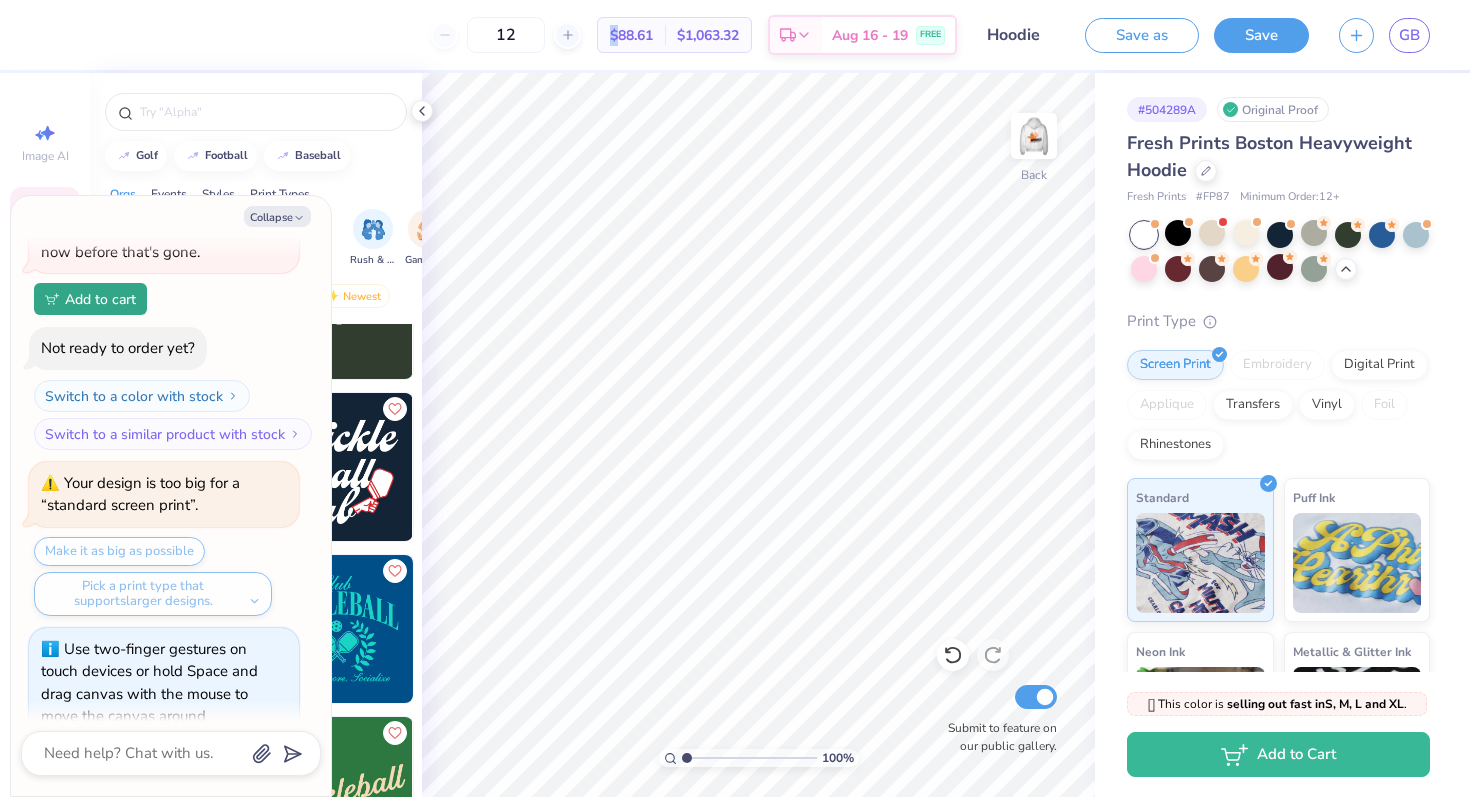 click on "12" at bounding box center [506, 35] 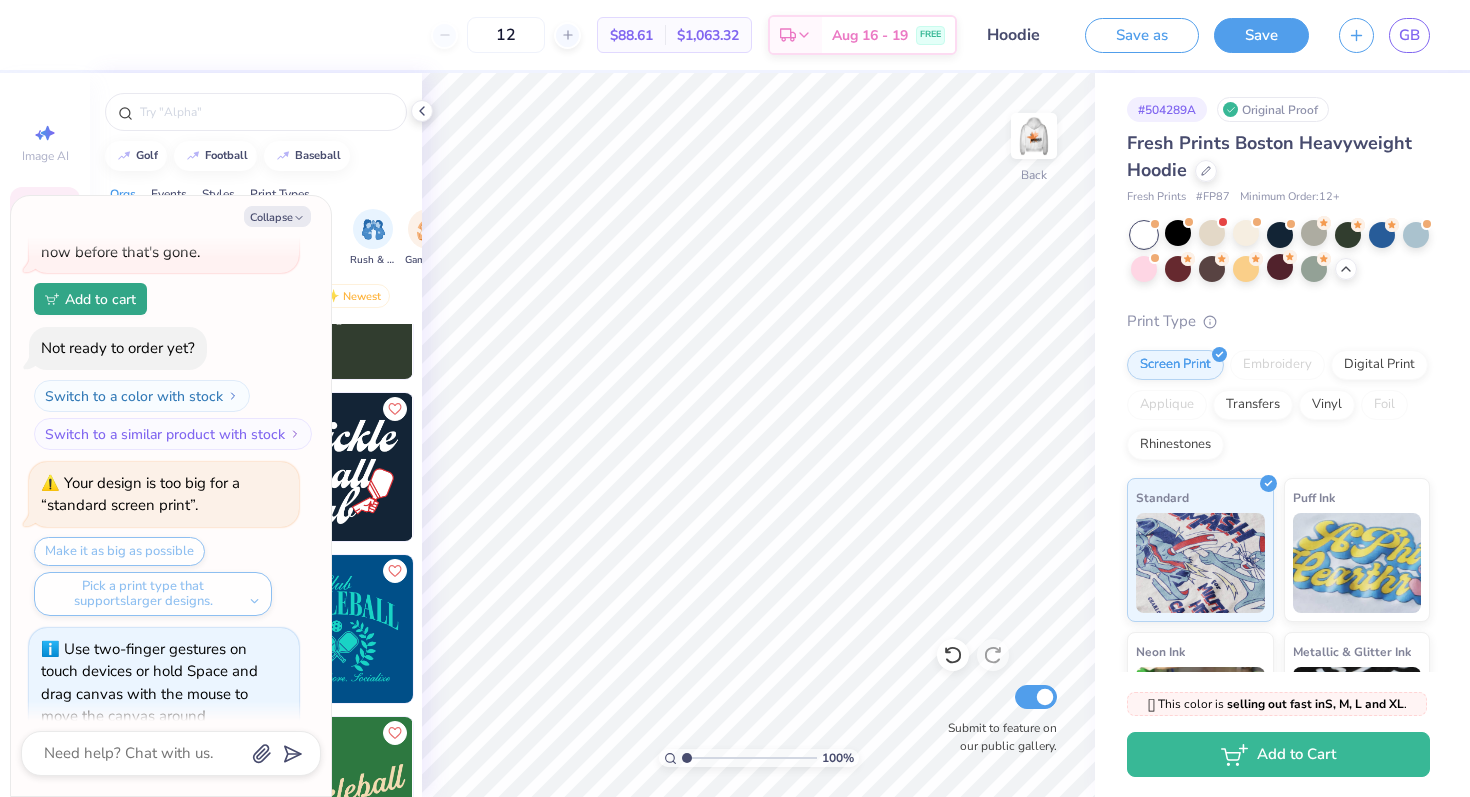 click on "12" at bounding box center (506, 35) 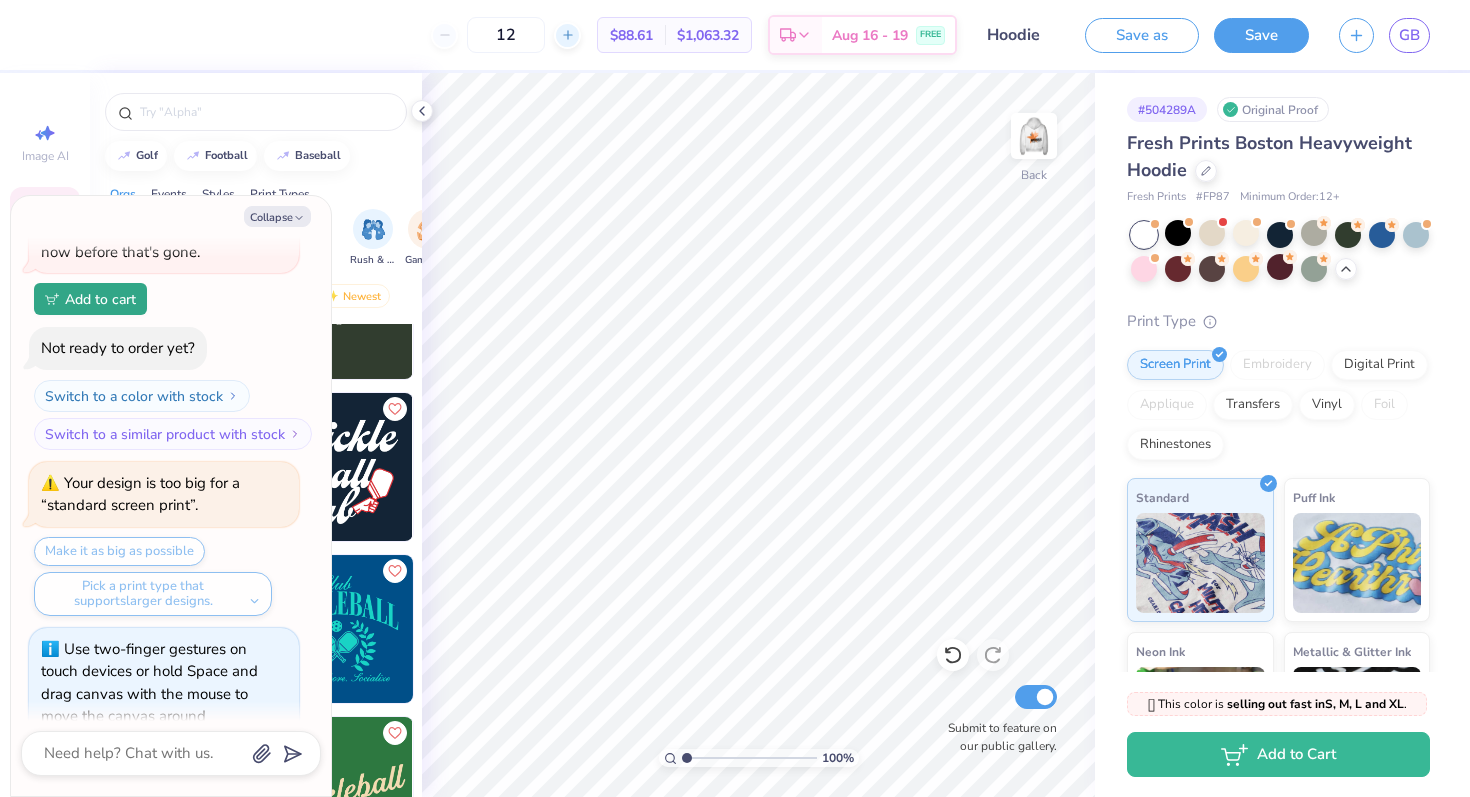 click at bounding box center (567, 35) 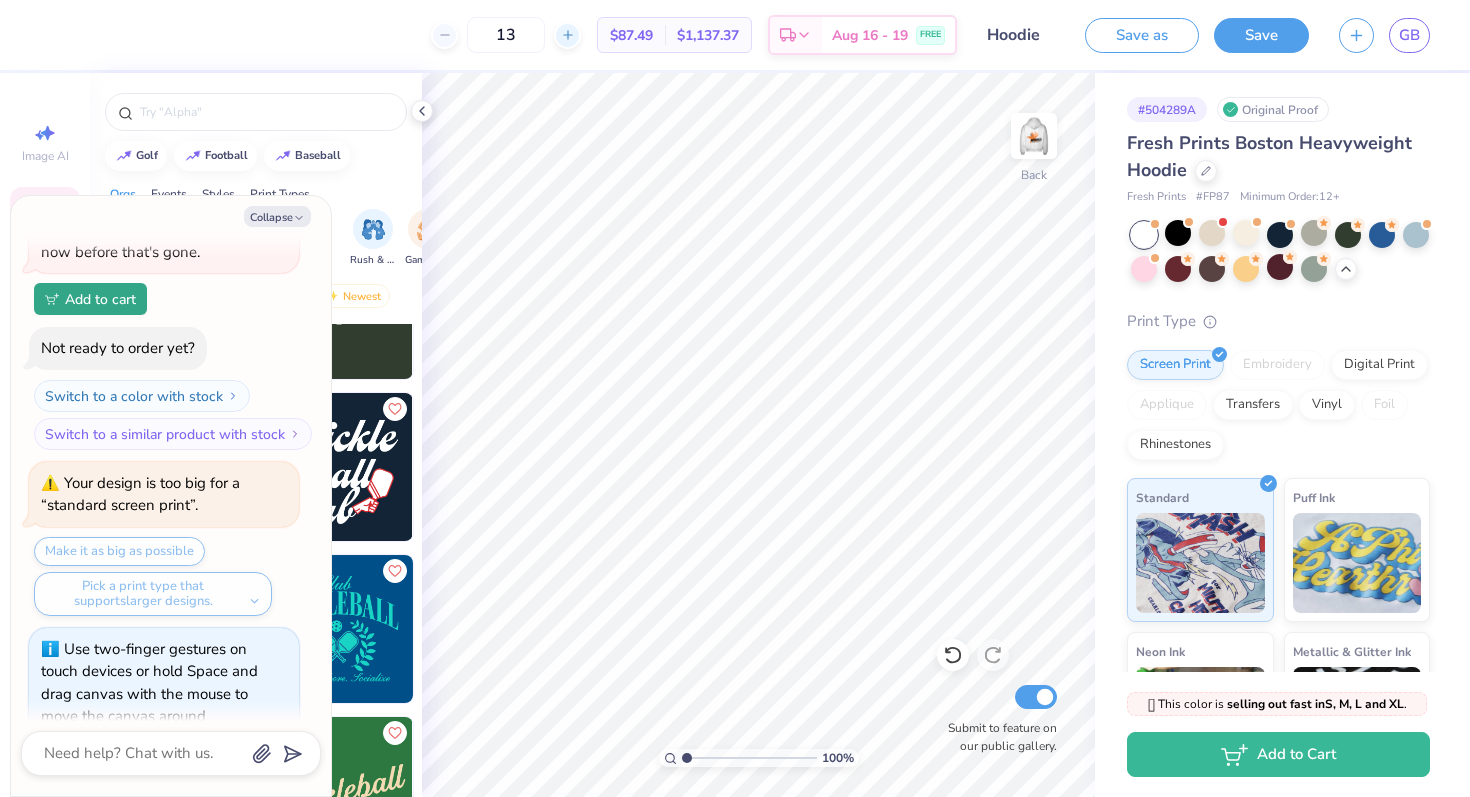 click at bounding box center (567, 35) 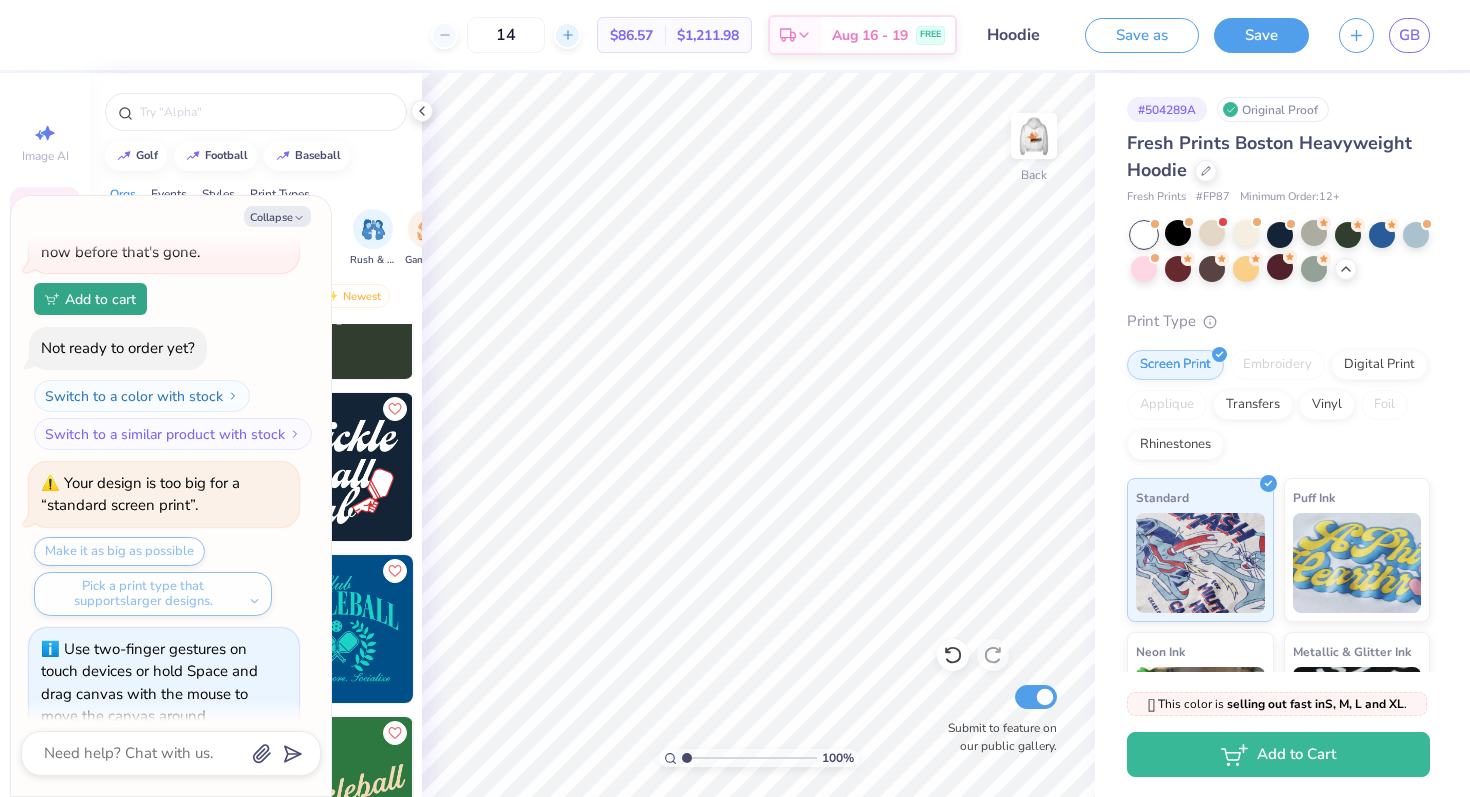 click at bounding box center (567, 35) 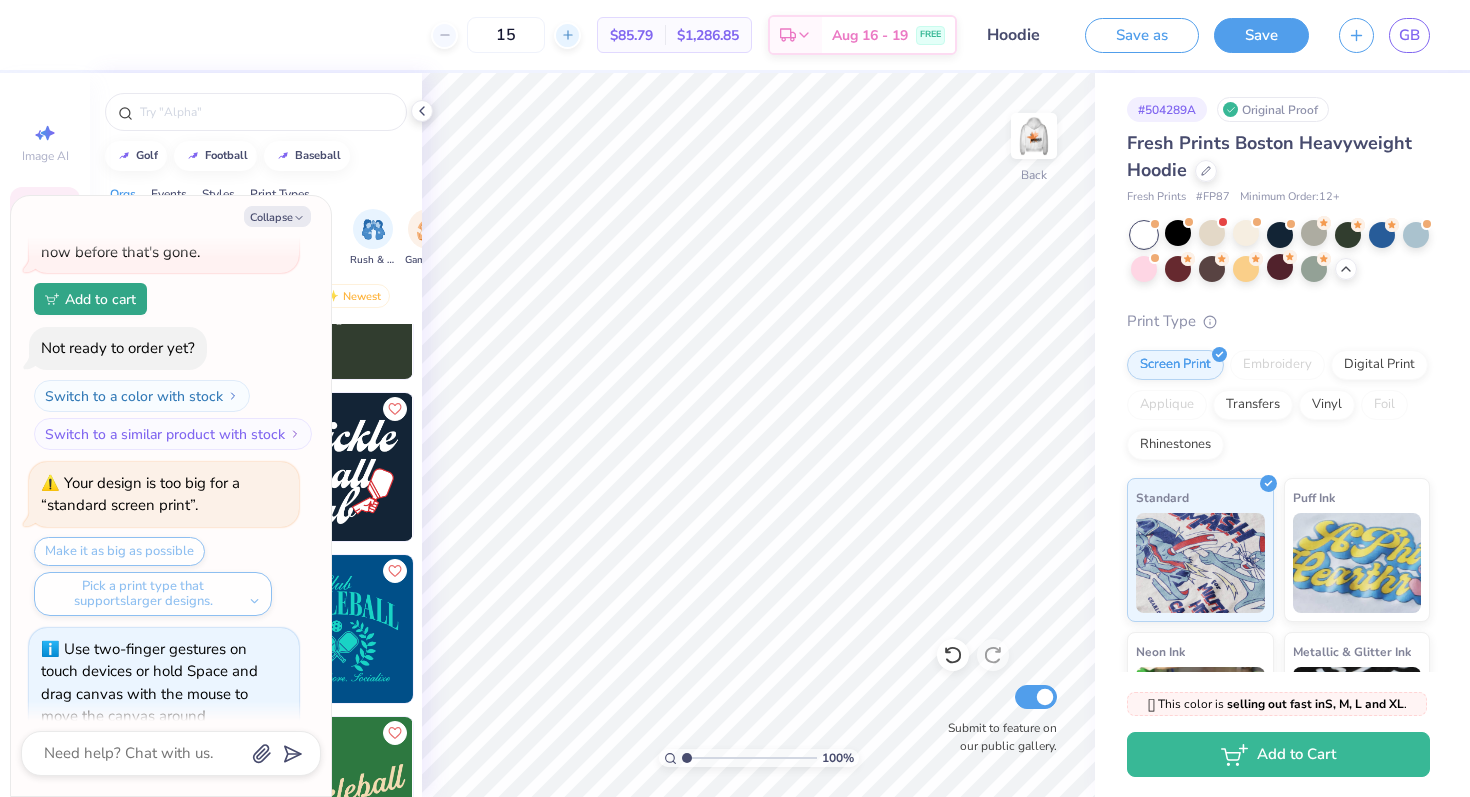 click at bounding box center (567, 35) 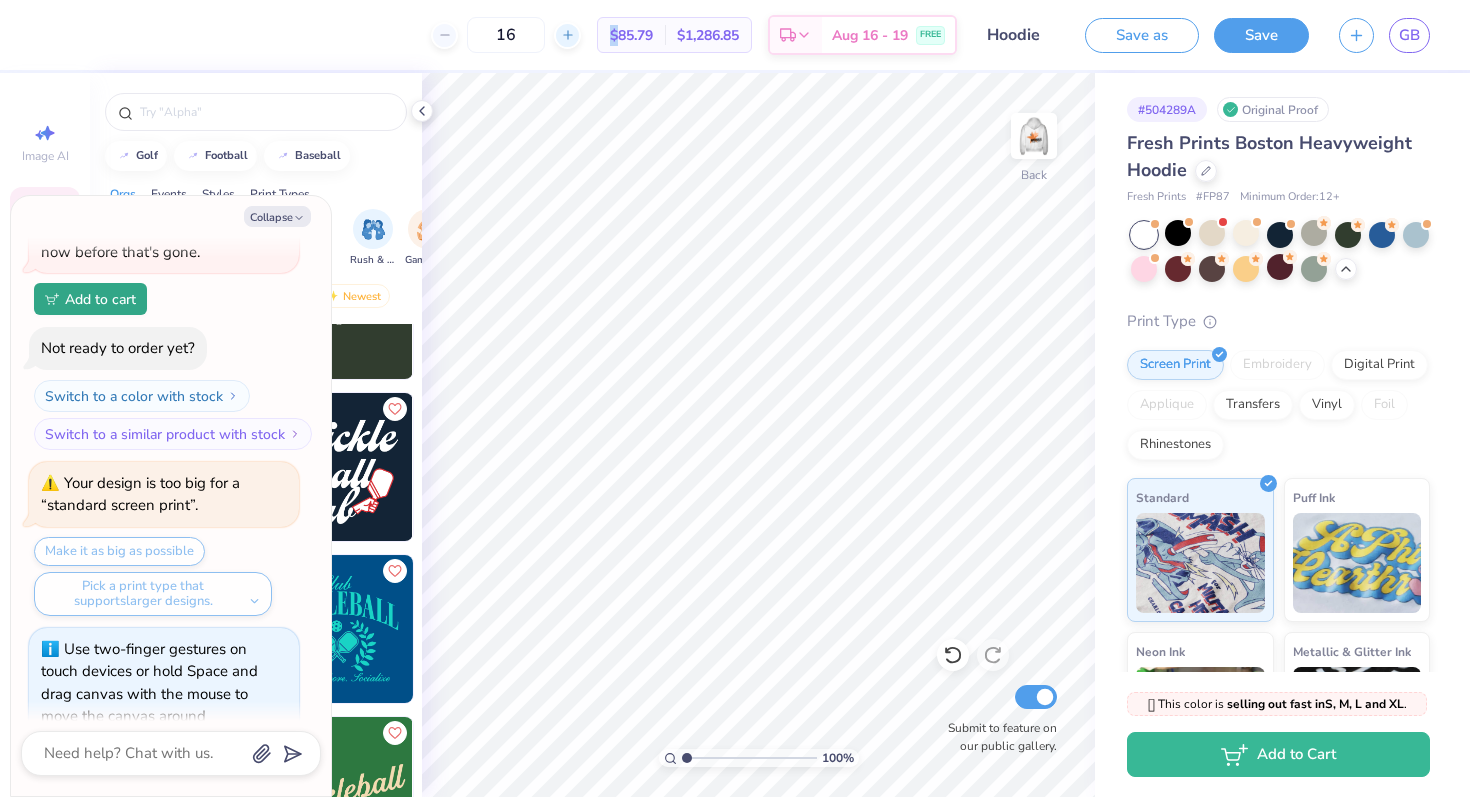click at bounding box center [567, 35] 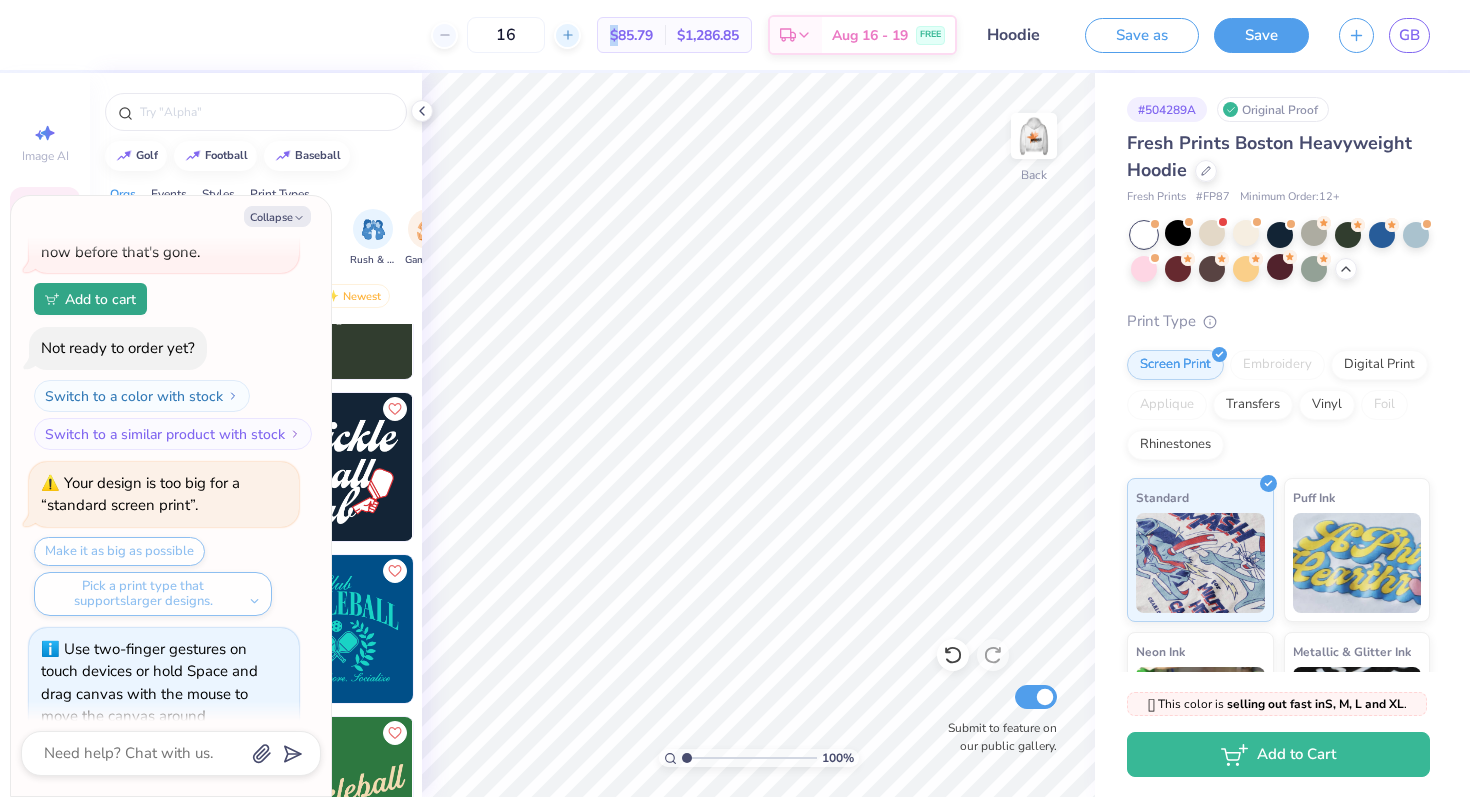 type on "17" 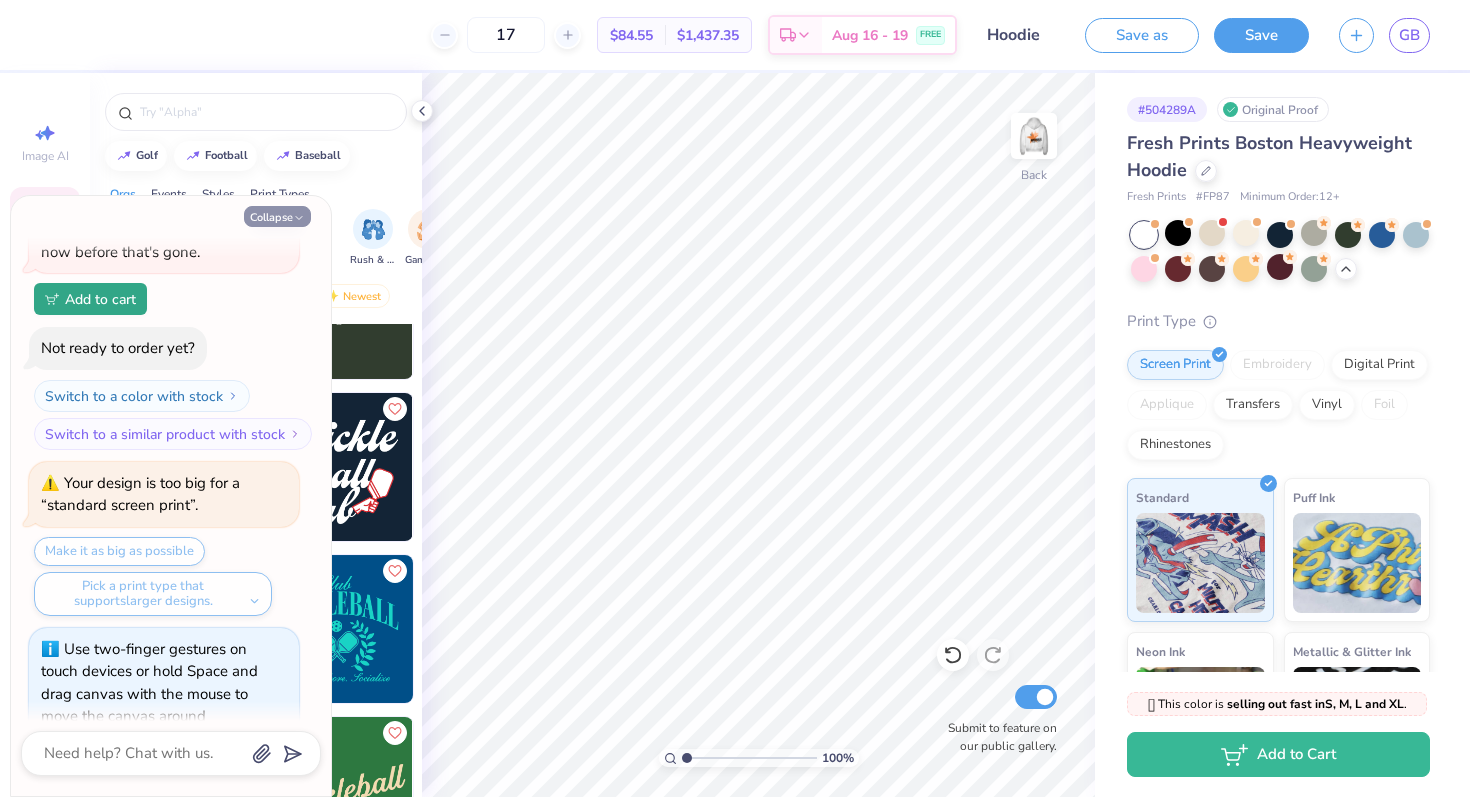 click on "Collapse" at bounding box center (277, 216) 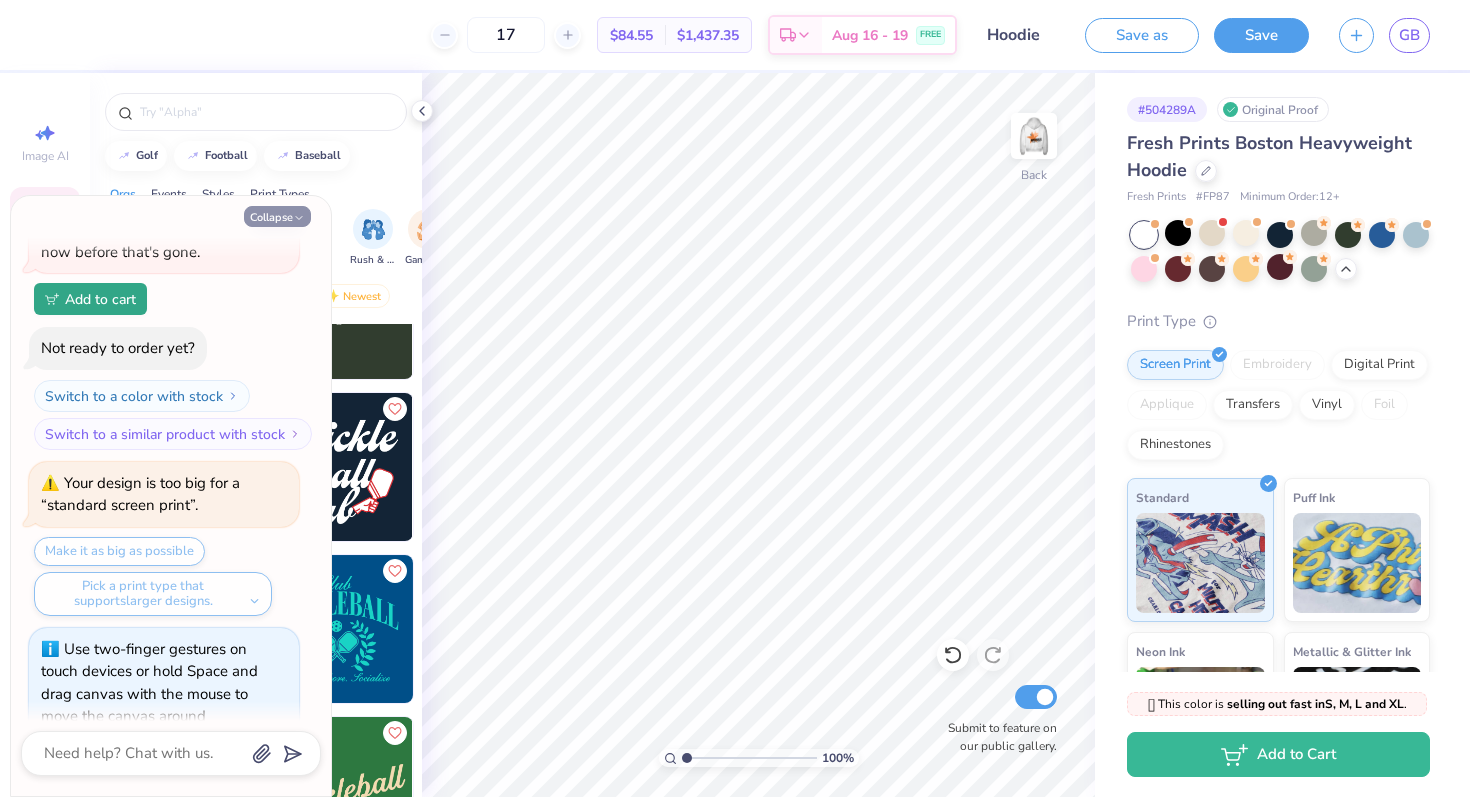 type on "x" 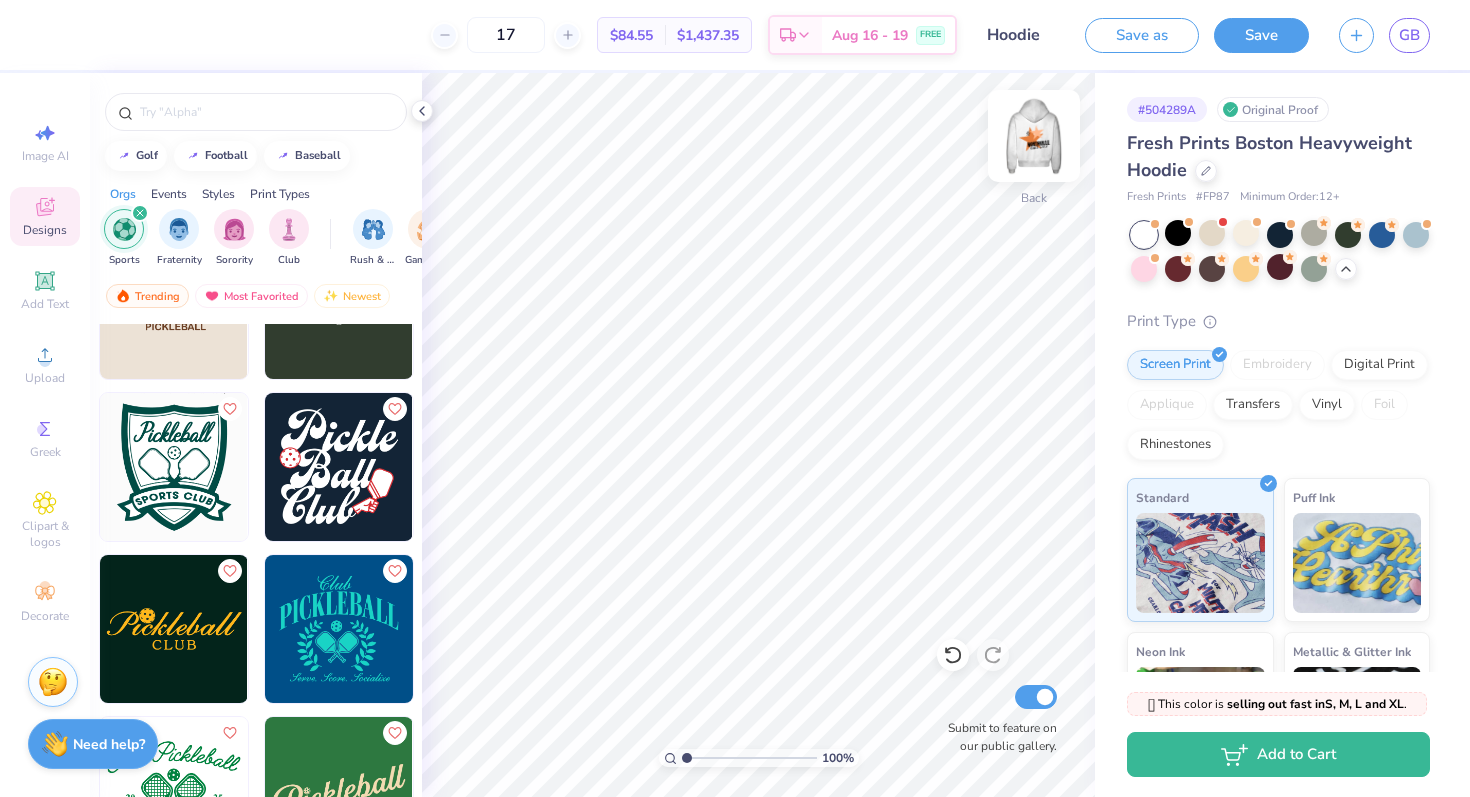 click at bounding box center [1034, 136] 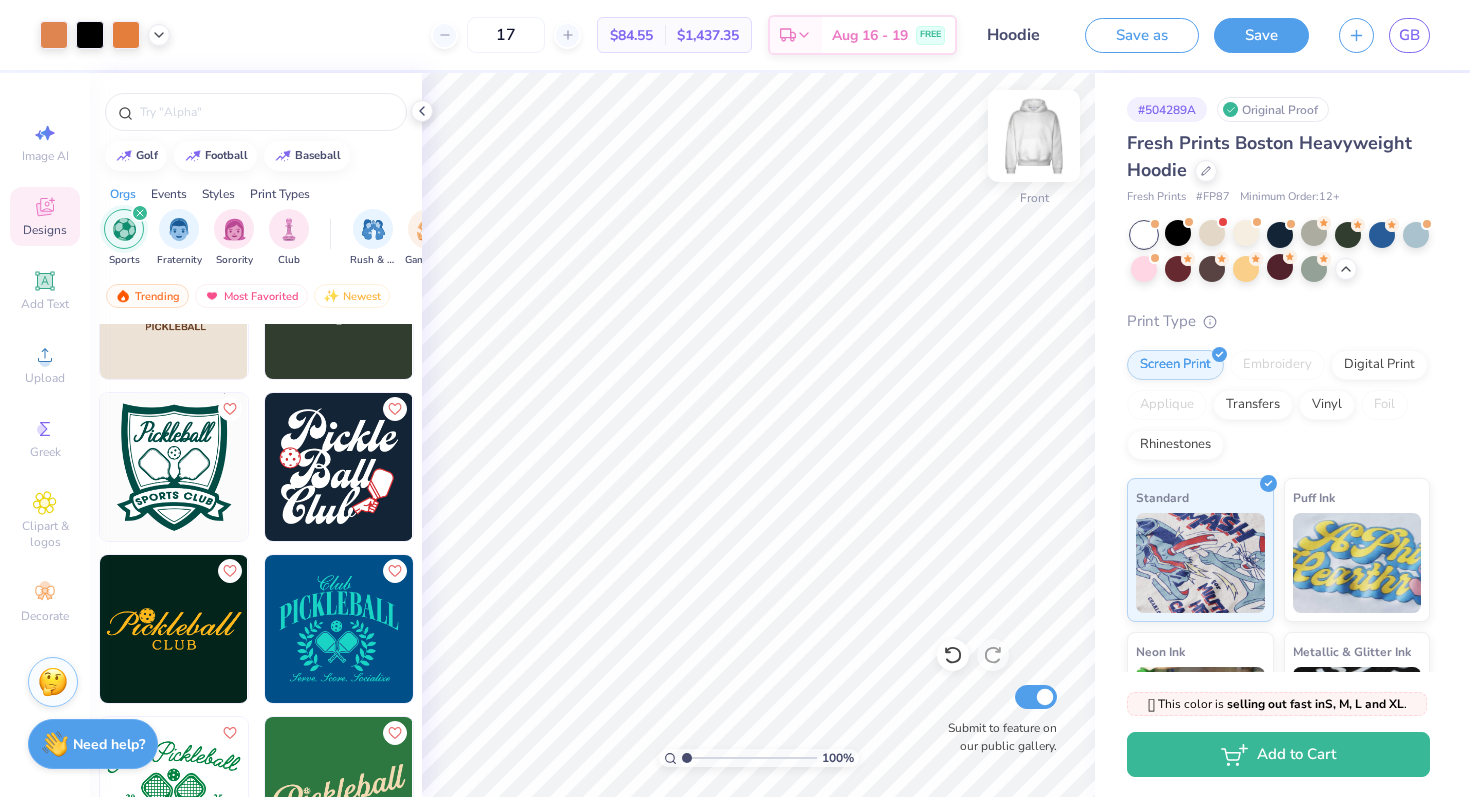 click at bounding box center (1034, 136) 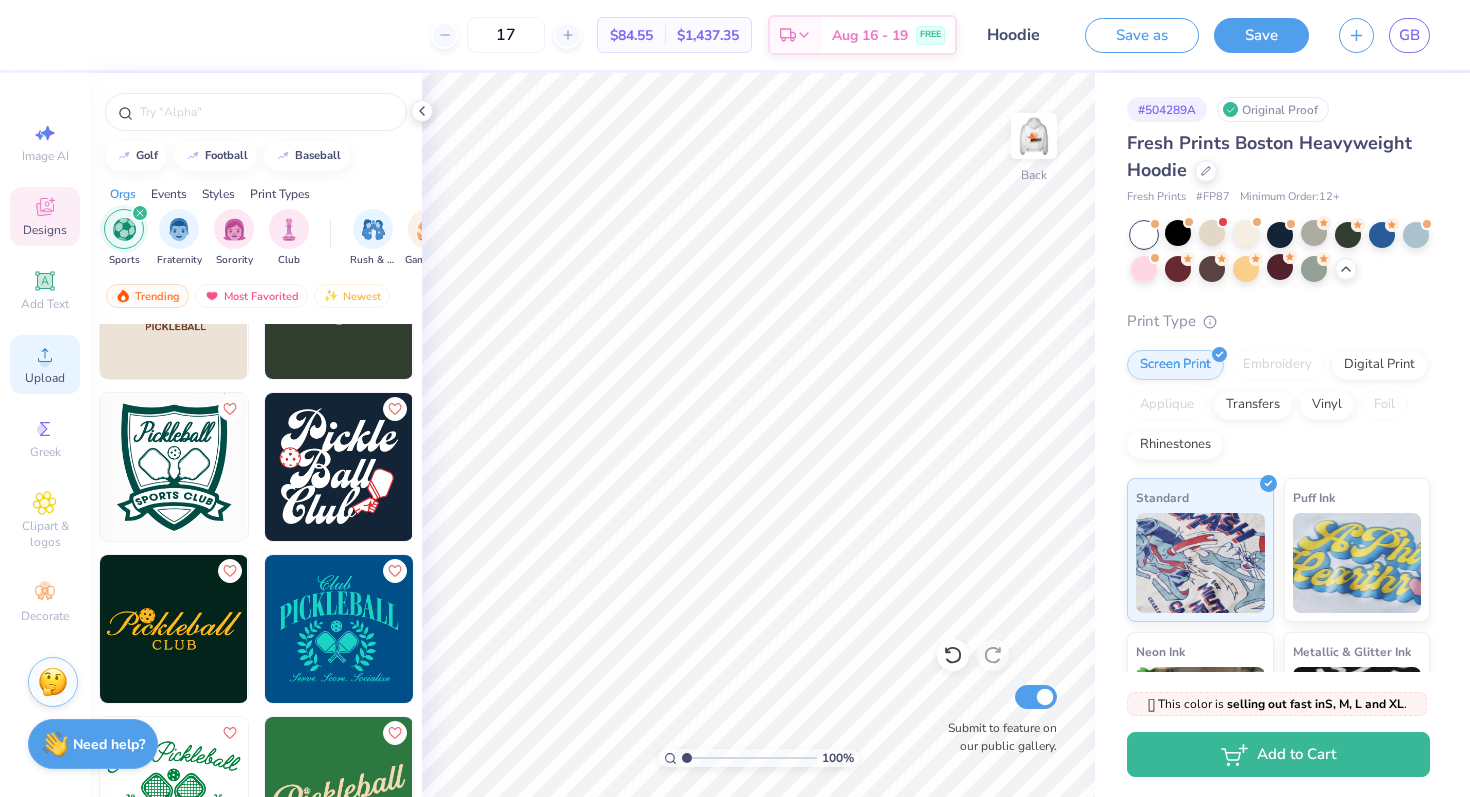 click 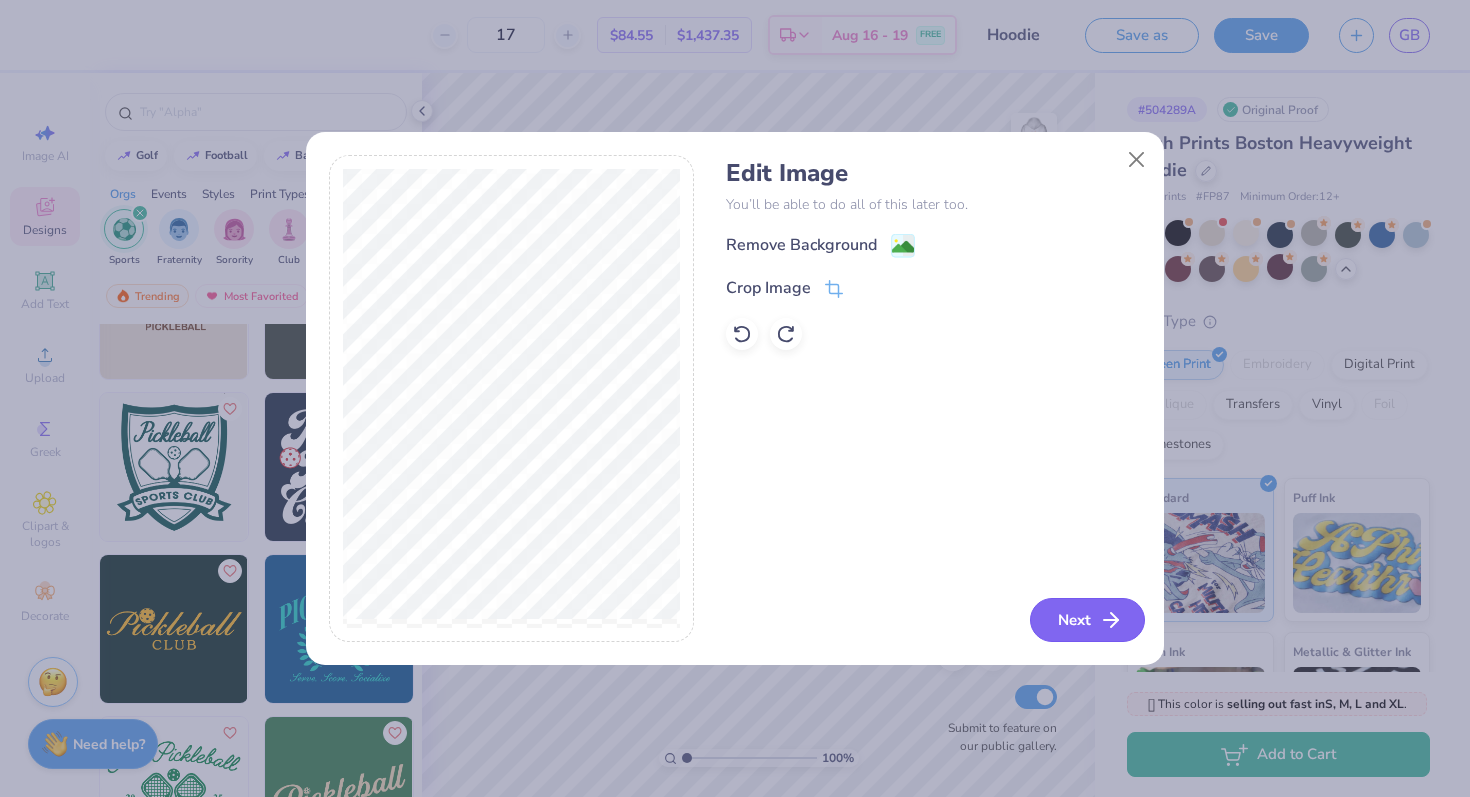 click on "Next" at bounding box center [1087, 620] 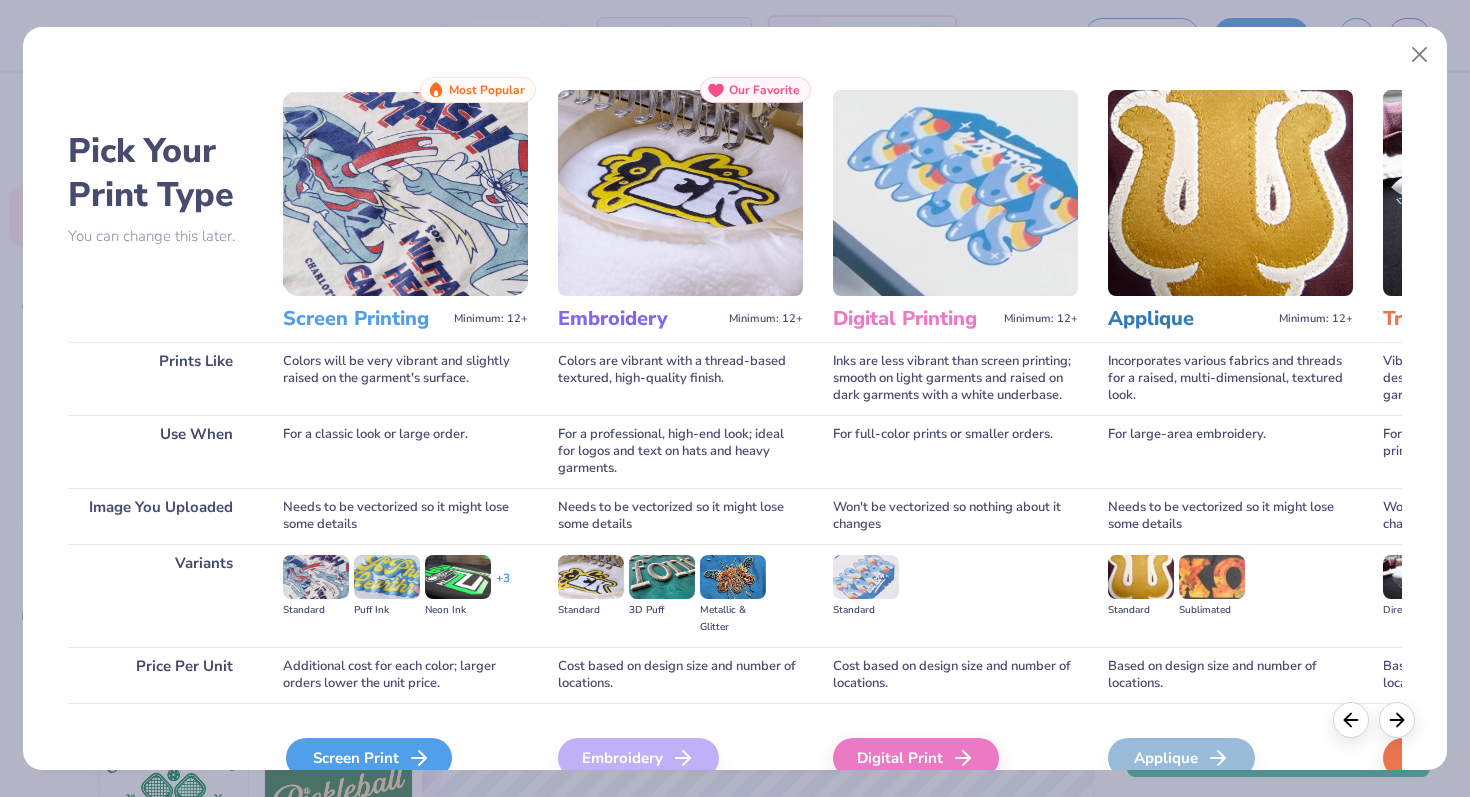 click on "Screen Print" at bounding box center (369, 758) 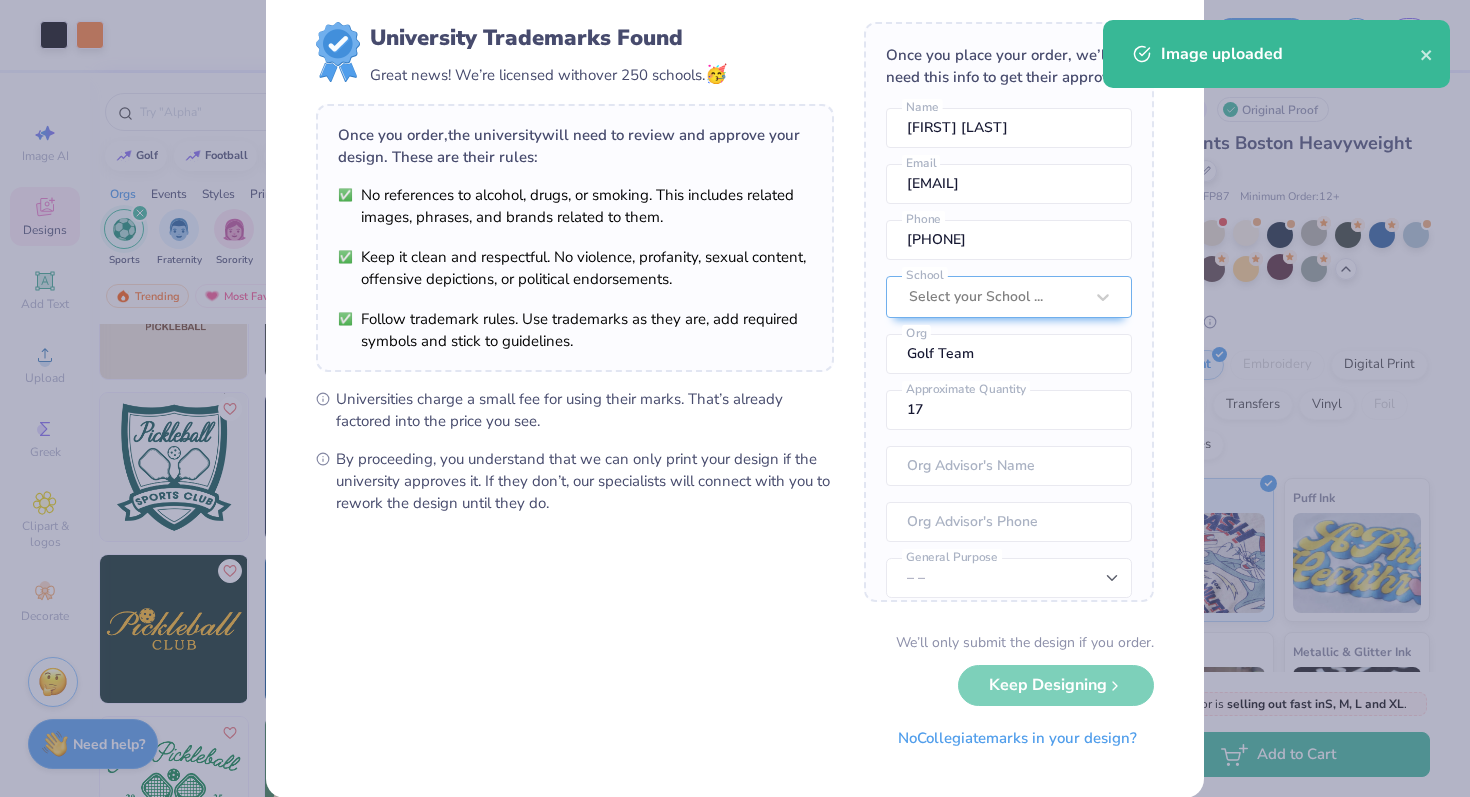 scroll, scrollTop: 73, scrollLeft: 0, axis: vertical 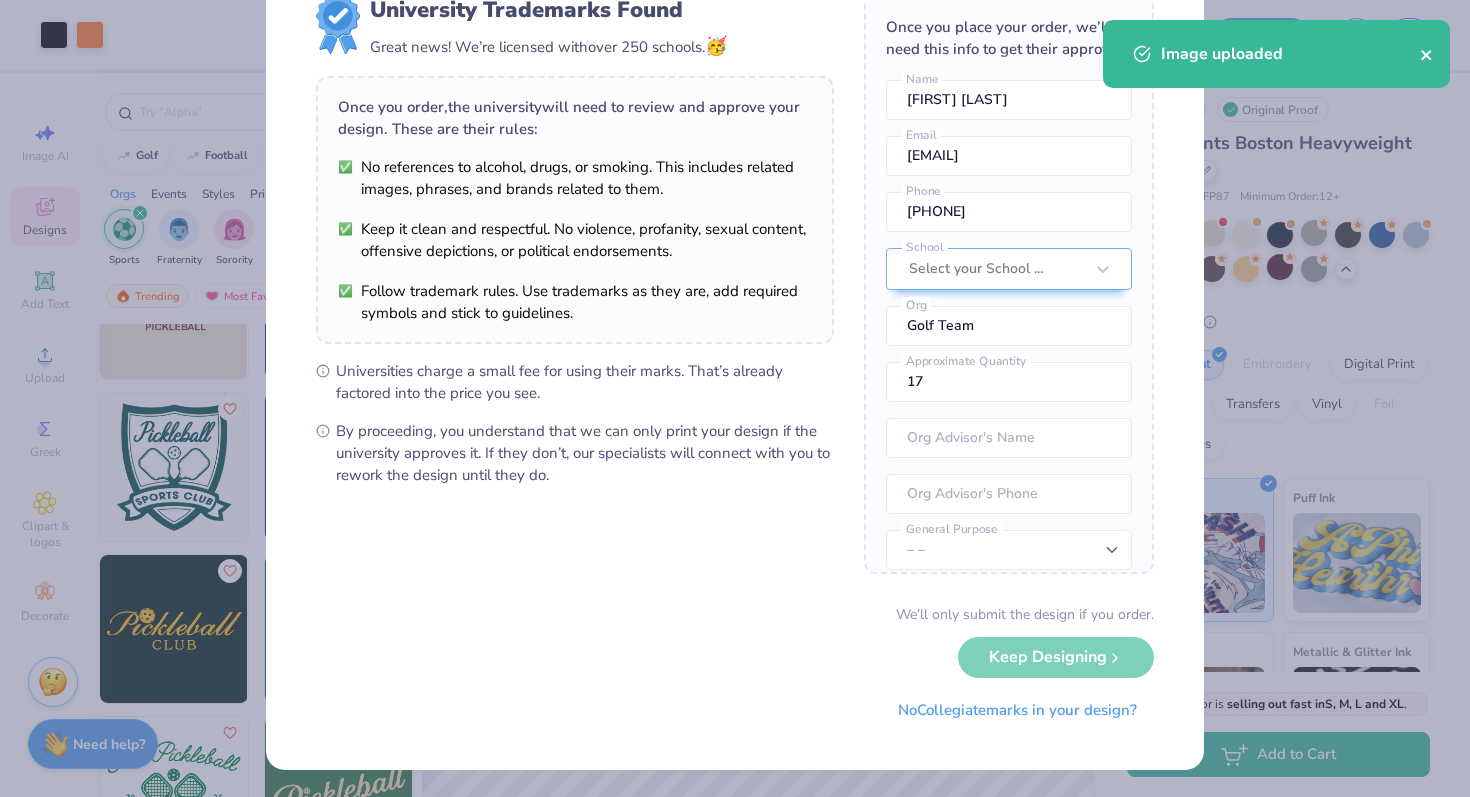 click 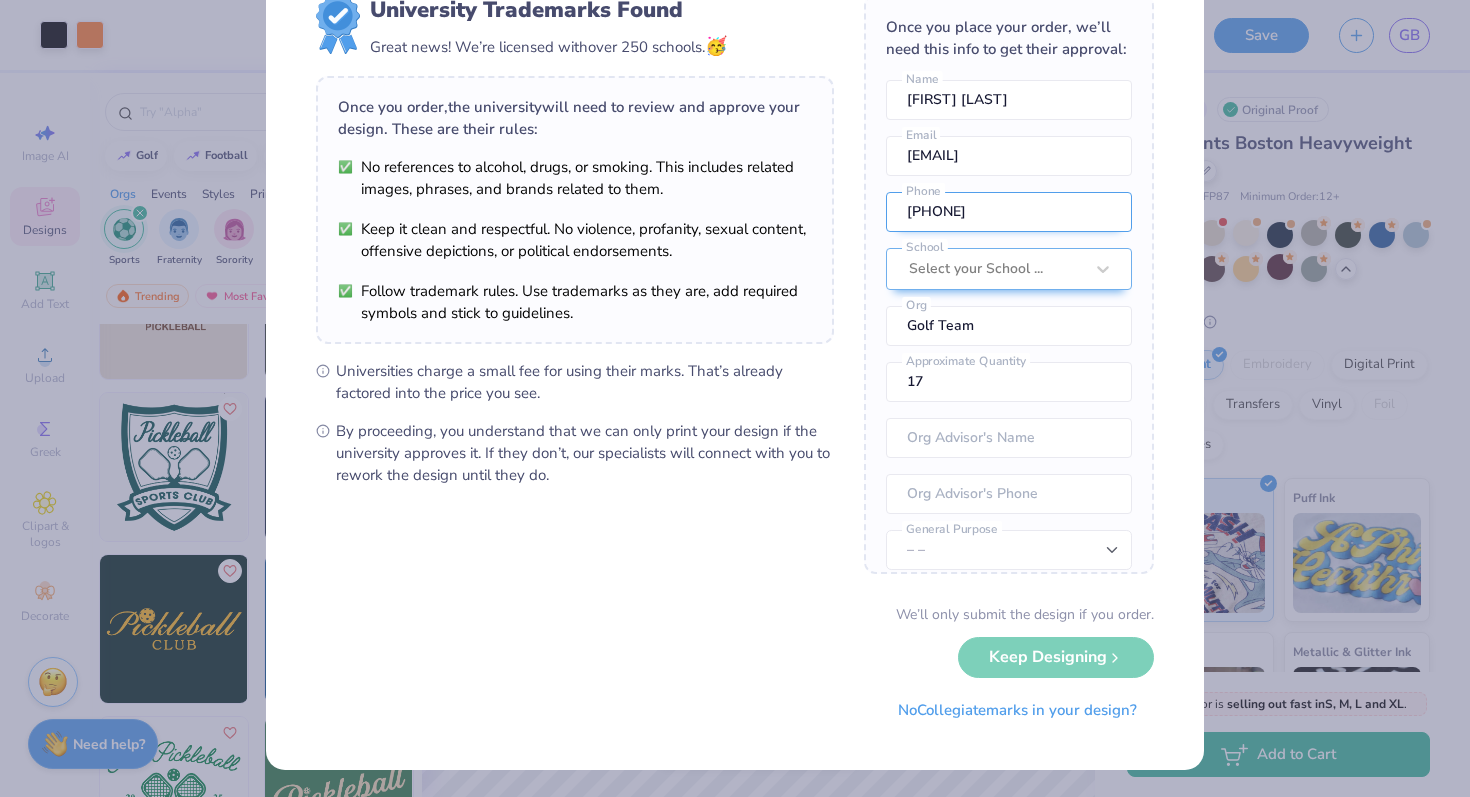 scroll, scrollTop: 0, scrollLeft: 0, axis: both 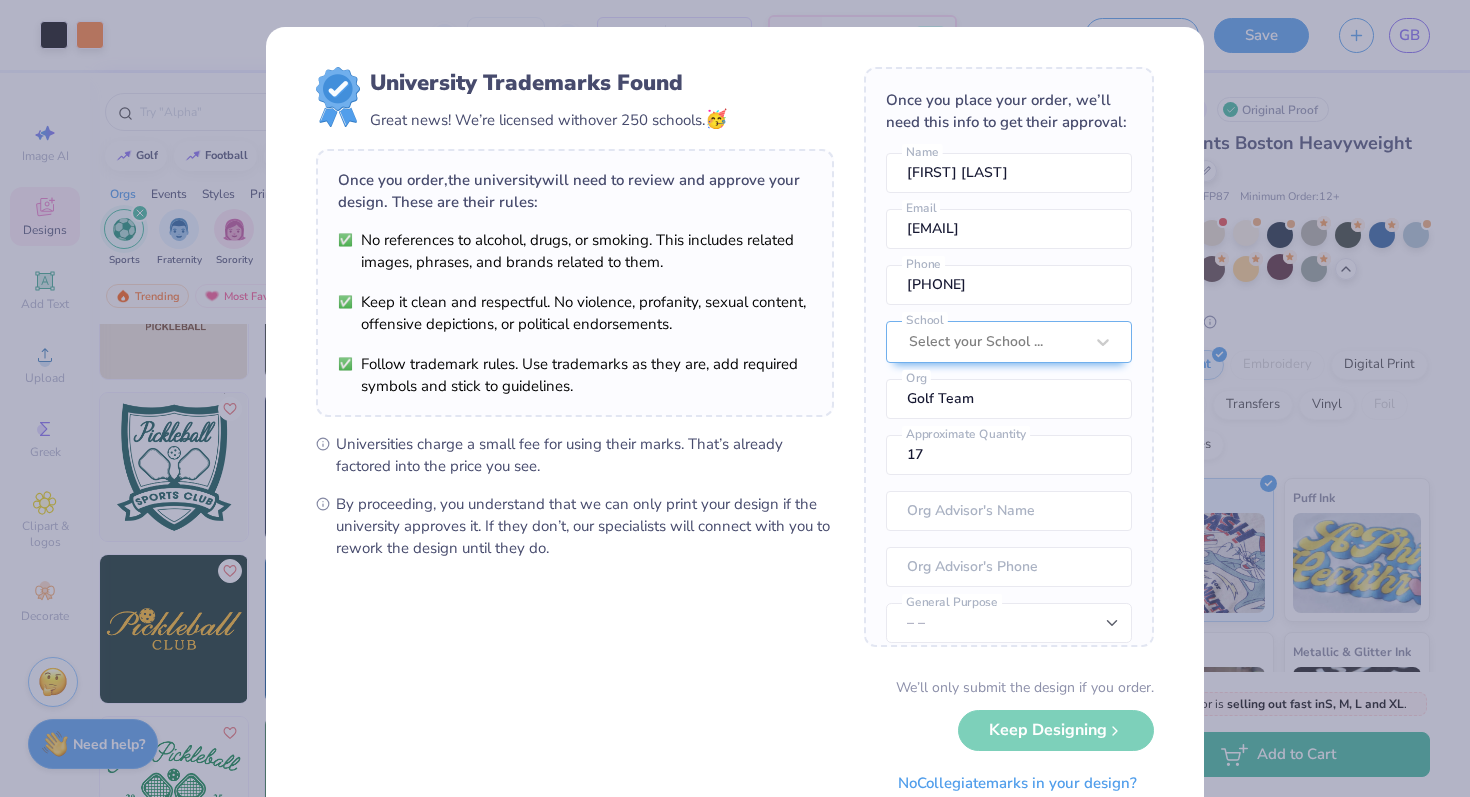click on "University Trademarks Found Great news! We’re licensed with  over 250 schools. 🥳 Once you order,  the university  will need to review and approve your design. These are their rules: No references to alcohol, drugs, or smoking. This includes related images, phrases, and brands related to them. Keep it clean and respectful. No violence, profanity, sexual content, offensive depictions, or political endorsements. Follow trademark rules. Use trademarks as they are, add required symbols and stick to guidelines. Universities charge a small fee for using their marks. That’s already factored into the price you see. By proceeding, you understand that we can only print your design if the university approves it. If they don’t, our specialists will connect with you to rework the design until they do. Once you place your order, we’ll need this info to get their approval: Grace Bae Name baegrace08@gmail.com Email 2488324288 Phone Select your School ... School Golf Team Org 17 Approximate Quantity – – Students" at bounding box center [735, 398] 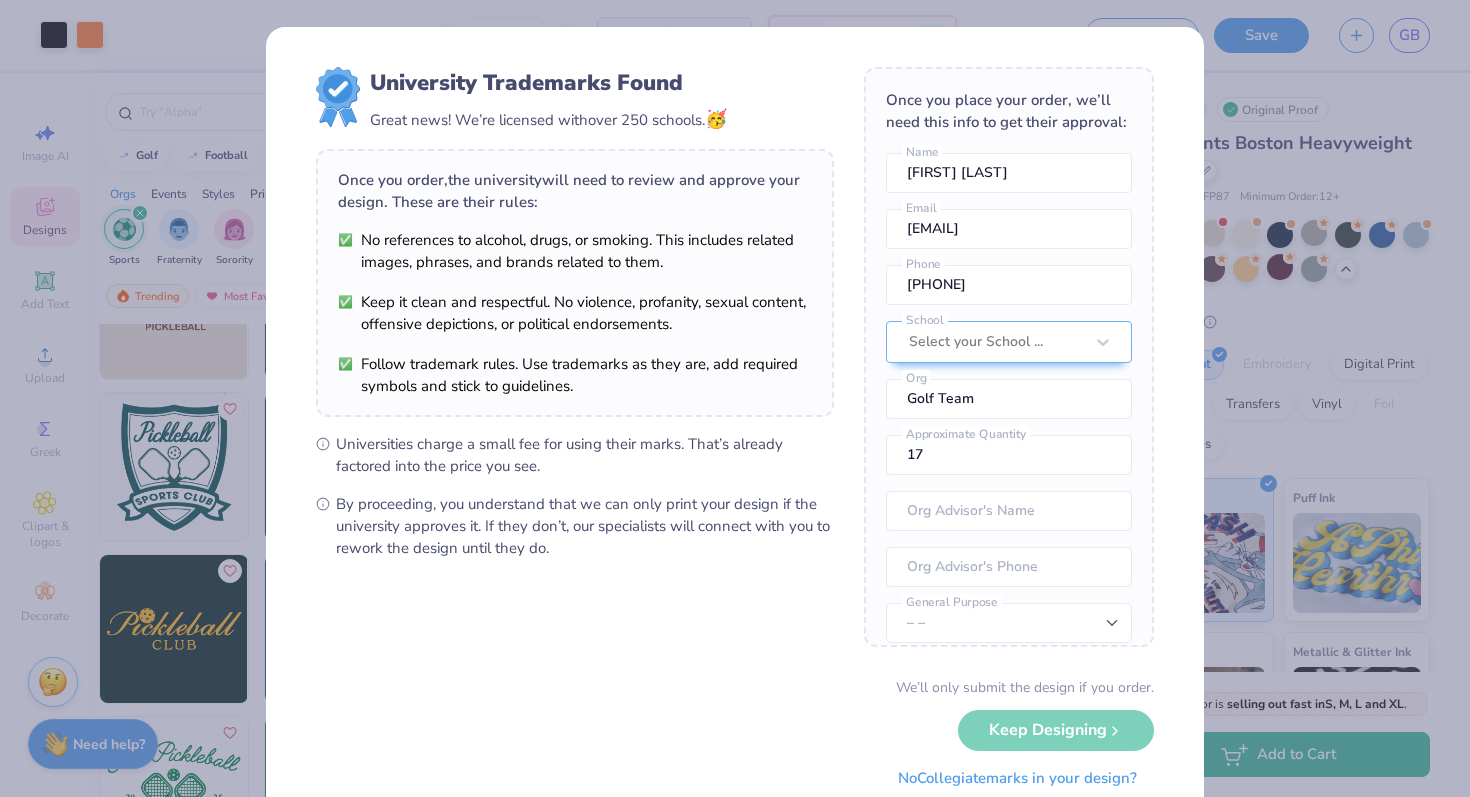 click on "No  Collegiate  marks in your design?" at bounding box center [1017, 778] 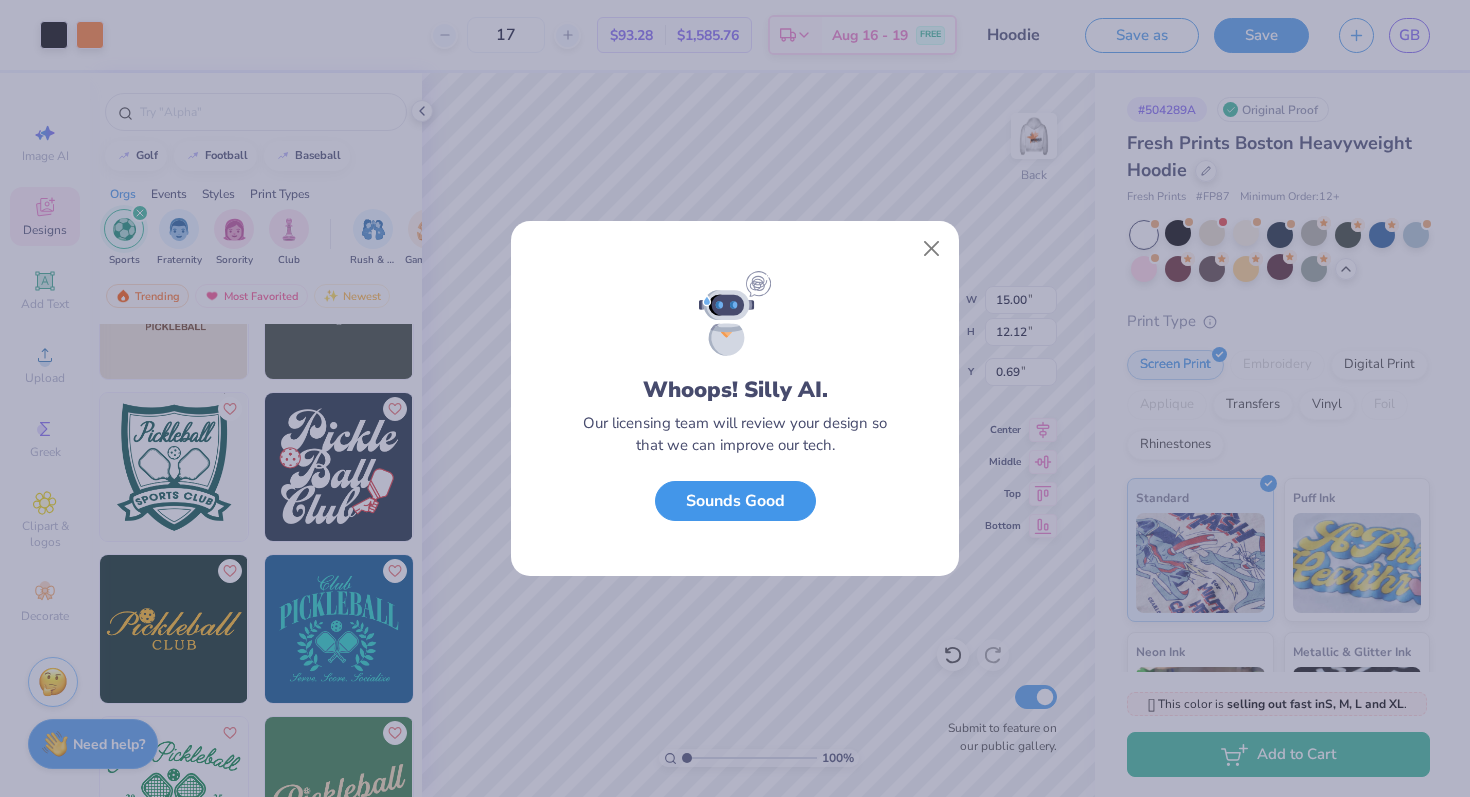 click on "Sounds Good" at bounding box center (735, 501) 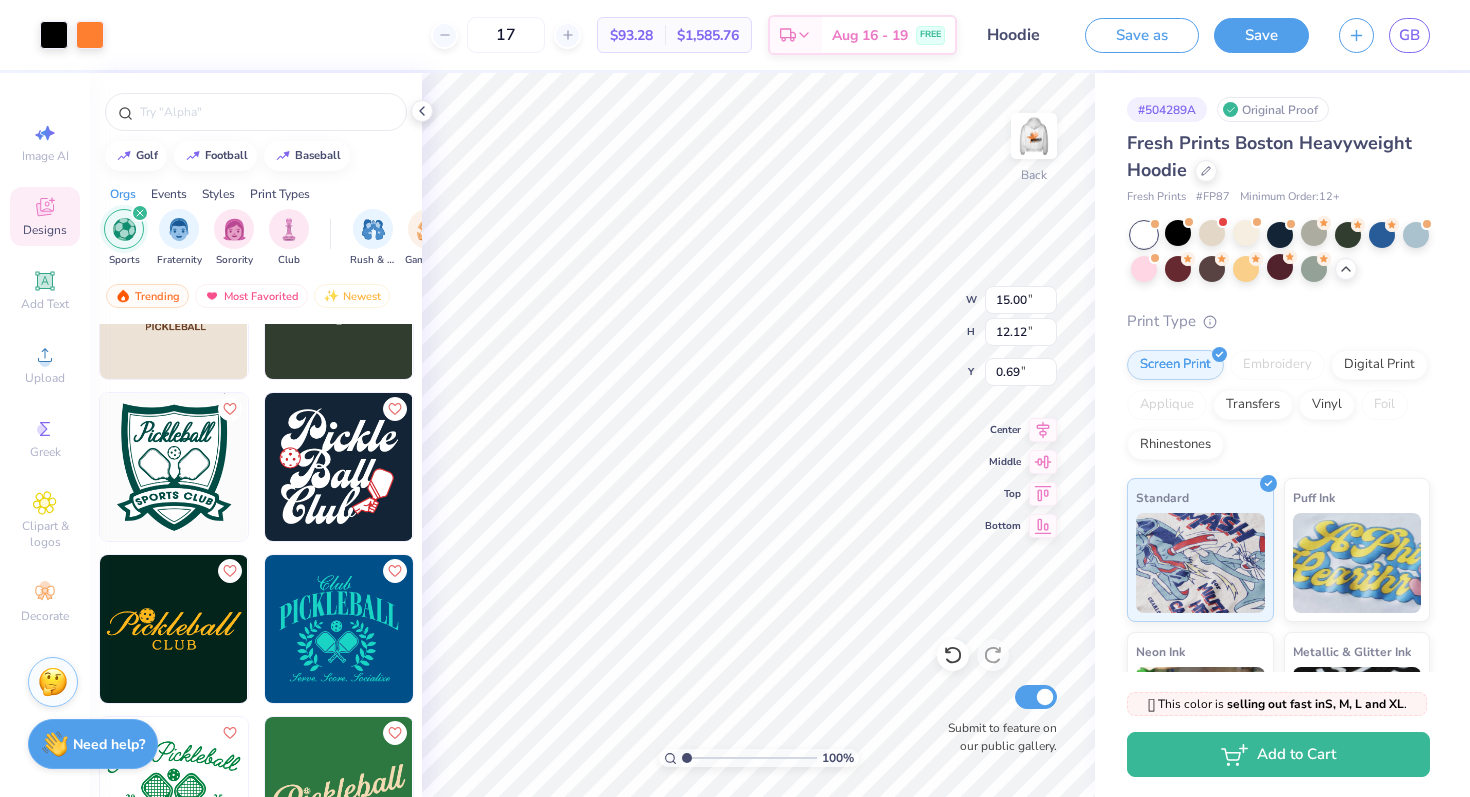 type on "3.18" 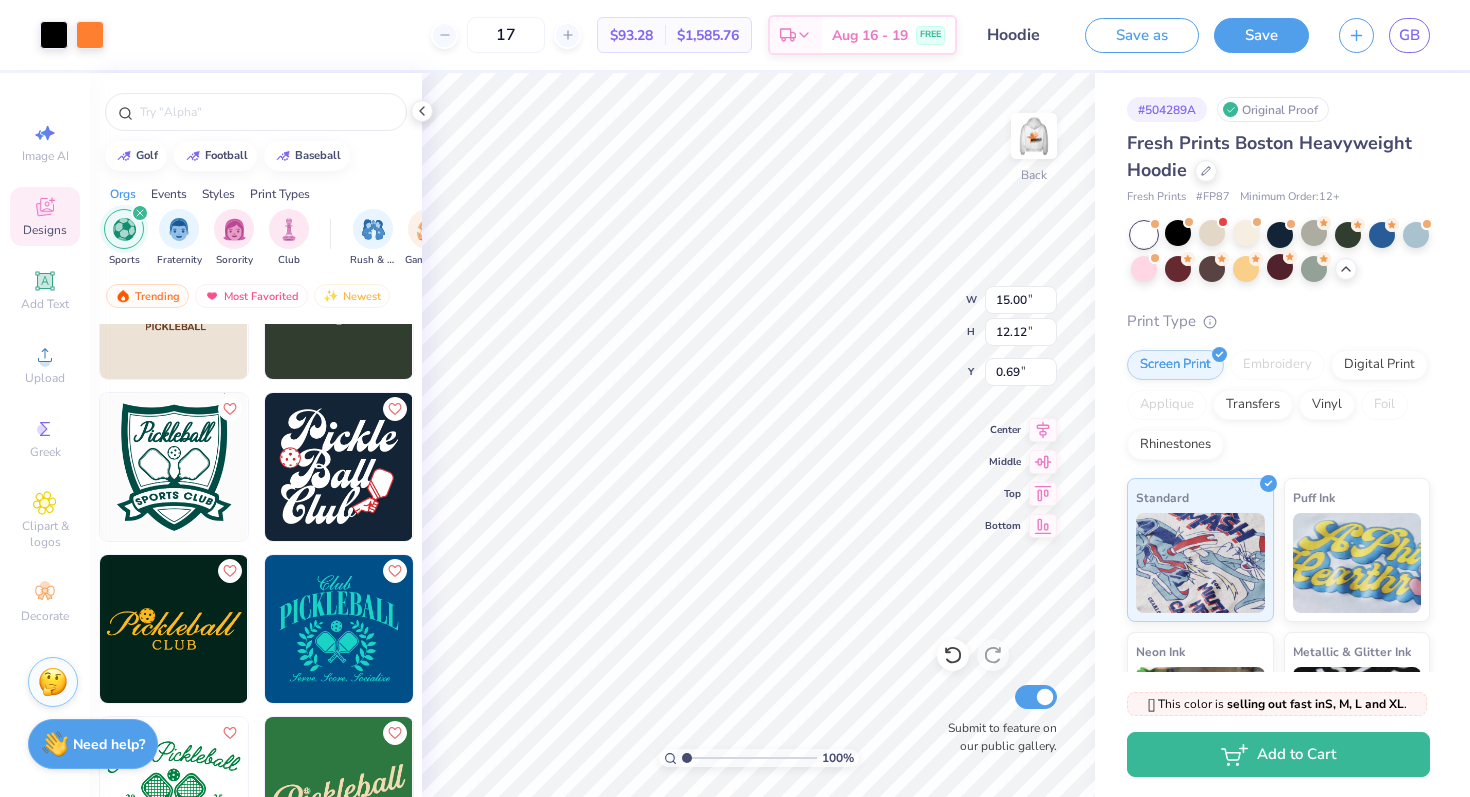 type on "2.57" 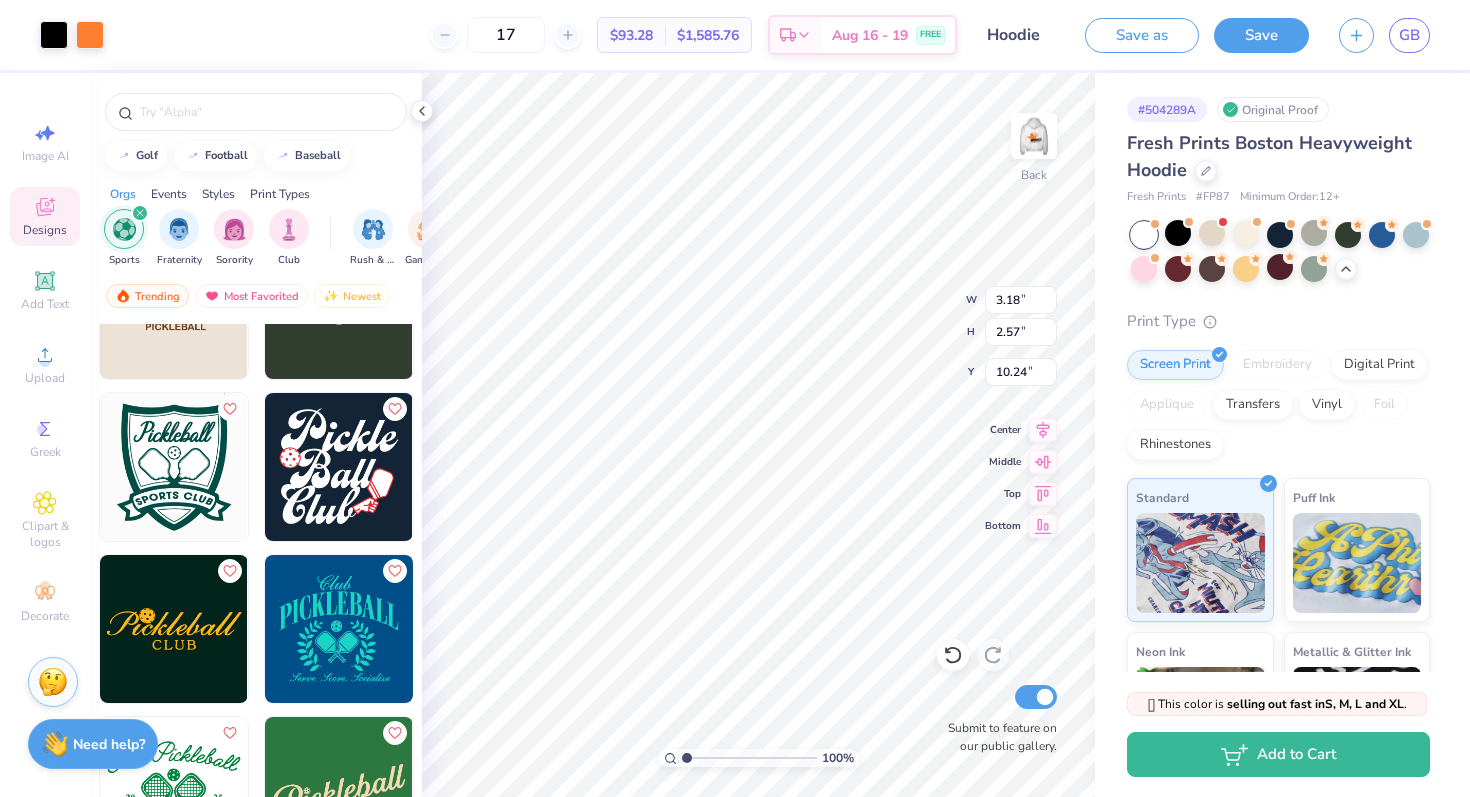 type on "9.76" 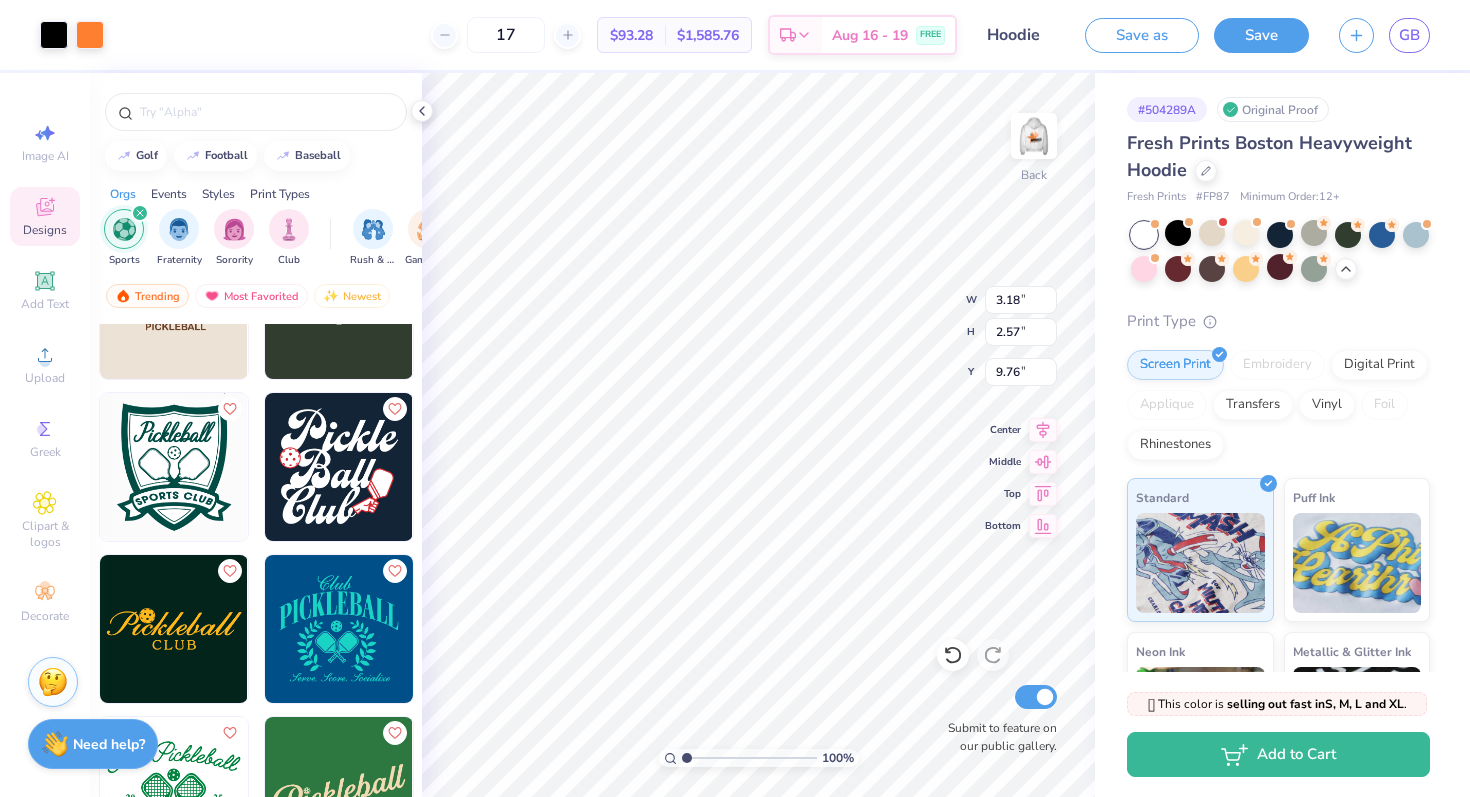 type on "2.08" 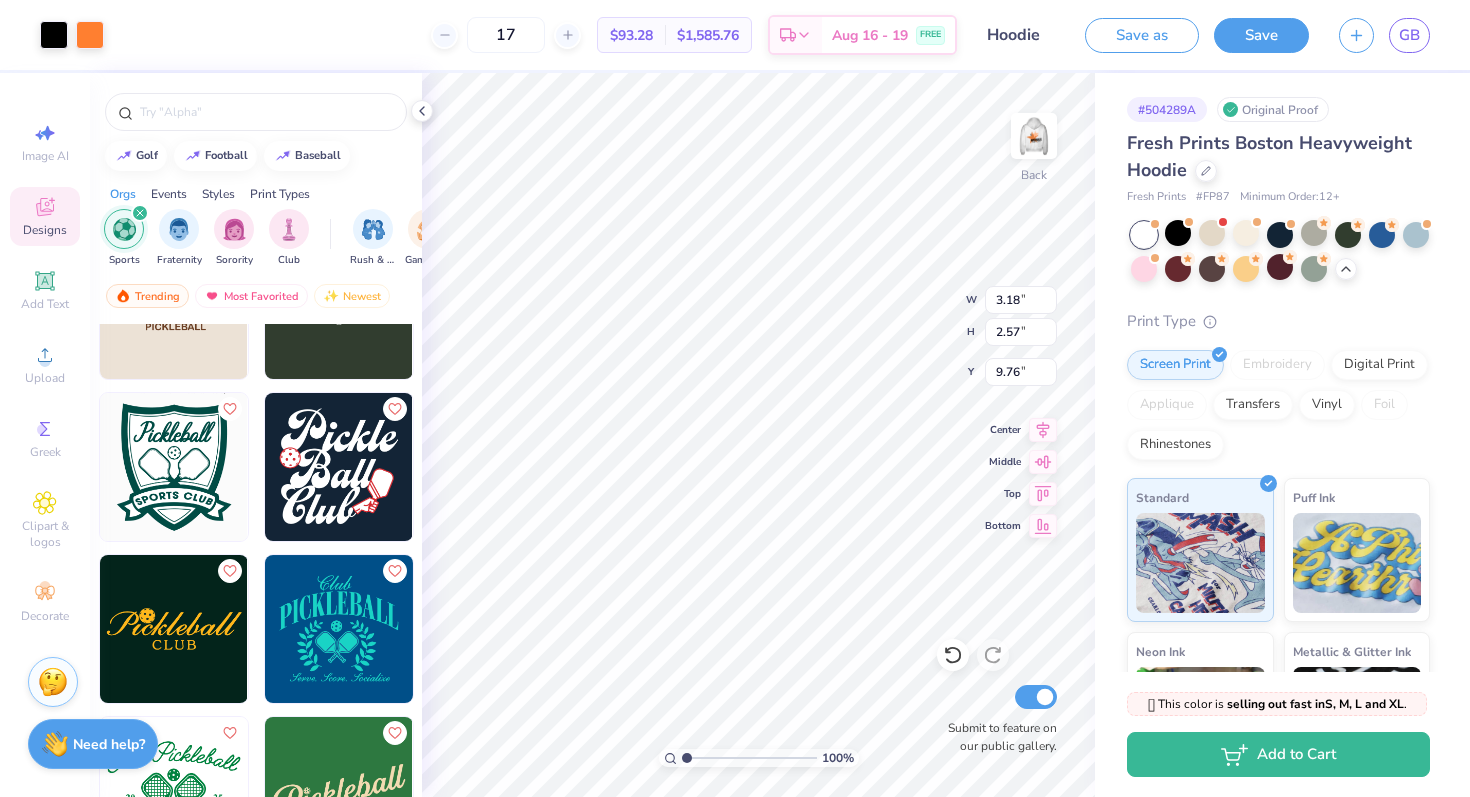 type on "1.68" 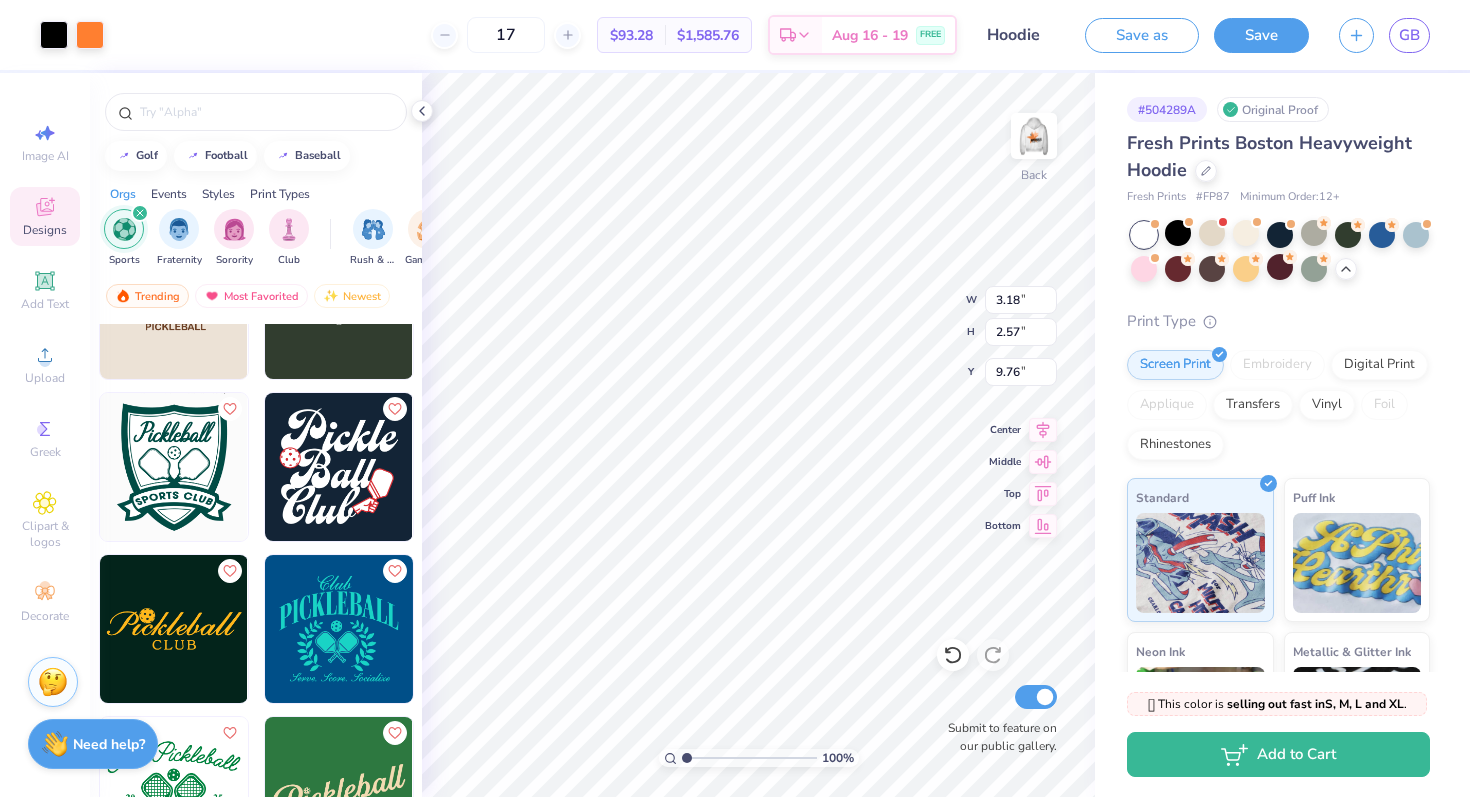 type on "10.65" 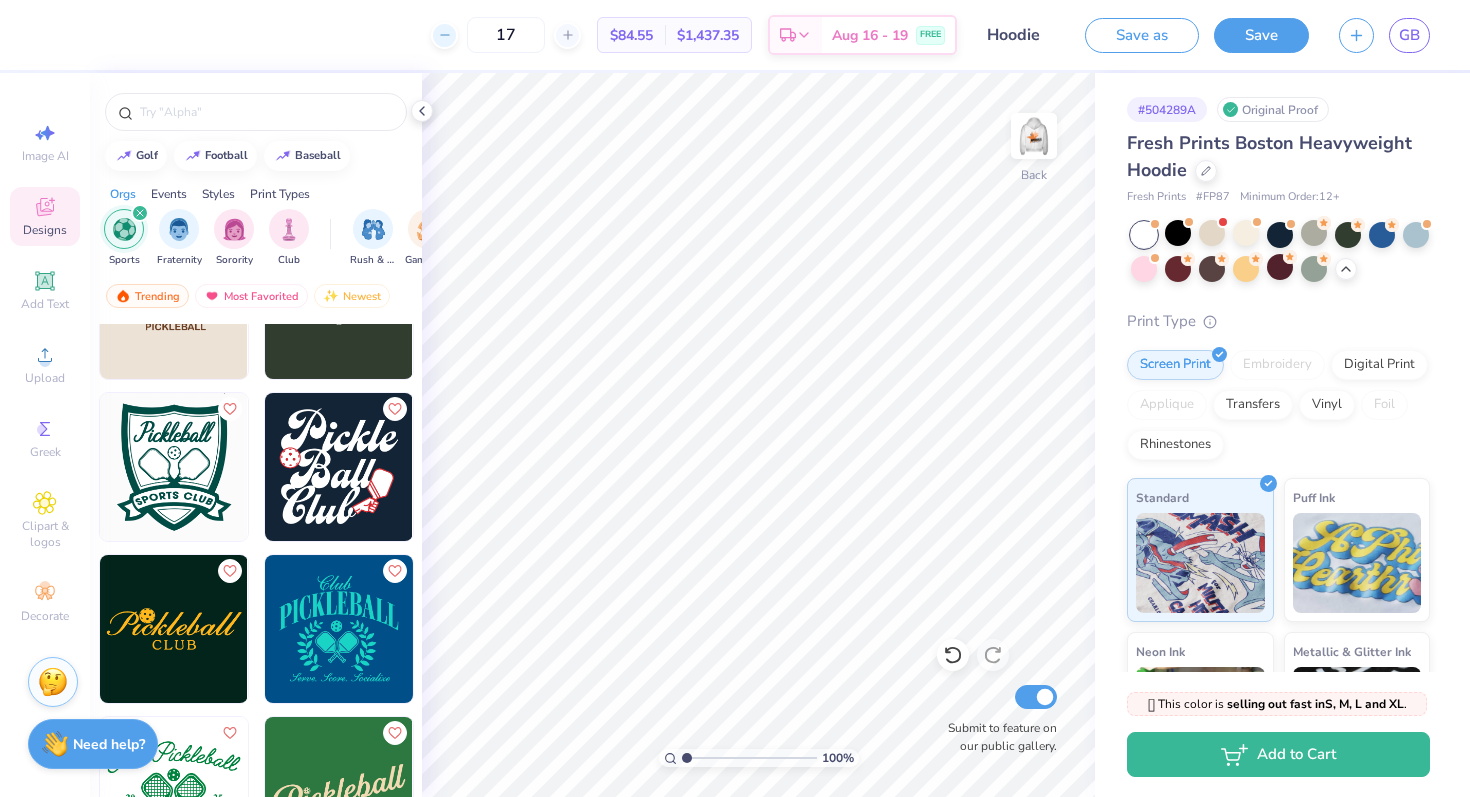 click at bounding box center [444, 35] 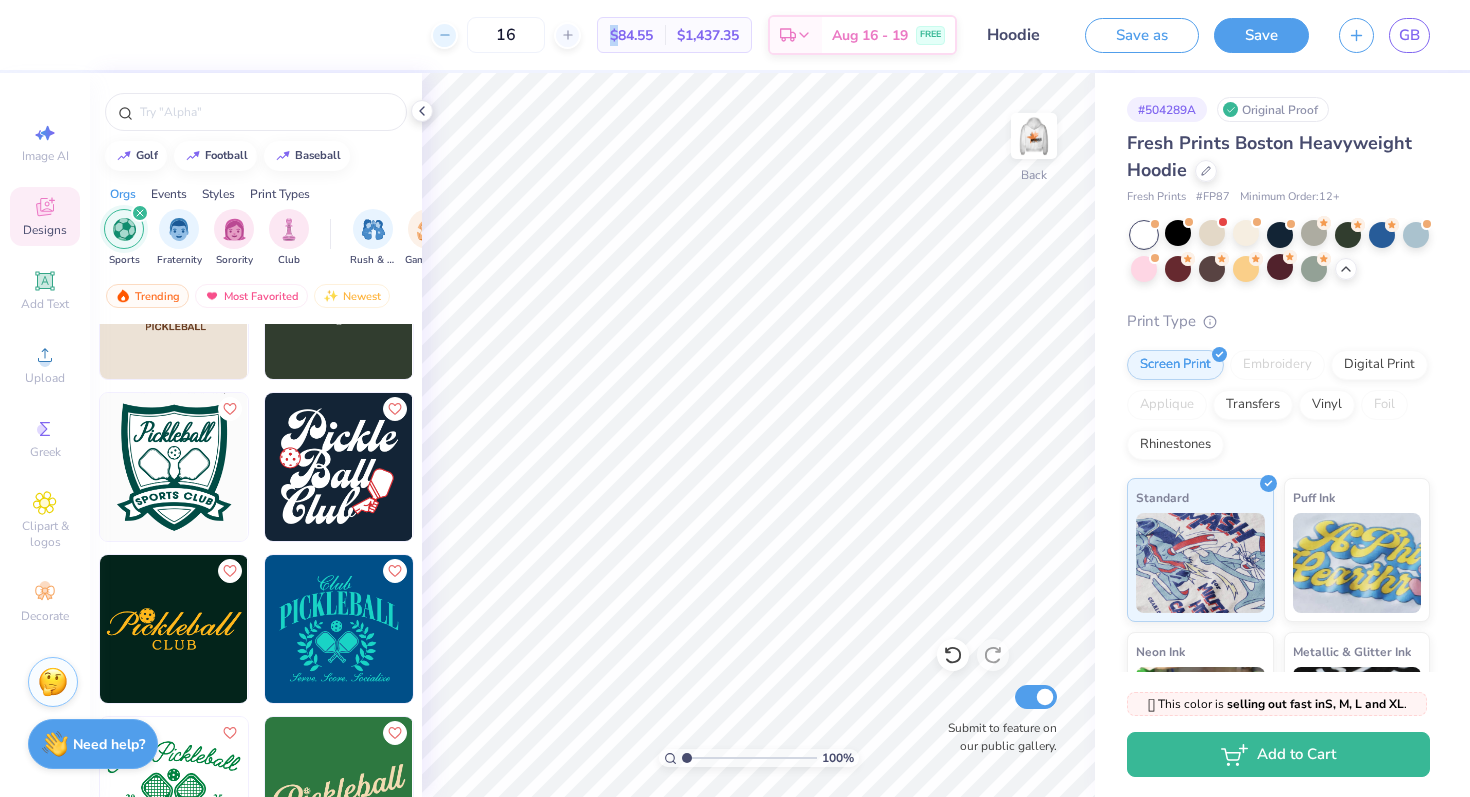 click at bounding box center (444, 35) 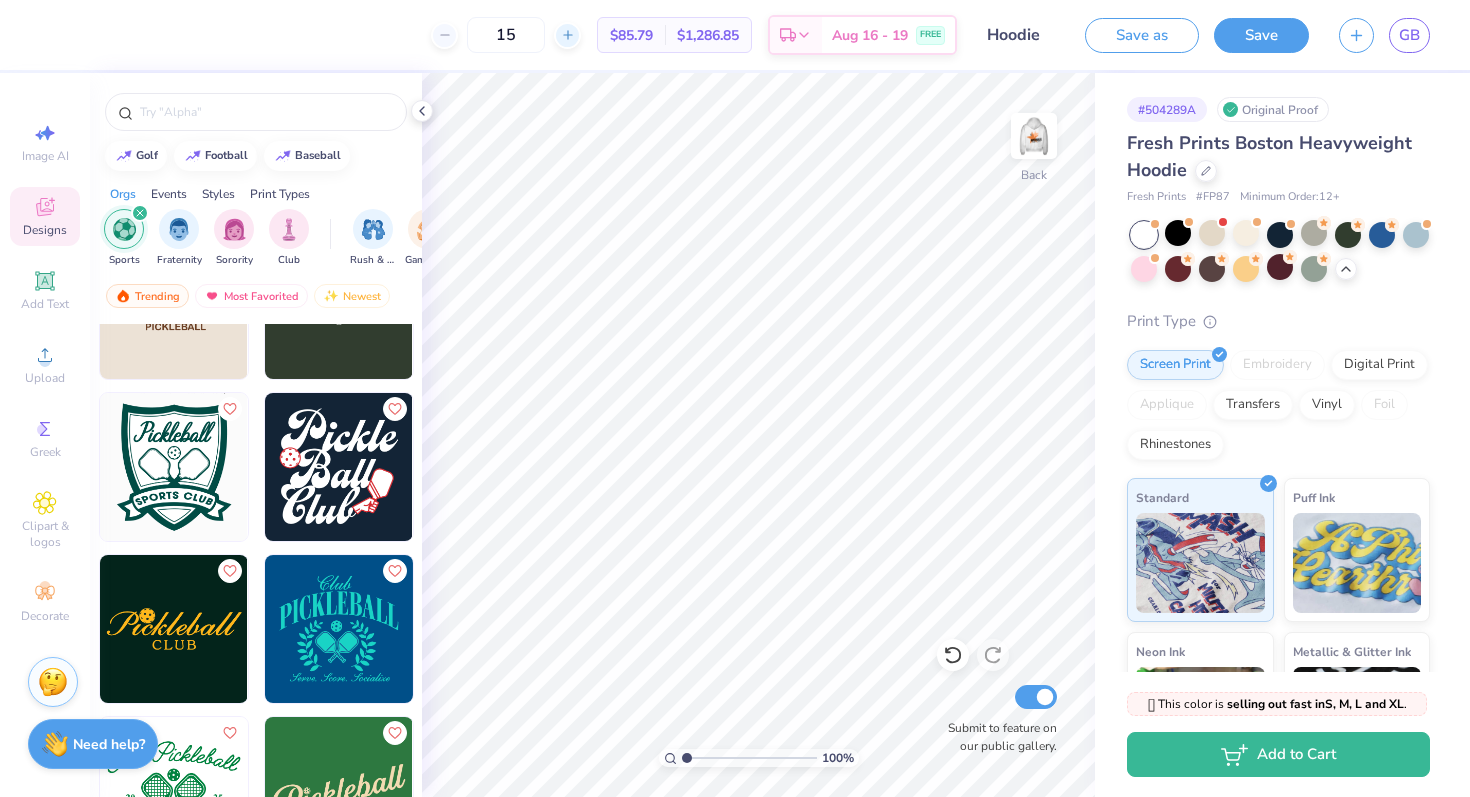 click 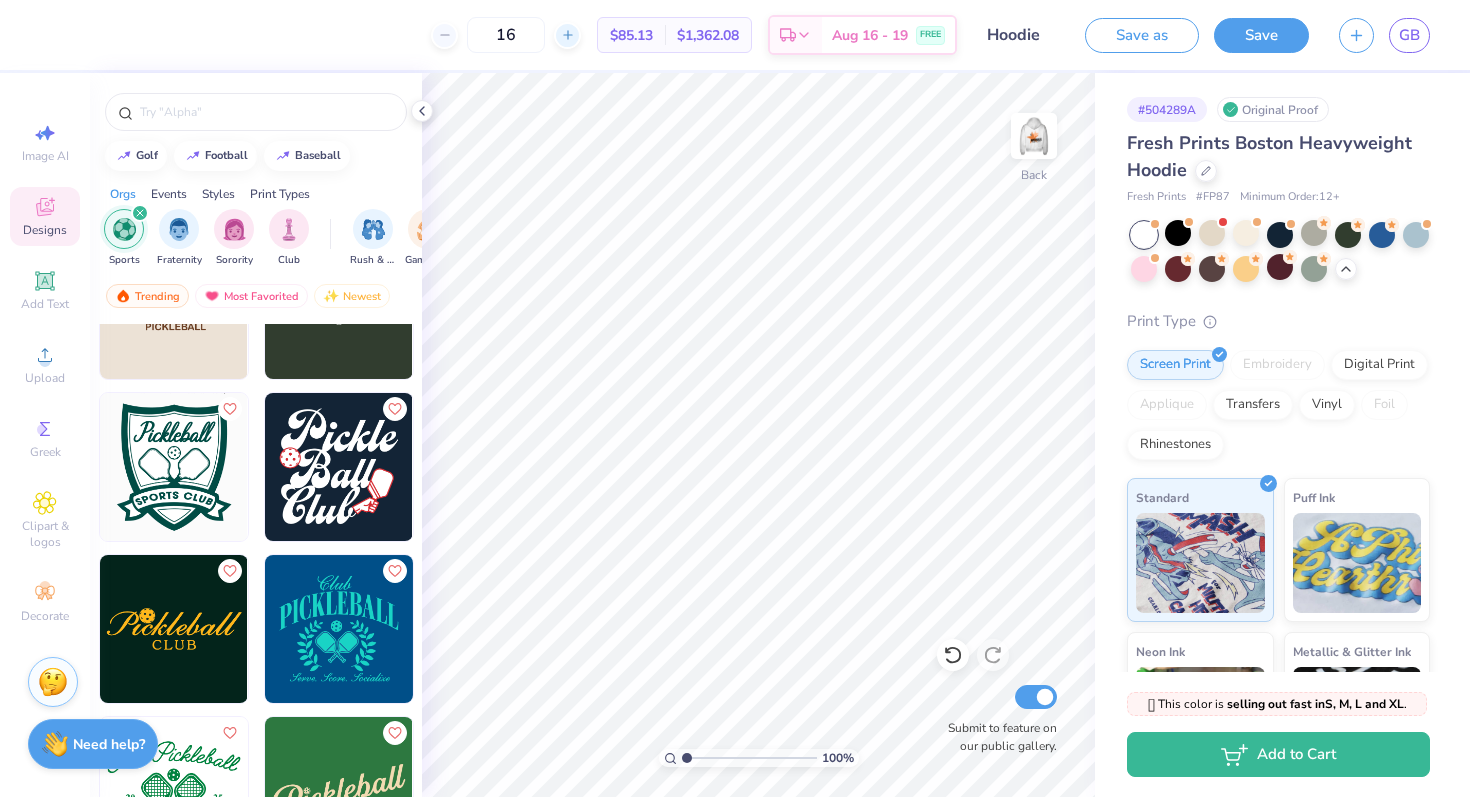 click at bounding box center (567, 35) 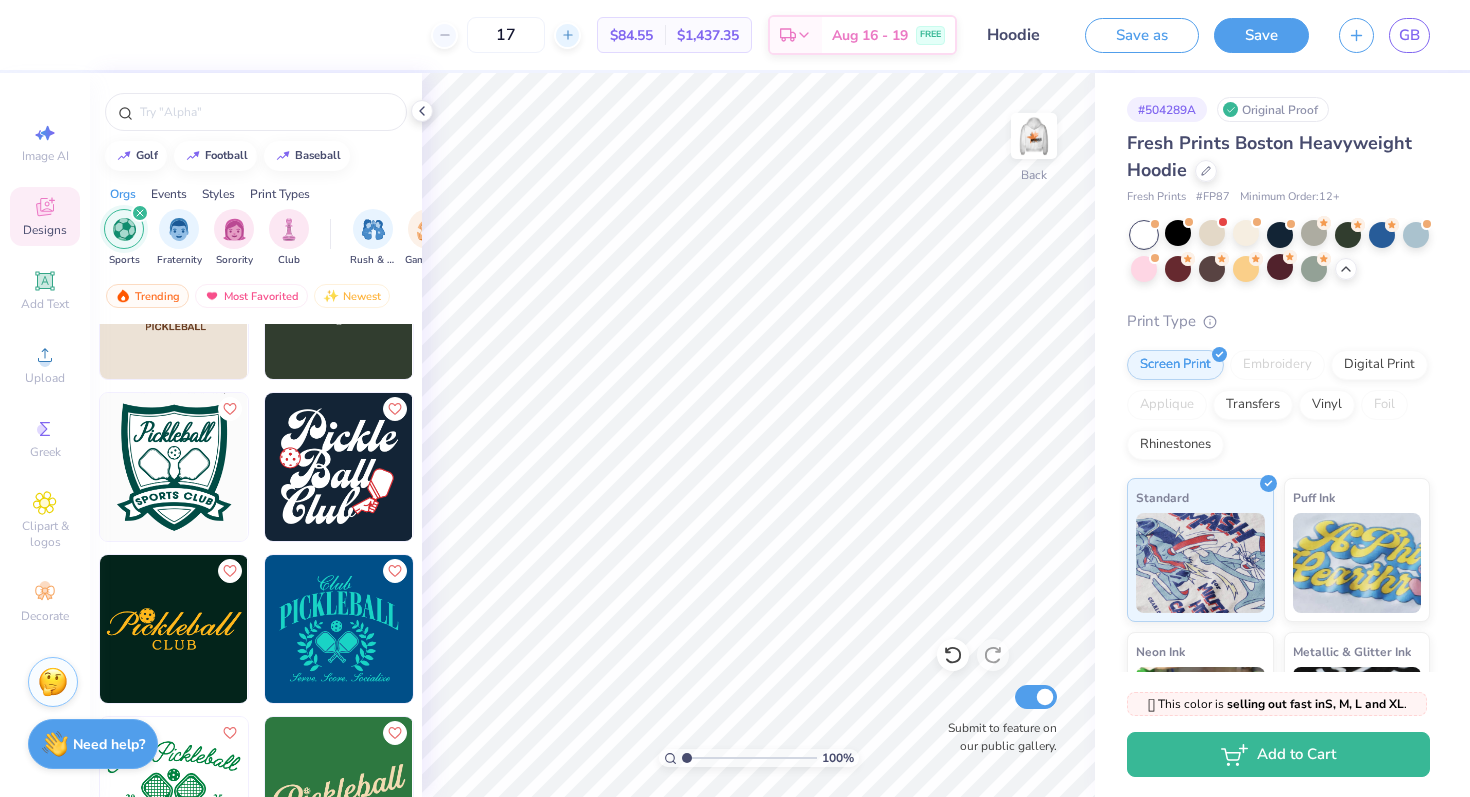 click 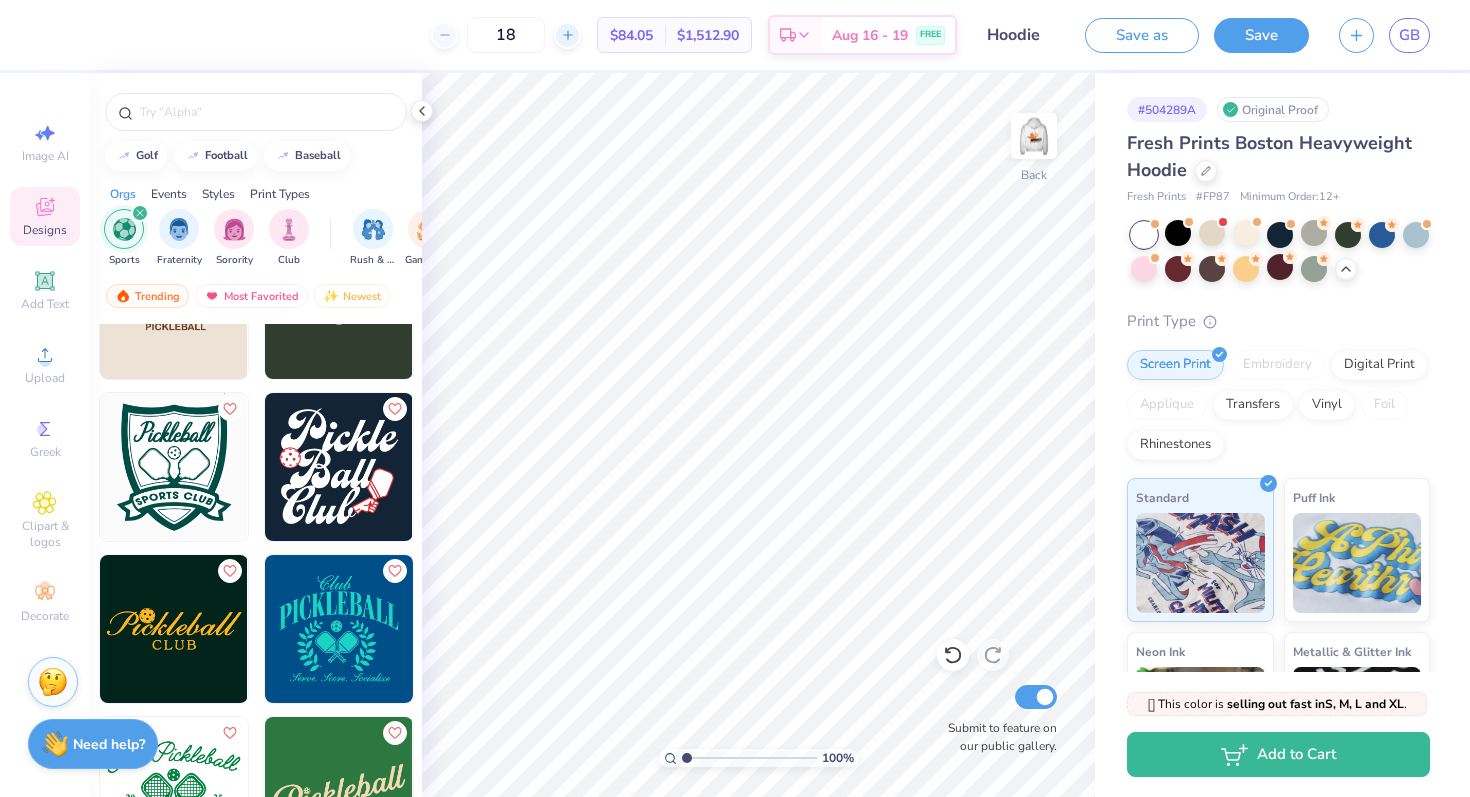 click 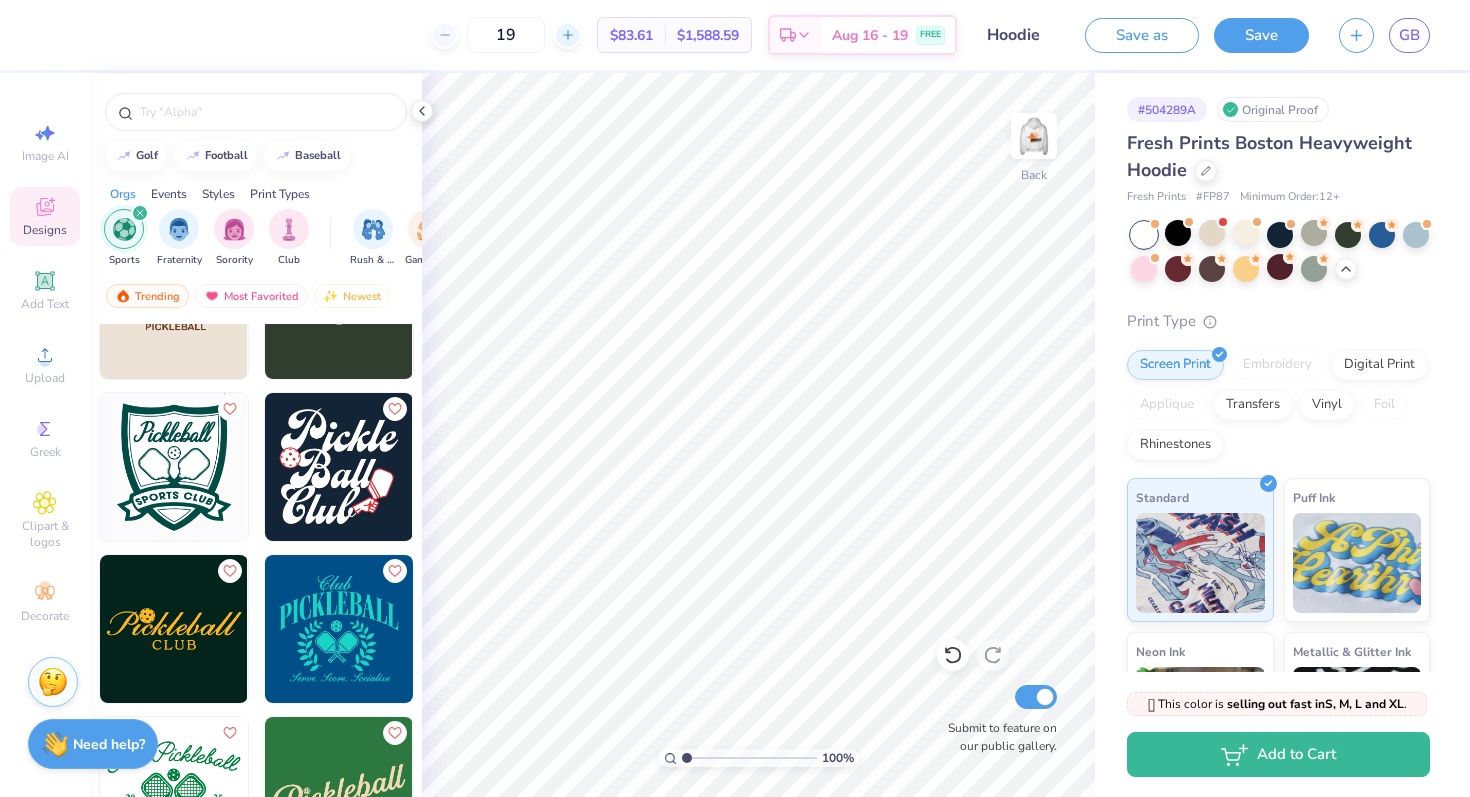 click 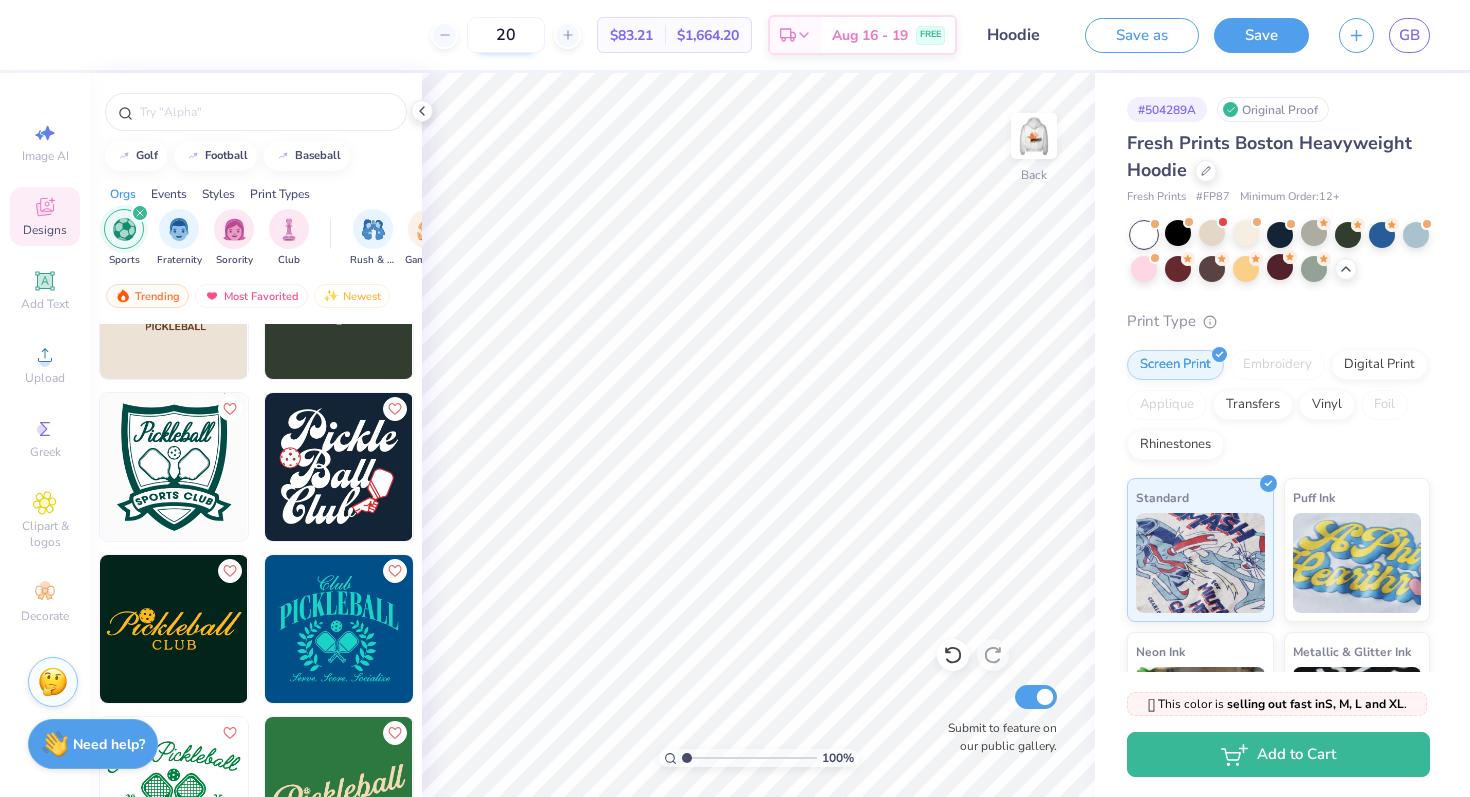 click on "20" at bounding box center (506, 35) 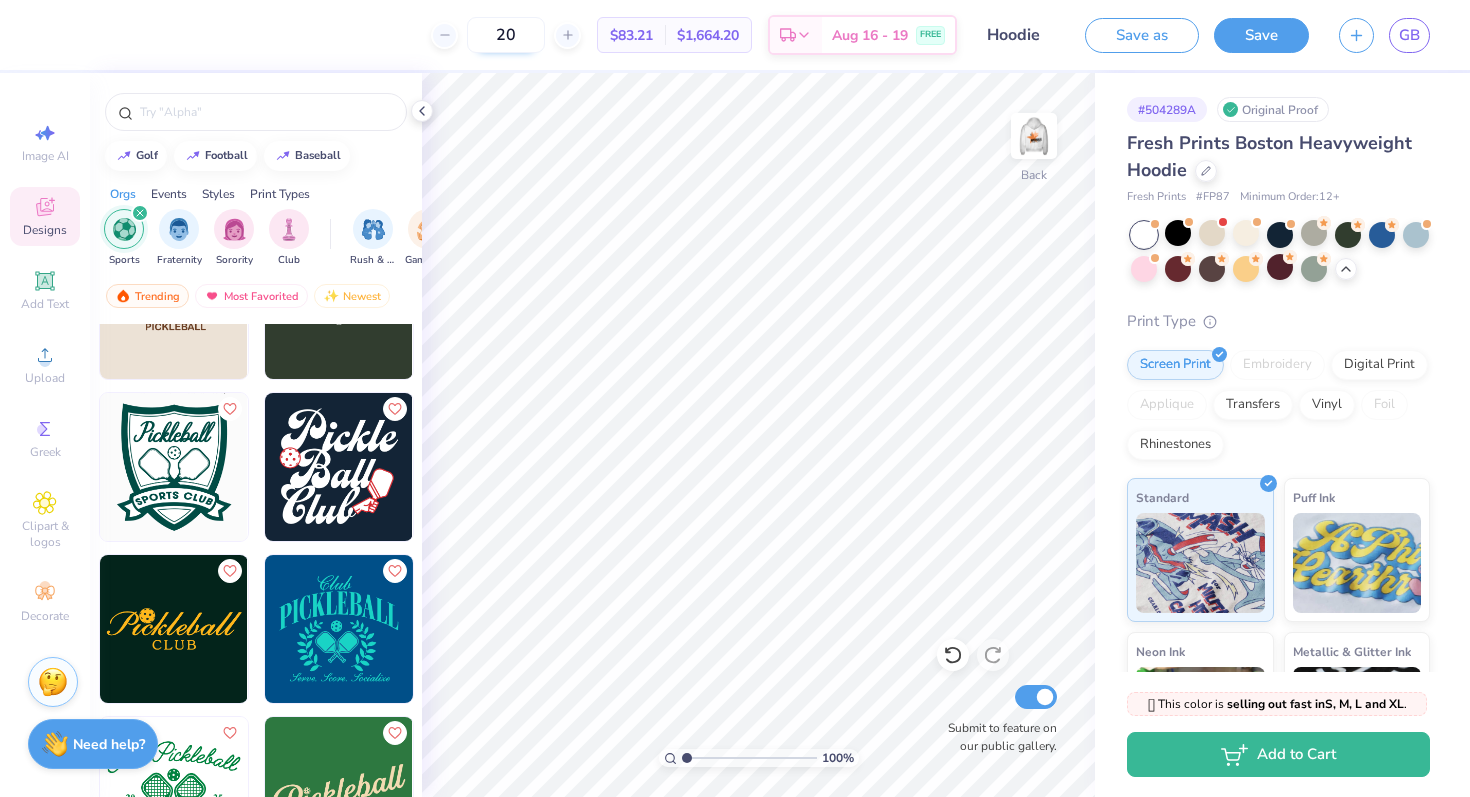 type on "2" 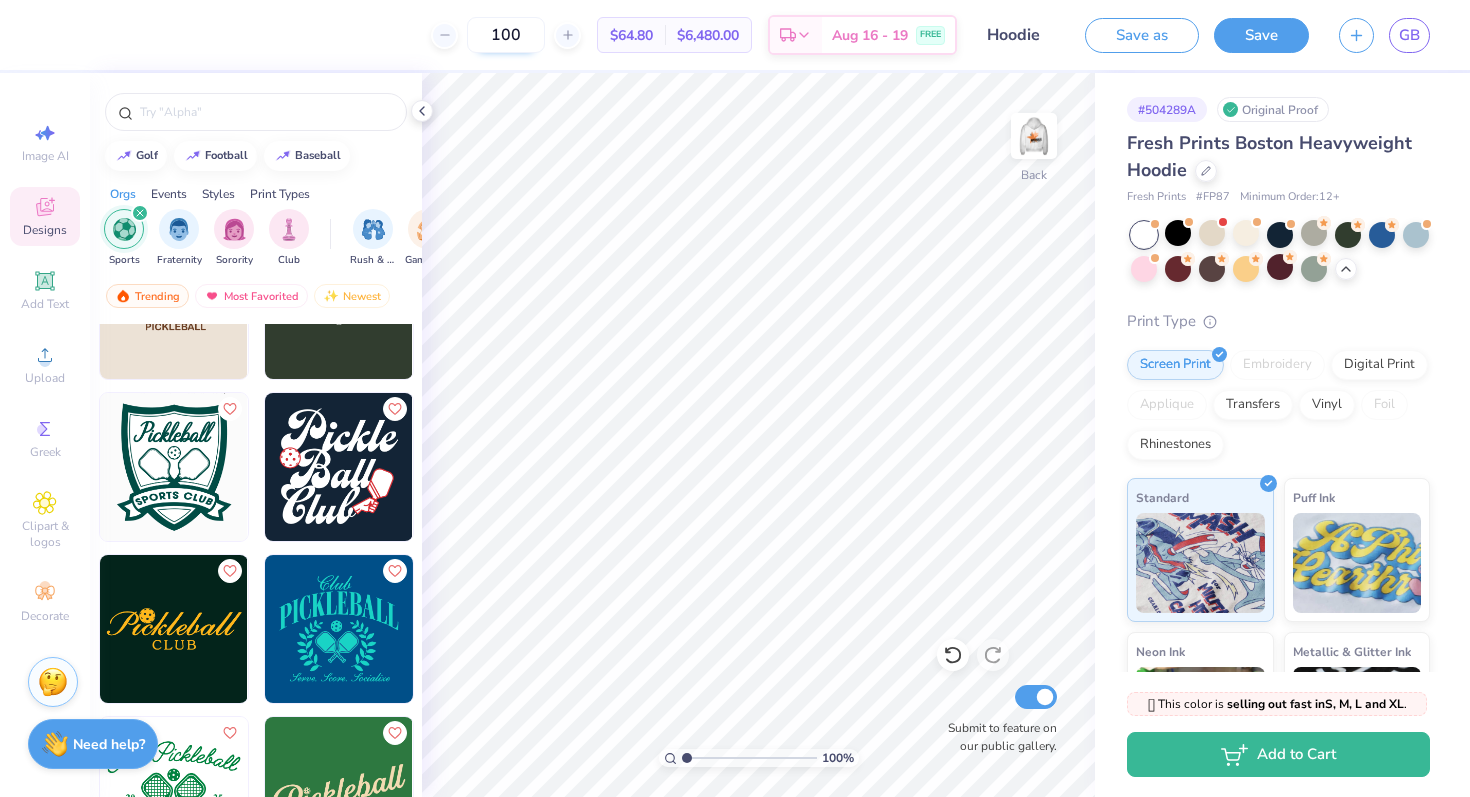 drag, startPoint x: 519, startPoint y: 35, endPoint x: 468, endPoint y: 33, distance: 51.0392 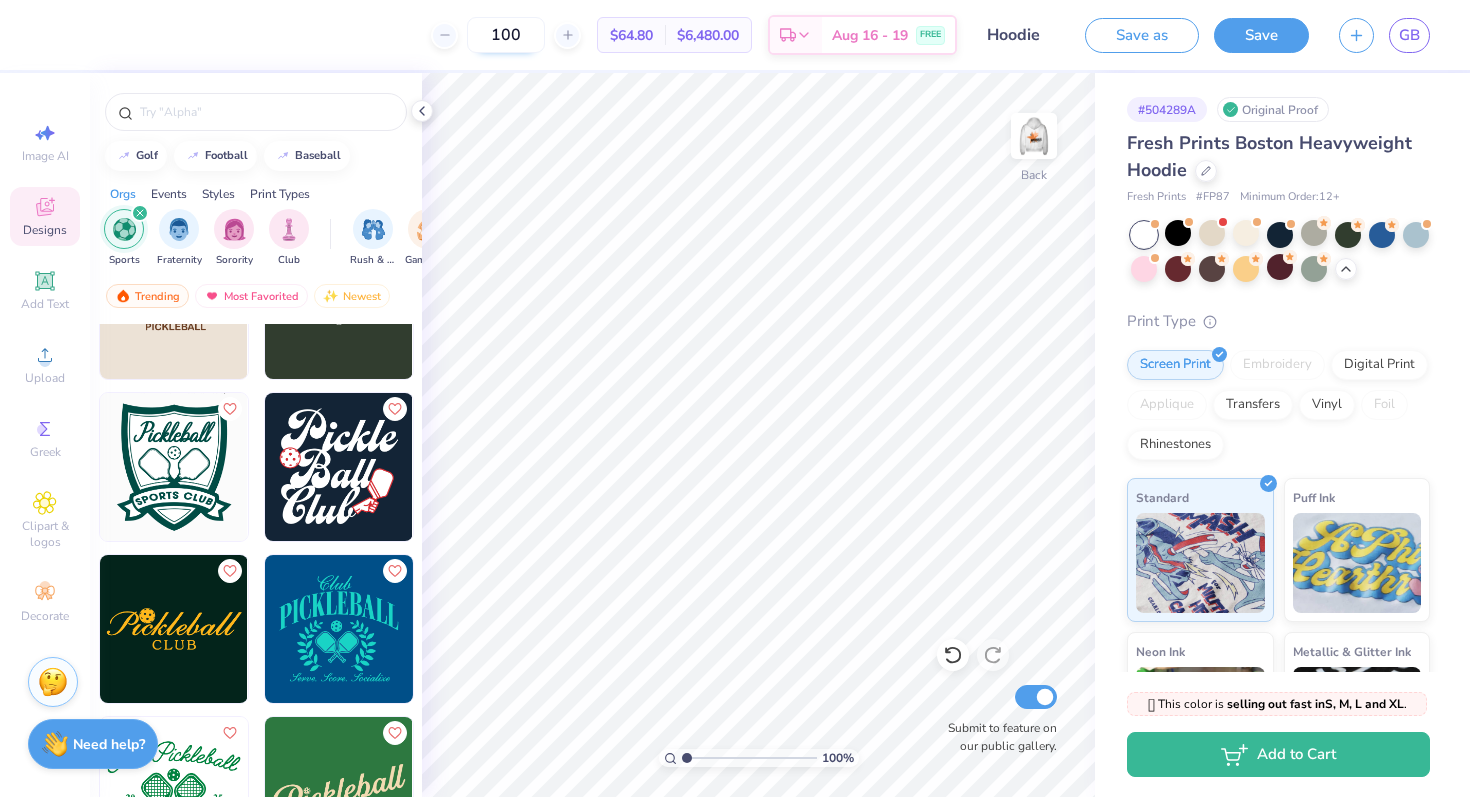 click on "100" at bounding box center (506, 35) 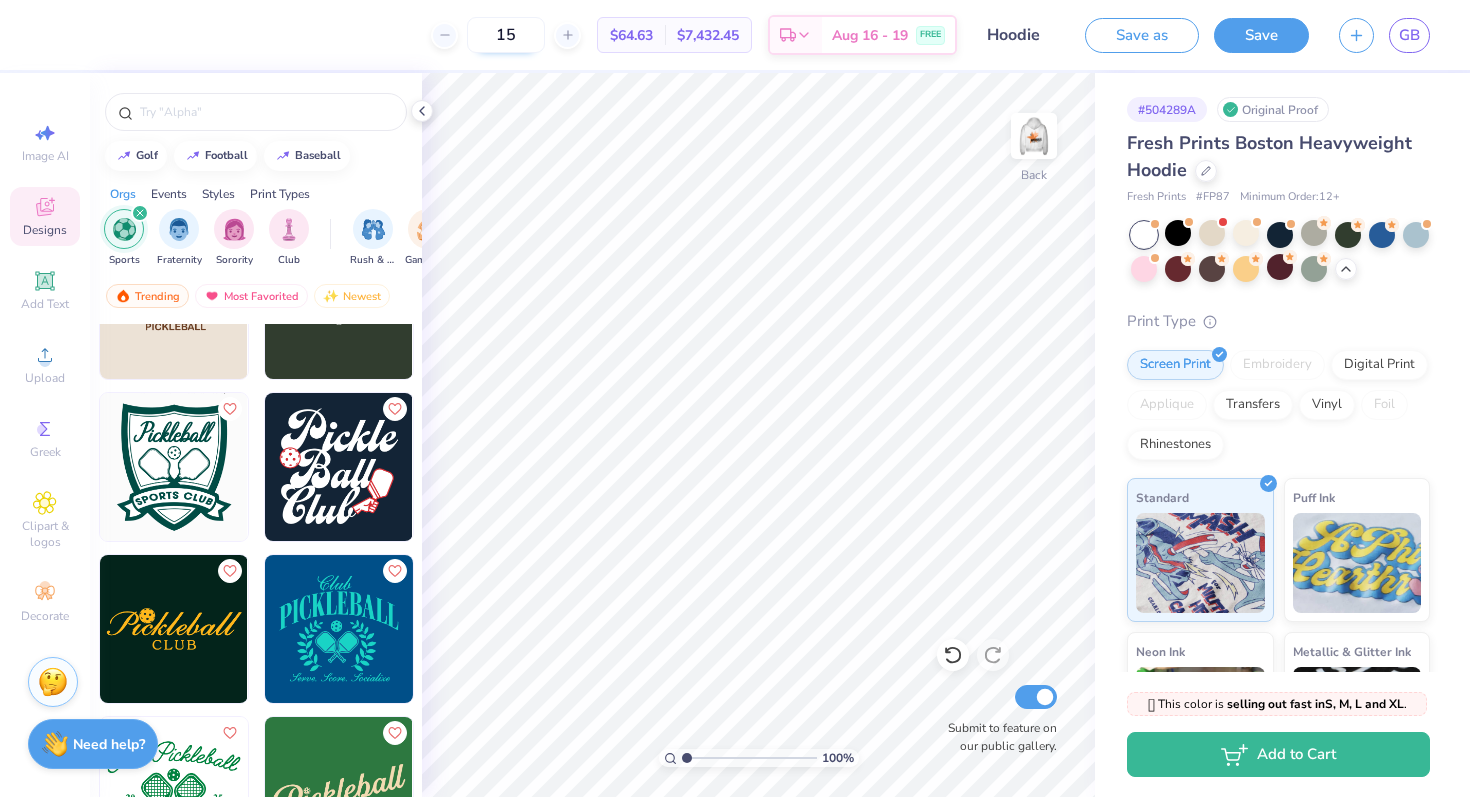type on "15" 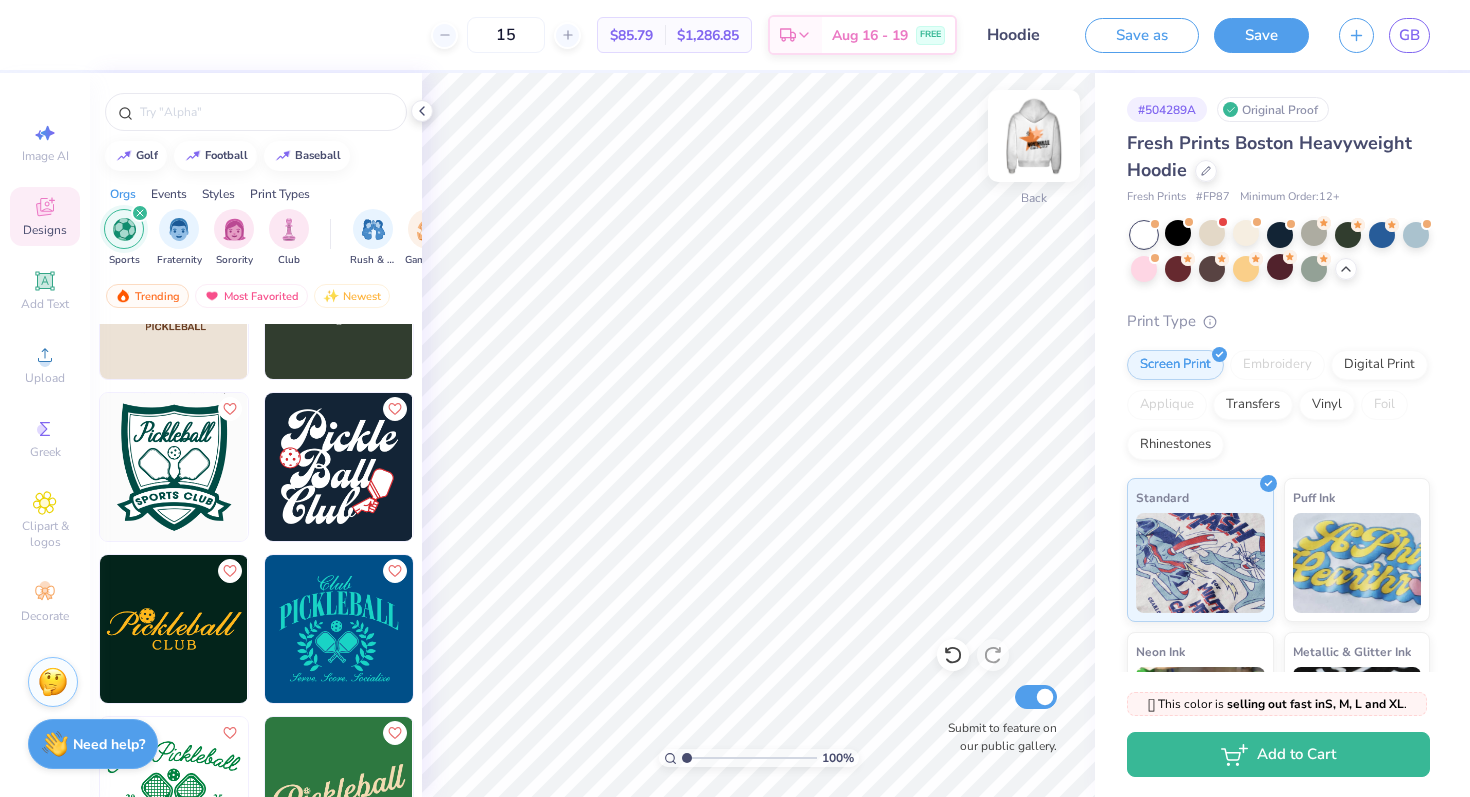 click at bounding box center (1034, 136) 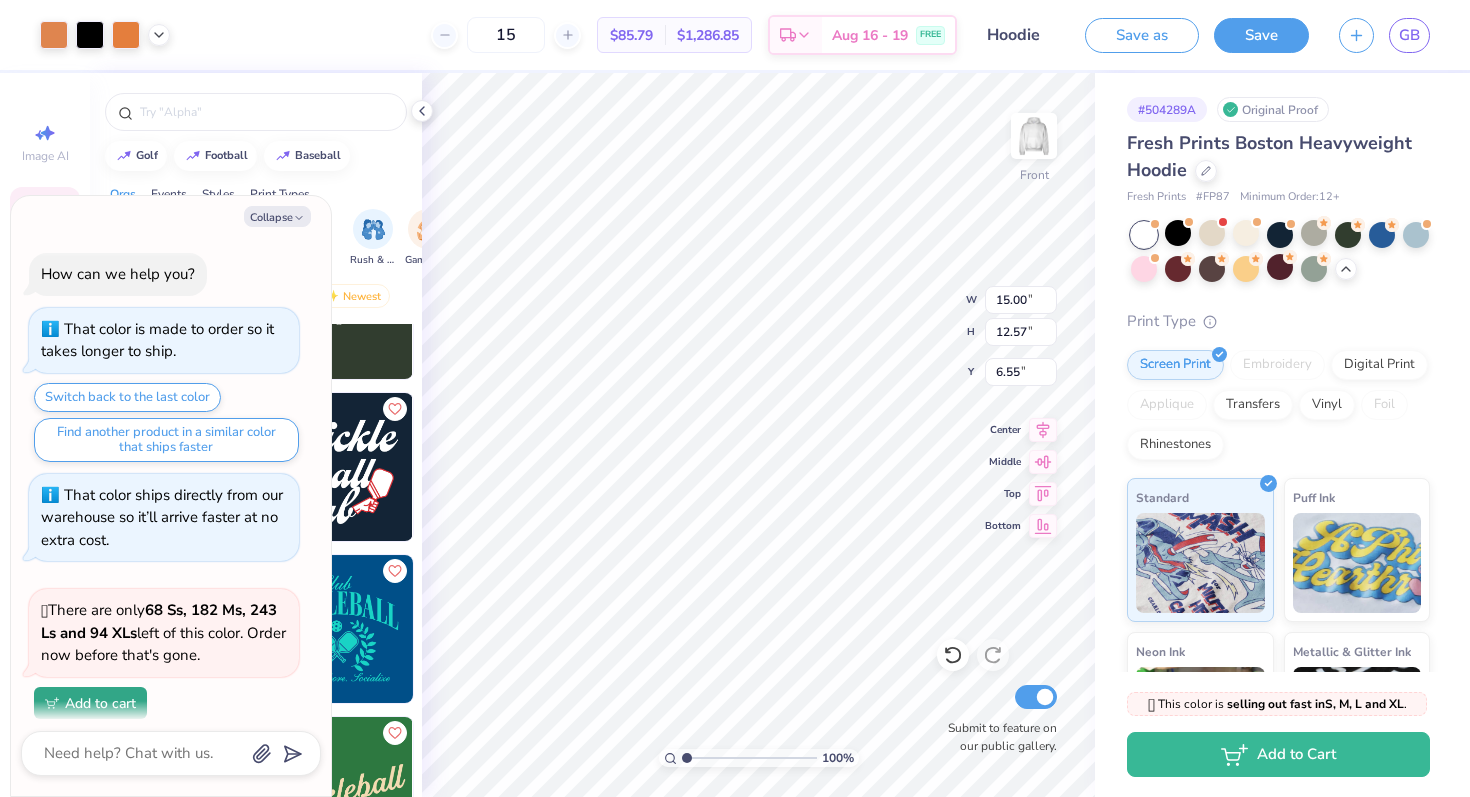 scroll, scrollTop: 4646, scrollLeft: 0, axis: vertical 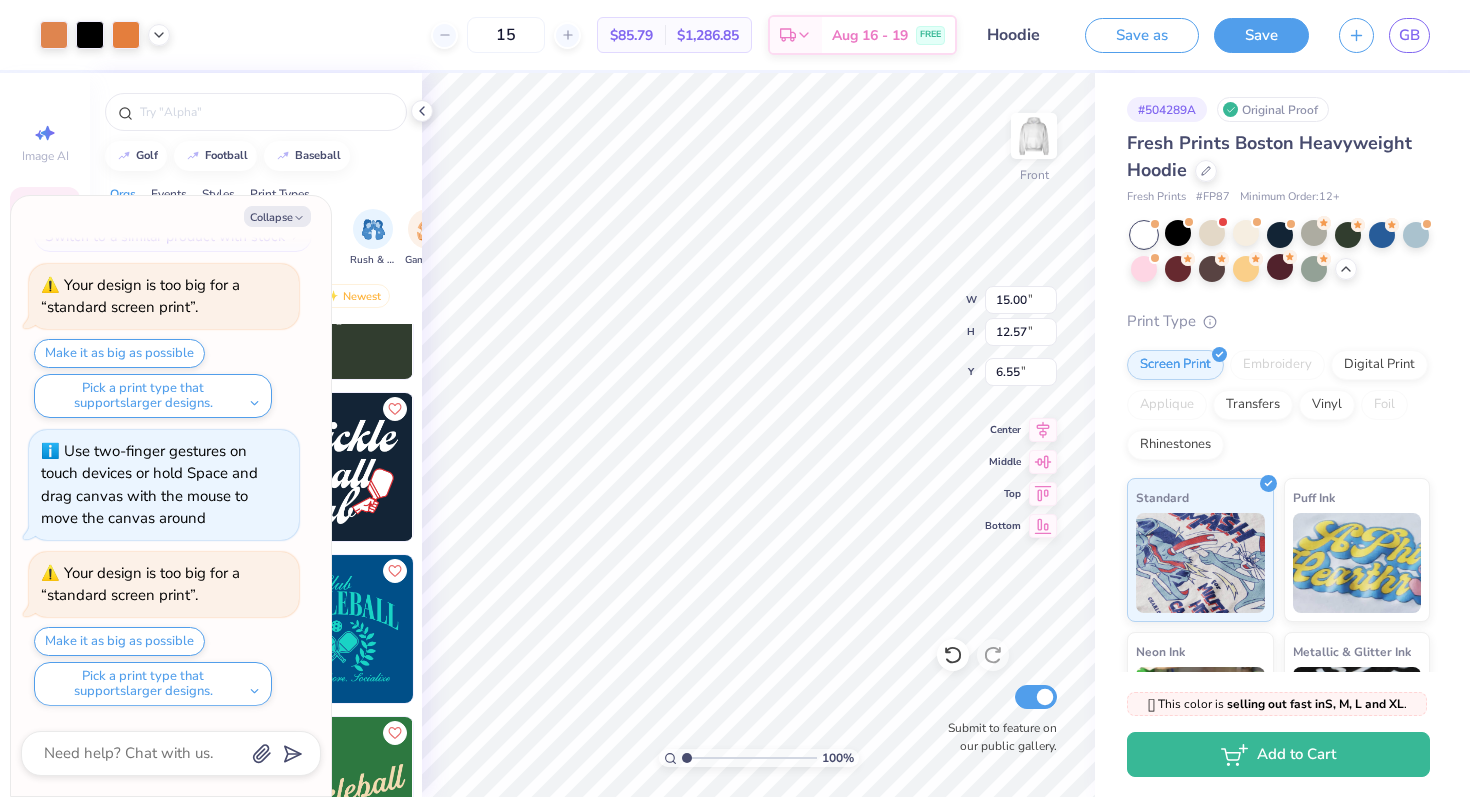 type on "x" 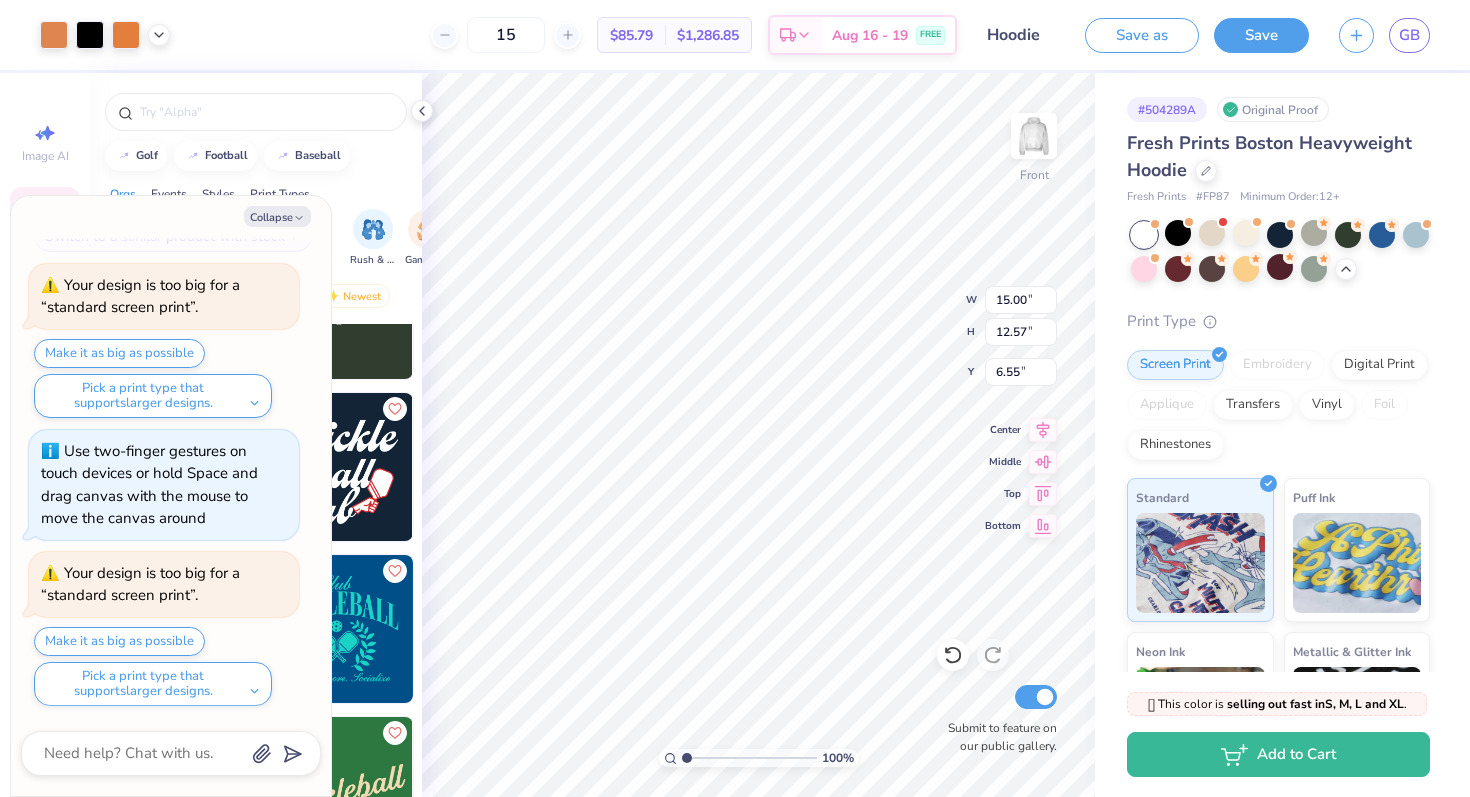 type on "6.56" 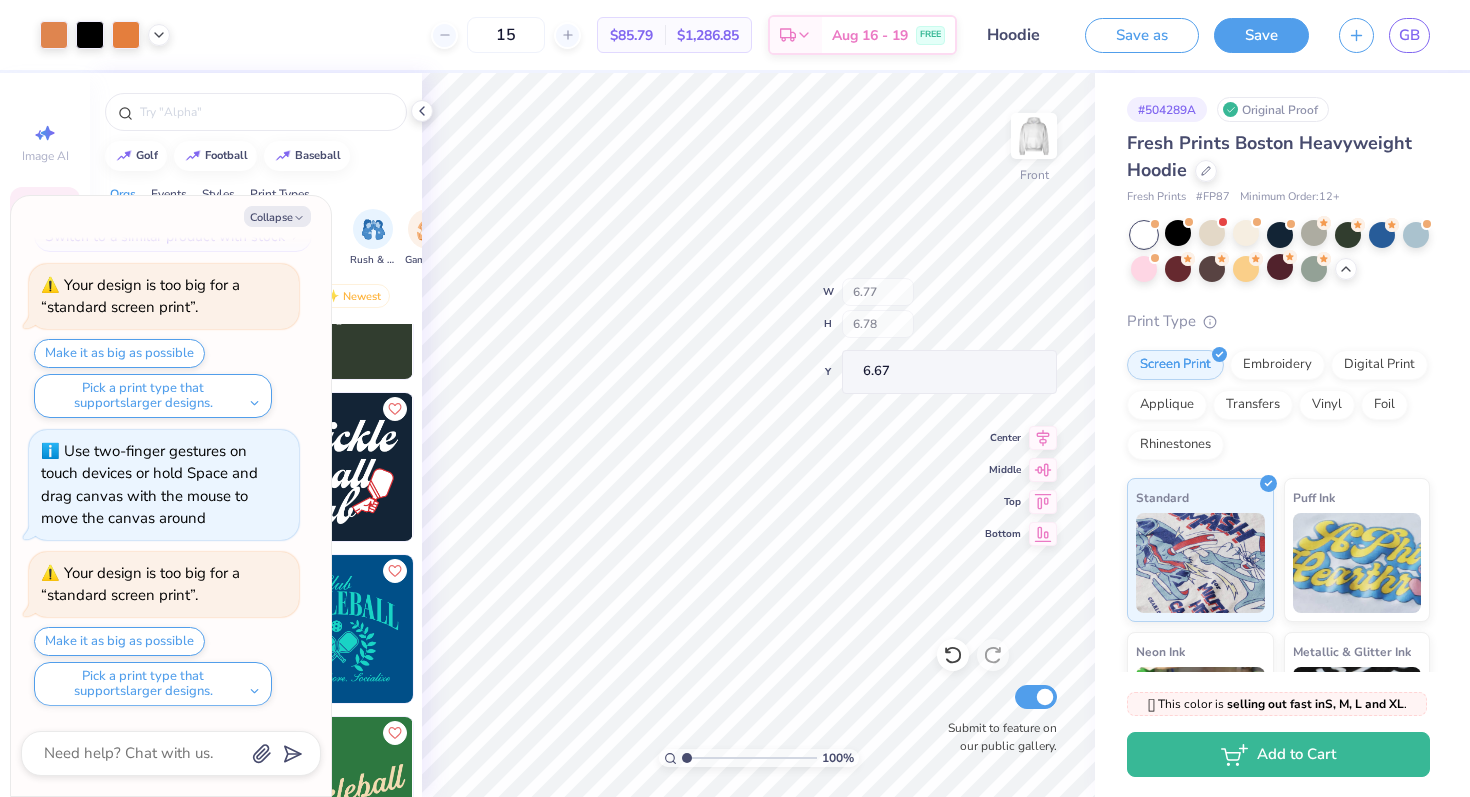type on "x" 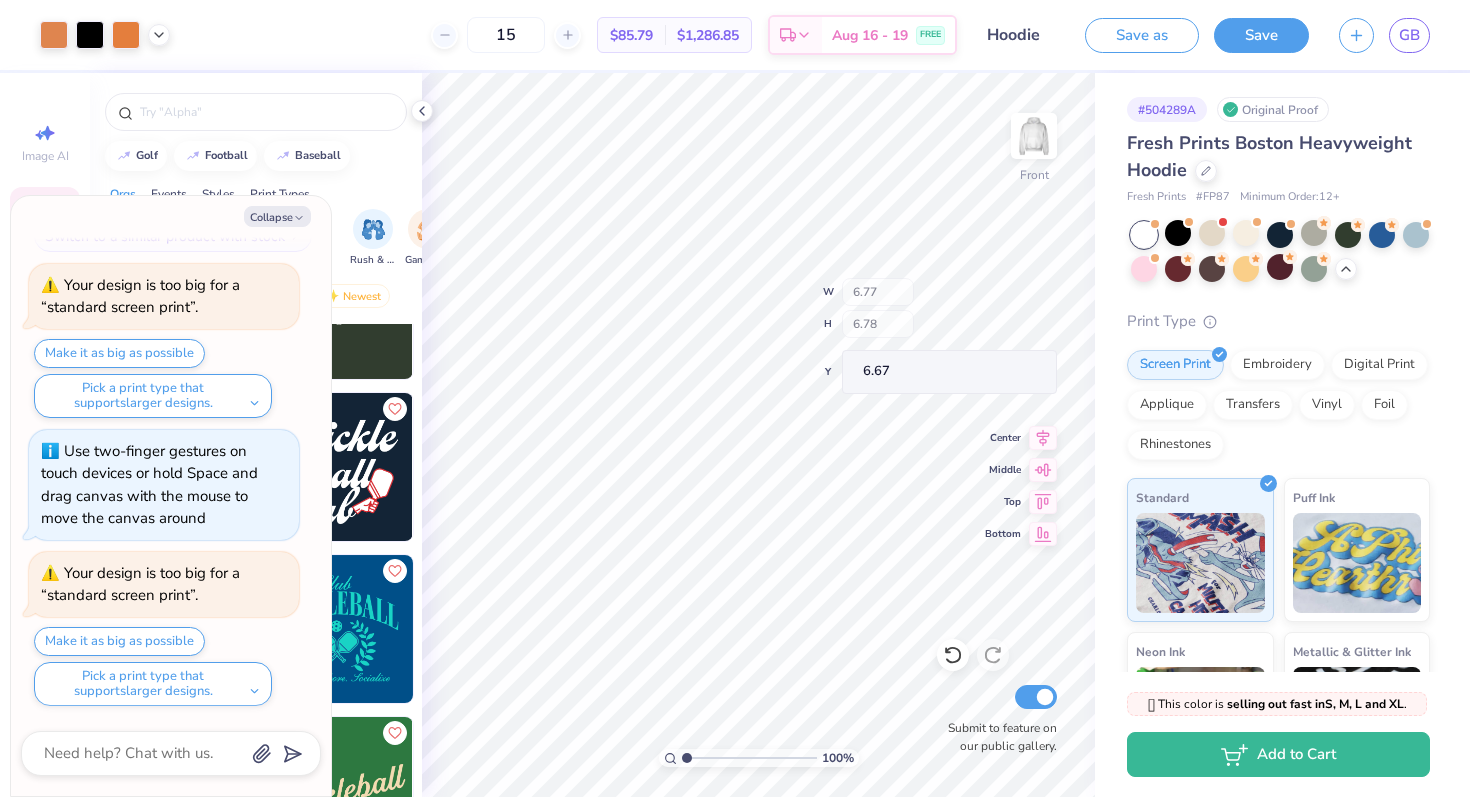 type on "10.76" 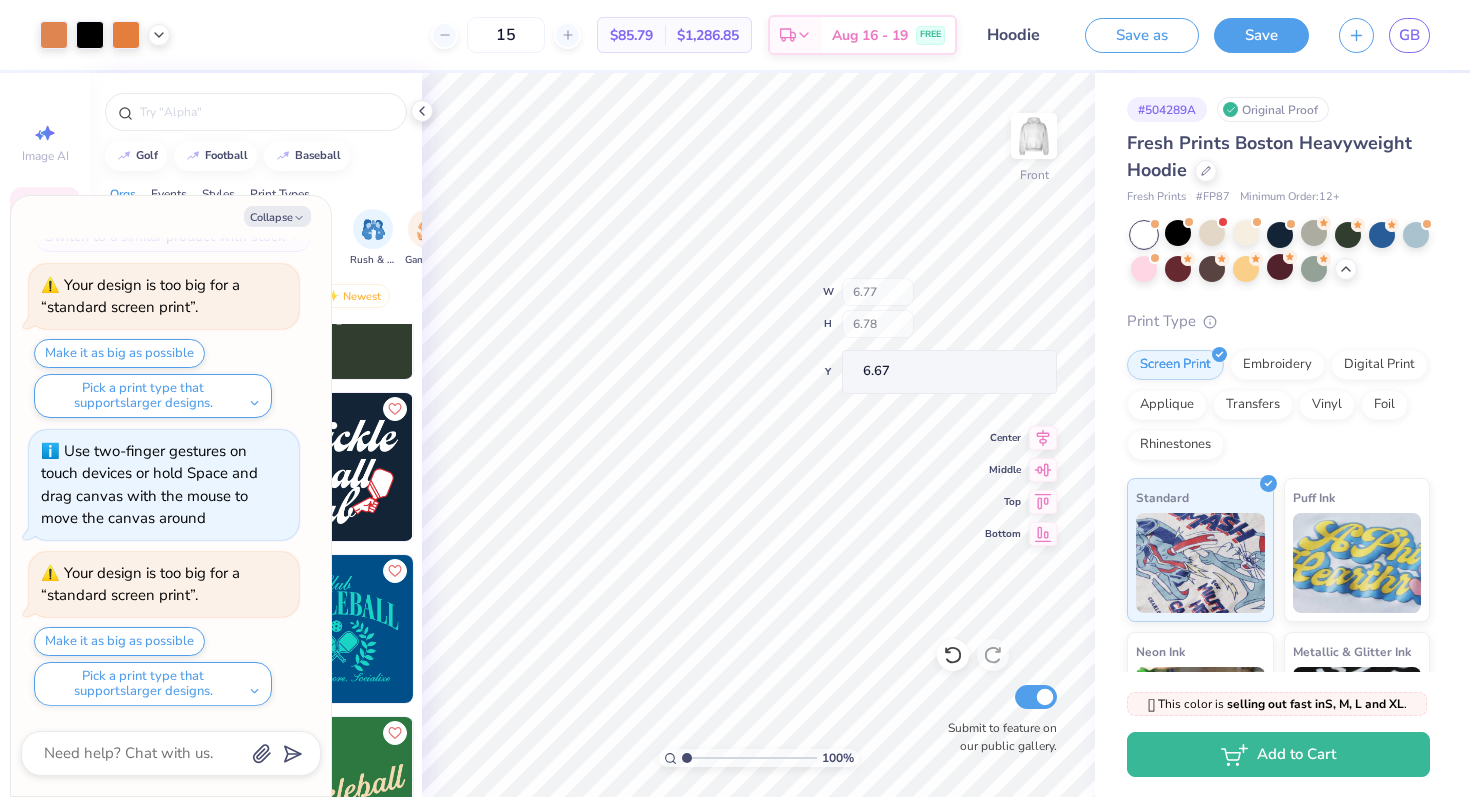 type on "11.94" 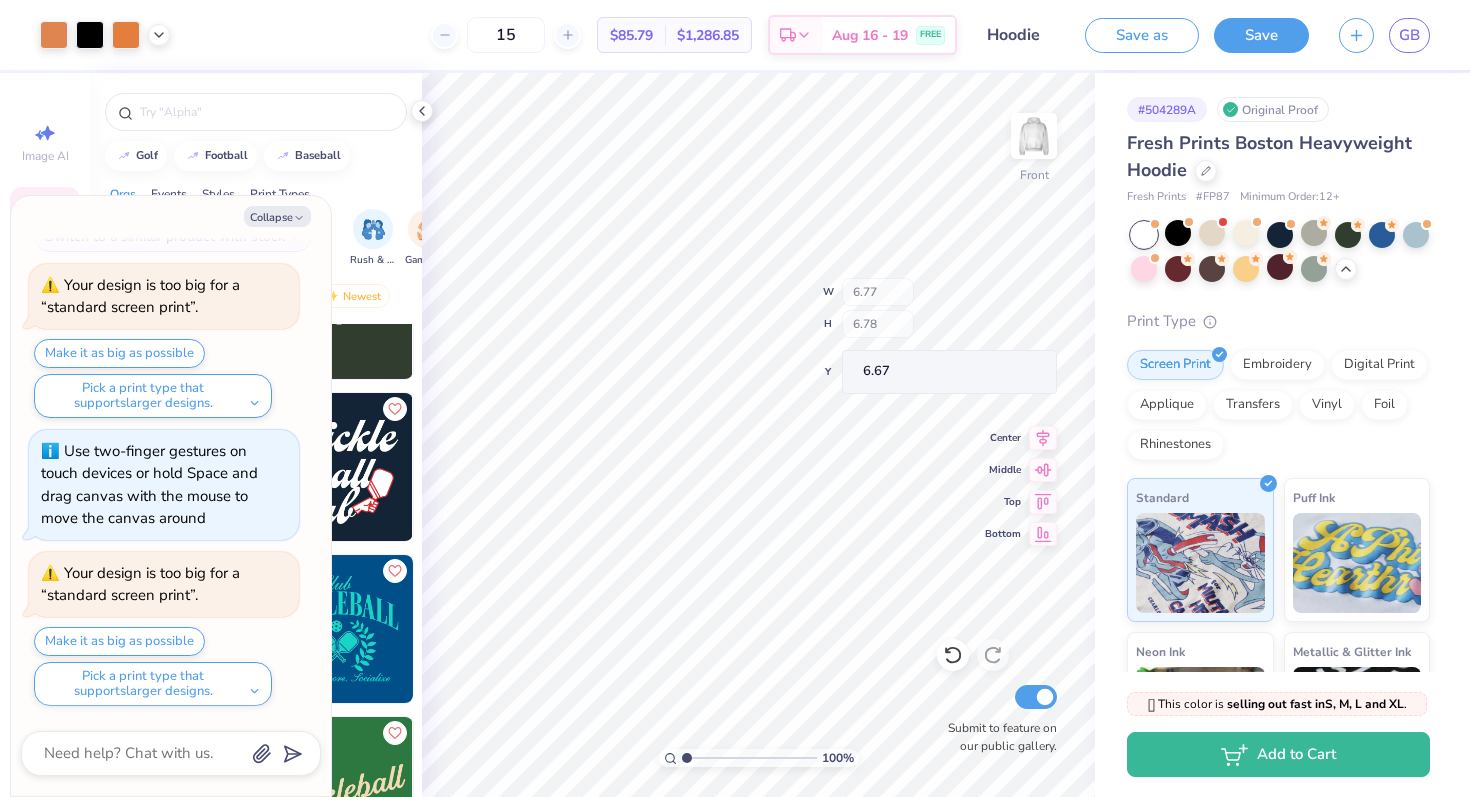 type on "7.19" 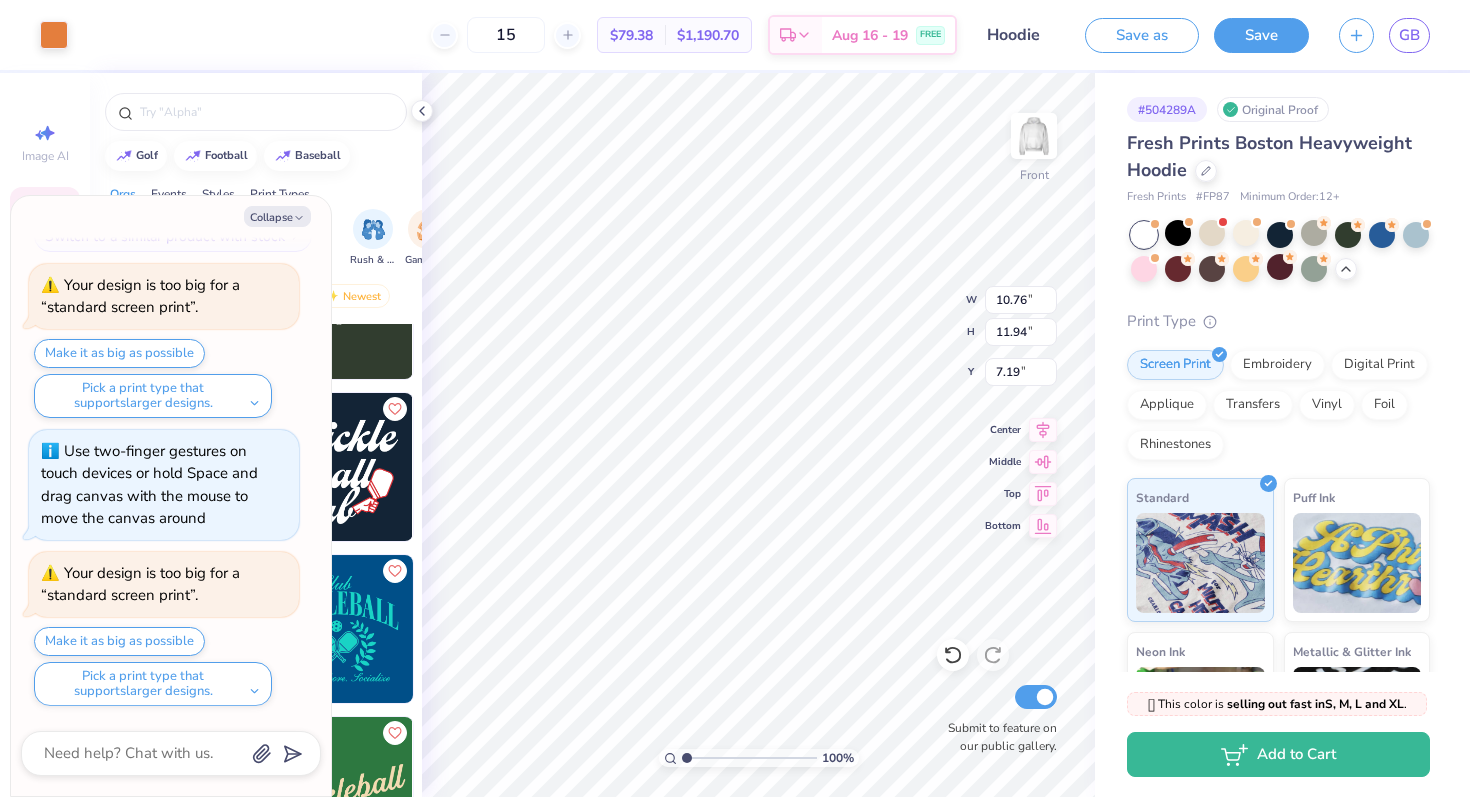 type on "x" 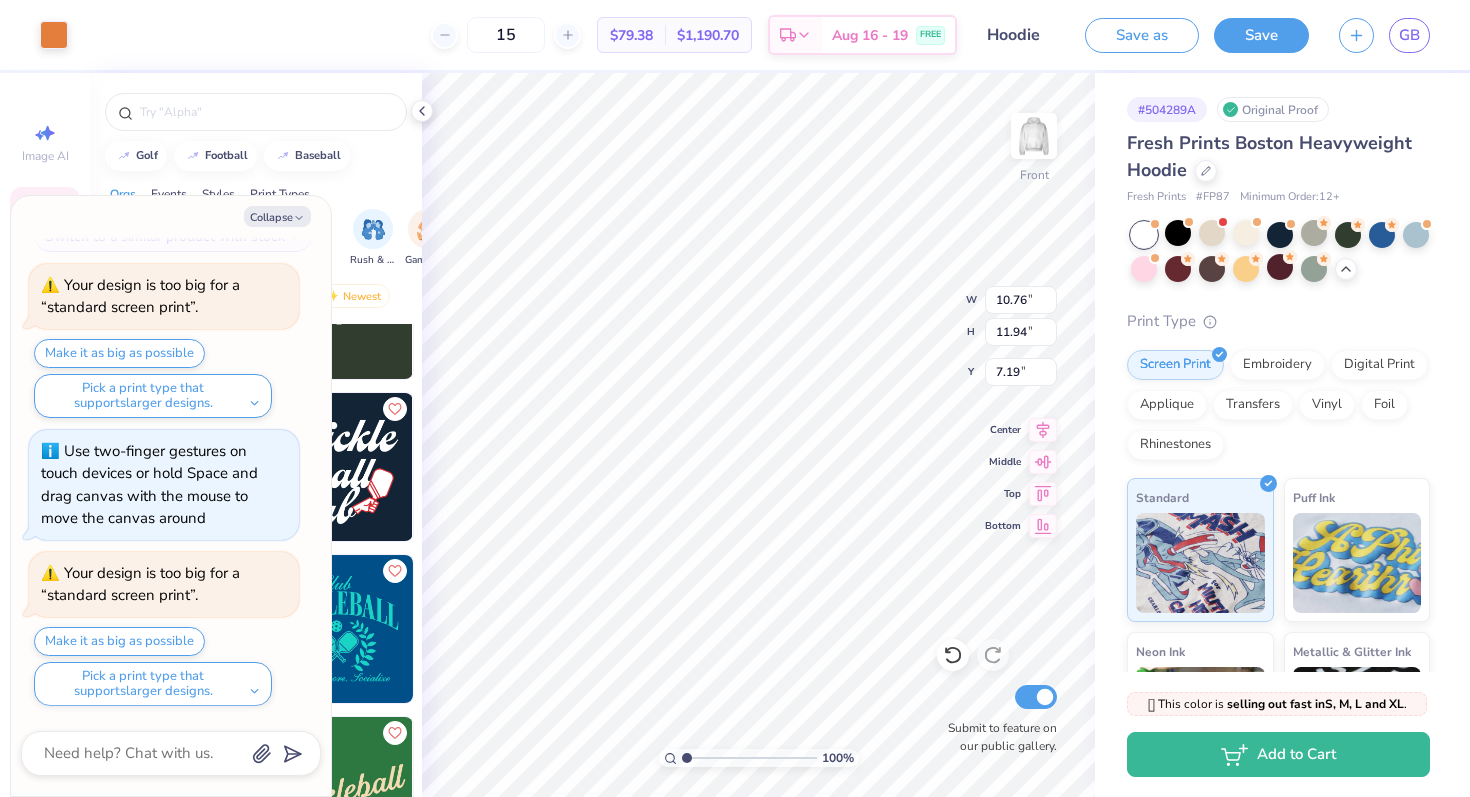 type on "7.38" 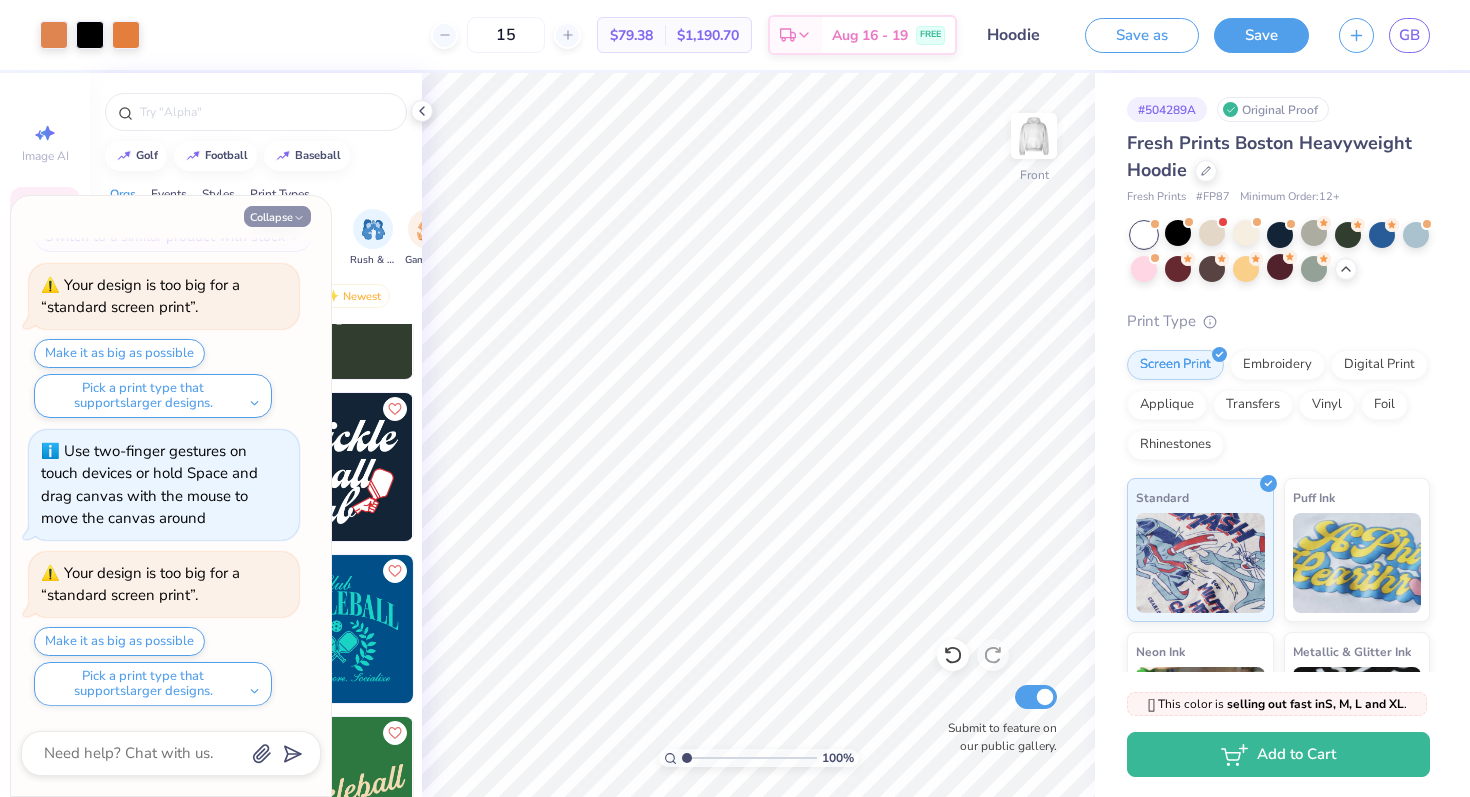 click on "Collapse" at bounding box center (277, 216) 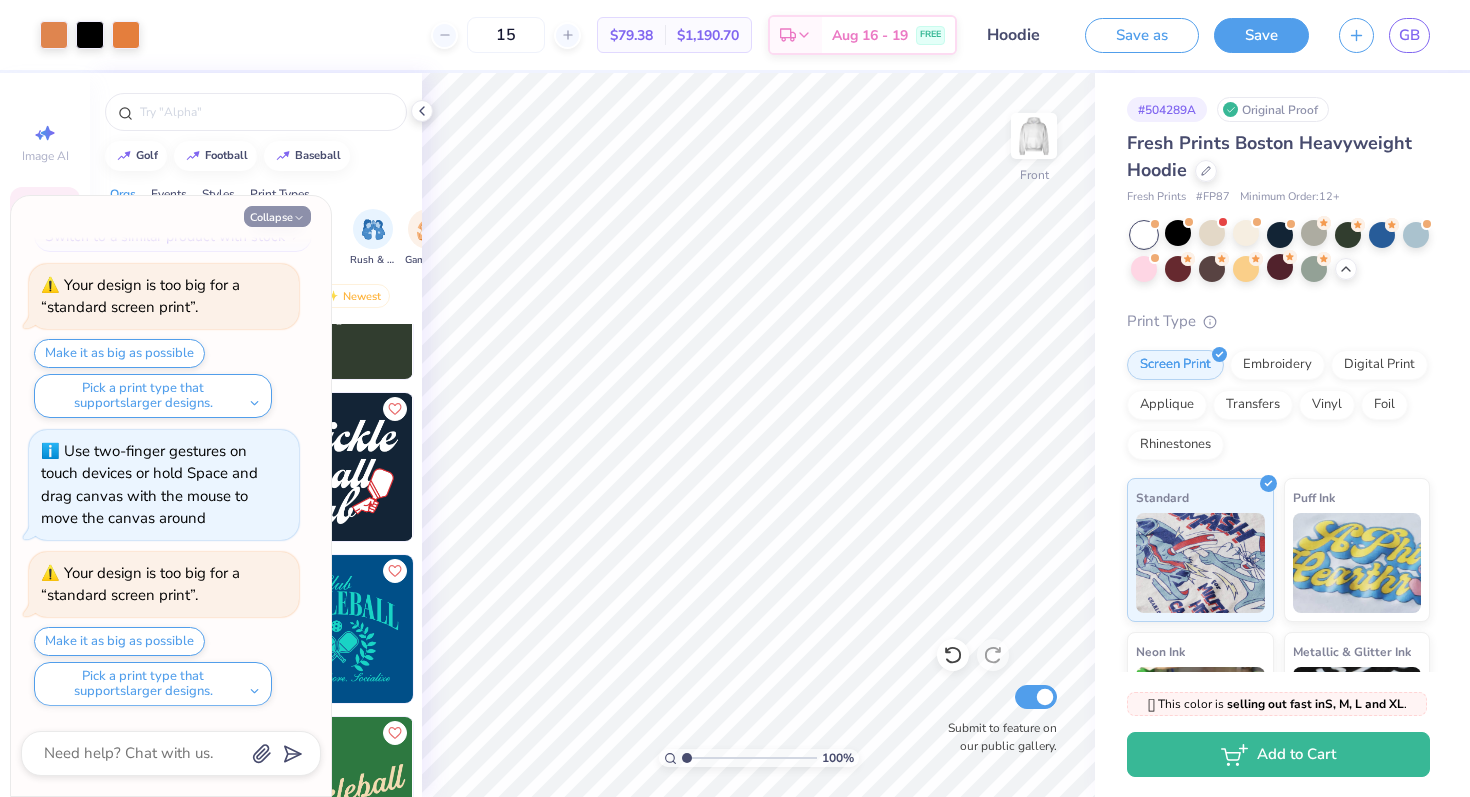type on "x" 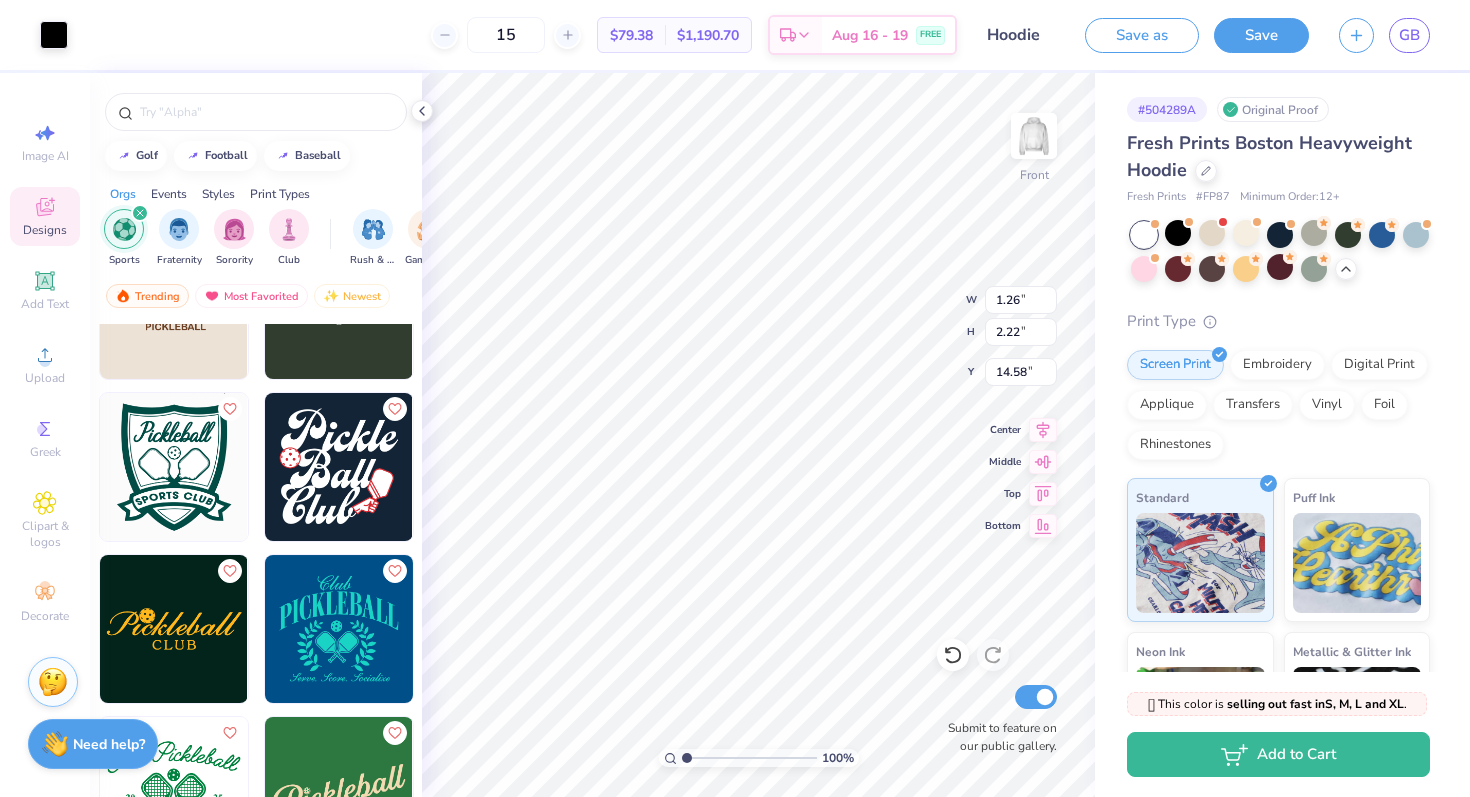 type on "14.75" 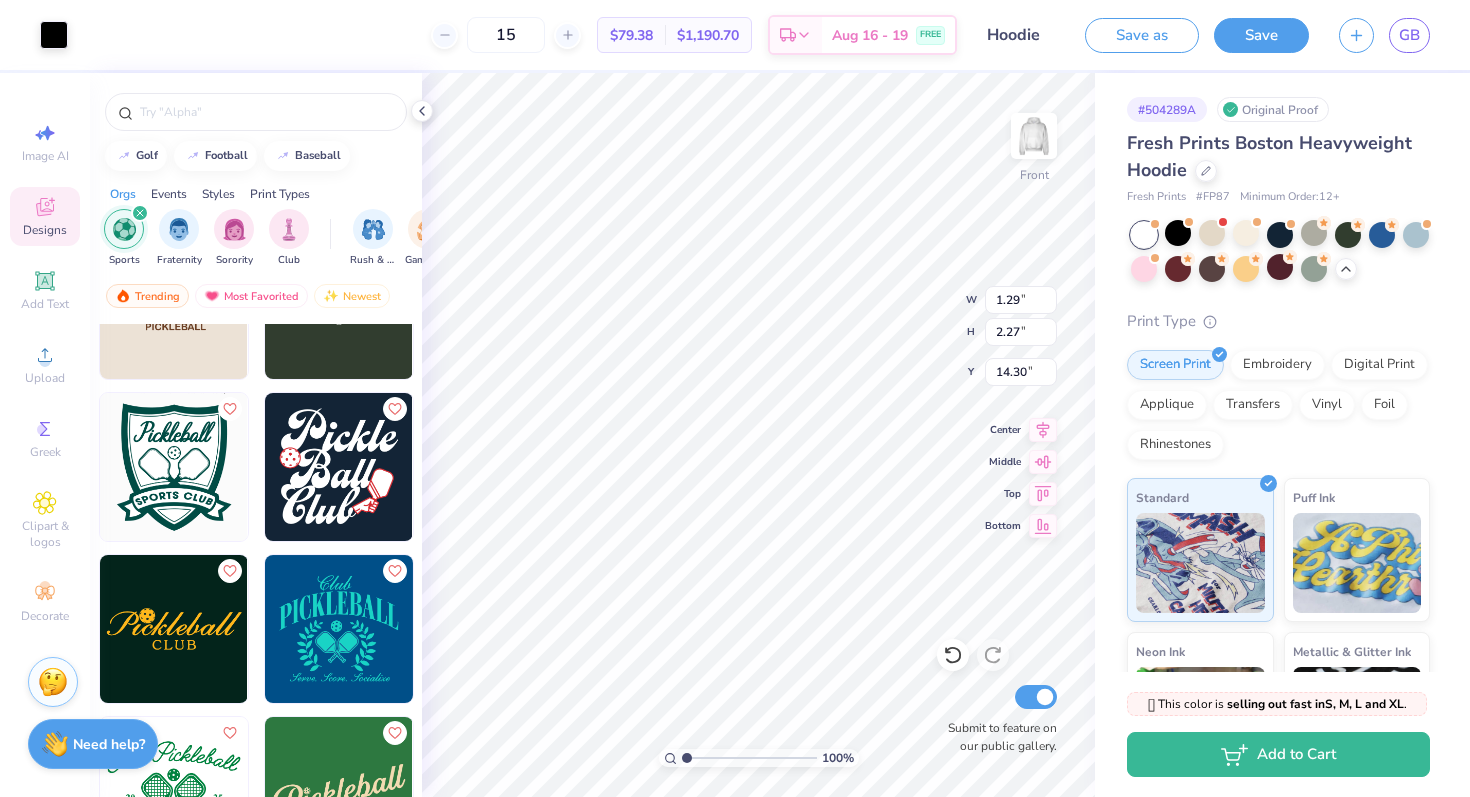 type on "14.17" 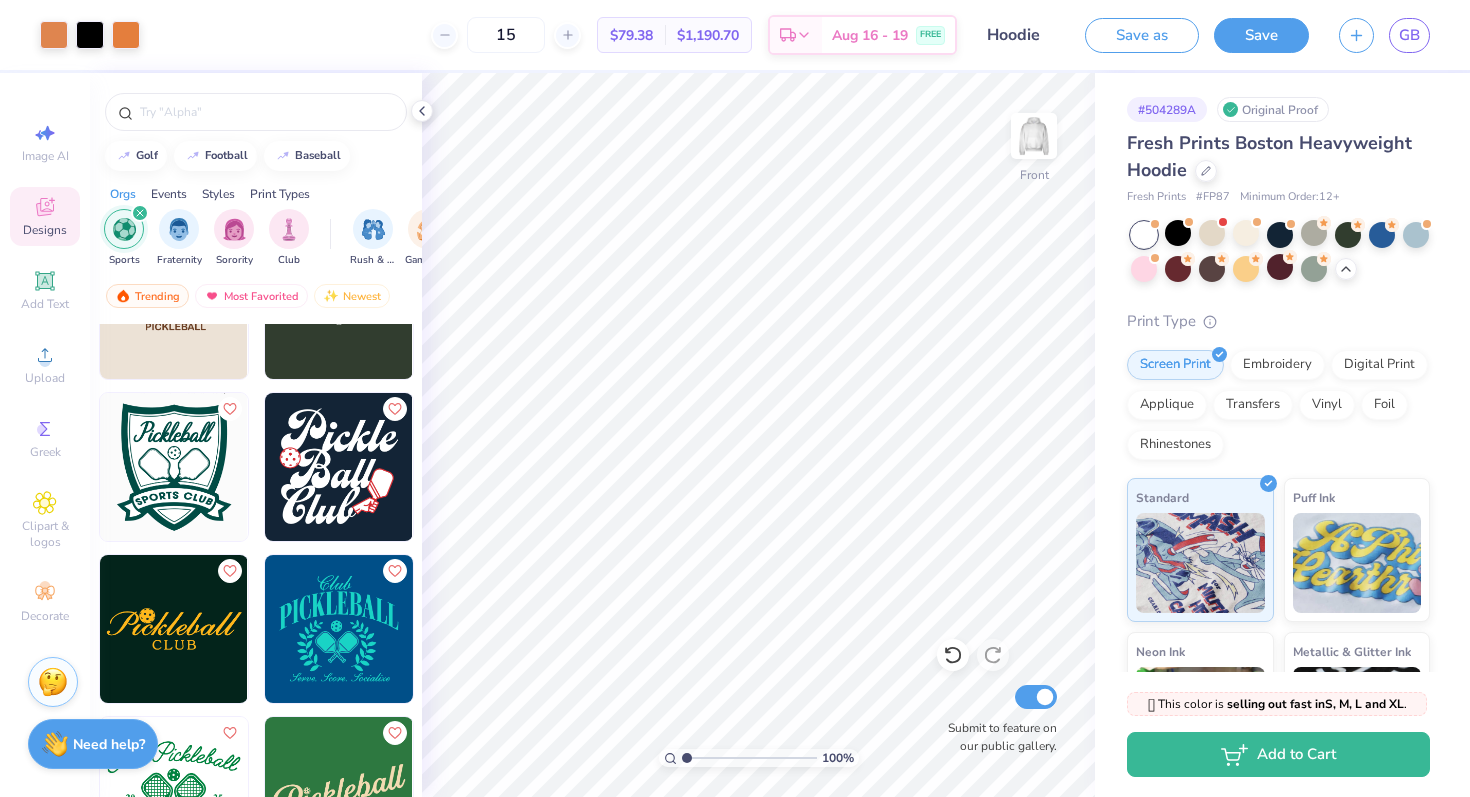 scroll, scrollTop: 258, scrollLeft: 0, axis: vertical 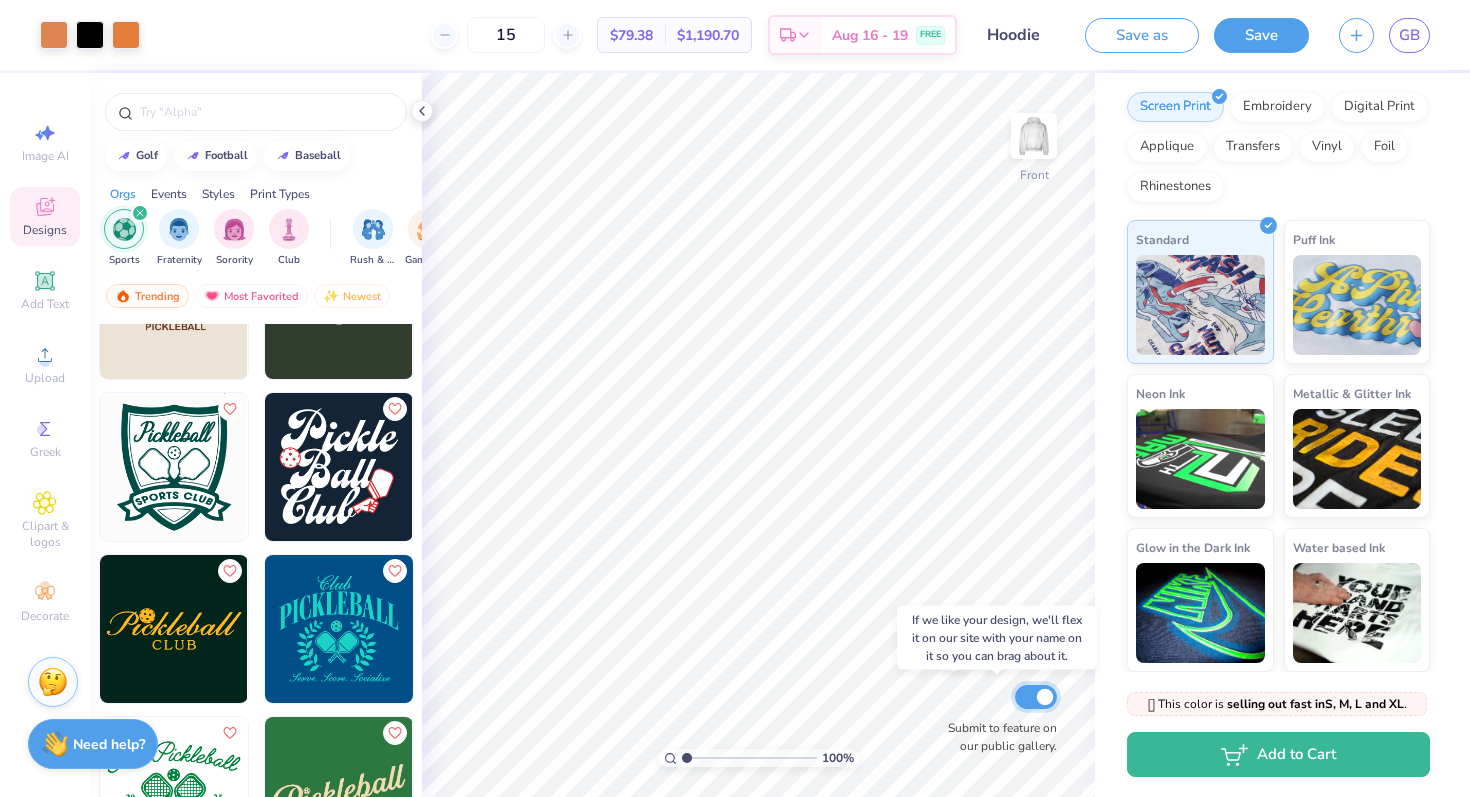 click on "Submit to feature on our public gallery." at bounding box center (1036, 697) 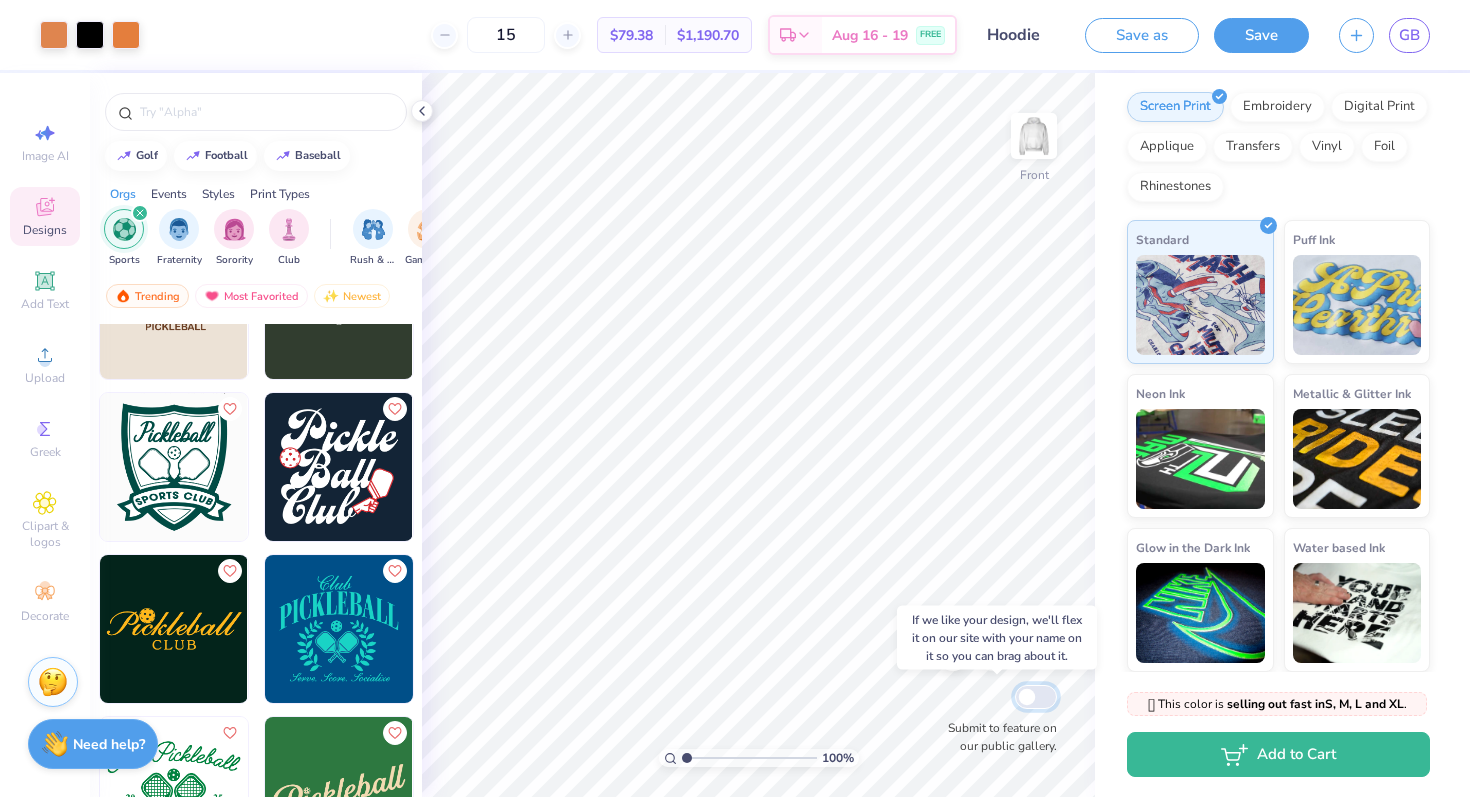 click on "Submit to feature on our public gallery." at bounding box center (1036, 697) 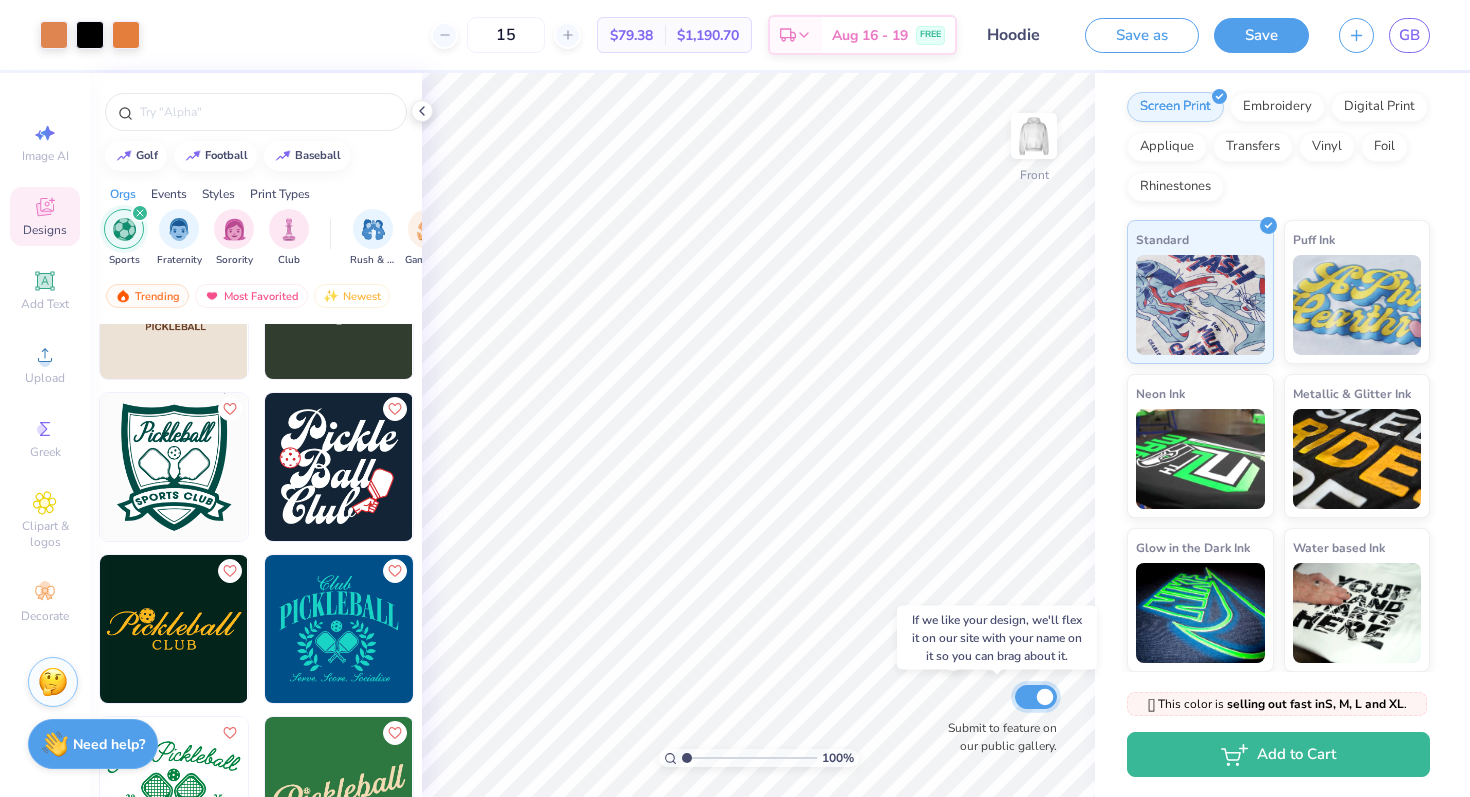 checkbox on "true" 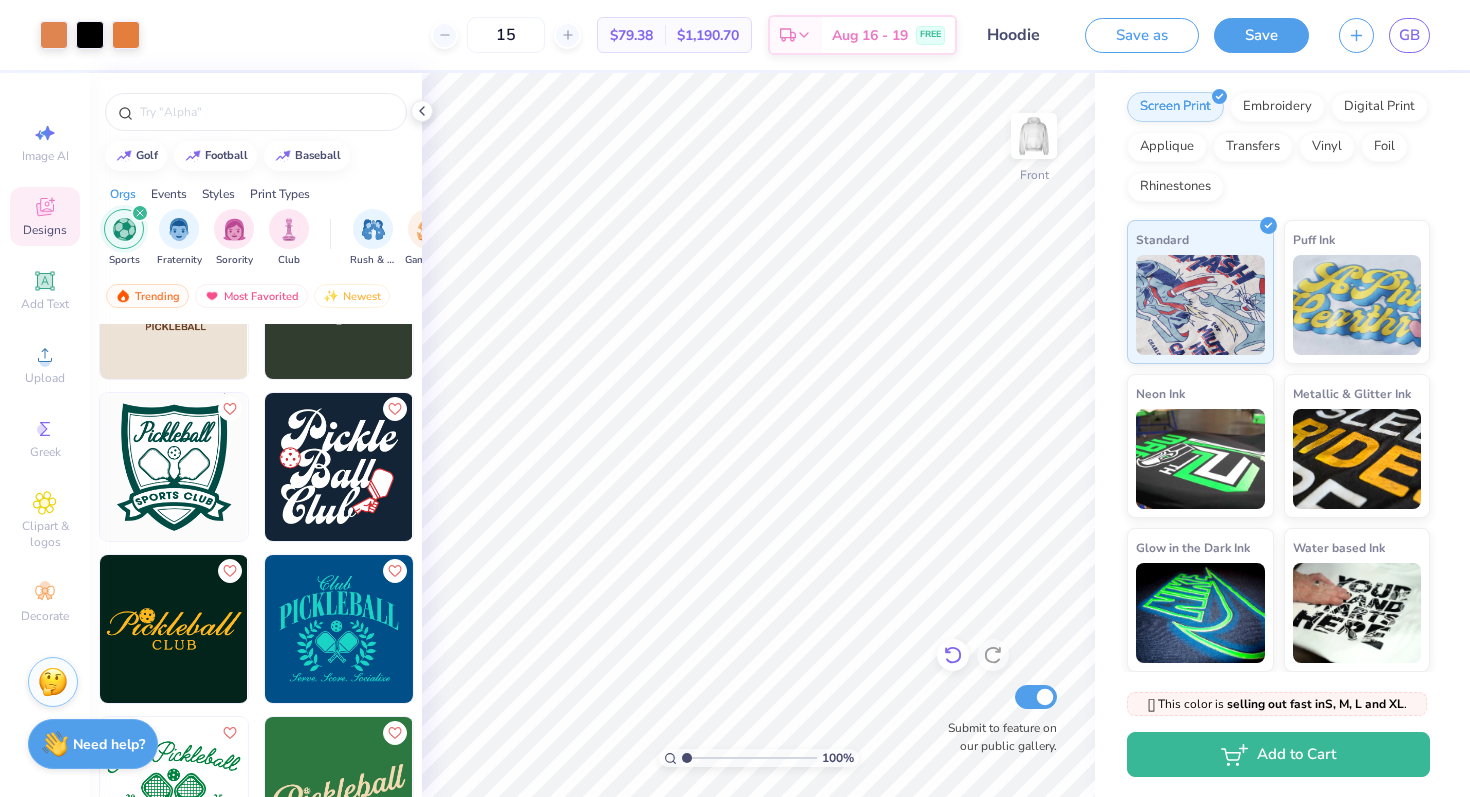 click 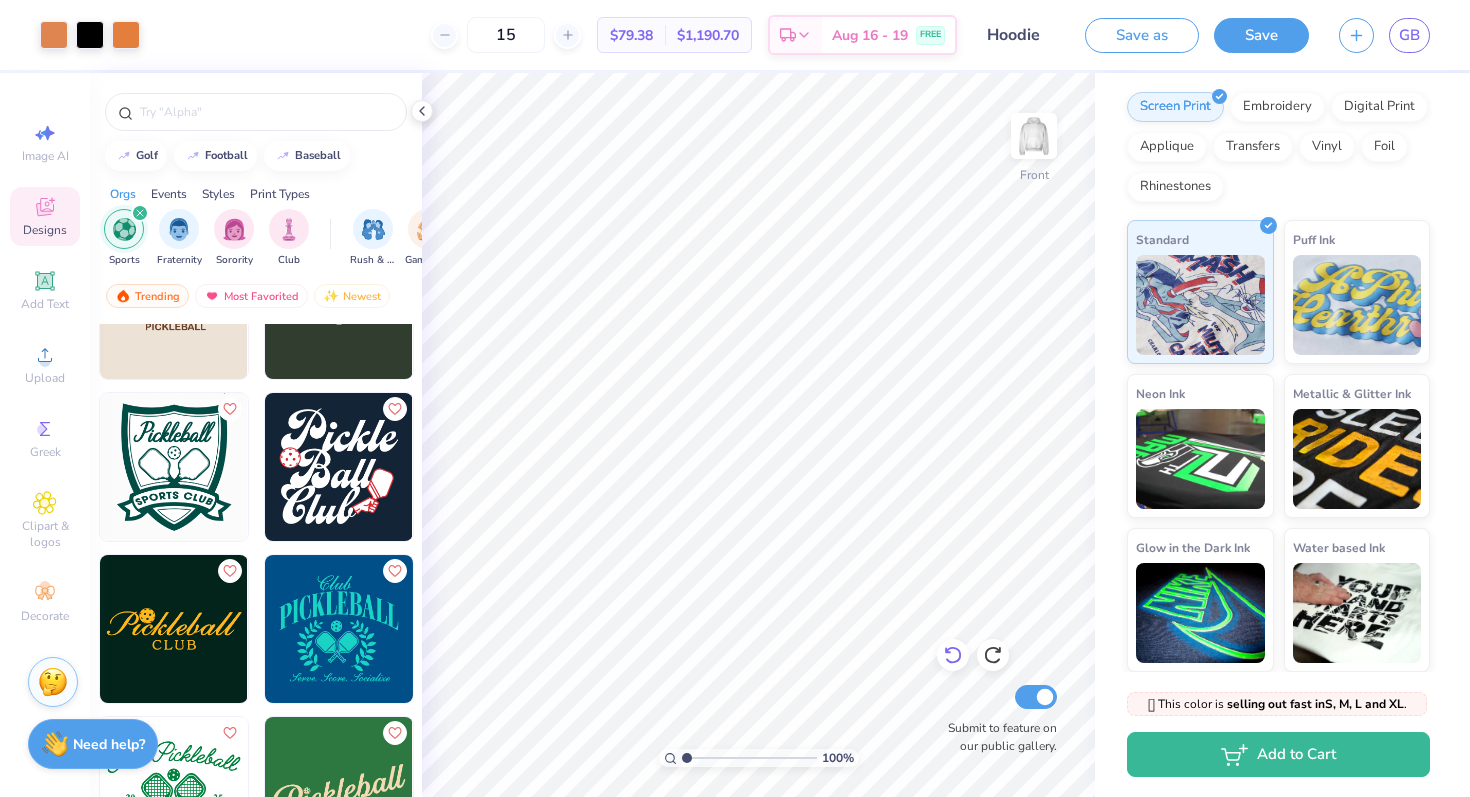 click 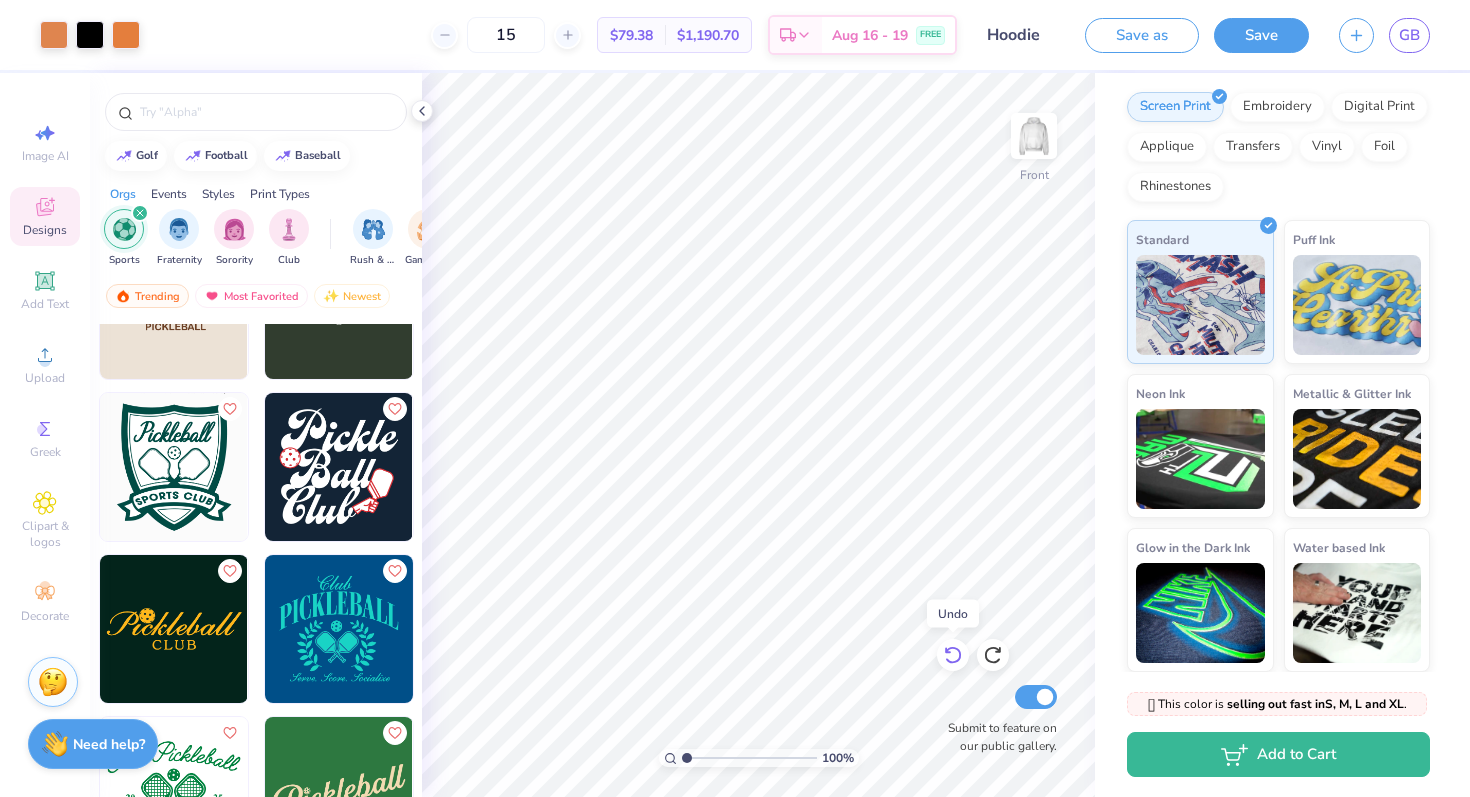 click 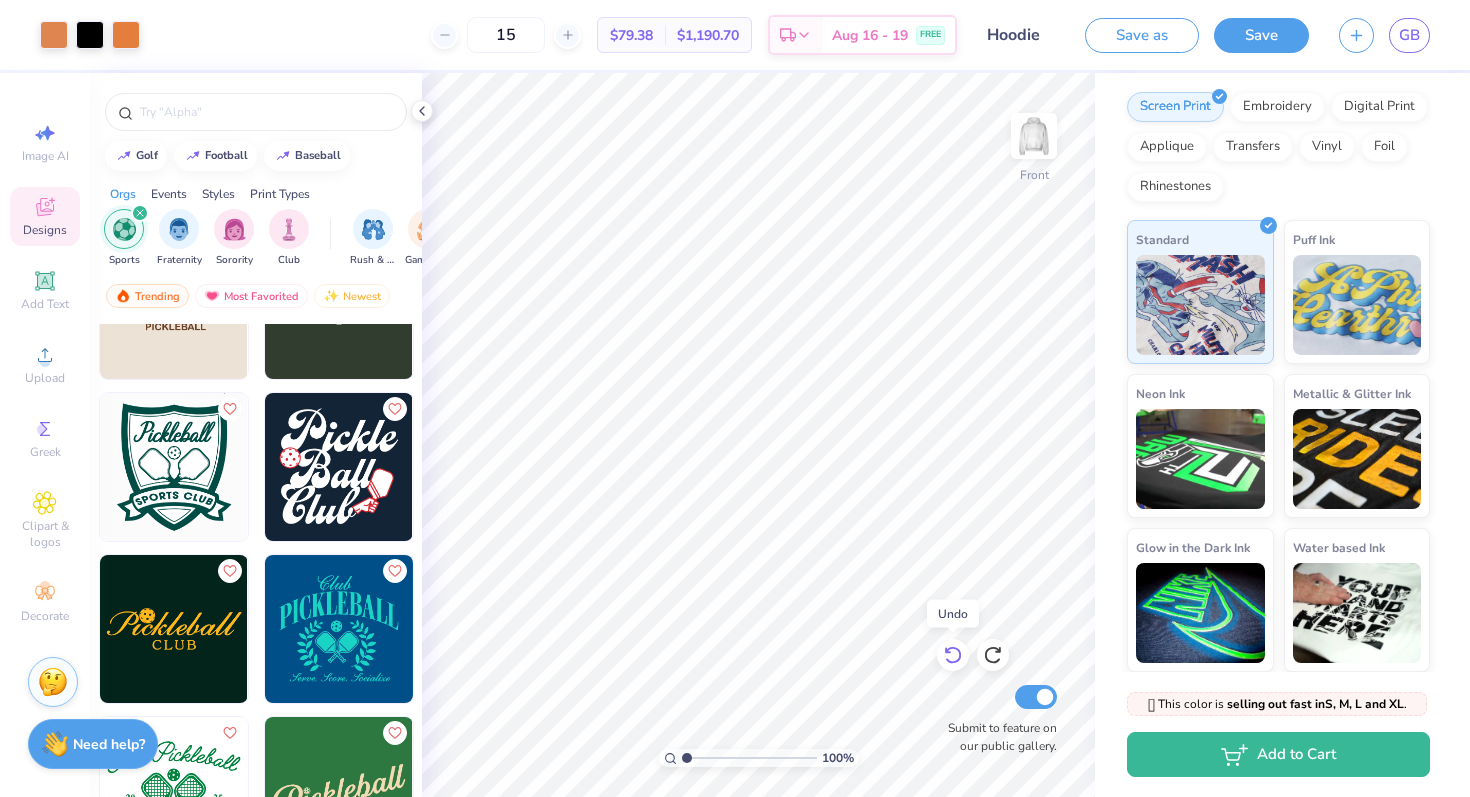 click 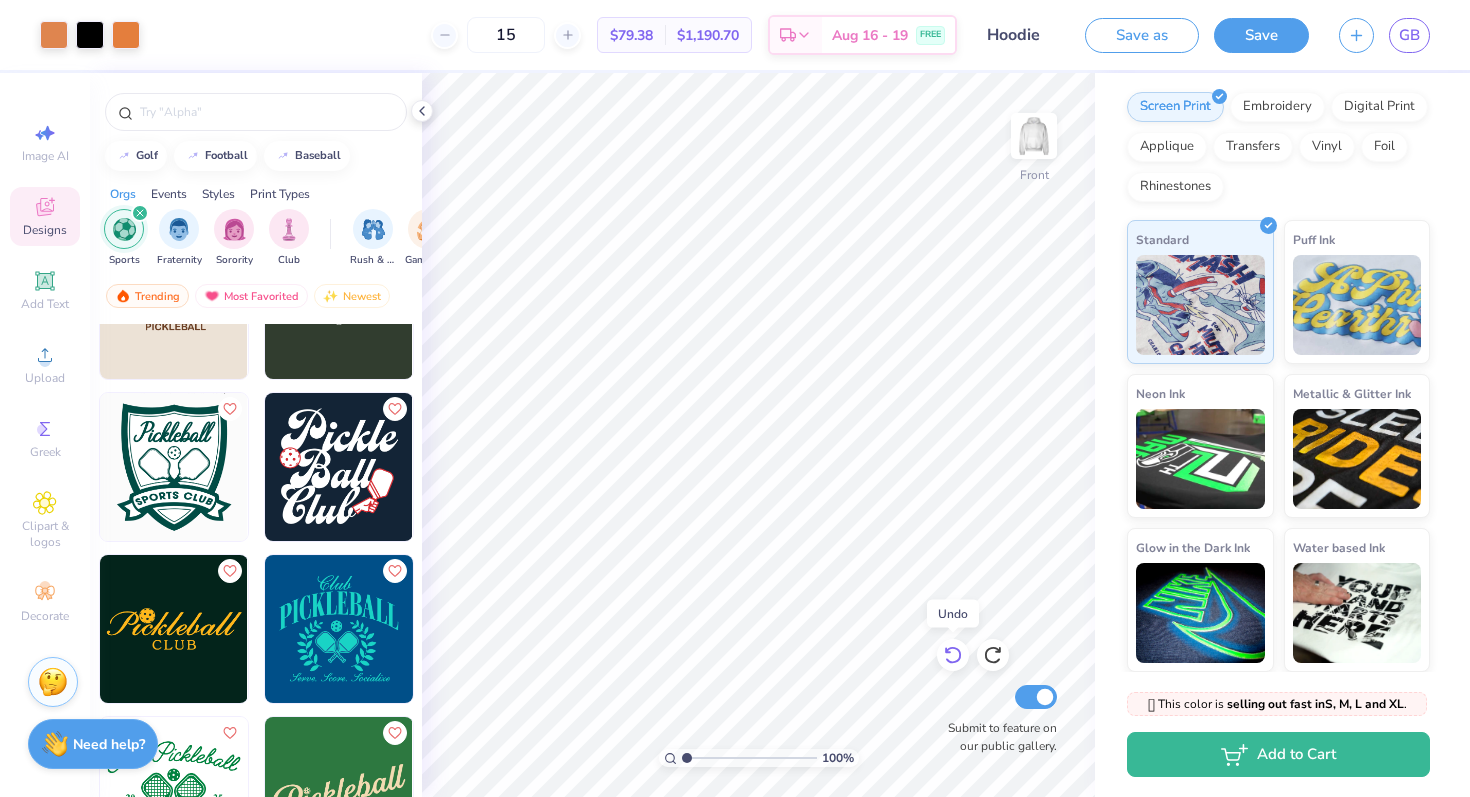 click 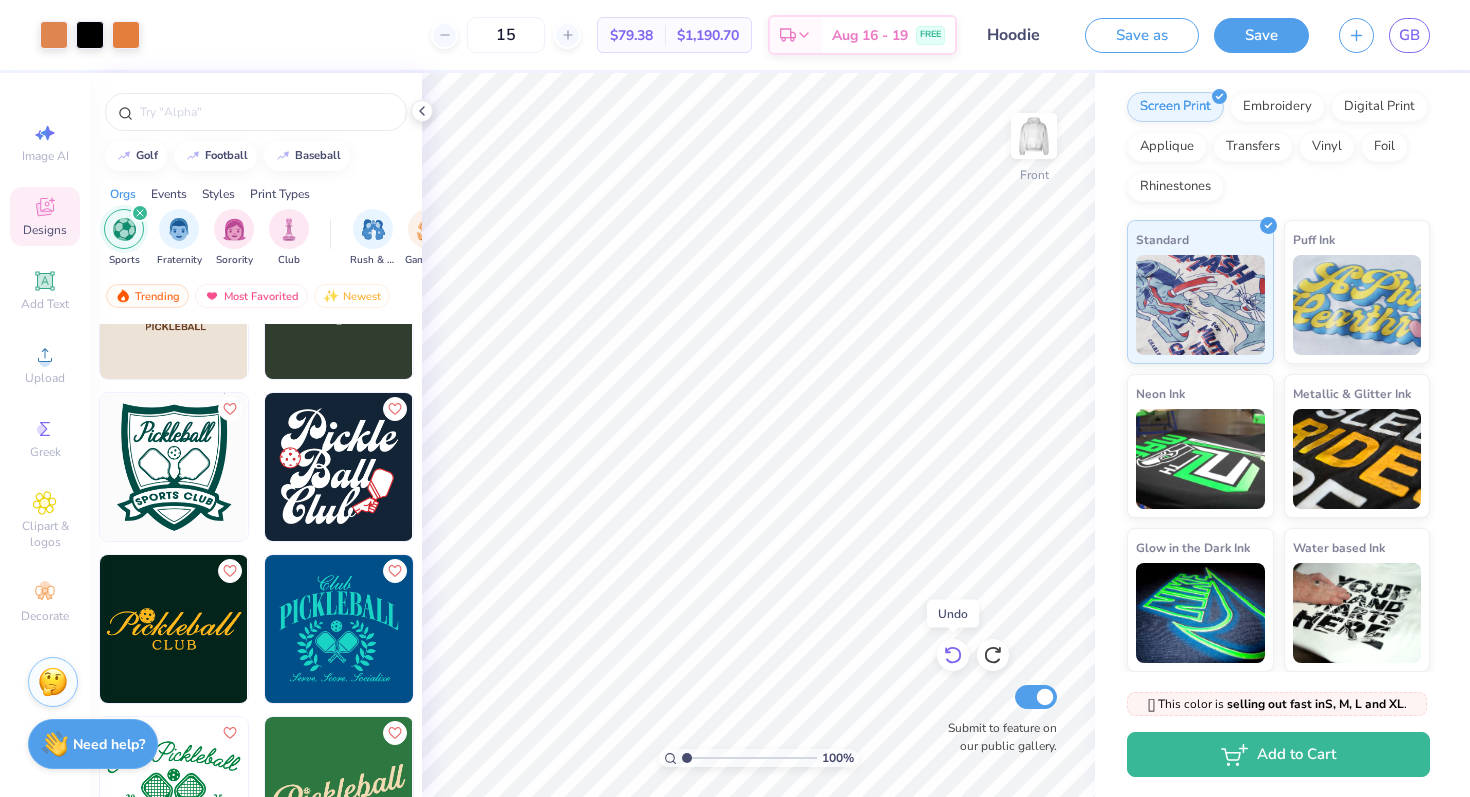 click 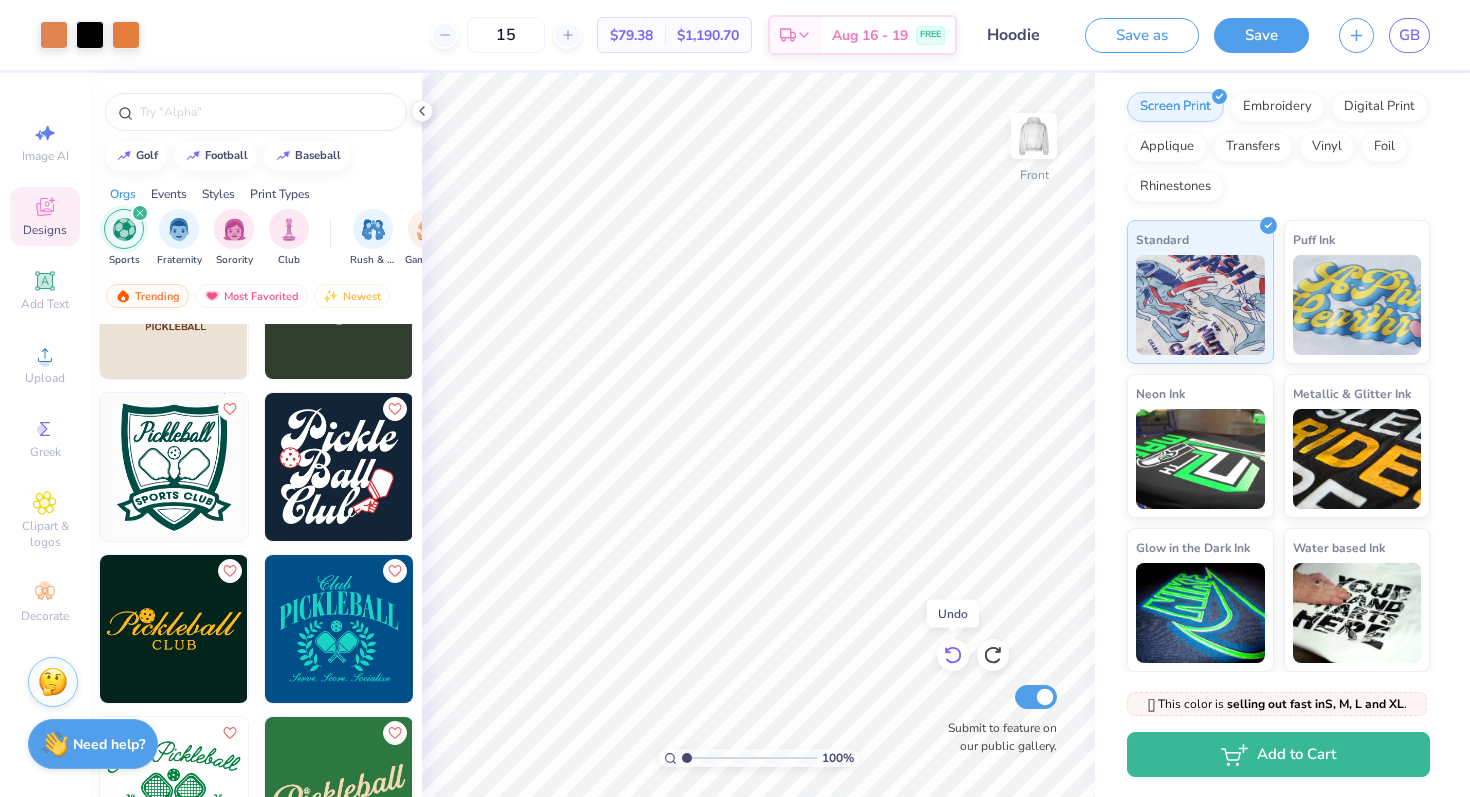 click 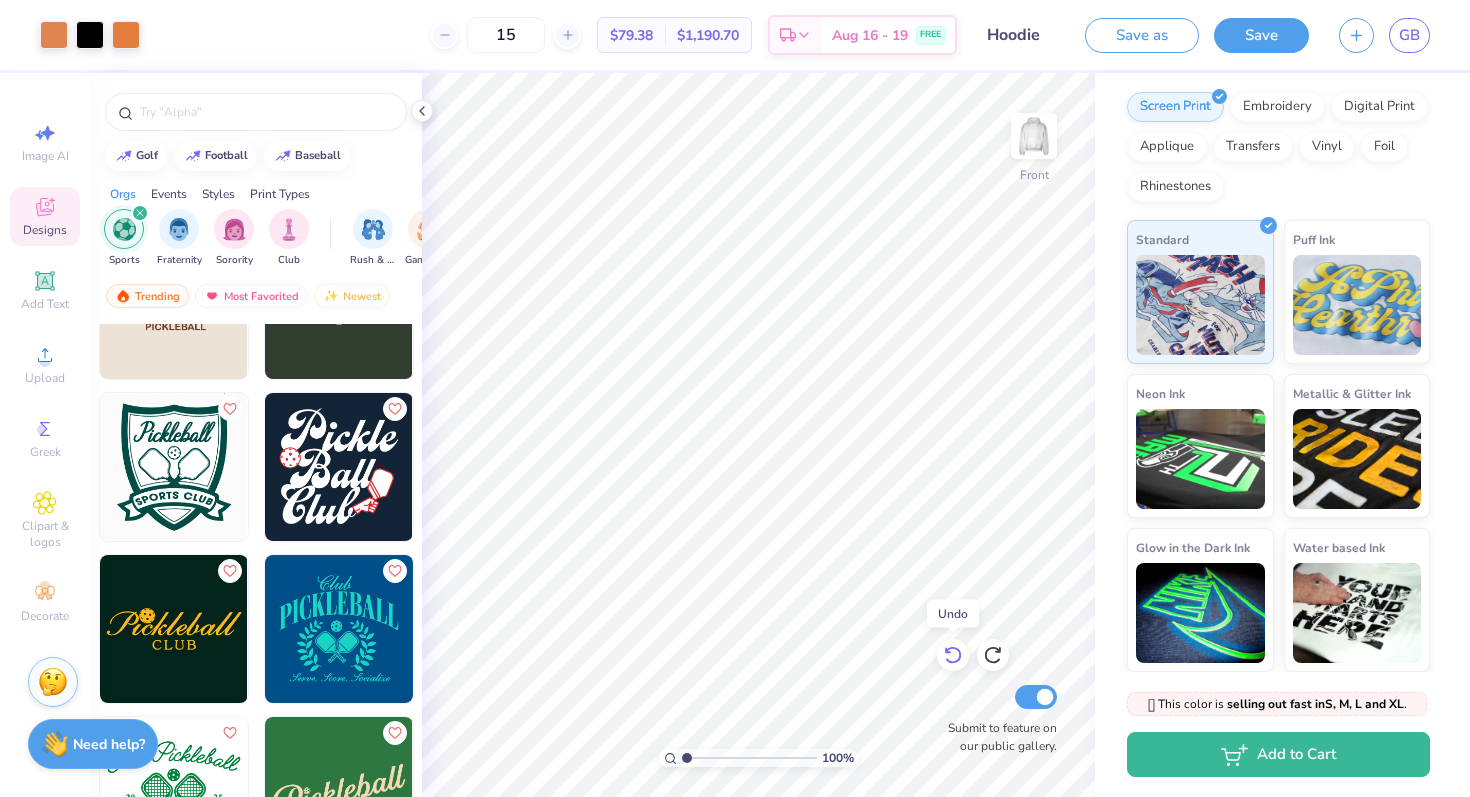 click 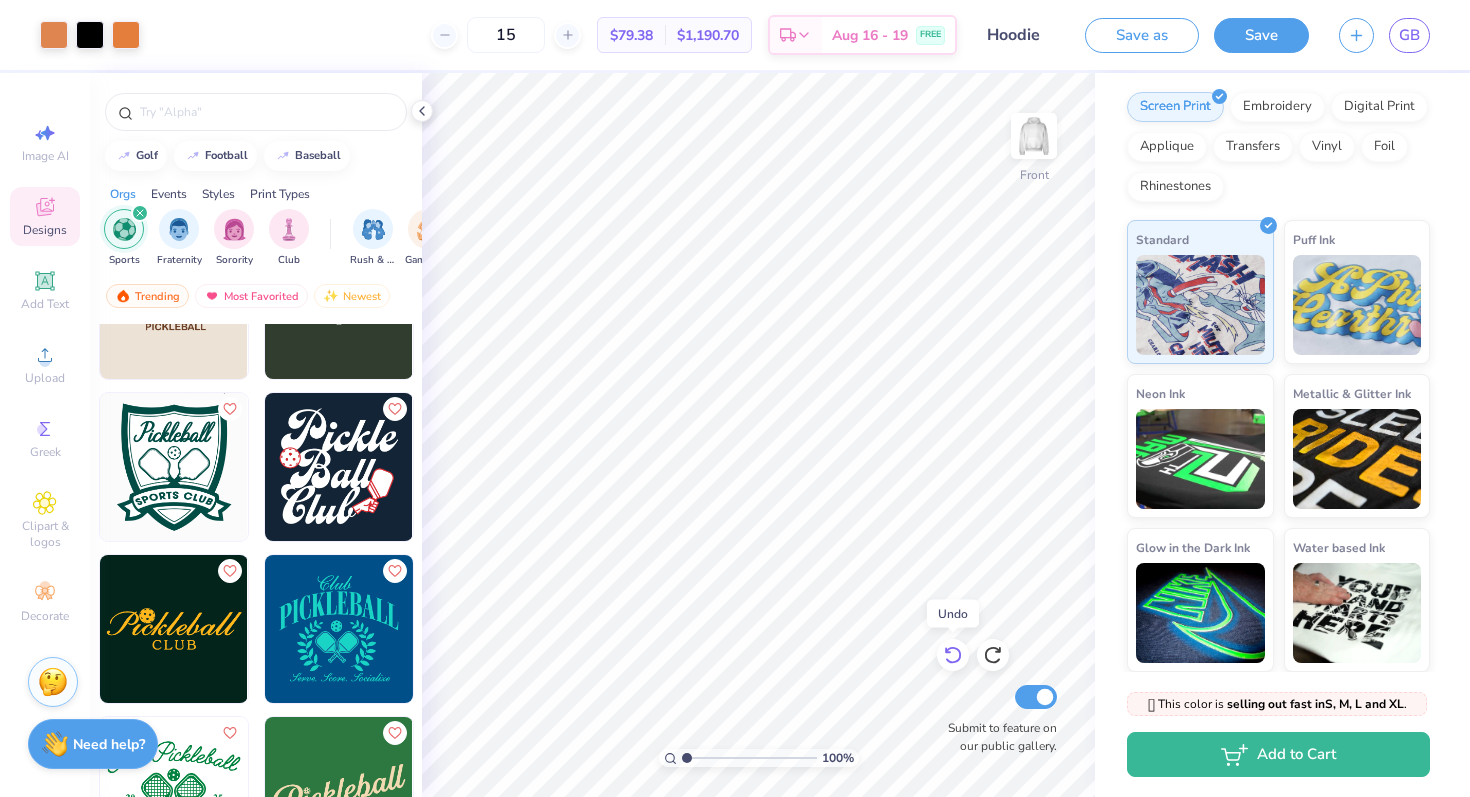 click 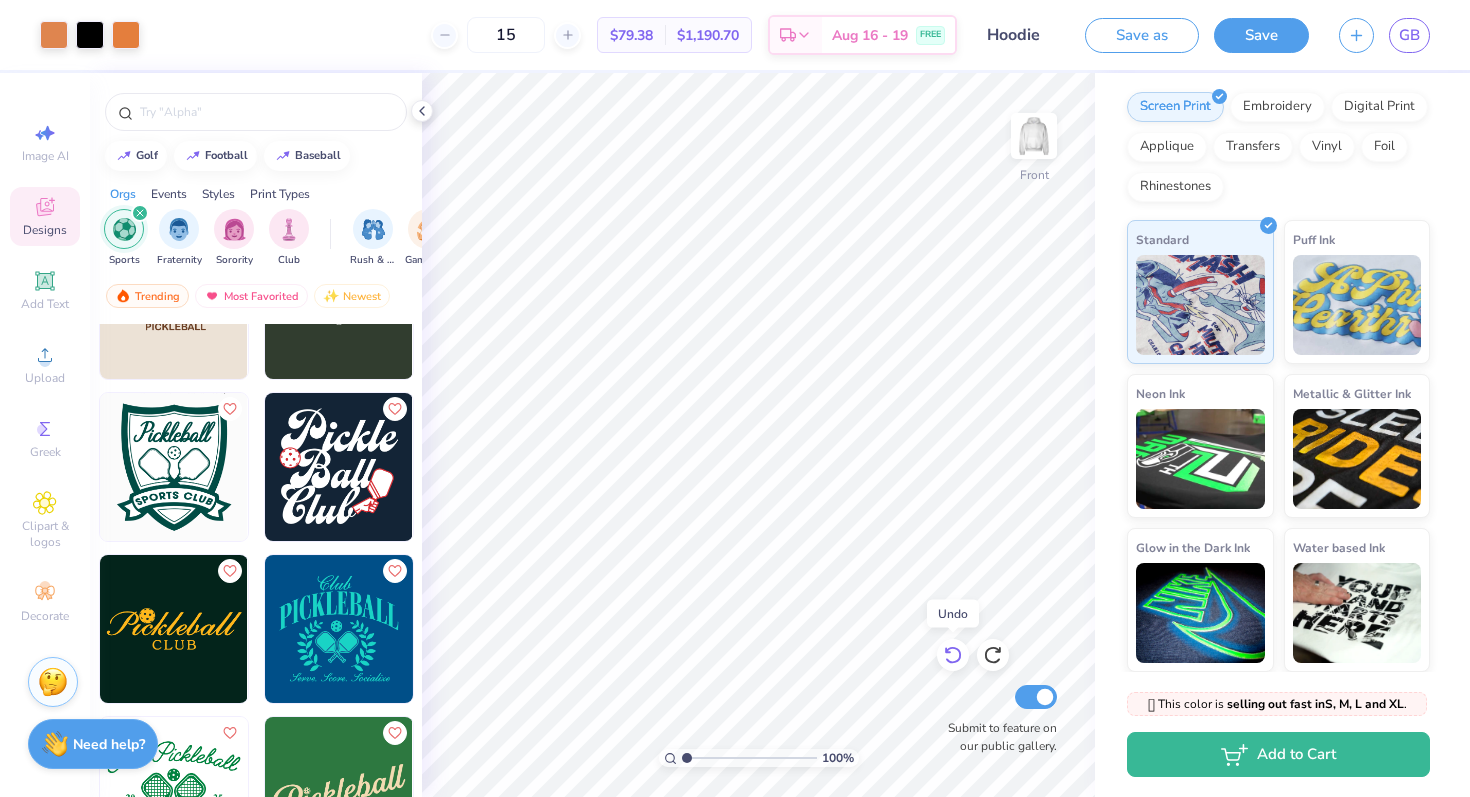 click 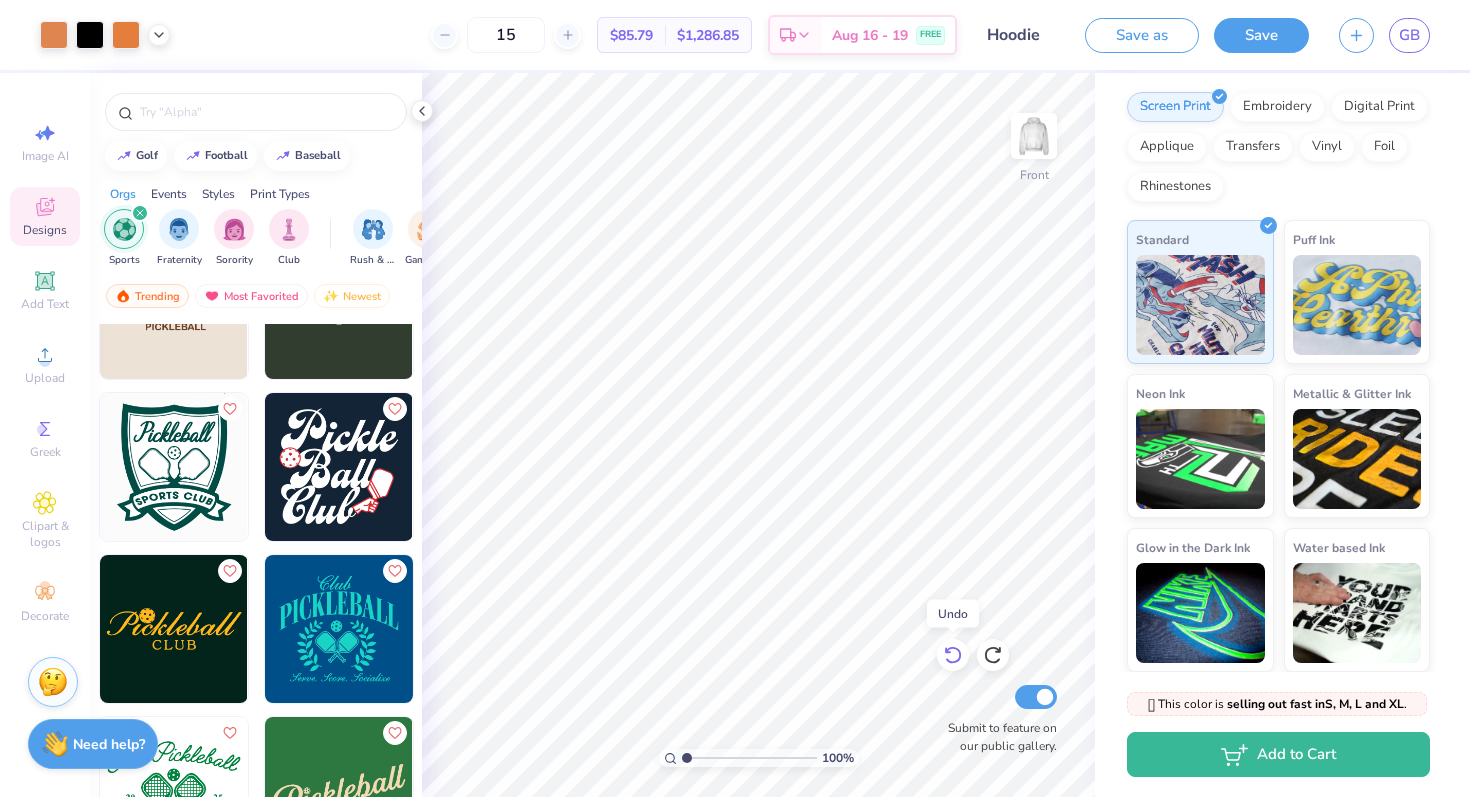 click 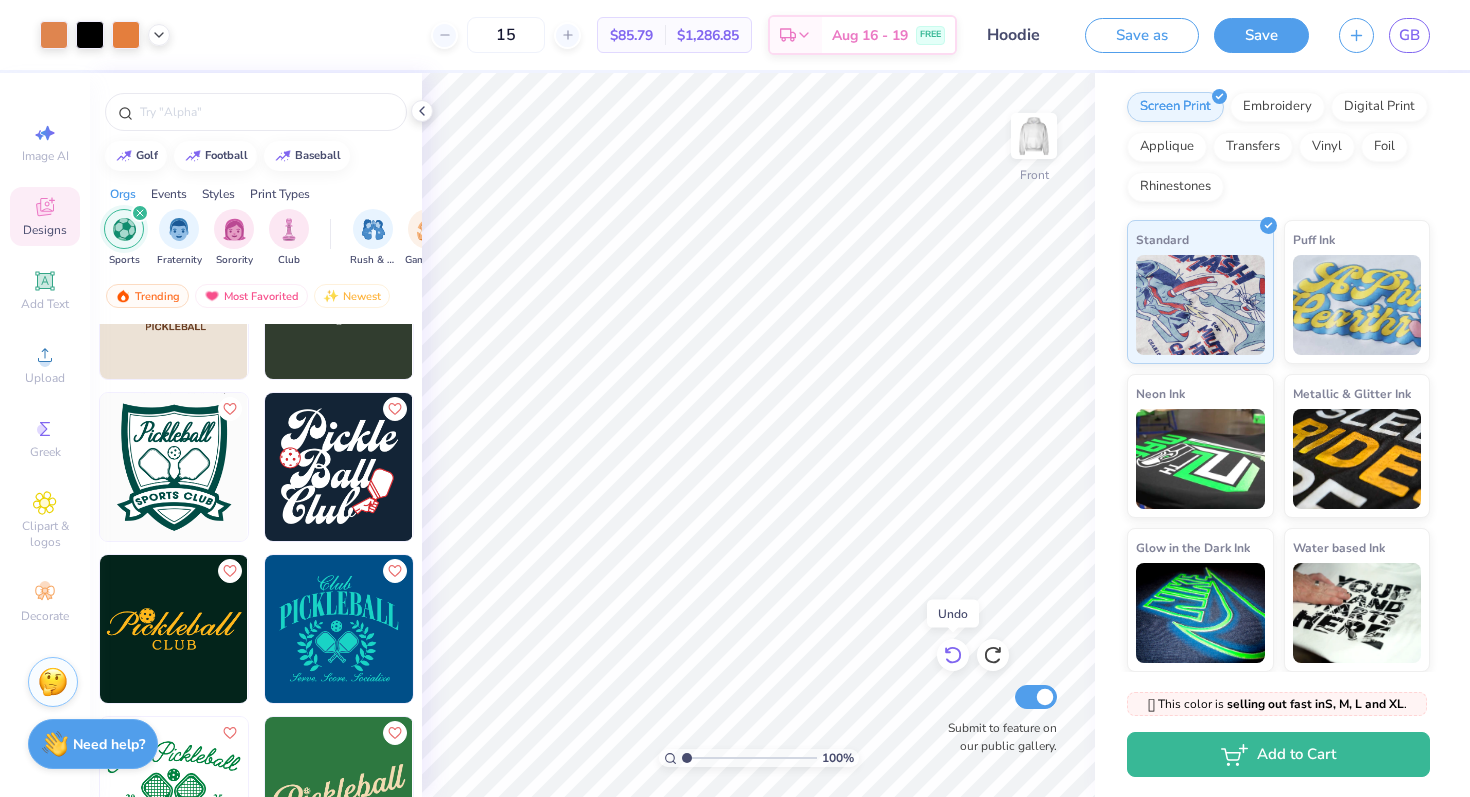 click 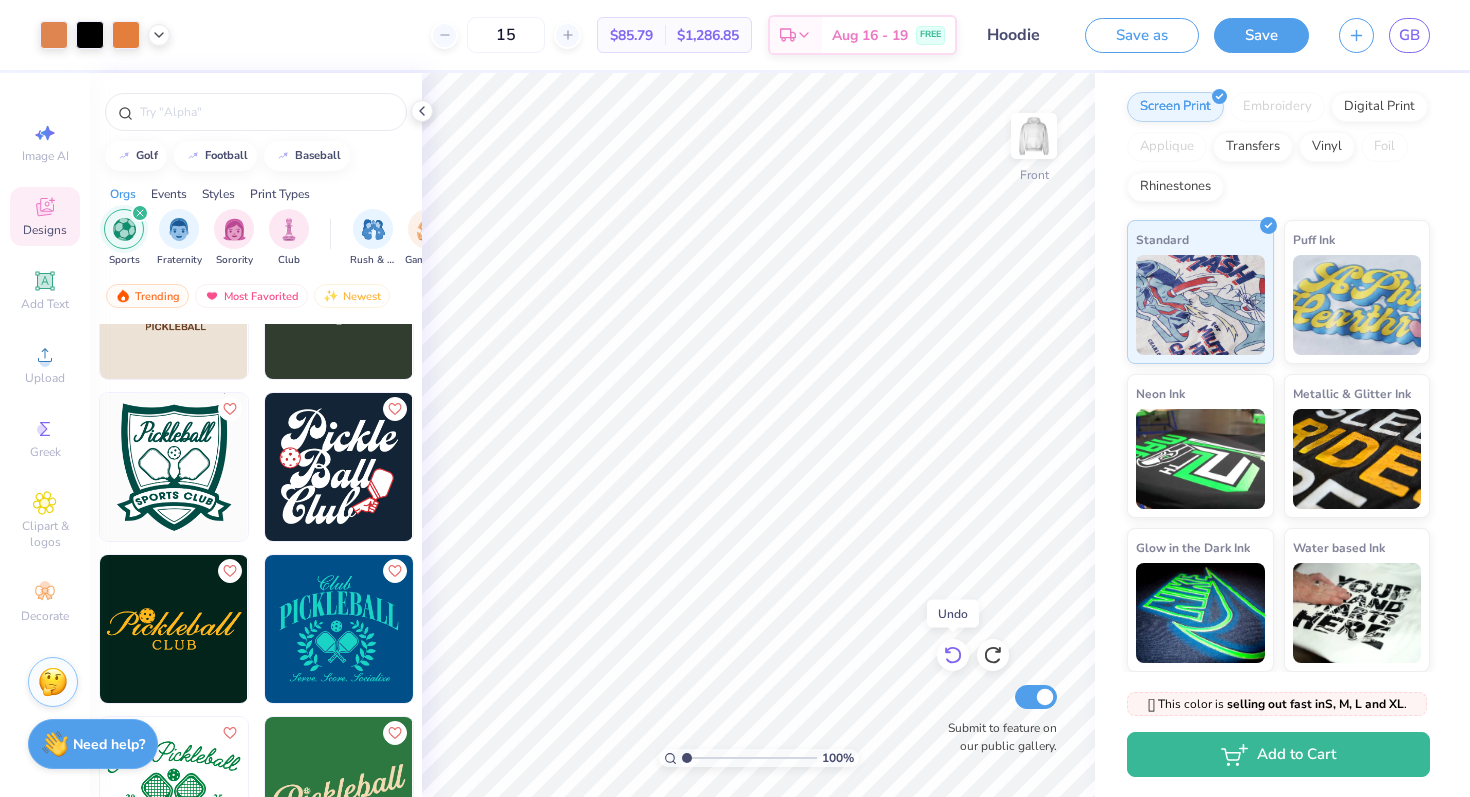 click 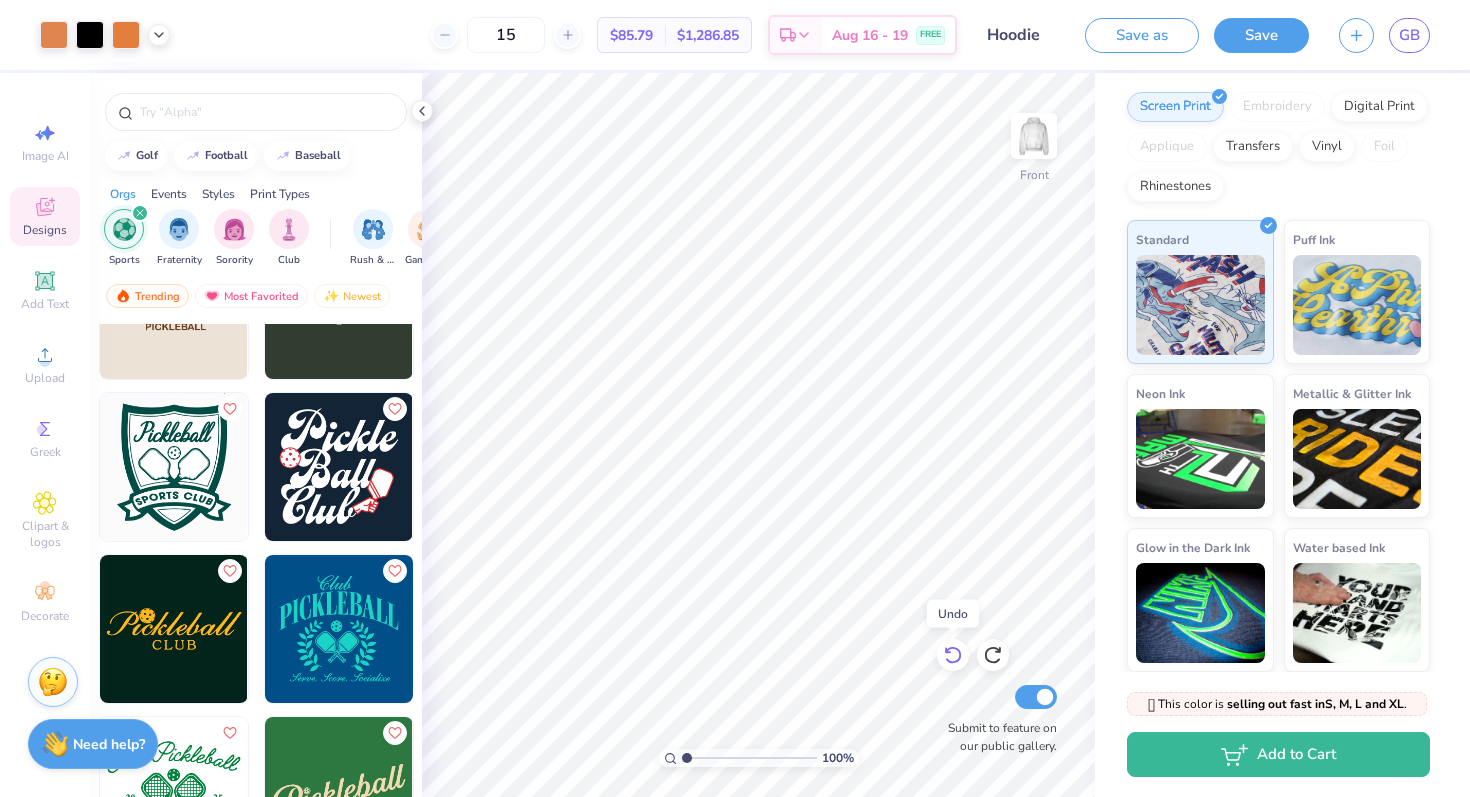 click 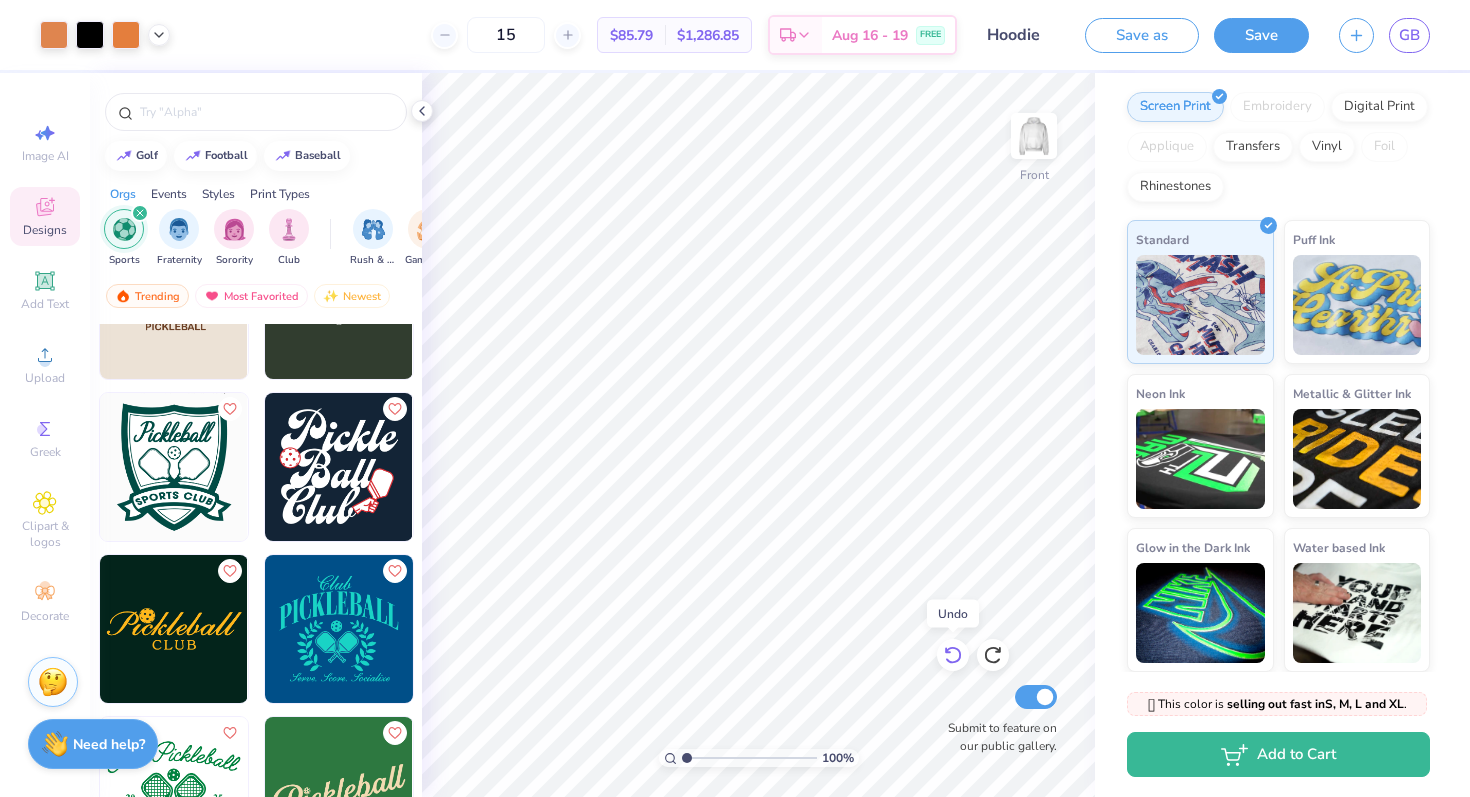 click 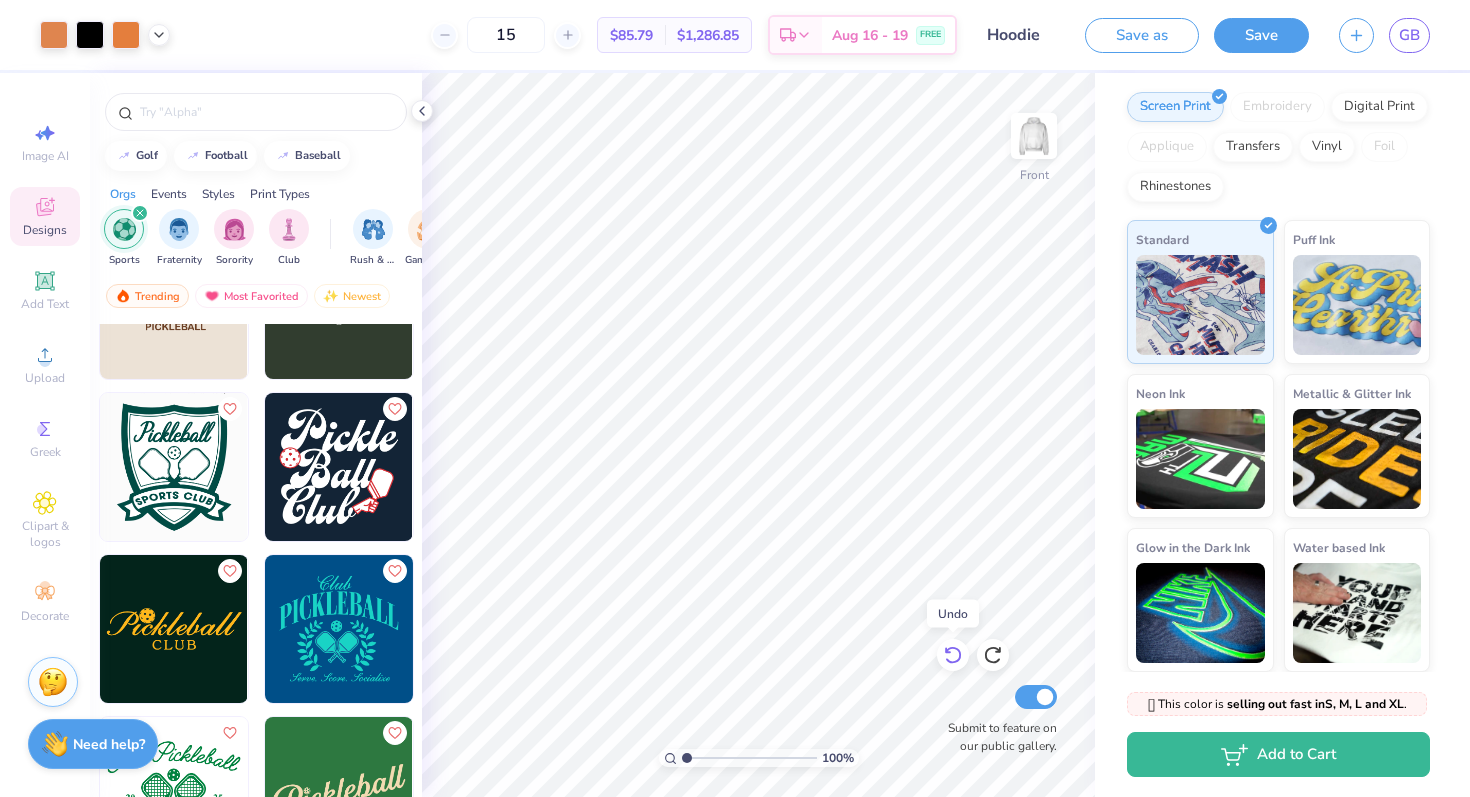 click 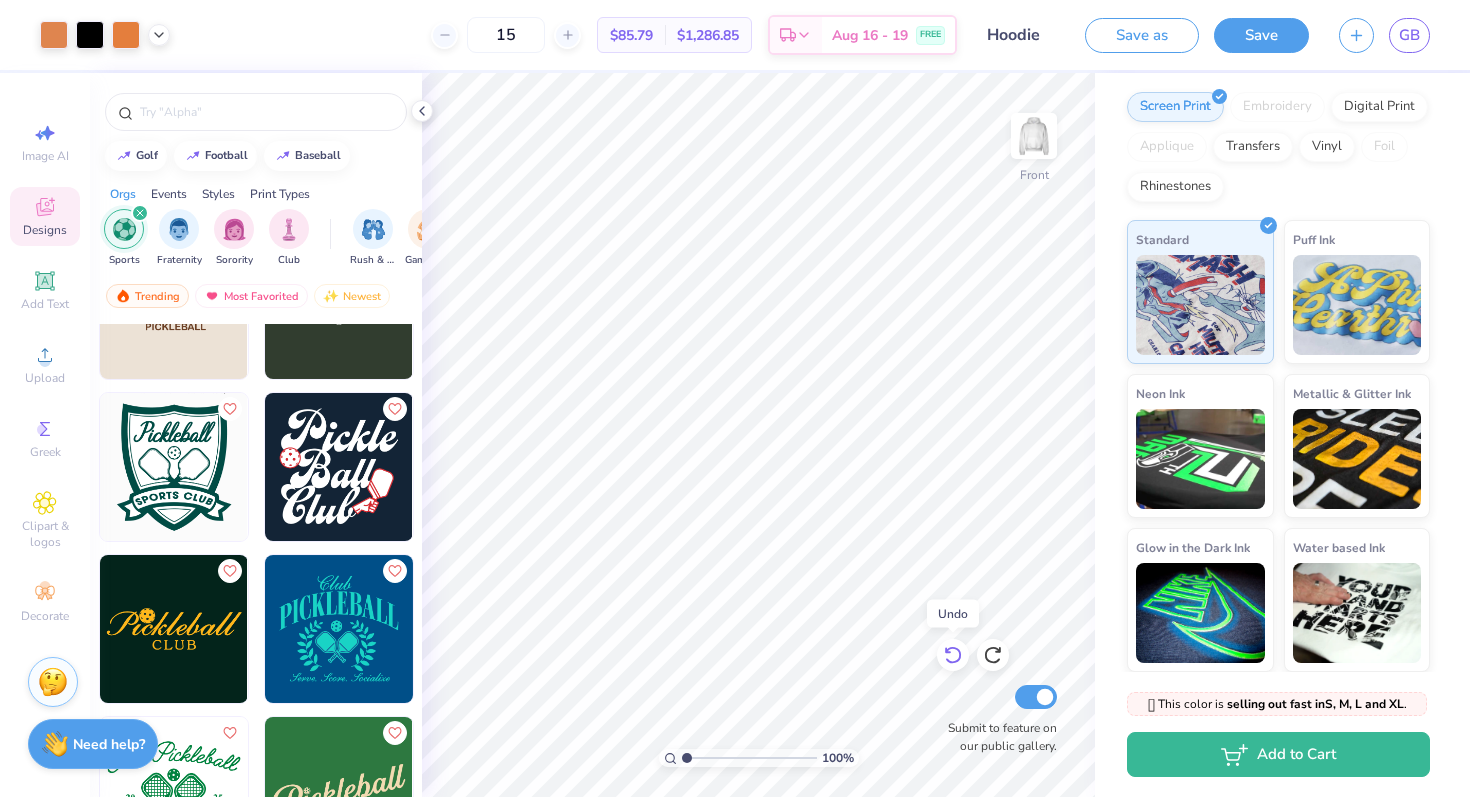 click 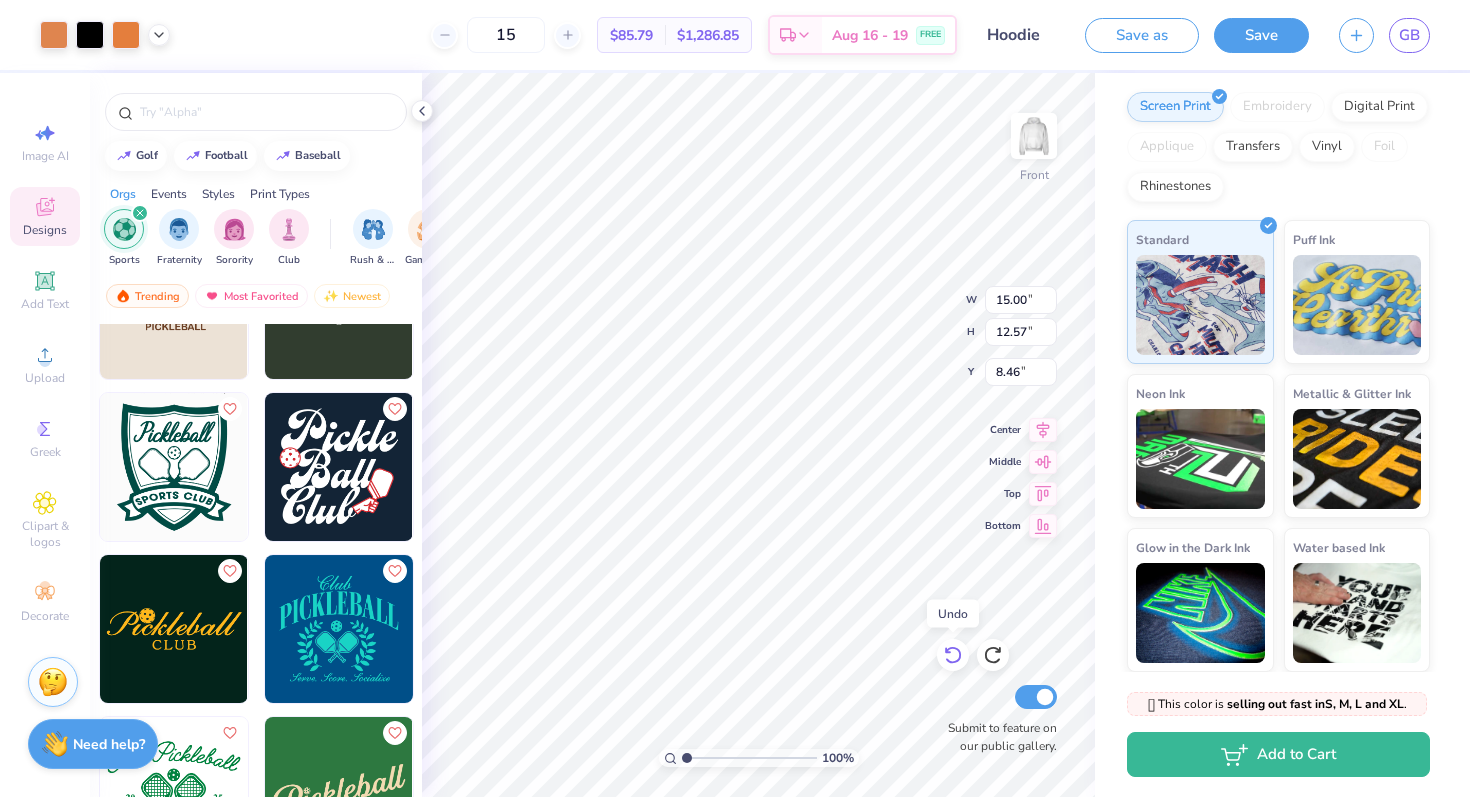 click 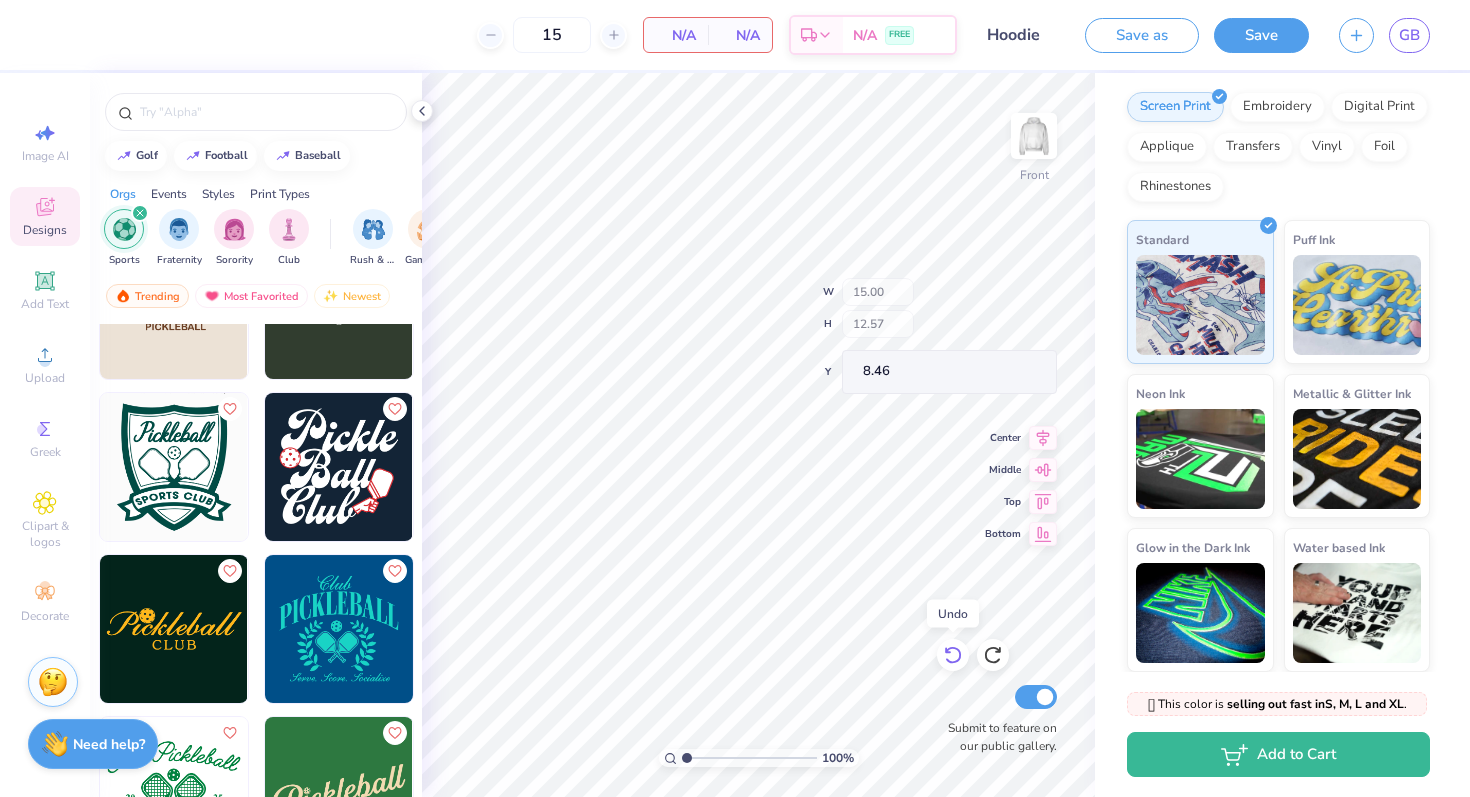 click 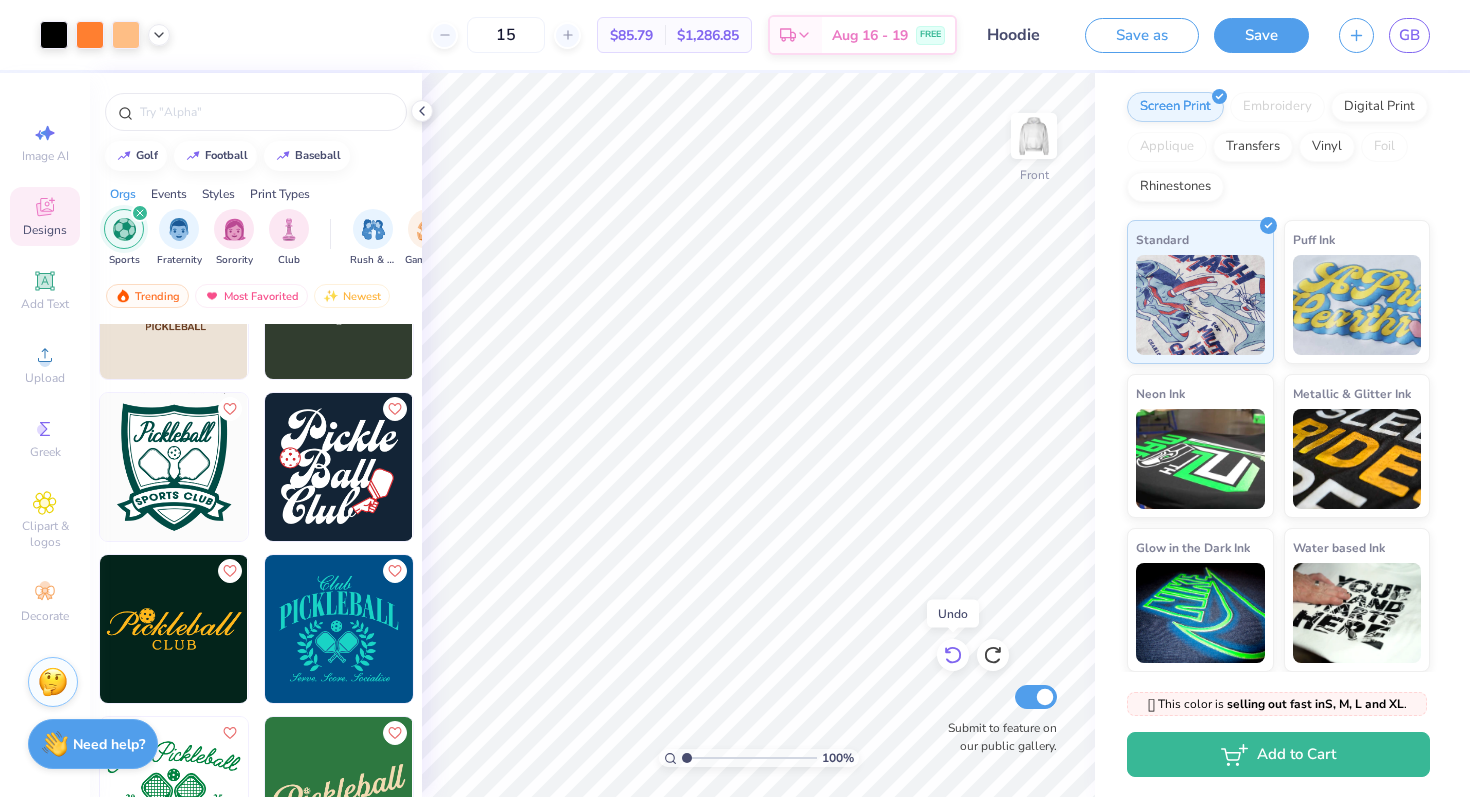 click 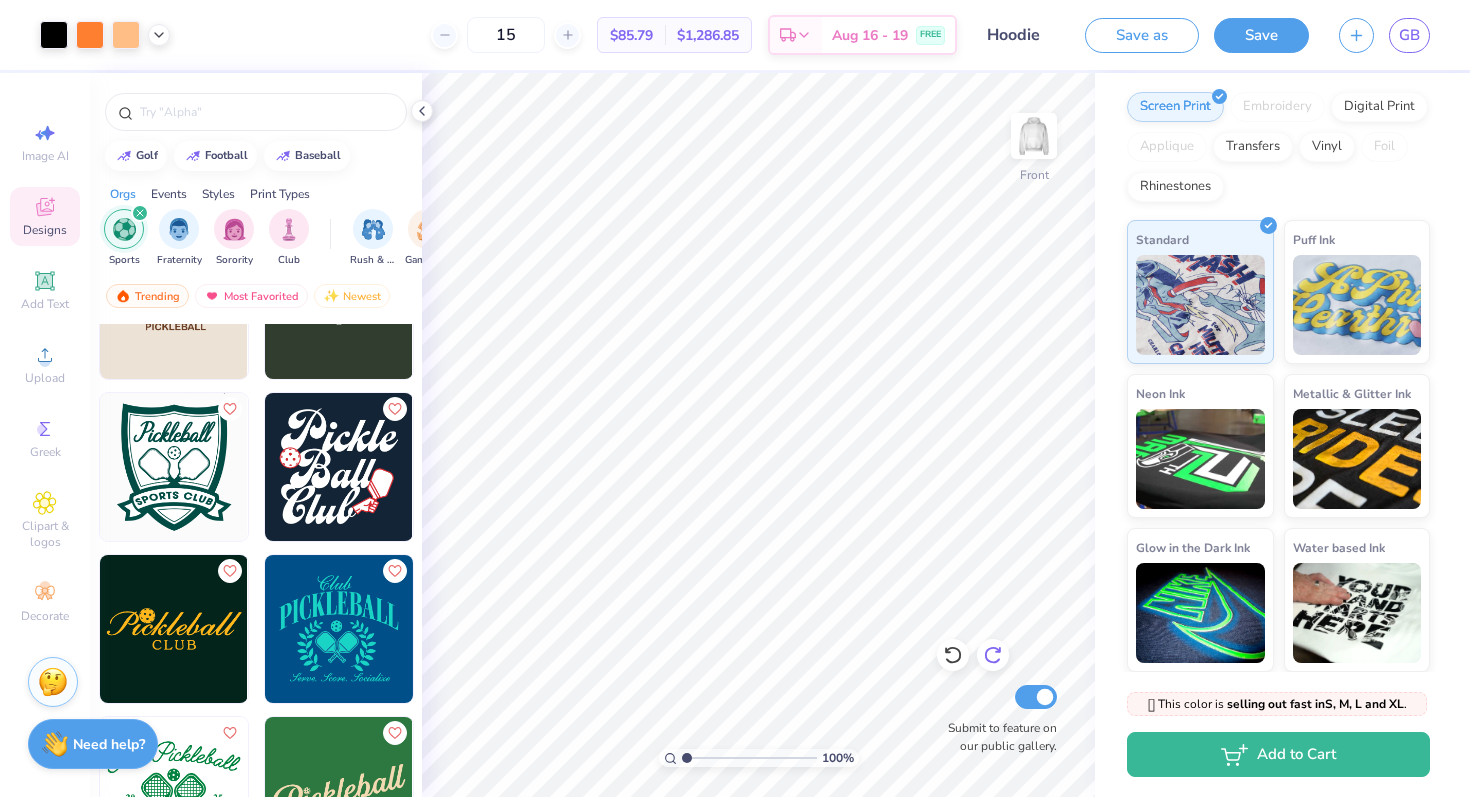 click 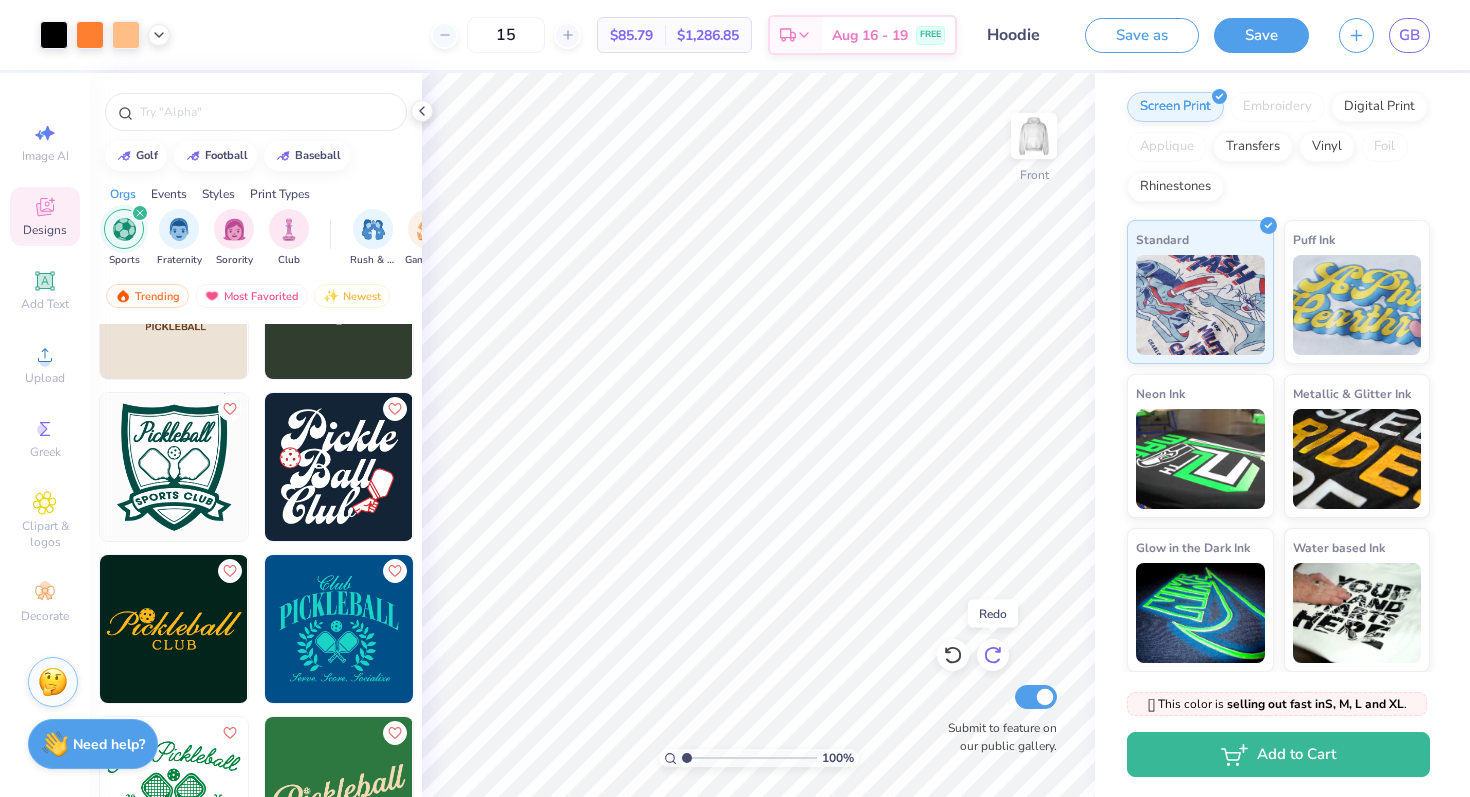 click 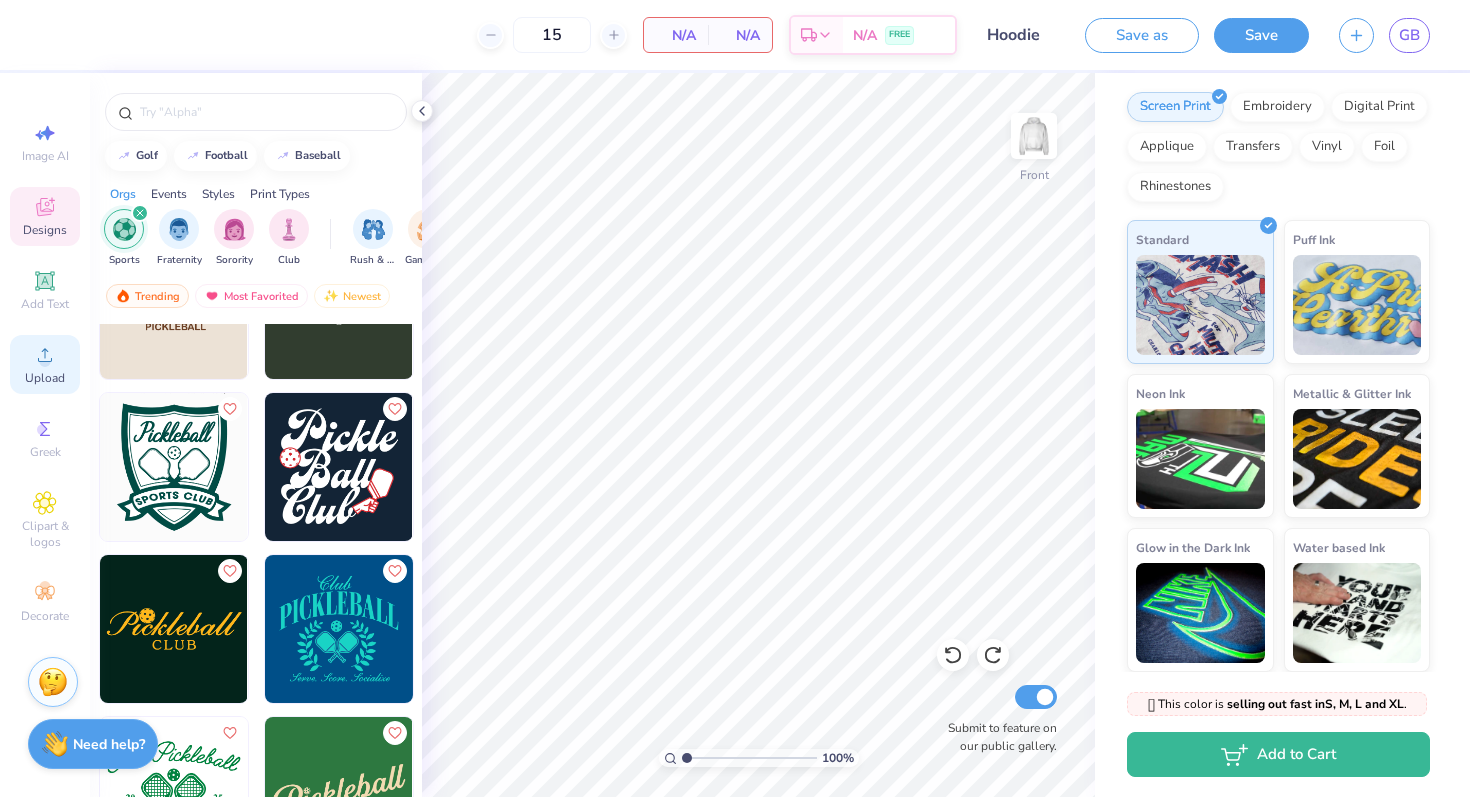 click on "Upload" at bounding box center (45, 378) 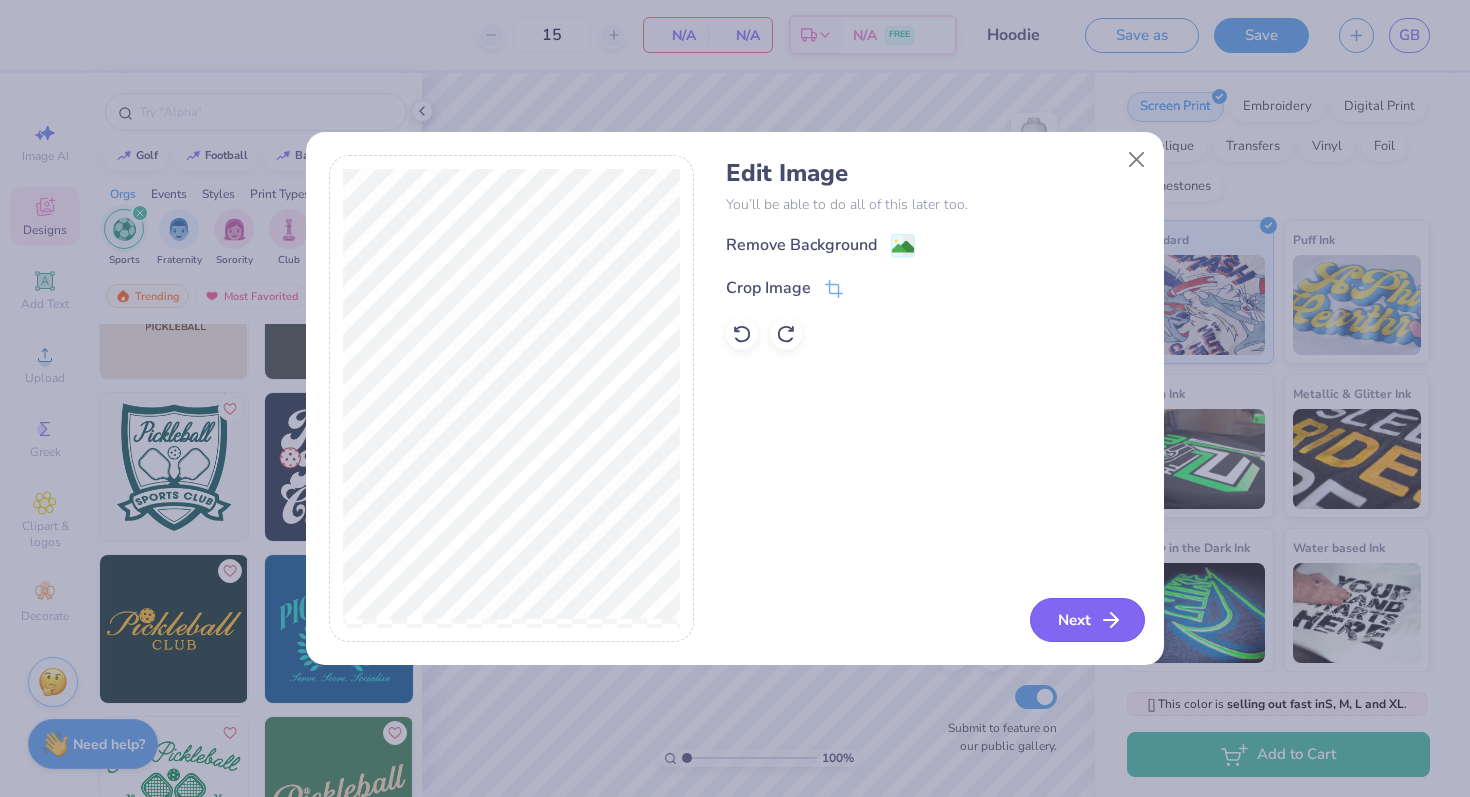click on "Next" at bounding box center (1087, 620) 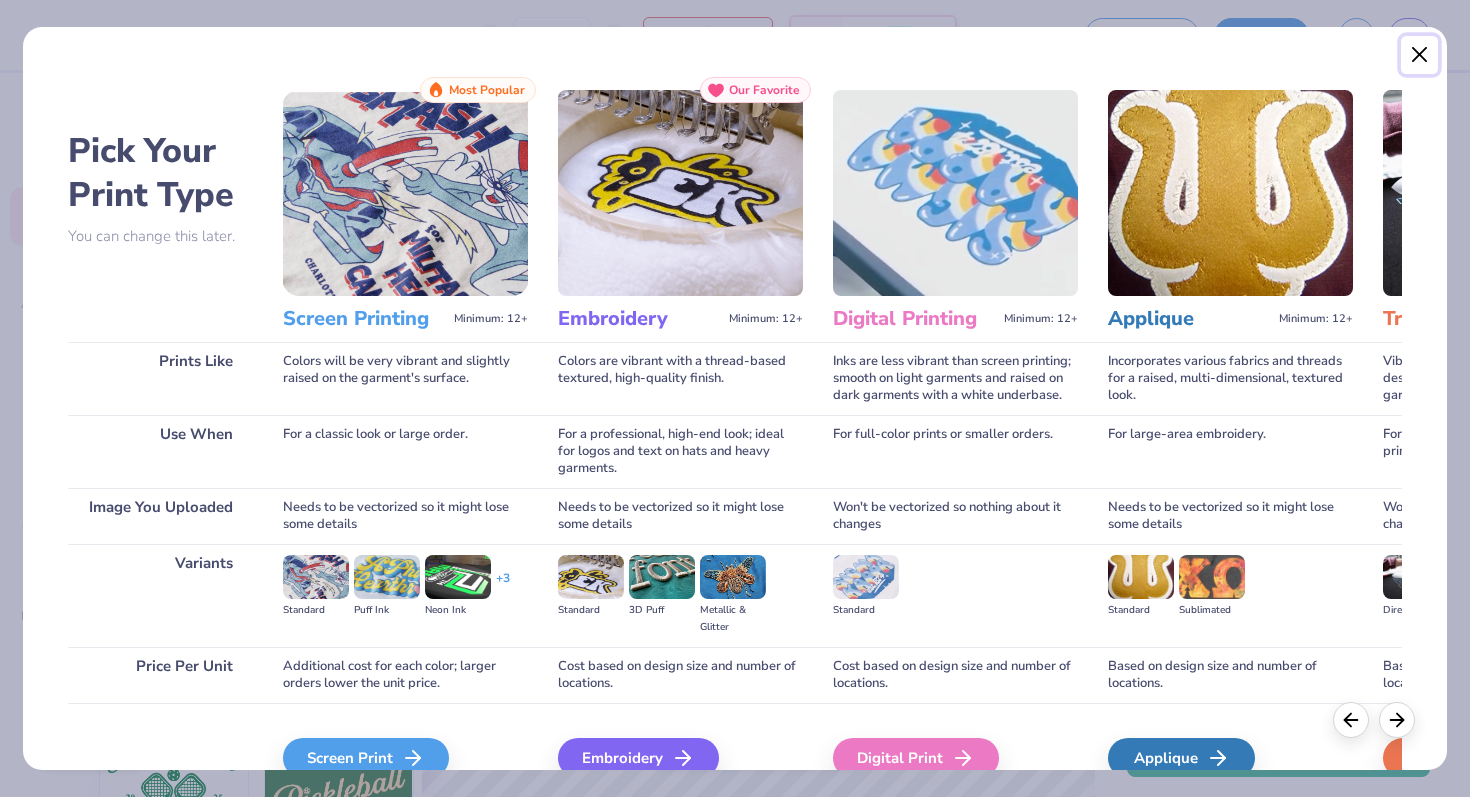click at bounding box center (1420, 55) 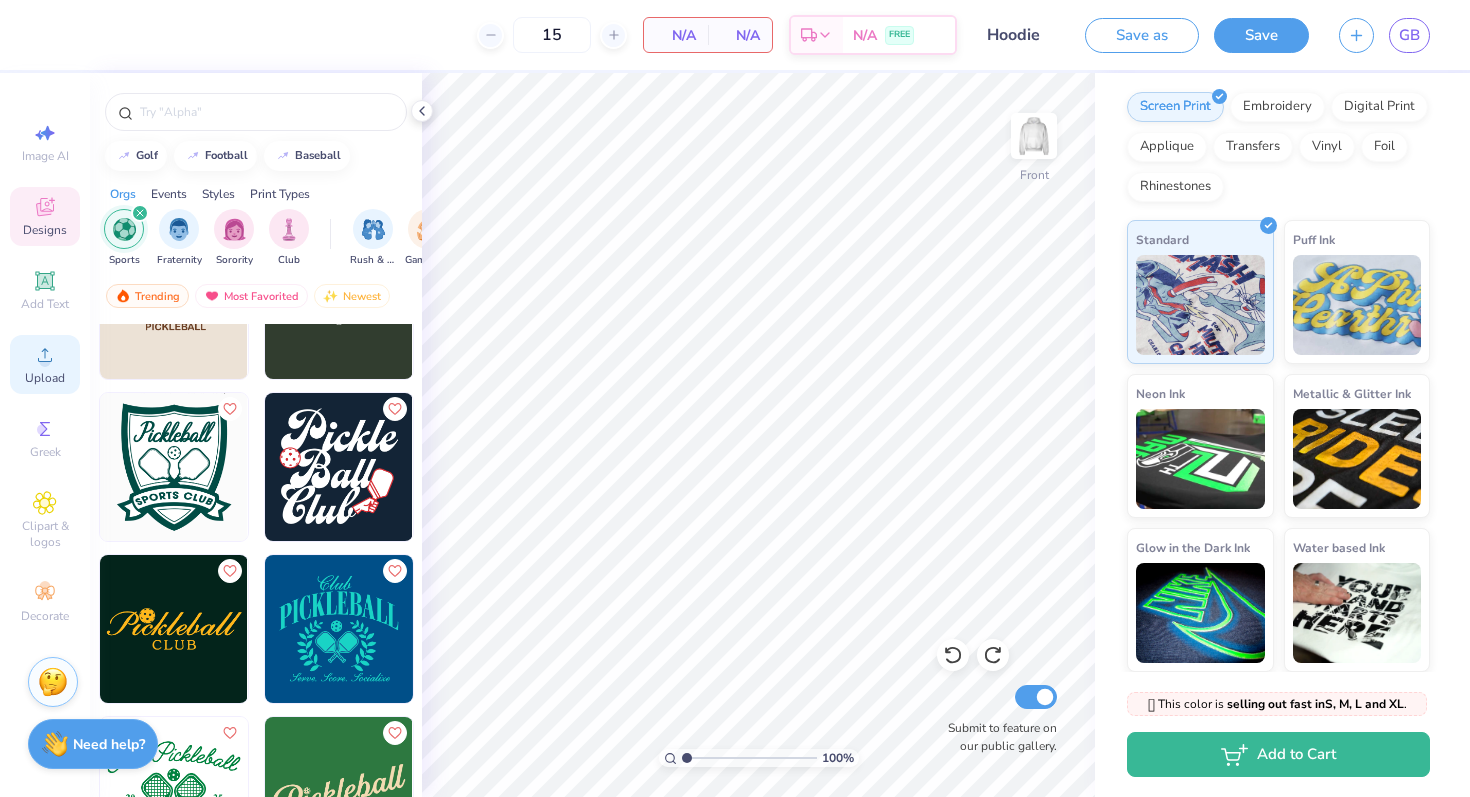 click on "Upload" at bounding box center [45, 378] 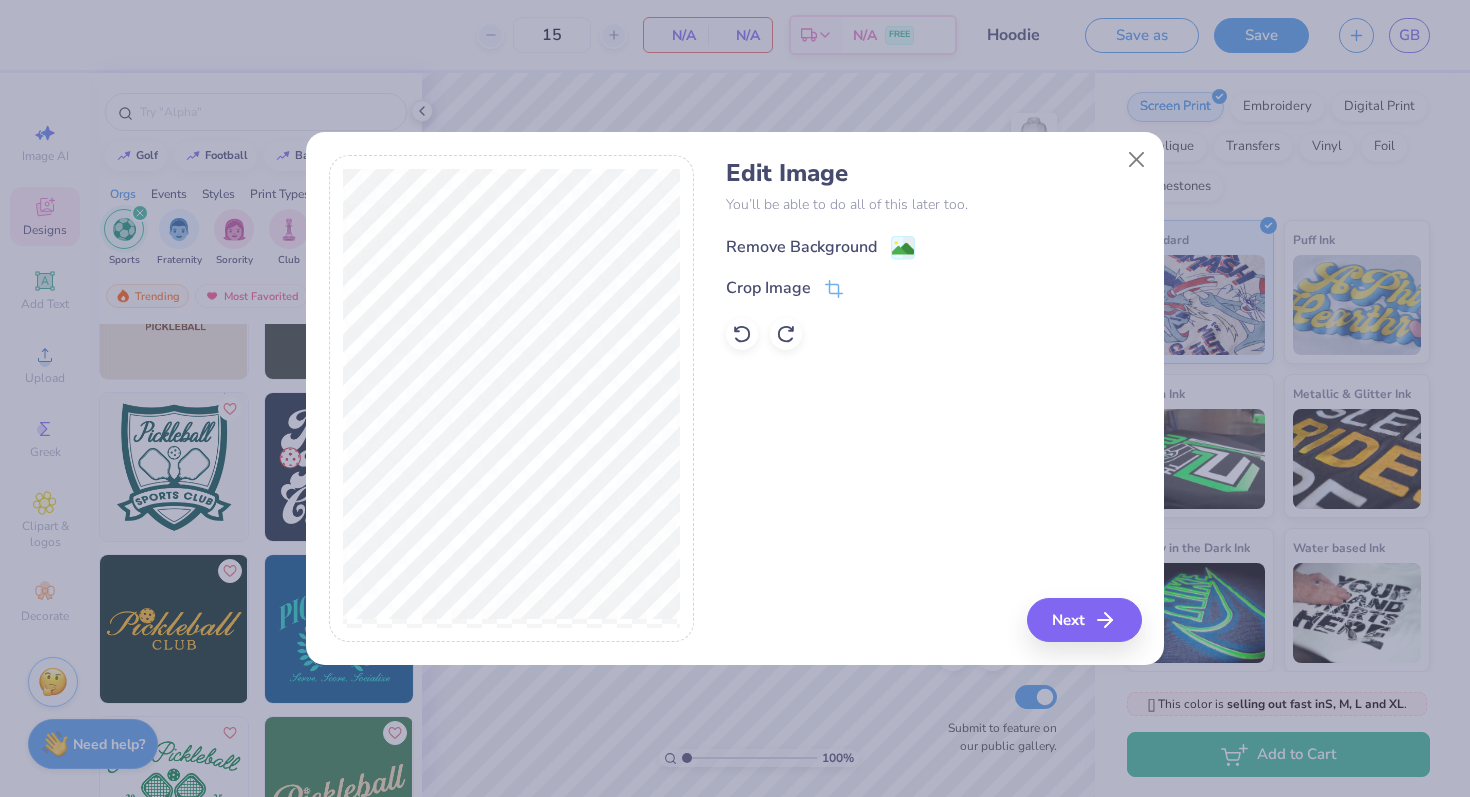 click on "Remove Background" at bounding box center [801, 247] 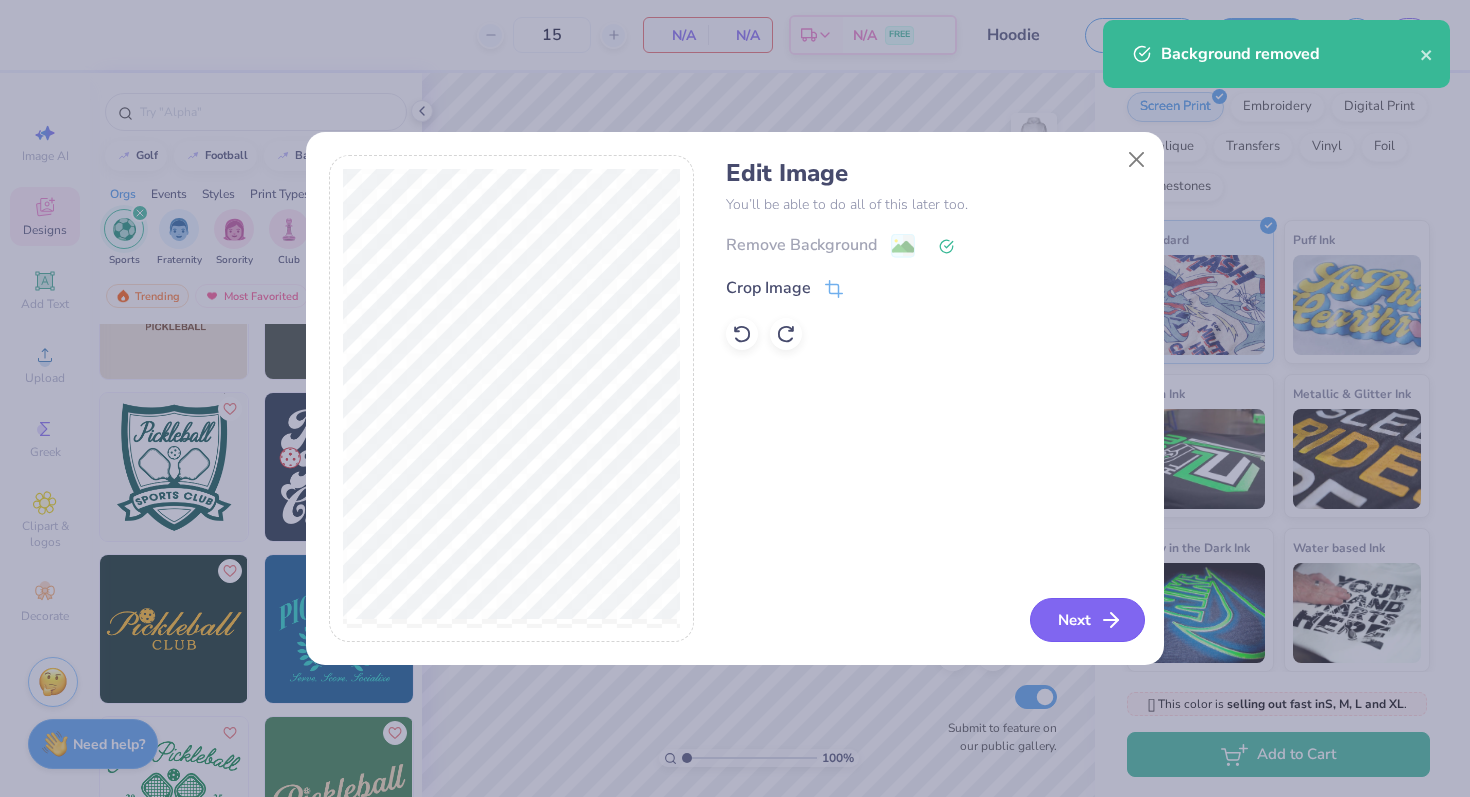 click on "Next" at bounding box center [1087, 620] 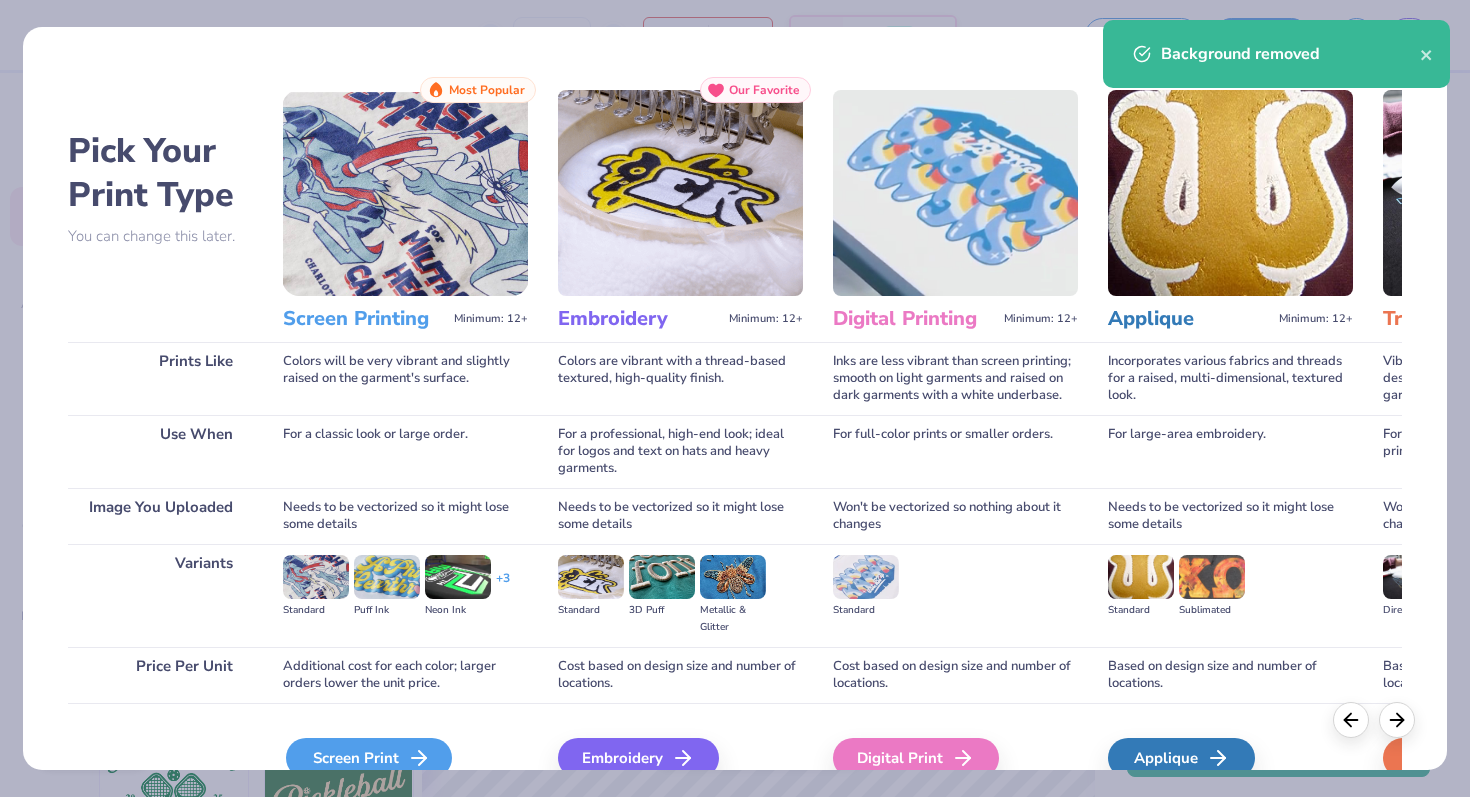 click 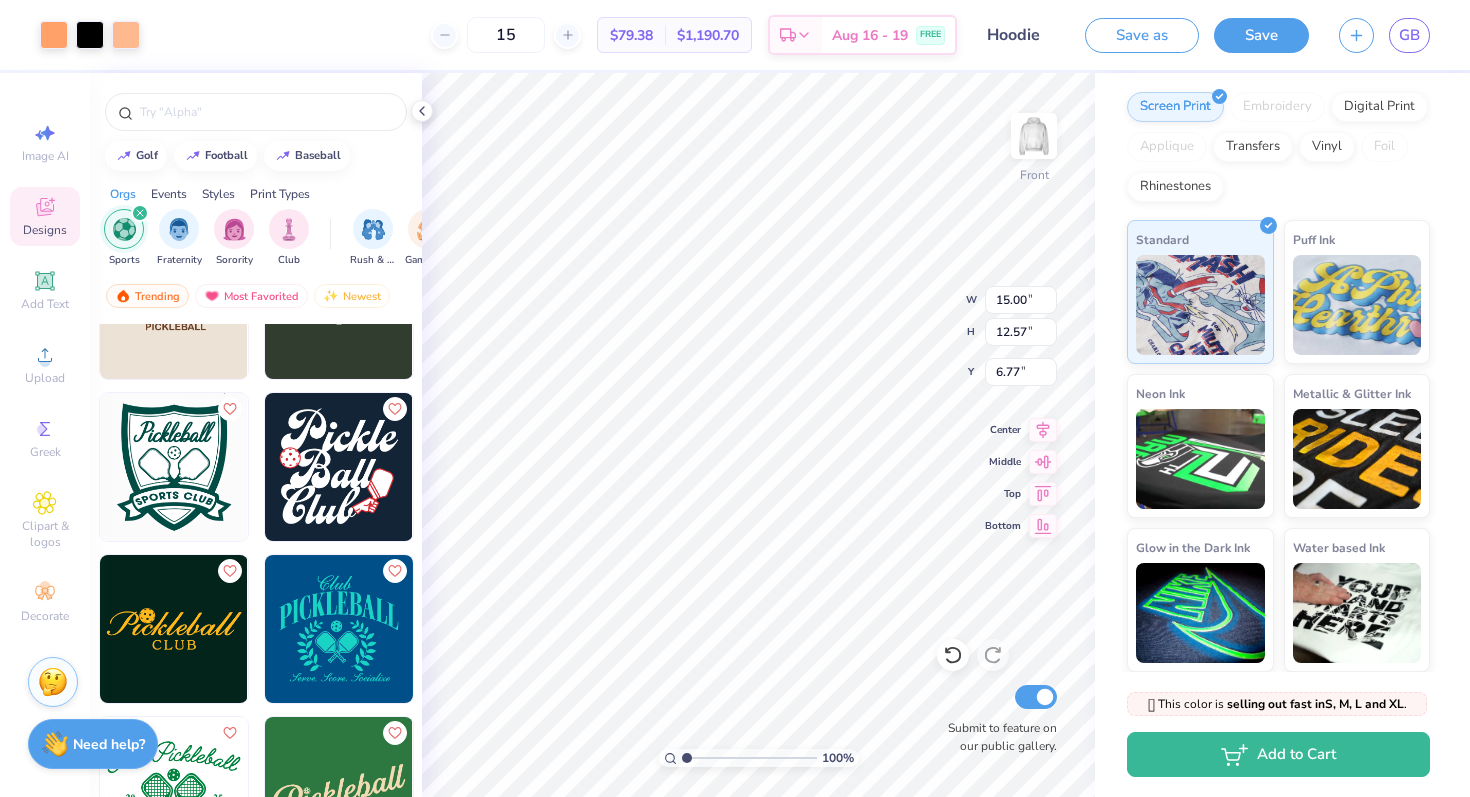 type on "6.77" 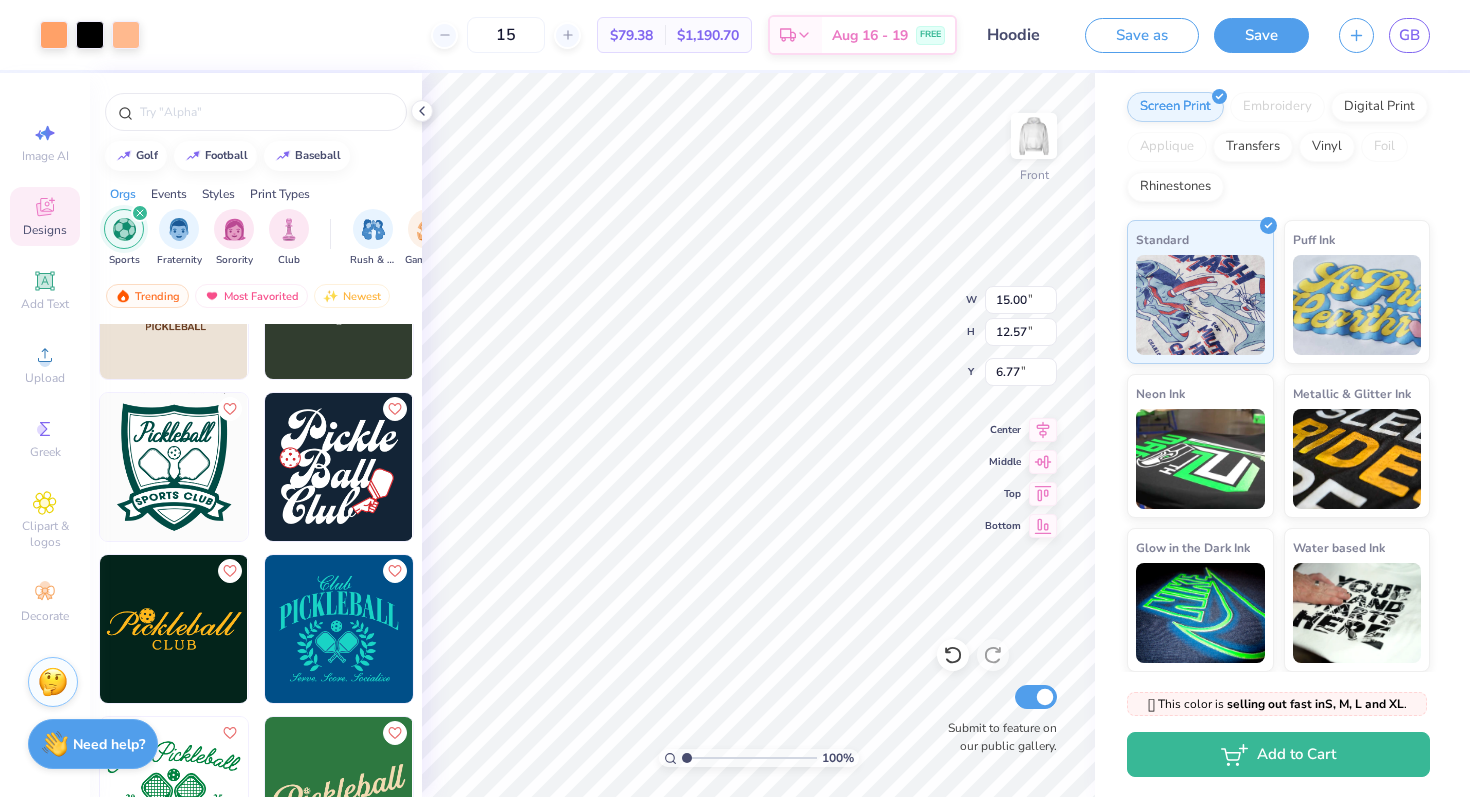 type on "7.06" 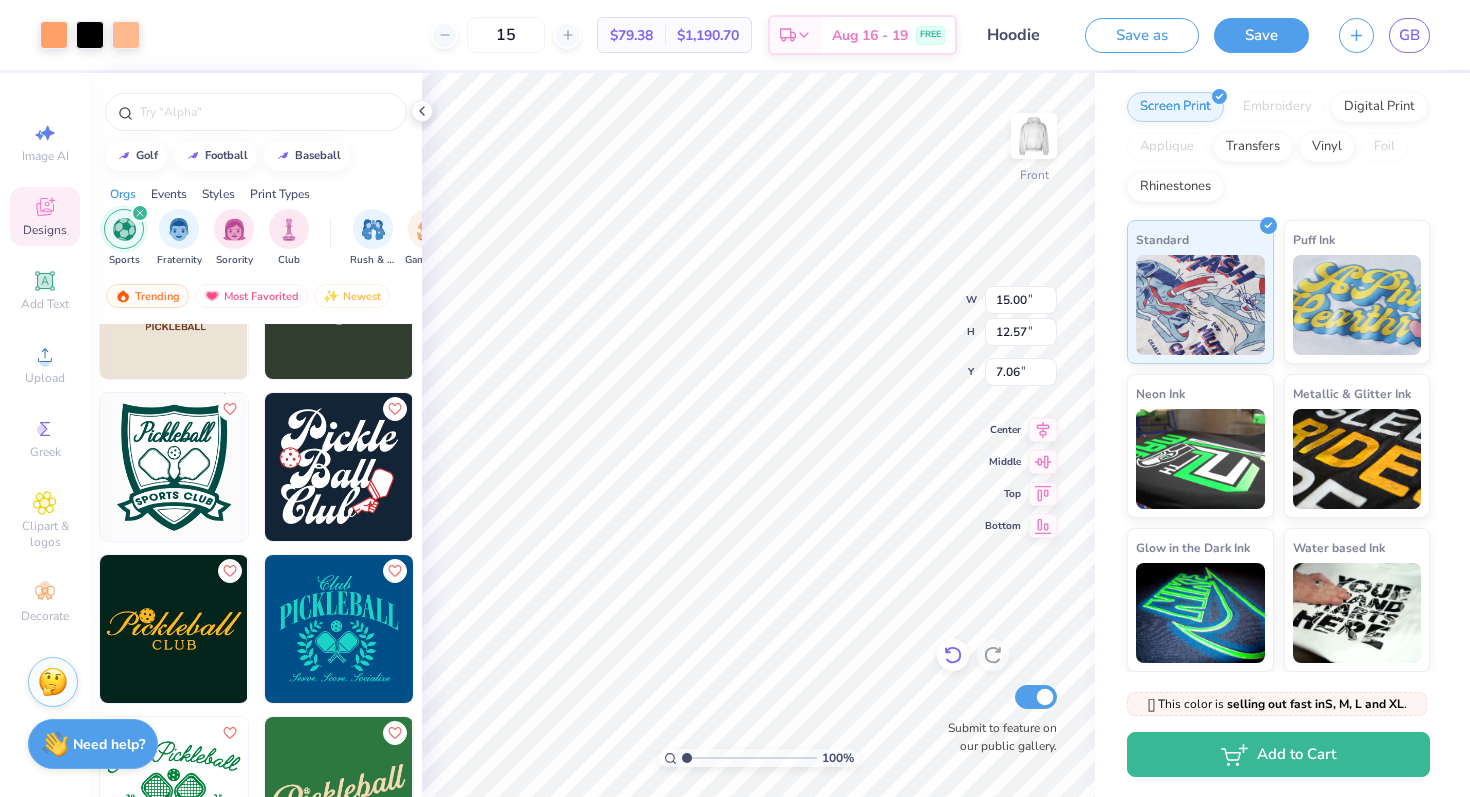 type on "6.72" 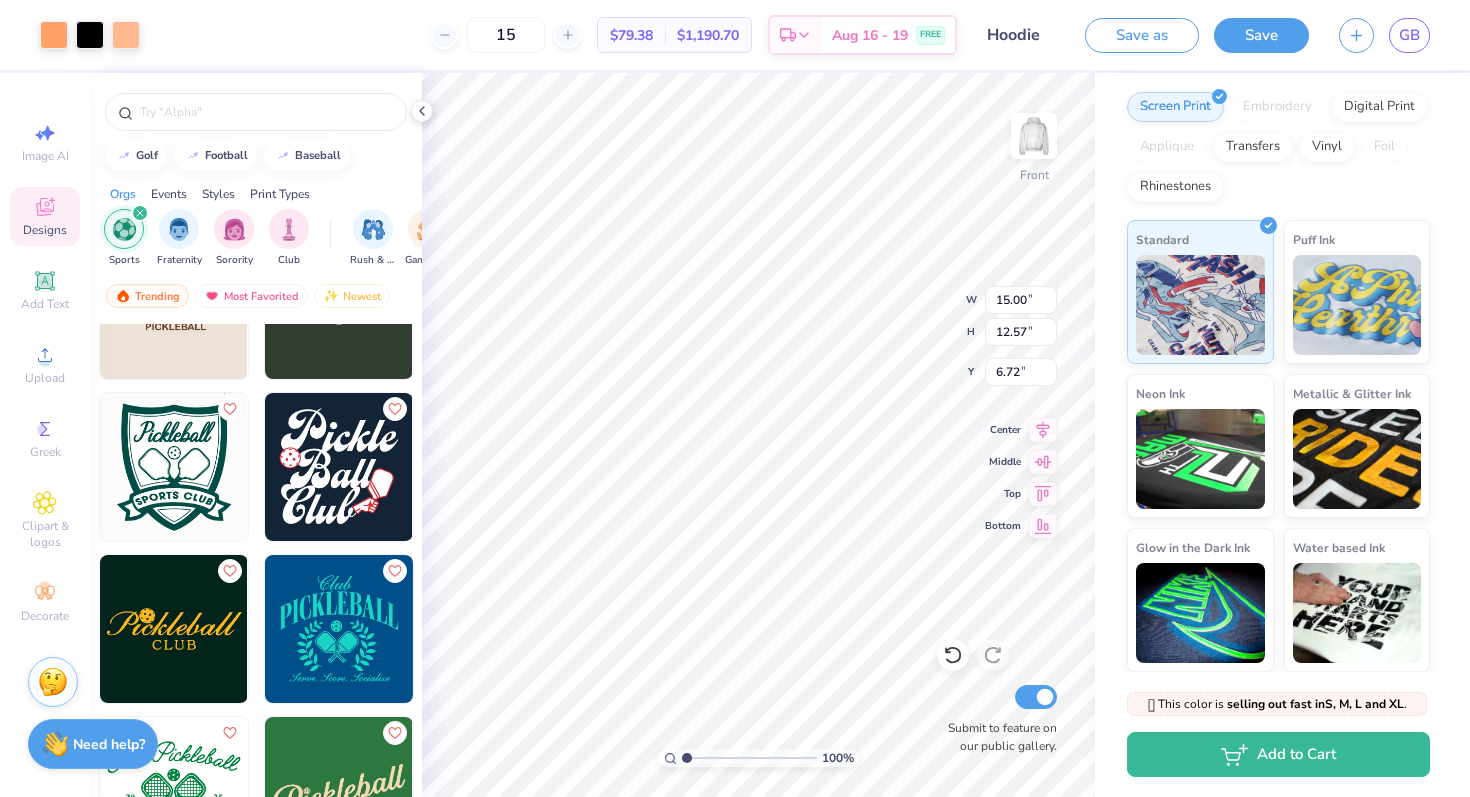 click on "# 504289A Original Proof Fresh Prints Boston Heavyweight Hoodie Fresh Prints # FP87 Minimum Order:  12 +   Print Type Screen Print Embroidery Digital Print Applique Transfers Vinyl Foil Rhinestones Standard Puff Ink Neon Ink Metallic & Glitter Ink Glow in the Dark Ink Water based Ink" at bounding box center [1282, 243] 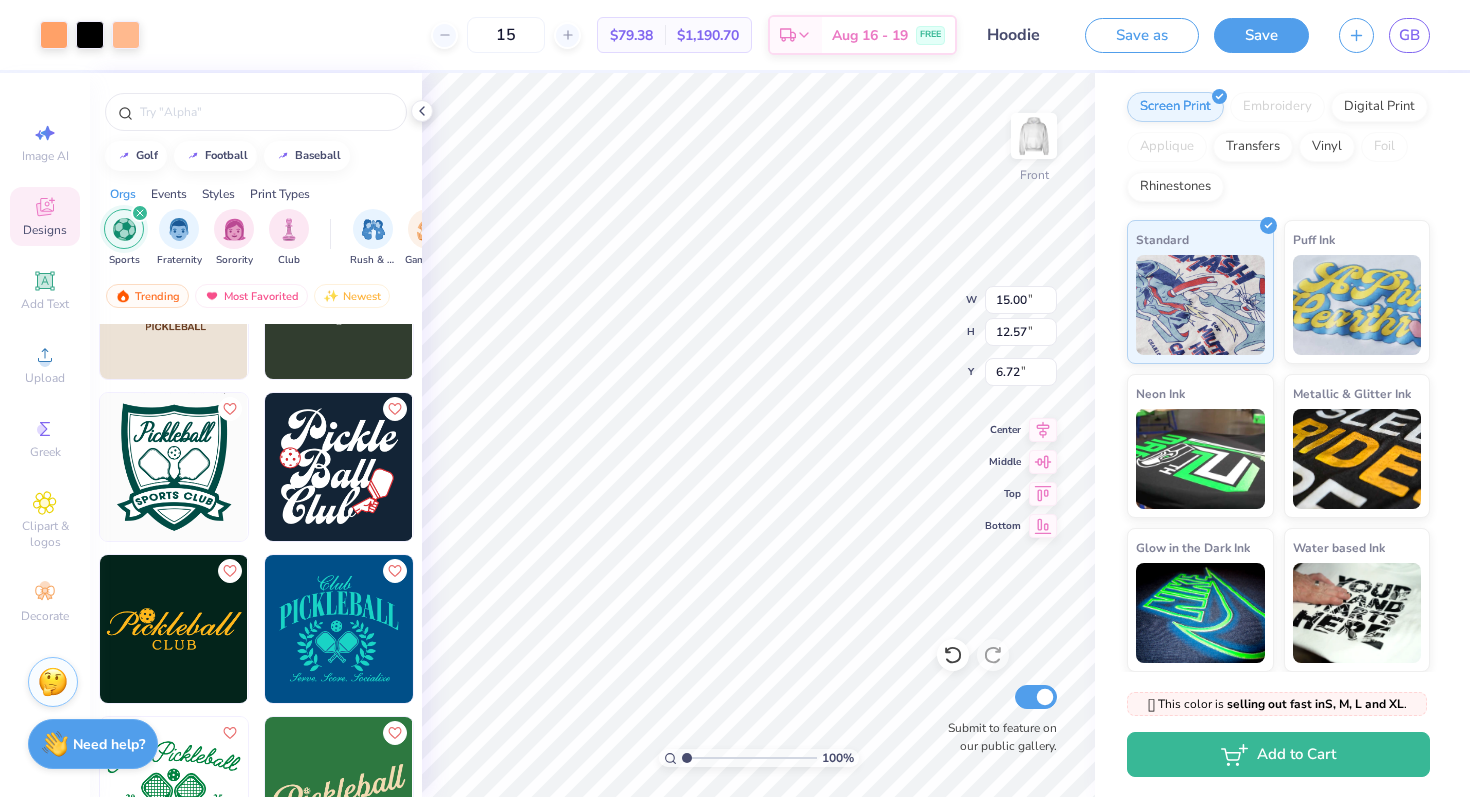 click on "# 504289A Original Proof Fresh Prints Boston Heavyweight Hoodie Fresh Prints # FP87 Minimum Order:  12 +   Print Type Screen Print Embroidery Digital Print Applique Transfers Vinyl Foil Rhinestones Standard Puff Ink Neon Ink Metallic & Glitter Ink Glow in the Dark Ink Water based Ink" at bounding box center [1282, 243] 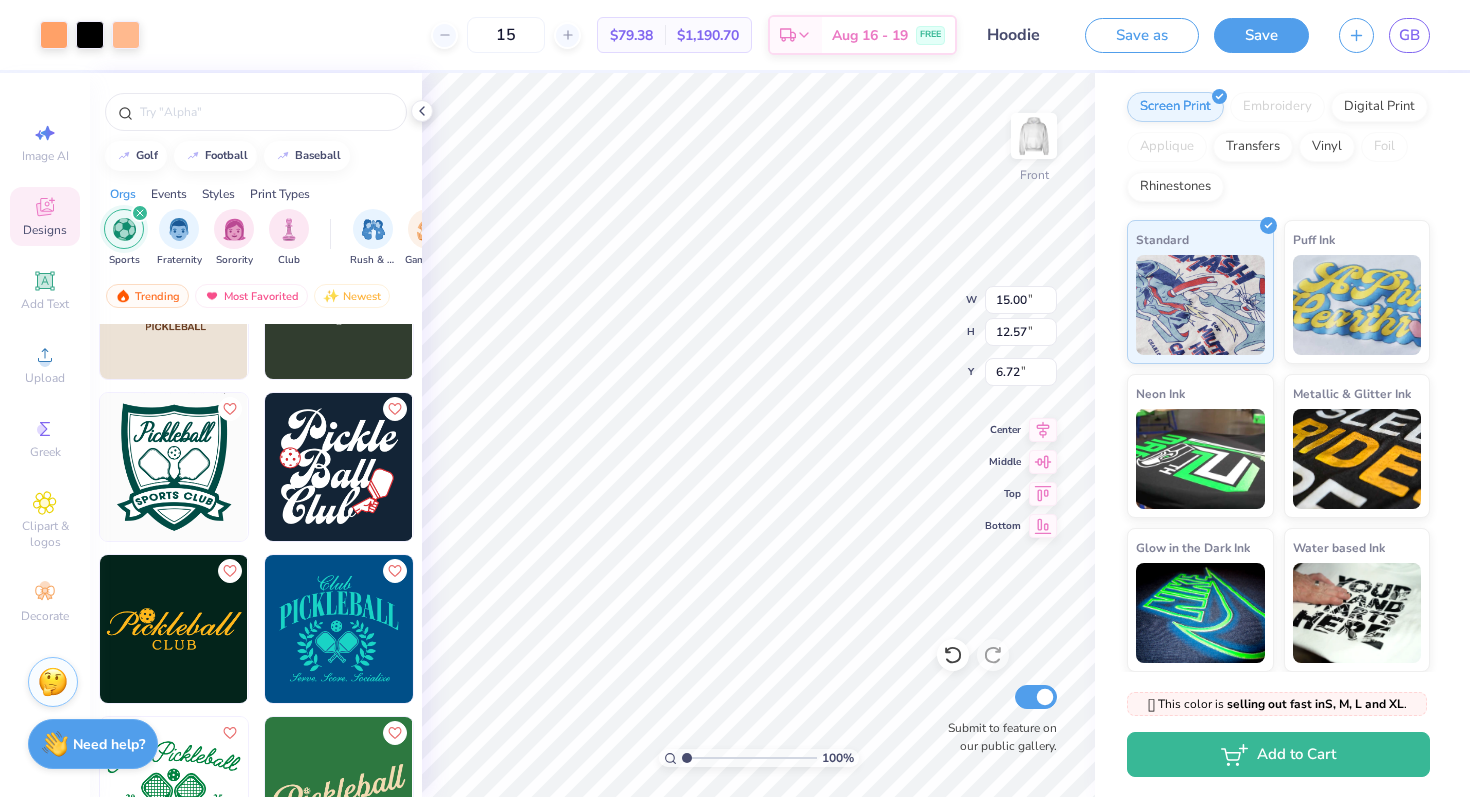 click on "# 504289A Original Proof Fresh Prints Boston Heavyweight Hoodie Fresh Prints # FP87 Minimum Order:  12 +   Print Type Screen Print Embroidery Digital Print Applique Transfers Vinyl Foil Rhinestones Standard Puff Ink Neon Ink Metallic & Glitter Ink Glow in the Dark Ink Water based Ink" at bounding box center (1282, 243) 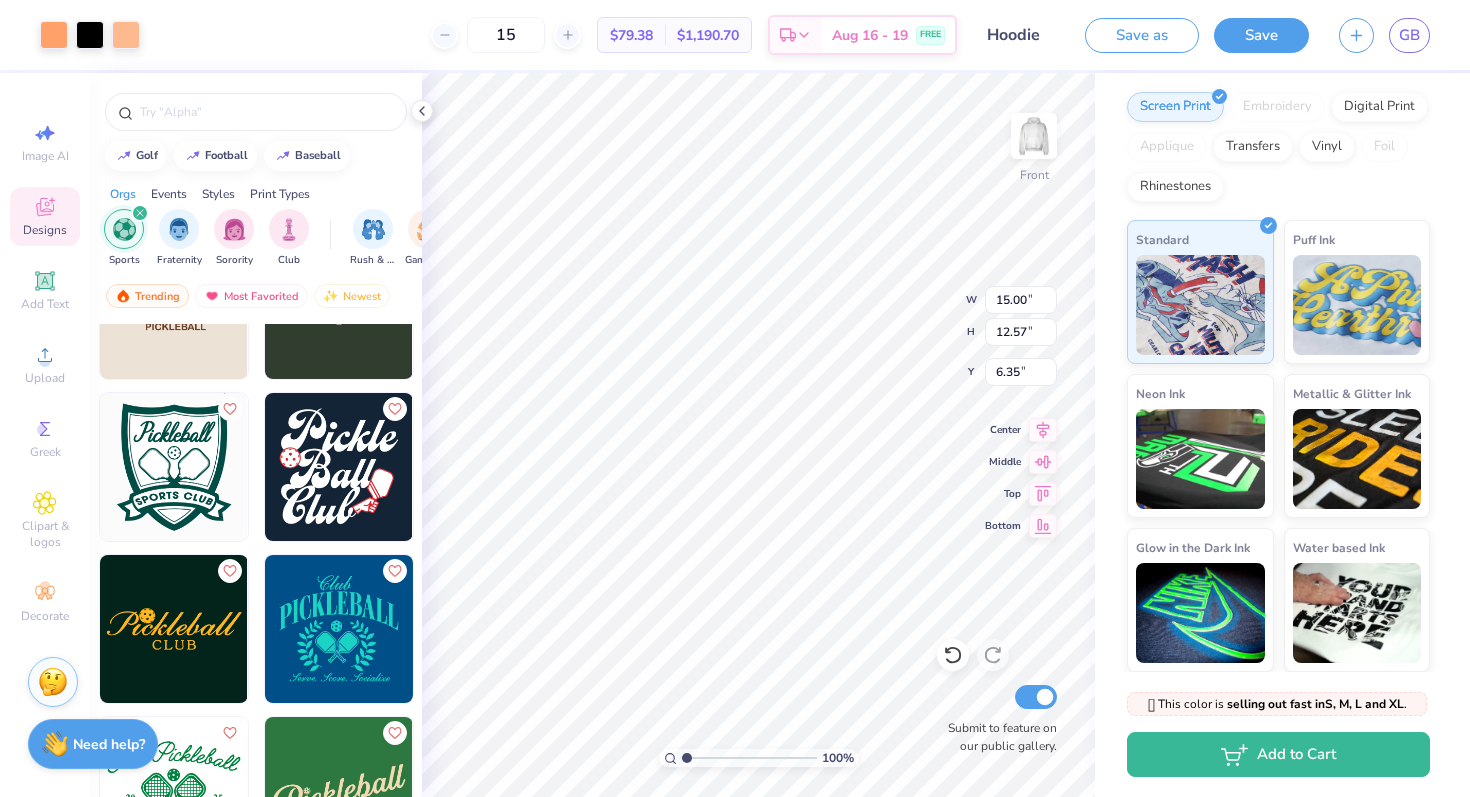 type on "6.40" 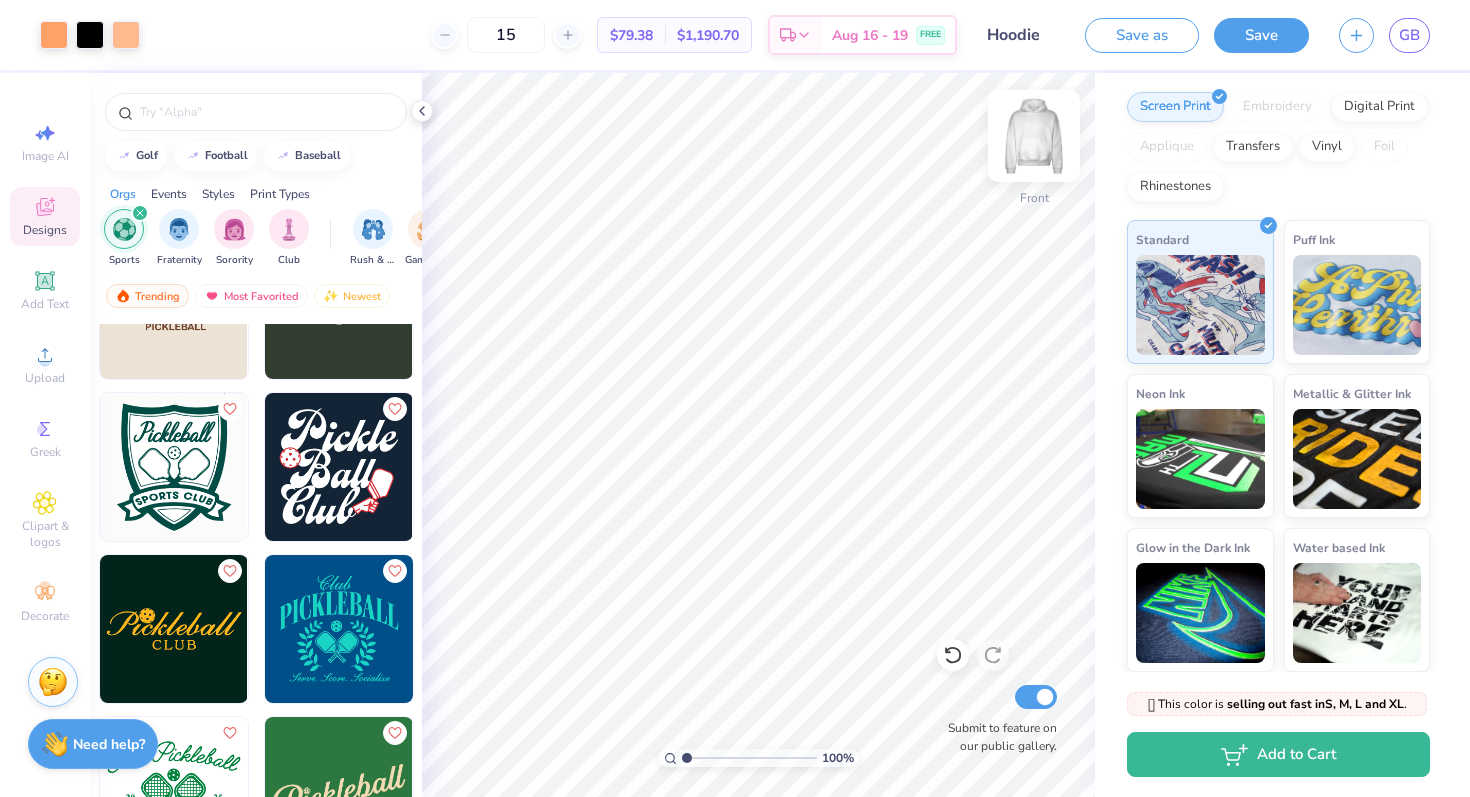 click at bounding box center [1034, 136] 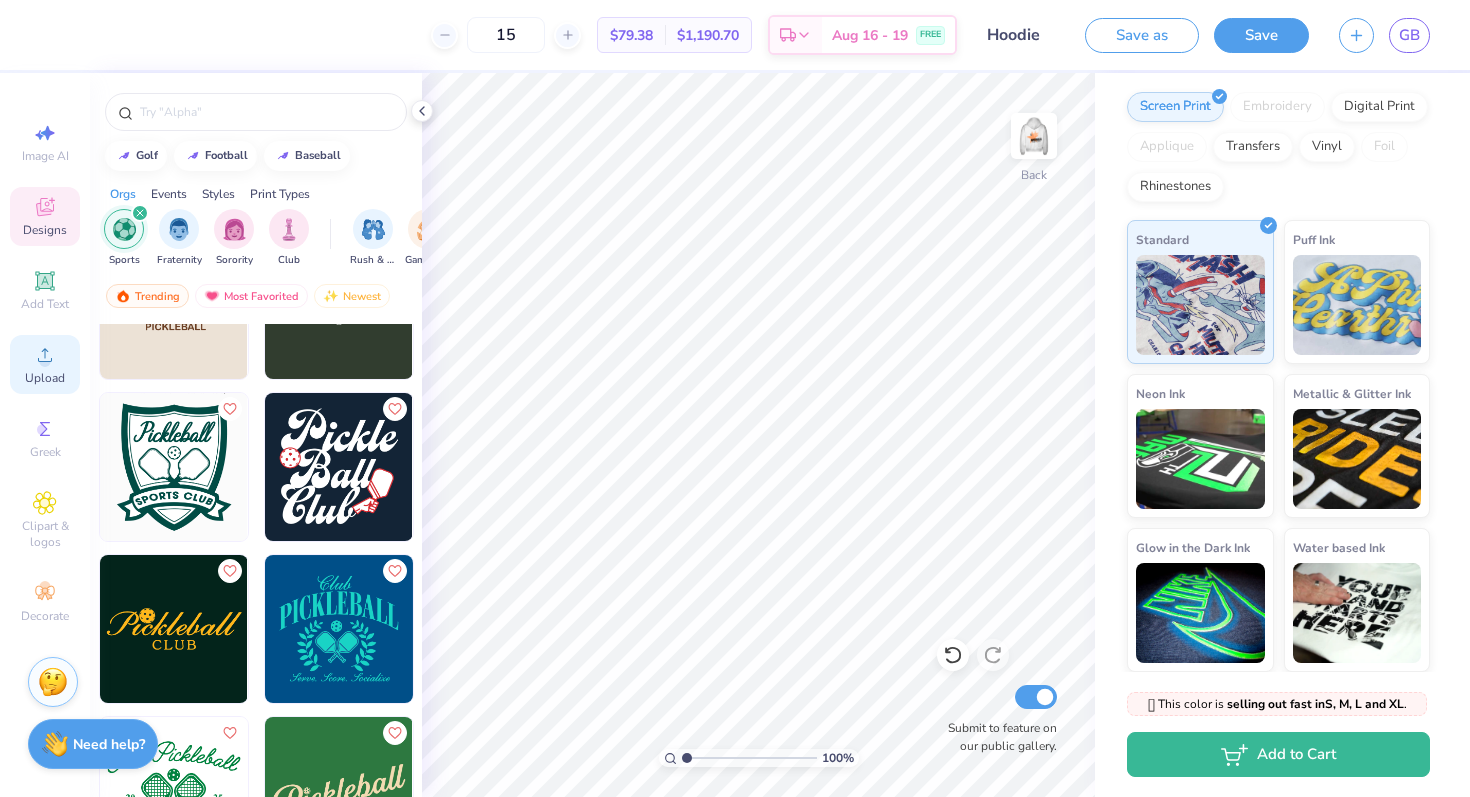 click 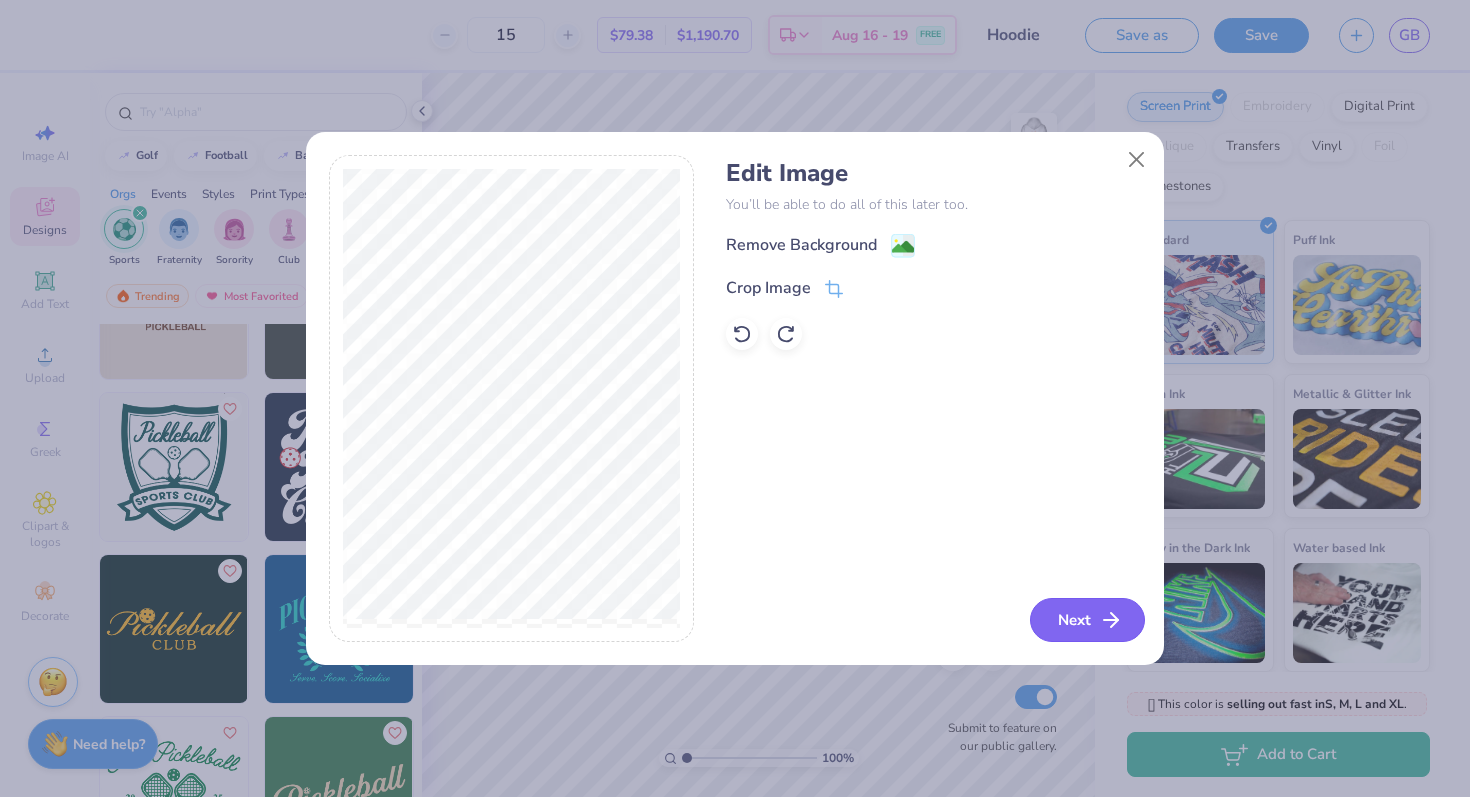 click 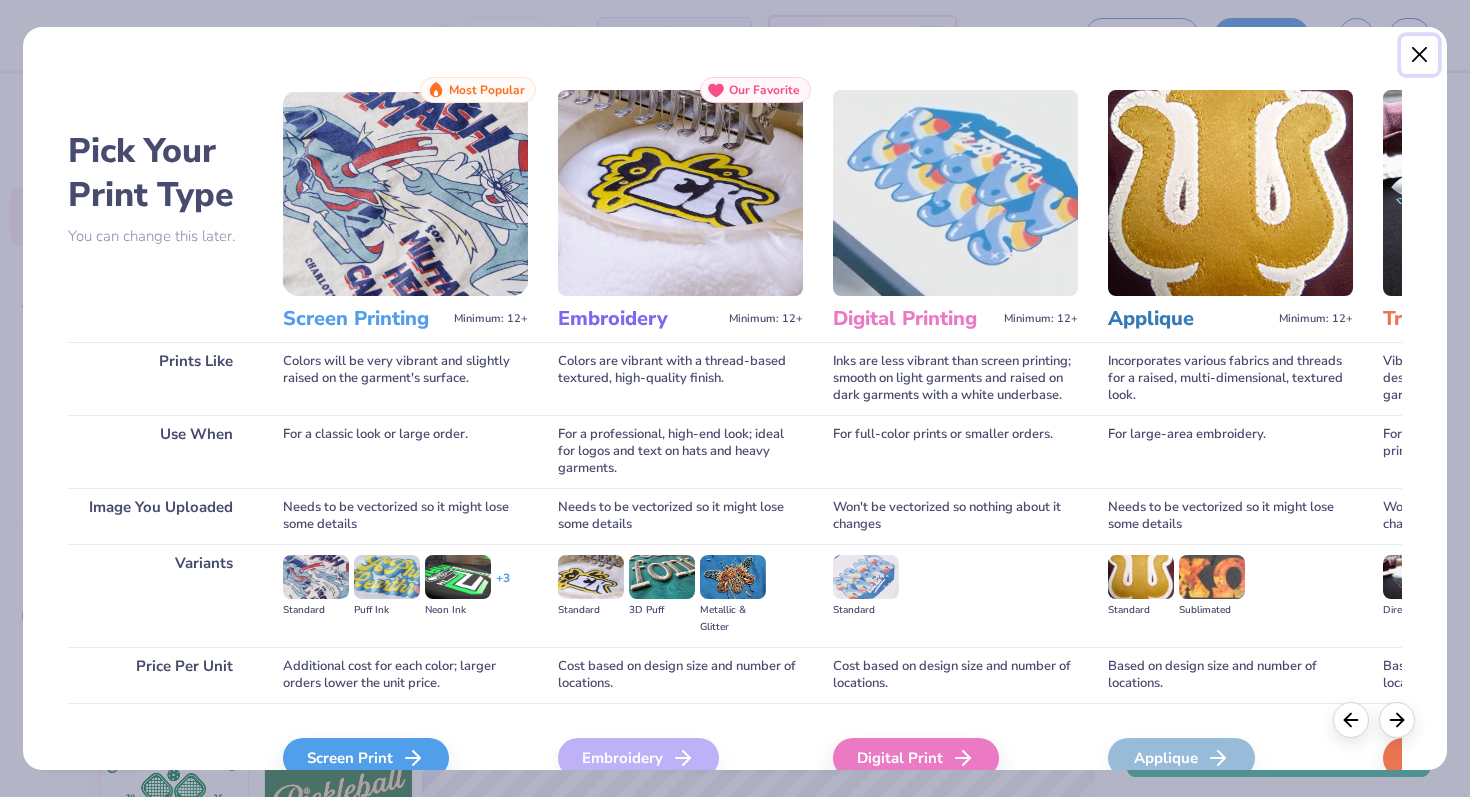 click at bounding box center [1420, 55] 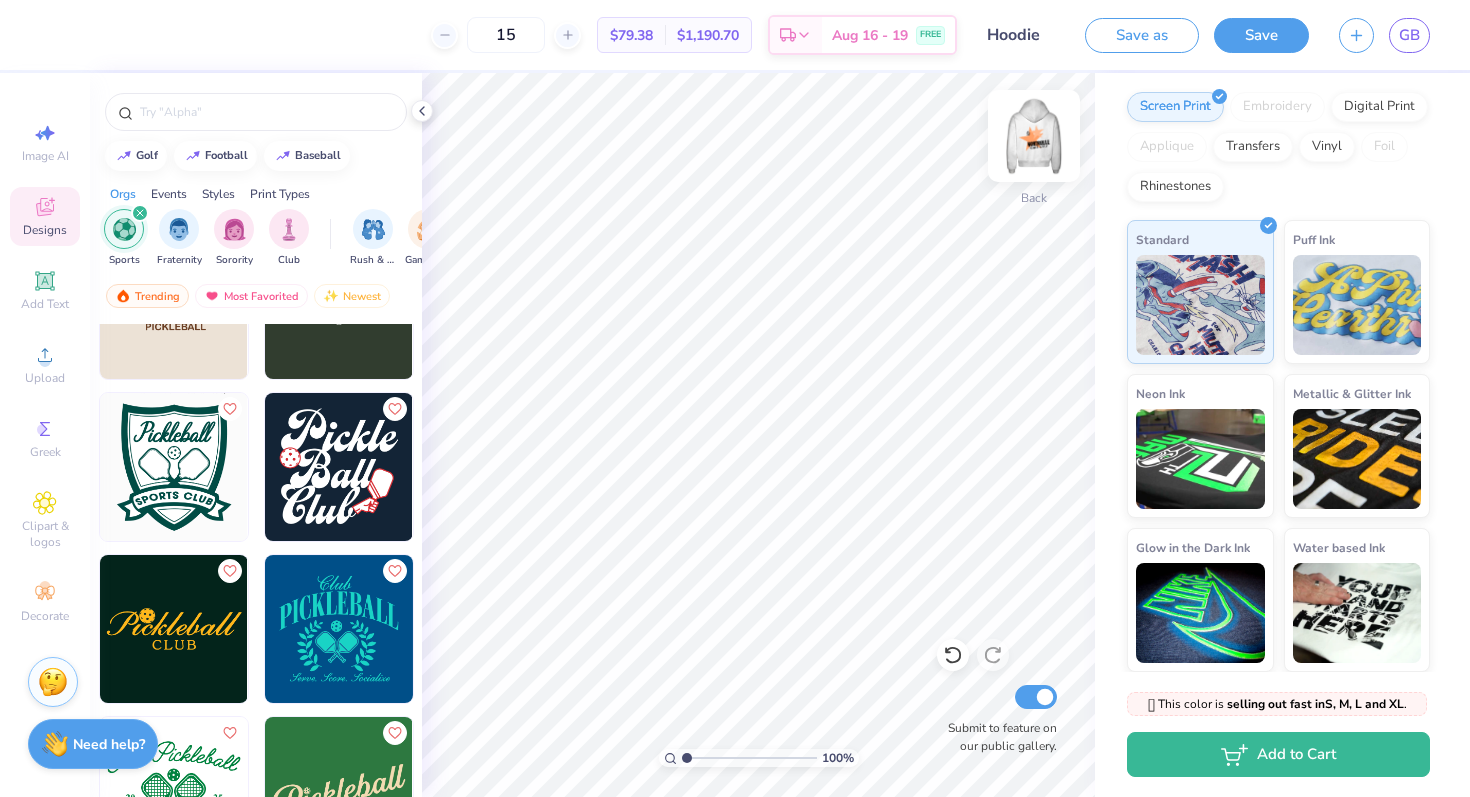 click at bounding box center [1034, 136] 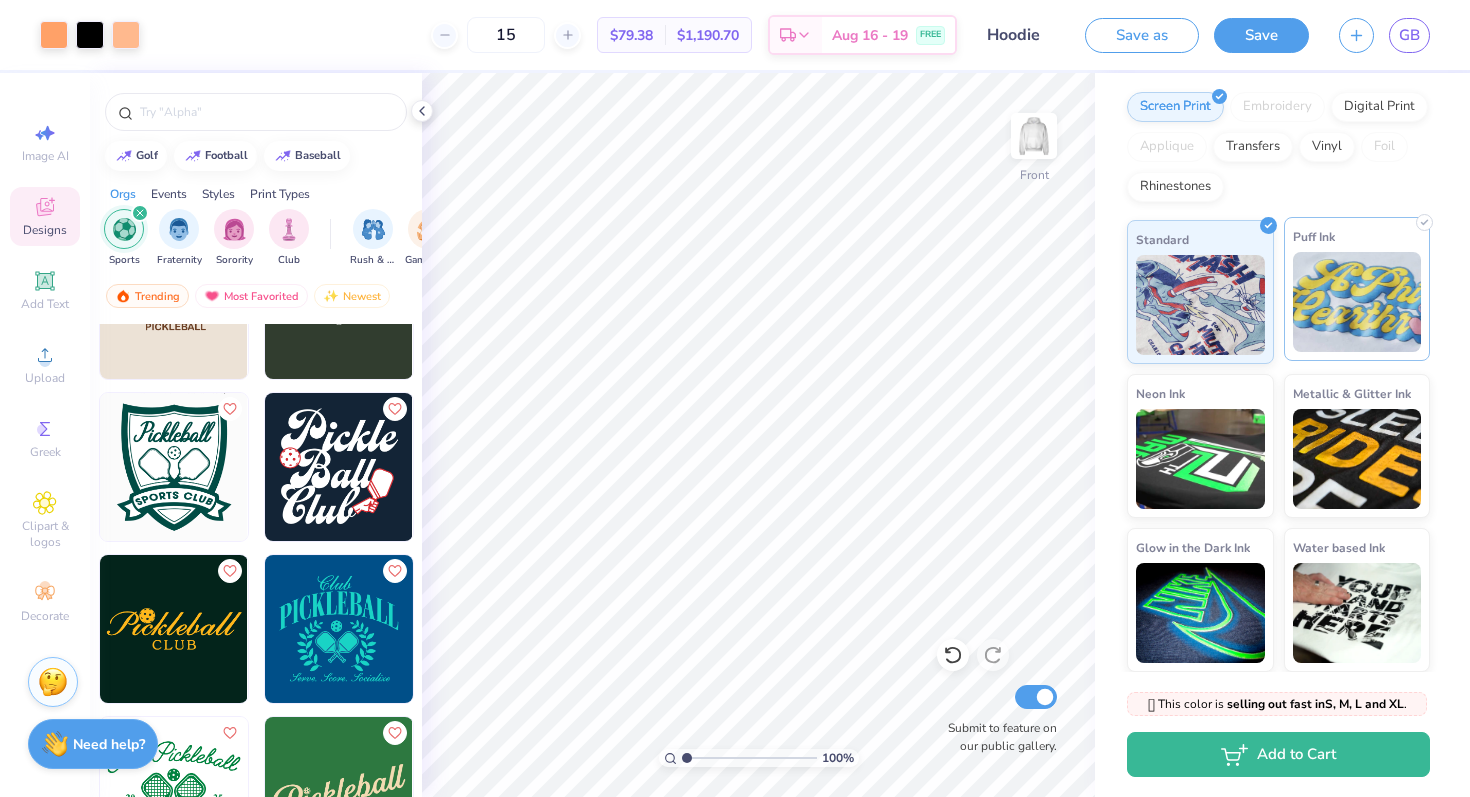 scroll, scrollTop: 0, scrollLeft: 0, axis: both 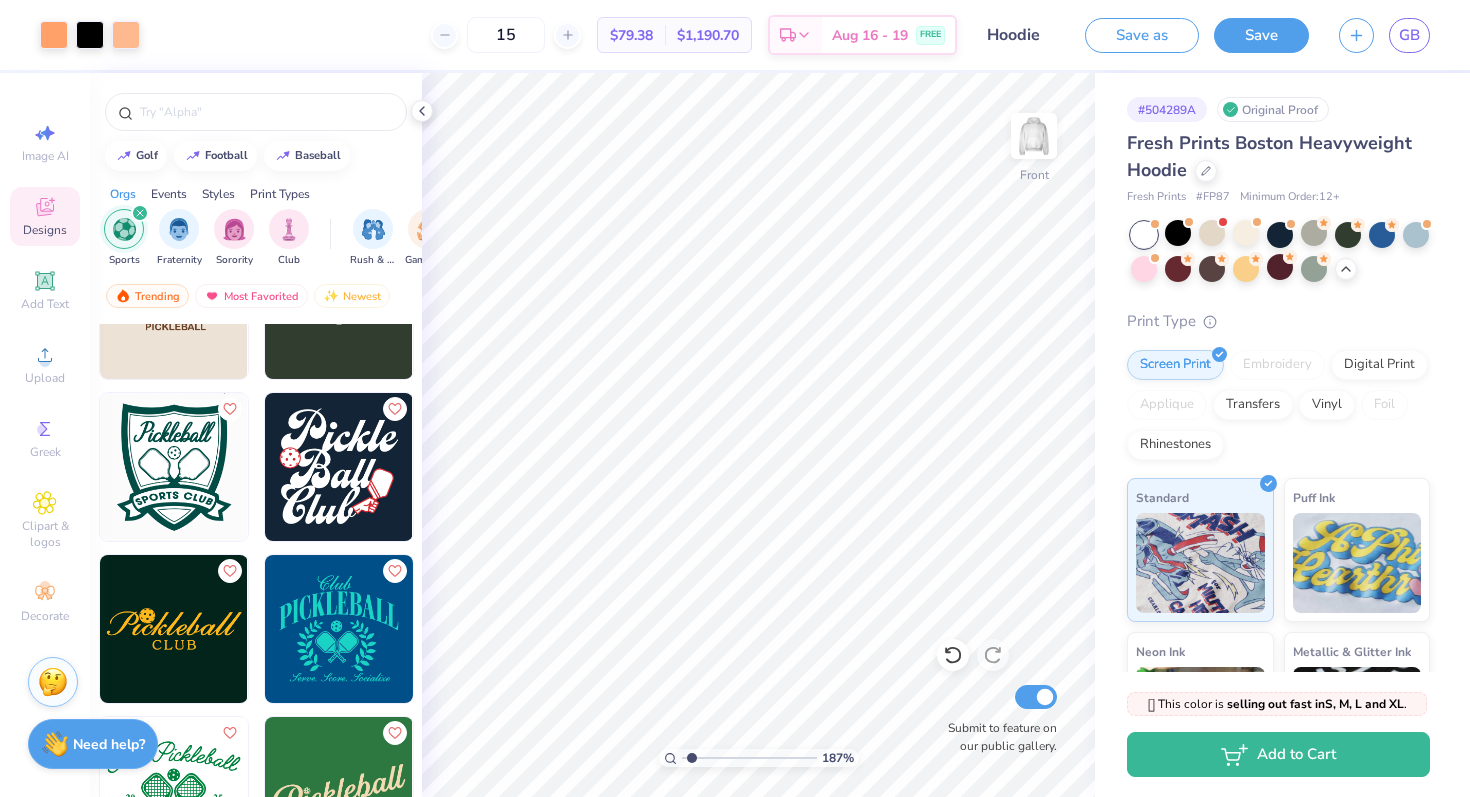 type on "1" 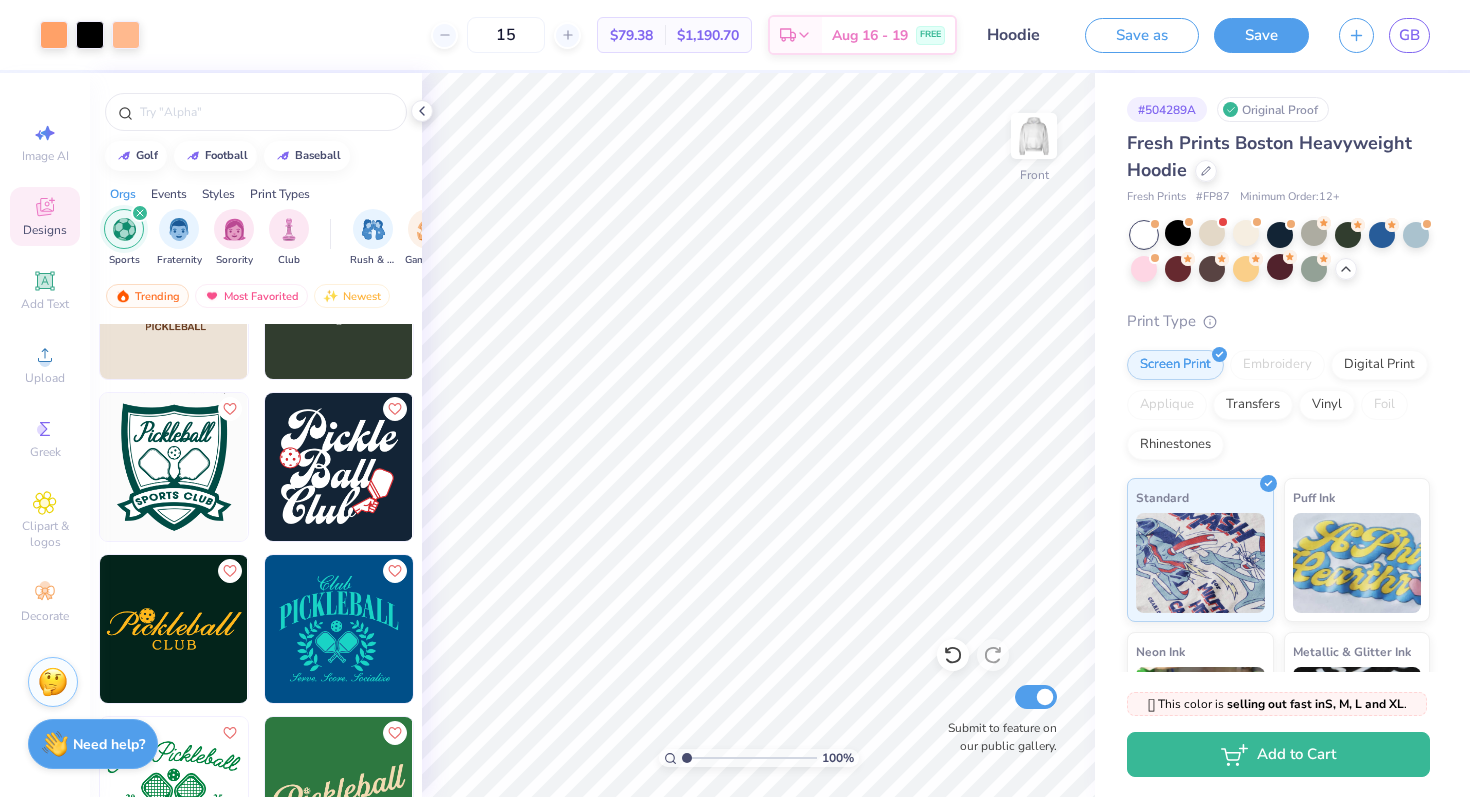 drag, startPoint x: 733, startPoint y: 756, endPoint x: 611, endPoint y: 766, distance: 122.40915 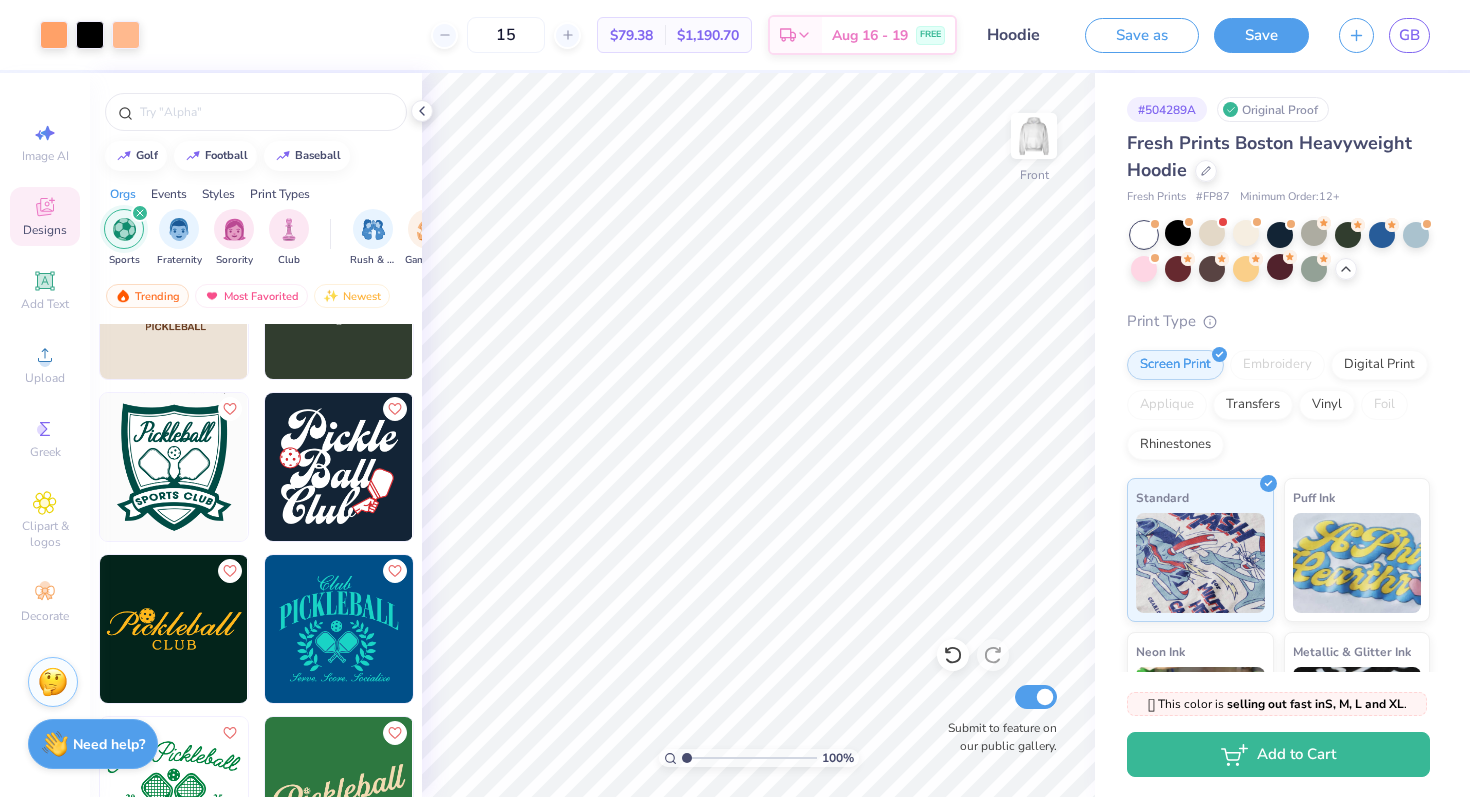 click at bounding box center [749, 758] 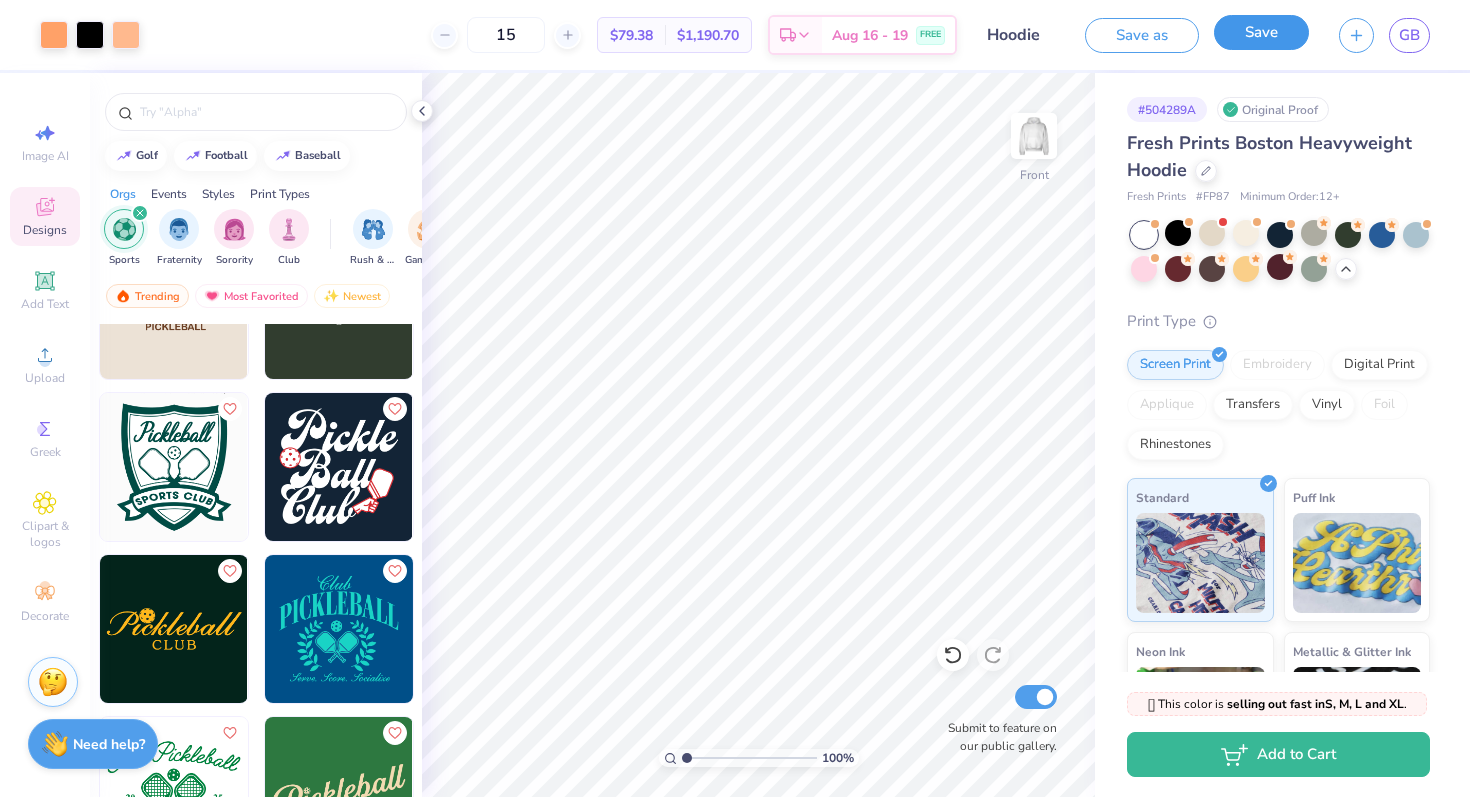 click on "Save" at bounding box center (1261, 32) 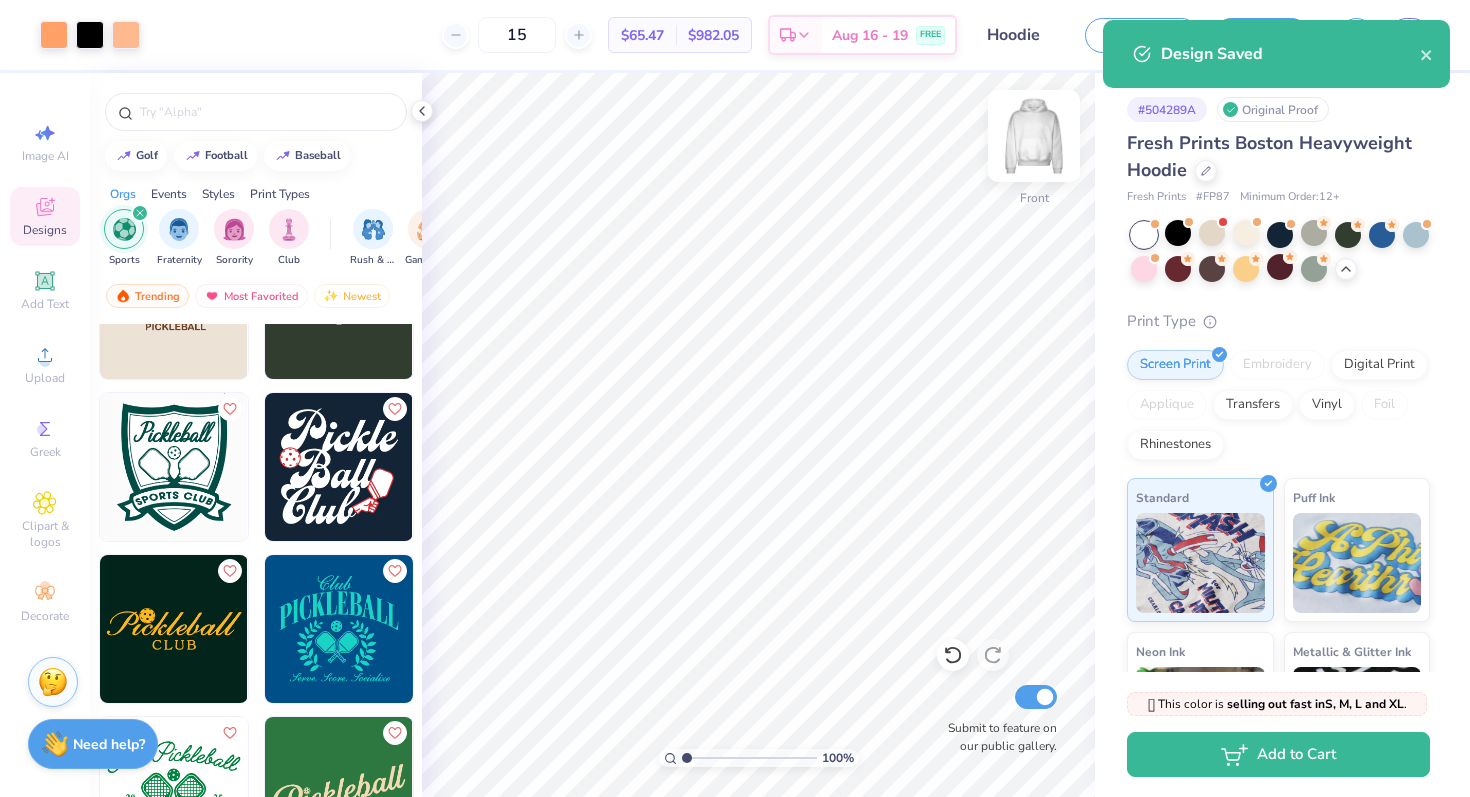 click at bounding box center (1034, 136) 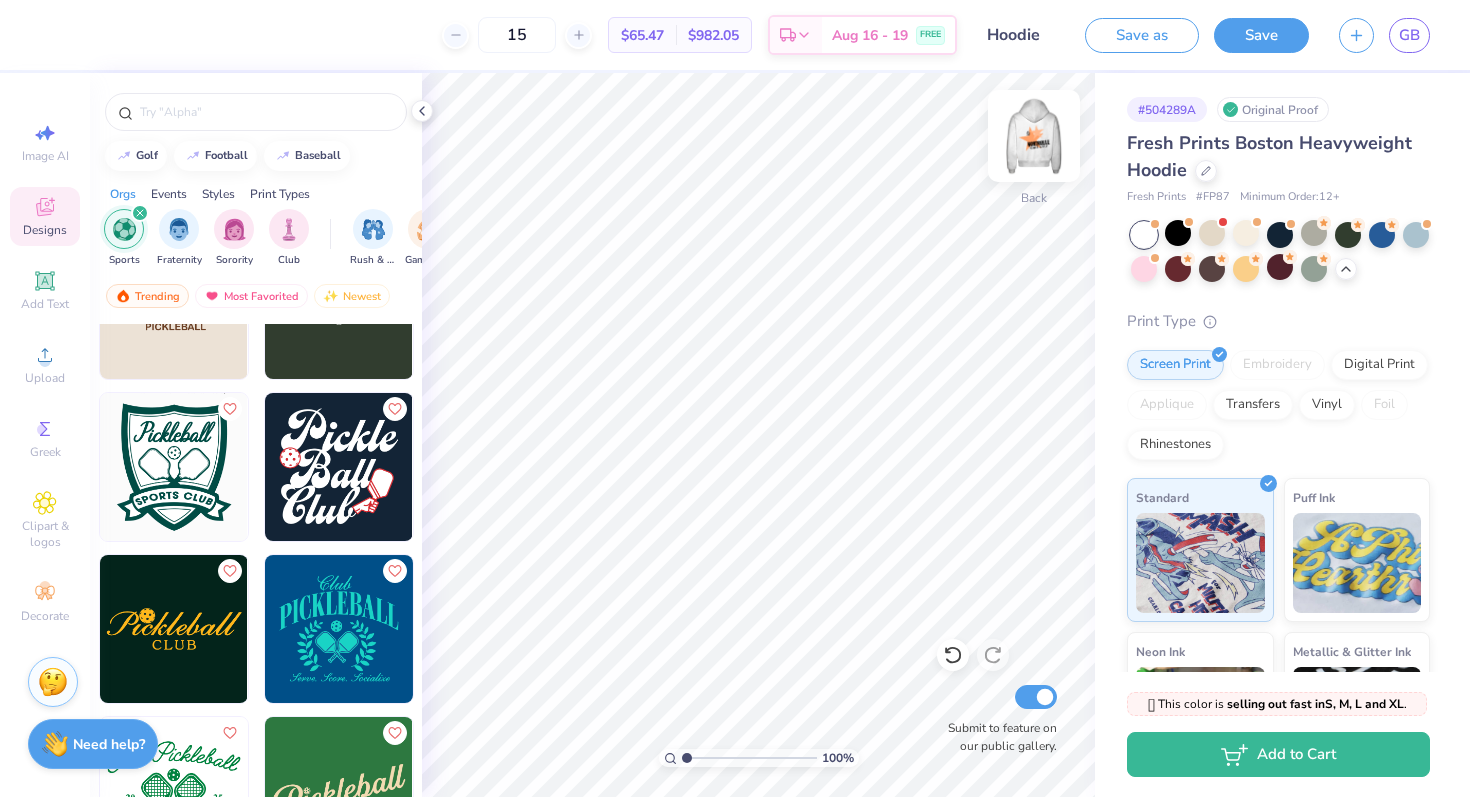 click at bounding box center (1034, 136) 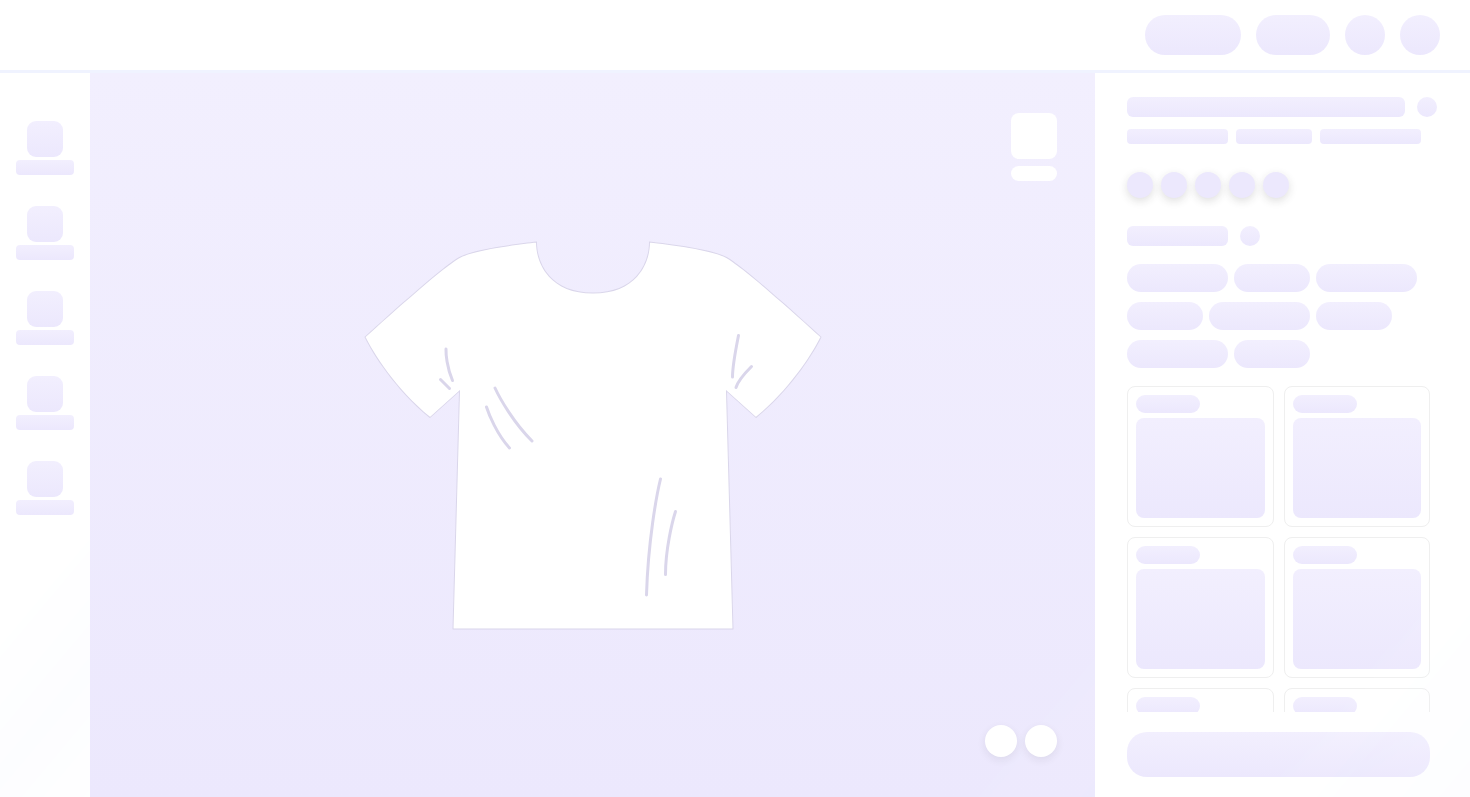 scroll, scrollTop: 0, scrollLeft: 0, axis: both 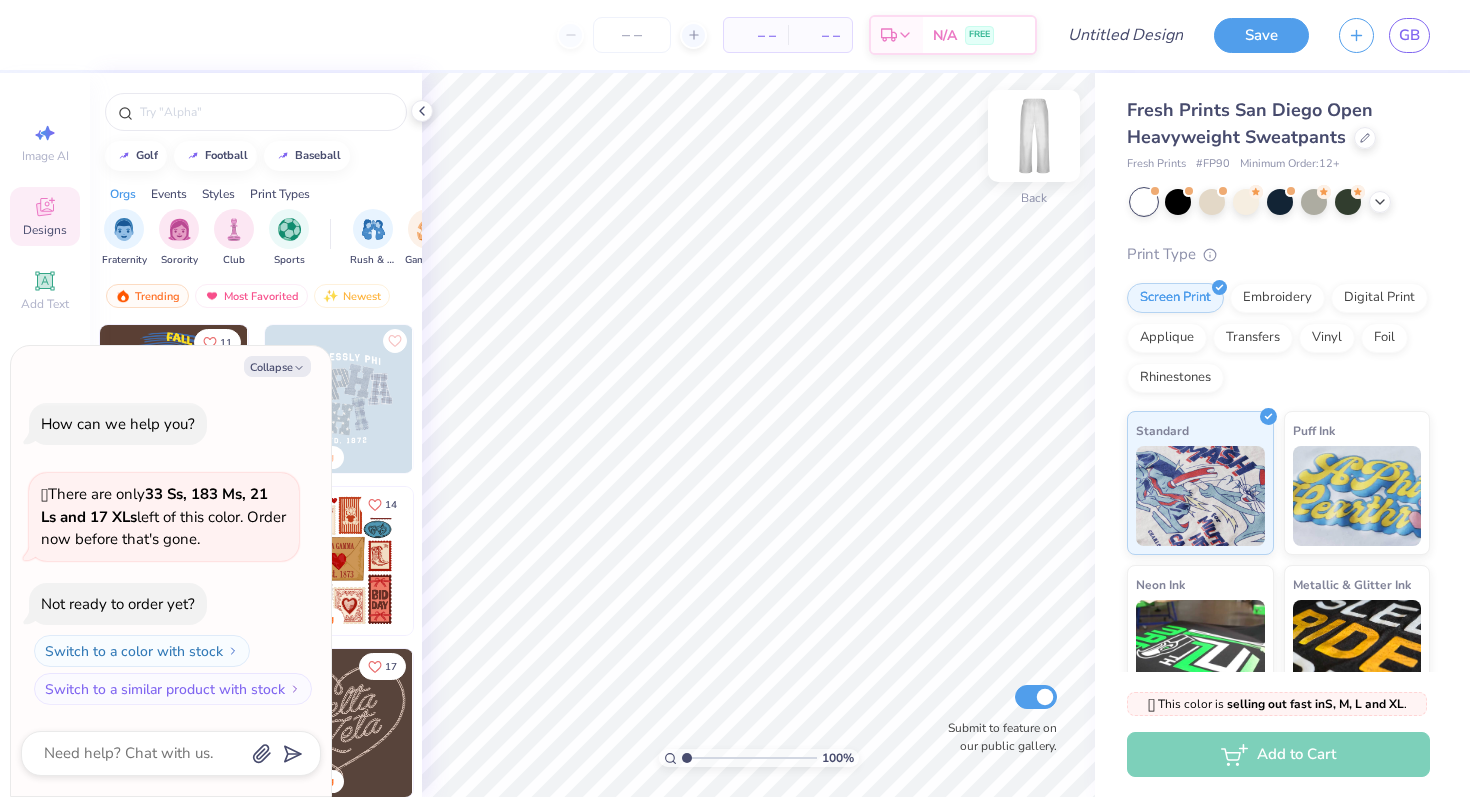 click at bounding box center [1034, 136] 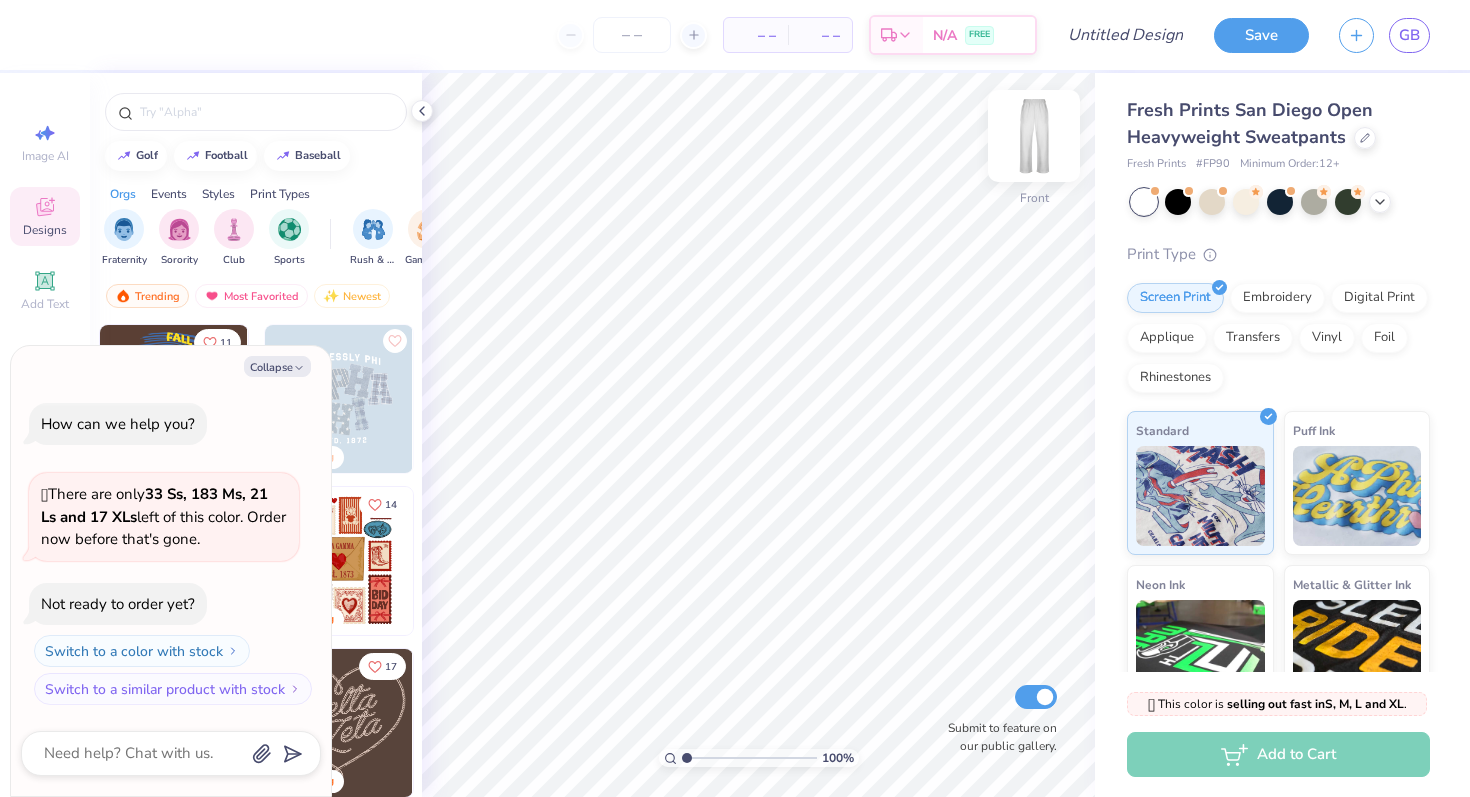 click at bounding box center (1034, 136) 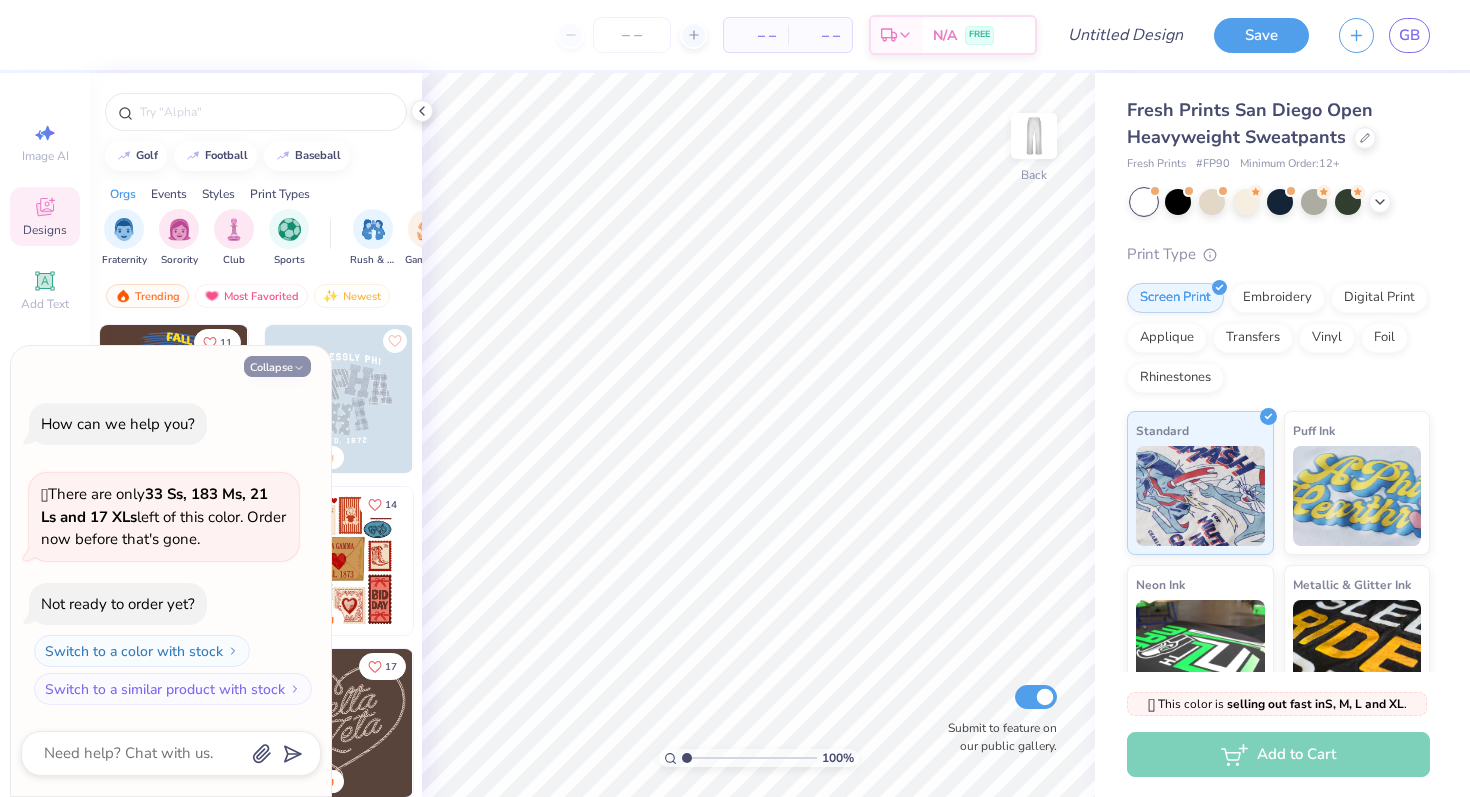 click on "Collapse" at bounding box center [277, 366] 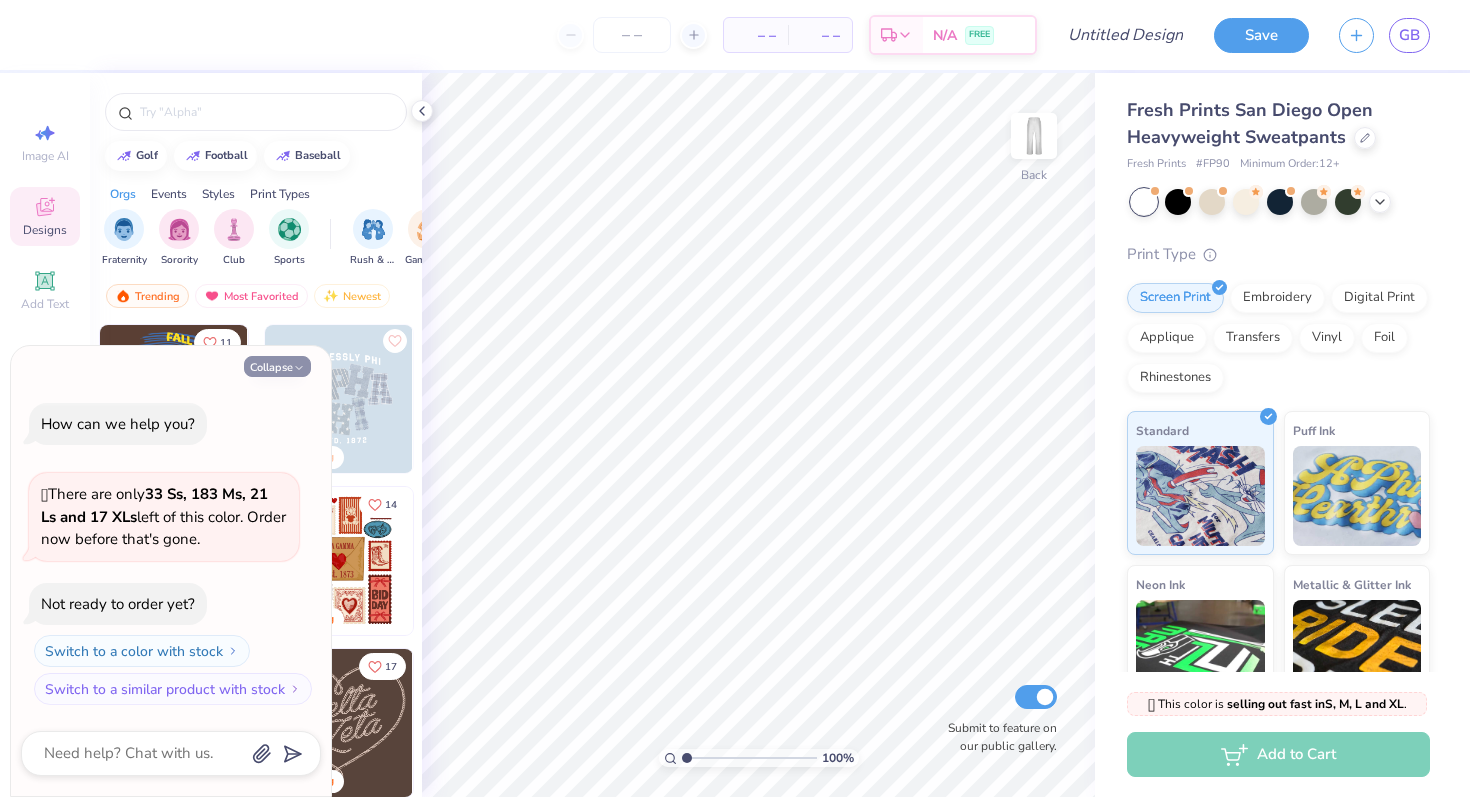 type on "x" 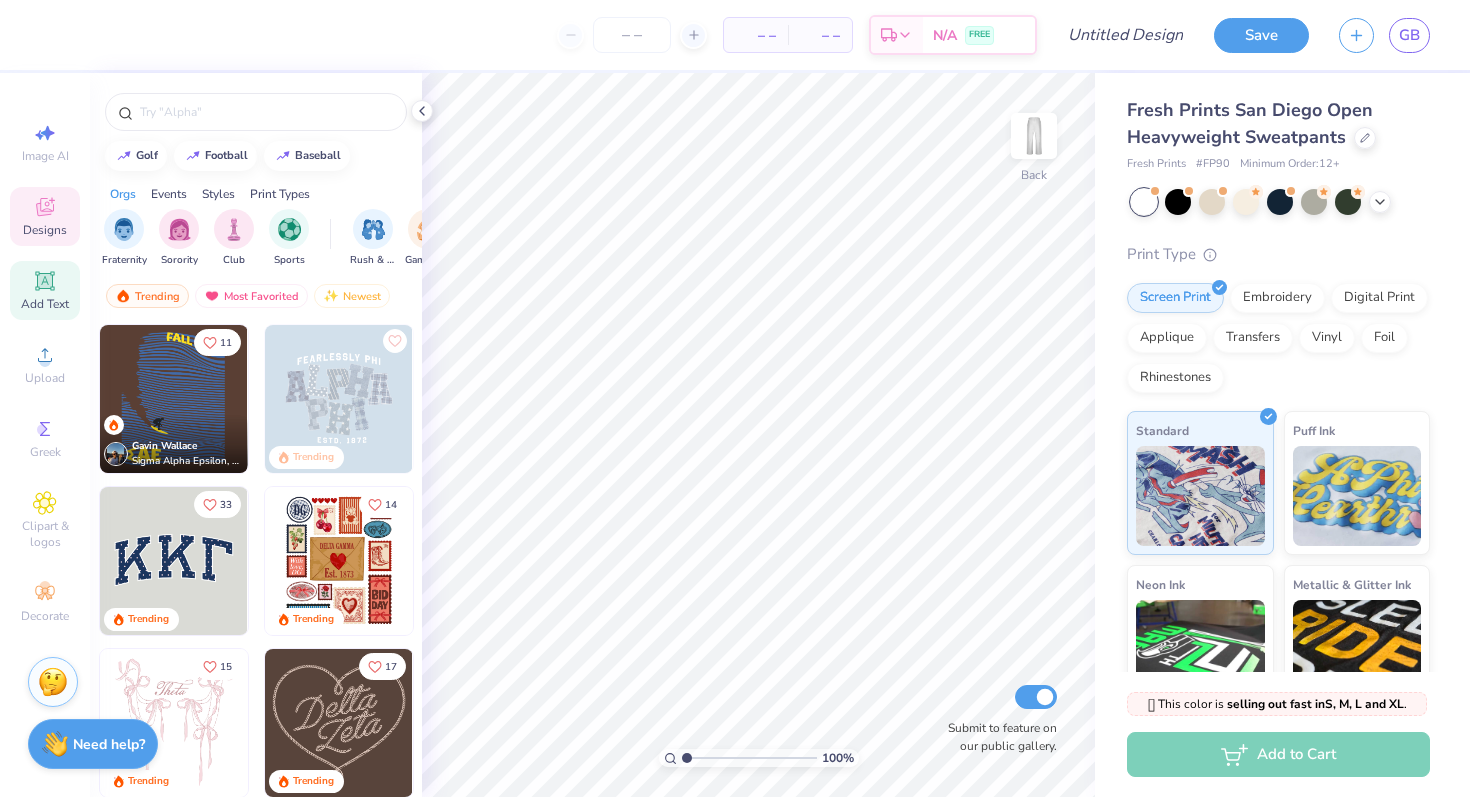click 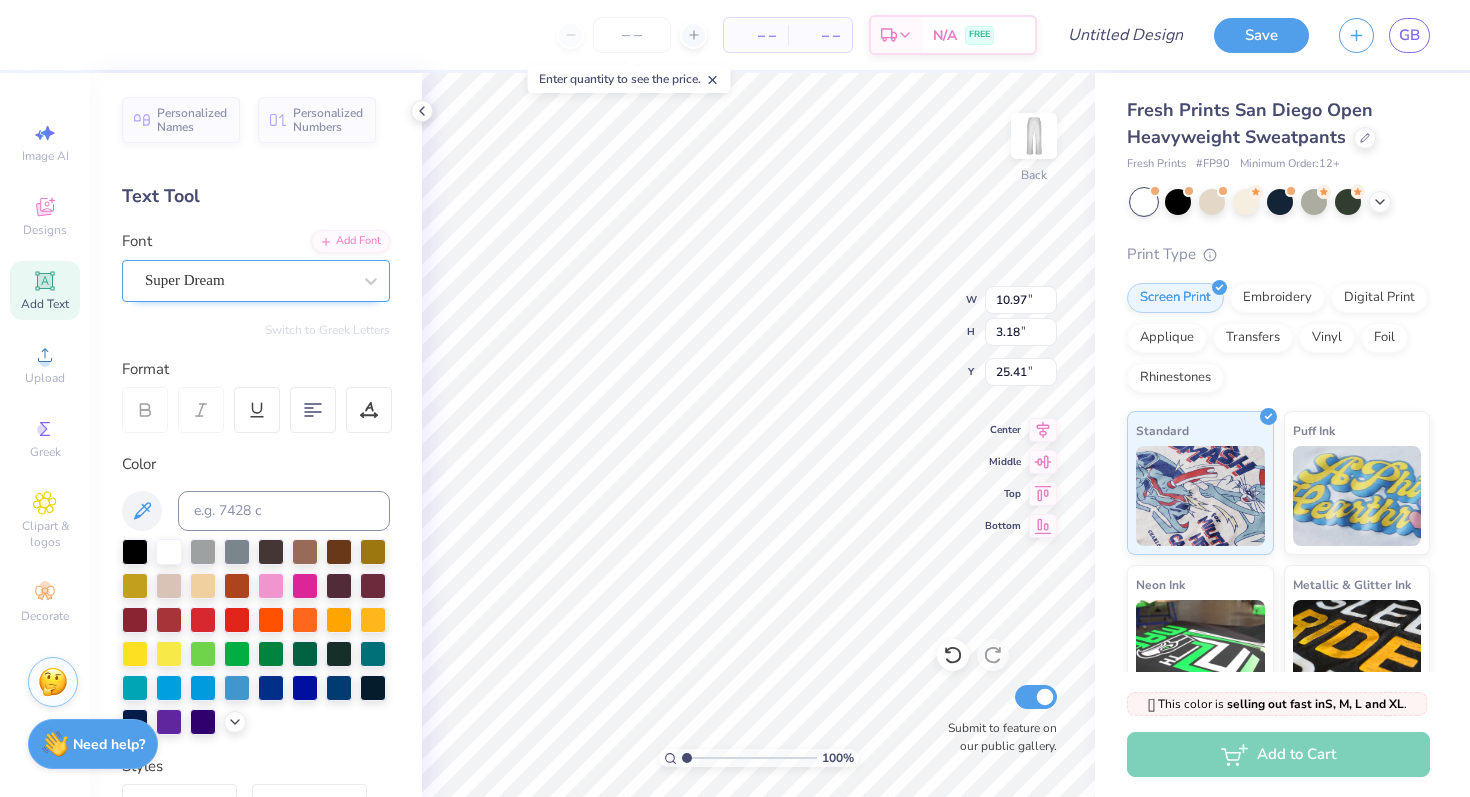 click on "Super Dream" at bounding box center (248, 280) 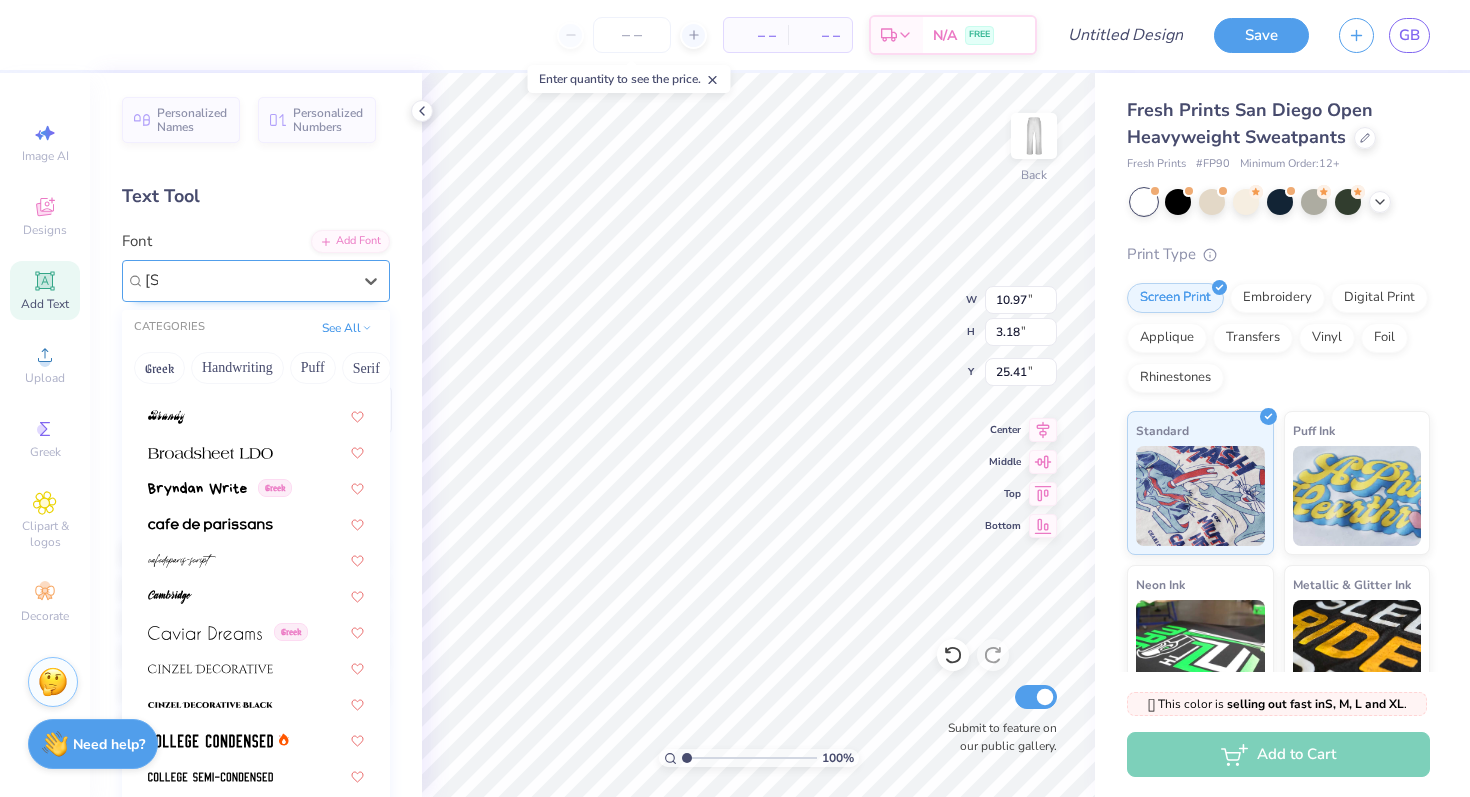 scroll, scrollTop: 0, scrollLeft: 0, axis: both 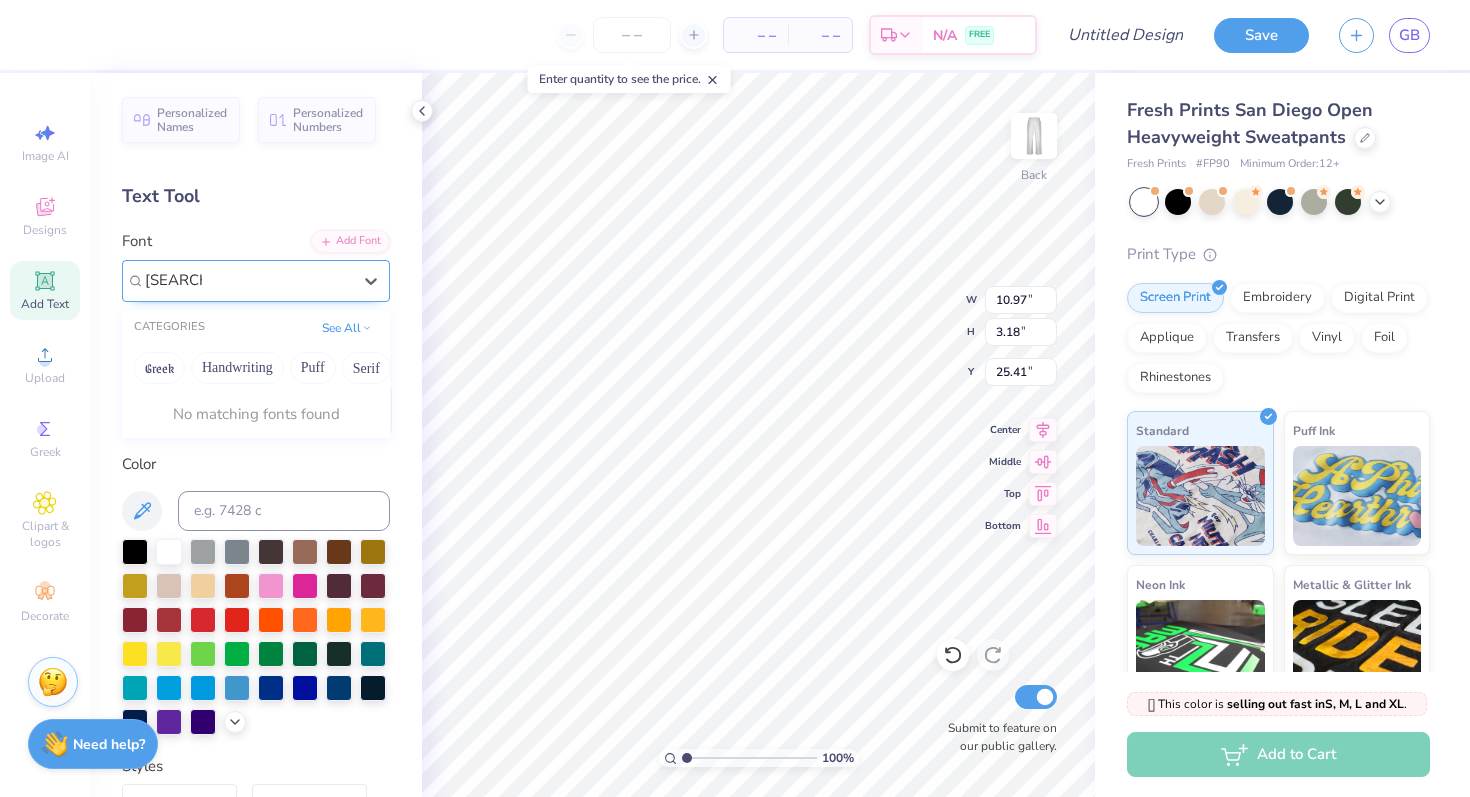 type on "ds san" 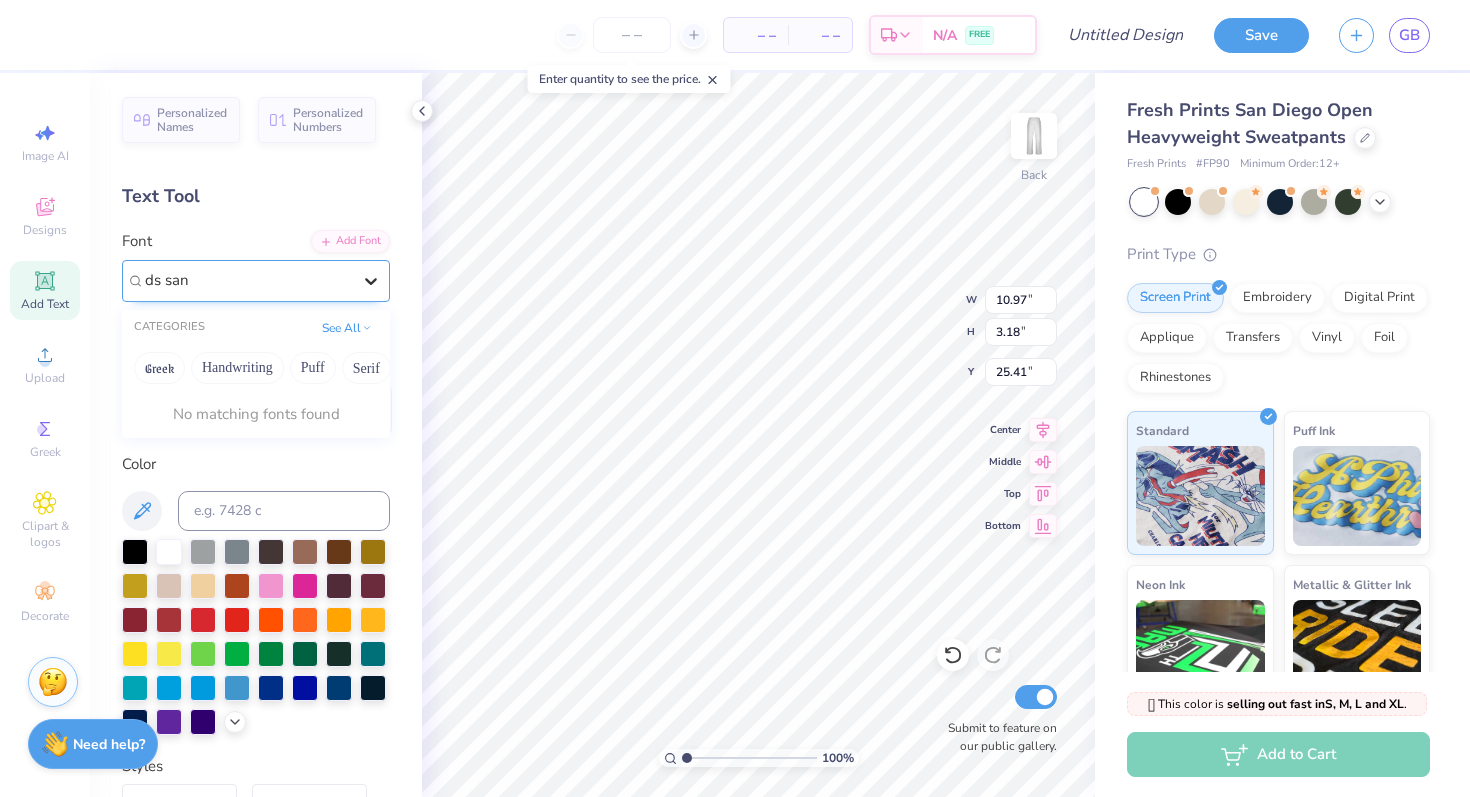 type 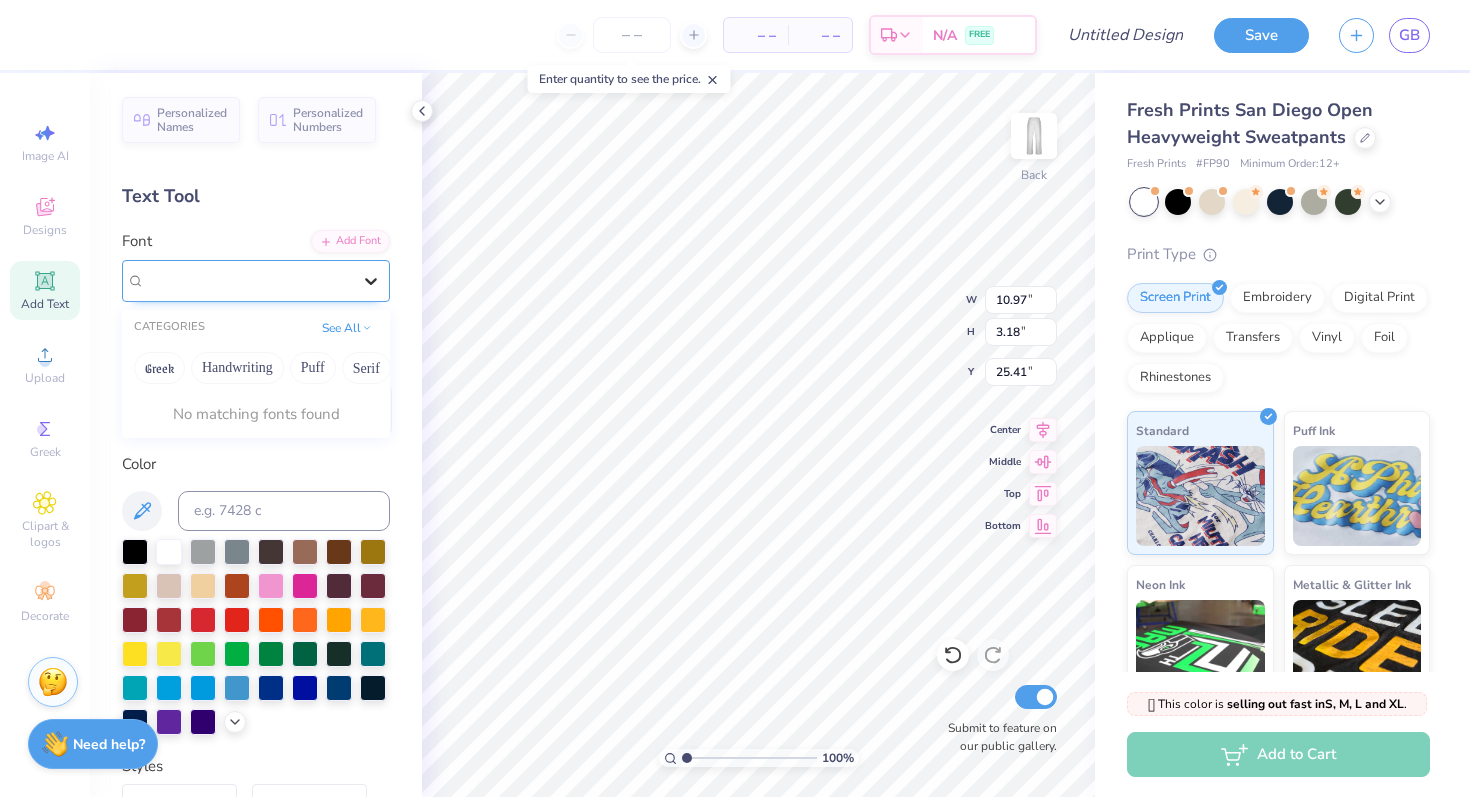 click 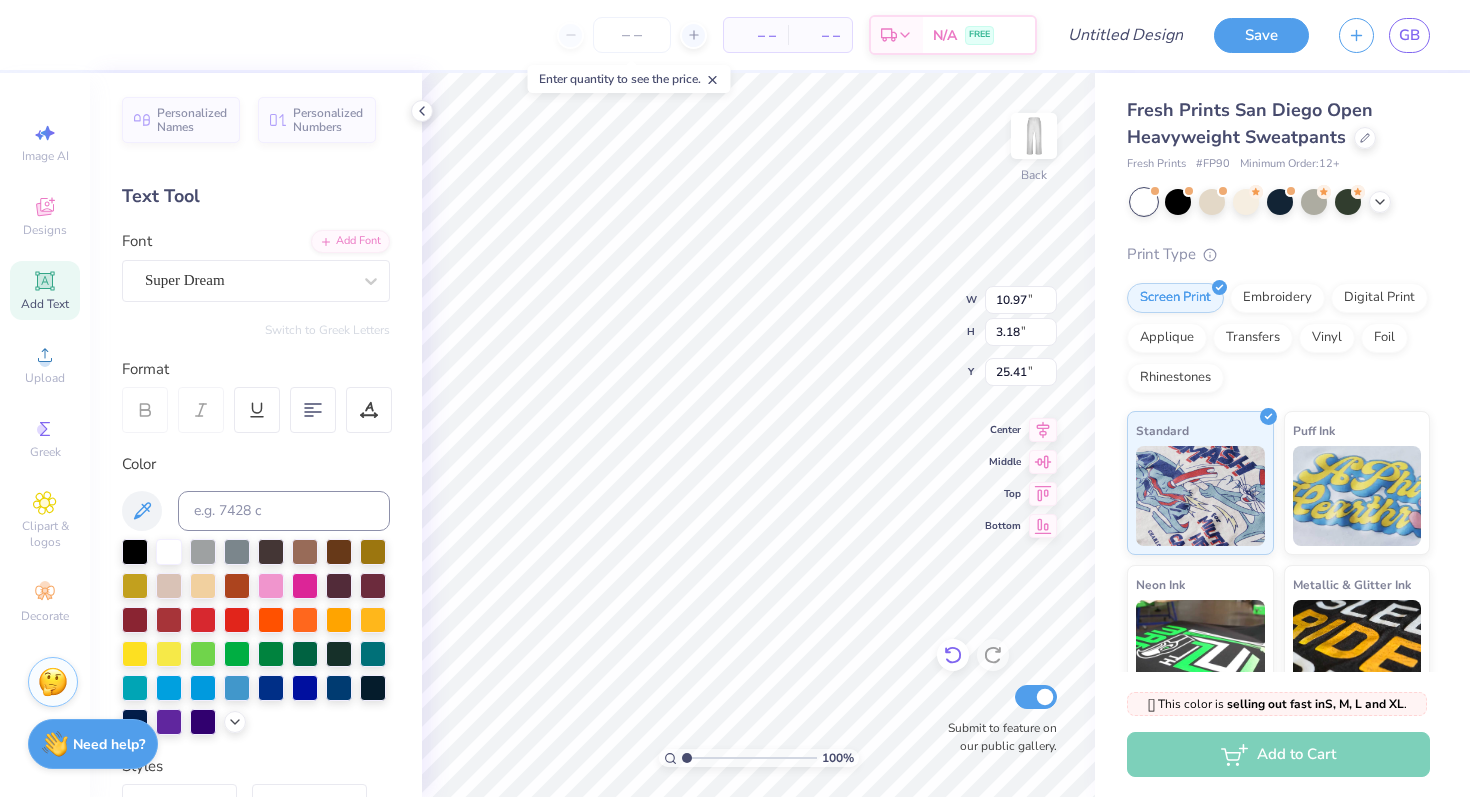 click 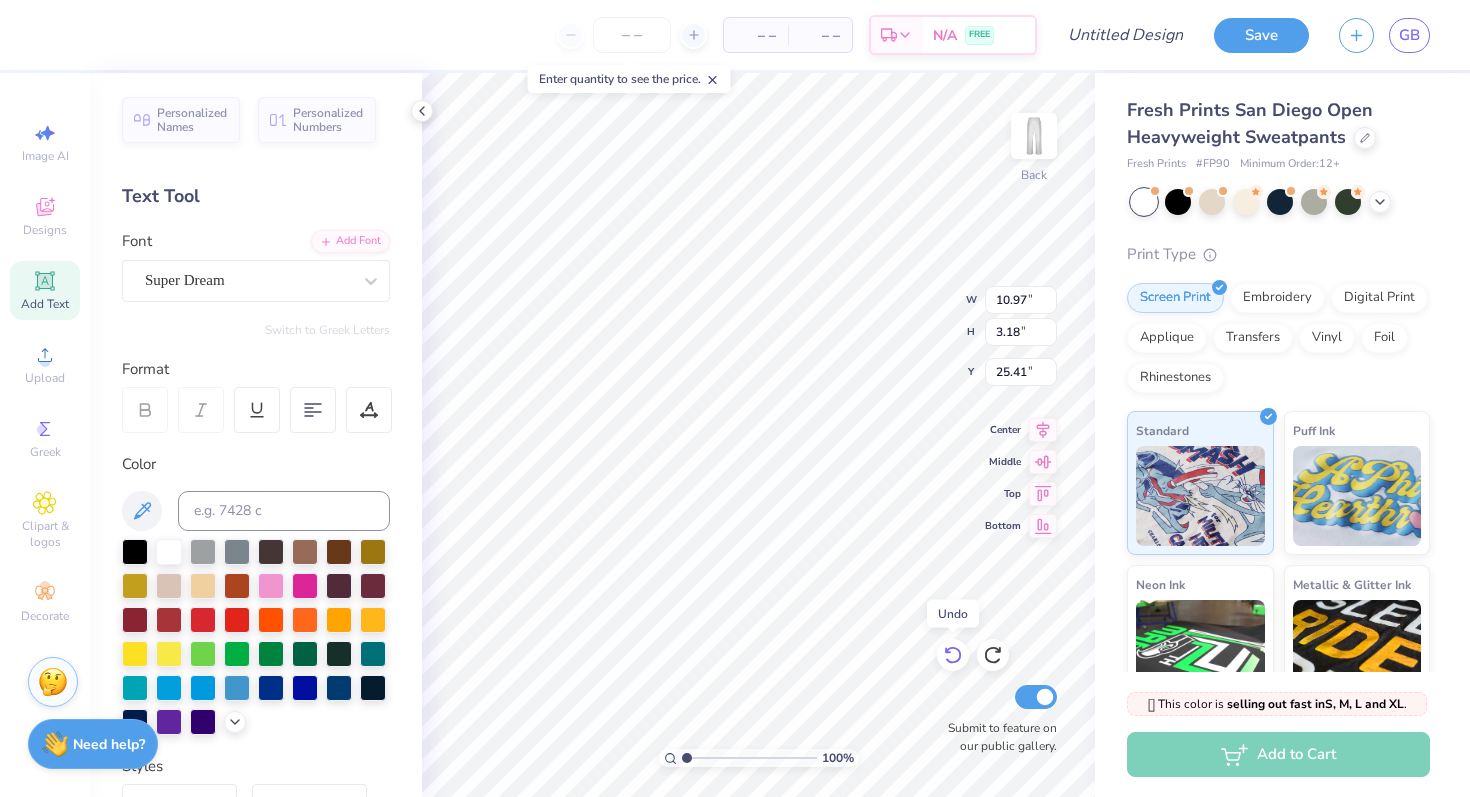 click 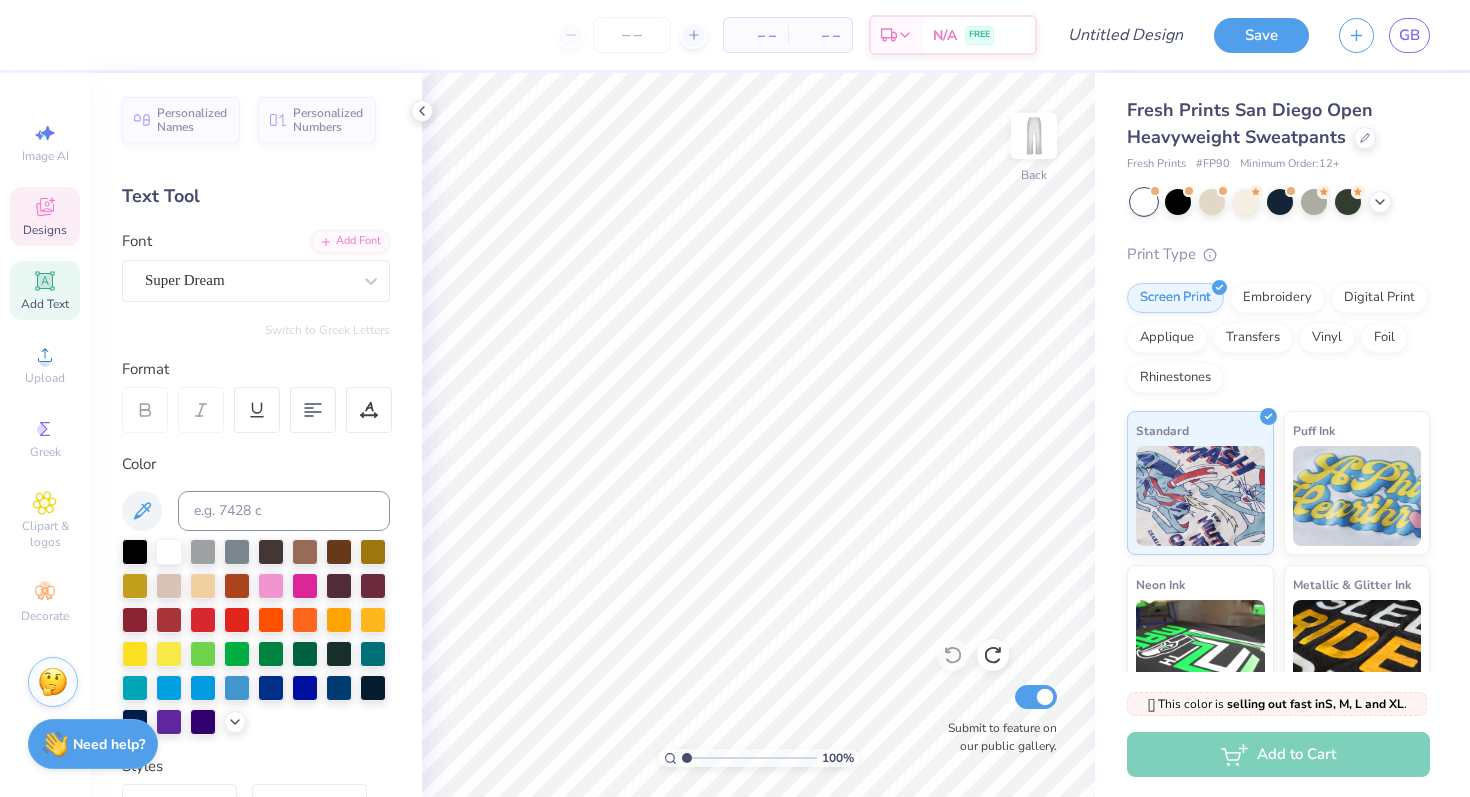 click 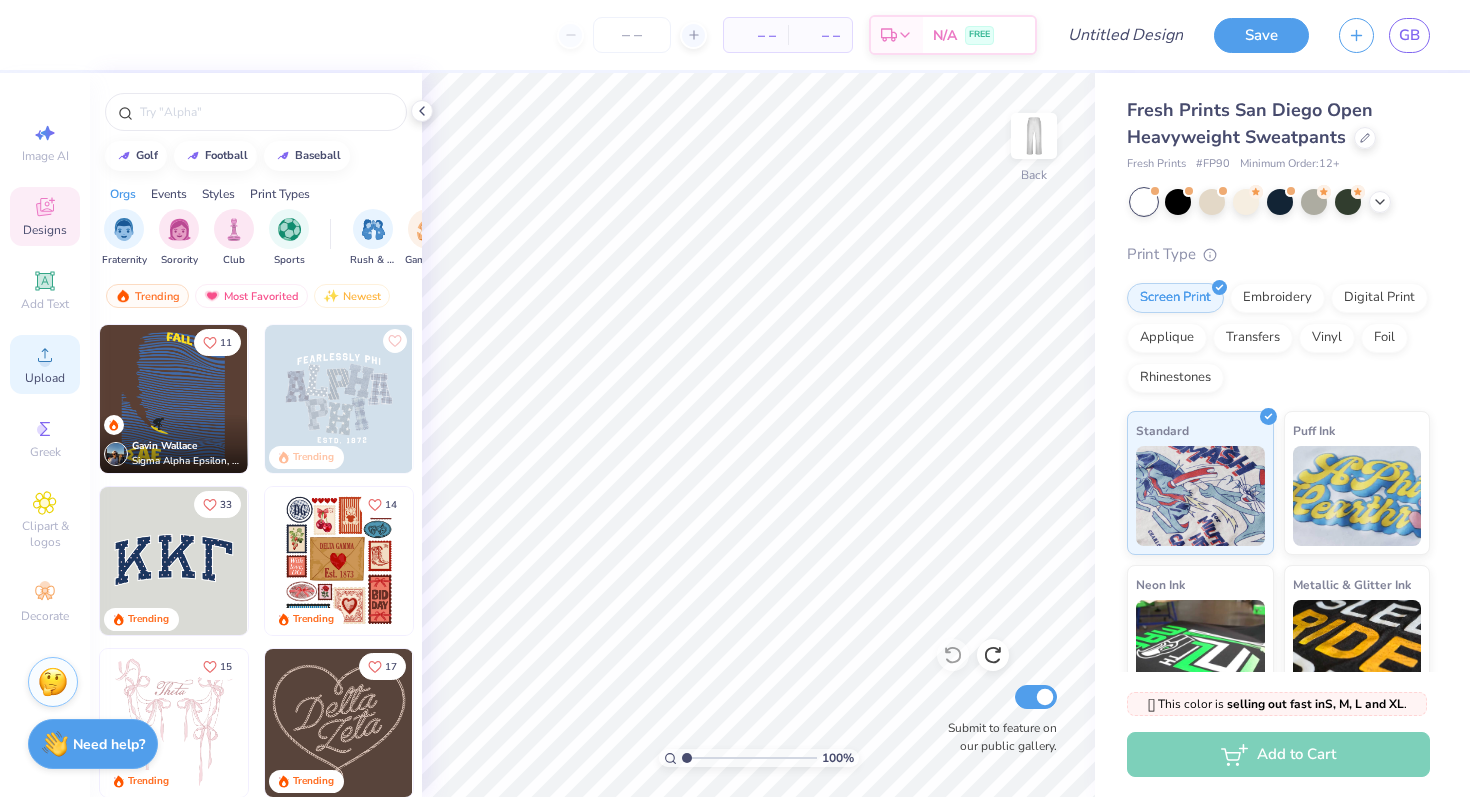 click on "Upload" at bounding box center (45, 364) 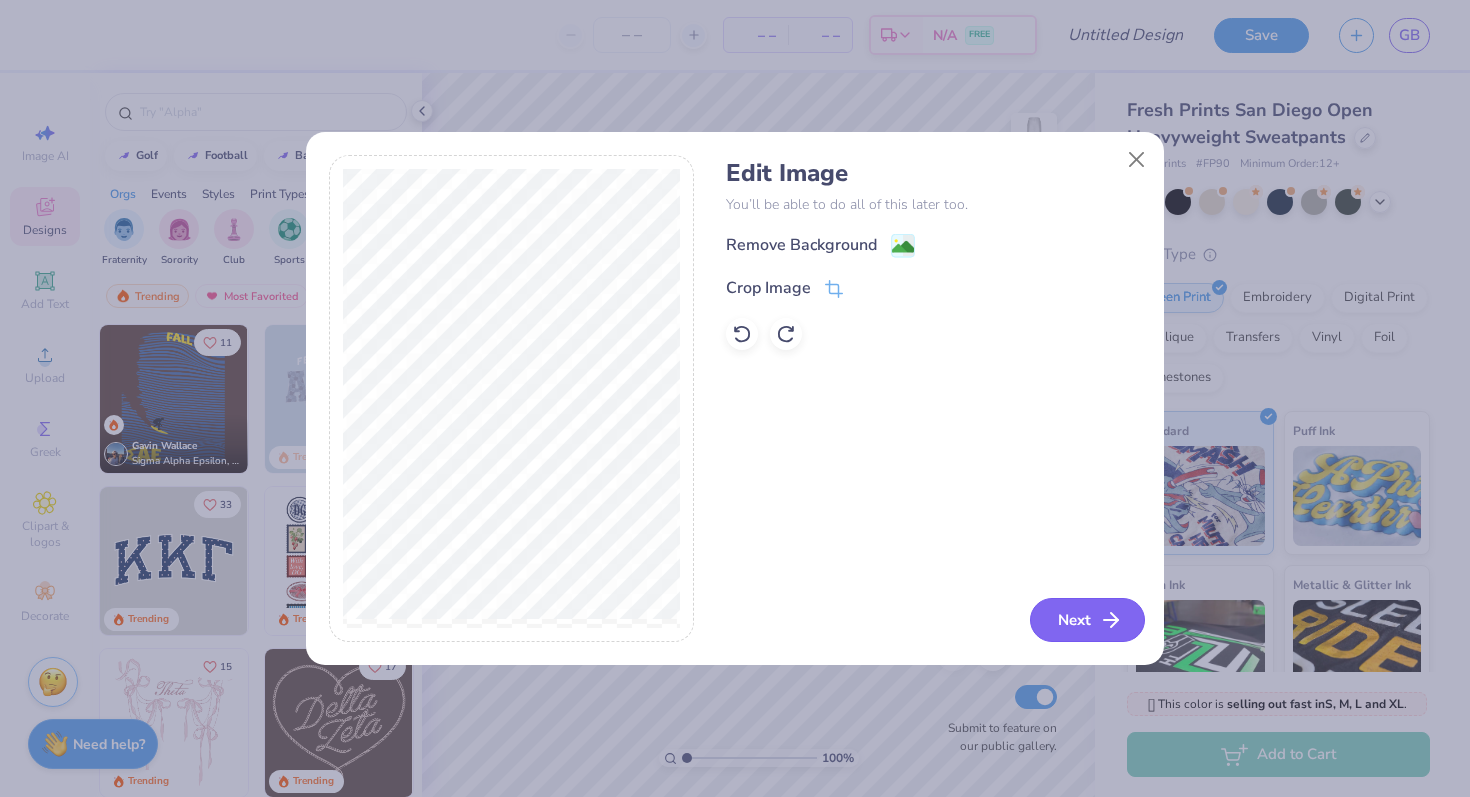 click on "Next" at bounding box center [1087, 620] 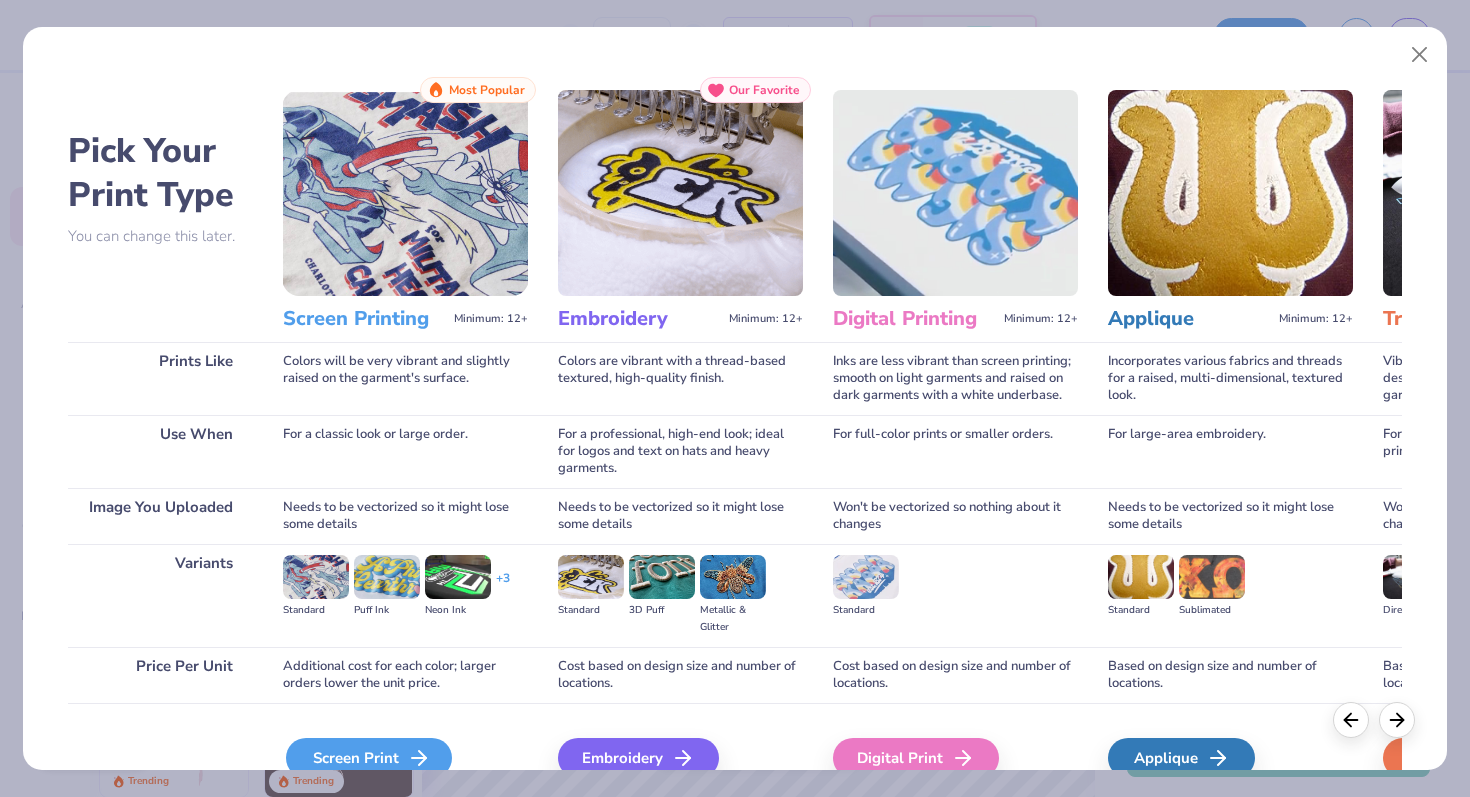 click on "Screen Print" at bounding box center (369, 758) 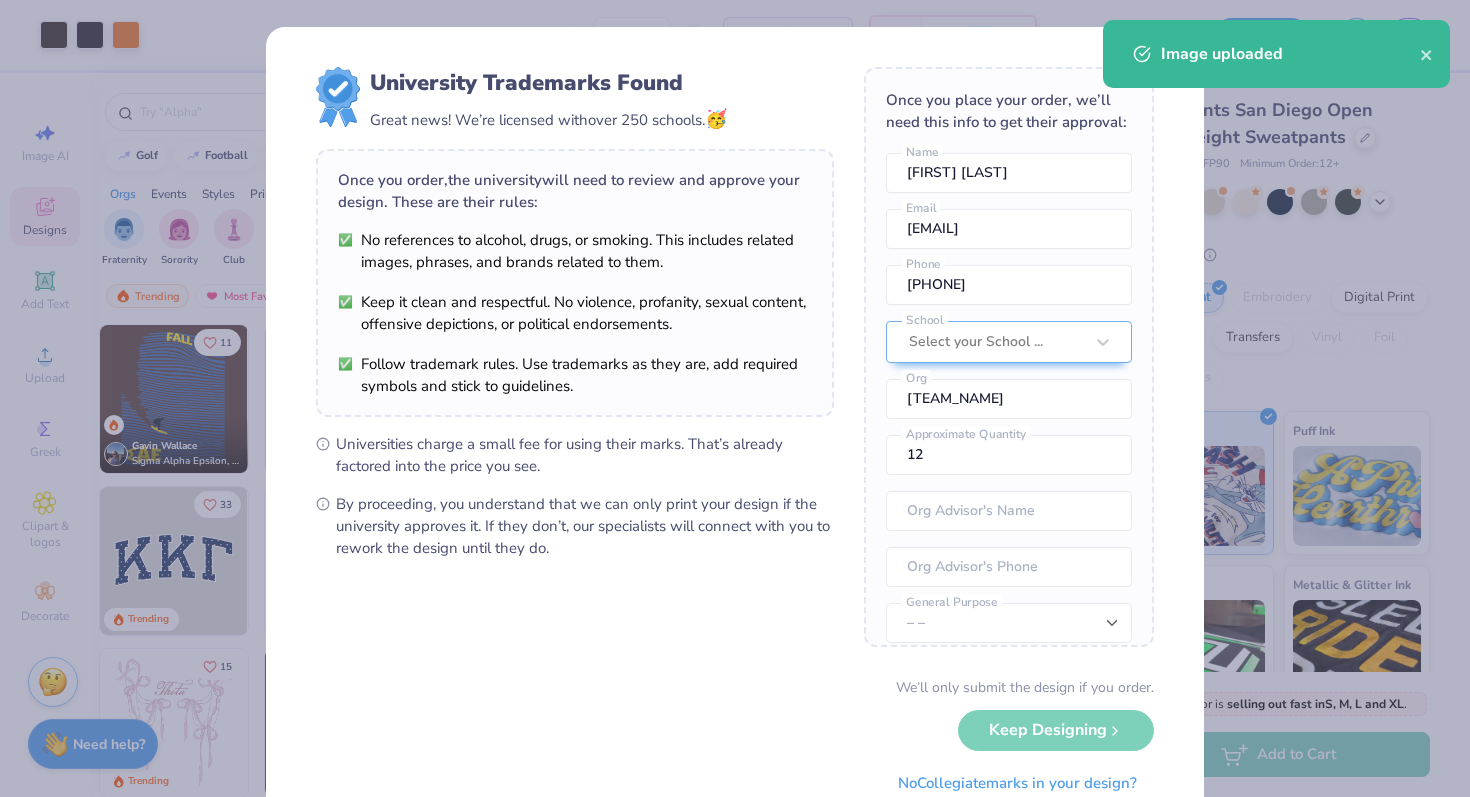 click on "Art colors – – Per Item – – Total Est.  Delivery N/A FREE Design Title Save GB Image AI Designs Add Text Upload Greek Clipart & logos Decorate golf football baseball Orgs Events Styles Print Types Fraternity Sorority Club Sports Rush & Bid Game Day Parent's Weekend PR & General Big Little Reveal Philanthropy Date Parties & Socials Retreat Spring Break Holidays Greek Week Formal & Semi Graduation Founder’s Day Classic Minimalist Varsity Y2K Typography Handdrawn Cartoons Grunge 80s & 90s 60s & 70s Embroidery Screen Print Patches Digital Print Vinyl Transfers Applique Trending Most Favorited Newest 11 Gavin Wallace Sigma Alpha Epsilon, University of Colorado Boulder Trending 33 Trending 14 Trending 15 Trending 17 Trending 19 Trending 5 Trending 18 Trending Trending 100  % Back Submit to feature on our public gallery. Fresh Prints San Diego Open Heavyweight Sweatpants Fresh Prints # FP90 Minimum Order:  12 +   Print Type Screen Print Embroidery Digital Print Applique Transfers" at bounding box center [735, 398] 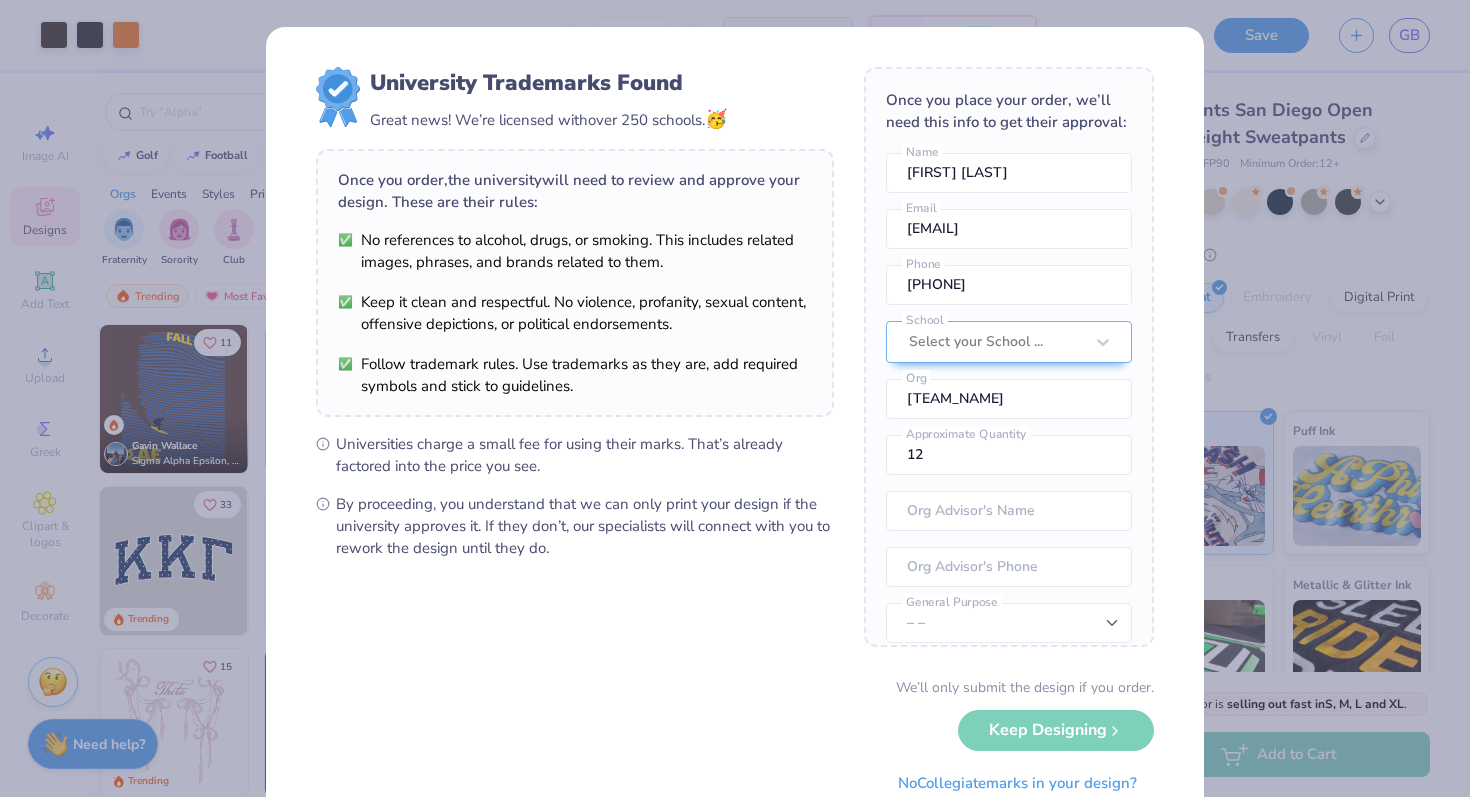 scroll, scrollTop: 73, scrollLeft: 0, axis: vertical 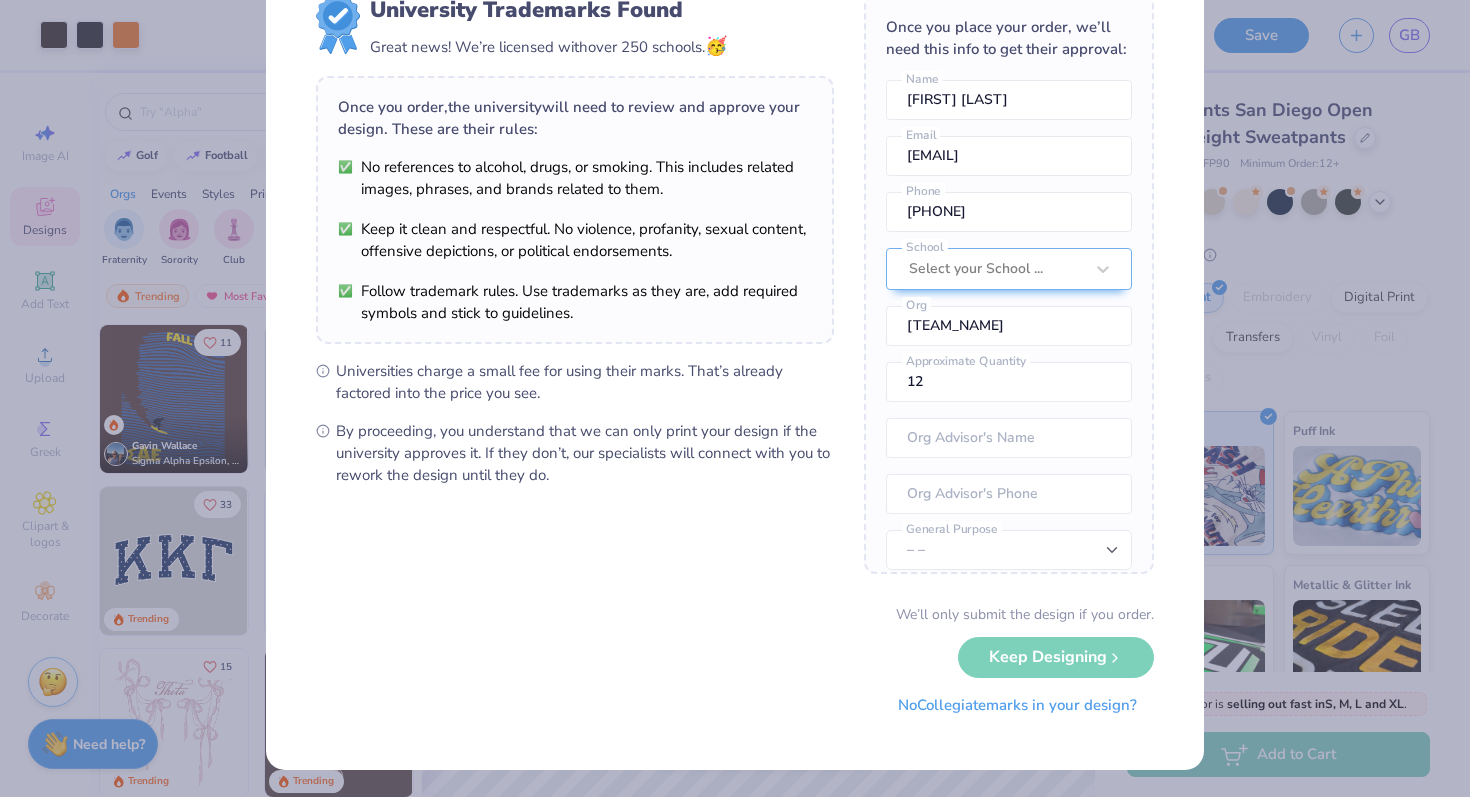 click on "No  Collegiate  marks in your design?" at bounding box center [1017, 705] 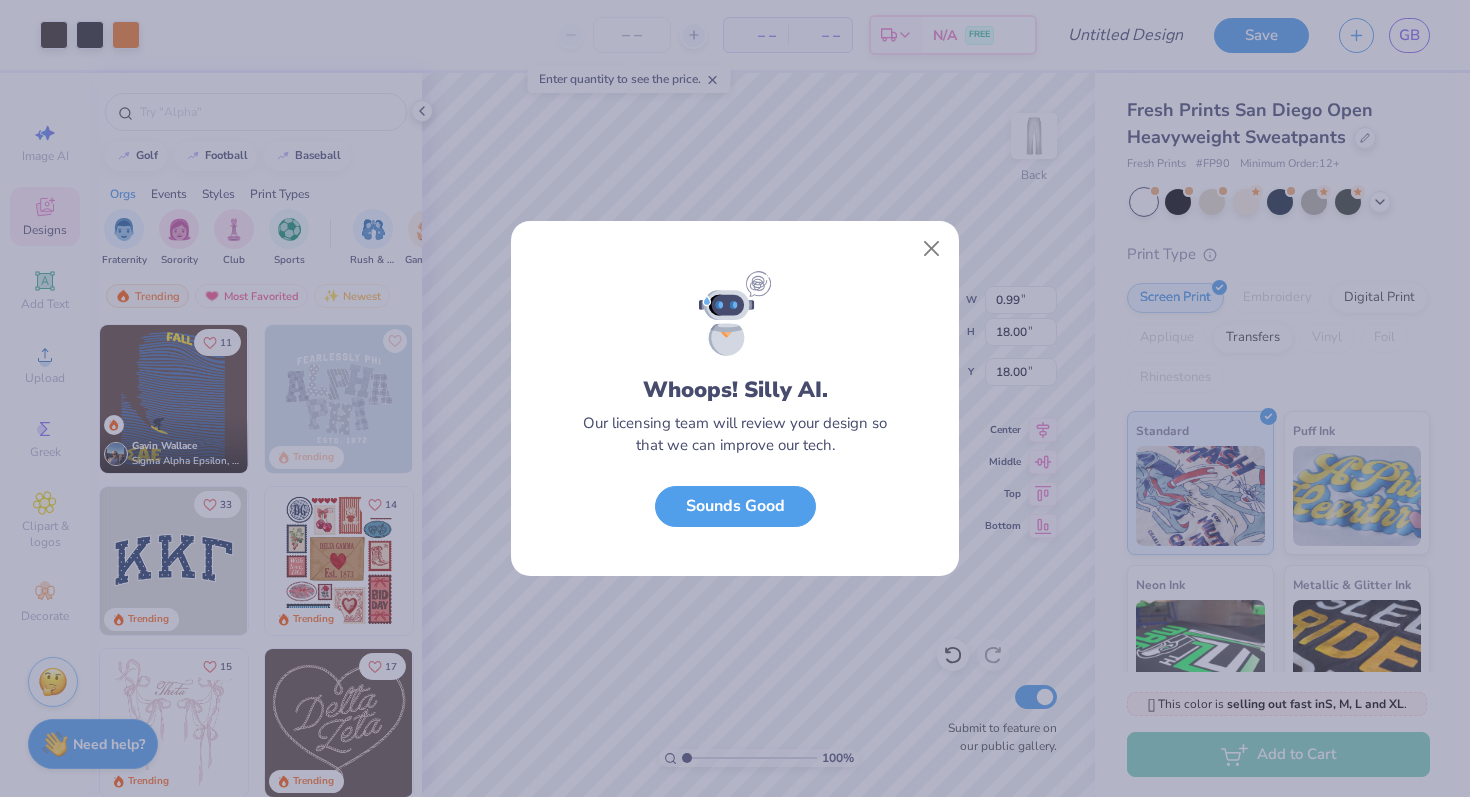 scroll, scrollTop: 0, scrollLeft: 0, axis: both 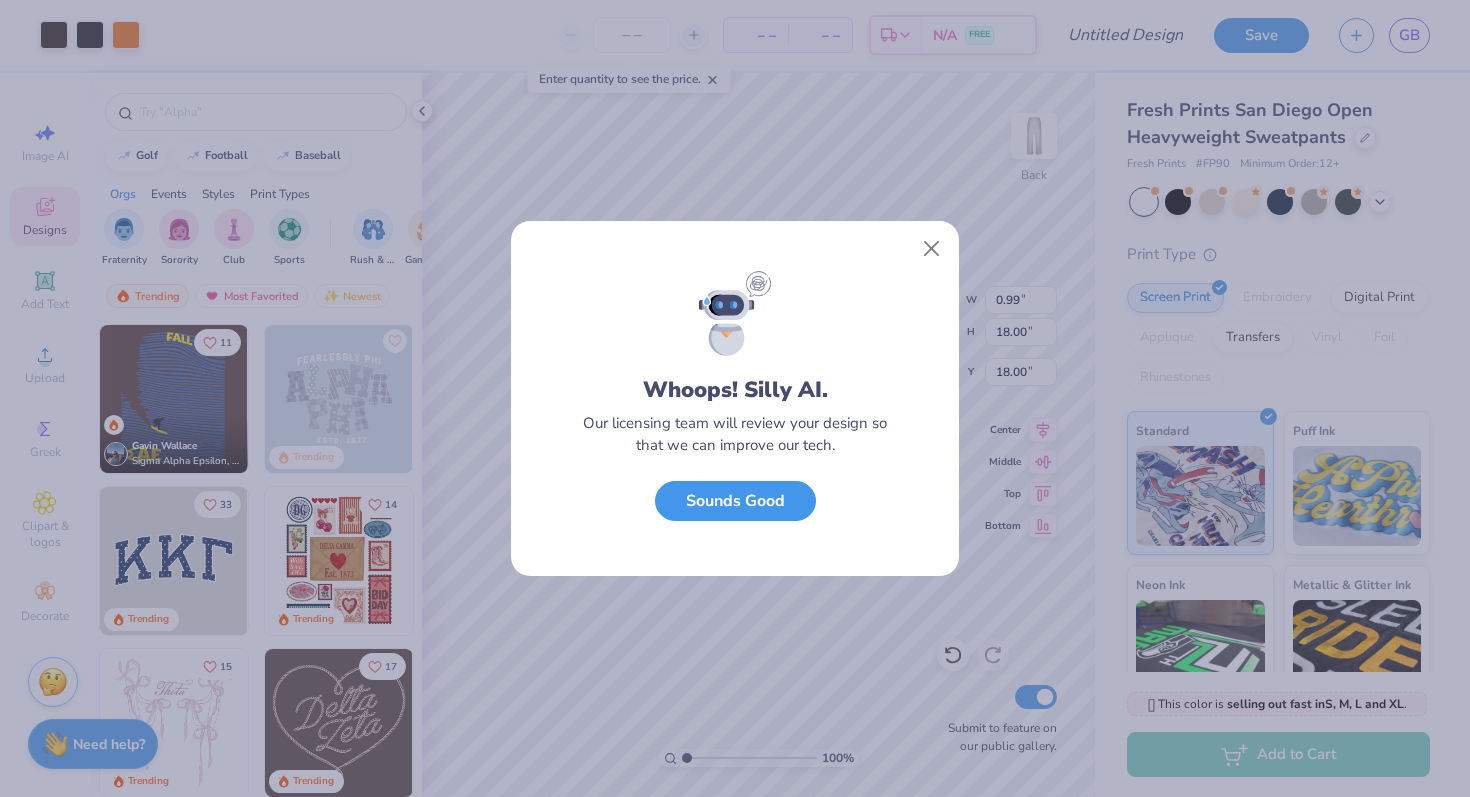 click on "Sounds Good" at bounding box center [735, 501] 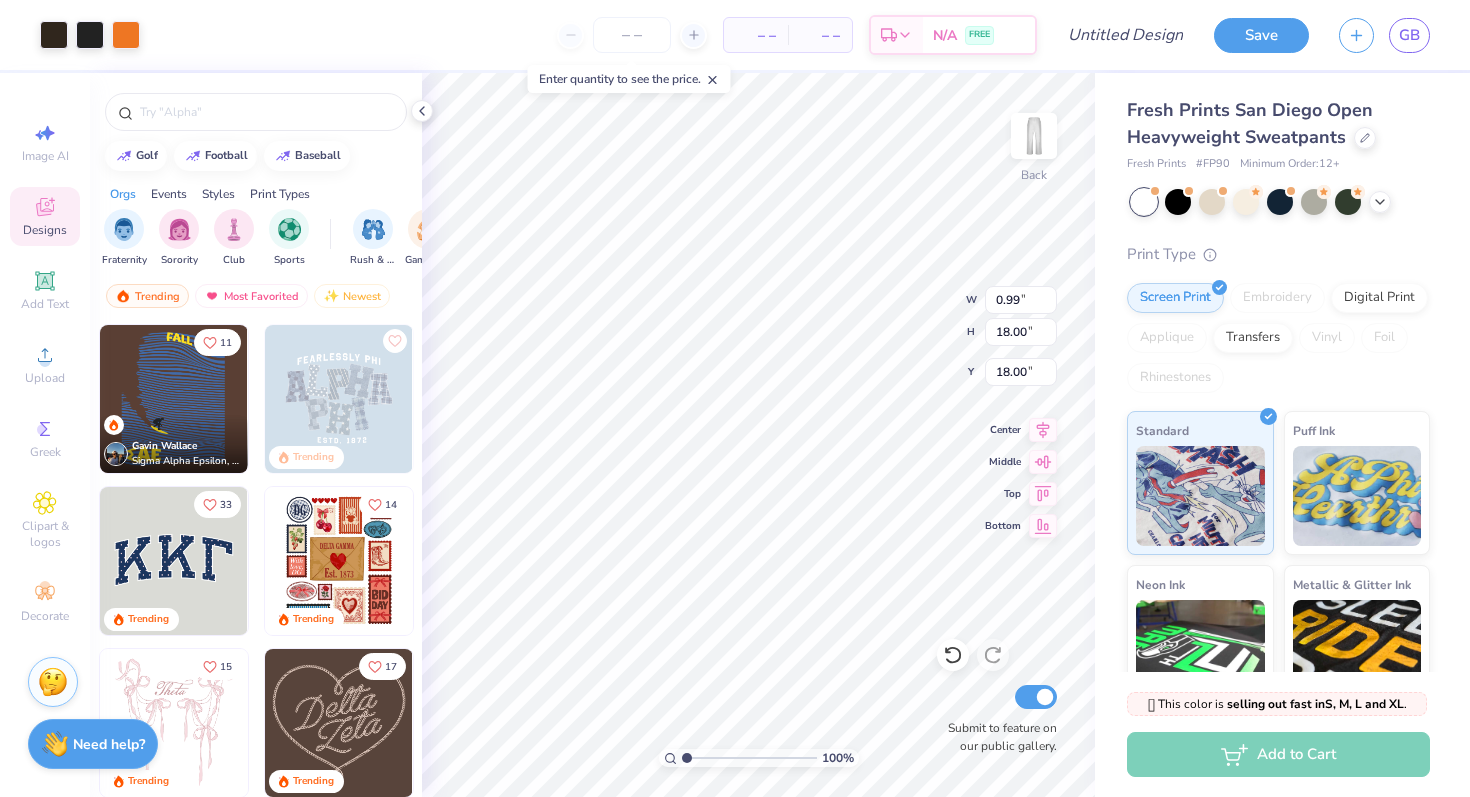 type on "34.65" 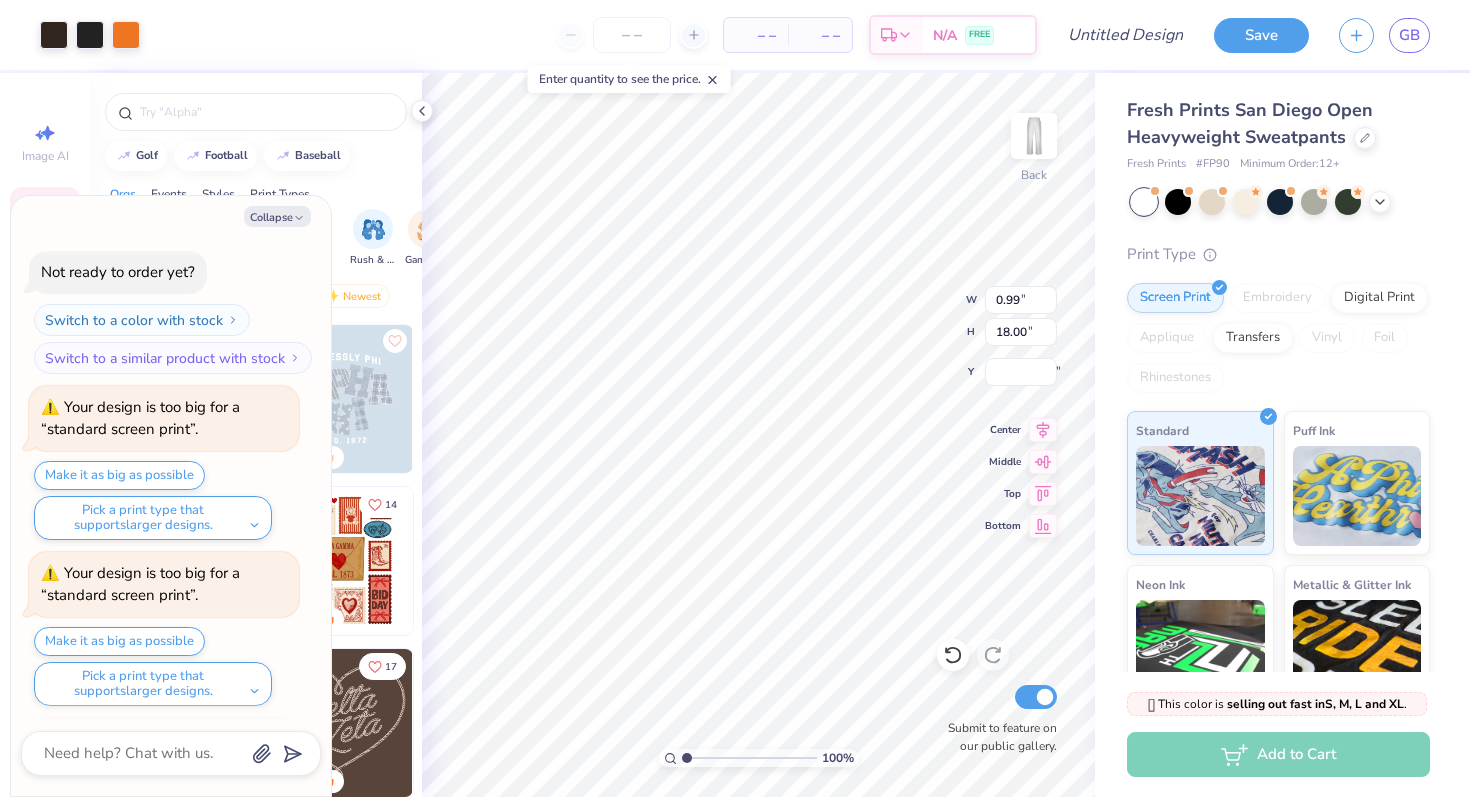 scroll, scrollTop: 348, scrollLeft: 0, axis: vertical 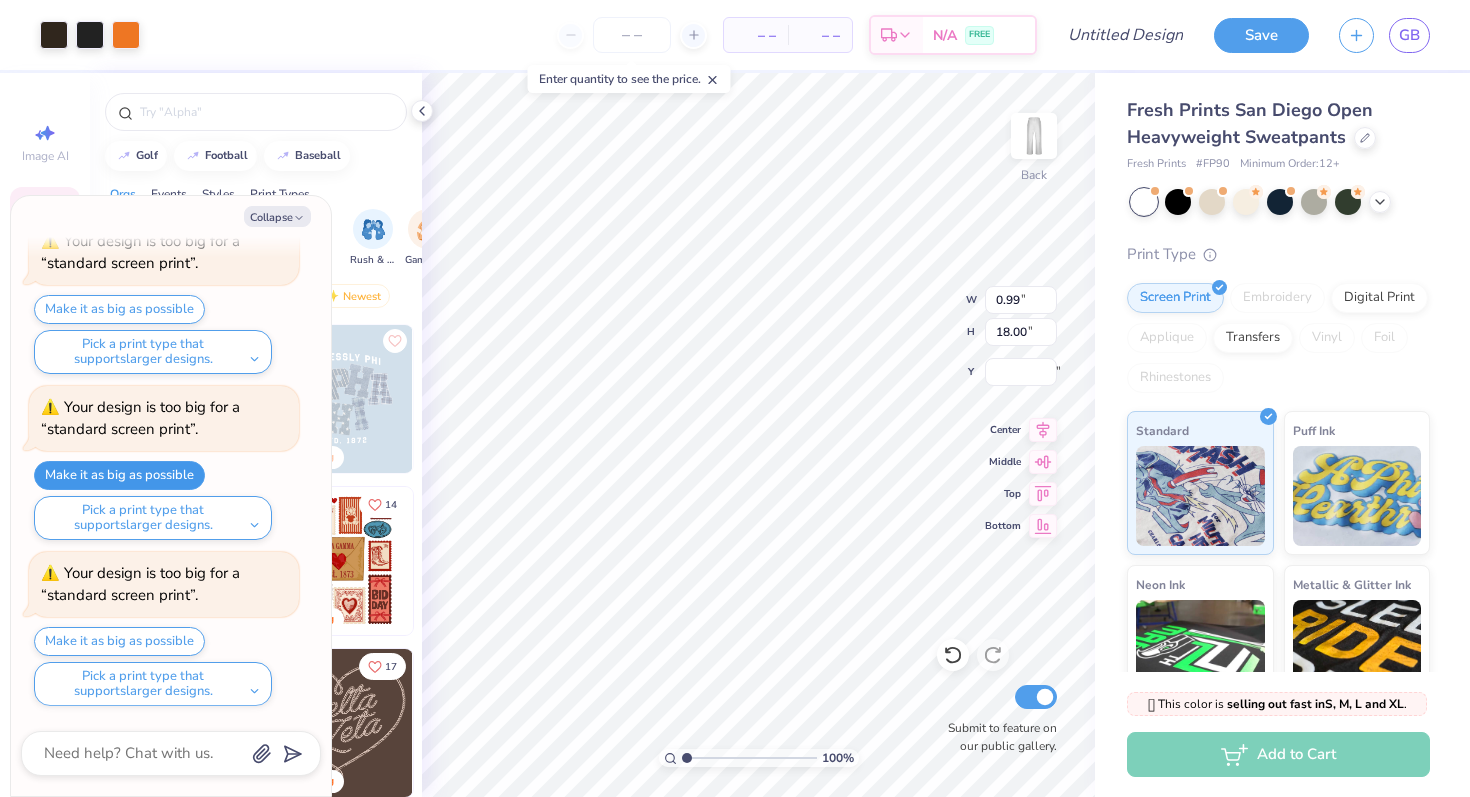 click on "Make it as big as possible" at bounding box center (119, 475) 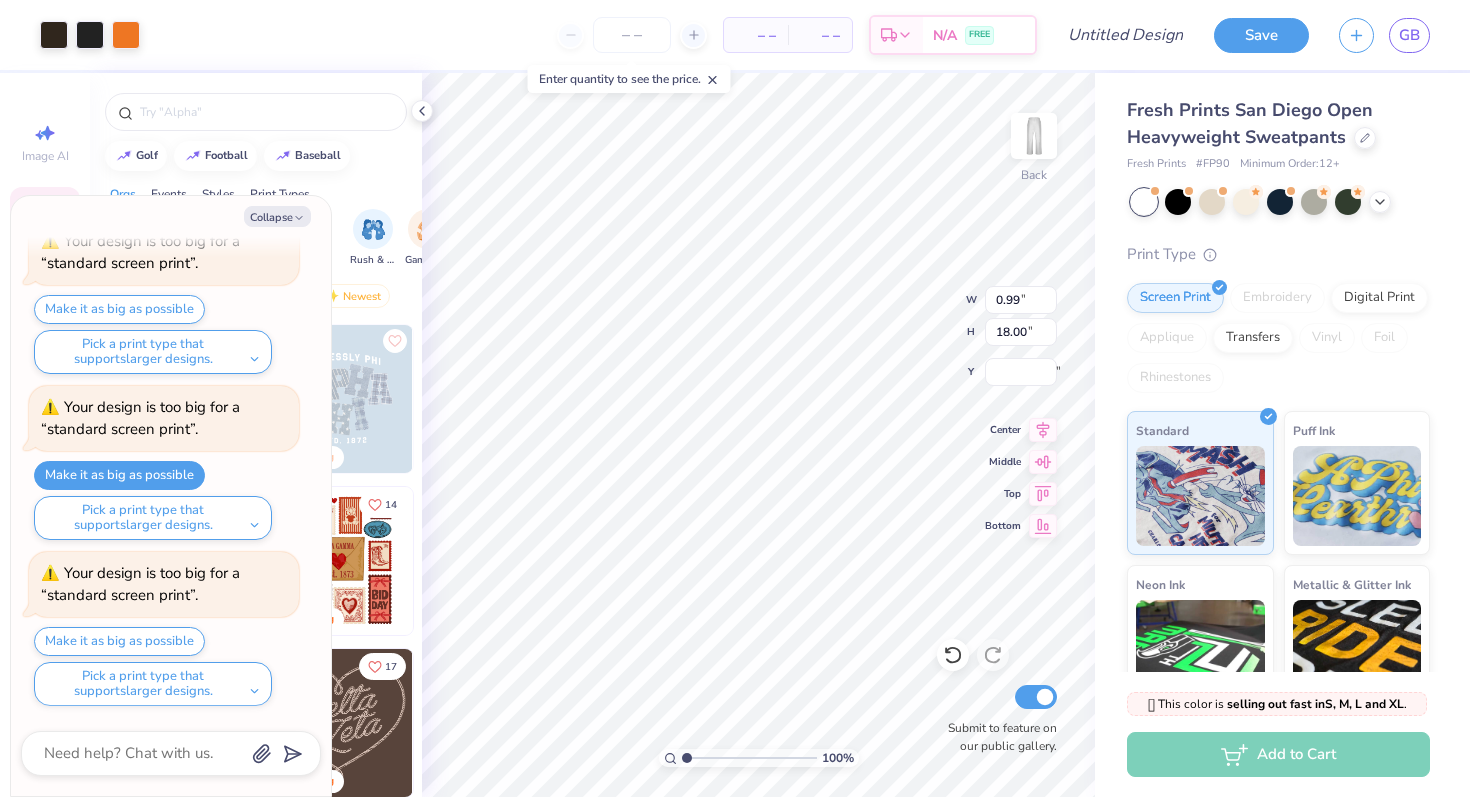 scroll, scrollTop: 514, scrollLeft: 0, axis: vertical 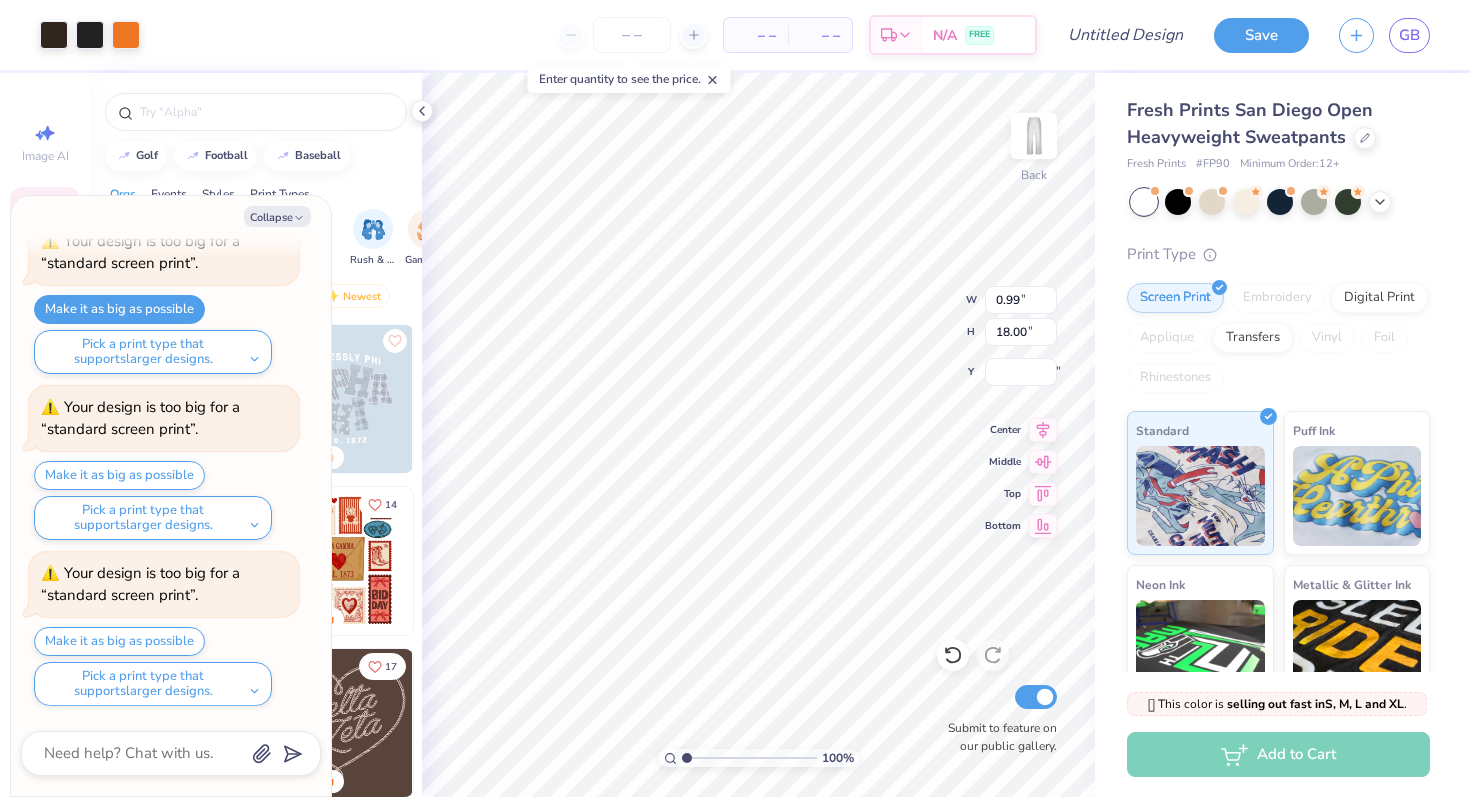 type on "x" 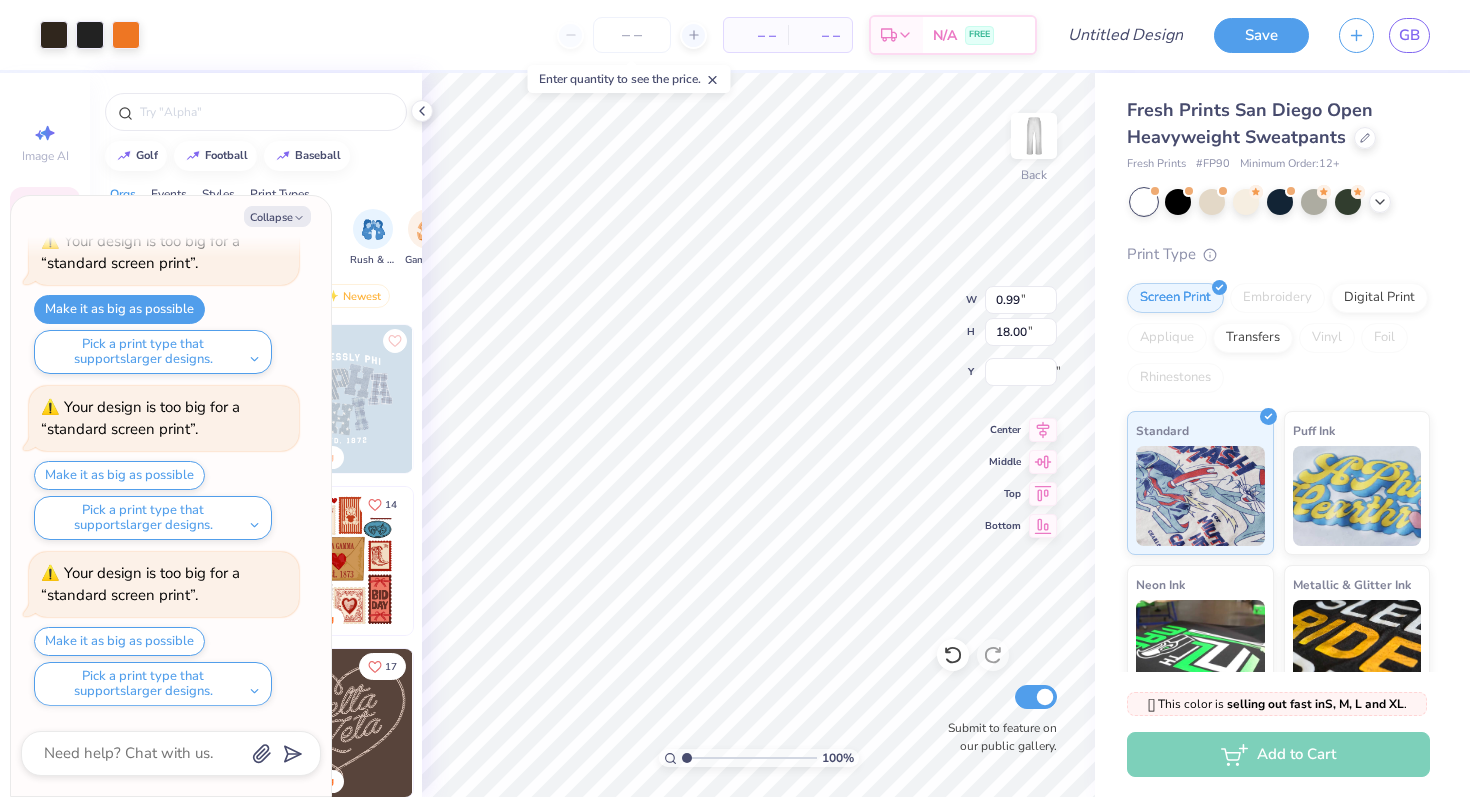 type on "33.93" 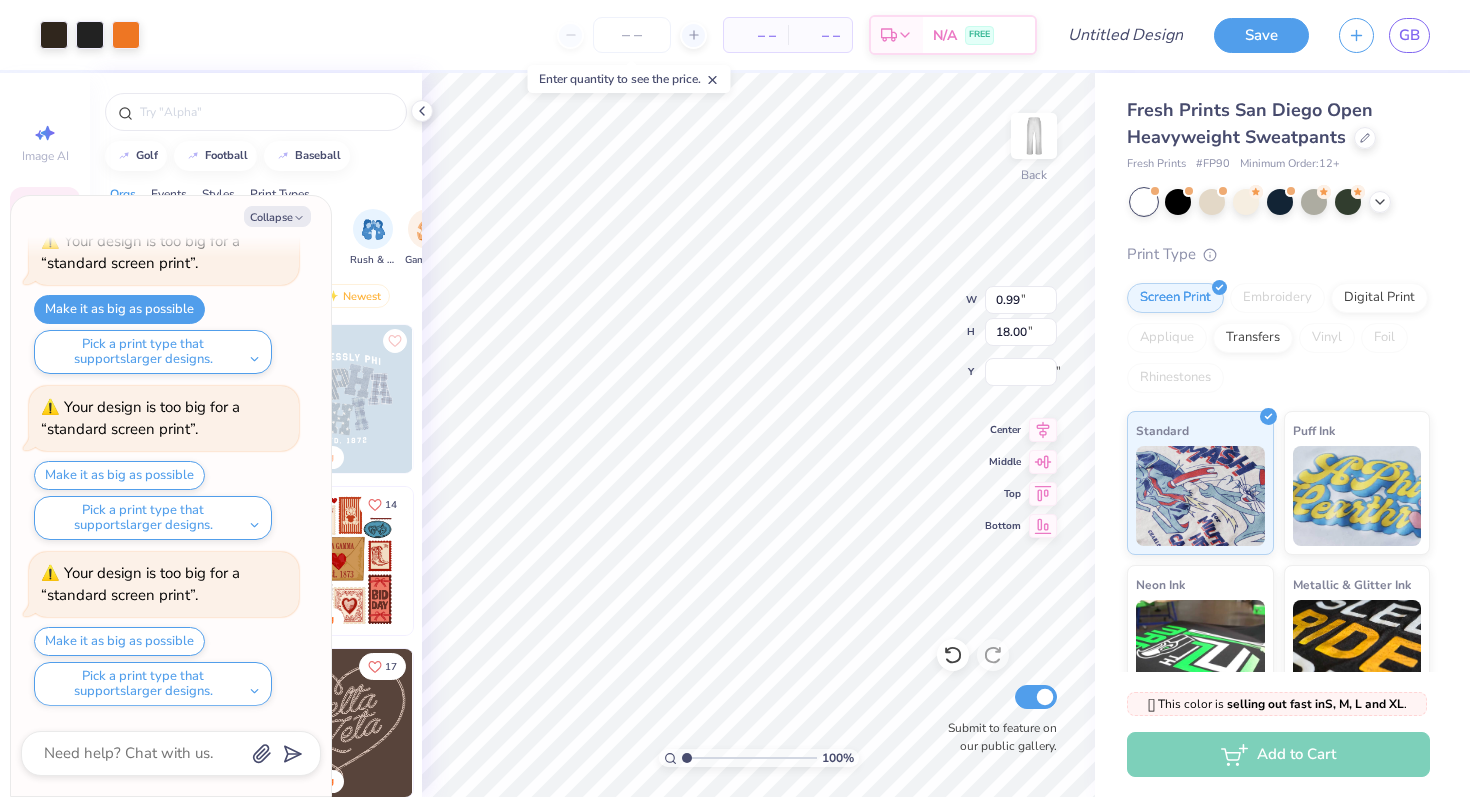 type on "x" 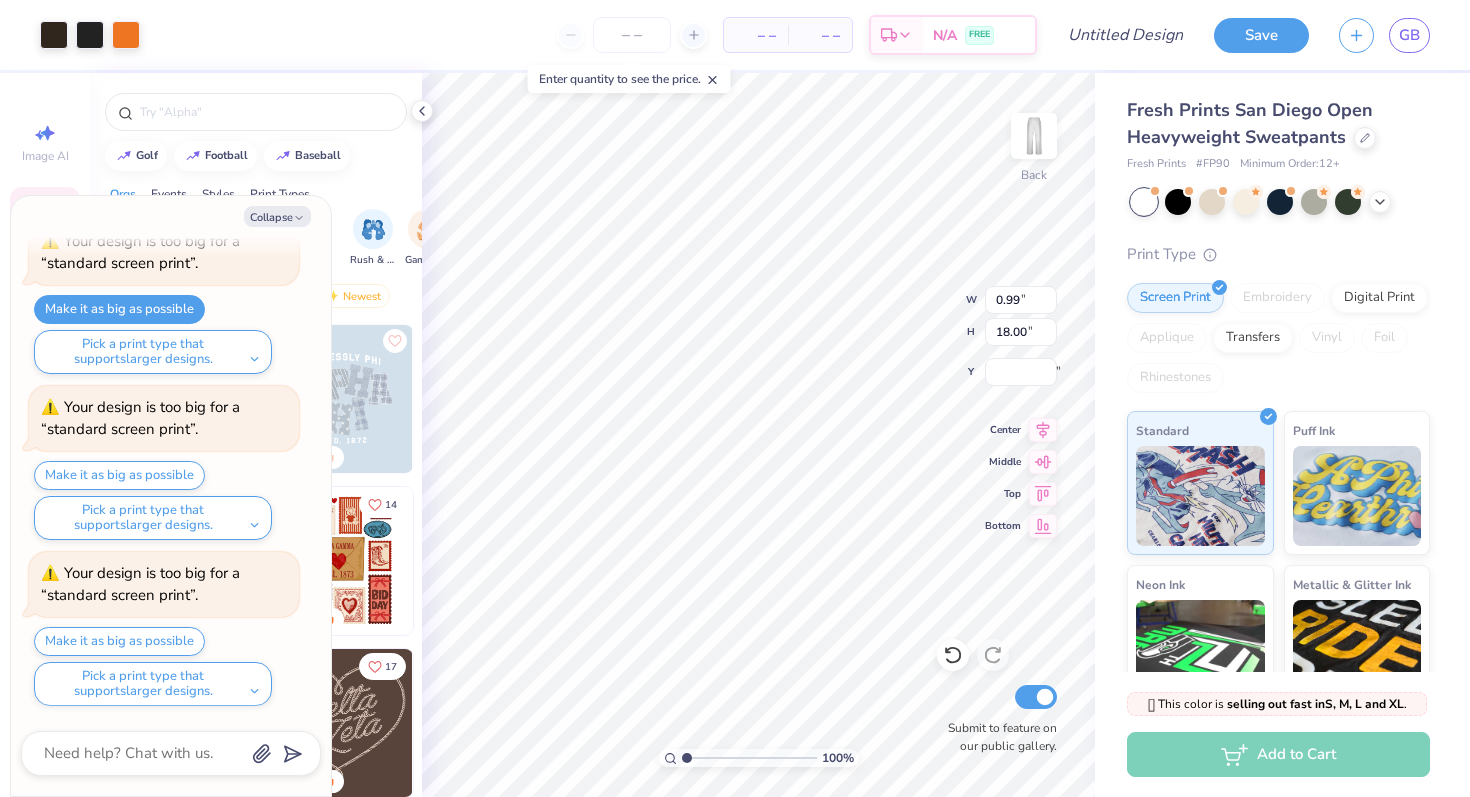type on "33.60" 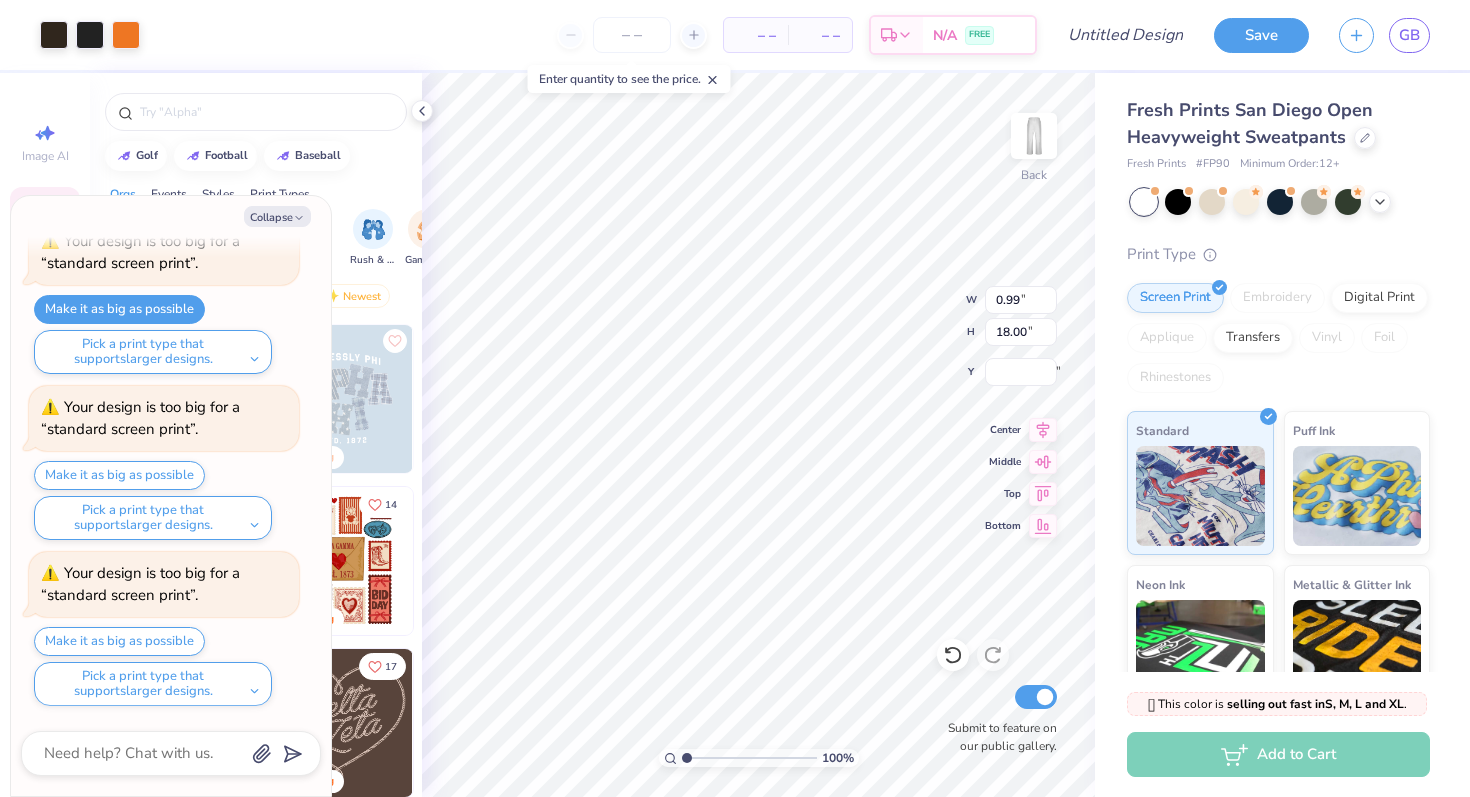scroll, scrollTop: 680, scrollLeft: 0, axis: vertical 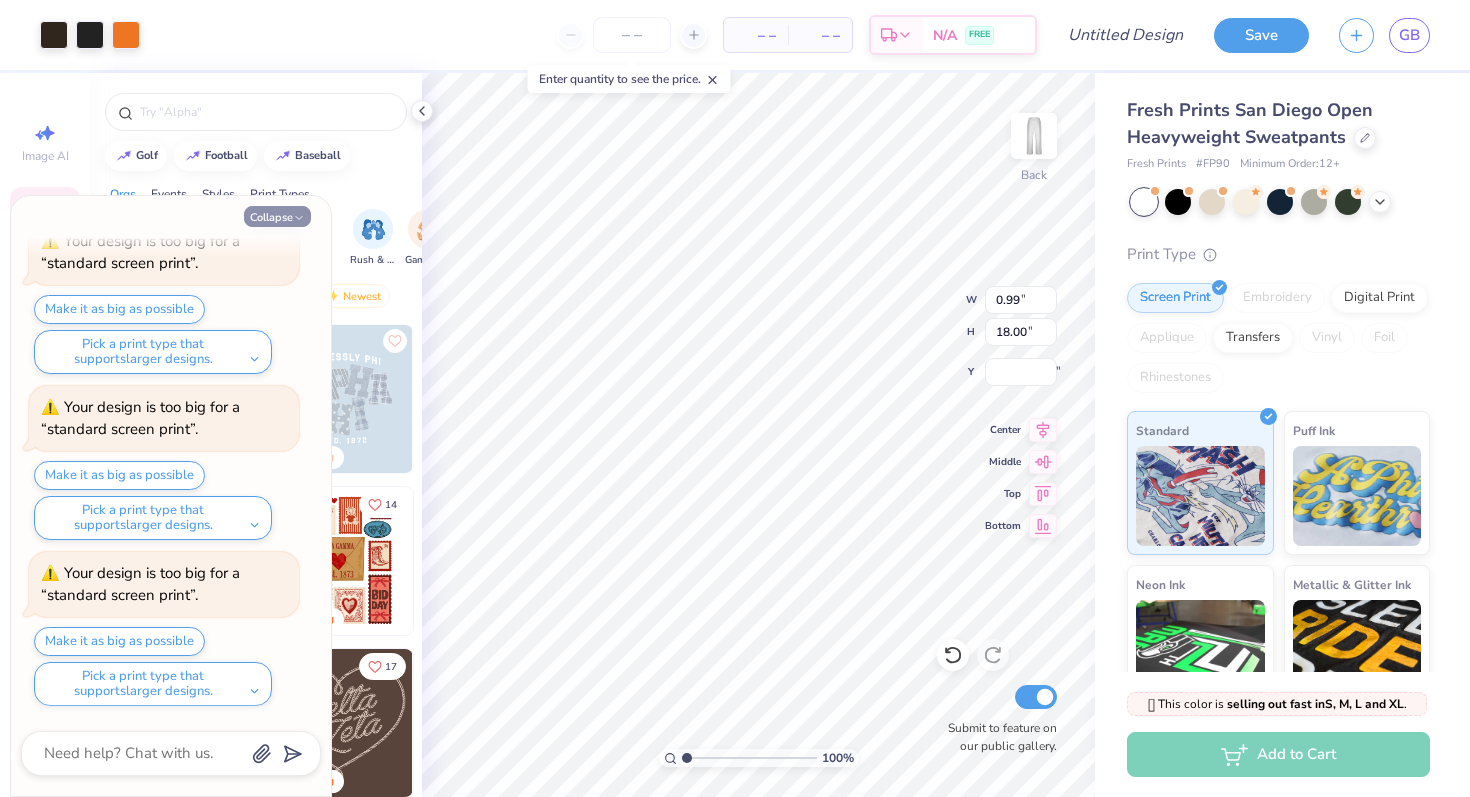 click 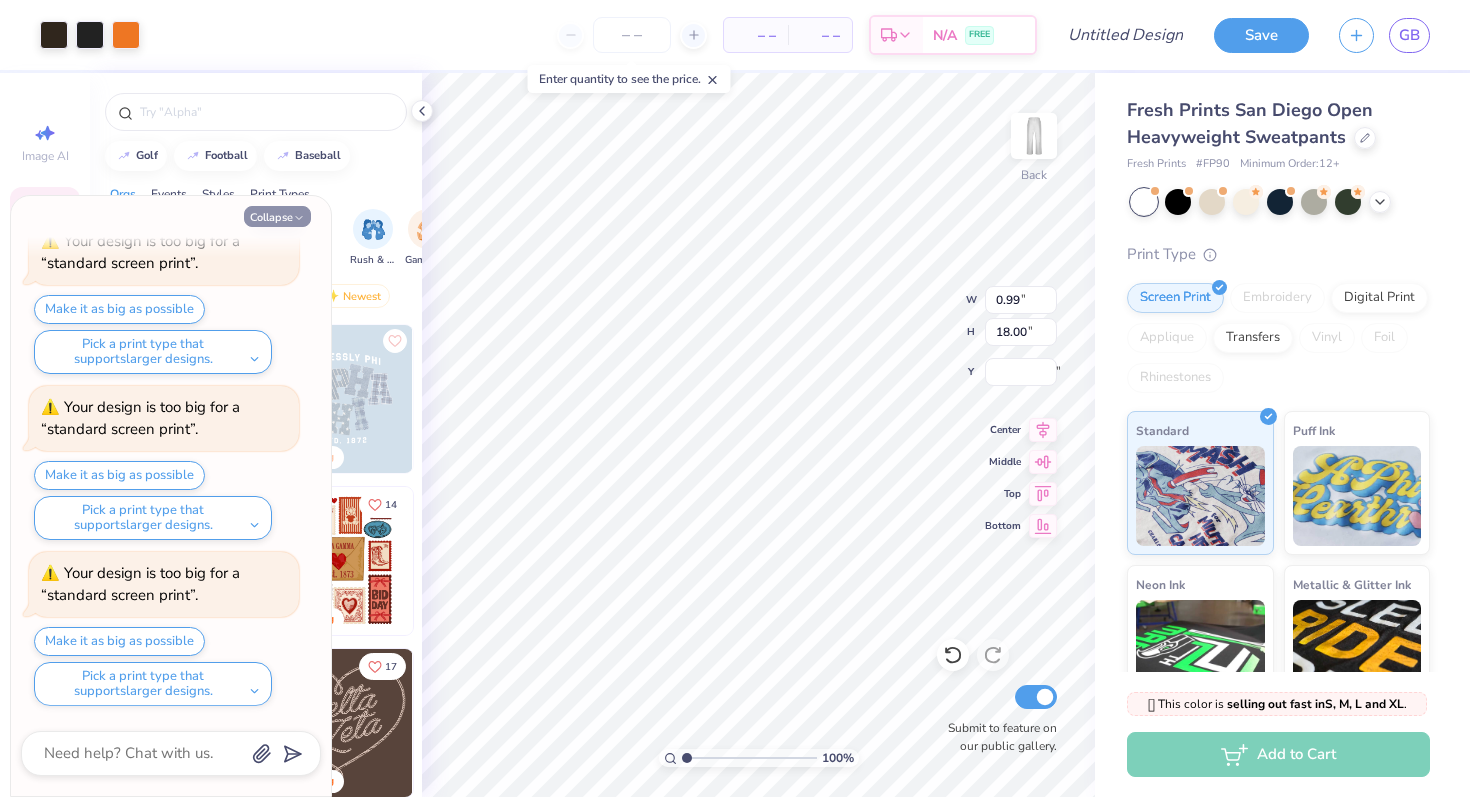 type on "x" 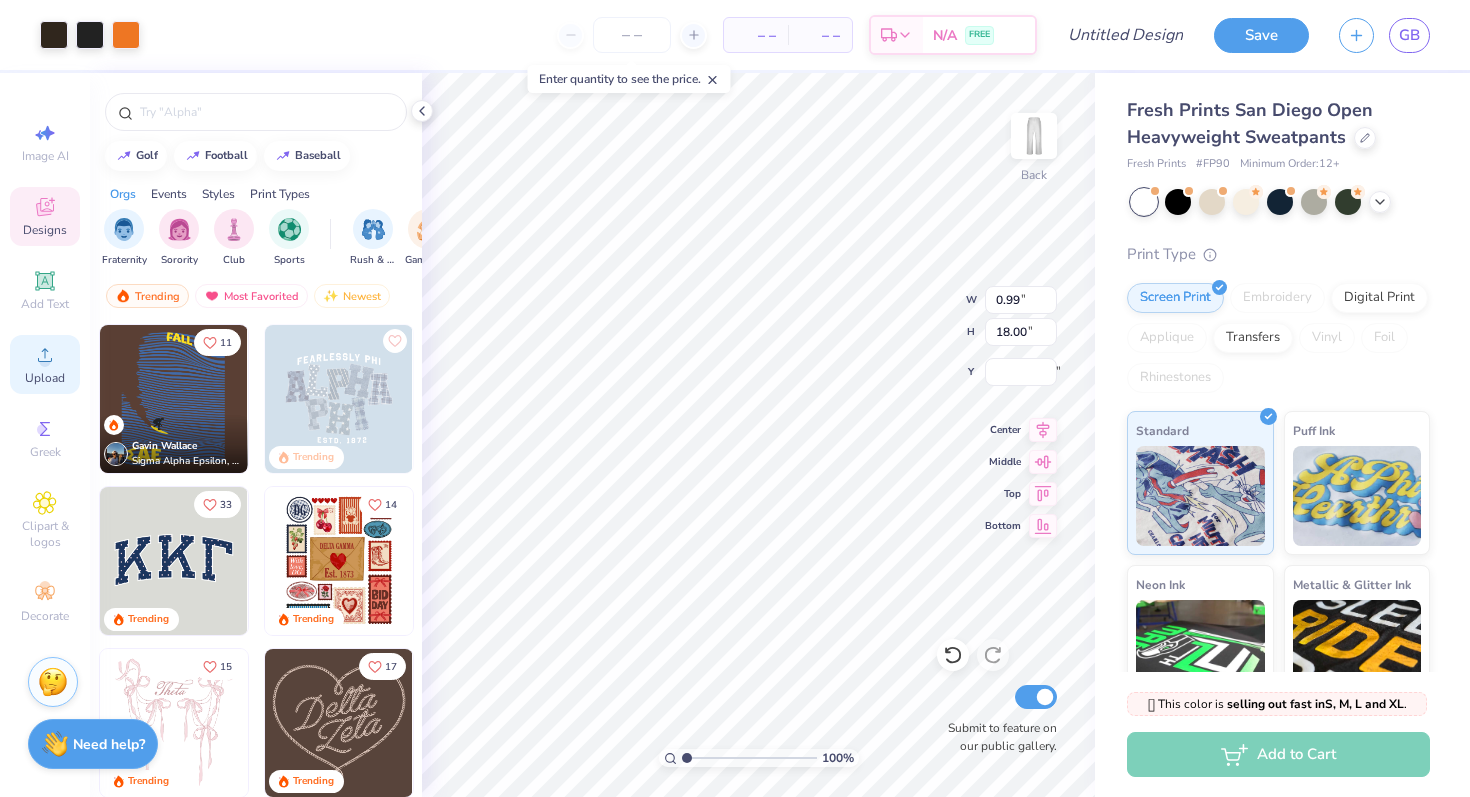 click 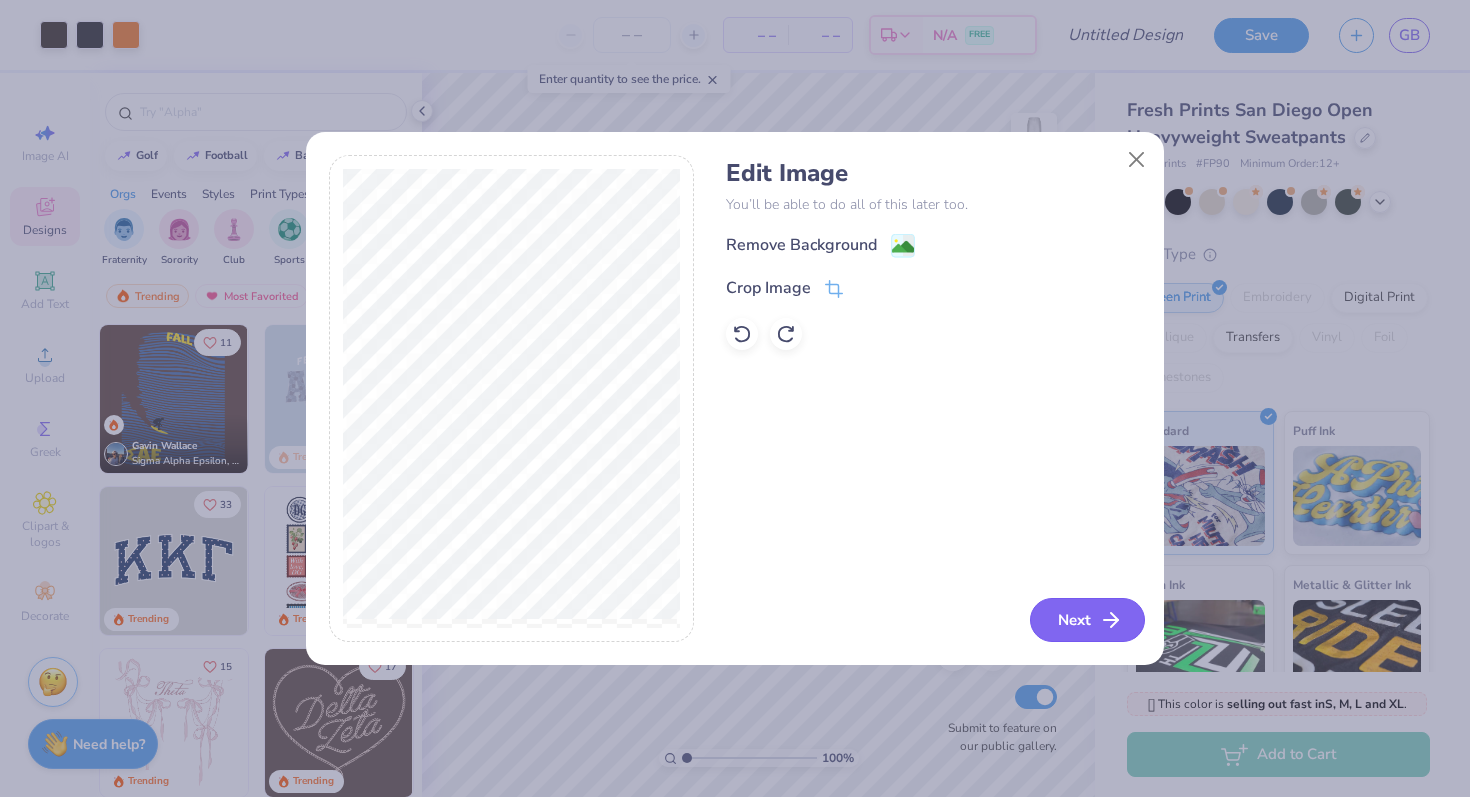 click 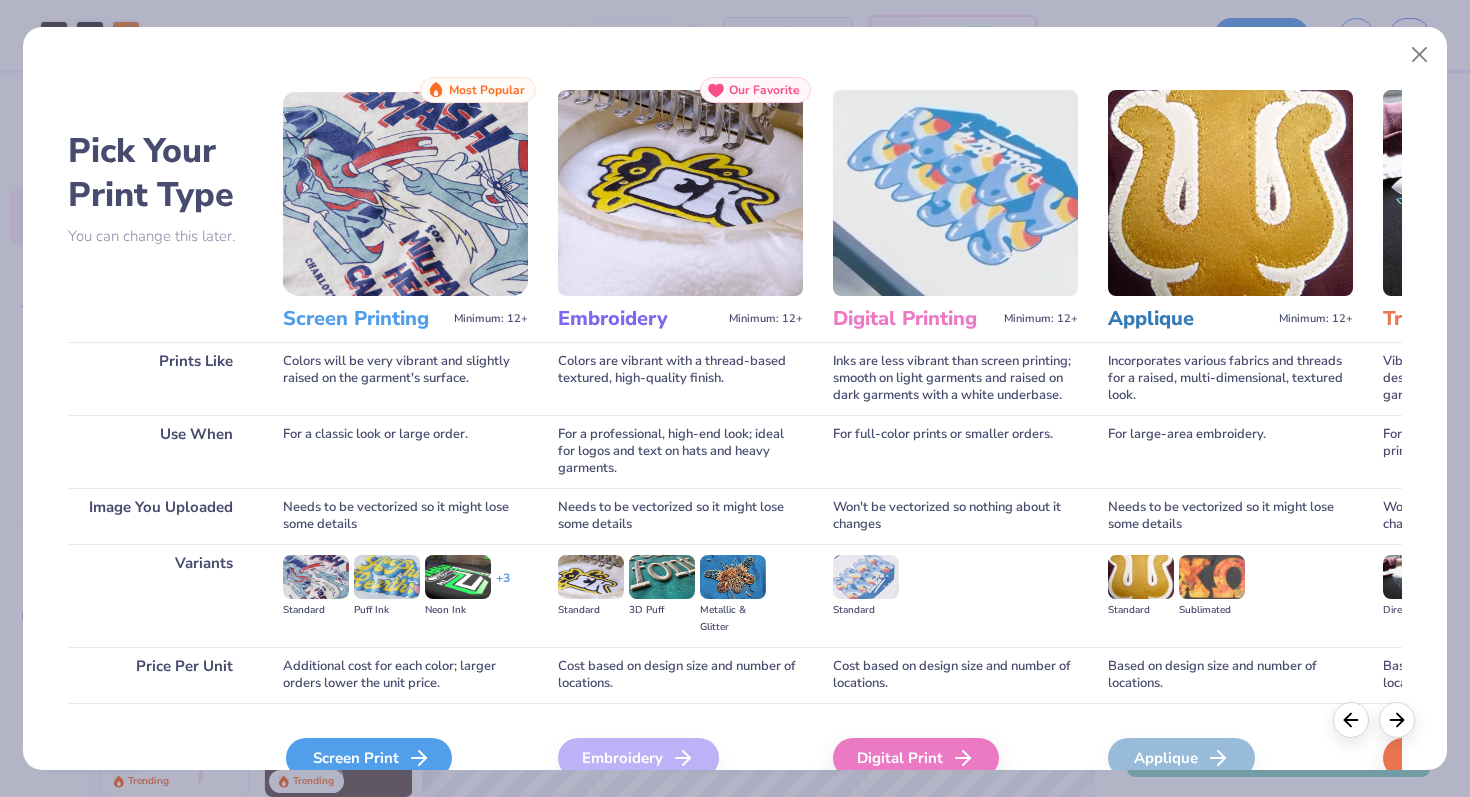 click on "Screen Print" at bounding box center [369, 758] 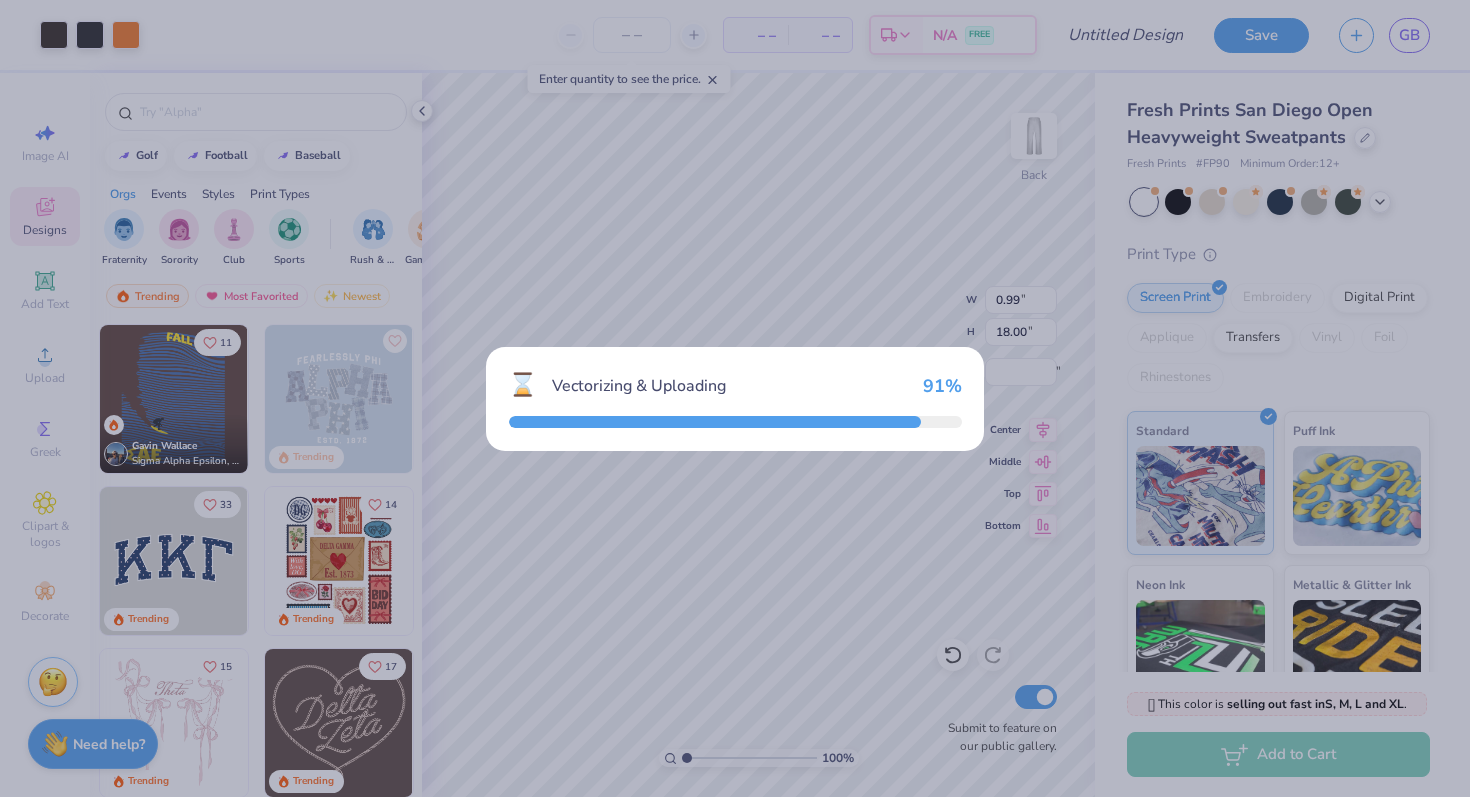 type on "10.85" 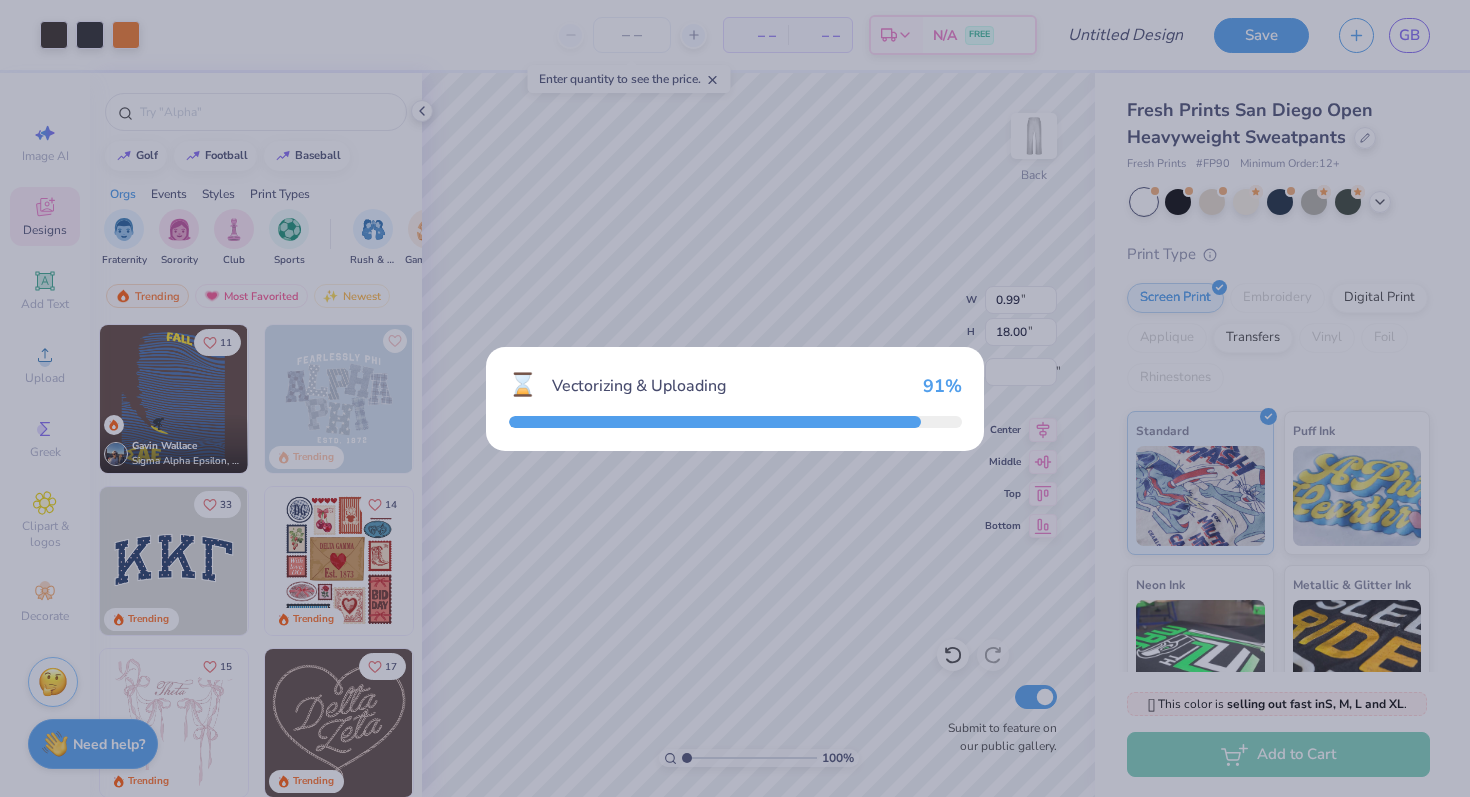 type on "11.56" 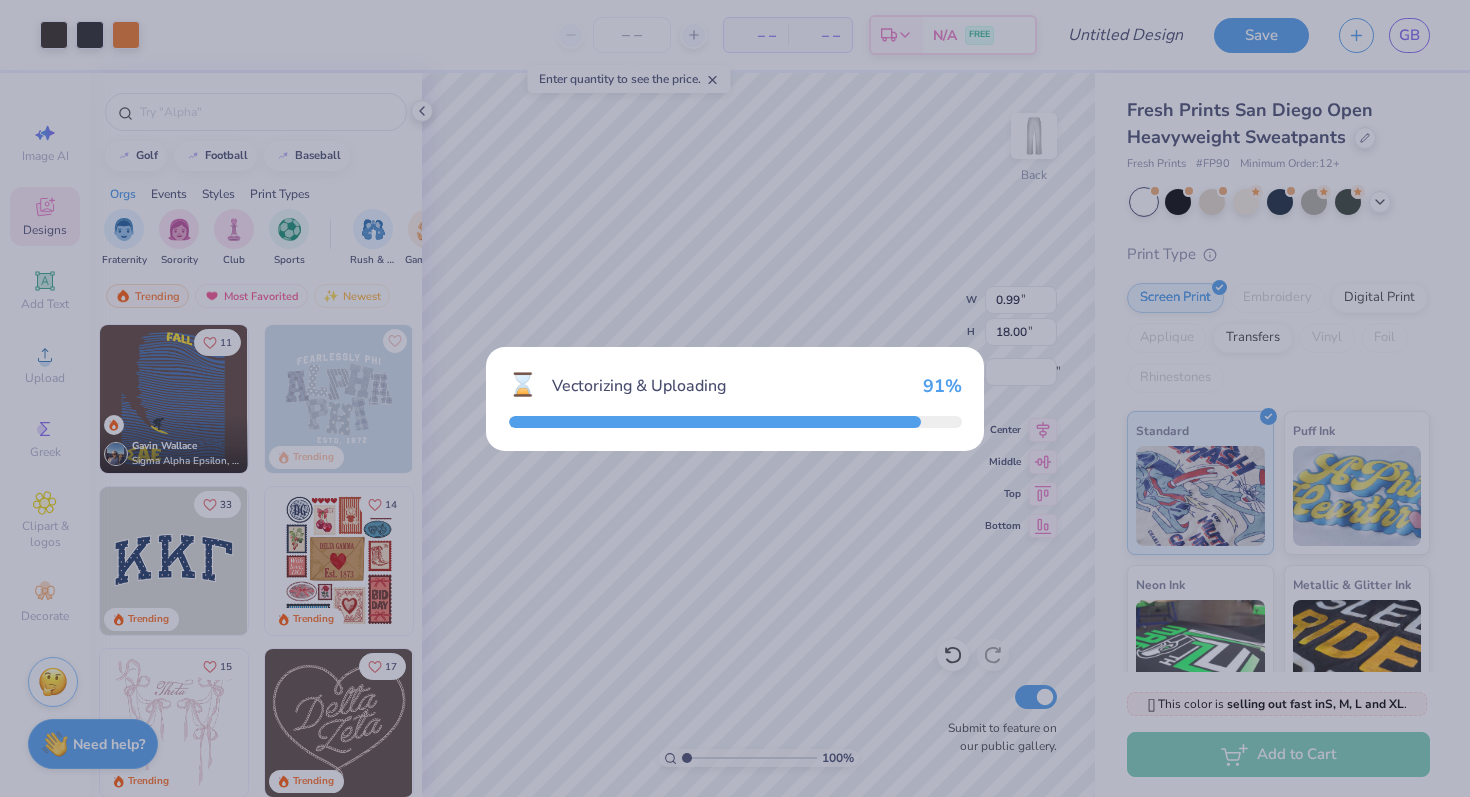 type on "21.22" 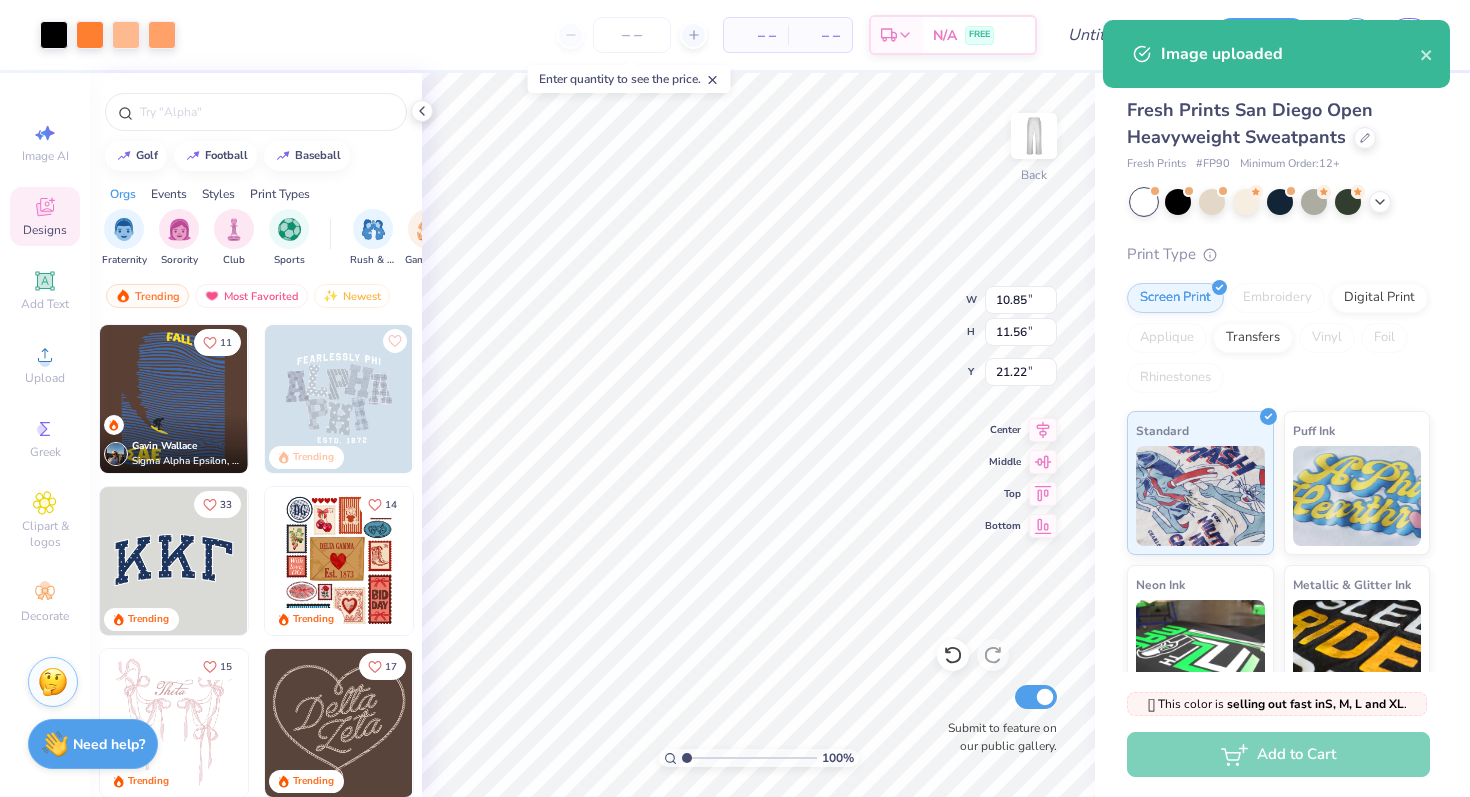 type on "5.77" 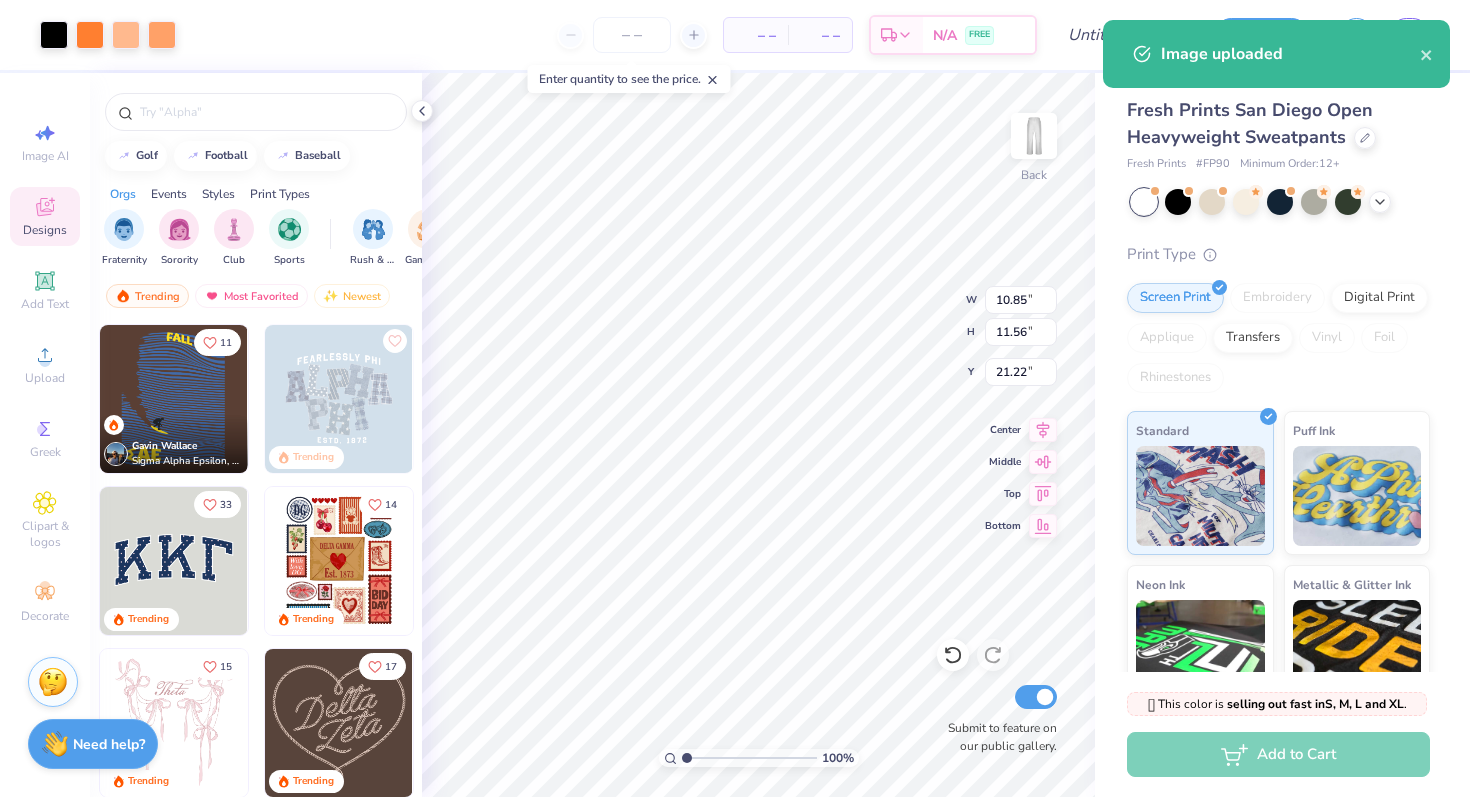 type on "6.15" 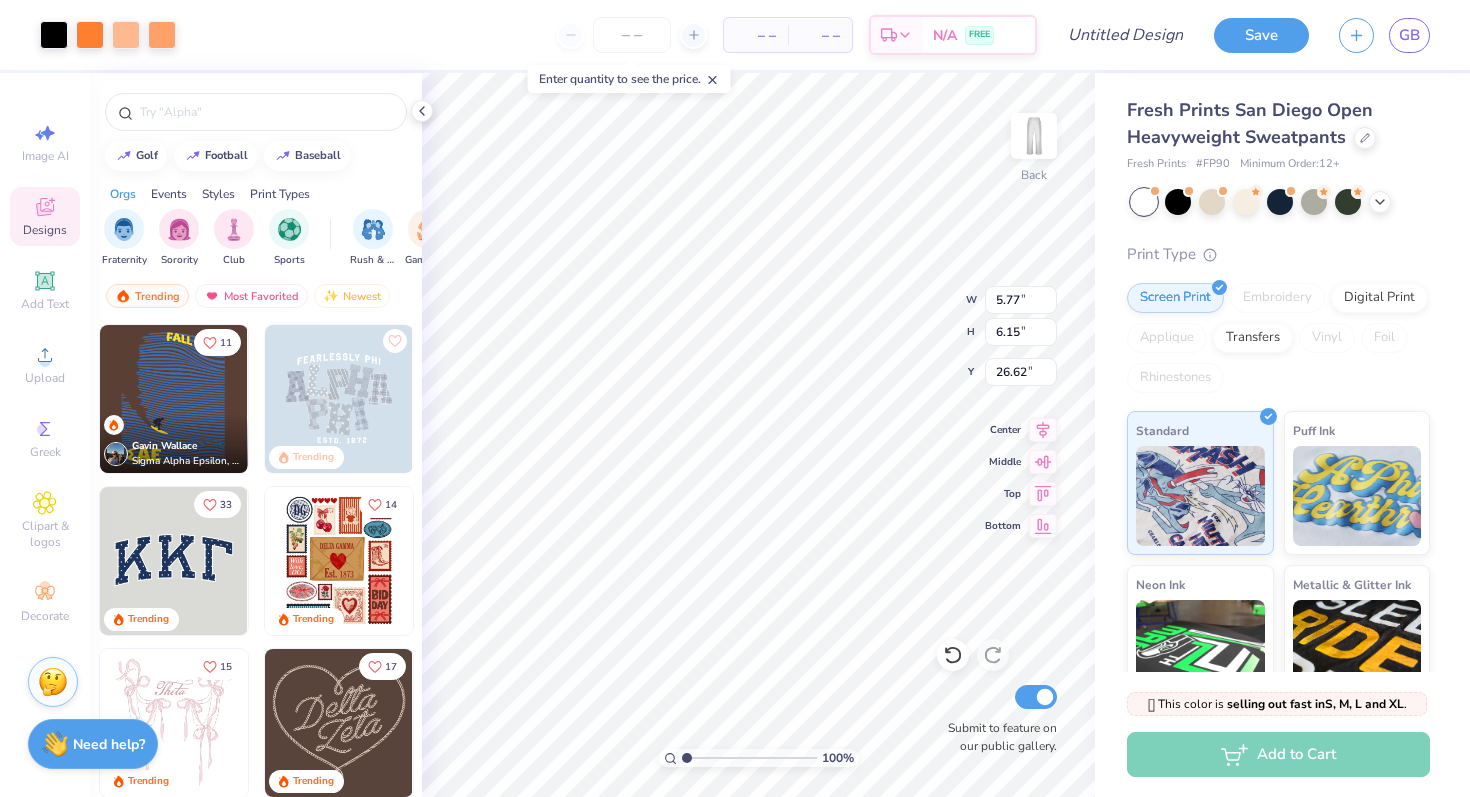 type on "3.87" 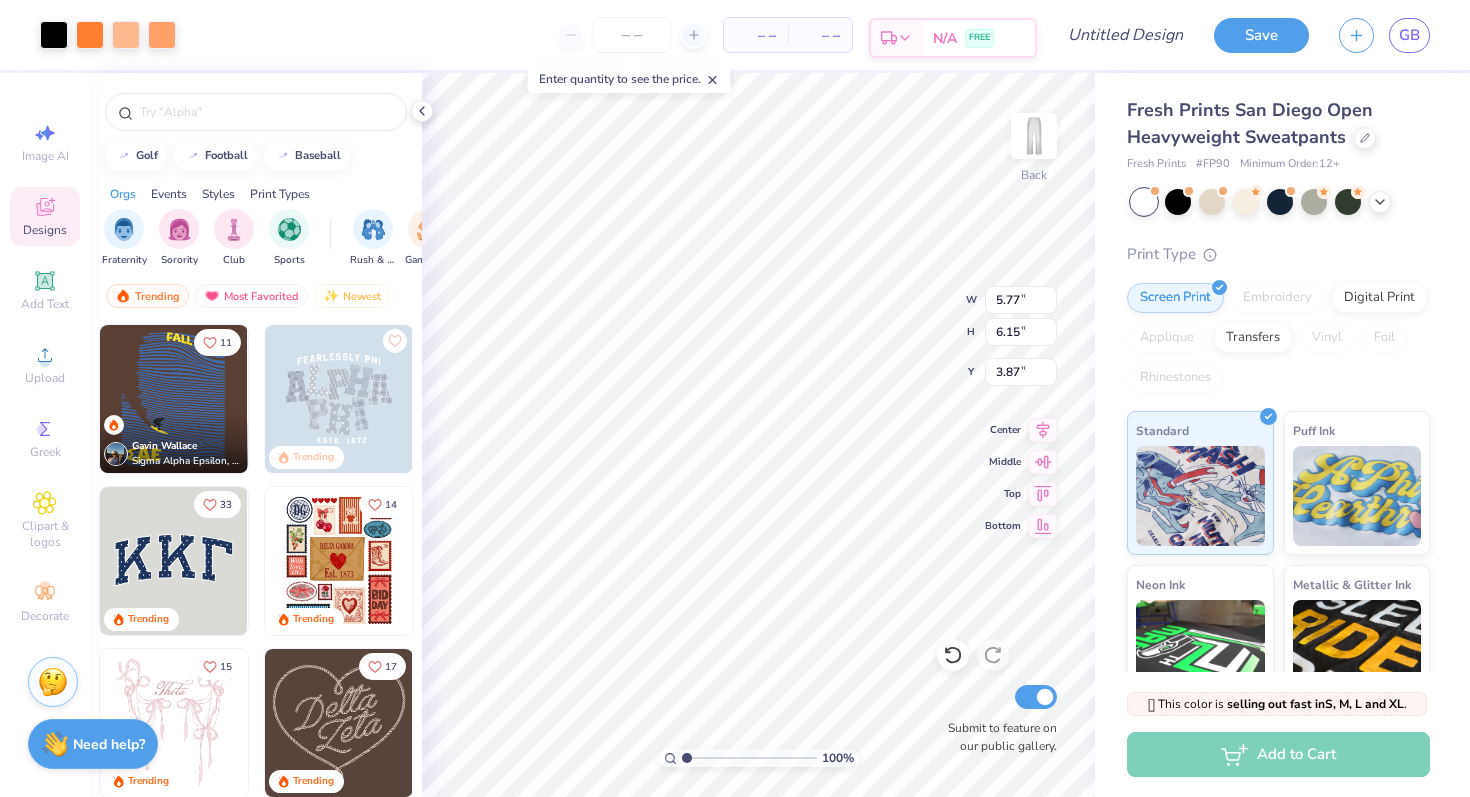 type on "4.23" 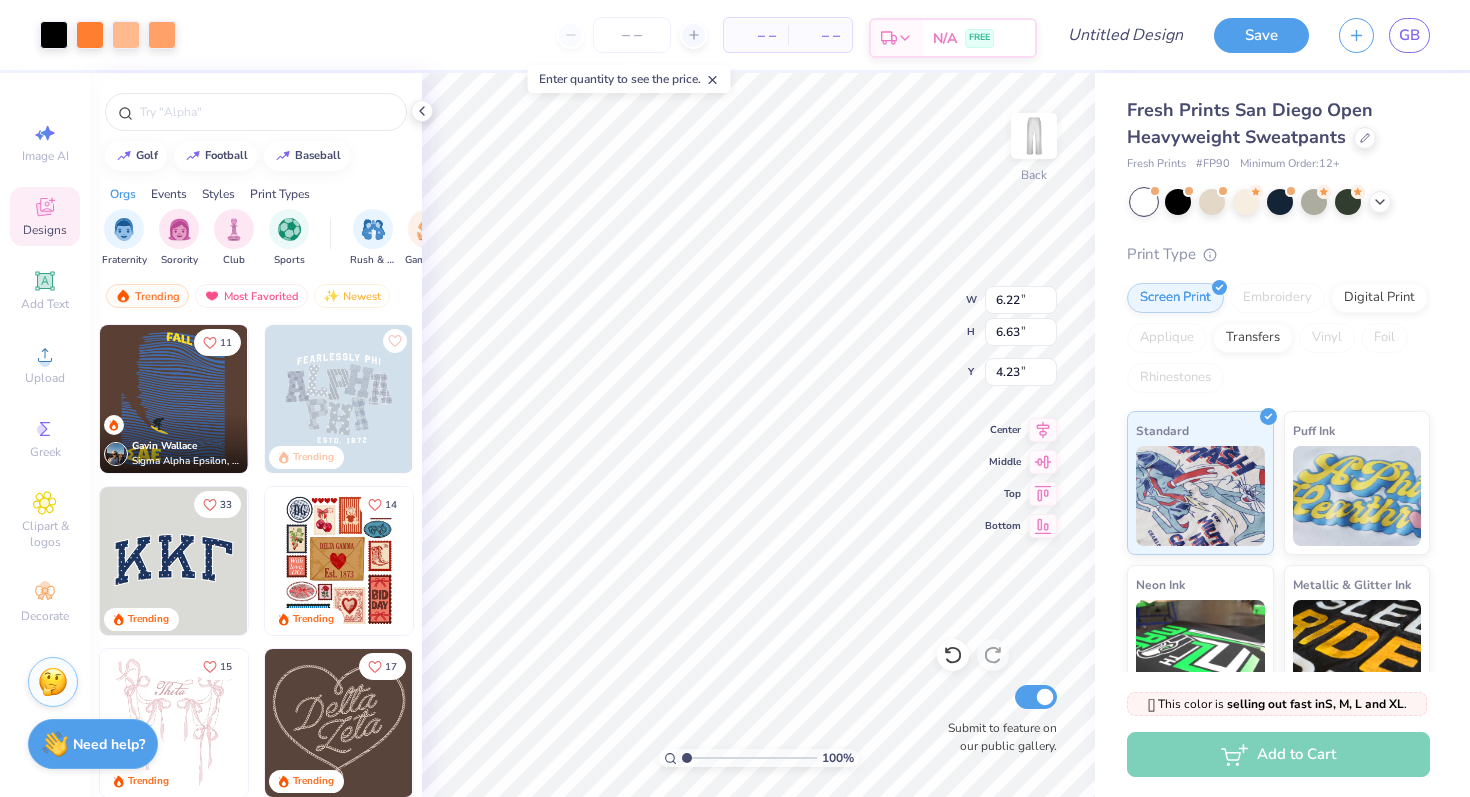 type on "6.22" 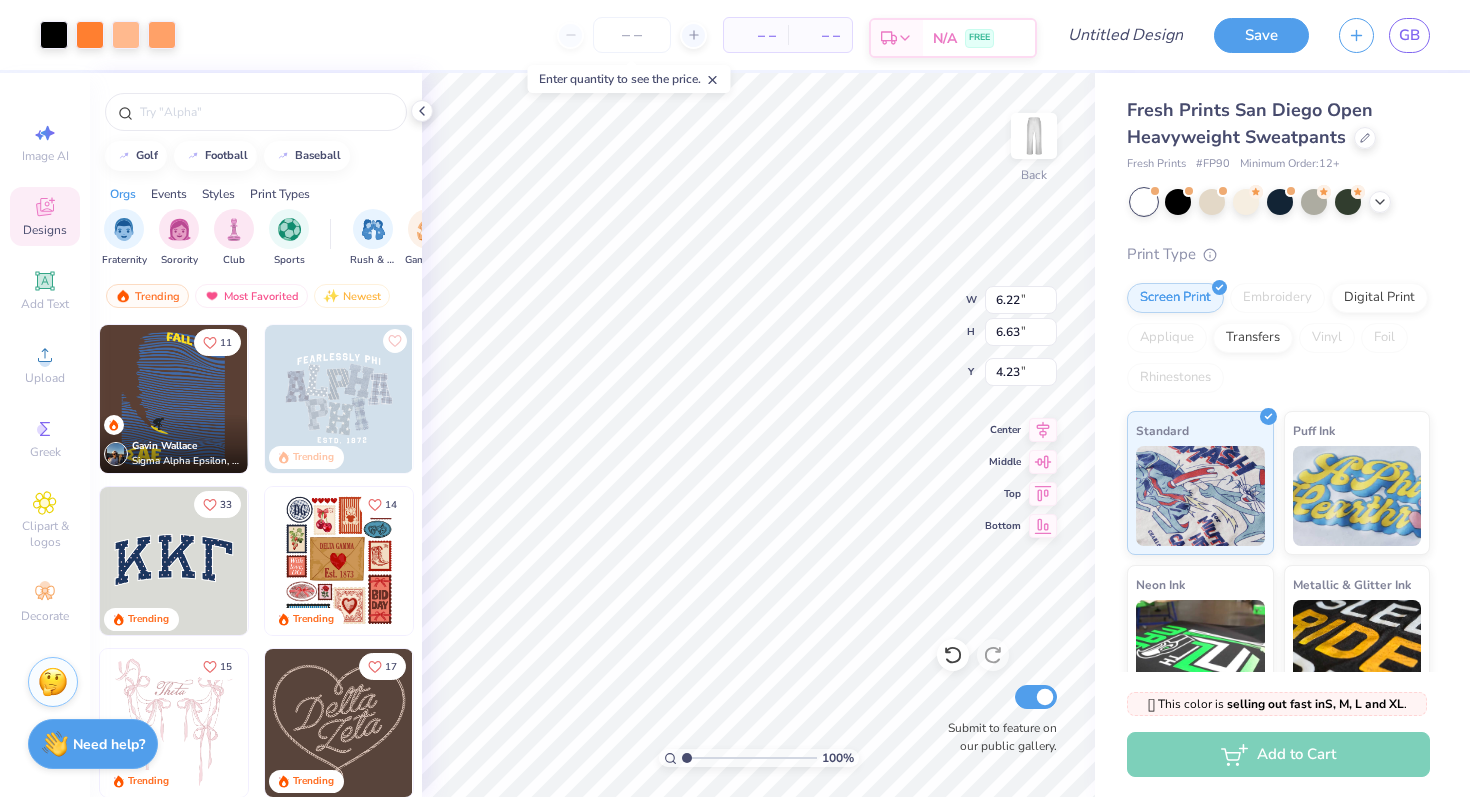 type on "6.63" 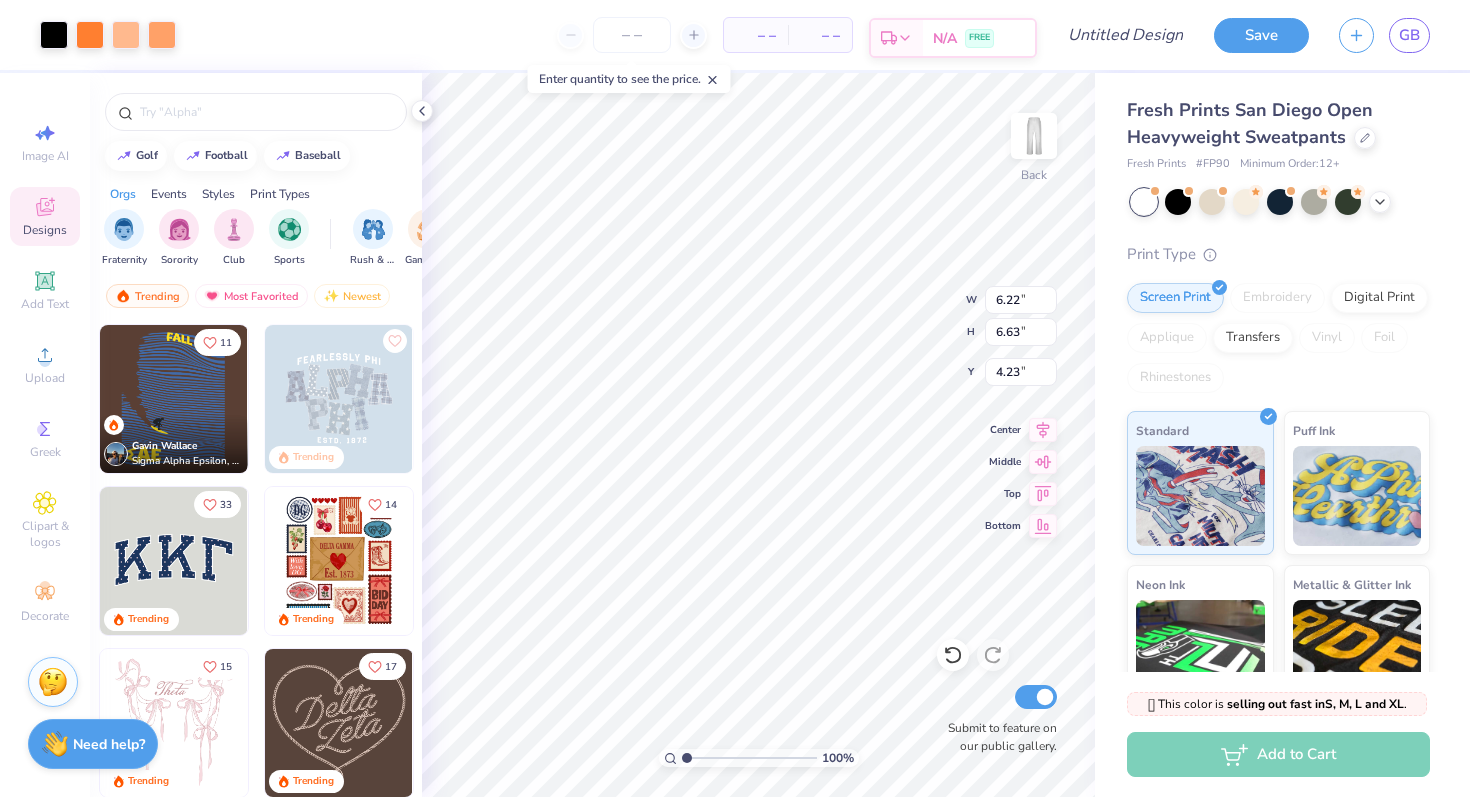 type on "3.76" 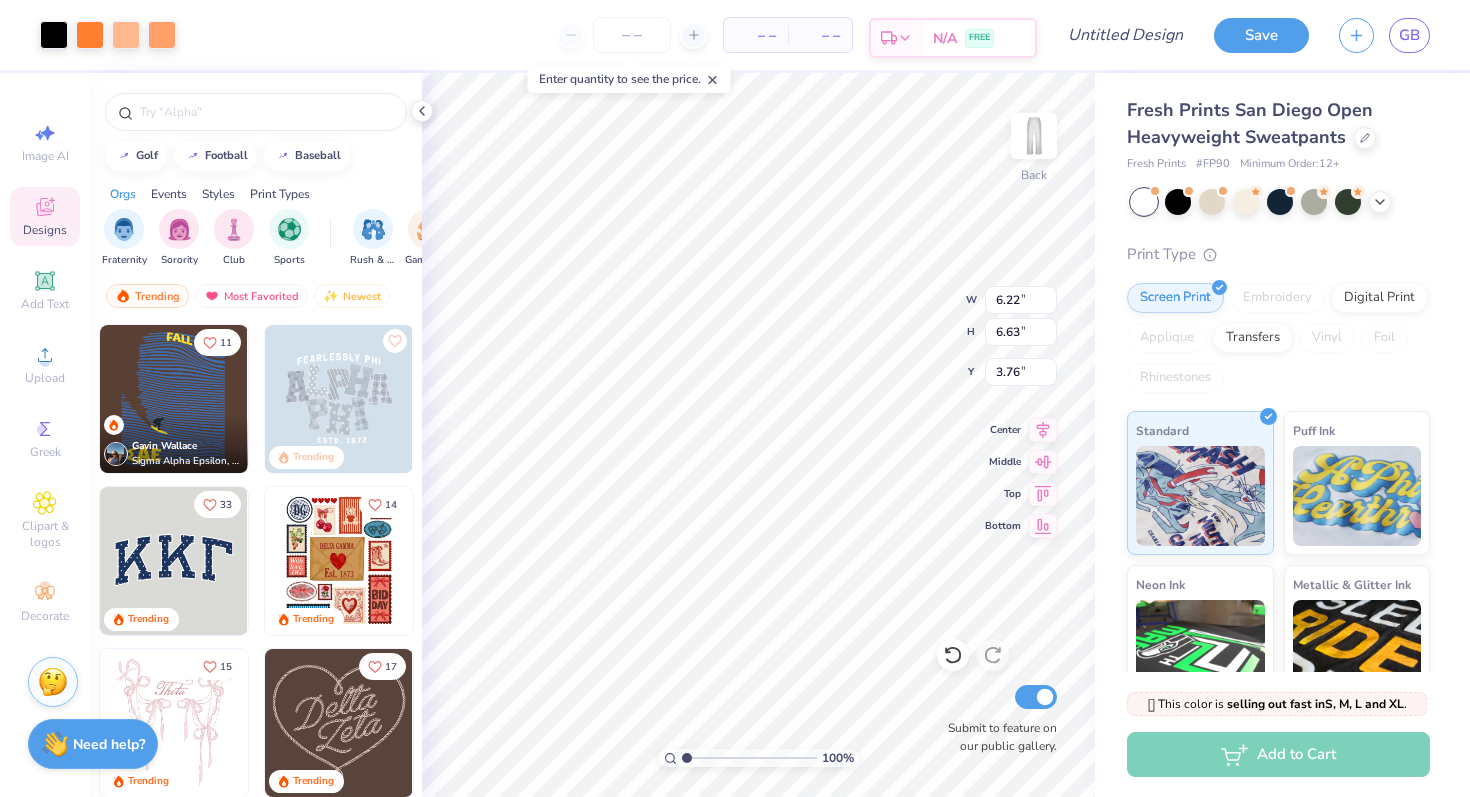 type on "7.29" 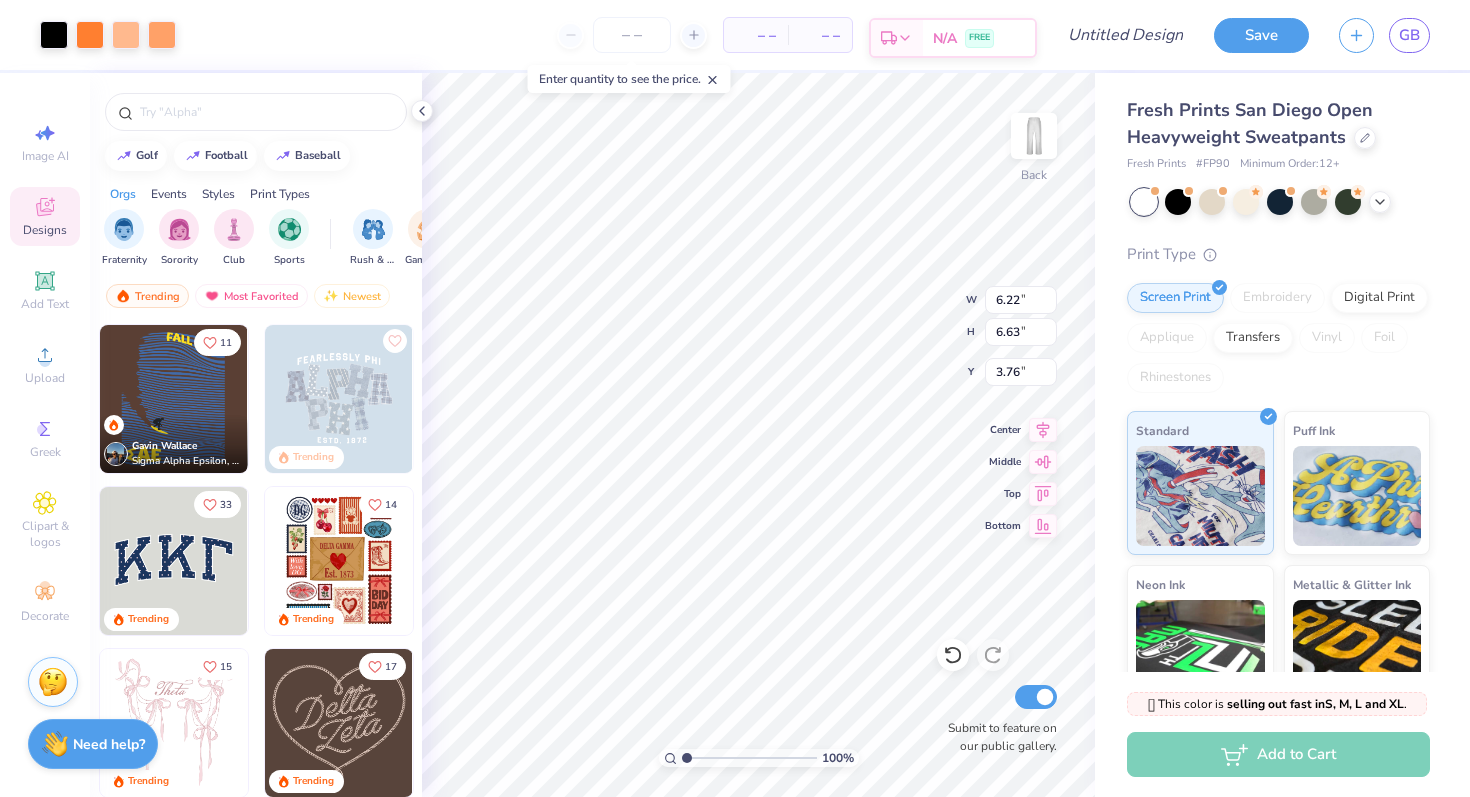 type on "7.76" 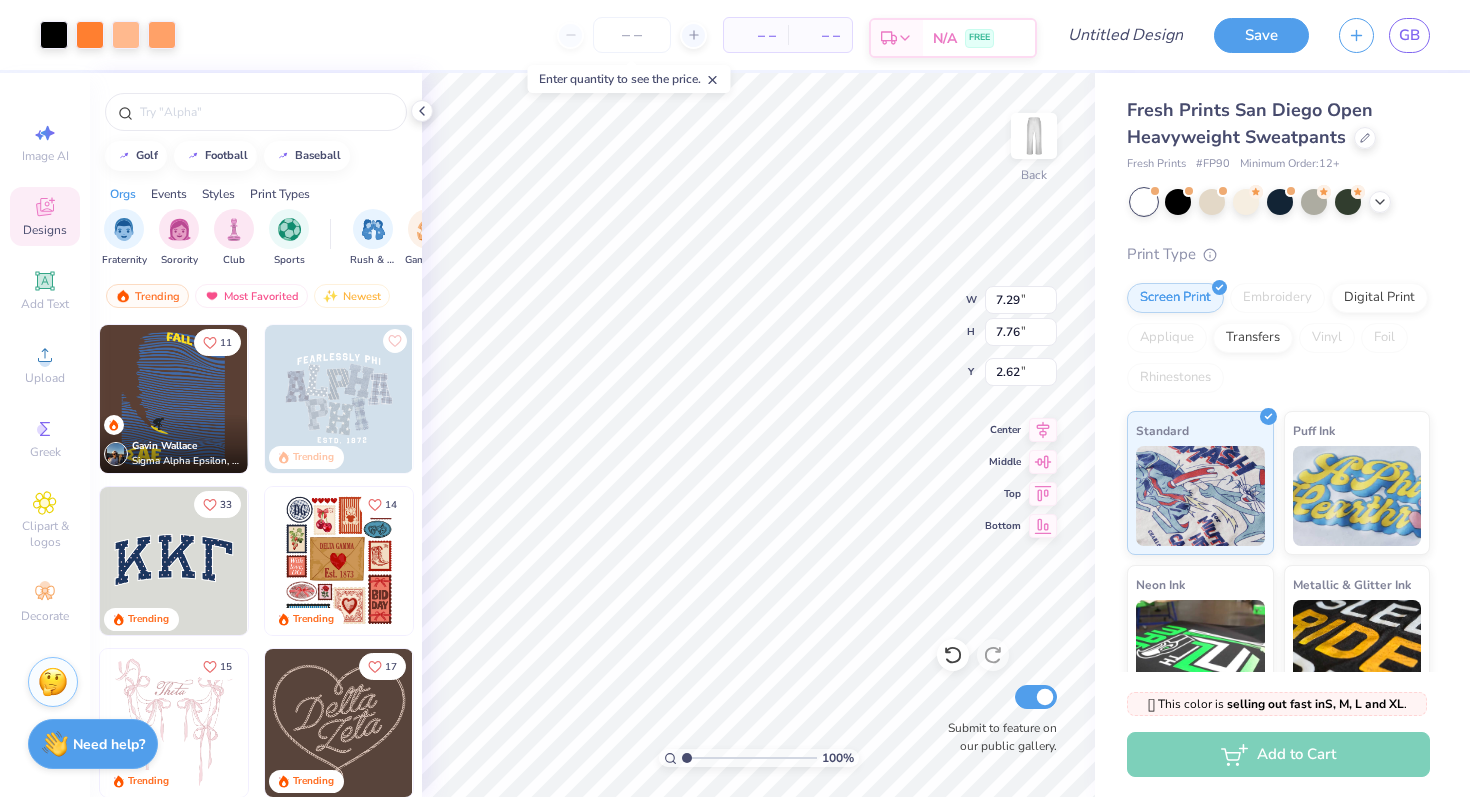 type on "3.26" 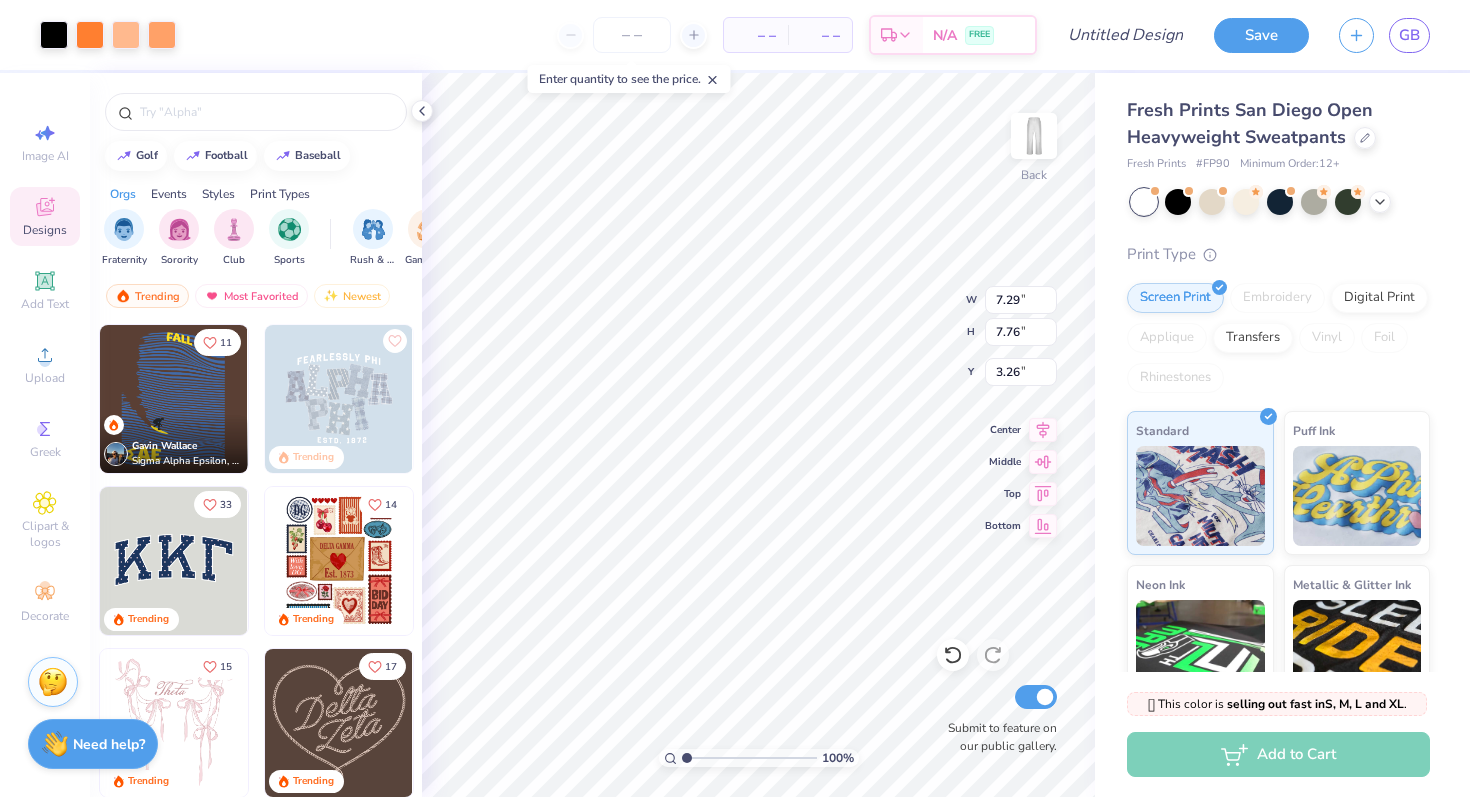 type on "3.37" 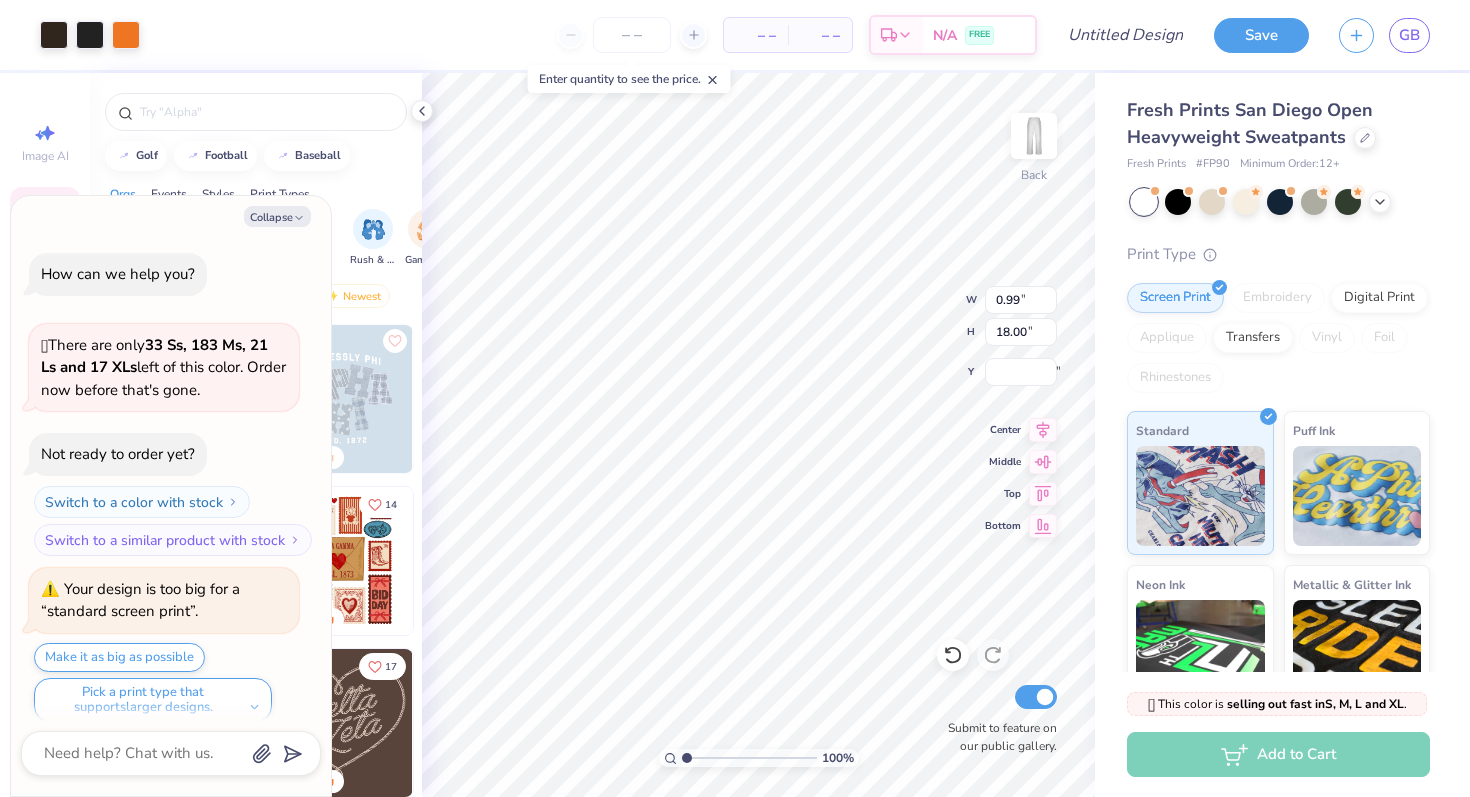scroll, scrollTop: 846, scrollLeft: 0, axis: vertical 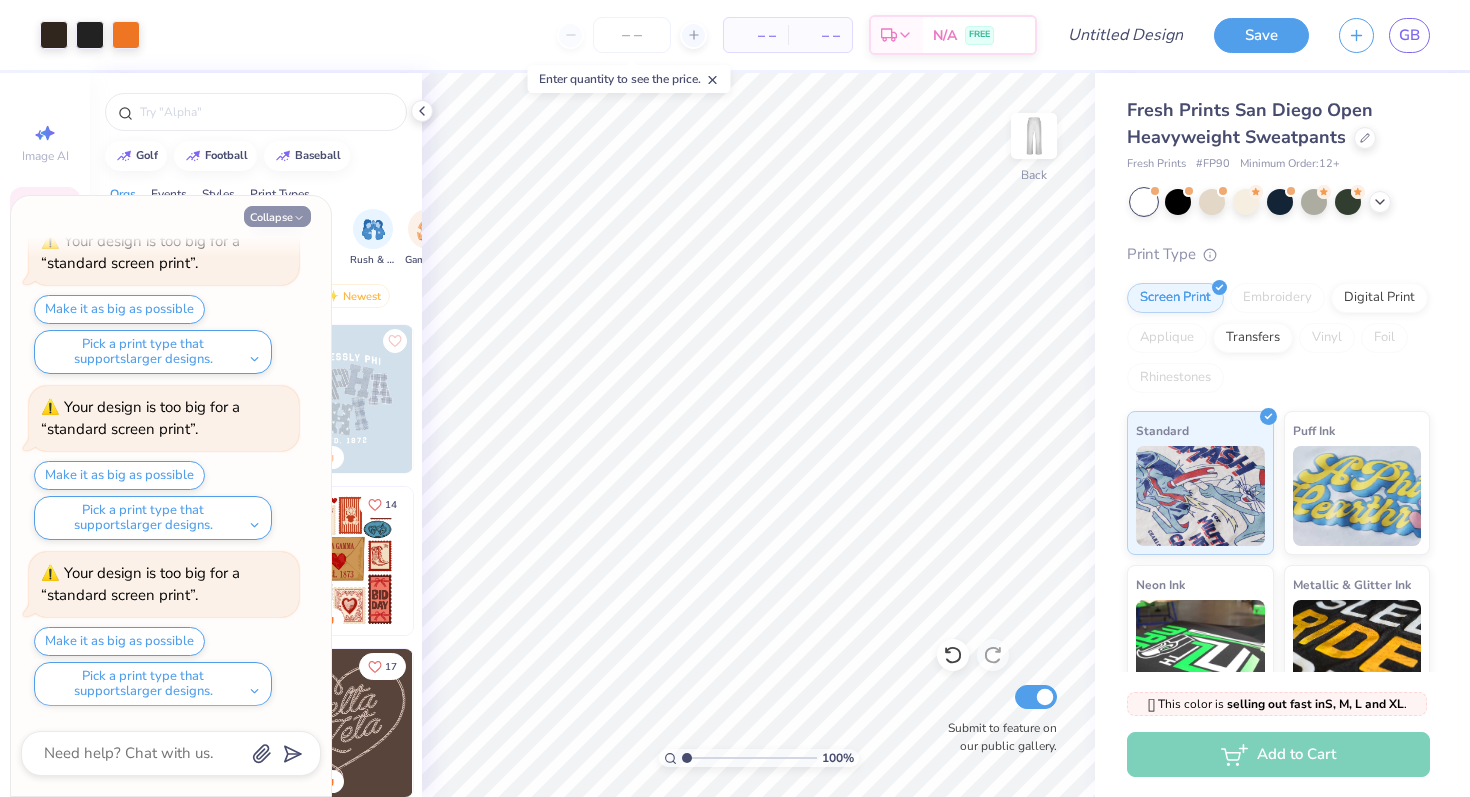 click 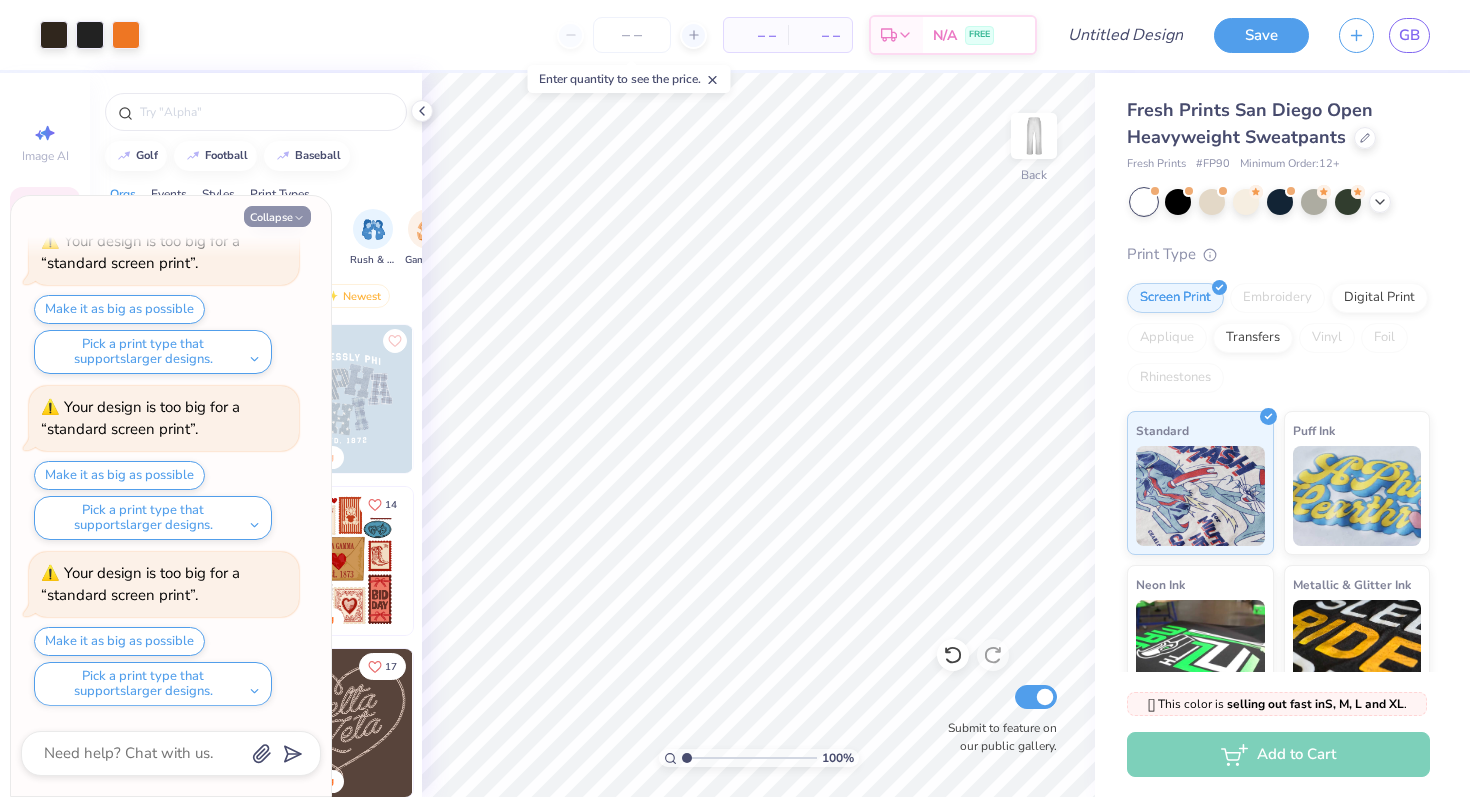type on "x" 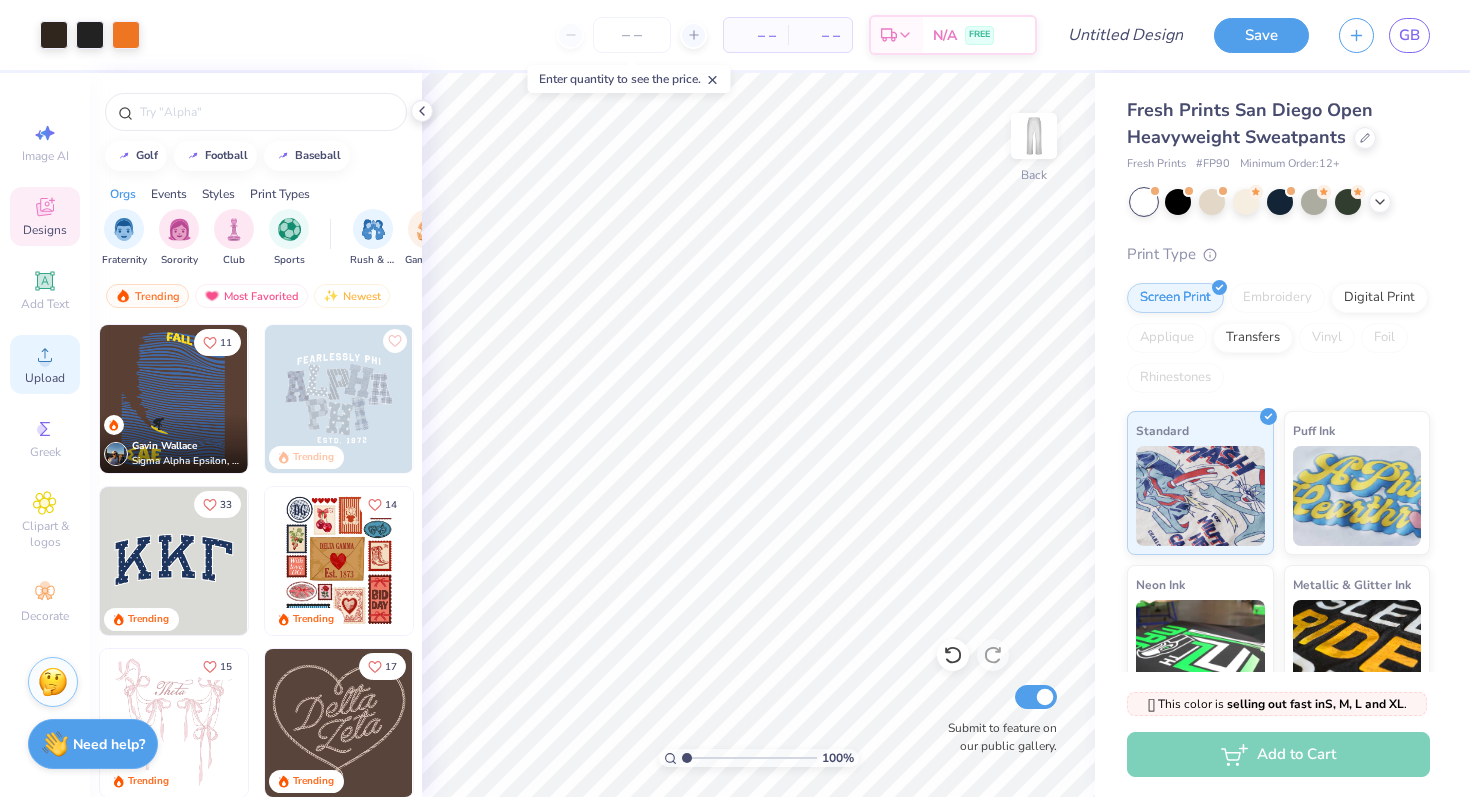 click 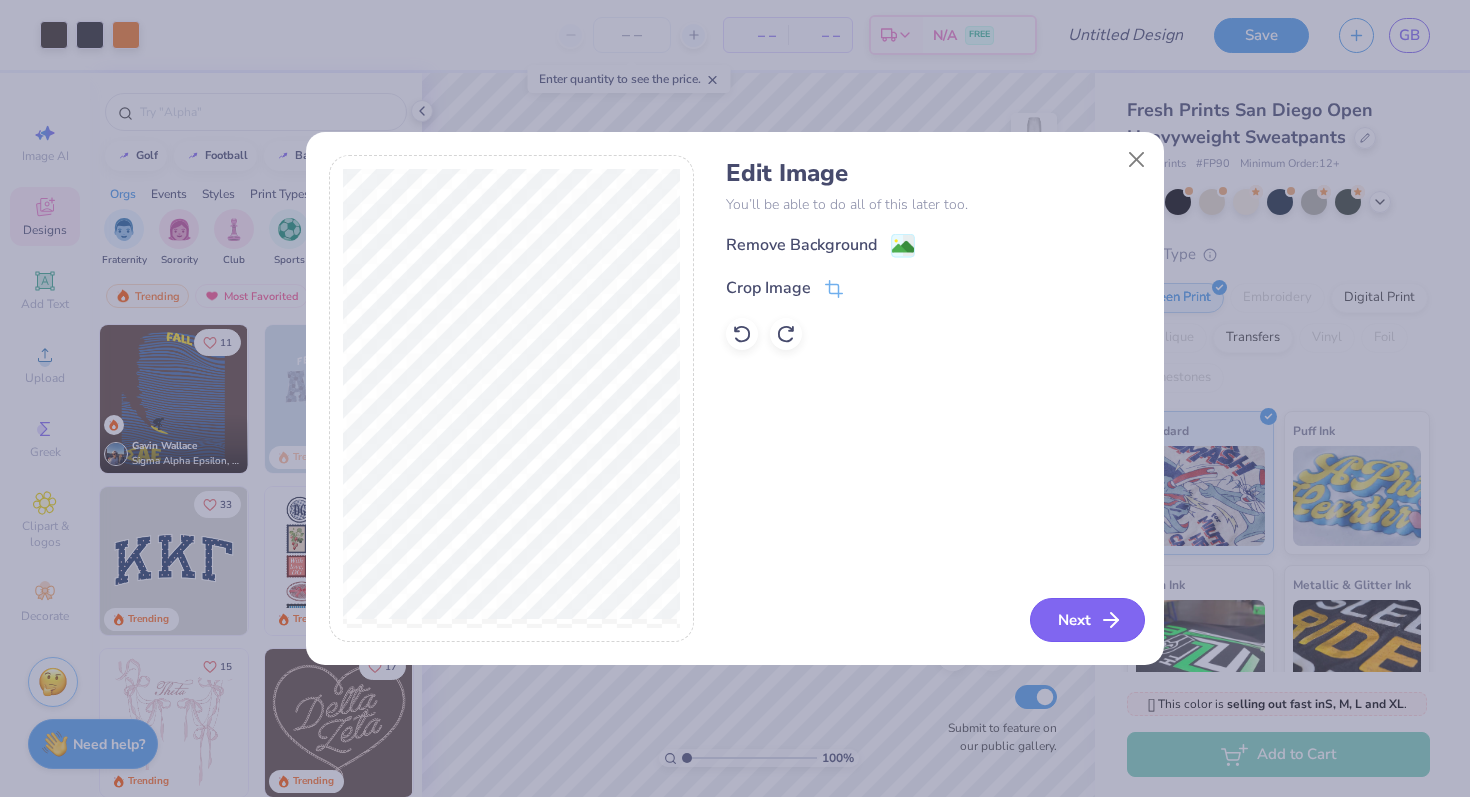 click on "Next" at bounding box center [1087, 620] 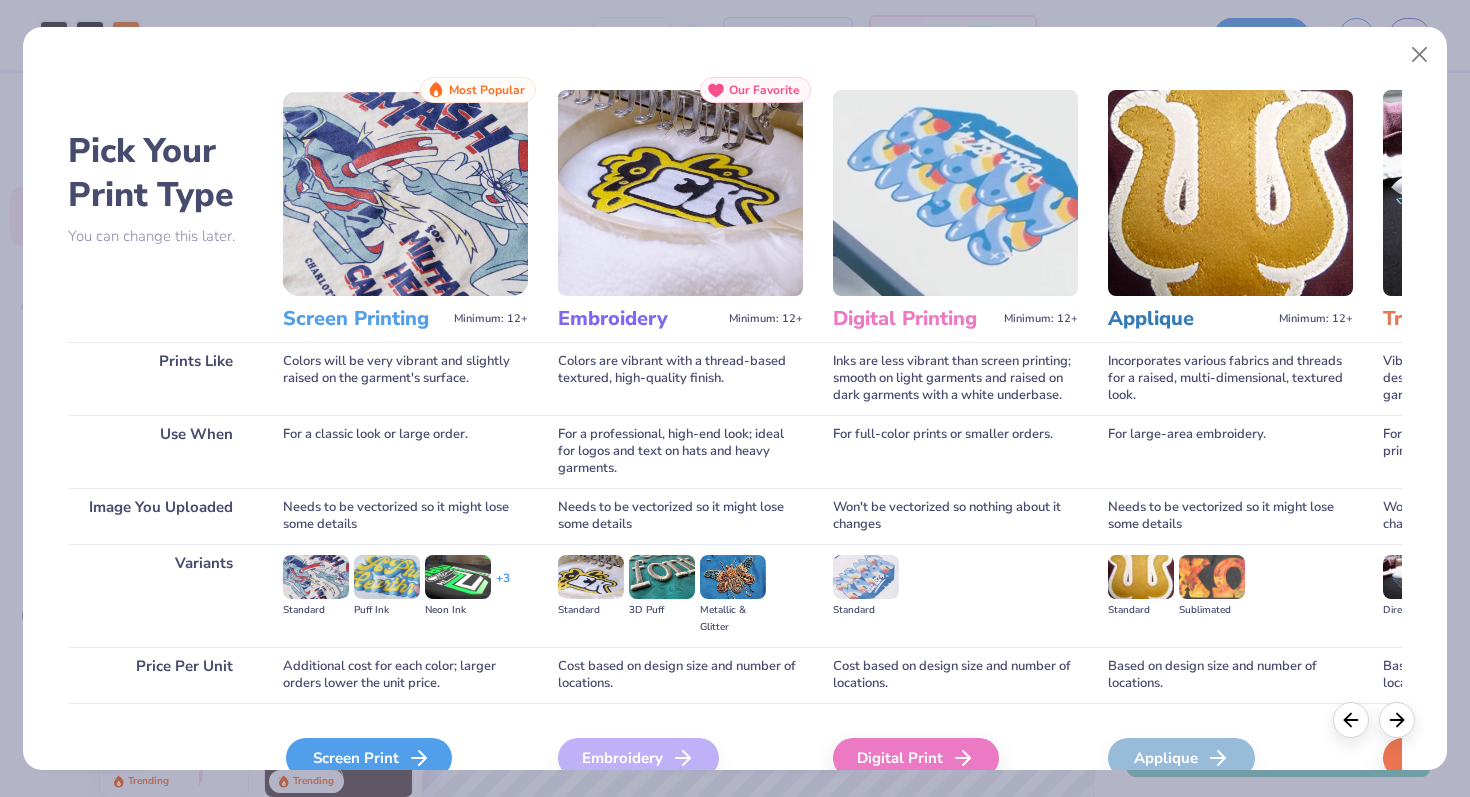 click on "Screen Print" at bounding box center (369, 758) 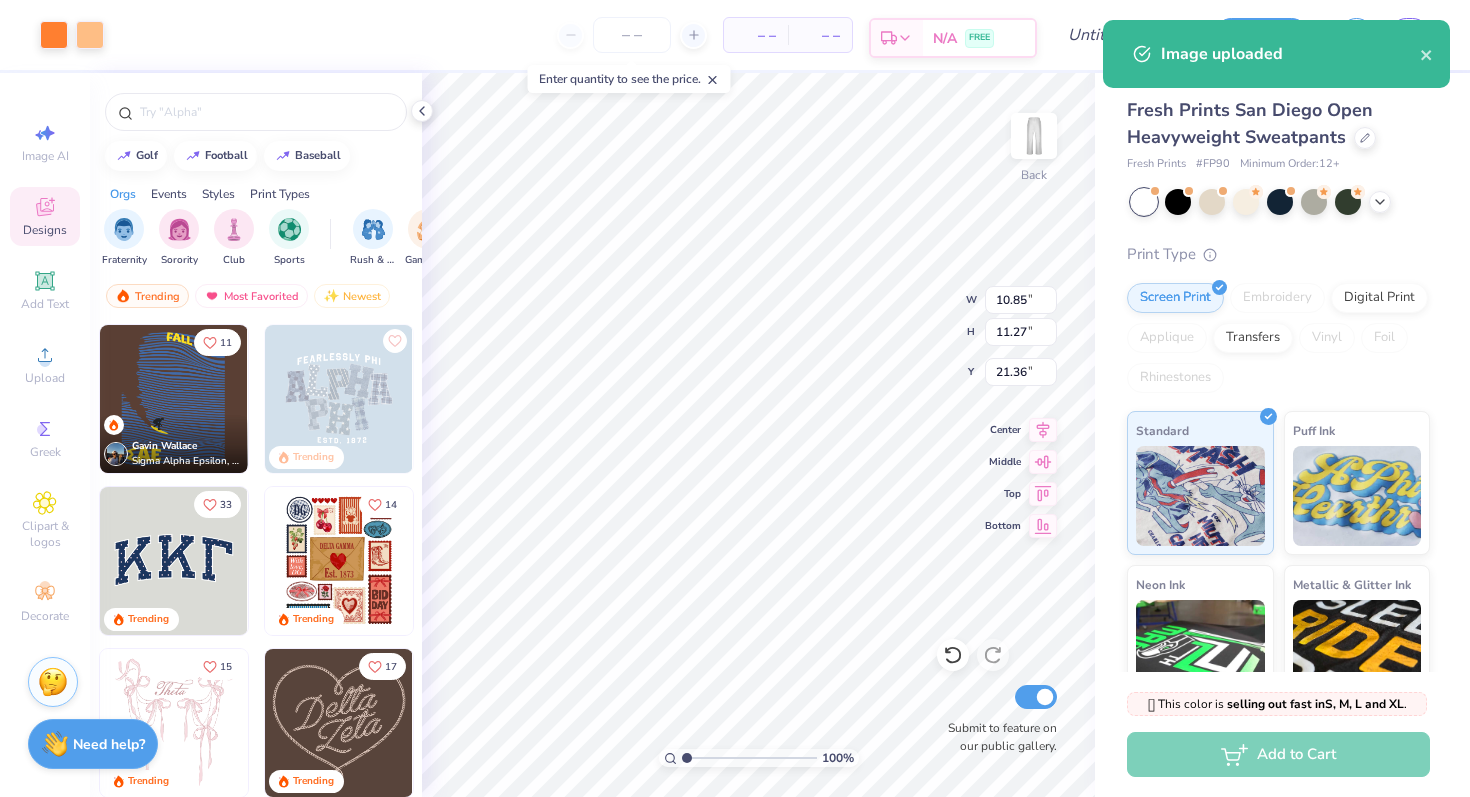 type on "5.72" 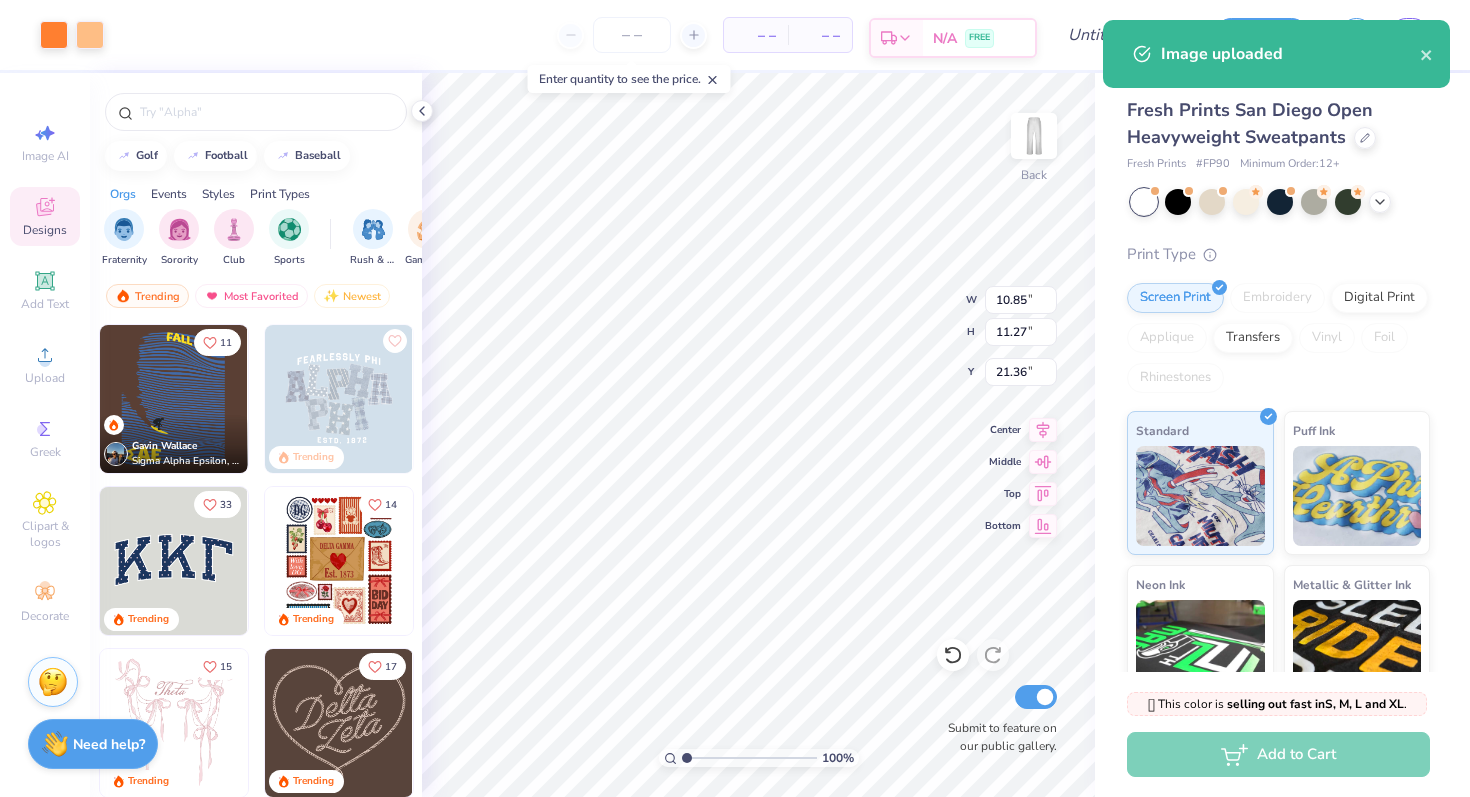 type on "5.95" 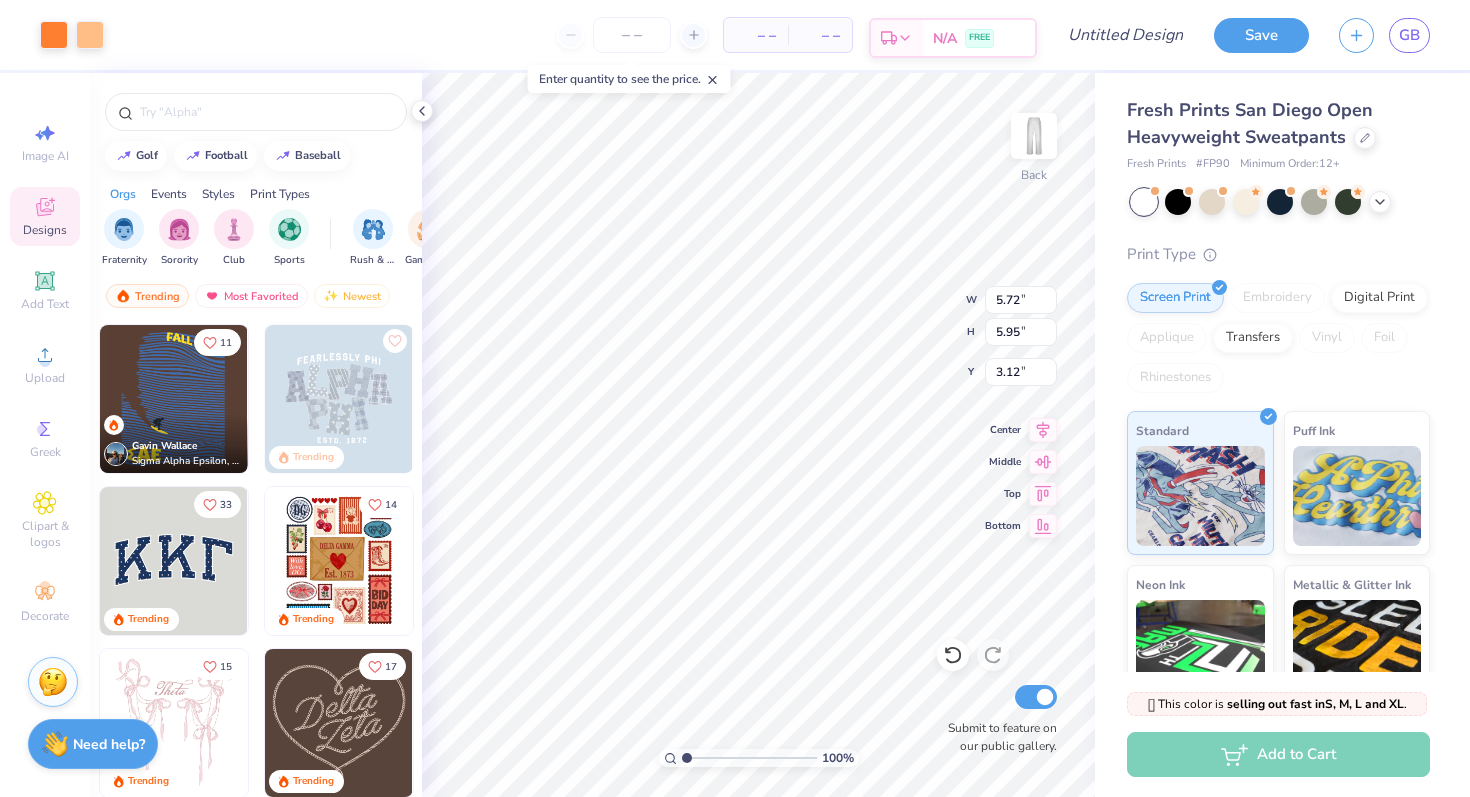 type on "4.31" 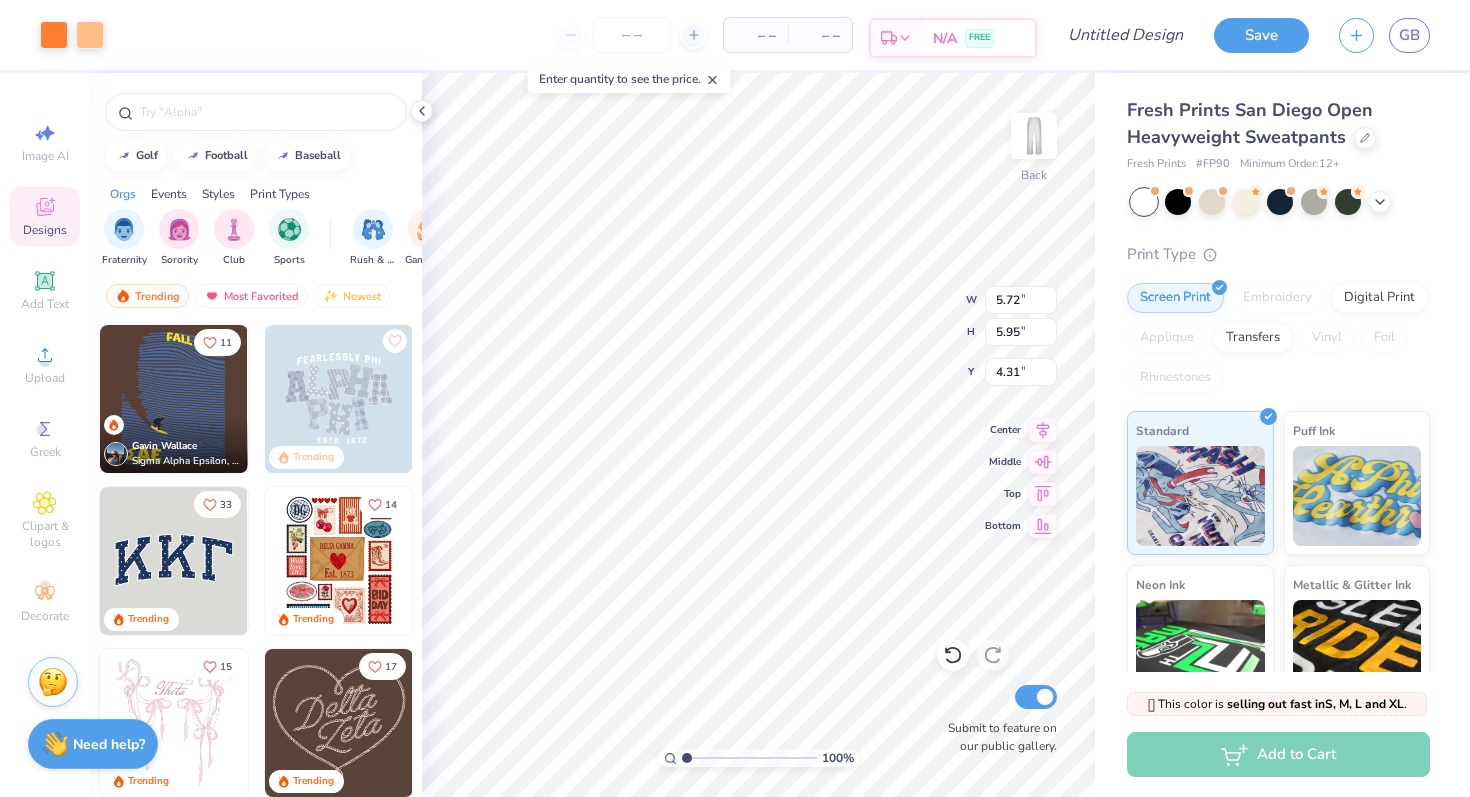 type on "4.27" 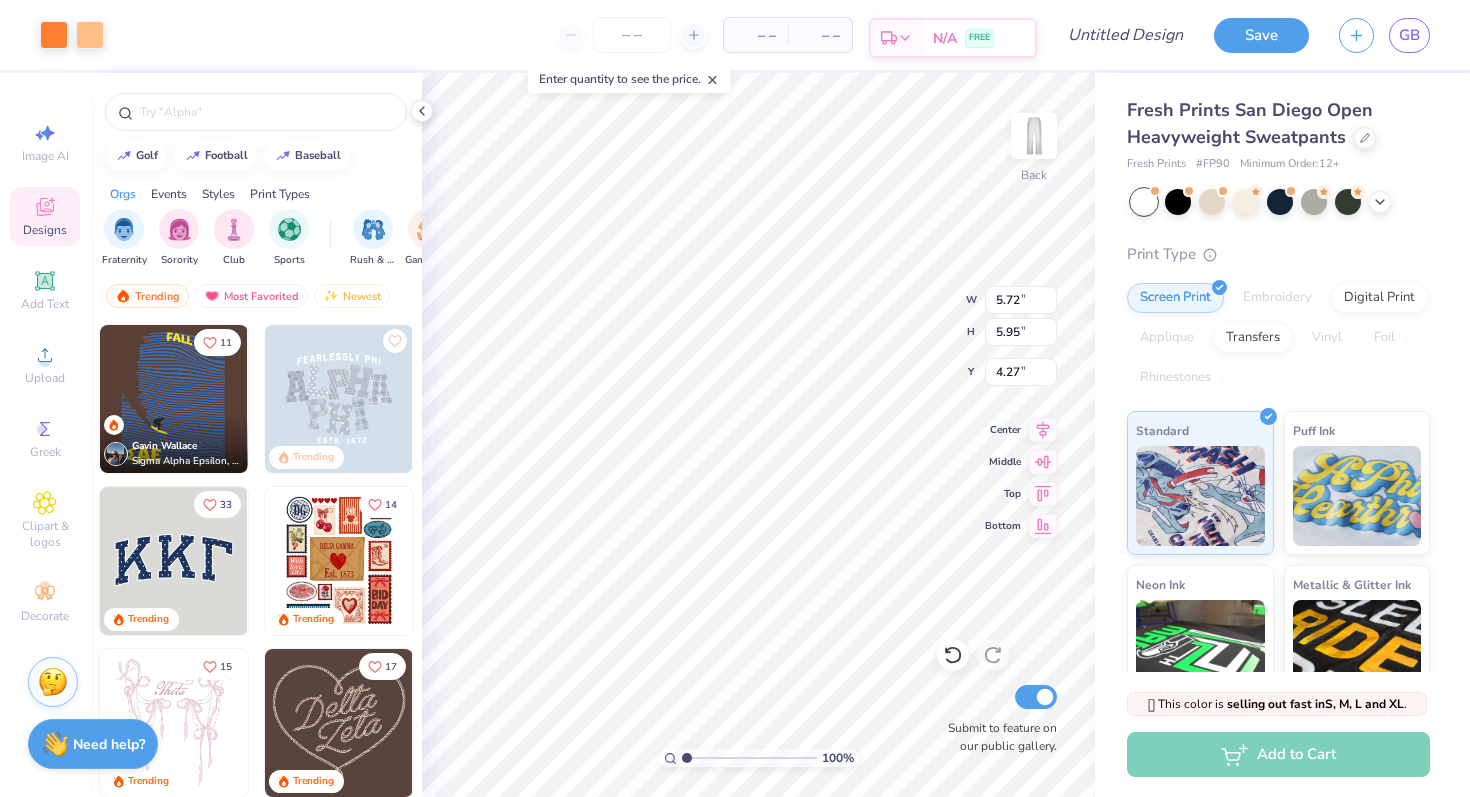 type on "6.29" 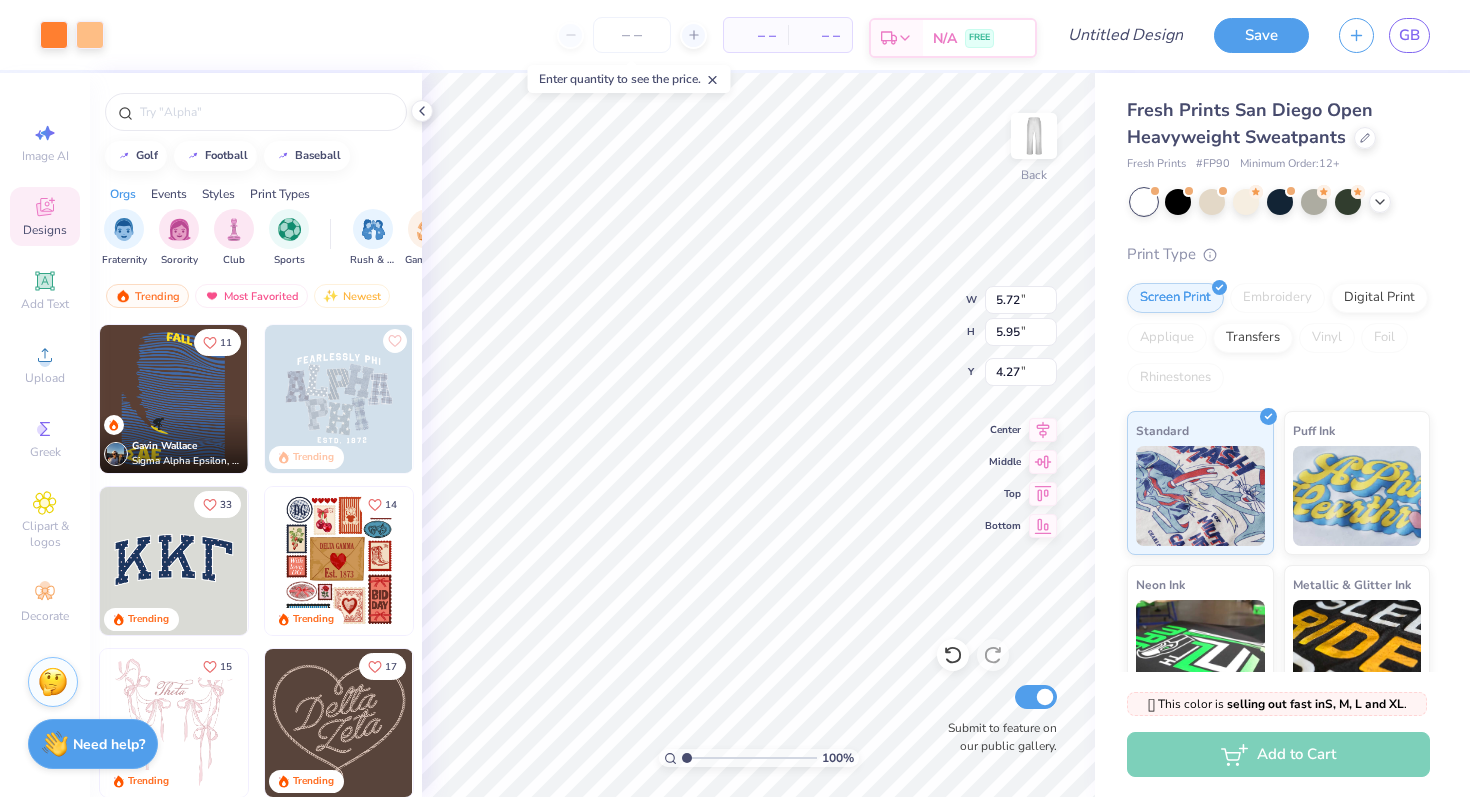 type on "6.53" 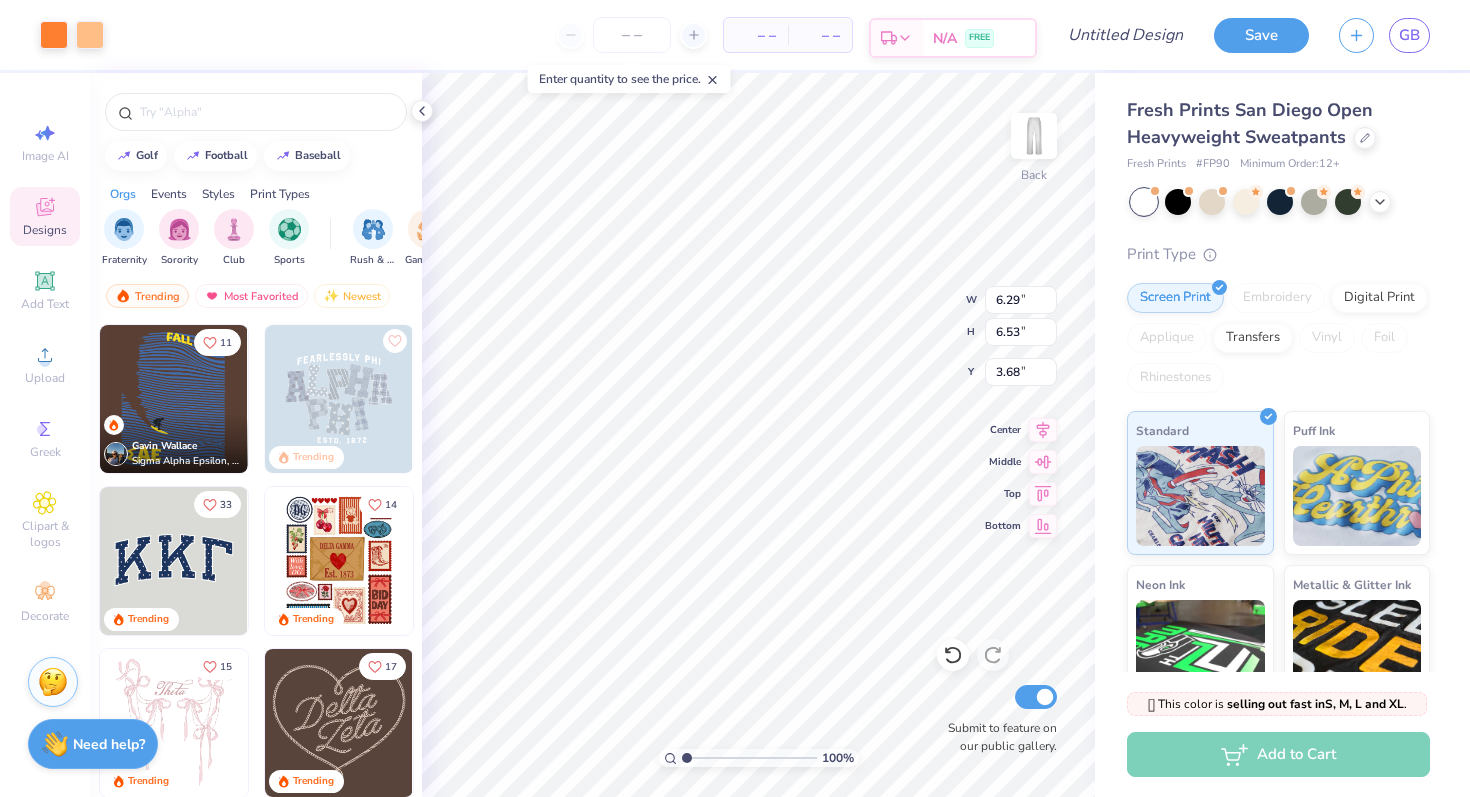 type on "3.77" 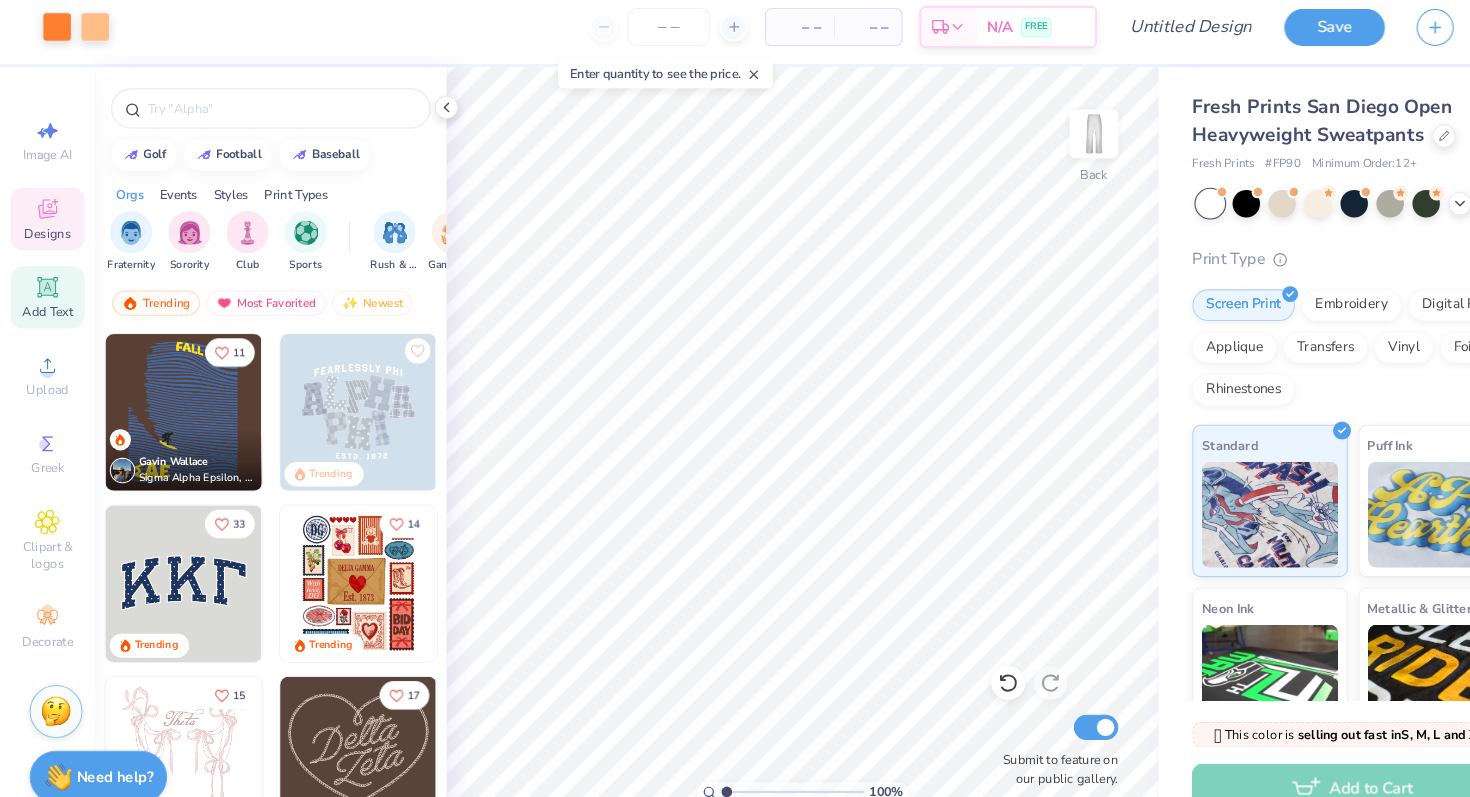 click on "Add Text" at bounding box center (45, 290) 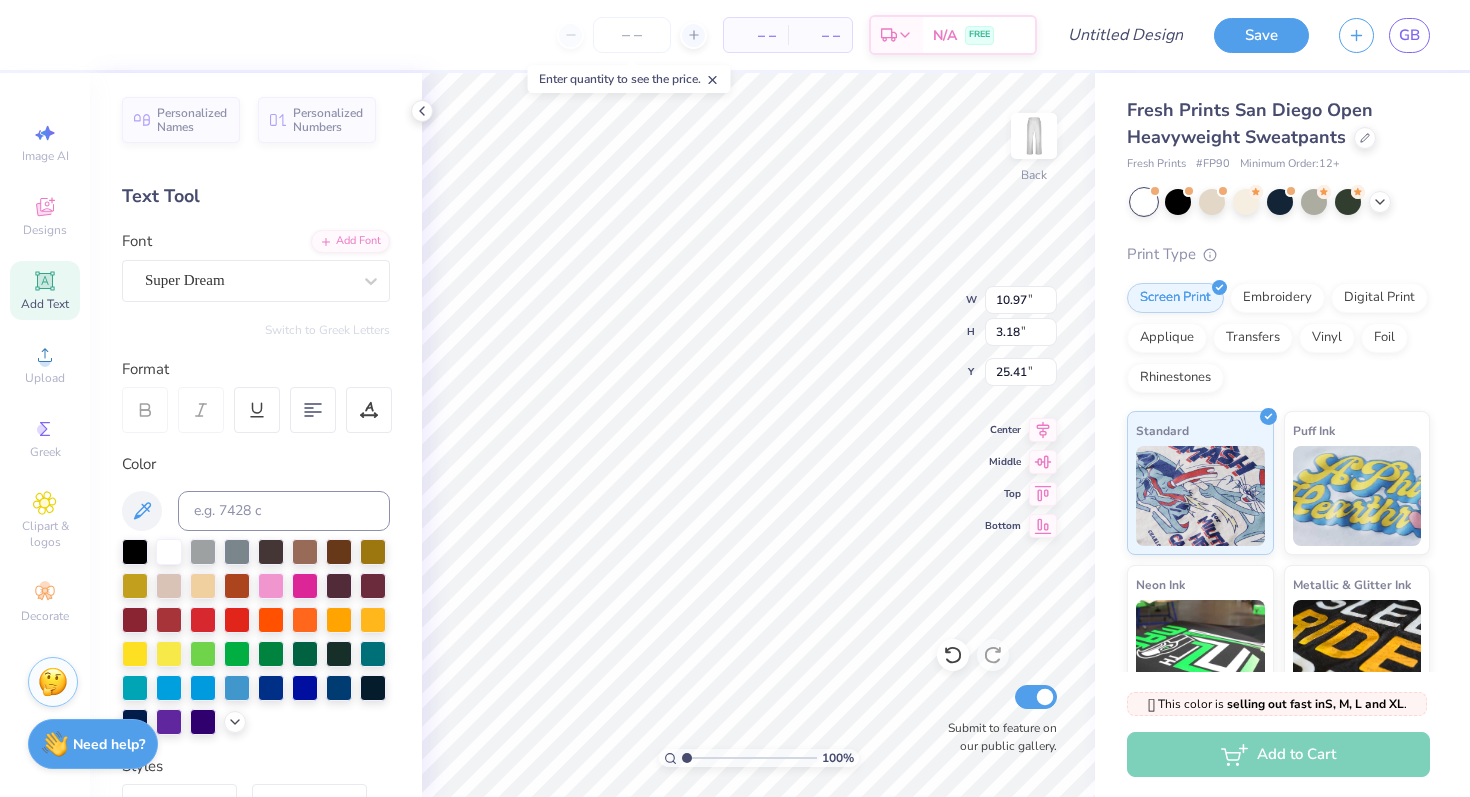 scroll, scrollTop: 0, scrollLeft: 10, axis: horizontal 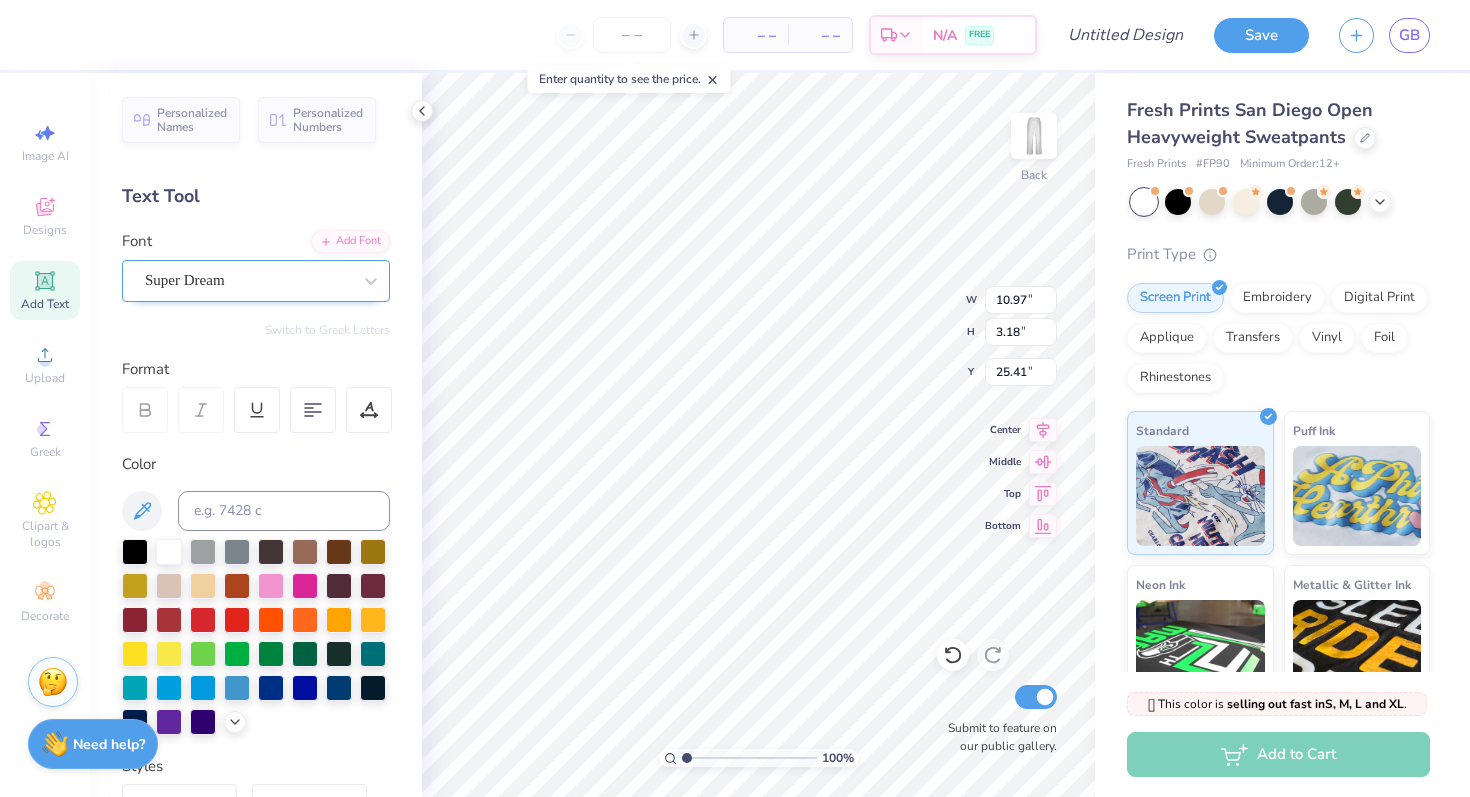 type on "NORTHVILLE GIRLS GOLF" 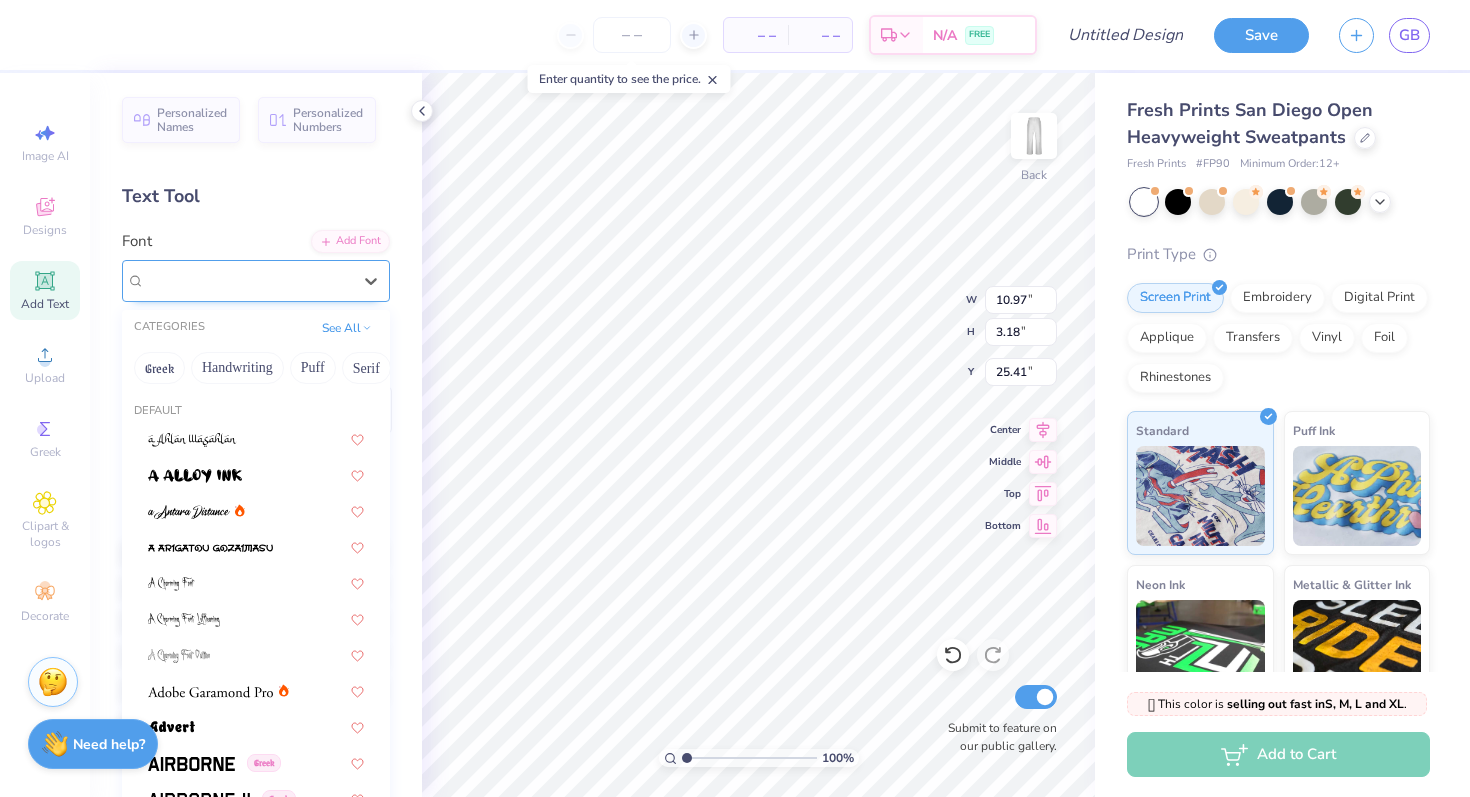 click on "Super Dream" at bounding box center [248, 280] 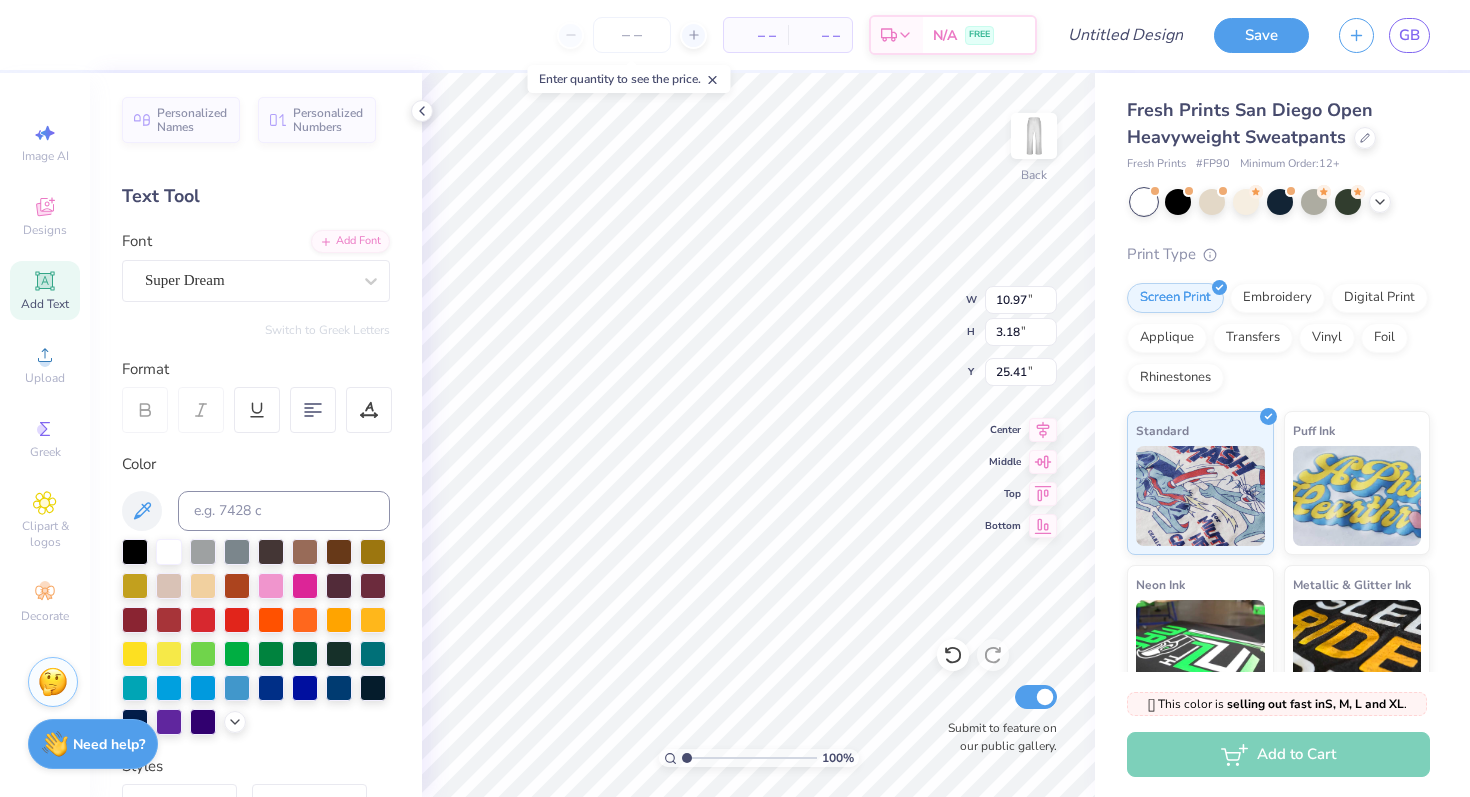click on "Personalized Names Personalized Numbers Text Tool  Add Font Font Super Dream Switch to Greek Letters Format Color Styles Text Shape" at bounding box center [256, 435] 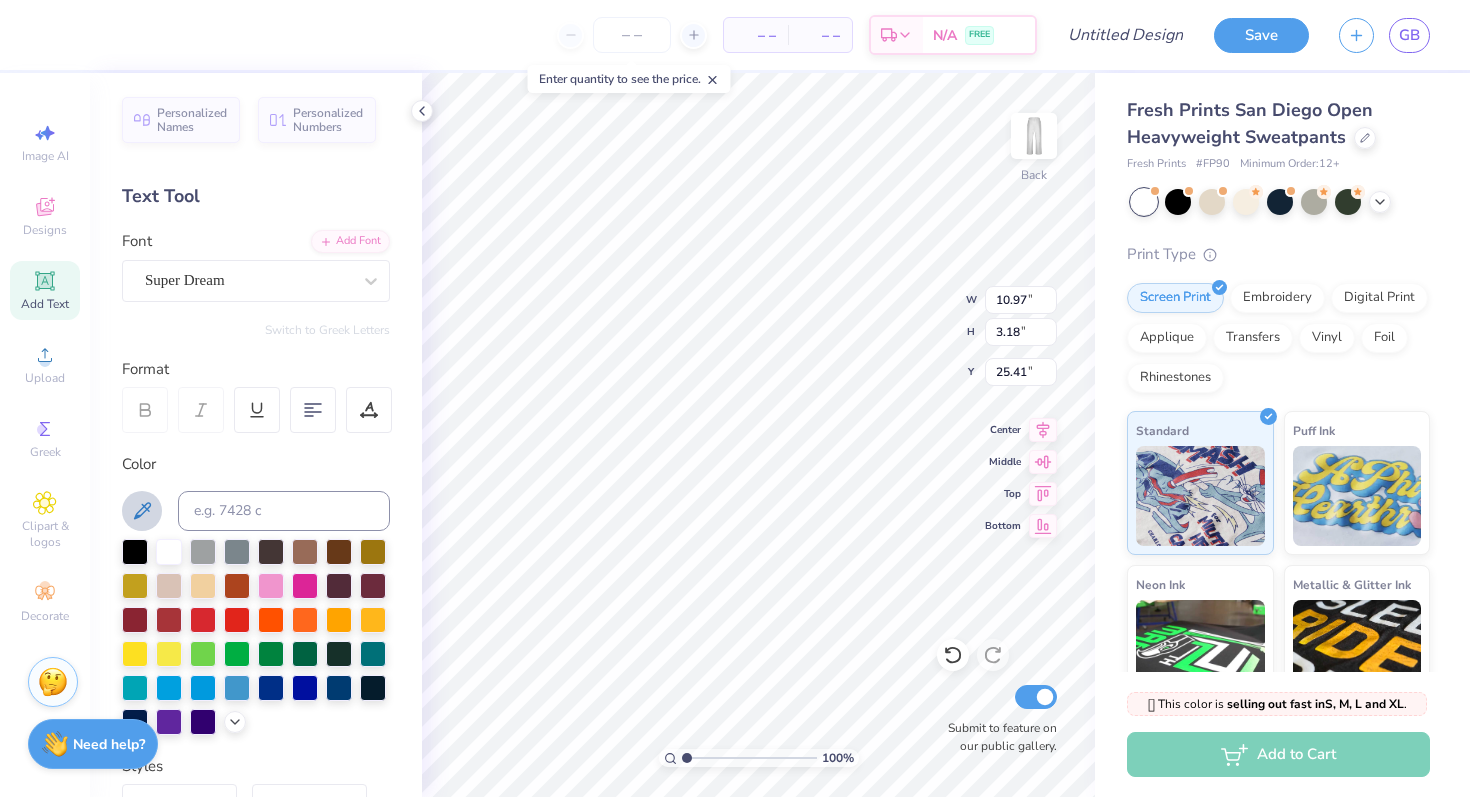 click at bounding box center (142, 511) 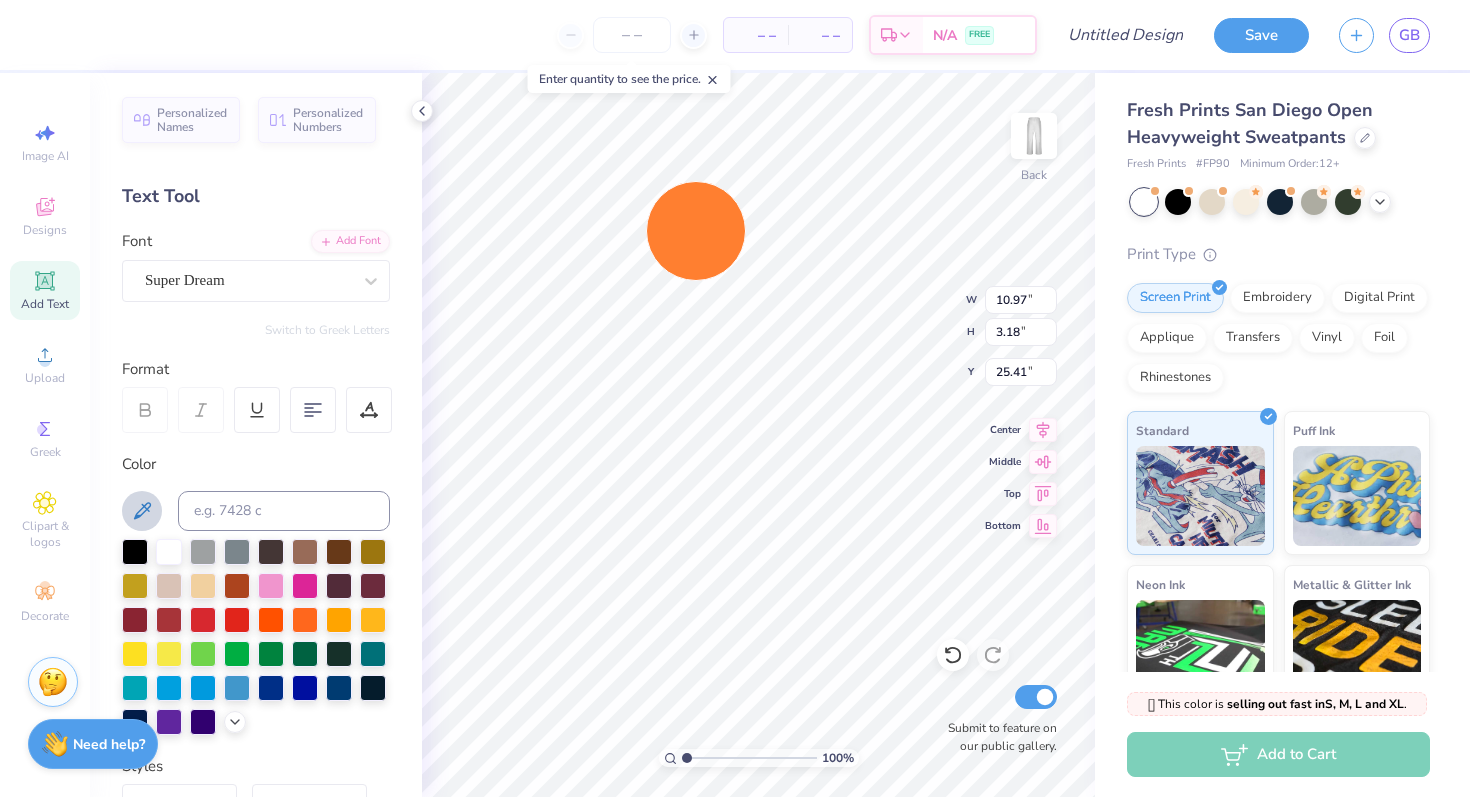 type on "10.84" 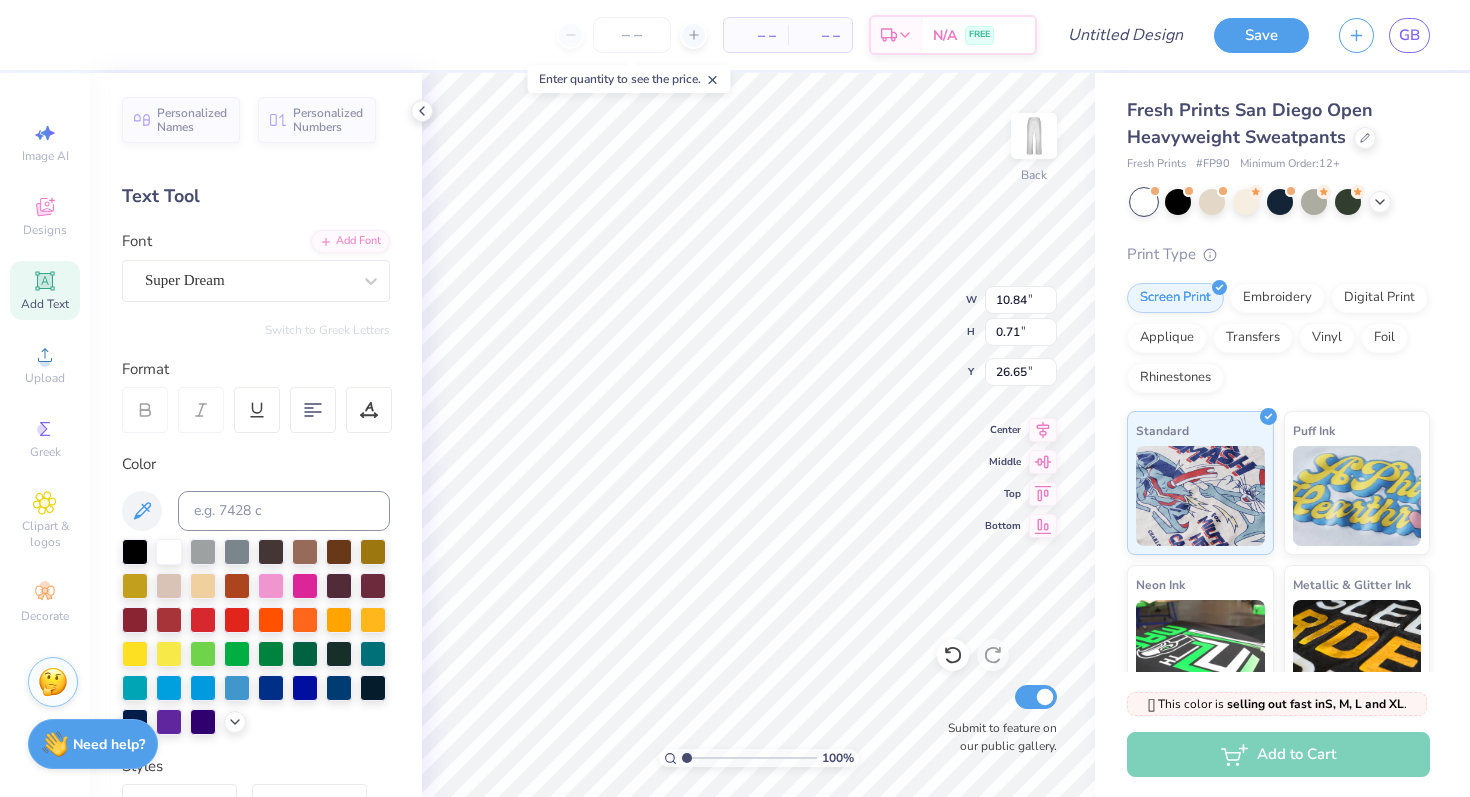 type on "0.71" 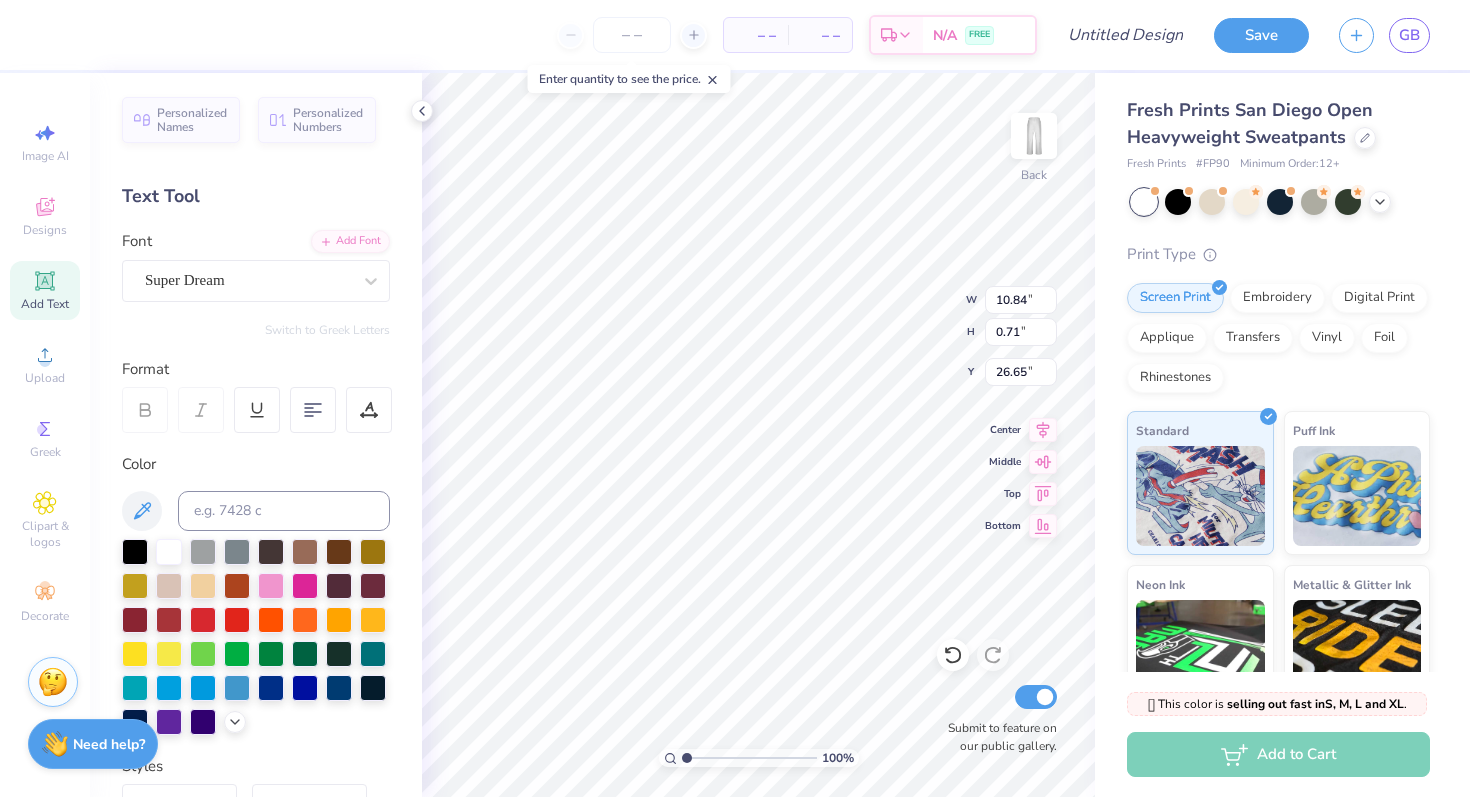 type on "0.92" 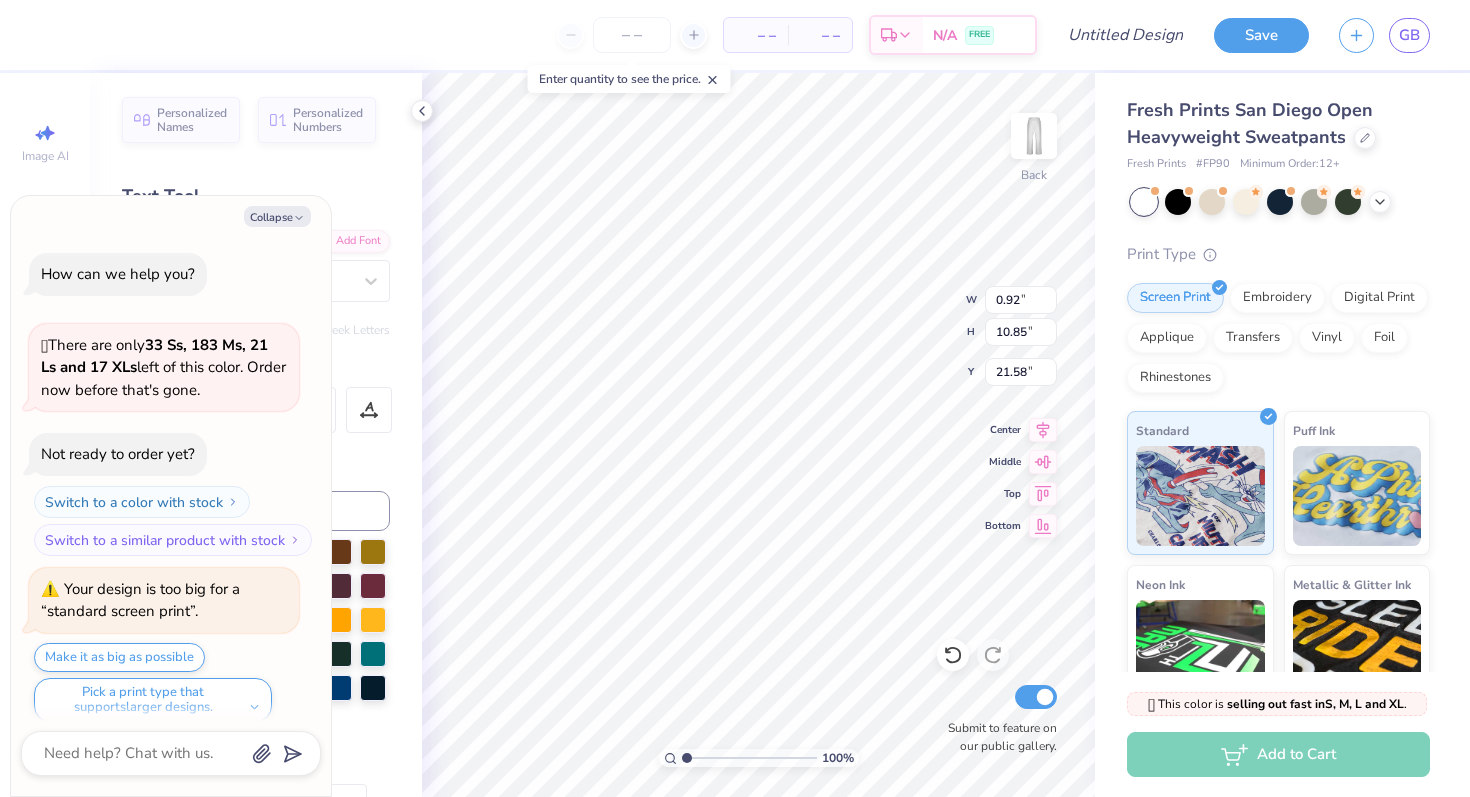 scroll, scrollTop: 1012, scrollLeft: 0, axis: vertical 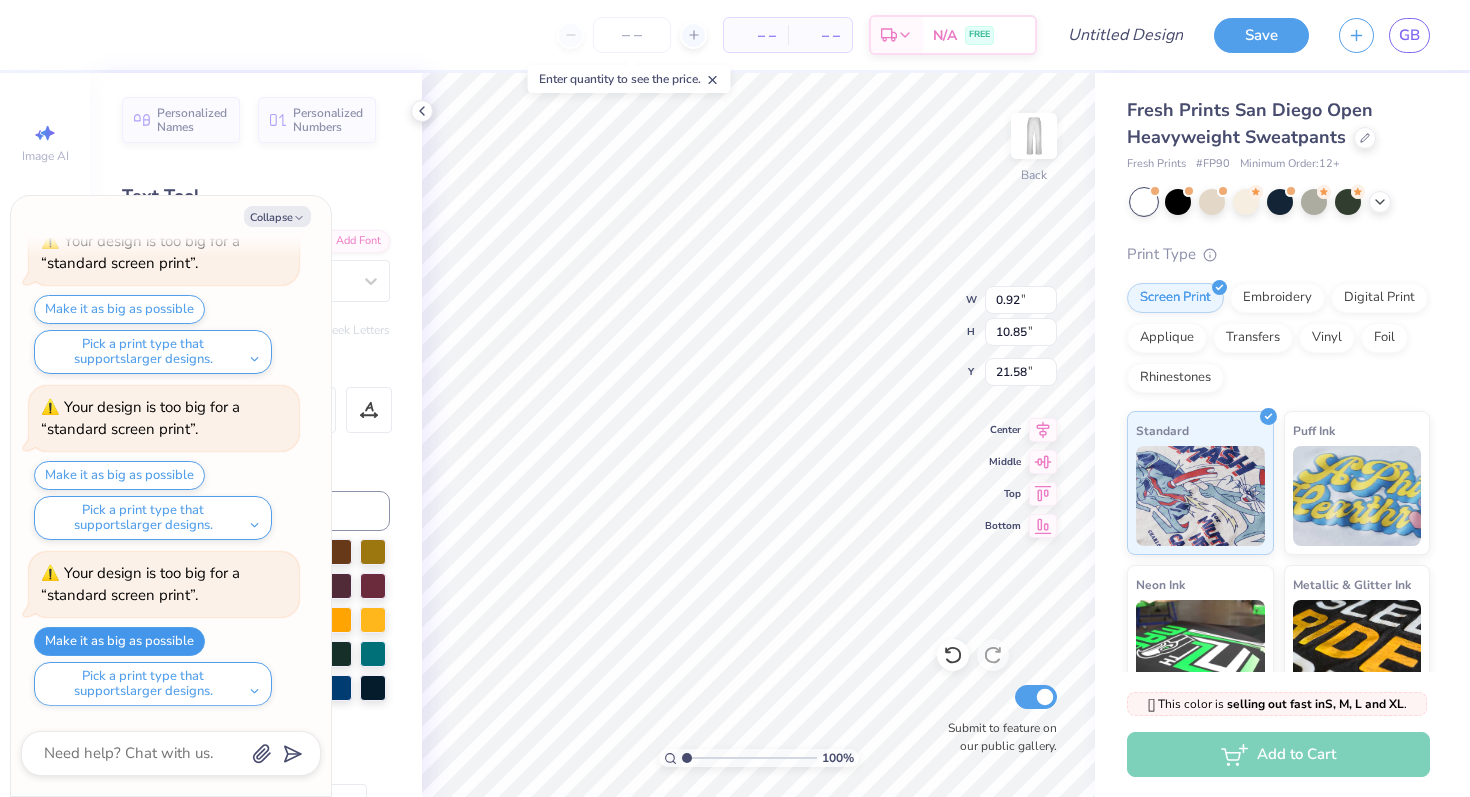 click on "Make it as big as possible" at bounding box center [119, 641] 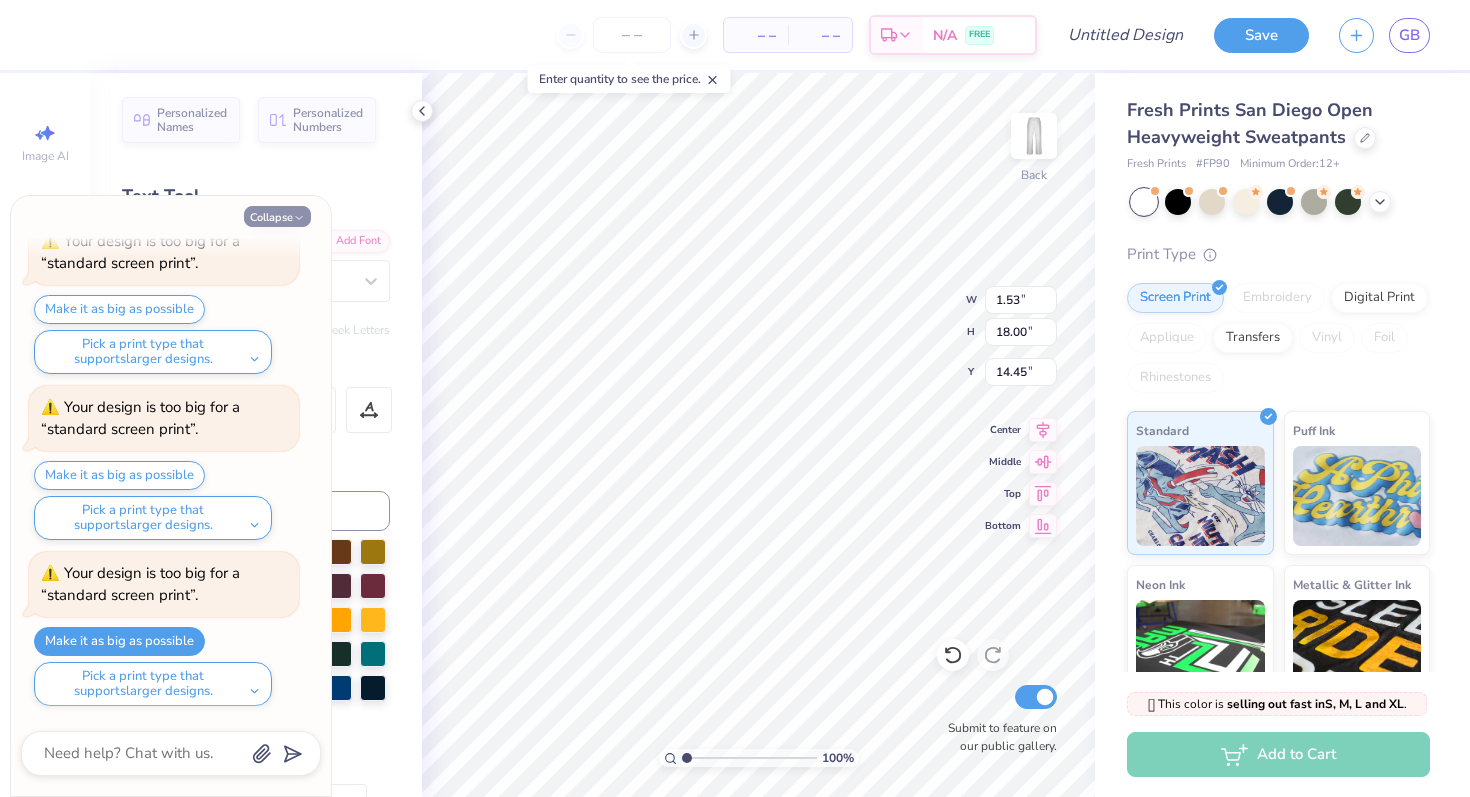 click on "Collapse" at bounding box center [277, 216] 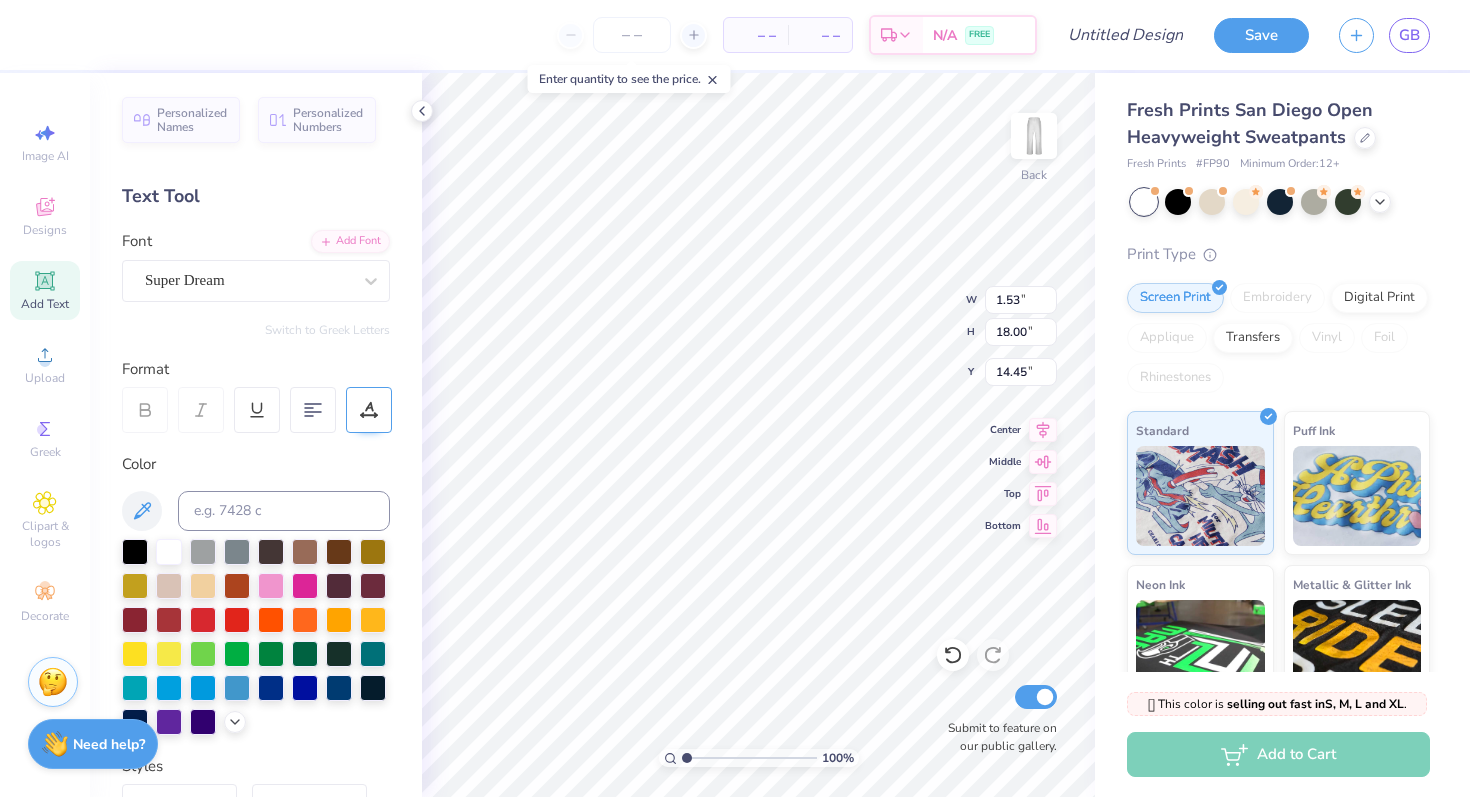 click 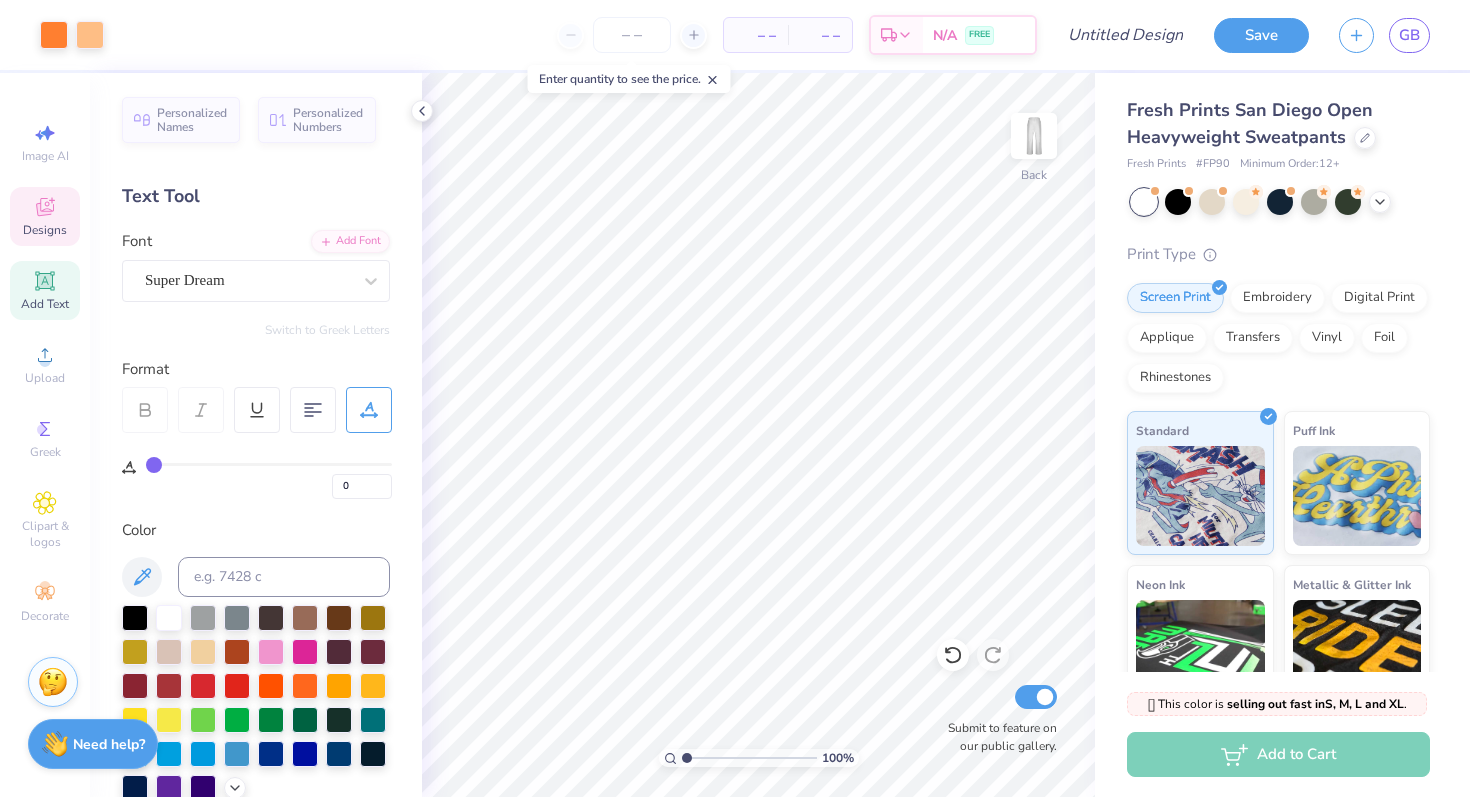 click on "Designs" at bounding box center (45, 230) 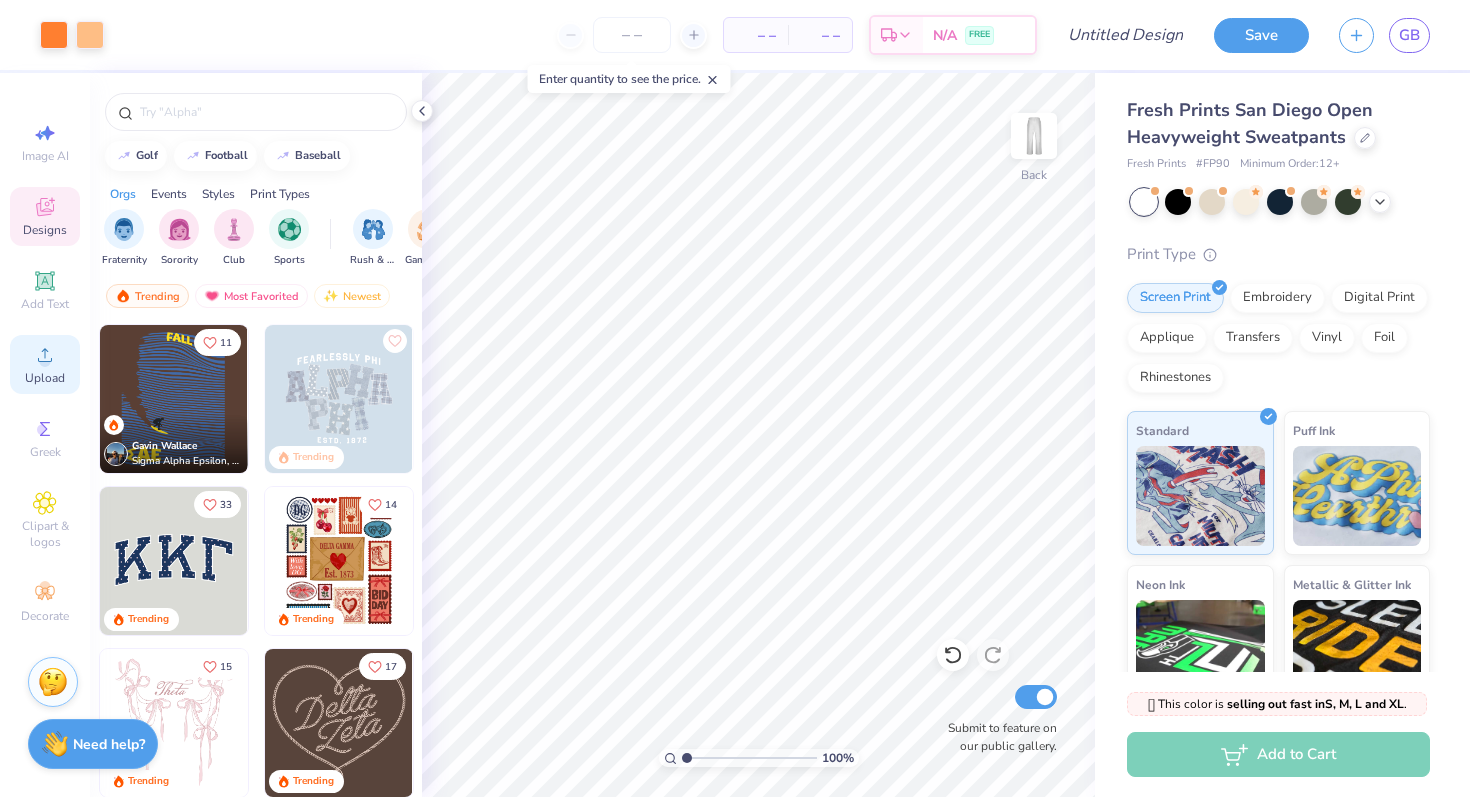 click on "Upload" at bounding box center (45, 378) 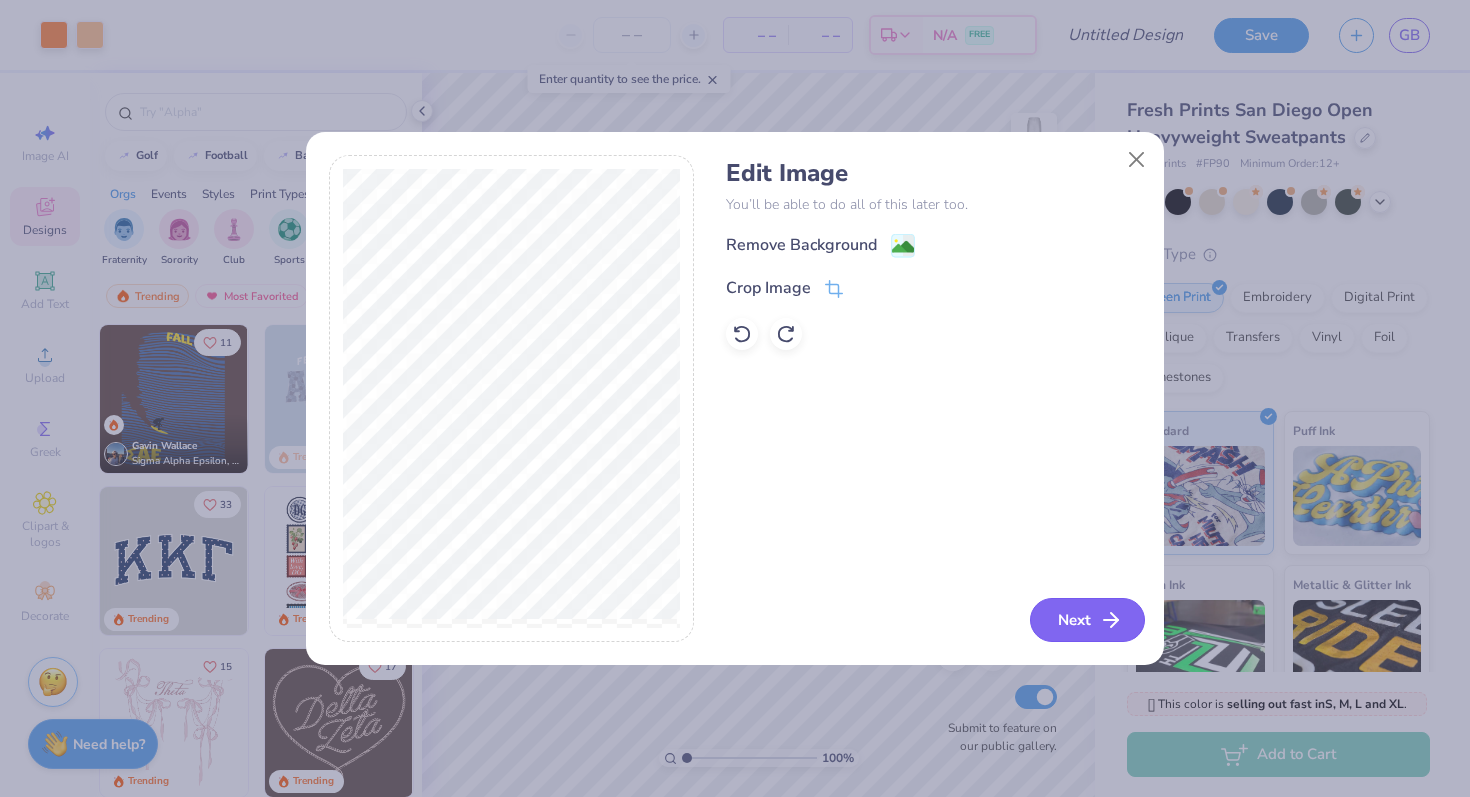 click on "Next" at bounding box center [1087, 620] 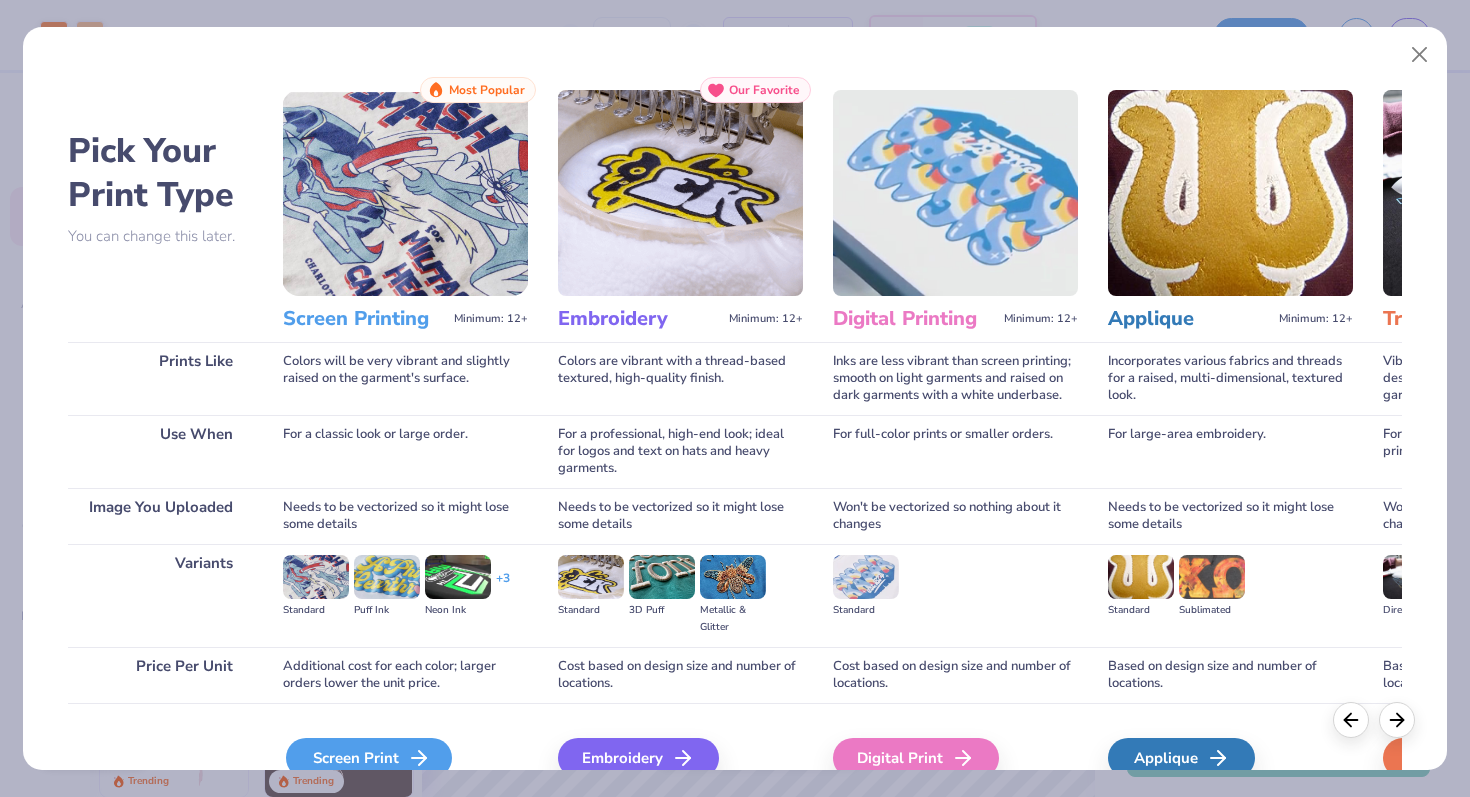 click on "Screen Print" at bounding box center [369, 758] 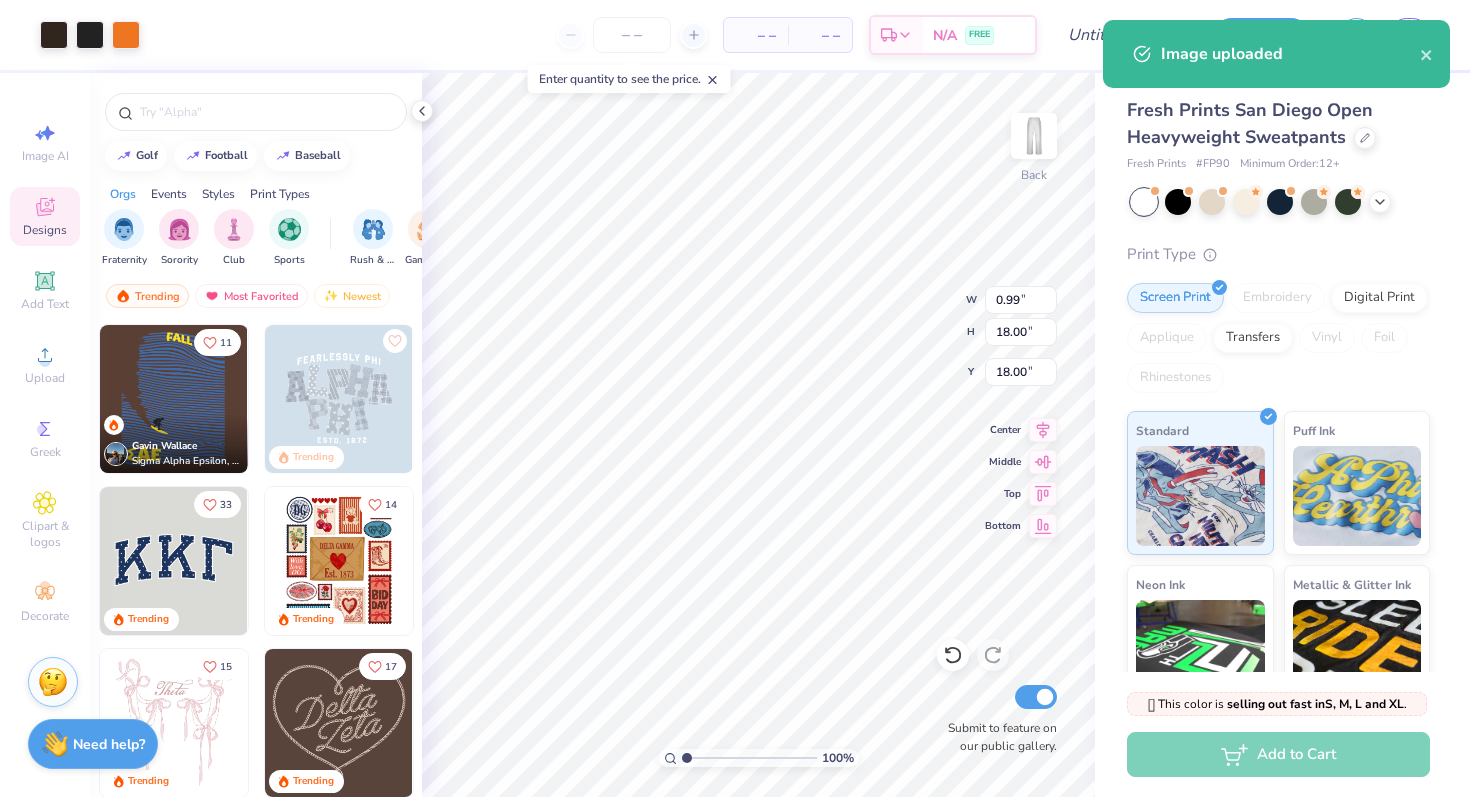 type on "34.64" 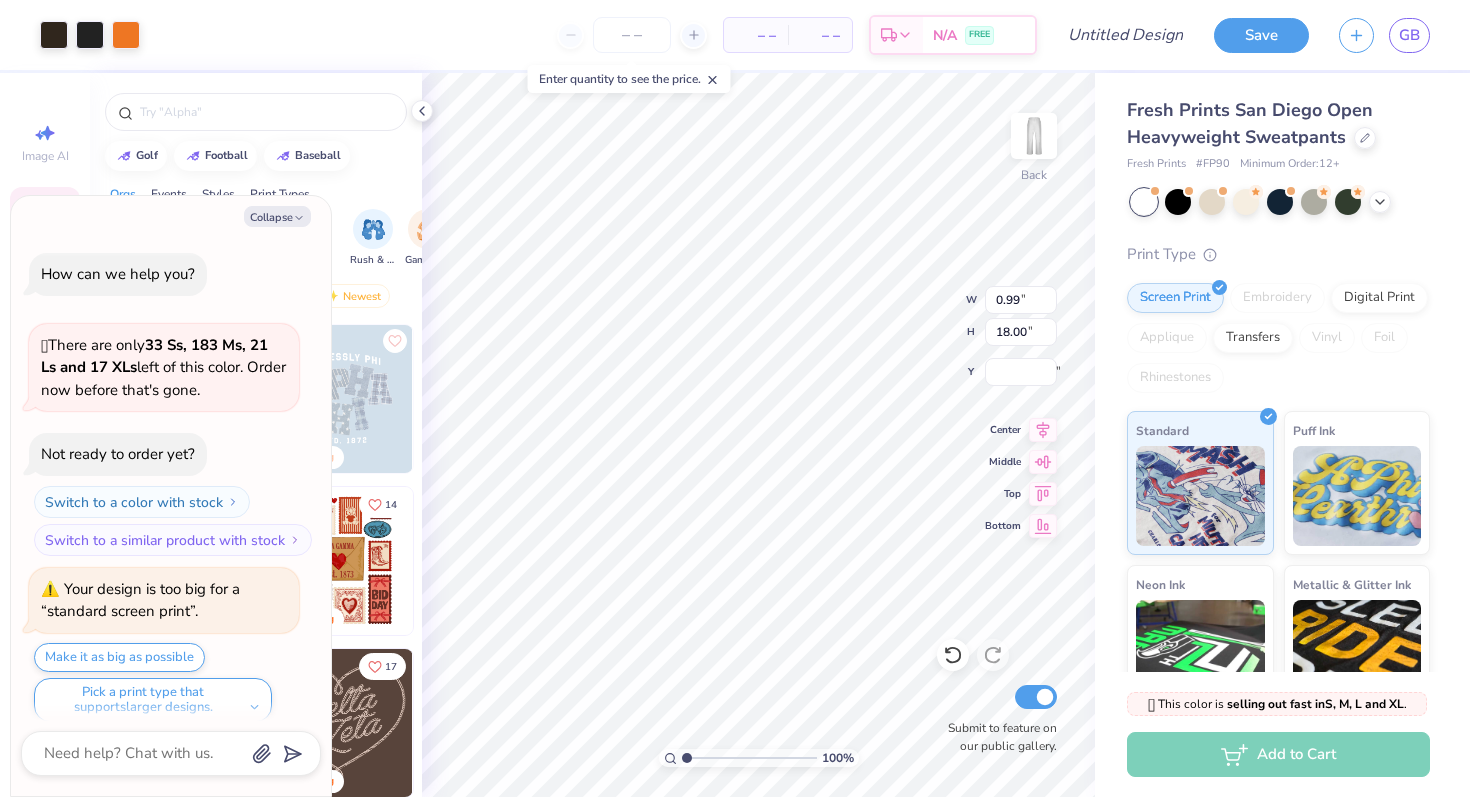 scroll, scrollTop: 1178, scrollLeft: 0, axis: vertical 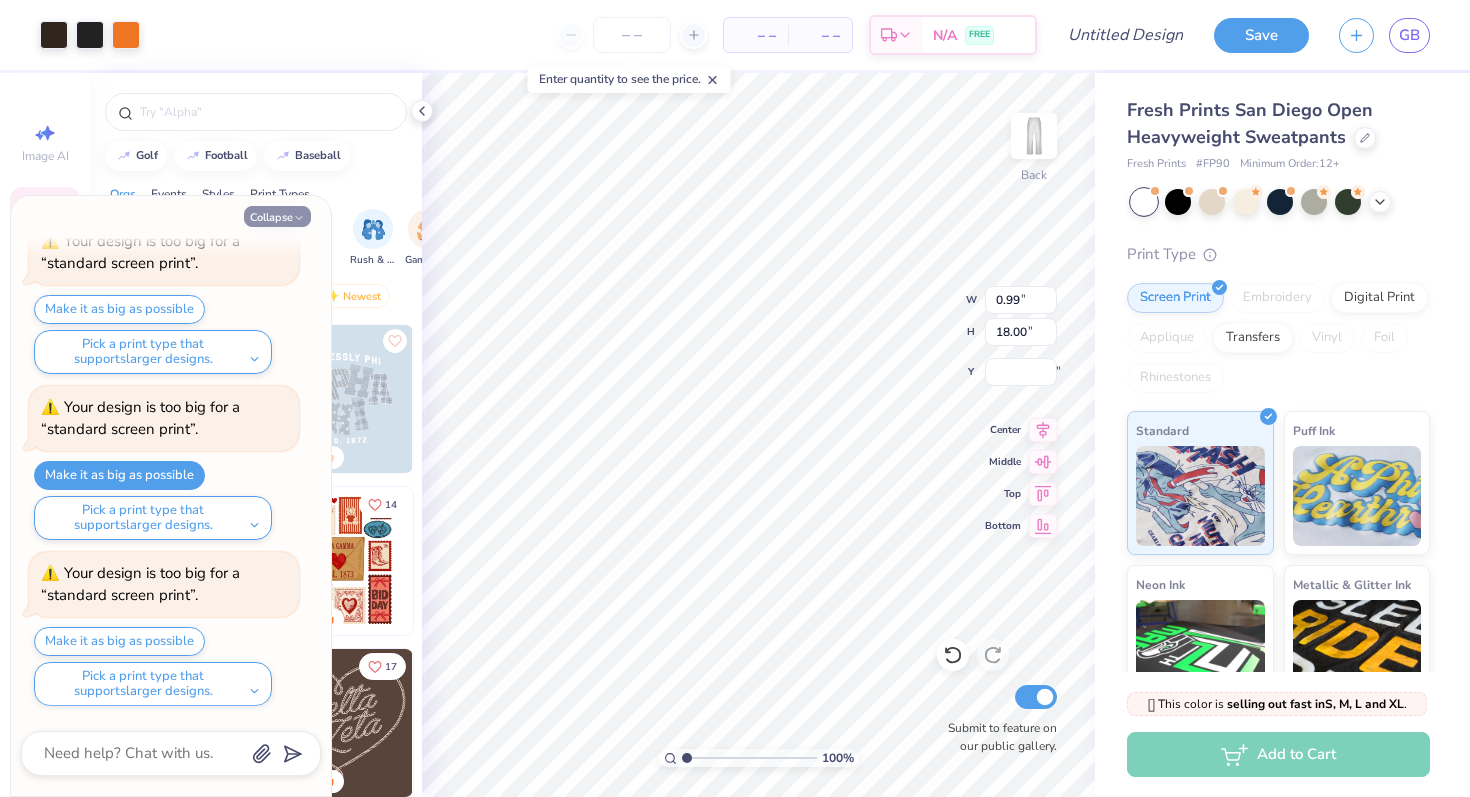 click 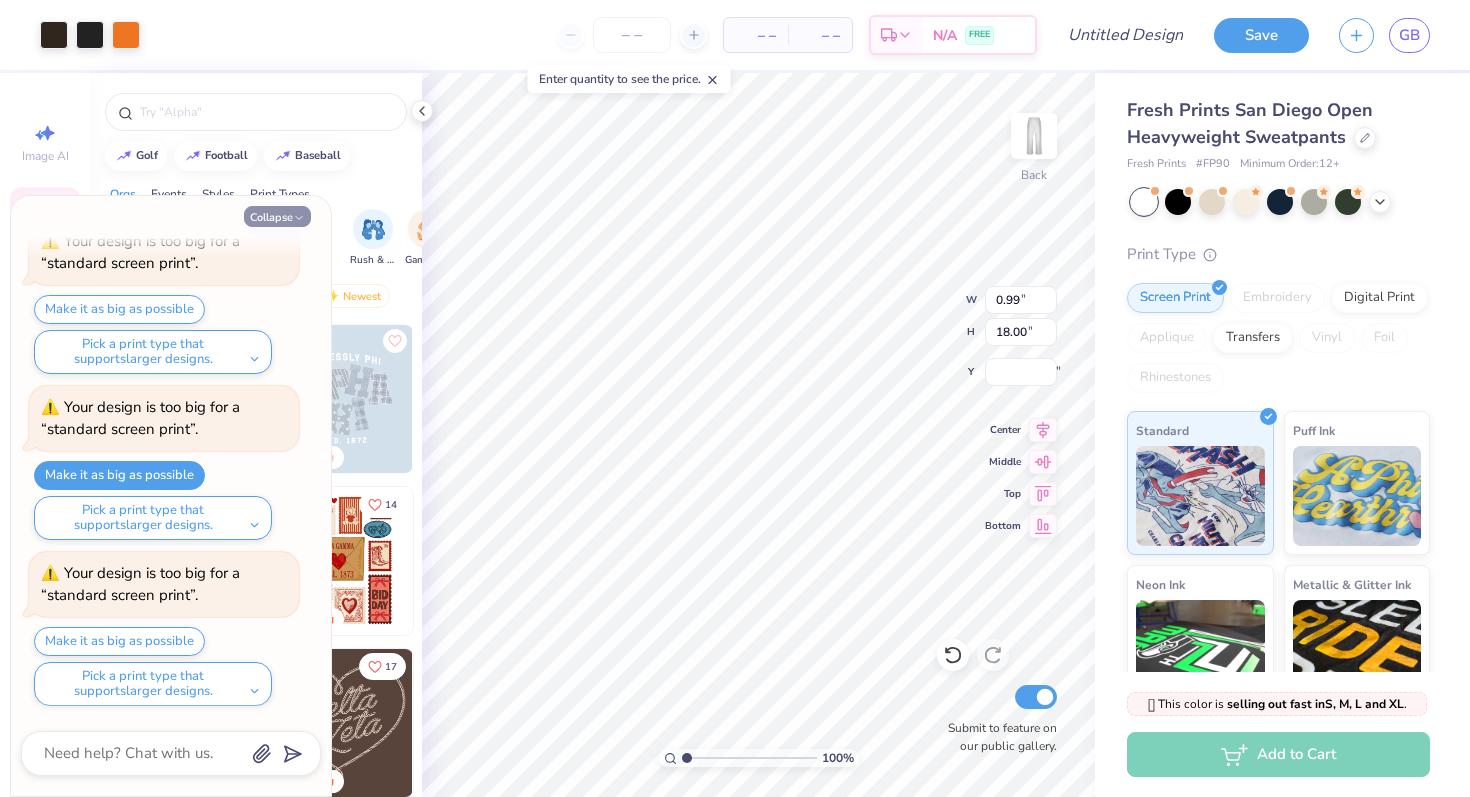 type on "x" 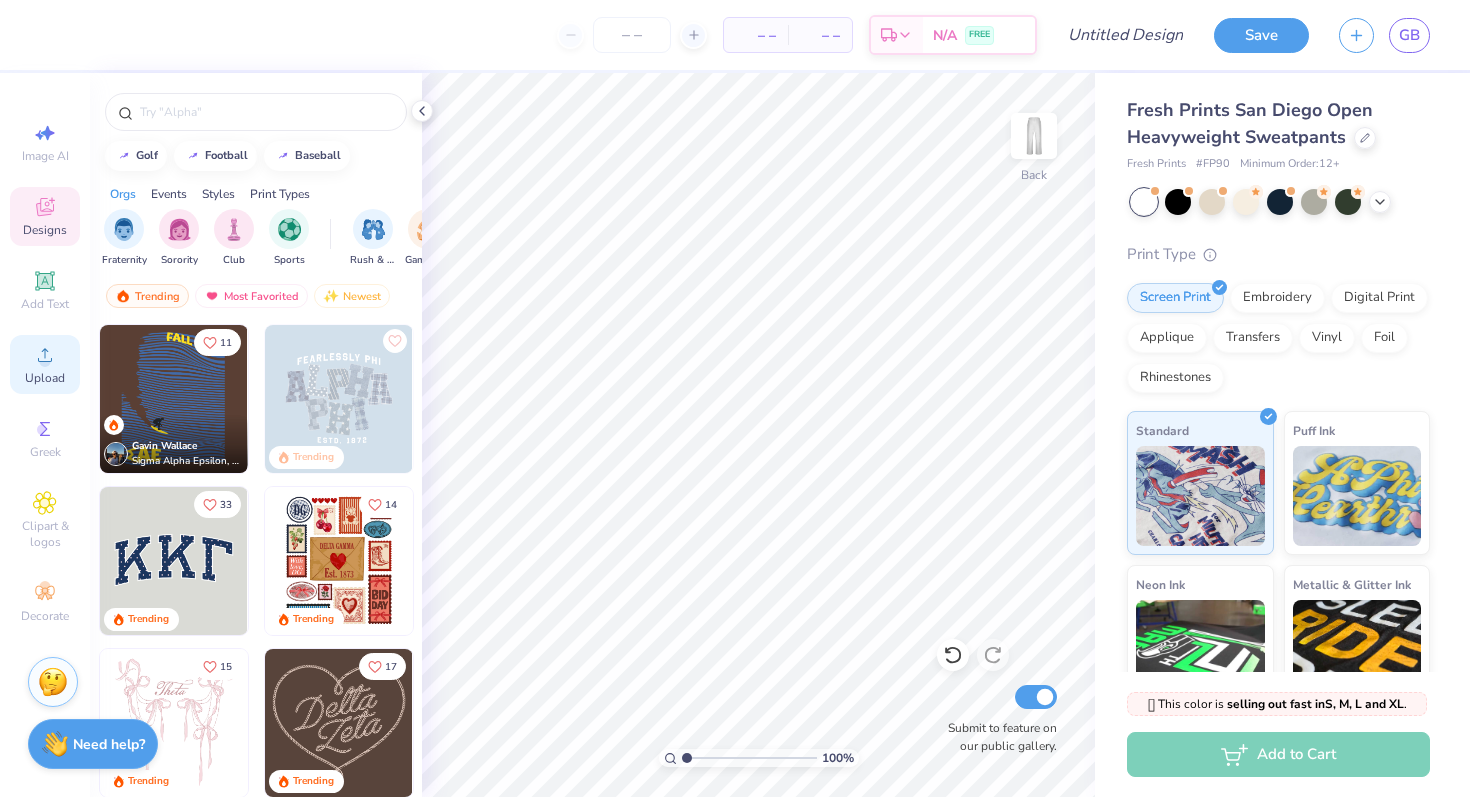 click 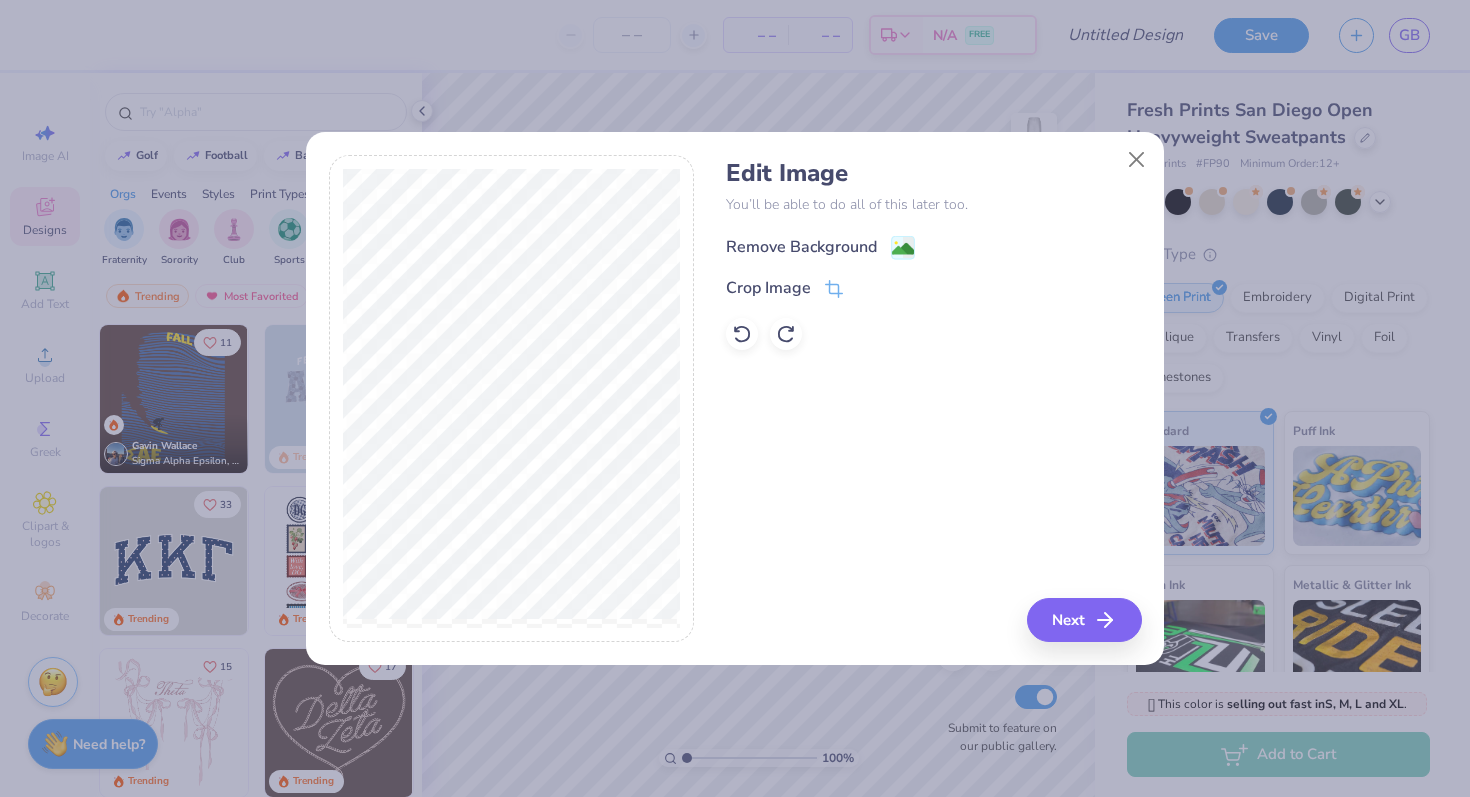 click on "Remove Background" at bounding box center (820, 247) 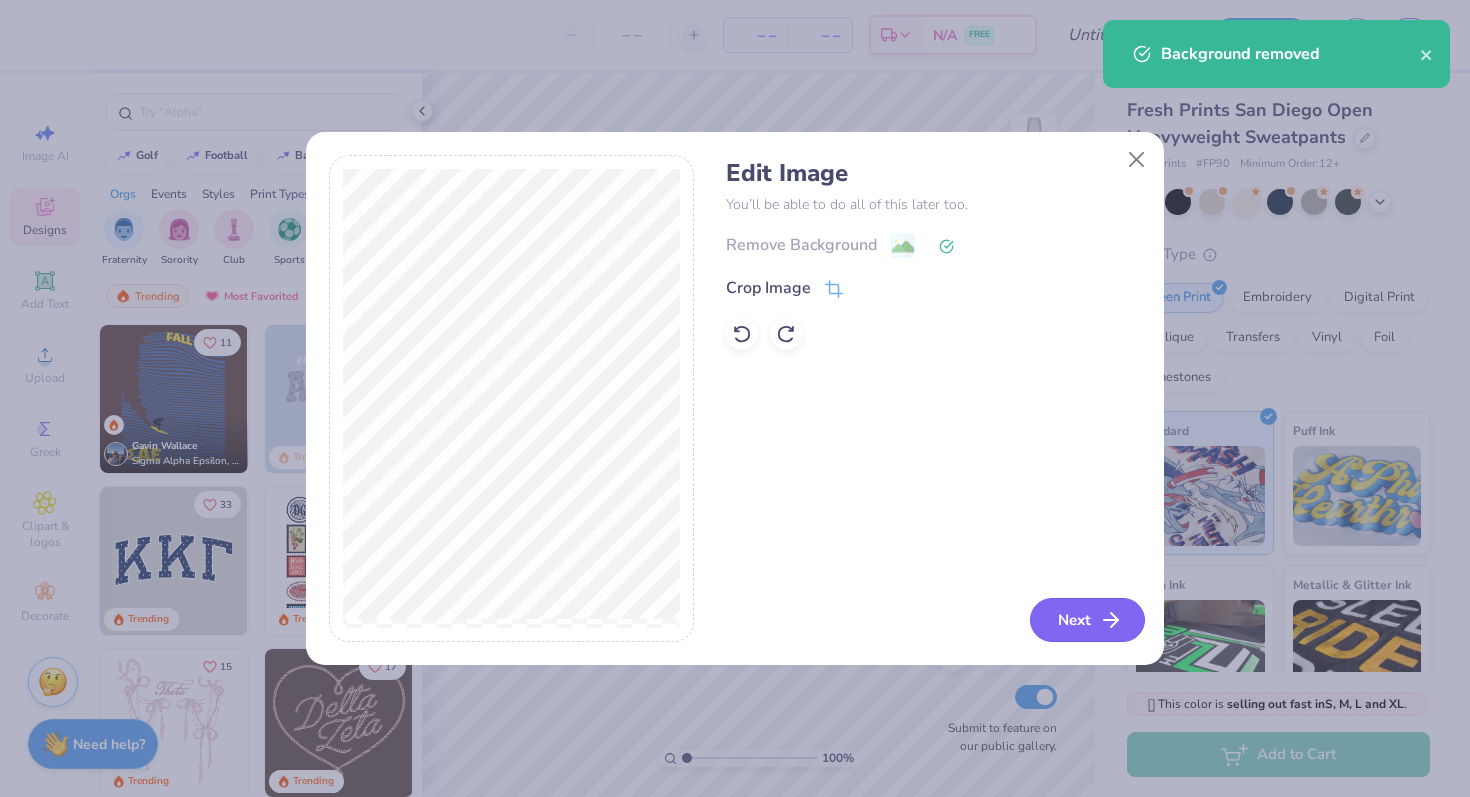 click 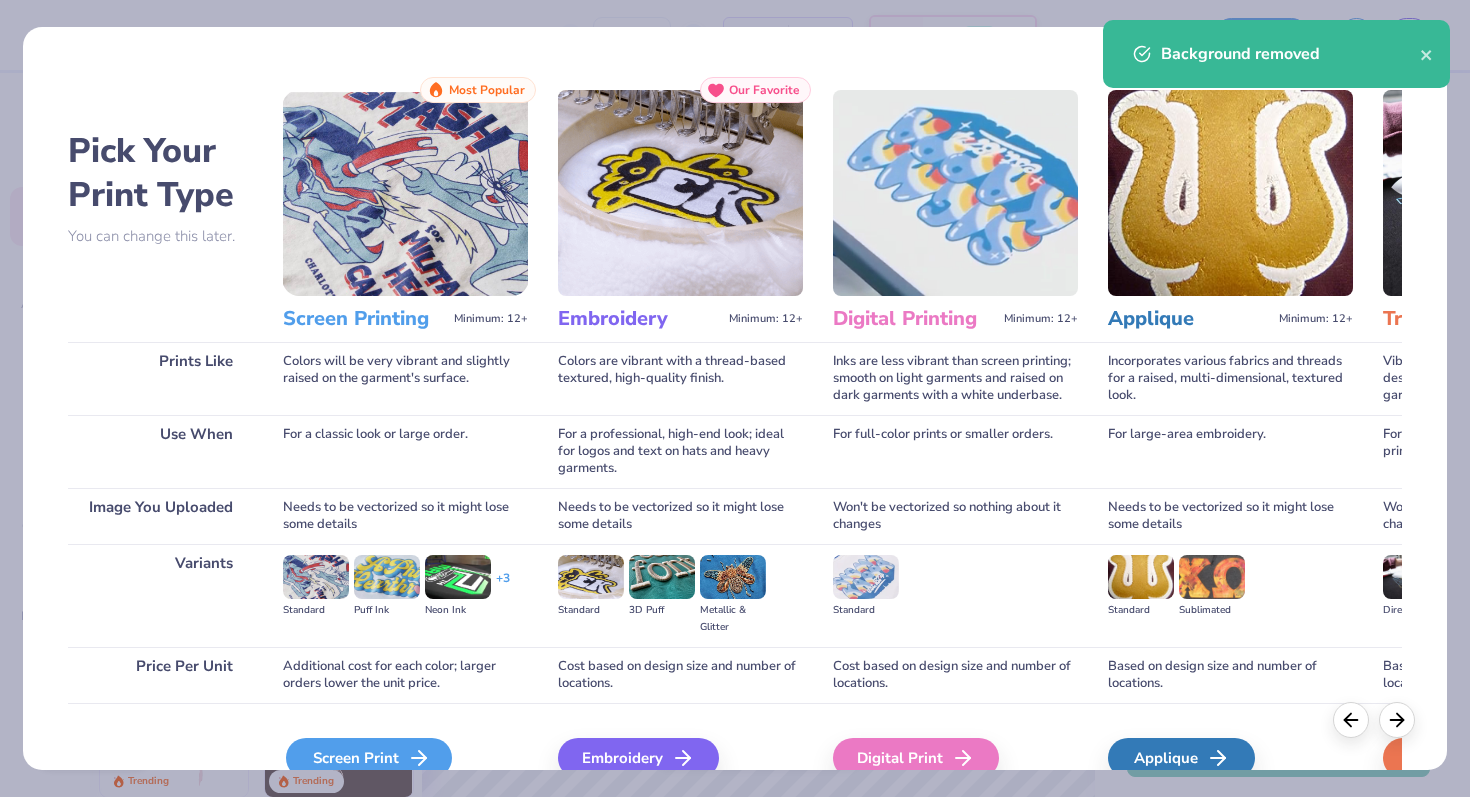 click on "Screen Print" at bounding box center [369, 758] 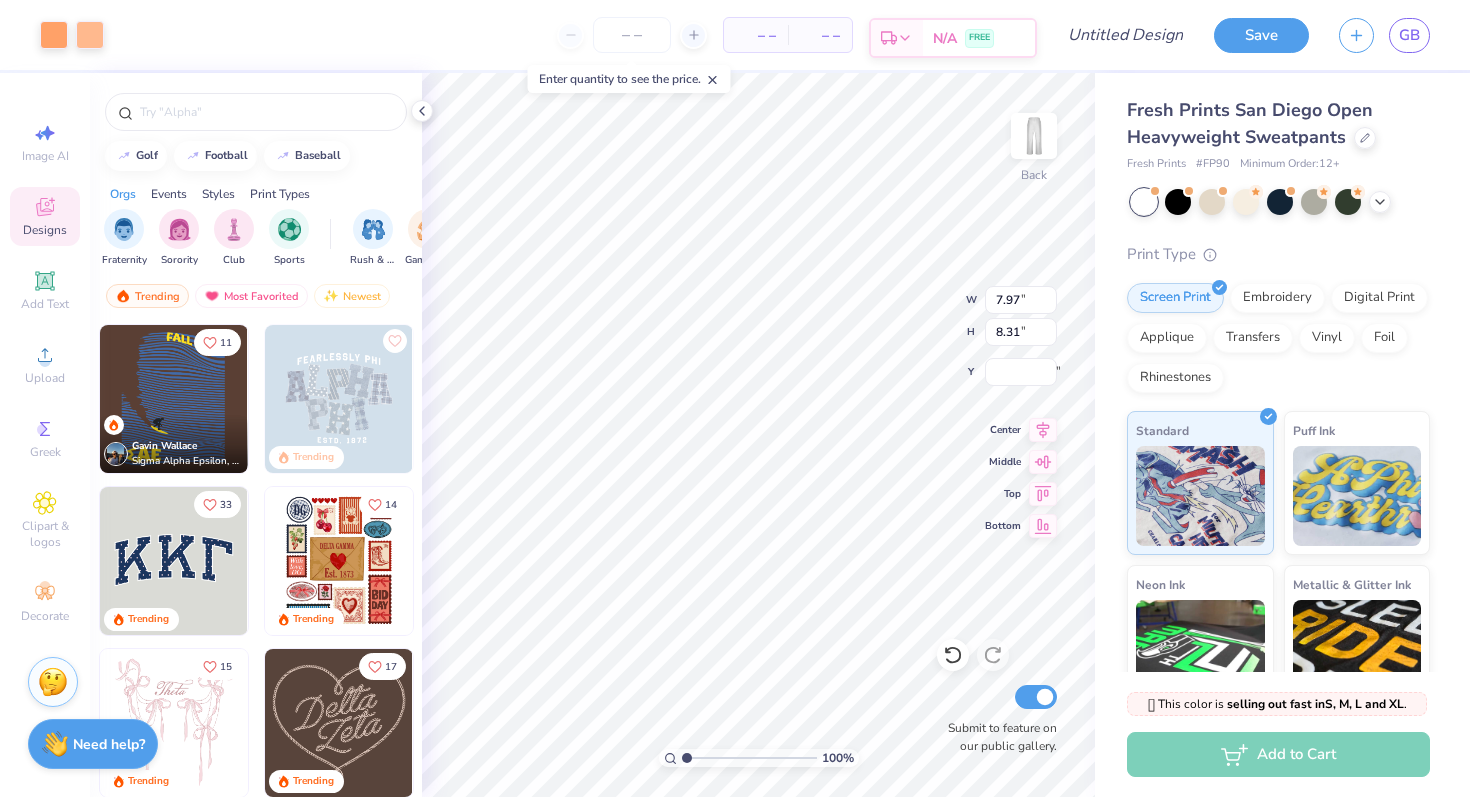 type on "7.97" 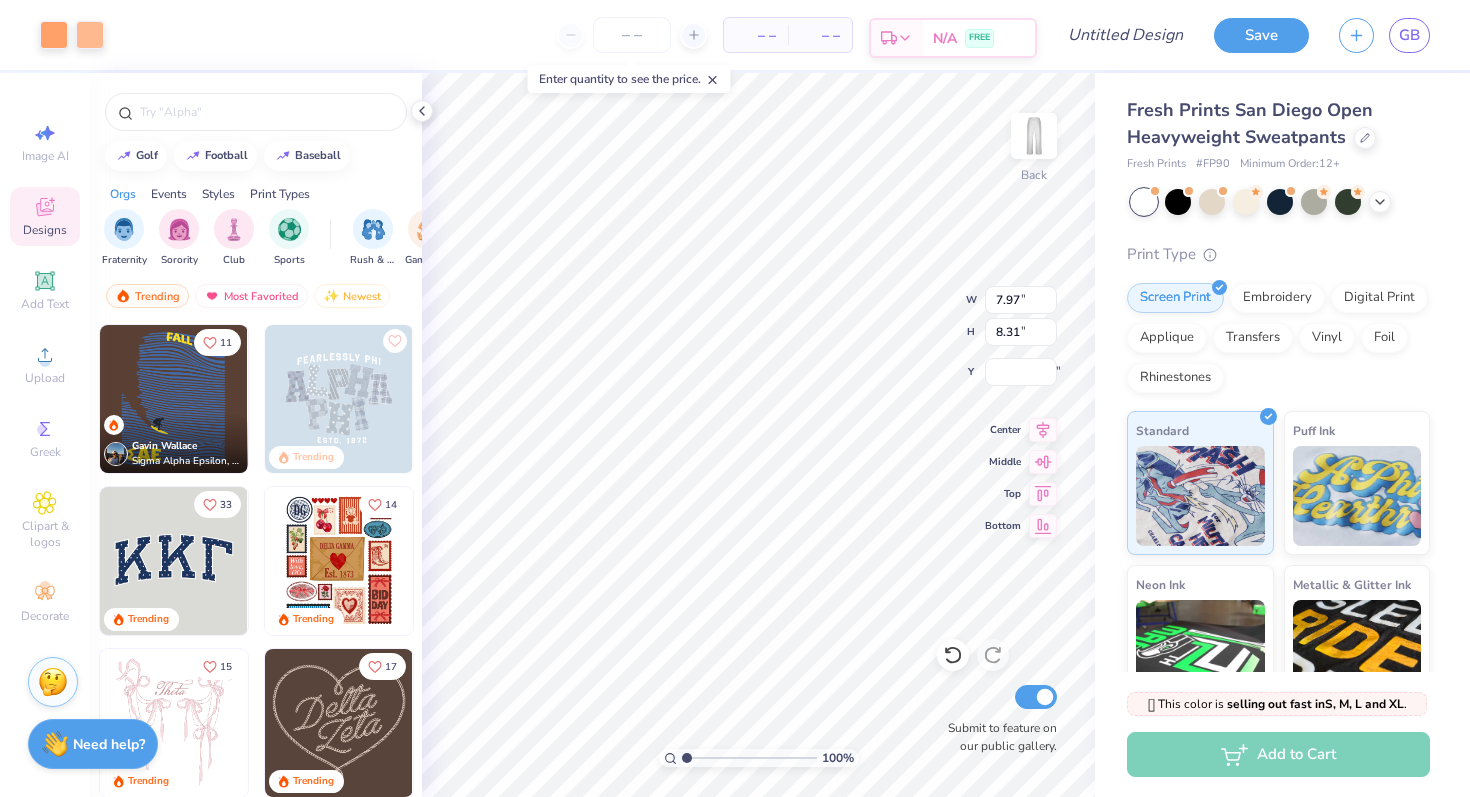 type on "8.31" 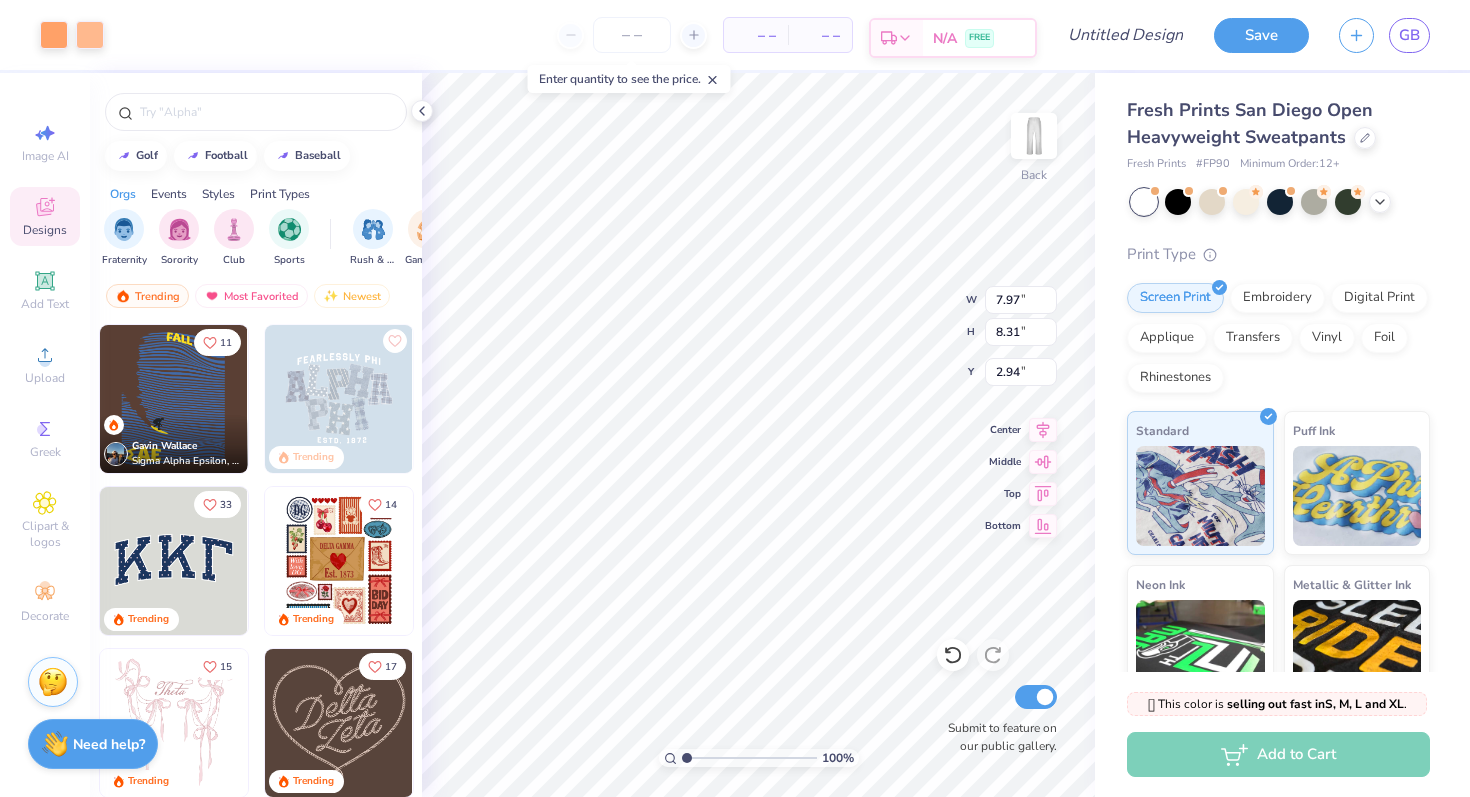 type on "2.94" 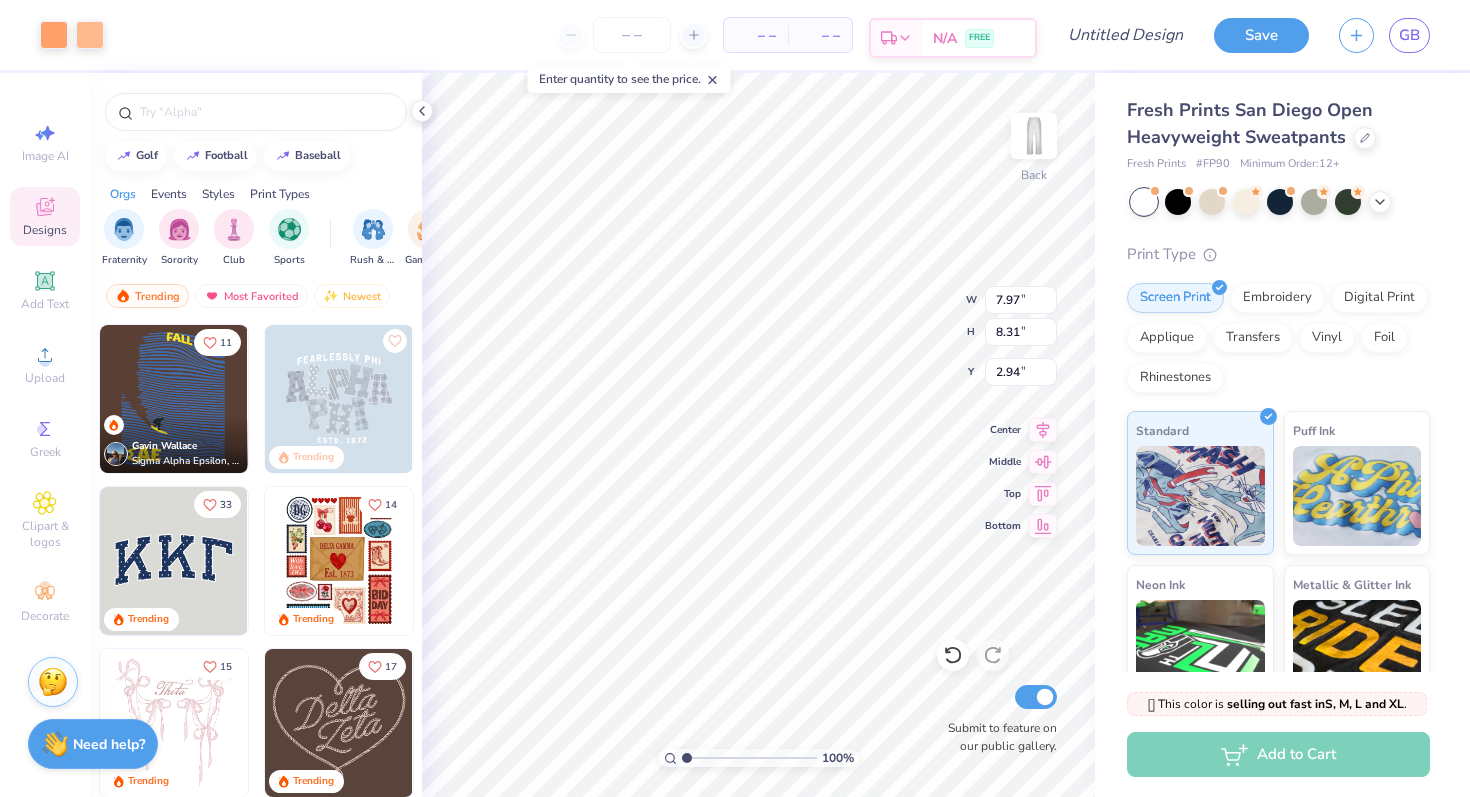 type on "5.94" 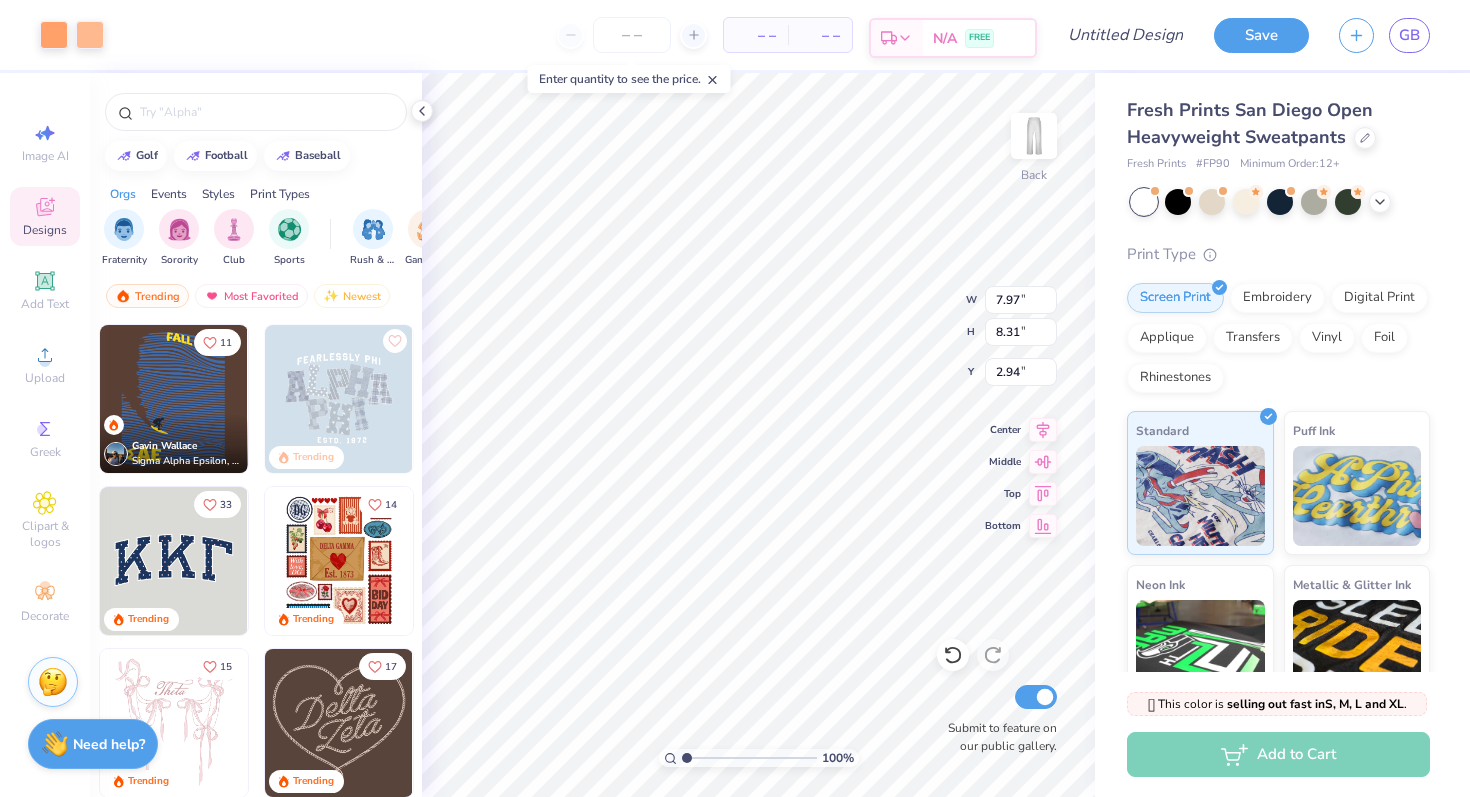type on "6.19" 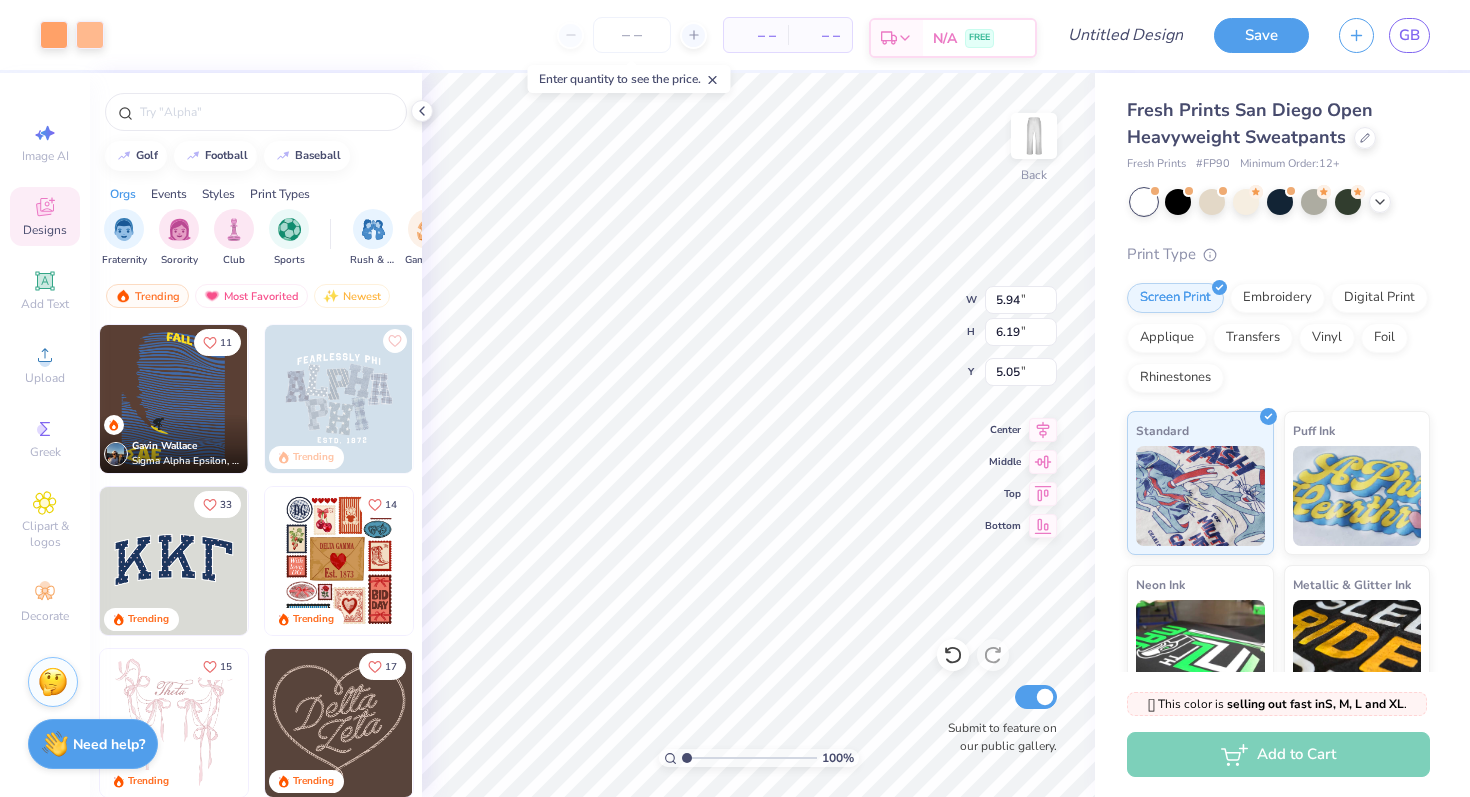 type on "3.59" 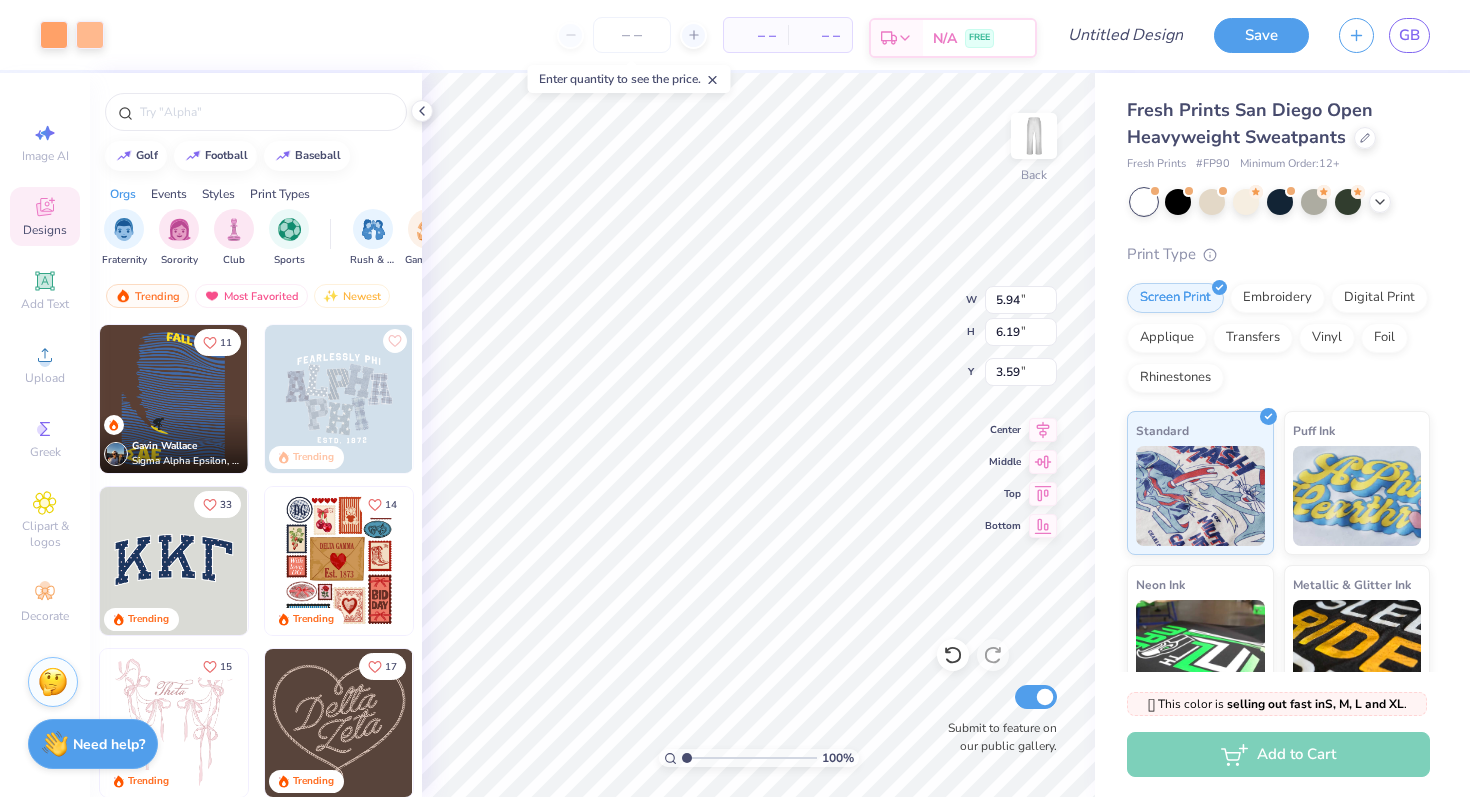 type on "7.20" 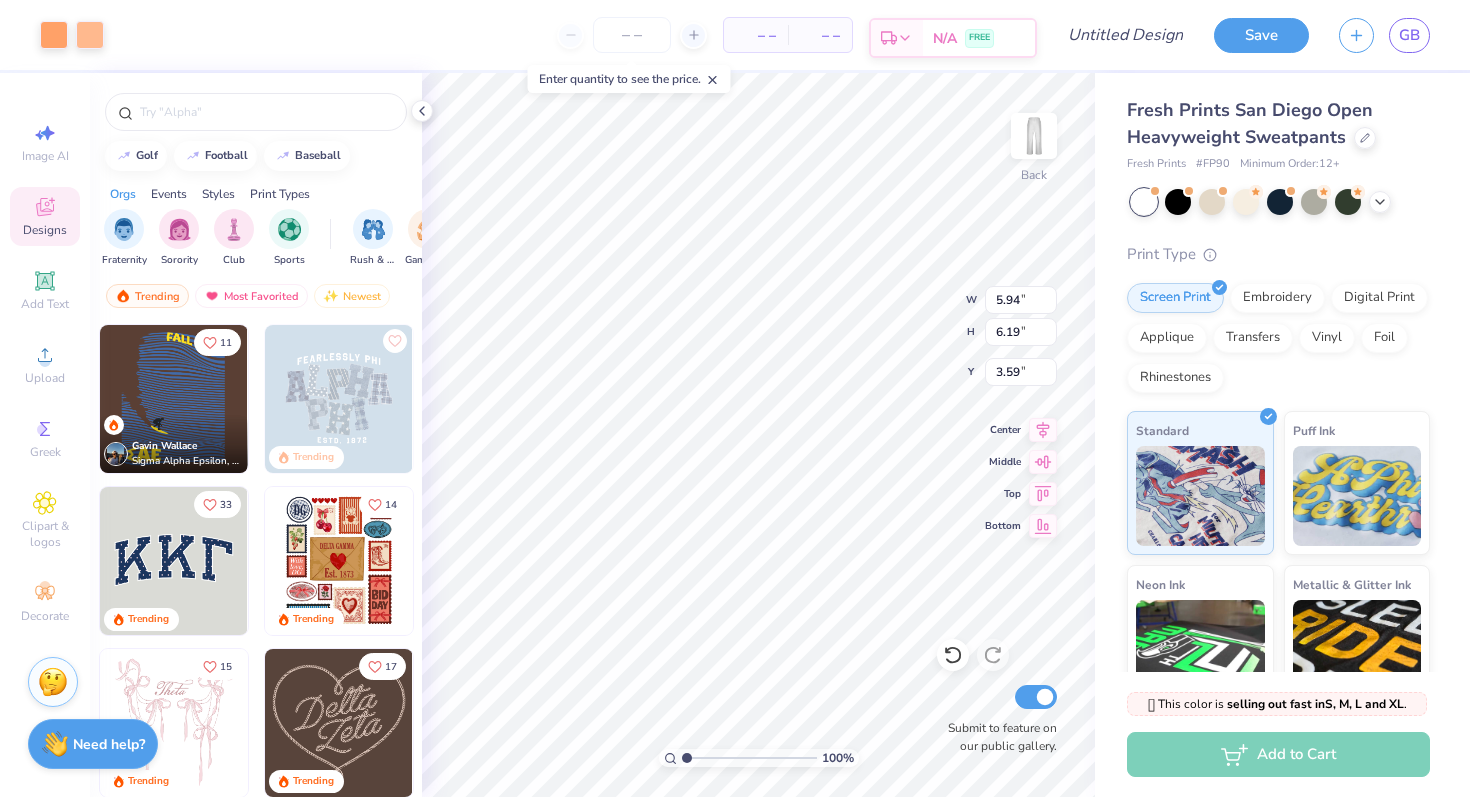 type on "7.51" 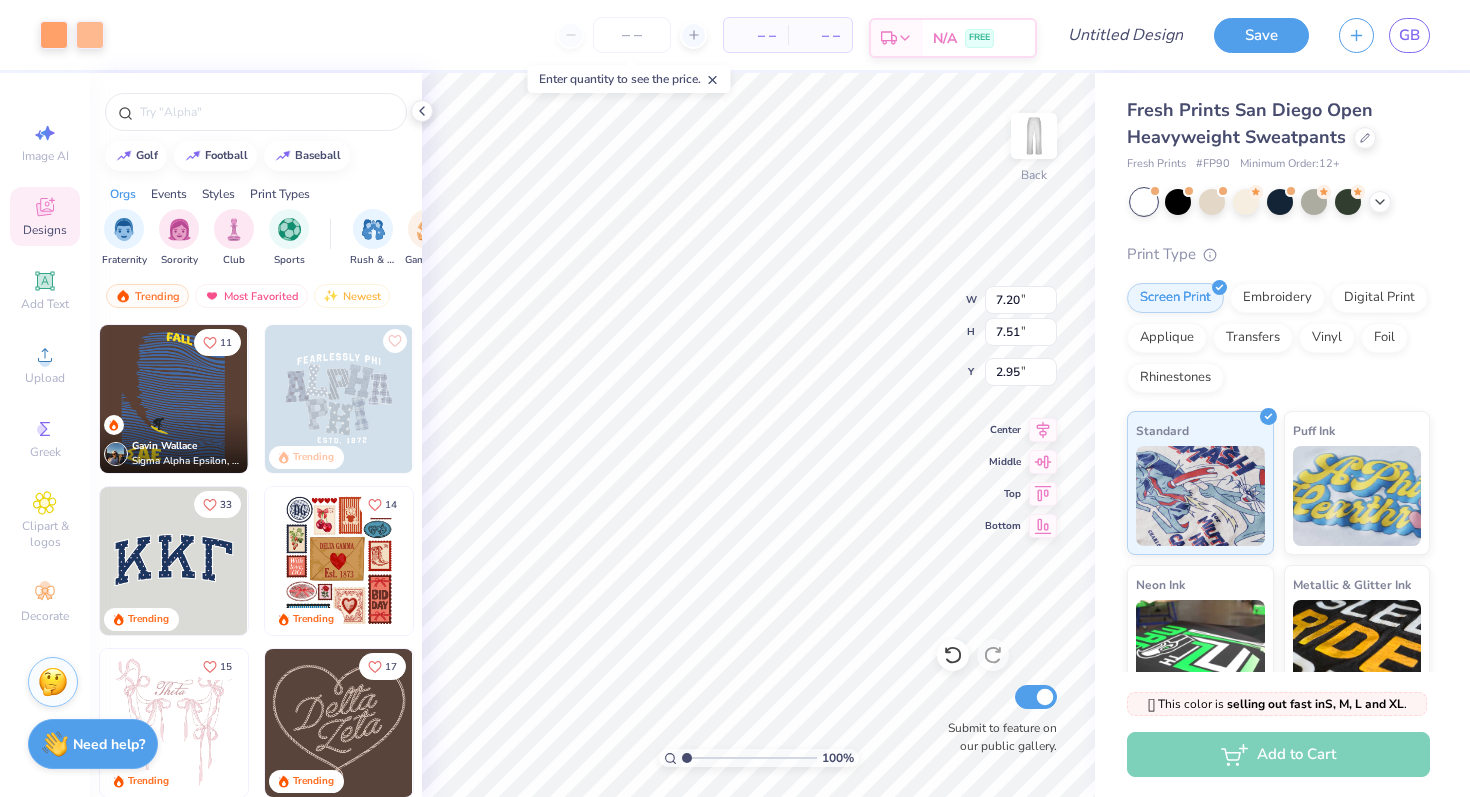 type on "3.40" 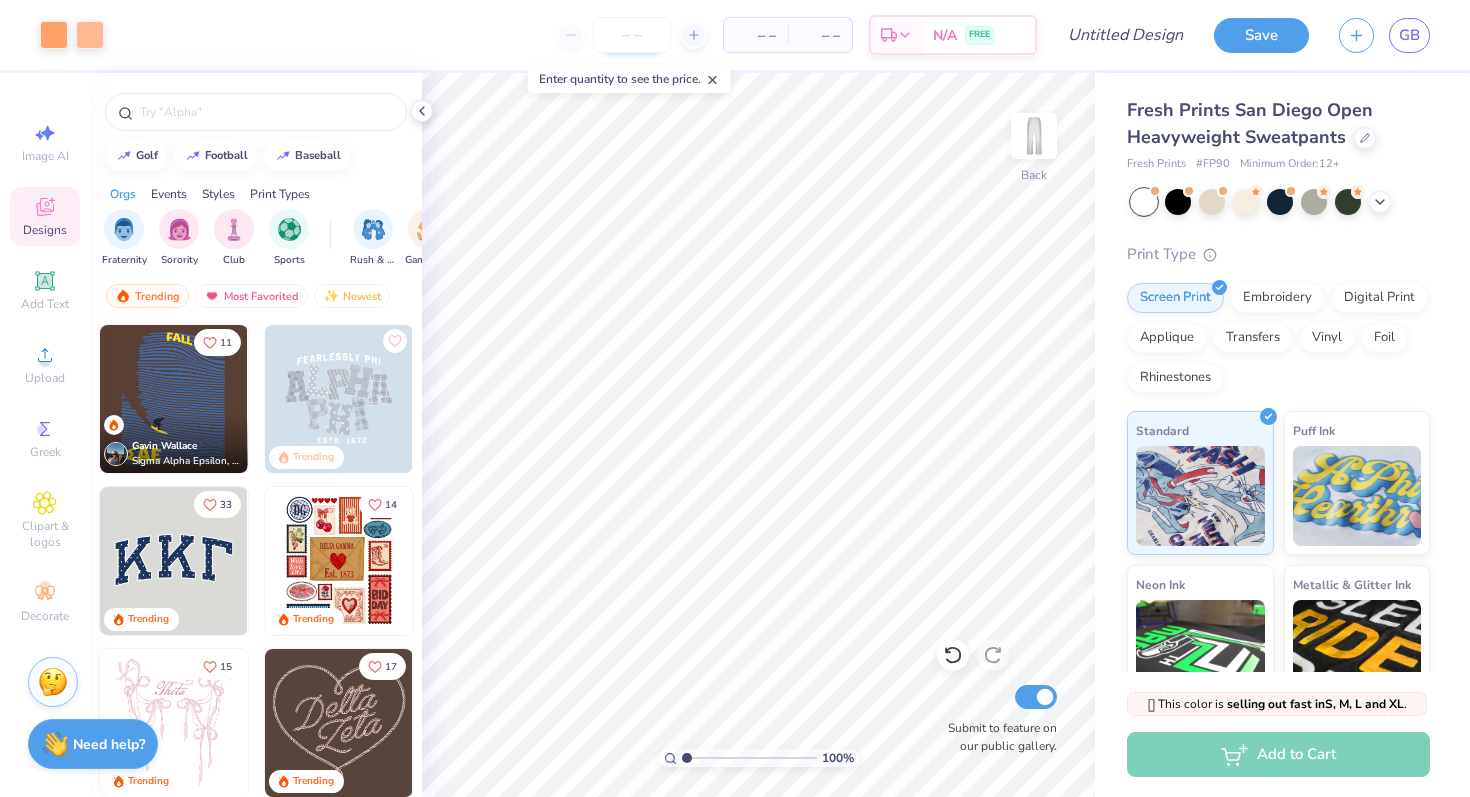 click at bounding box center (632, 35) 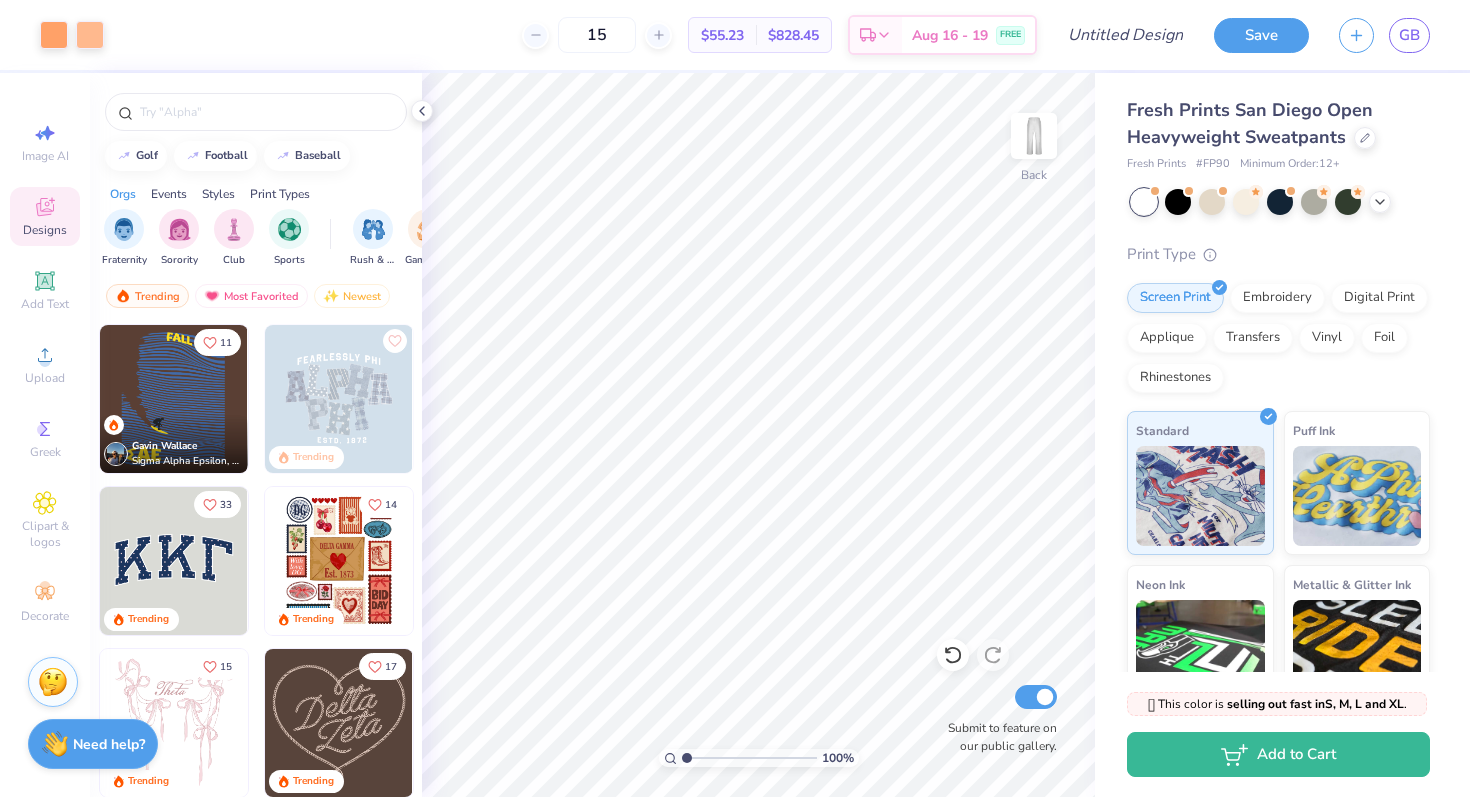 type on "15" 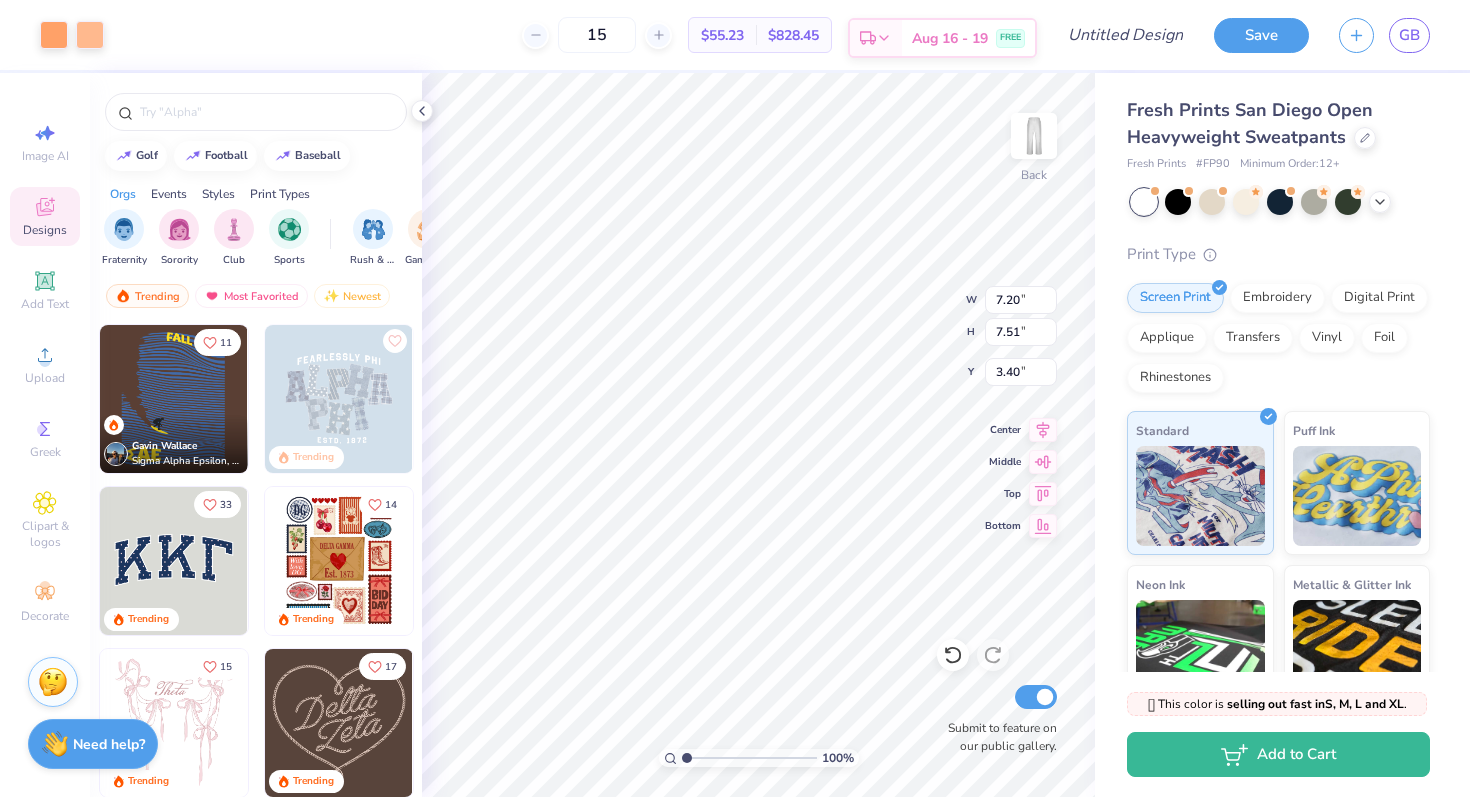 type on "7.66" 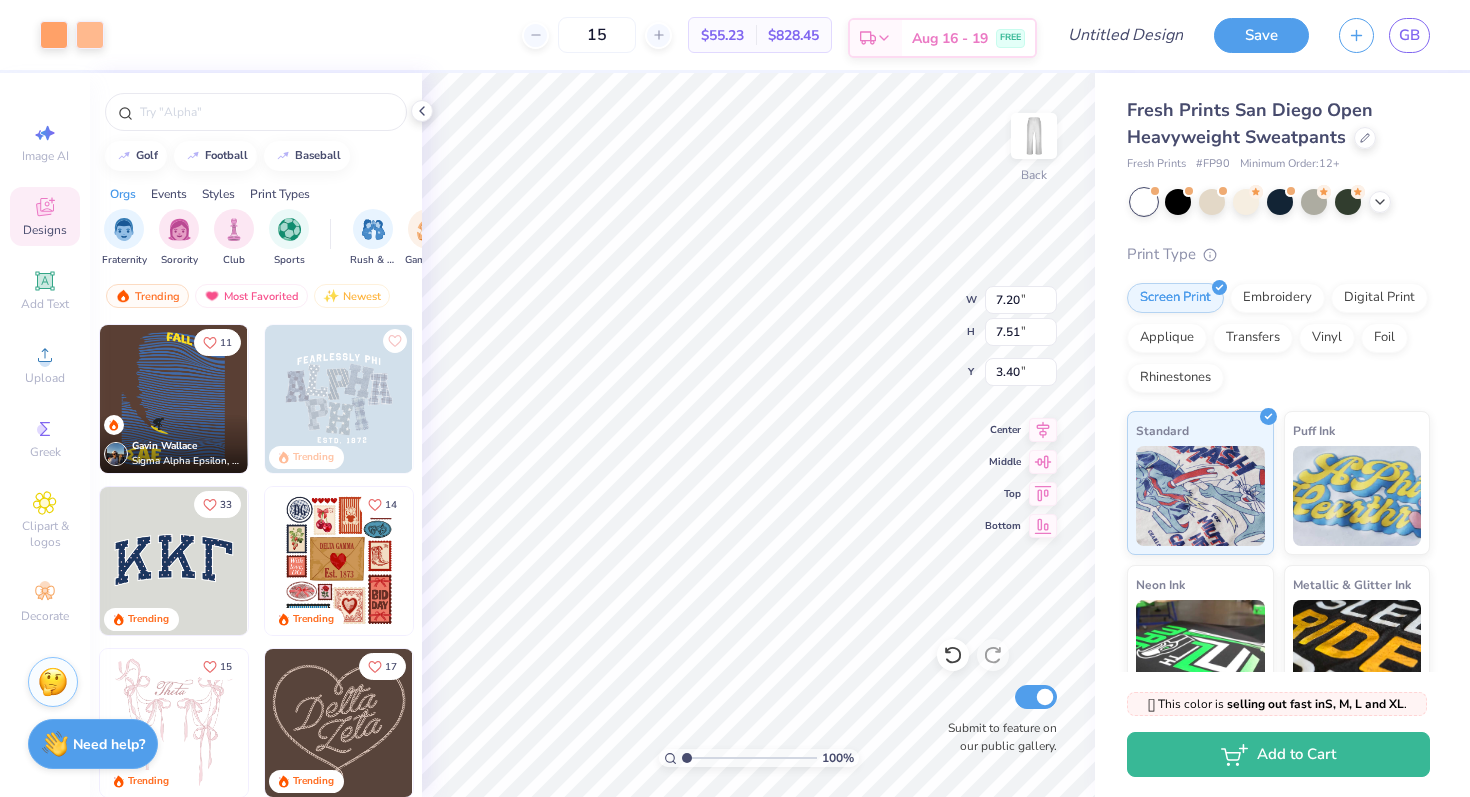type on "7.98" 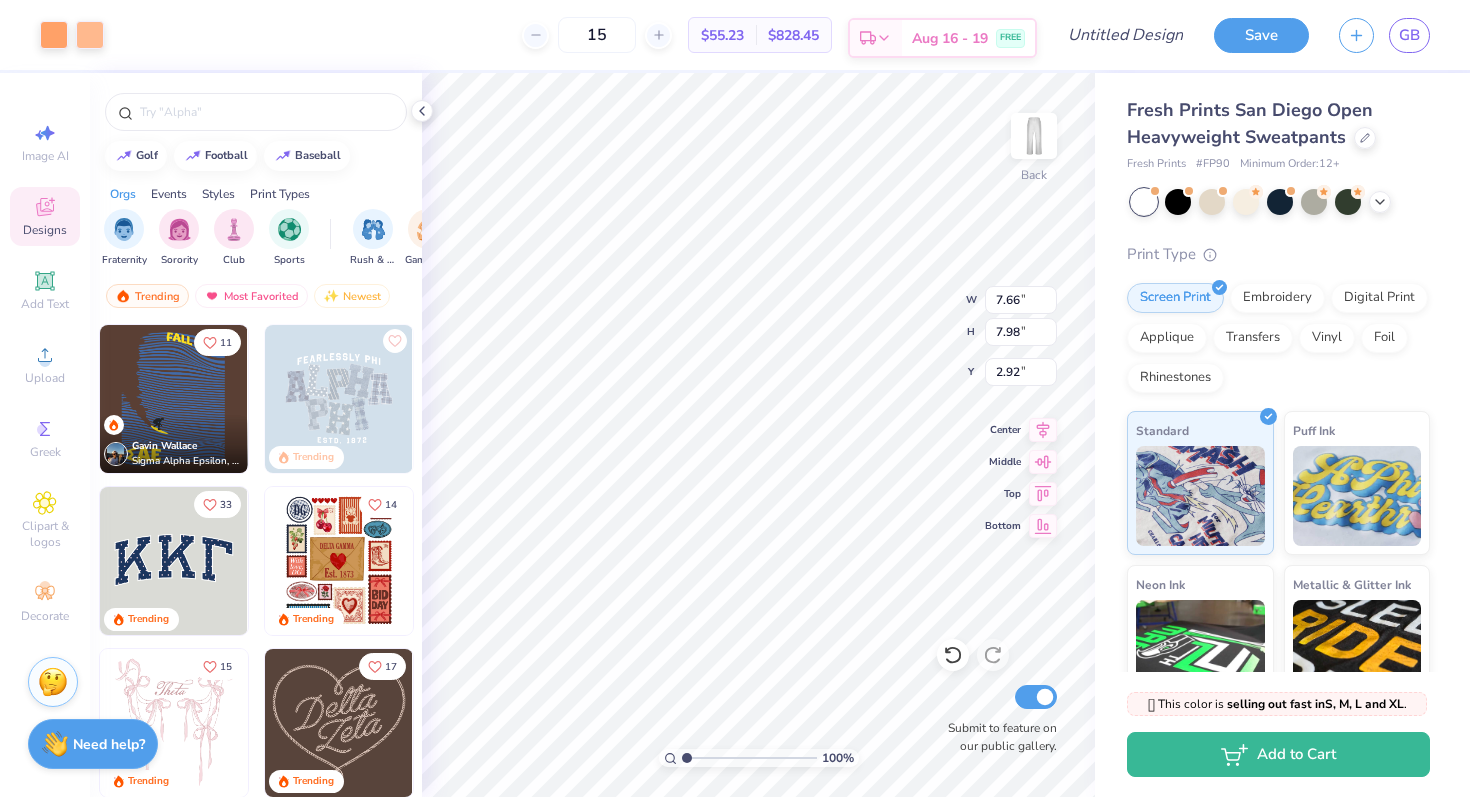 type on "3.26" 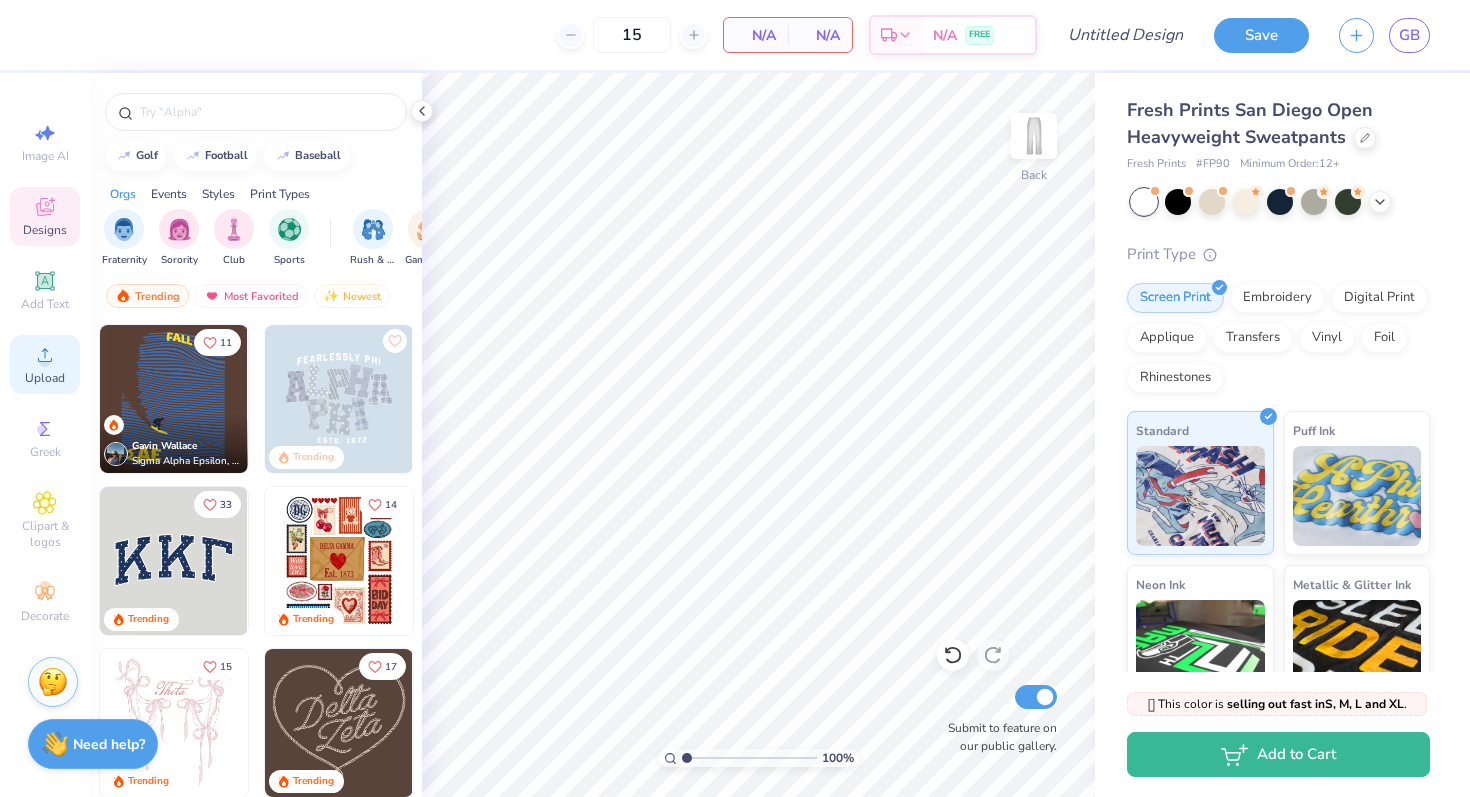 click 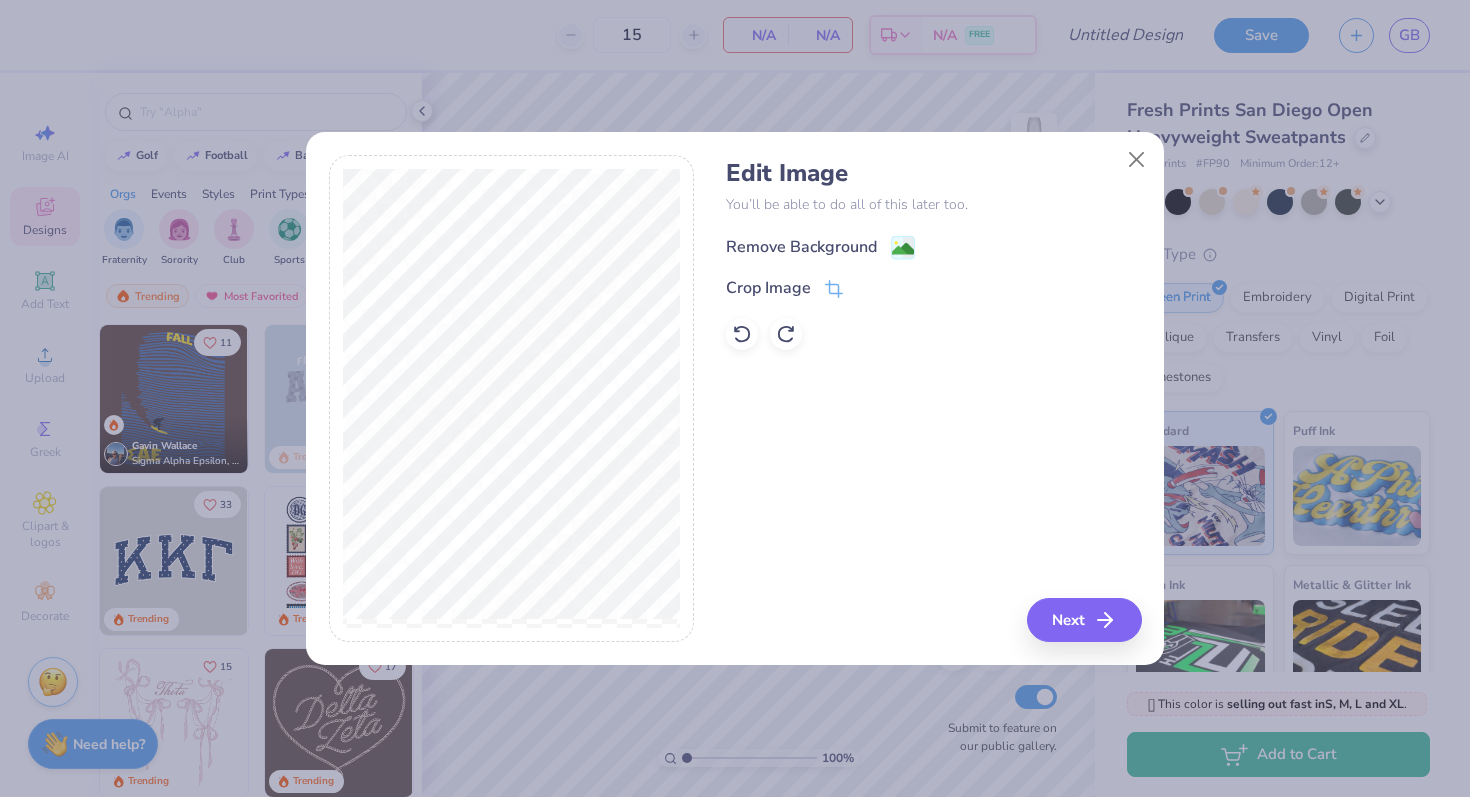 click on "Remove Background" at bounding box center [801, 247] 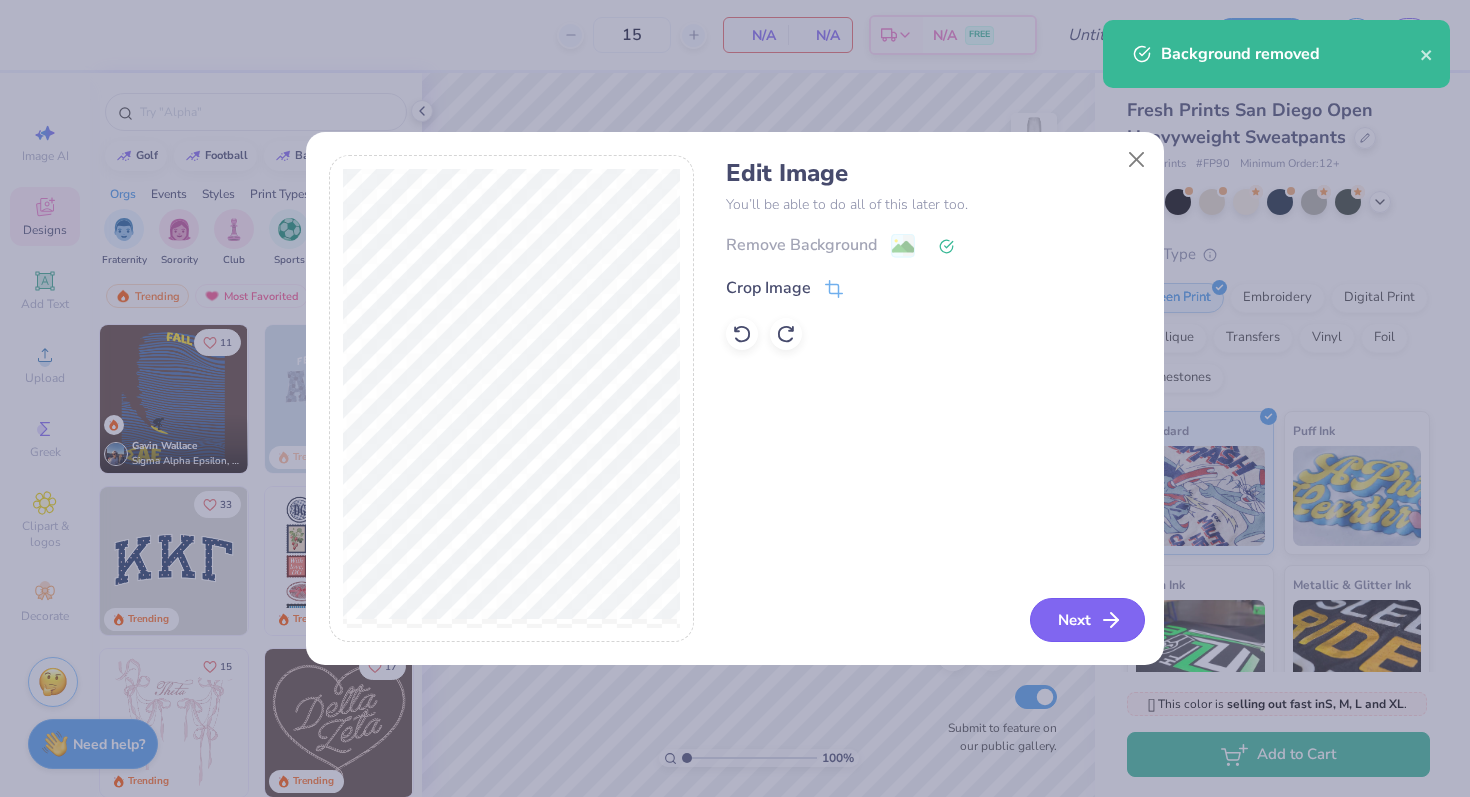 click on "Next" at bounding box center (1087, 620) 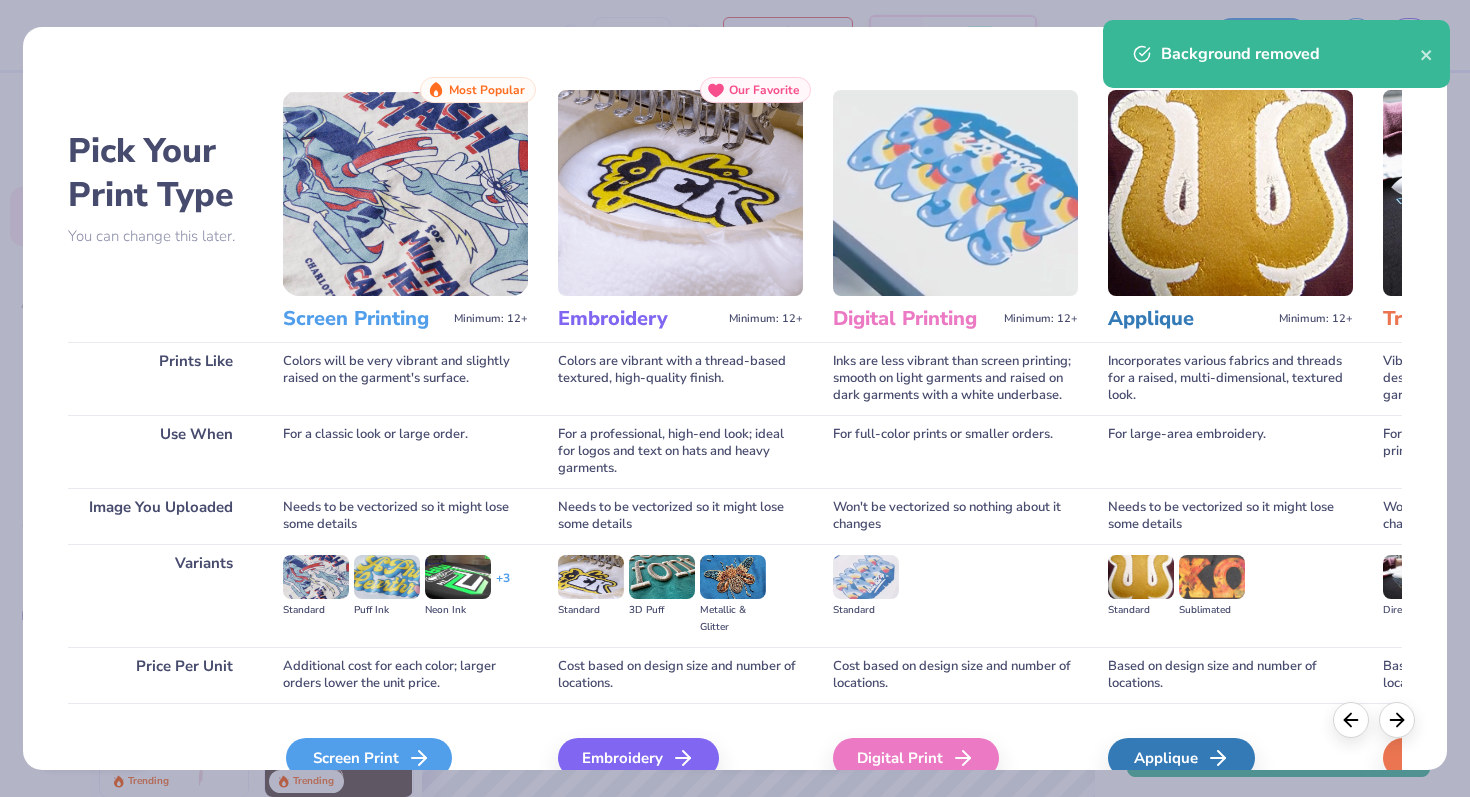 click 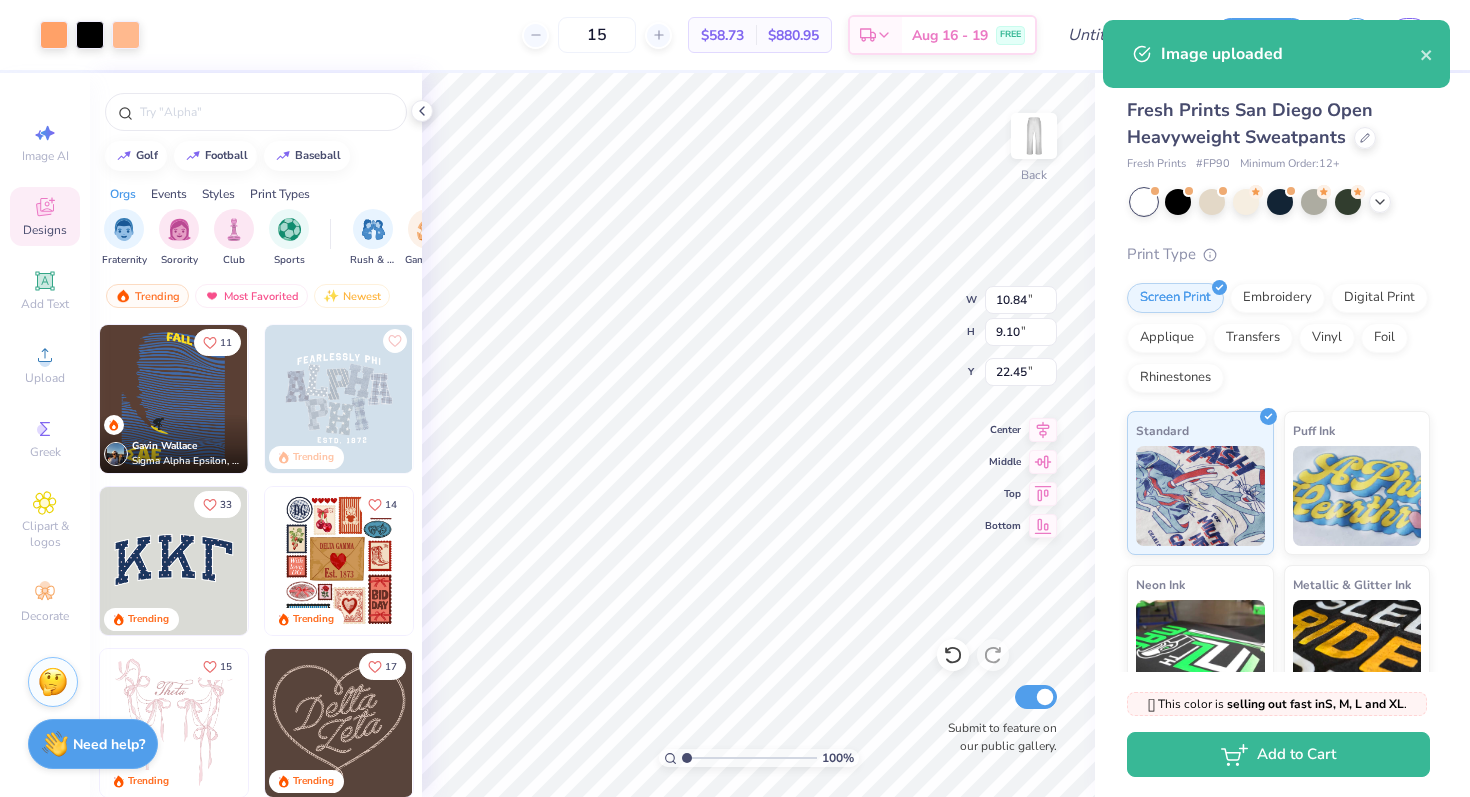 type on "4.65" 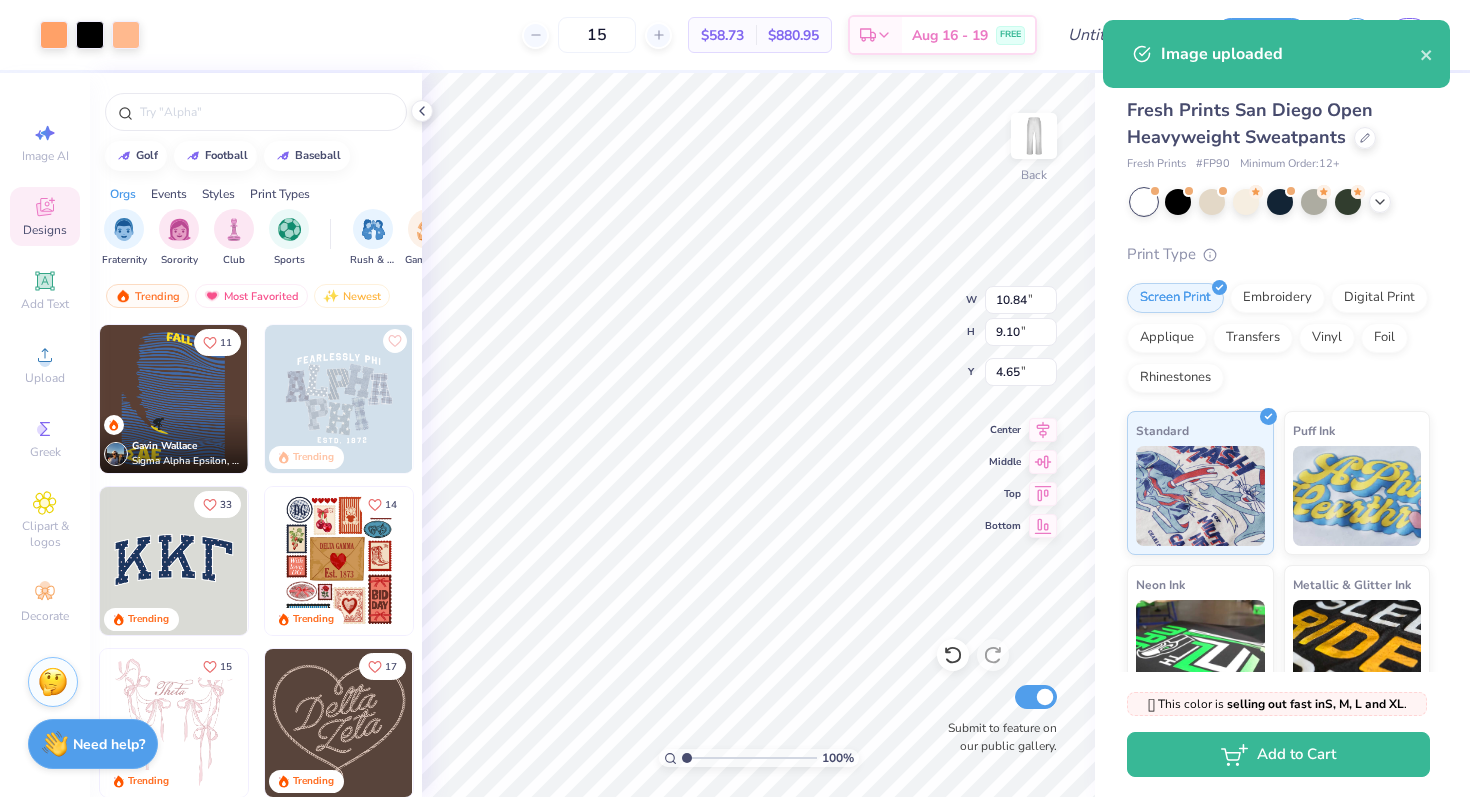 type on "9.11" 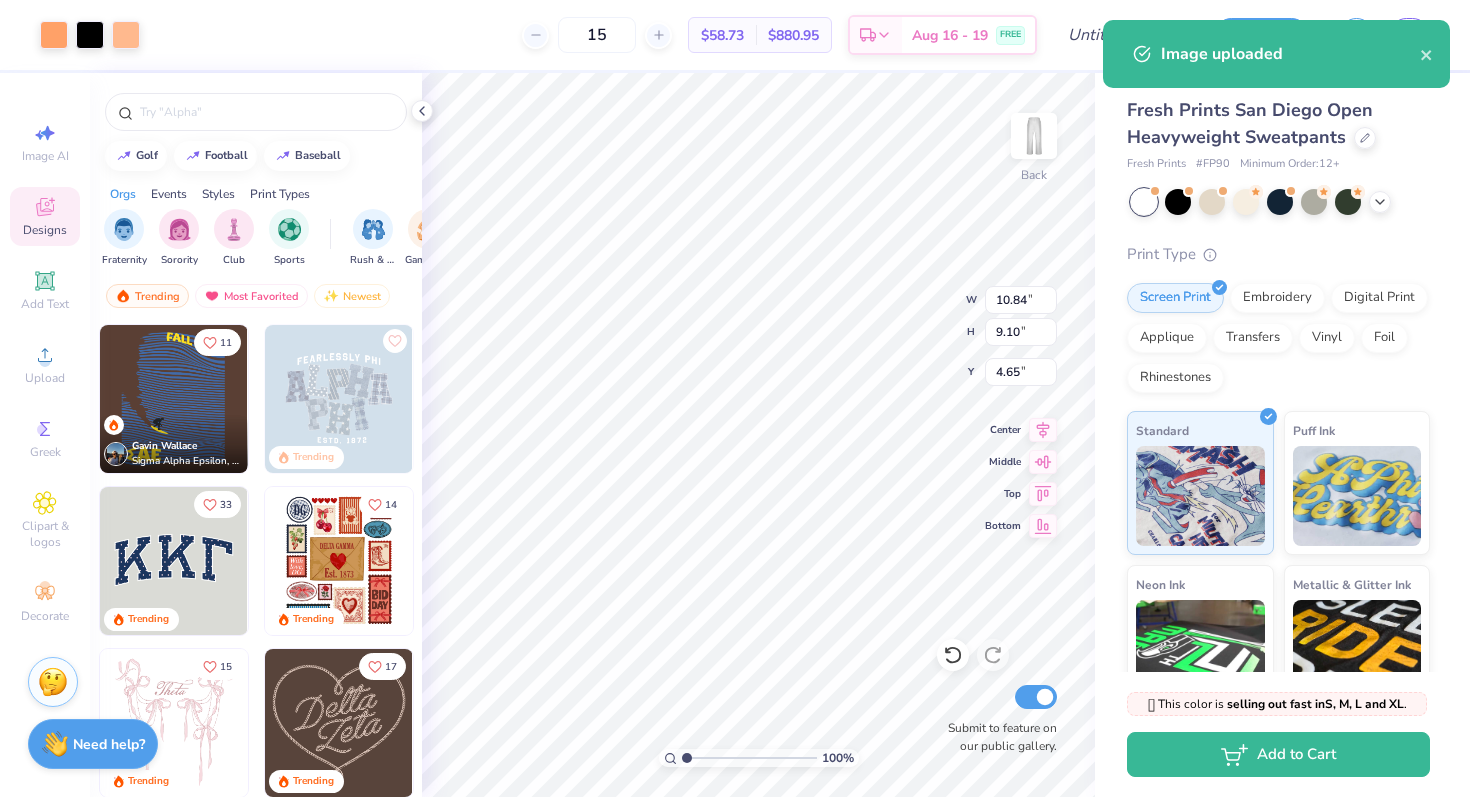 type on "7.64" 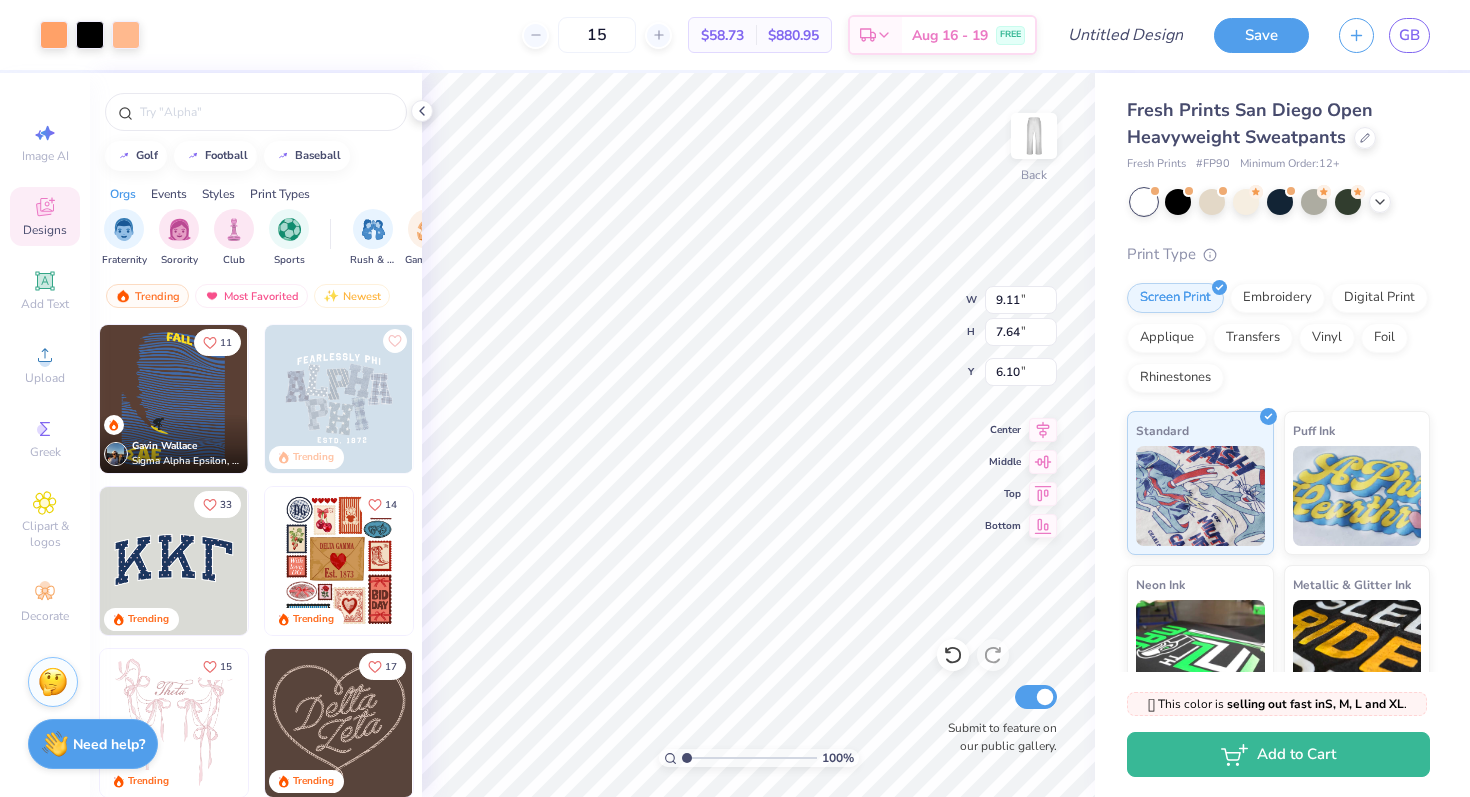 type on "4.22" 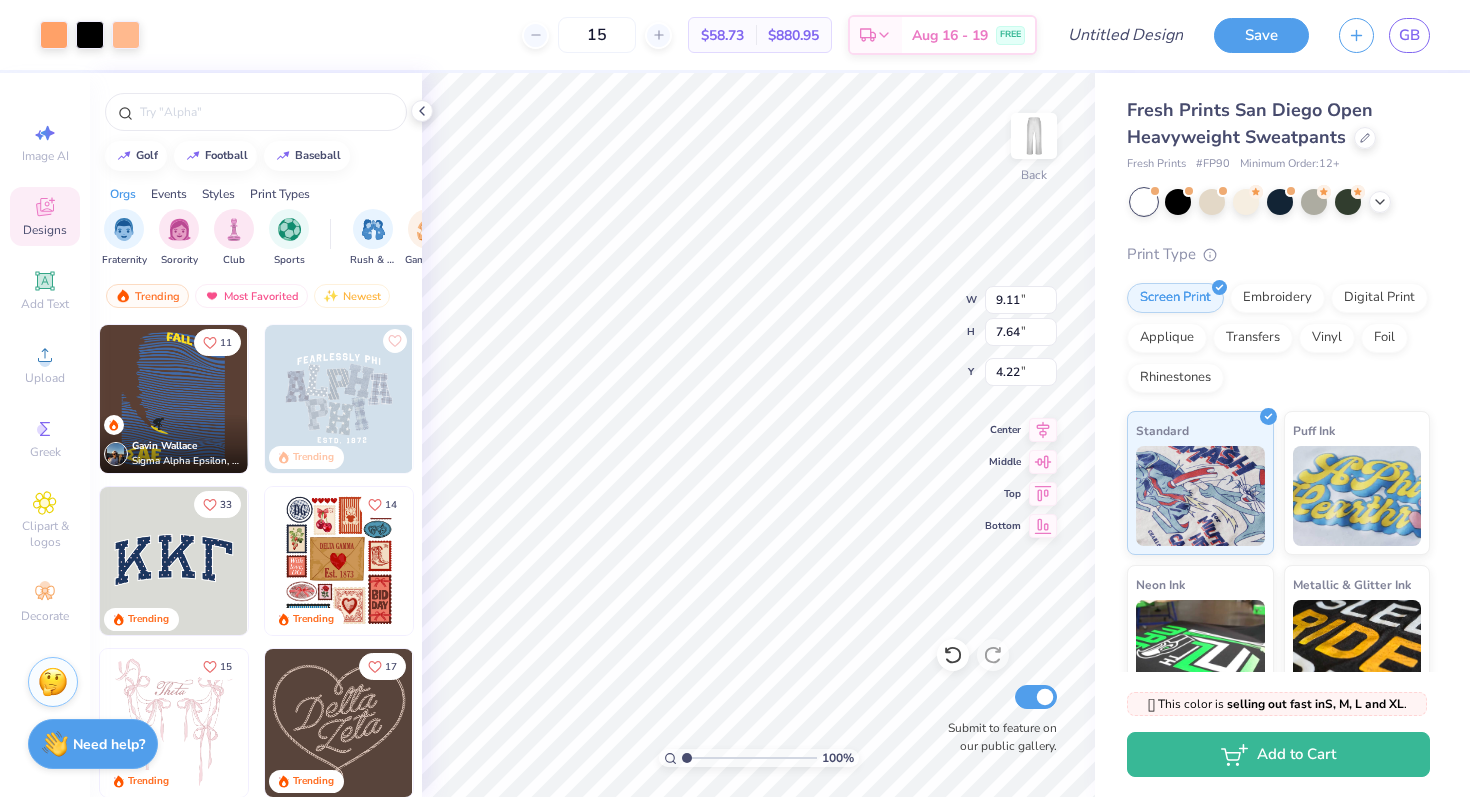 type on "3.71" 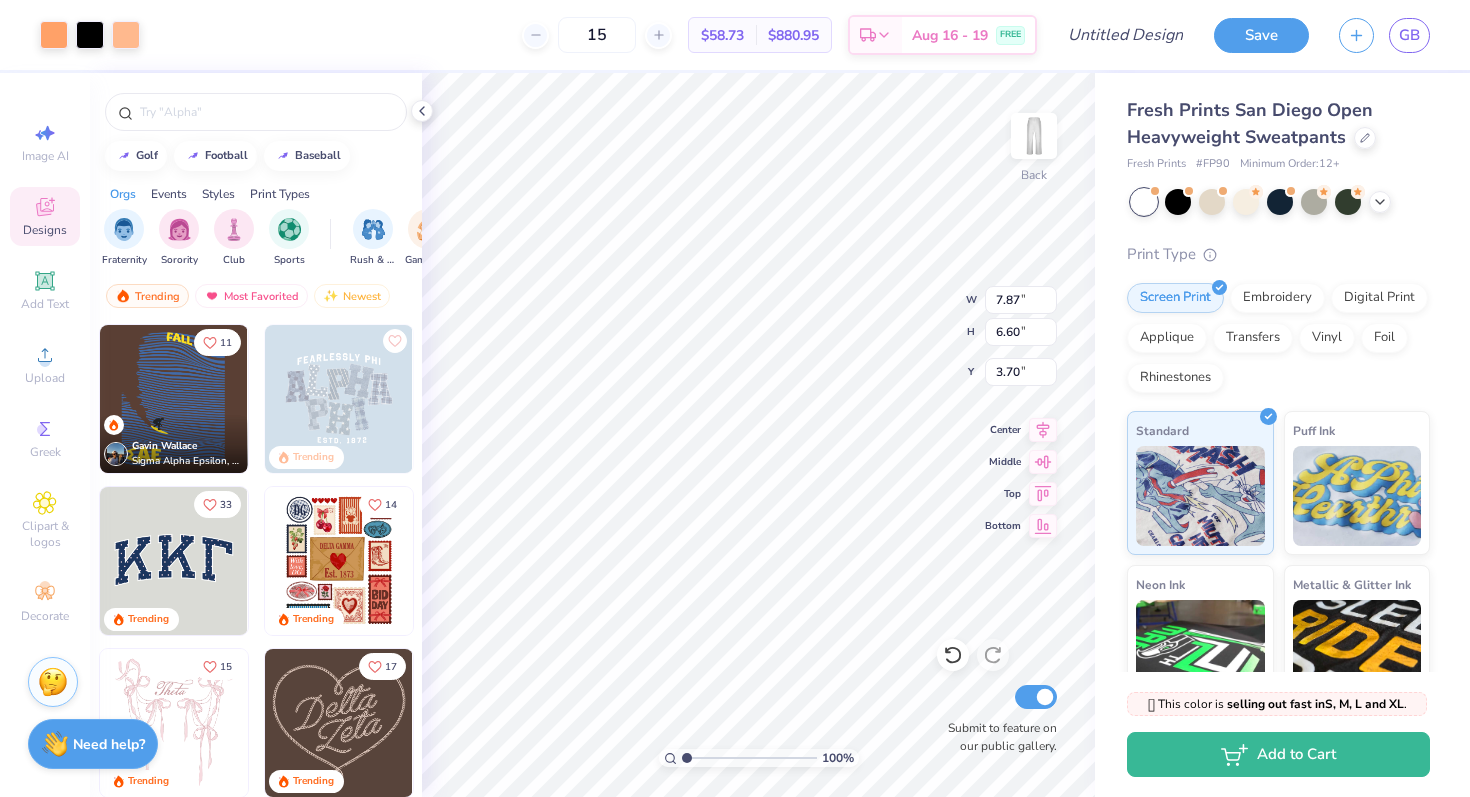 type on "7.87" 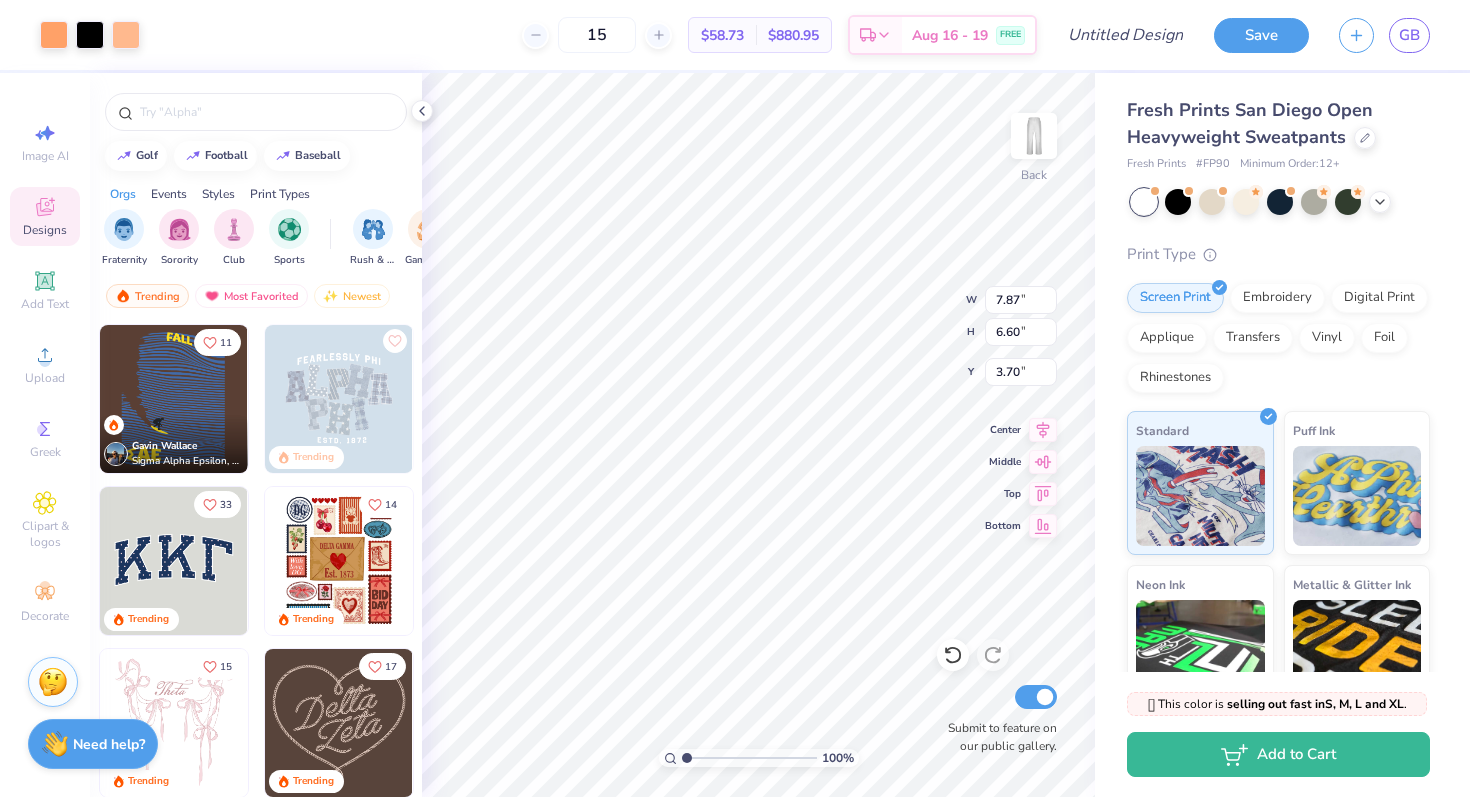 type on "6.60" 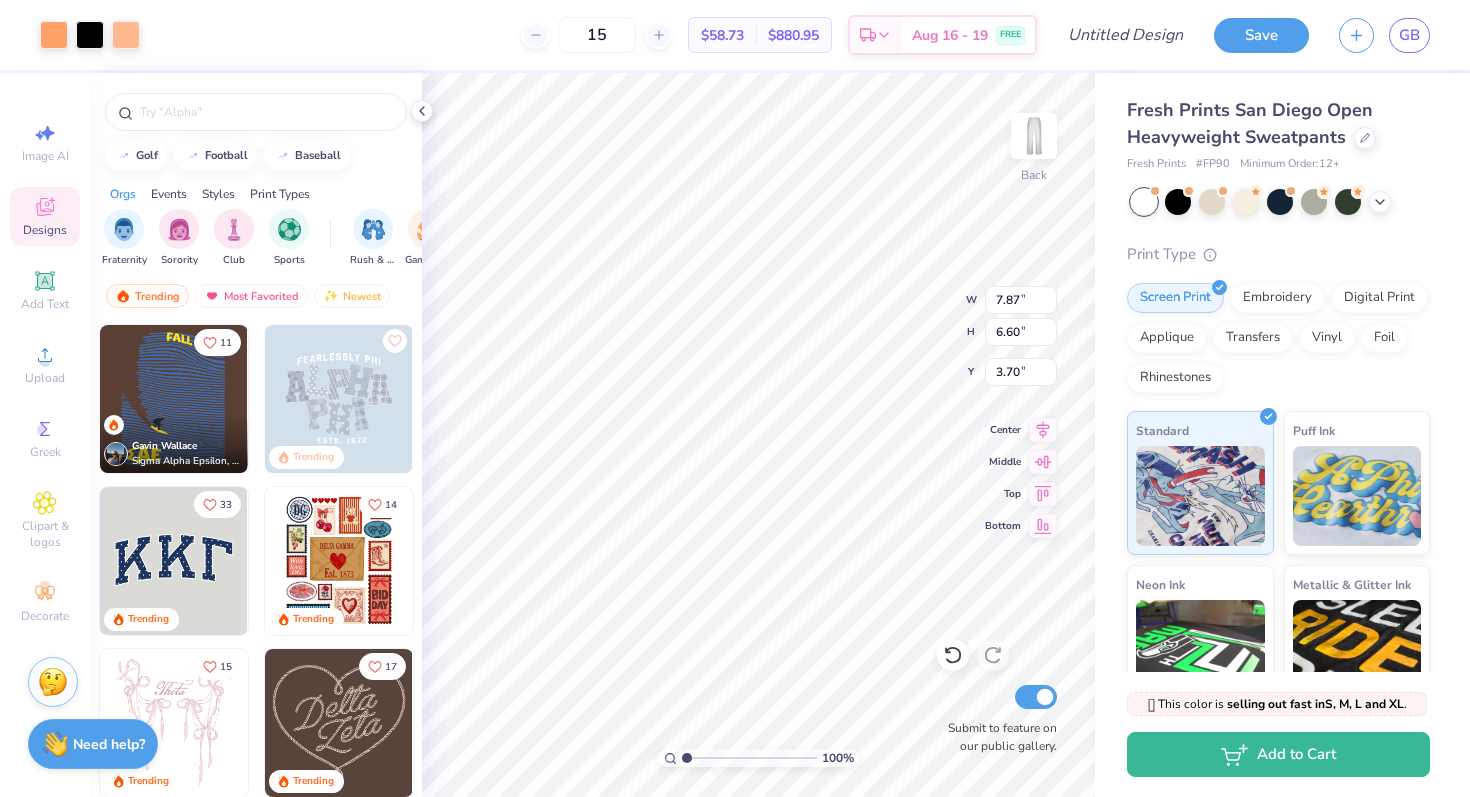 type on "3.89" 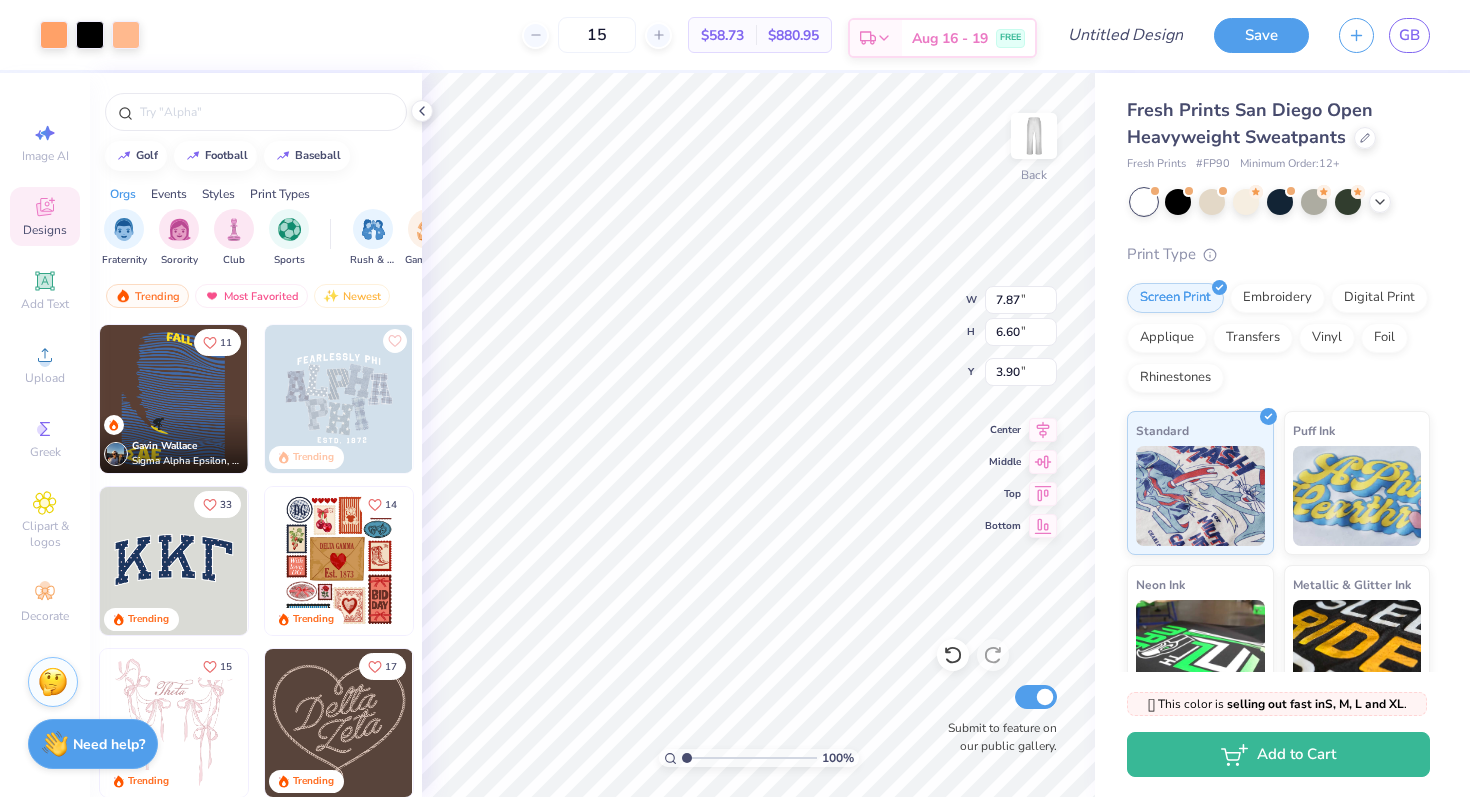 type on "2.10" 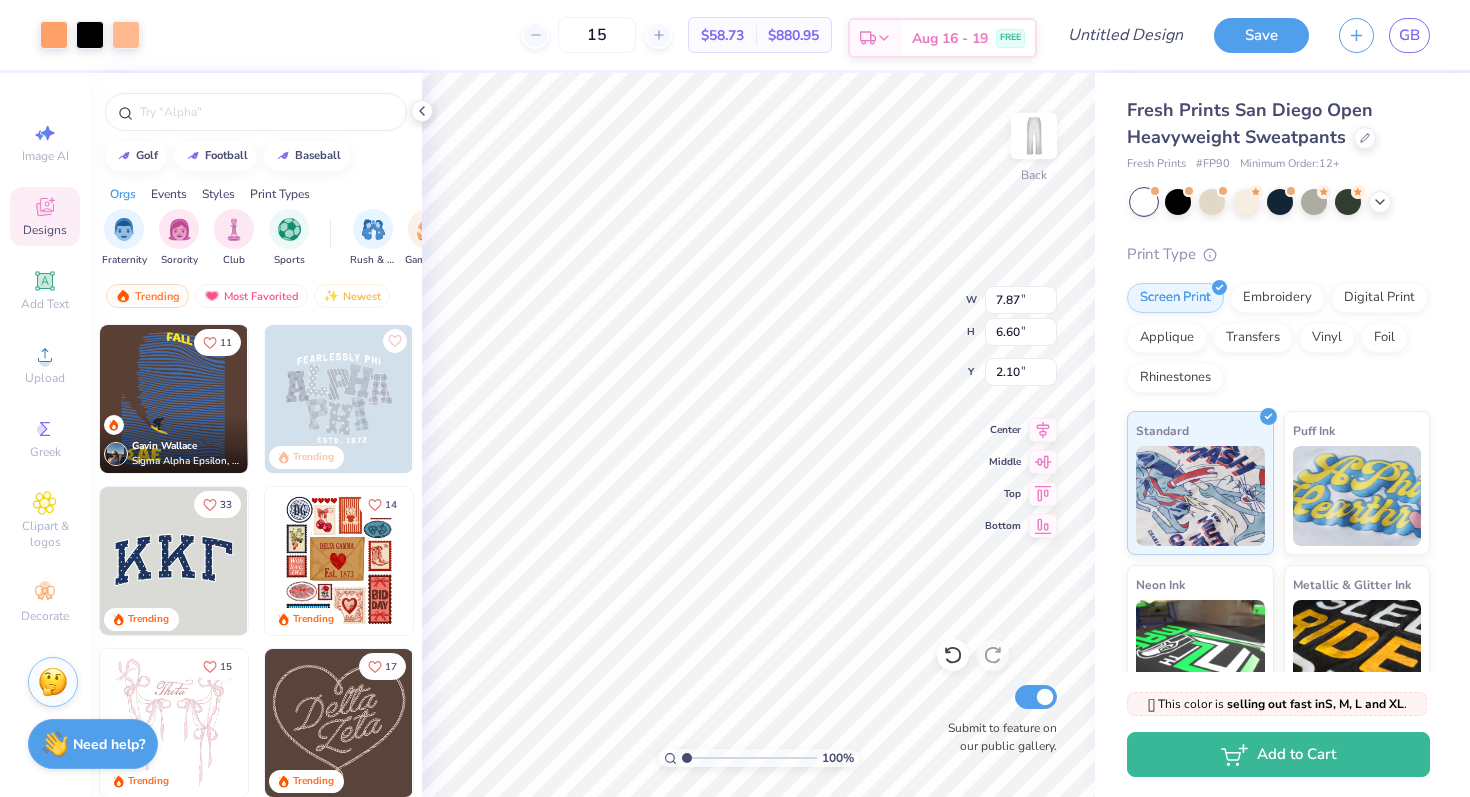 type on "6.51" 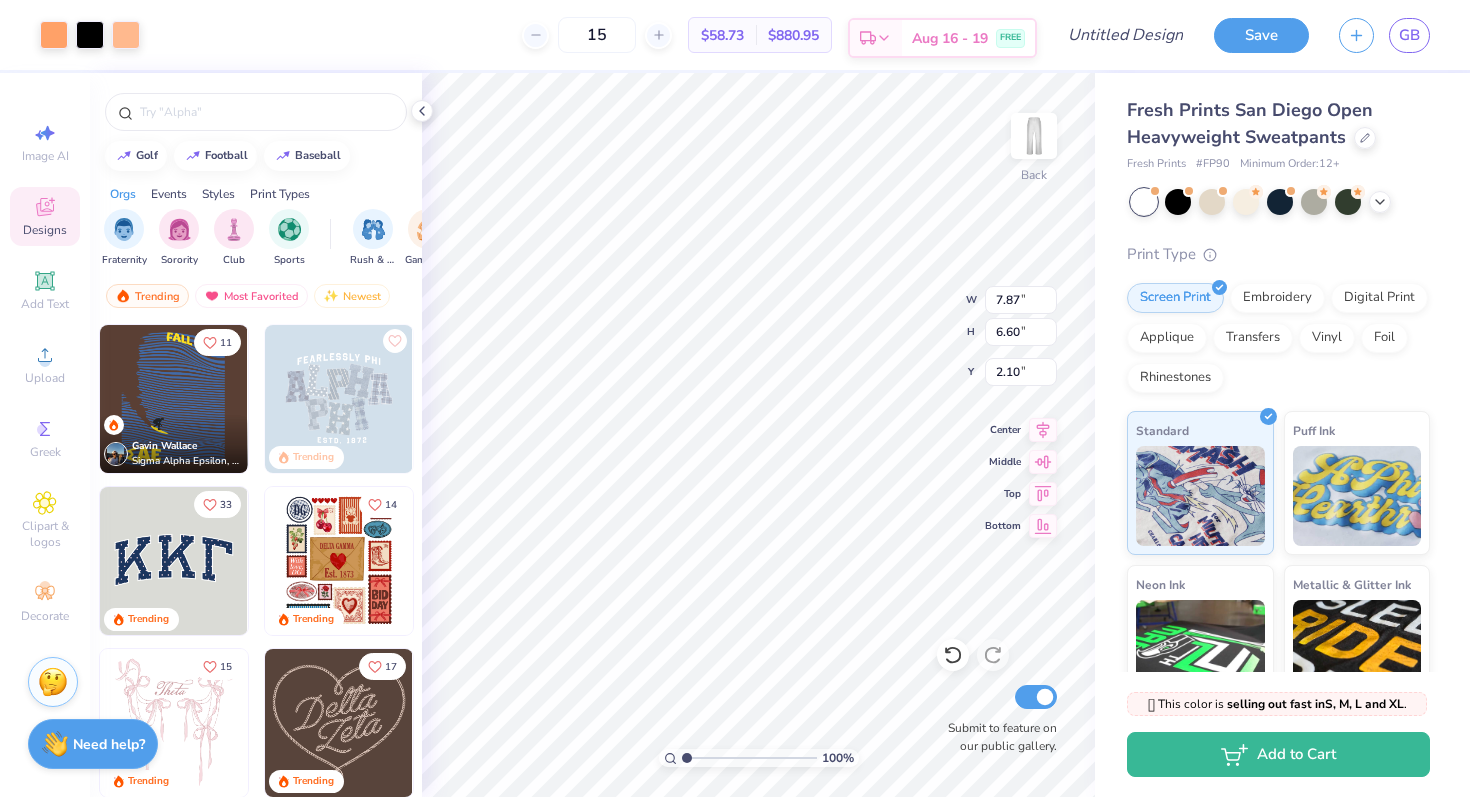 type on "5.46" 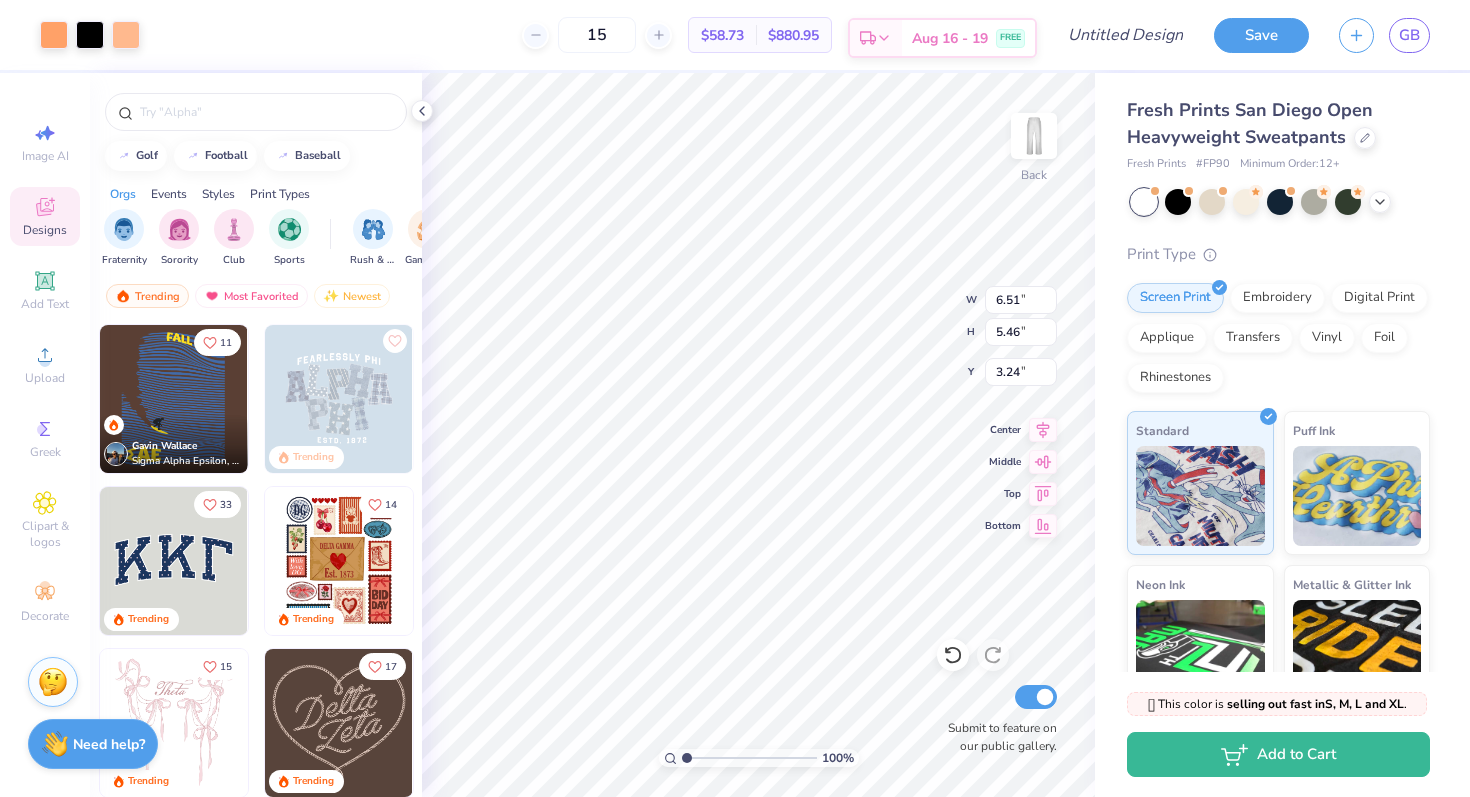 type on "2.25" 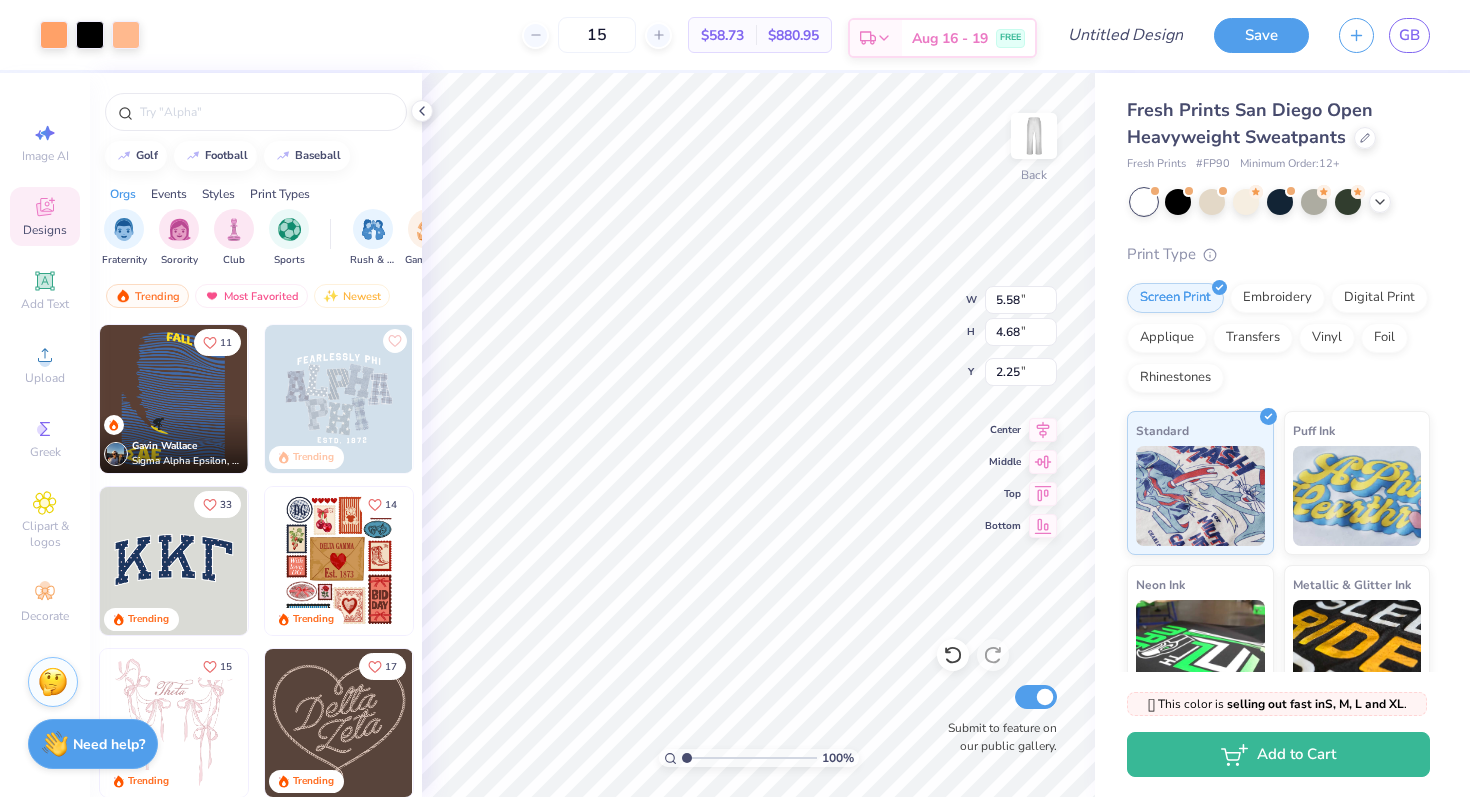 type on "5.58" 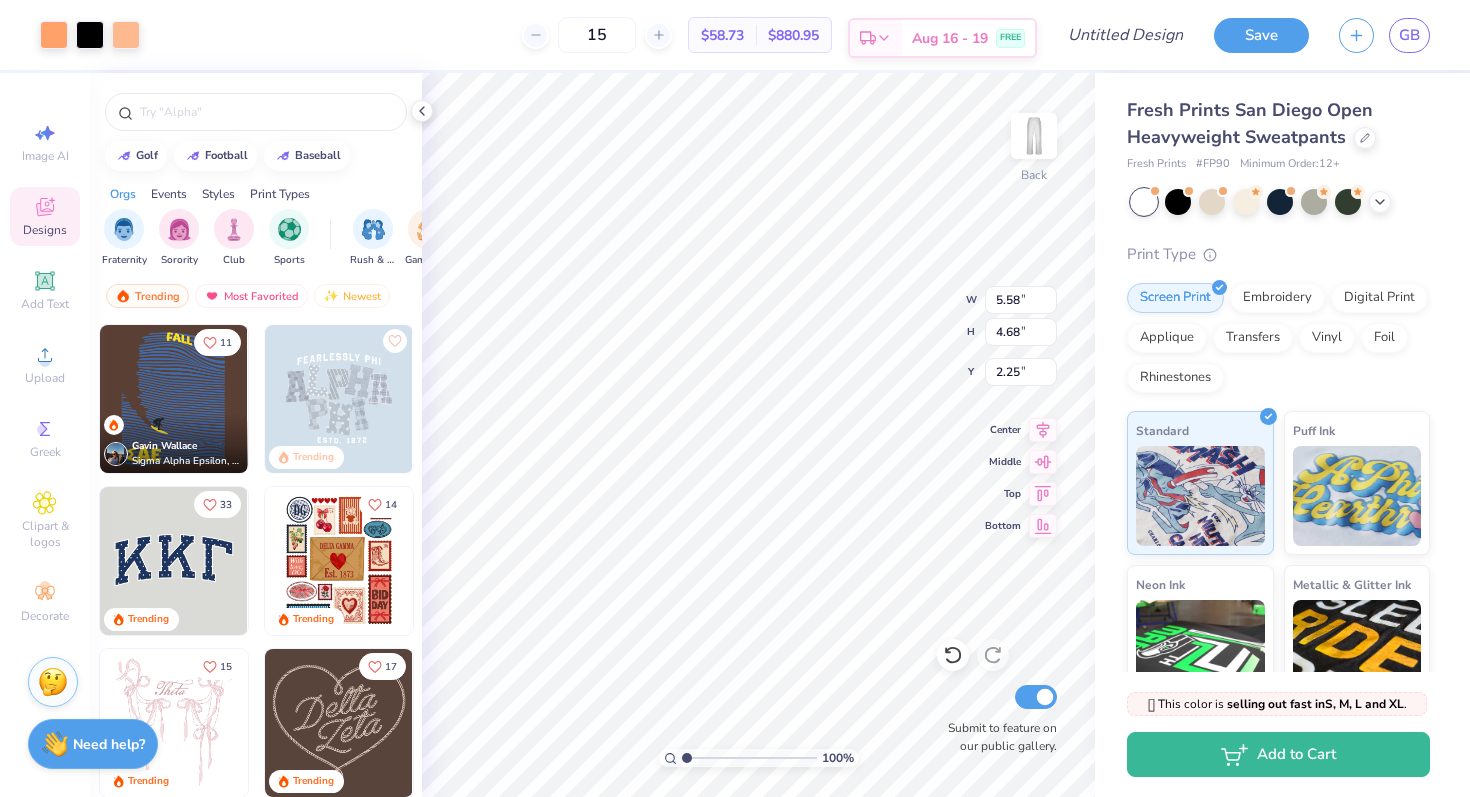type on "4.68" 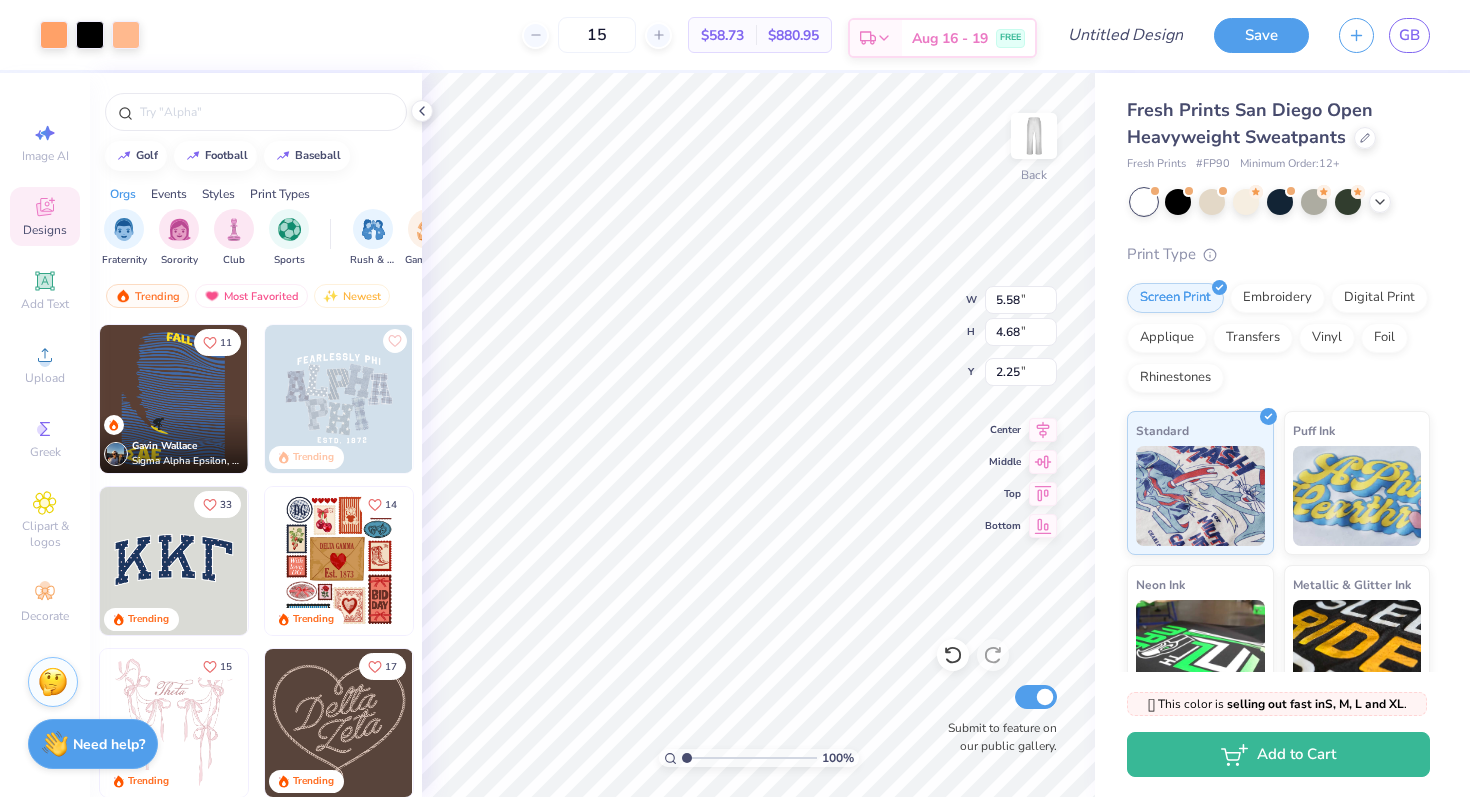 type on "6.81" 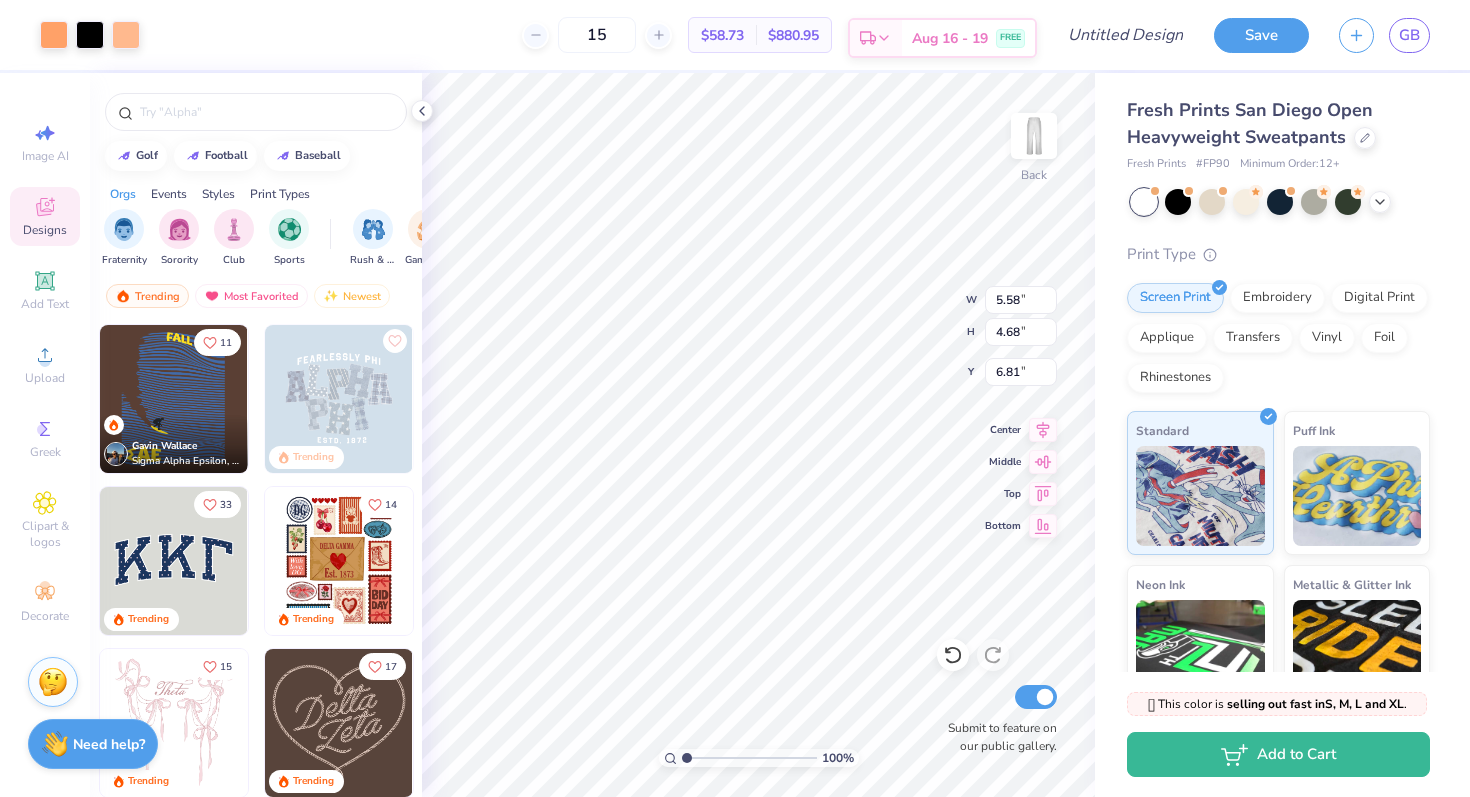 type on "6.33" 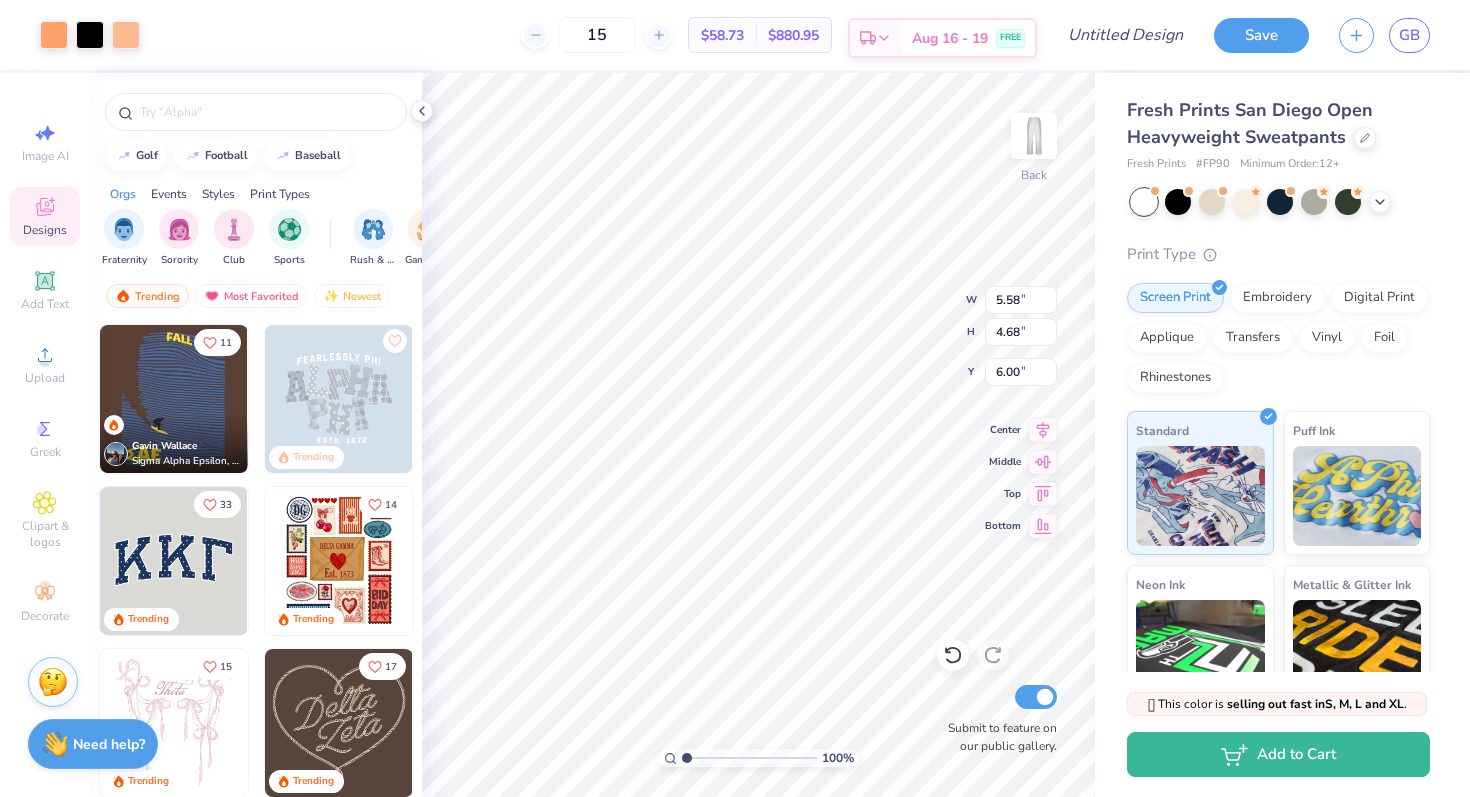 type on "6.00" 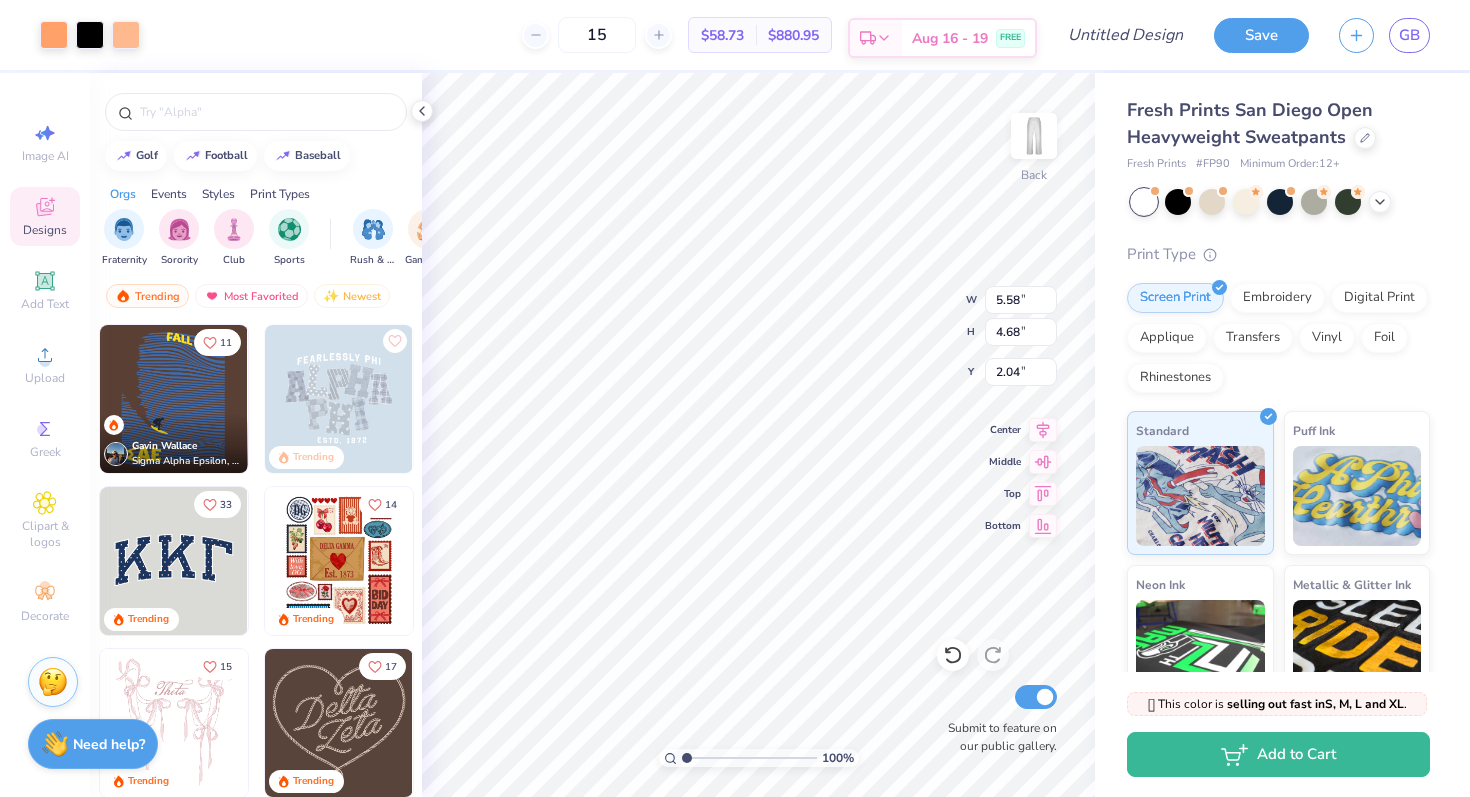 type on "2.04" 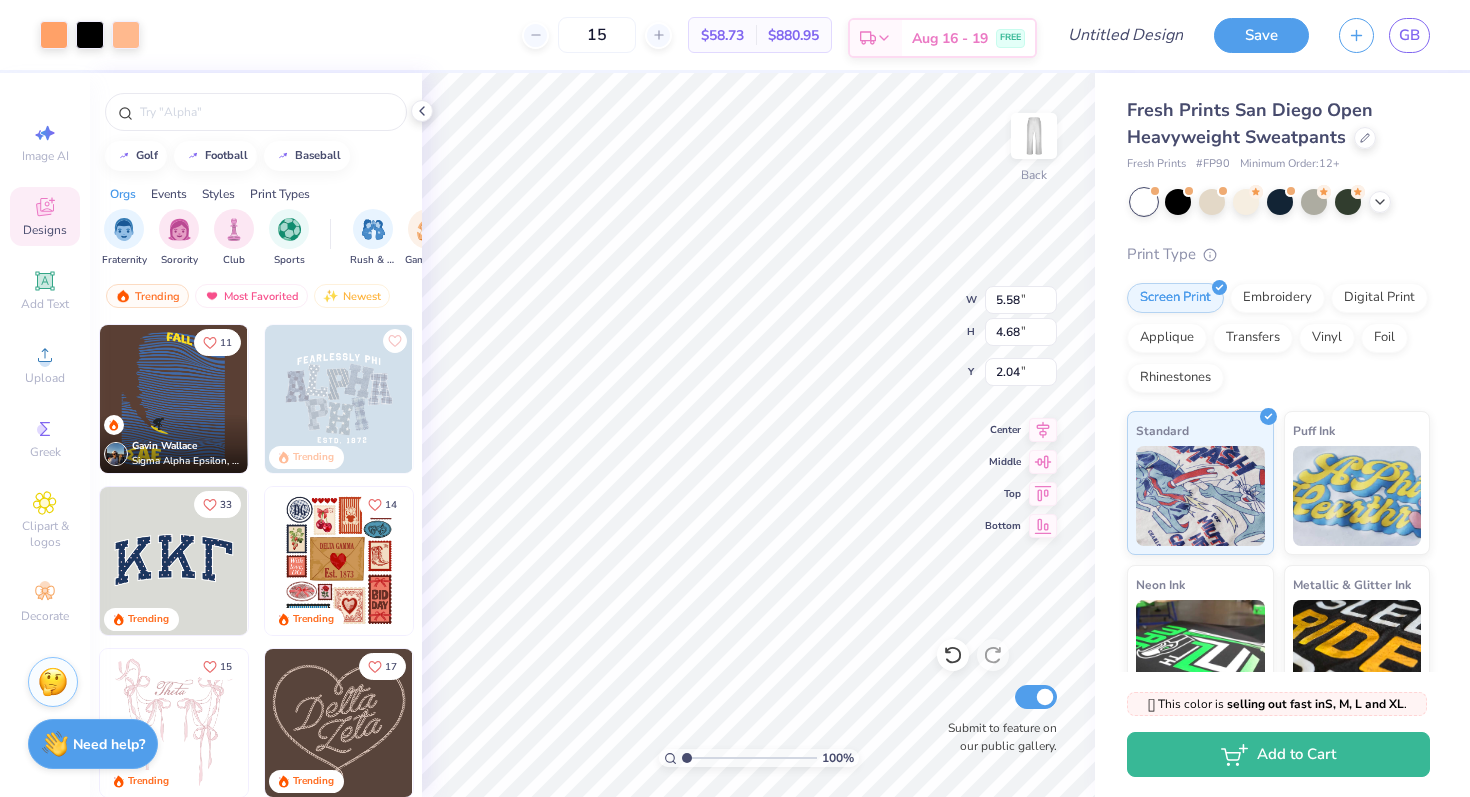 type on "5.66" 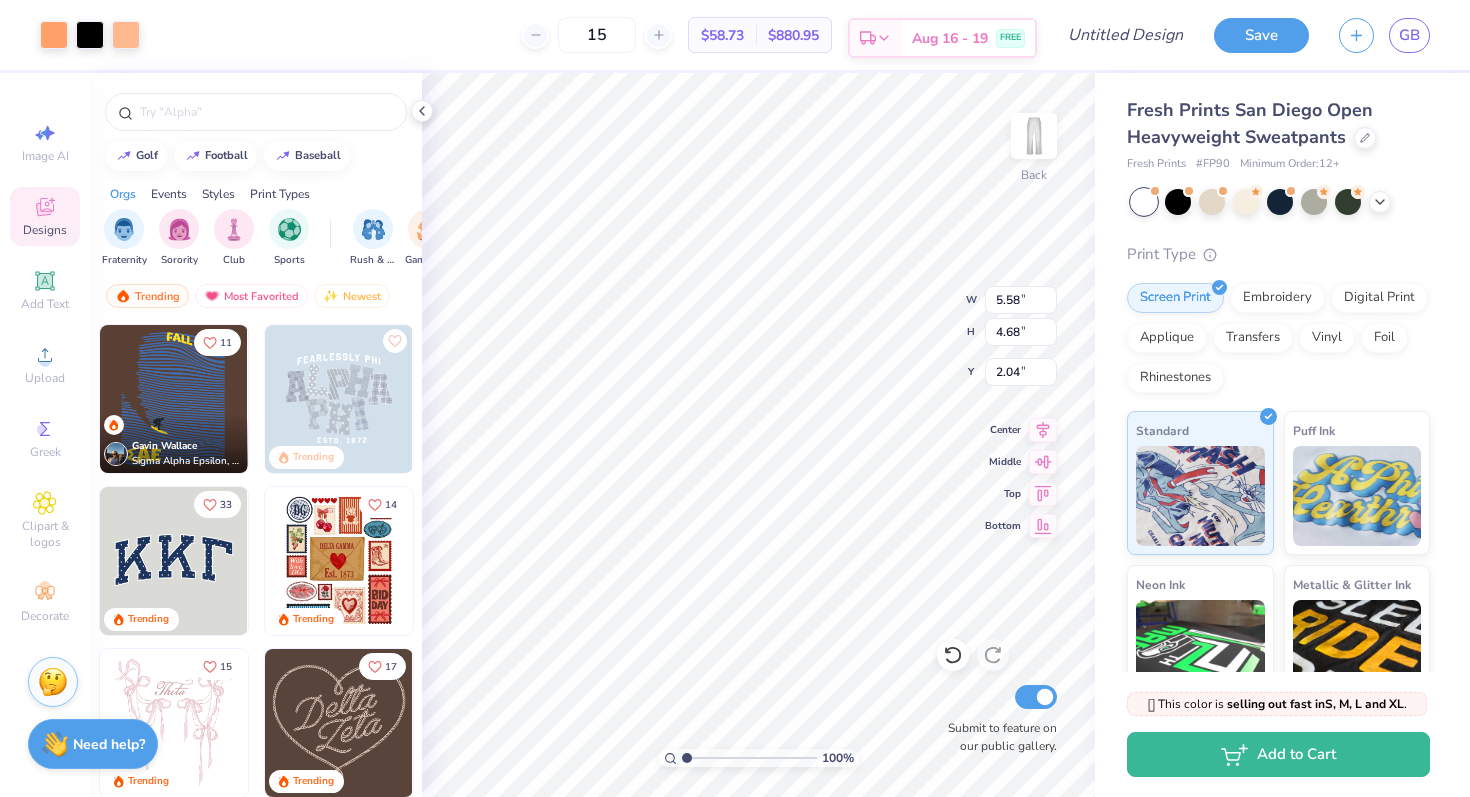 type on "4.75" 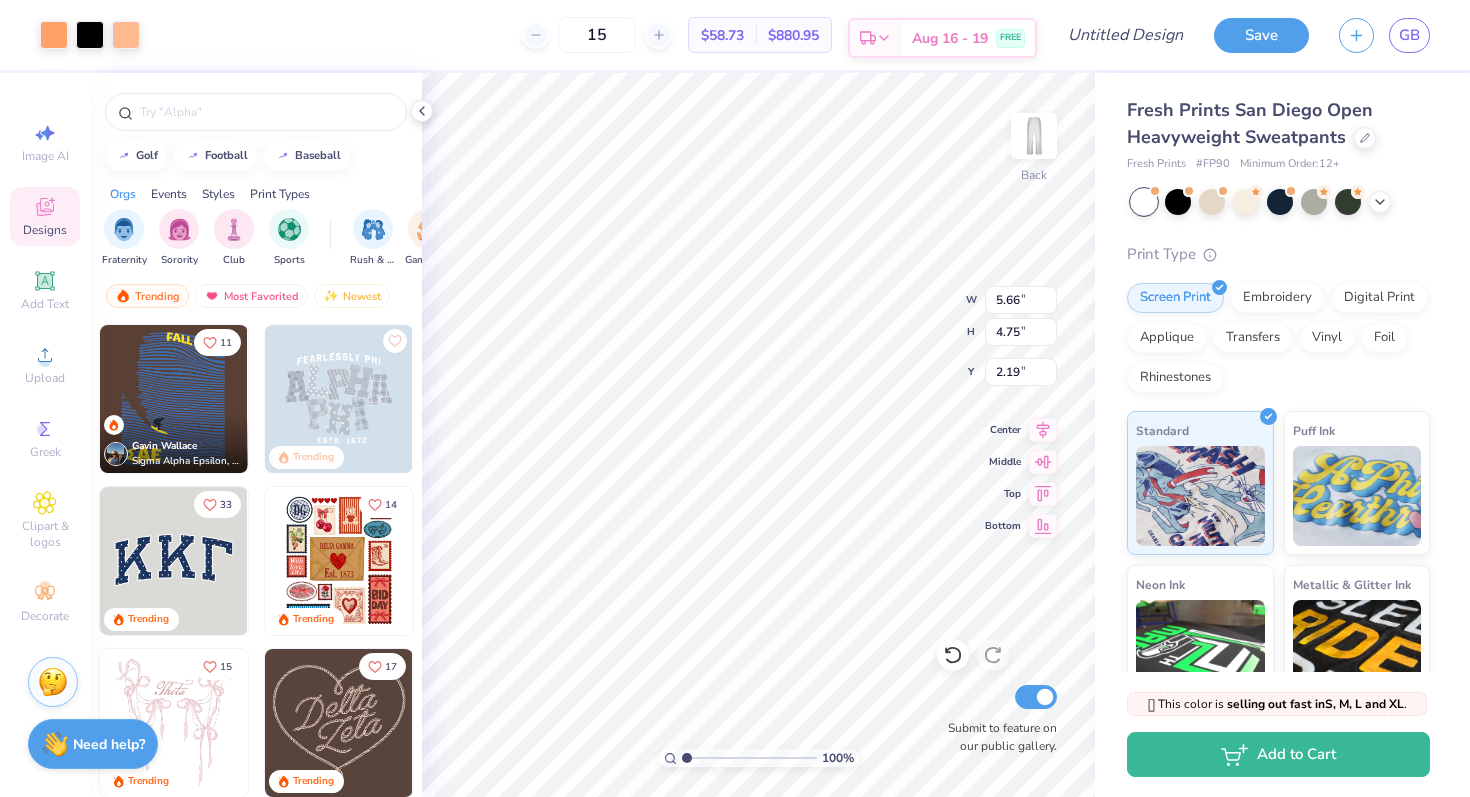 type on "2.19" 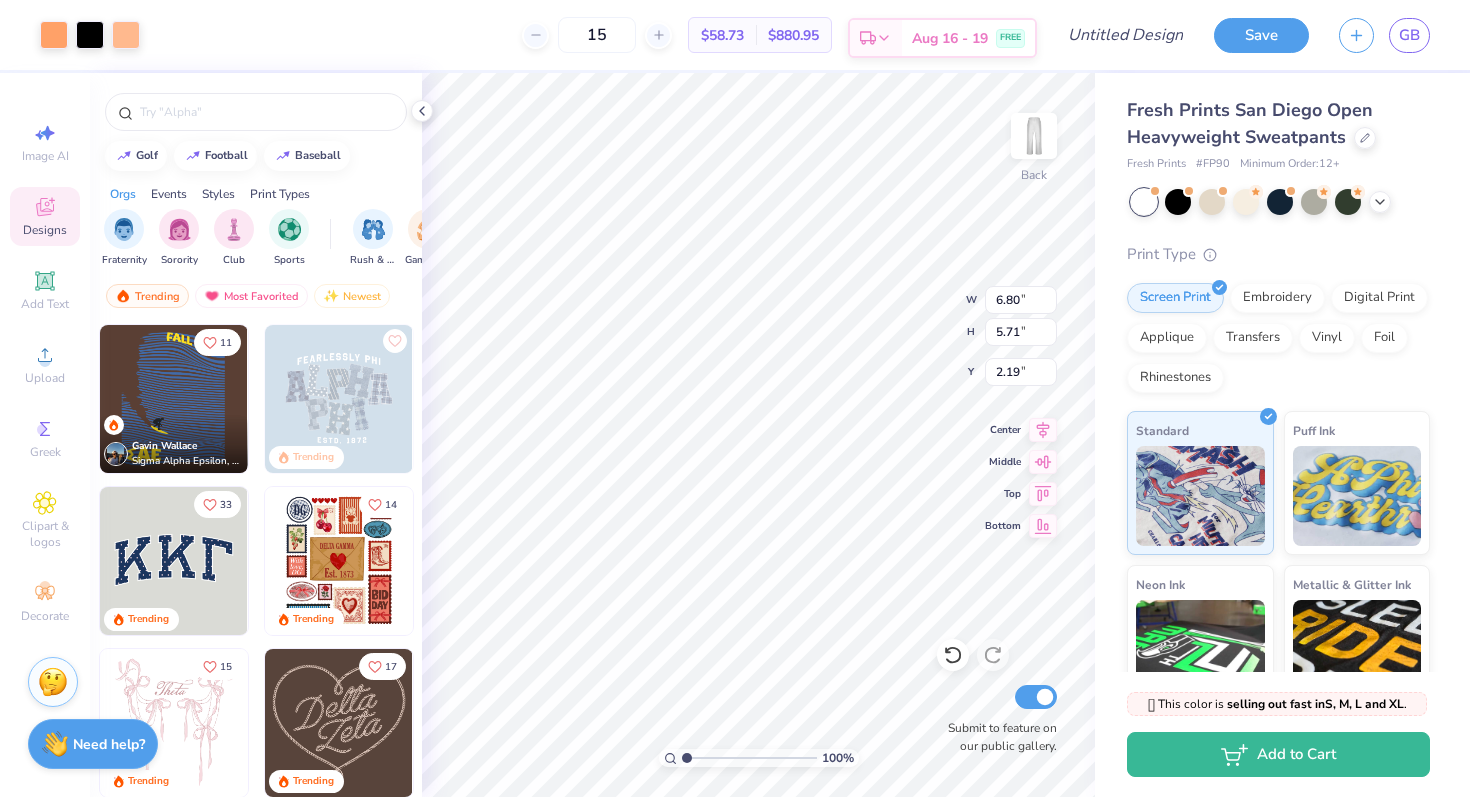 type on "6.80" 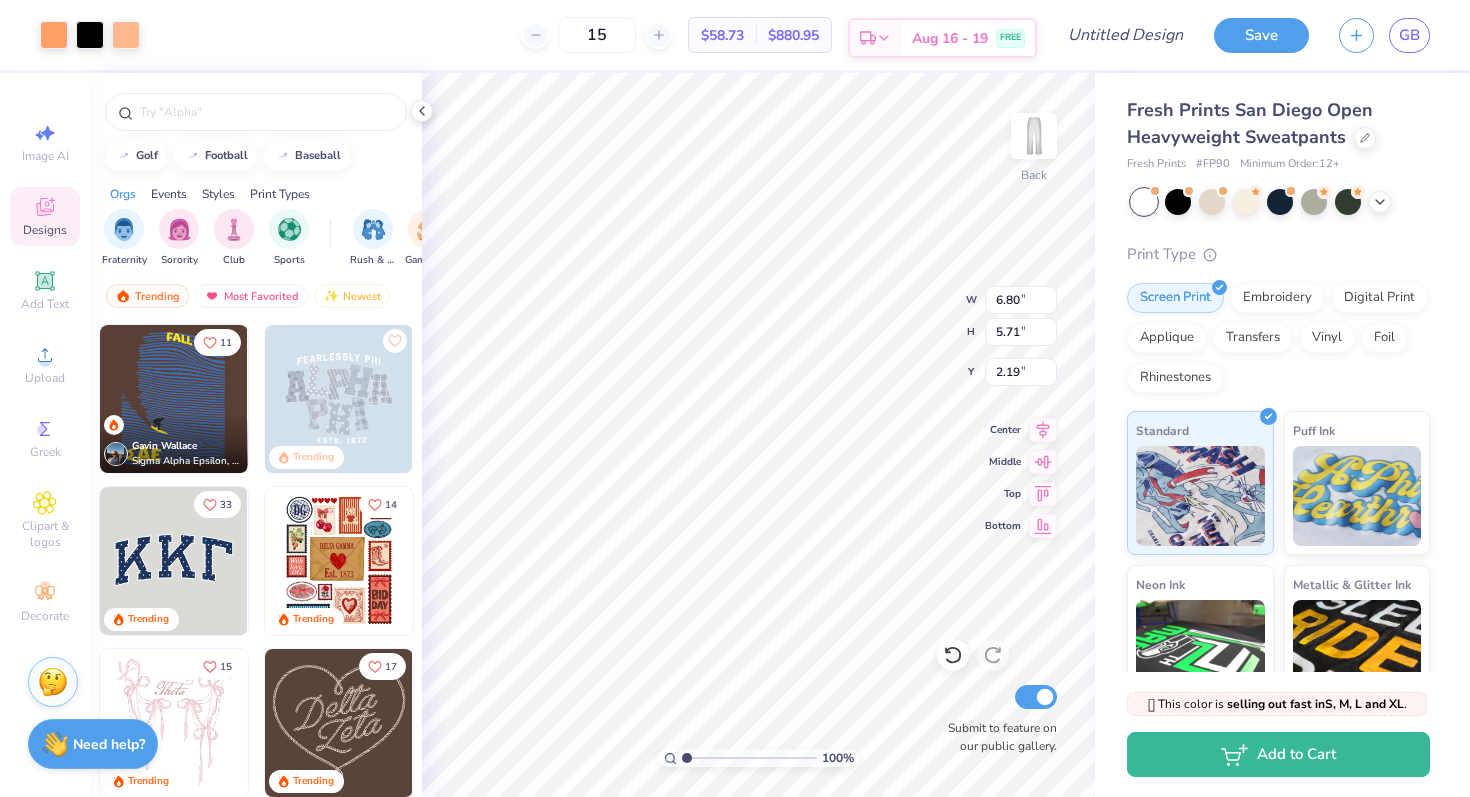 type on "5.71" 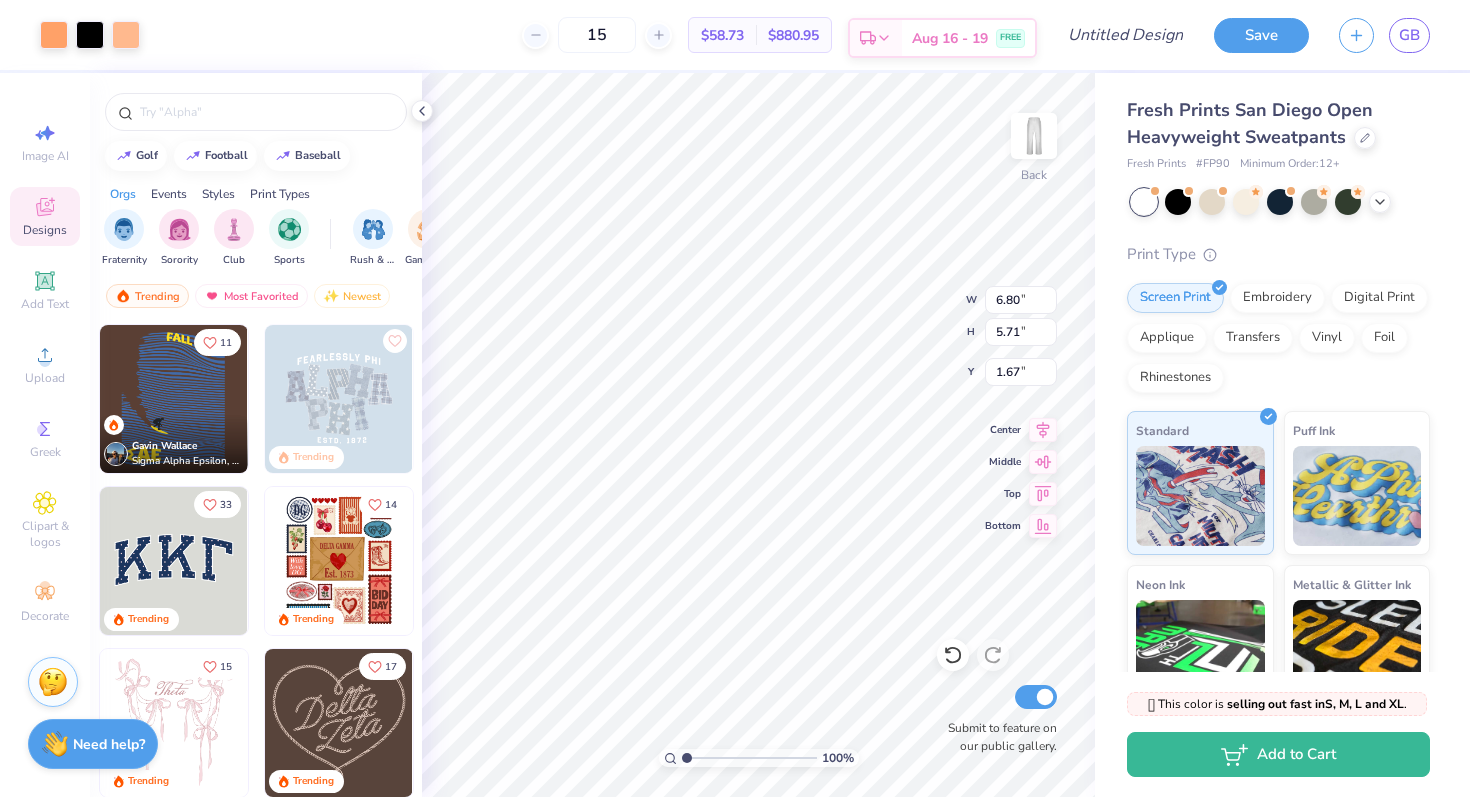 type on "1.67" 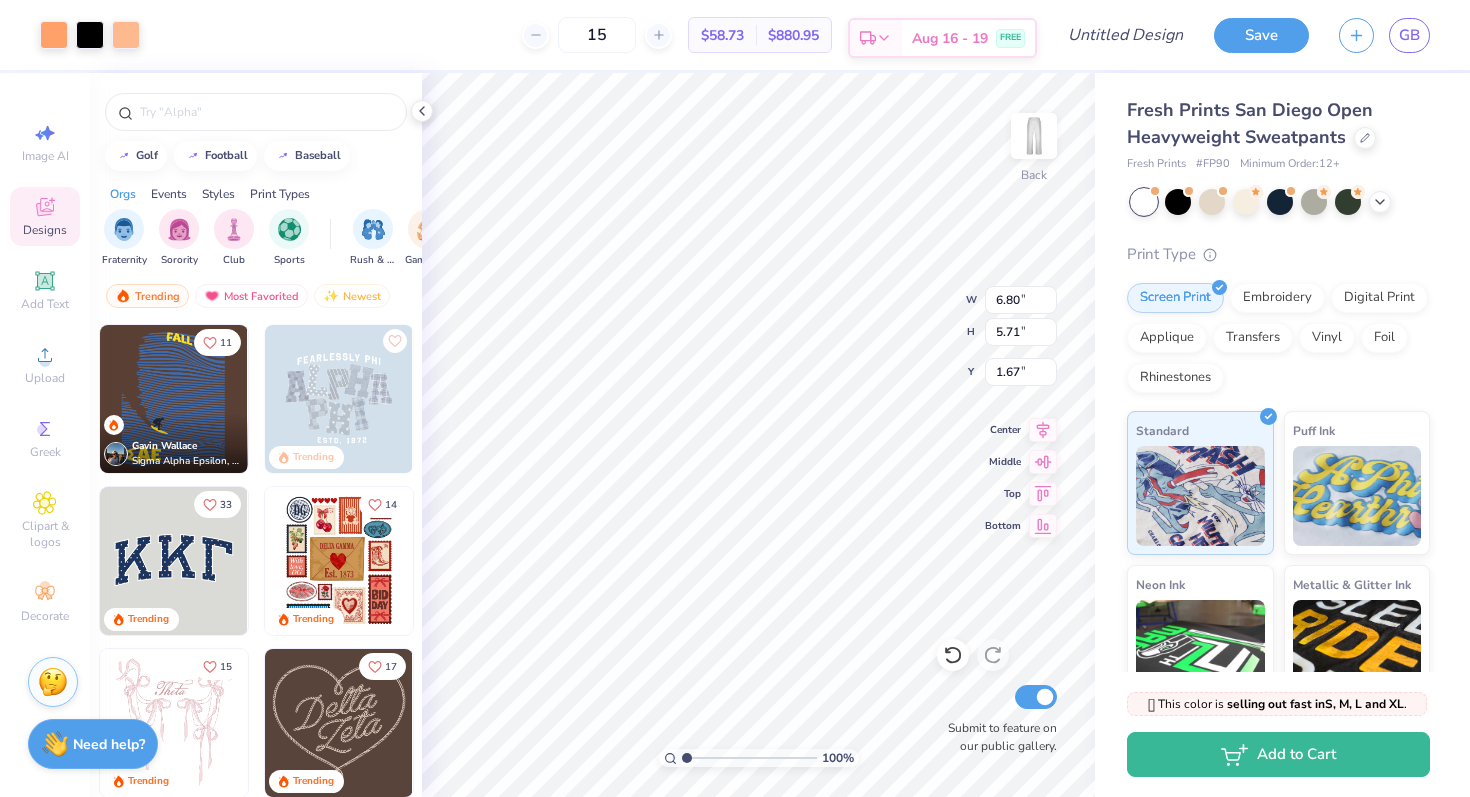 type on "1.84" 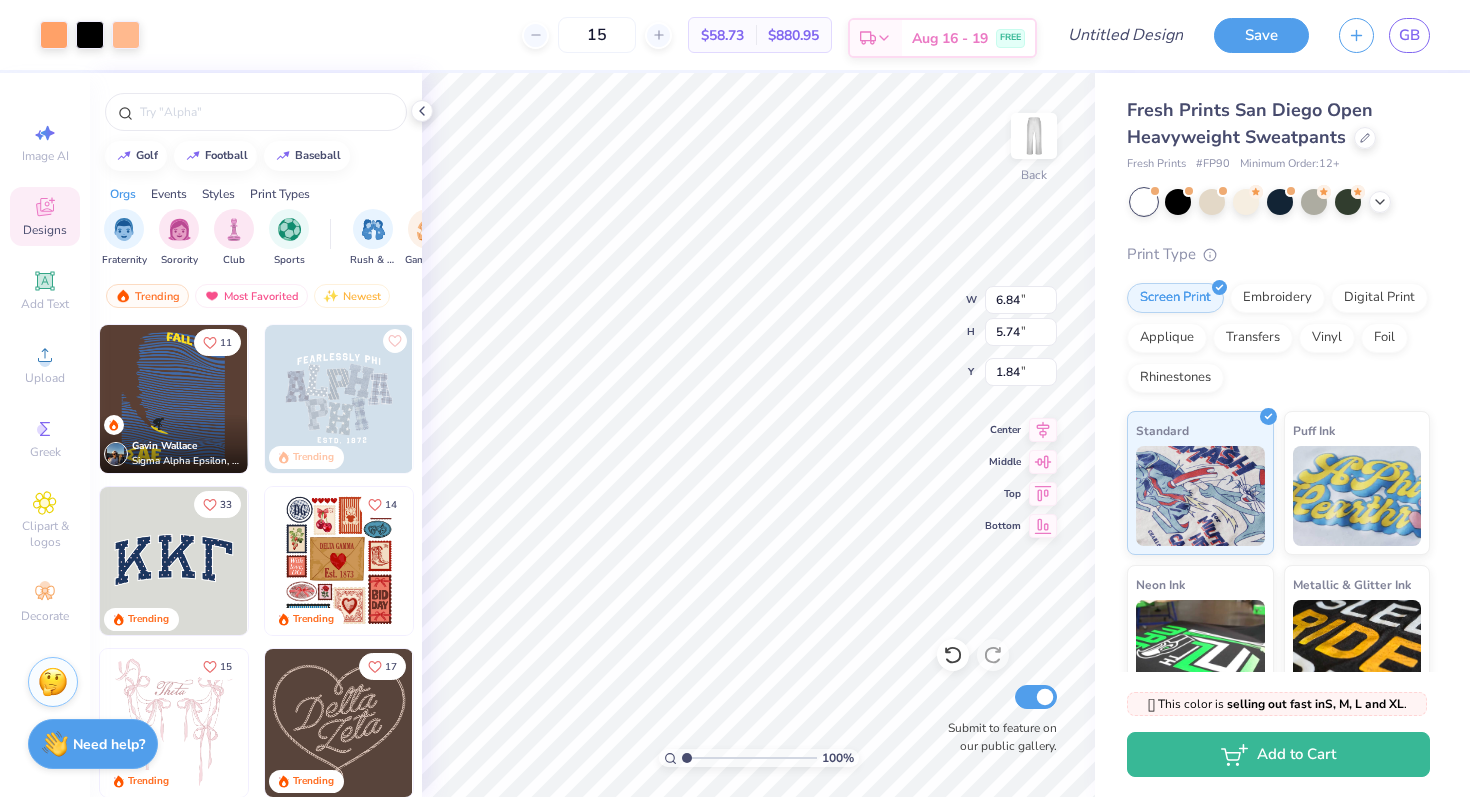 type on "6.84" 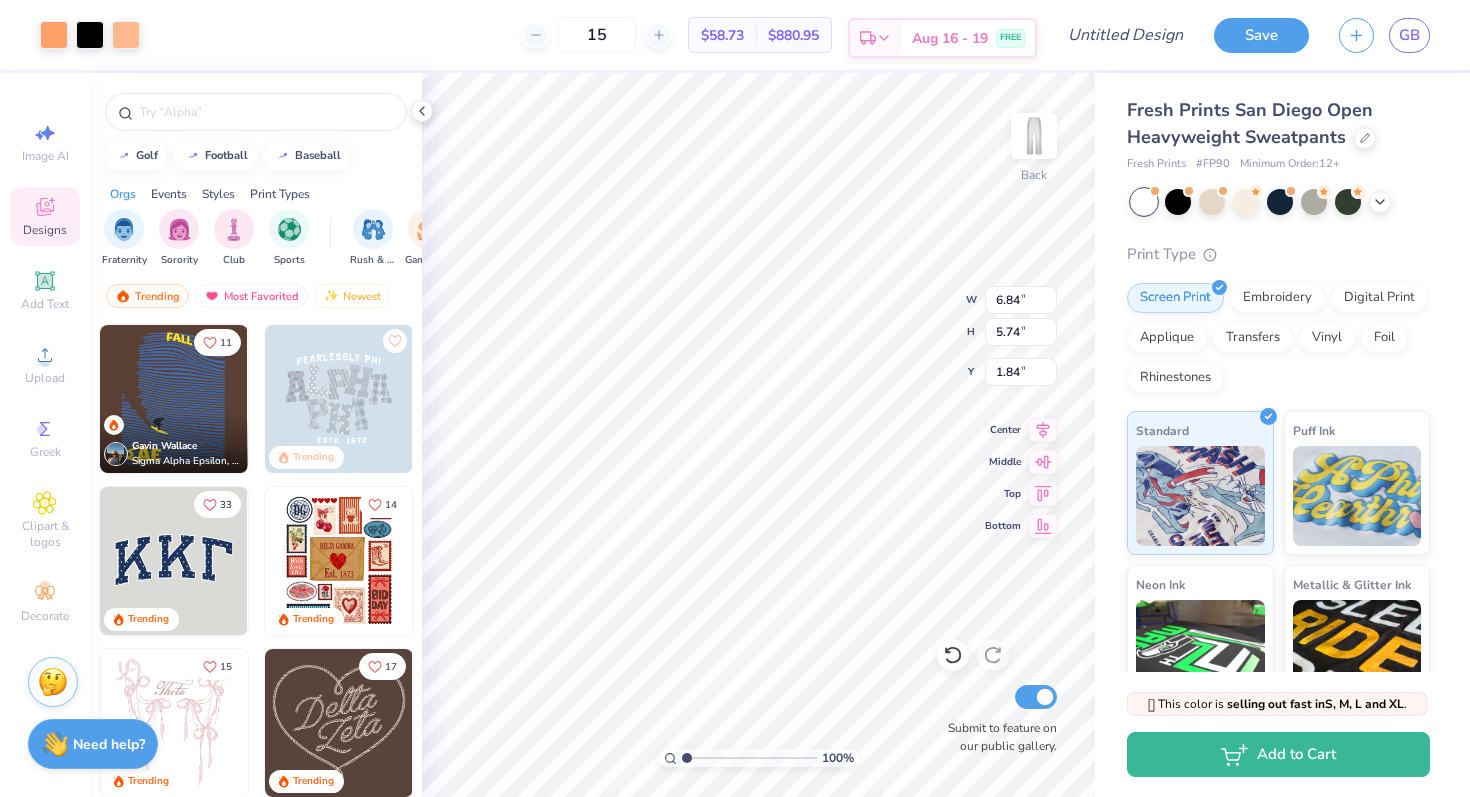 type on "5.74" 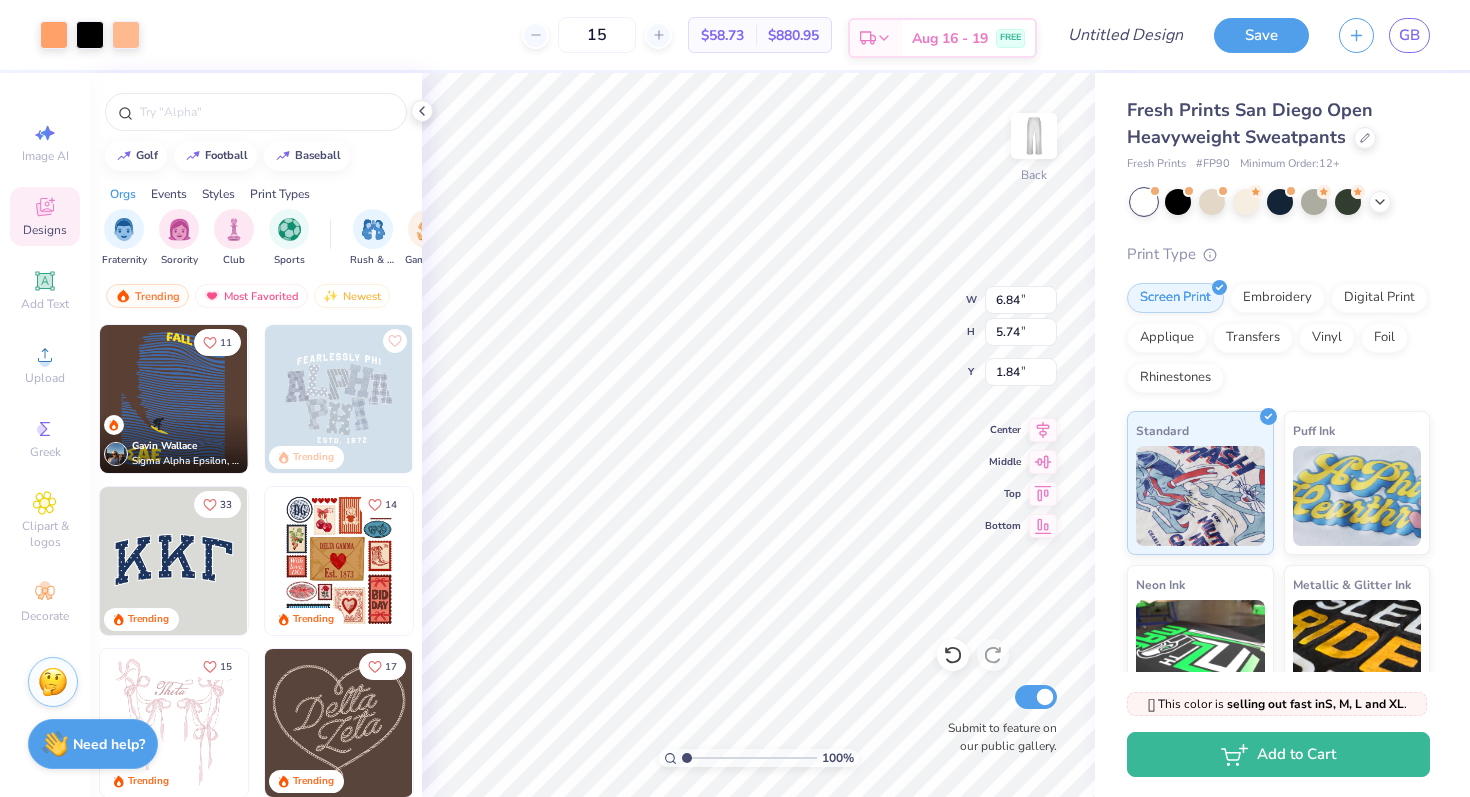 type on "2.08" 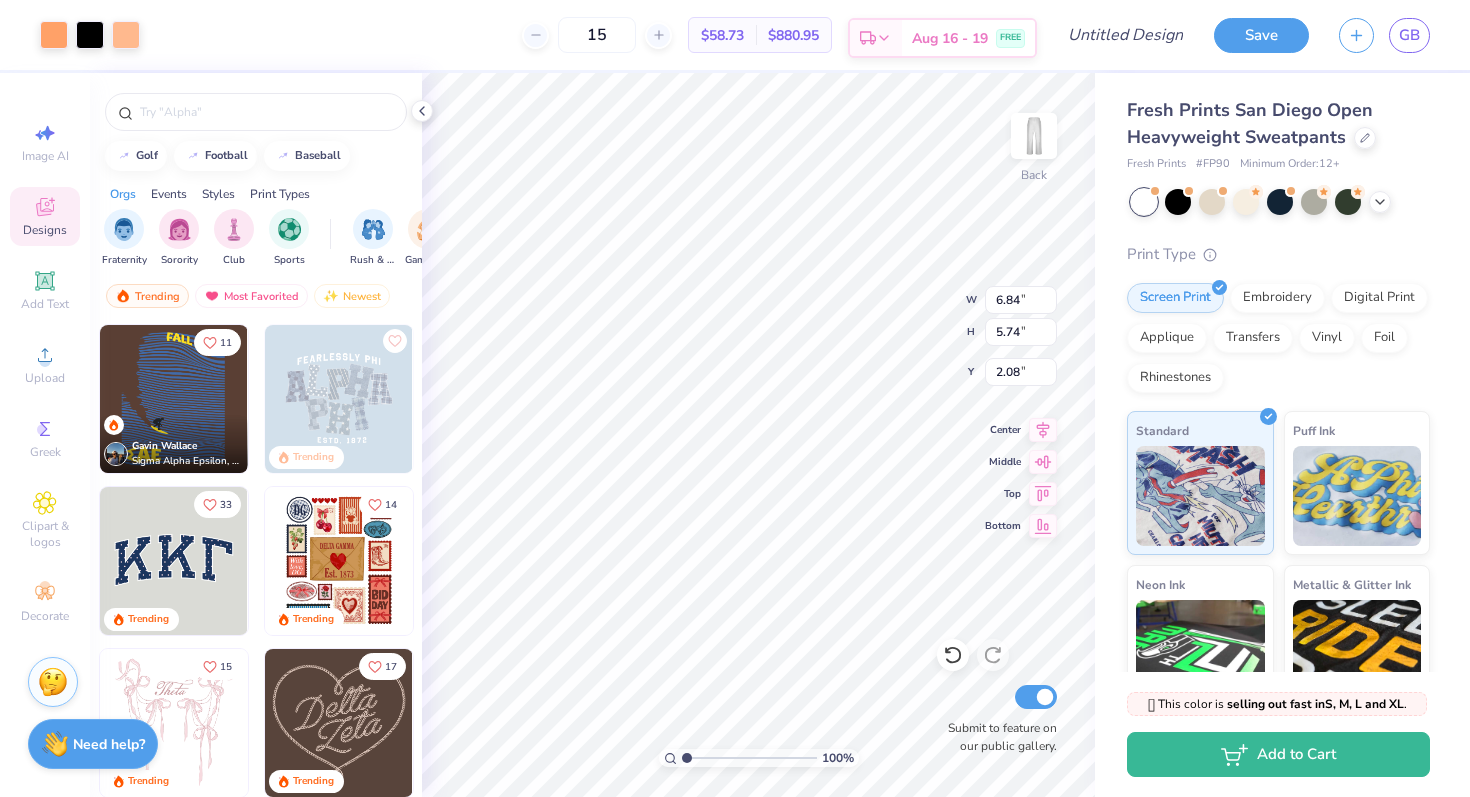 type on "6.39" 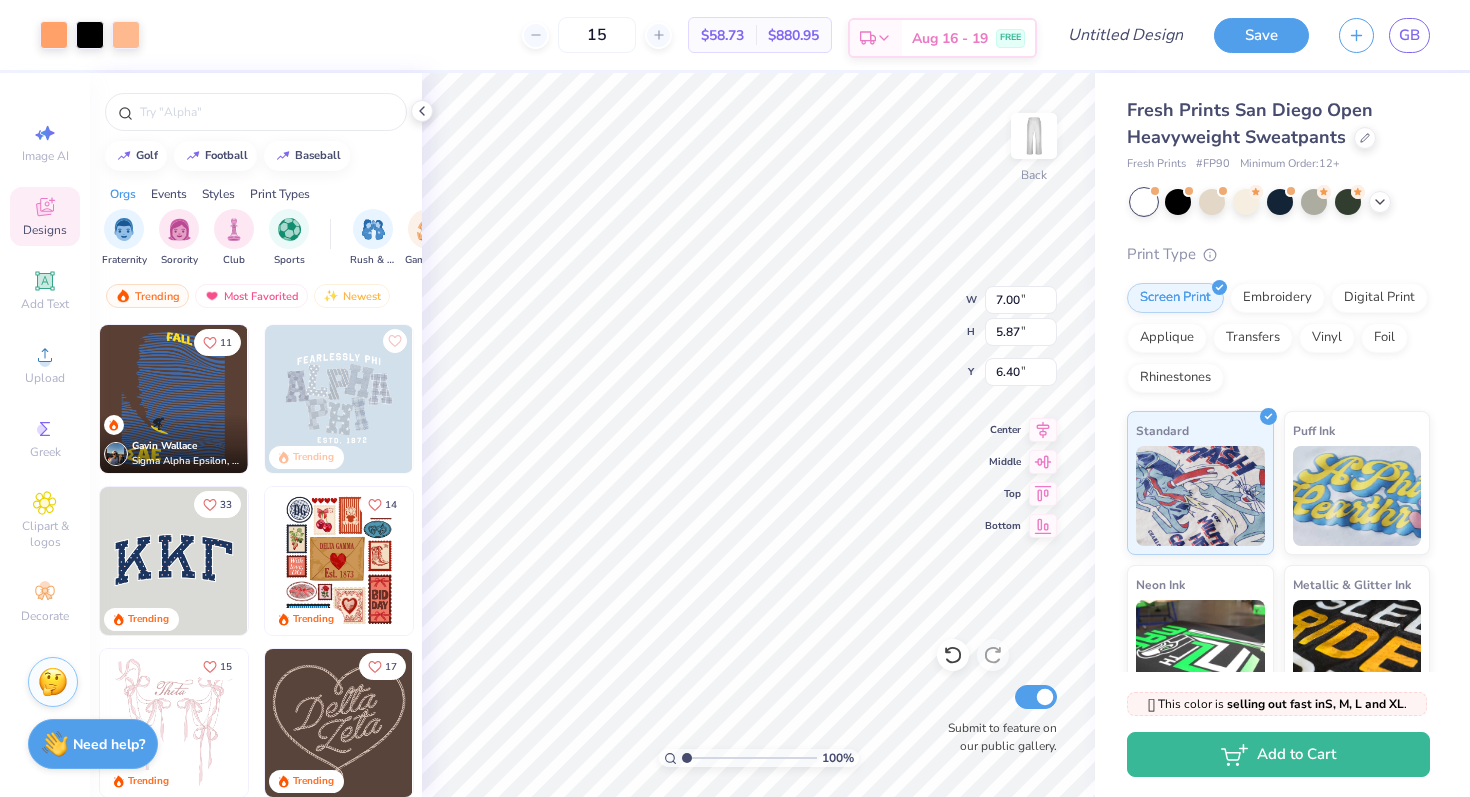 type on "7.00" 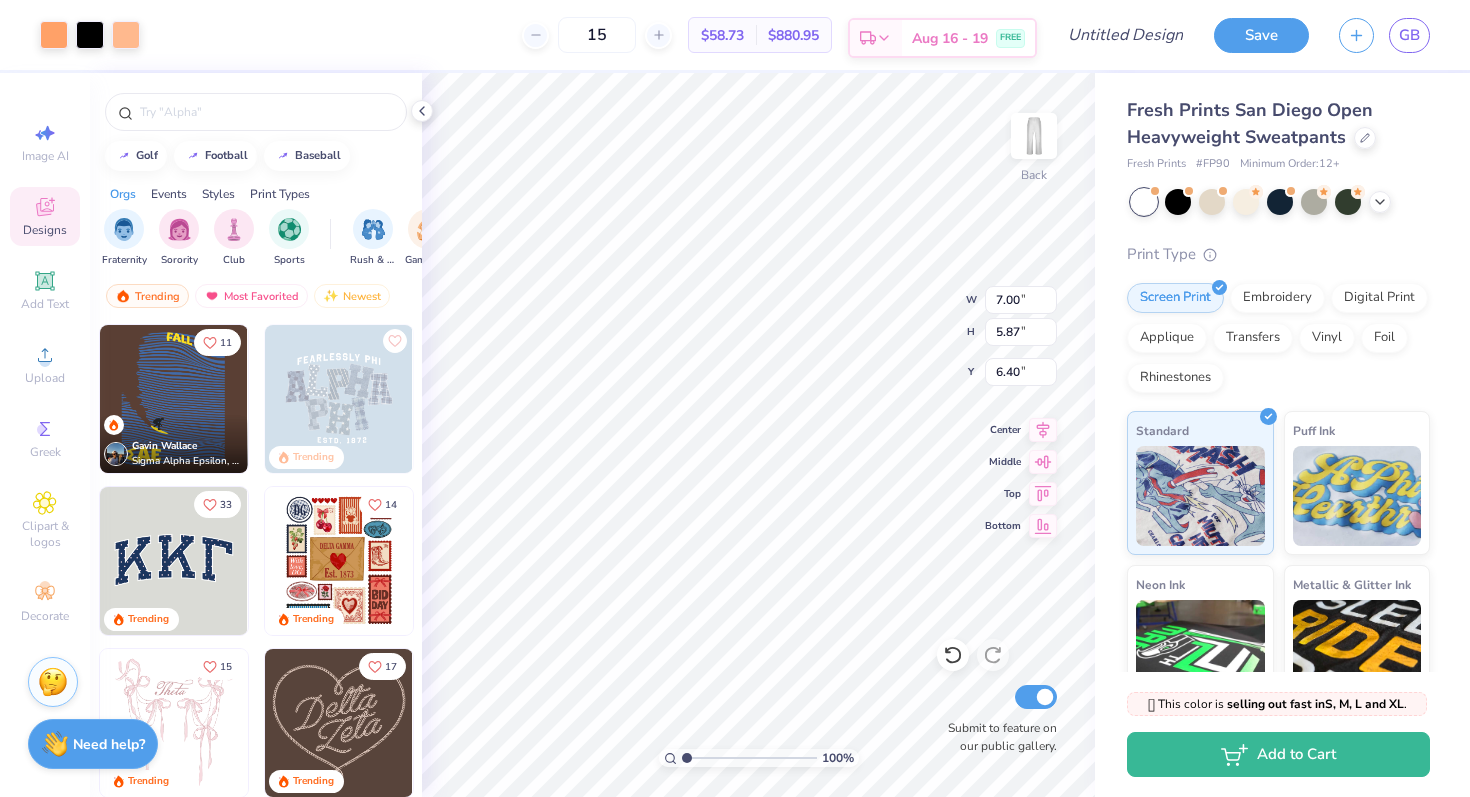 type on "5.87" 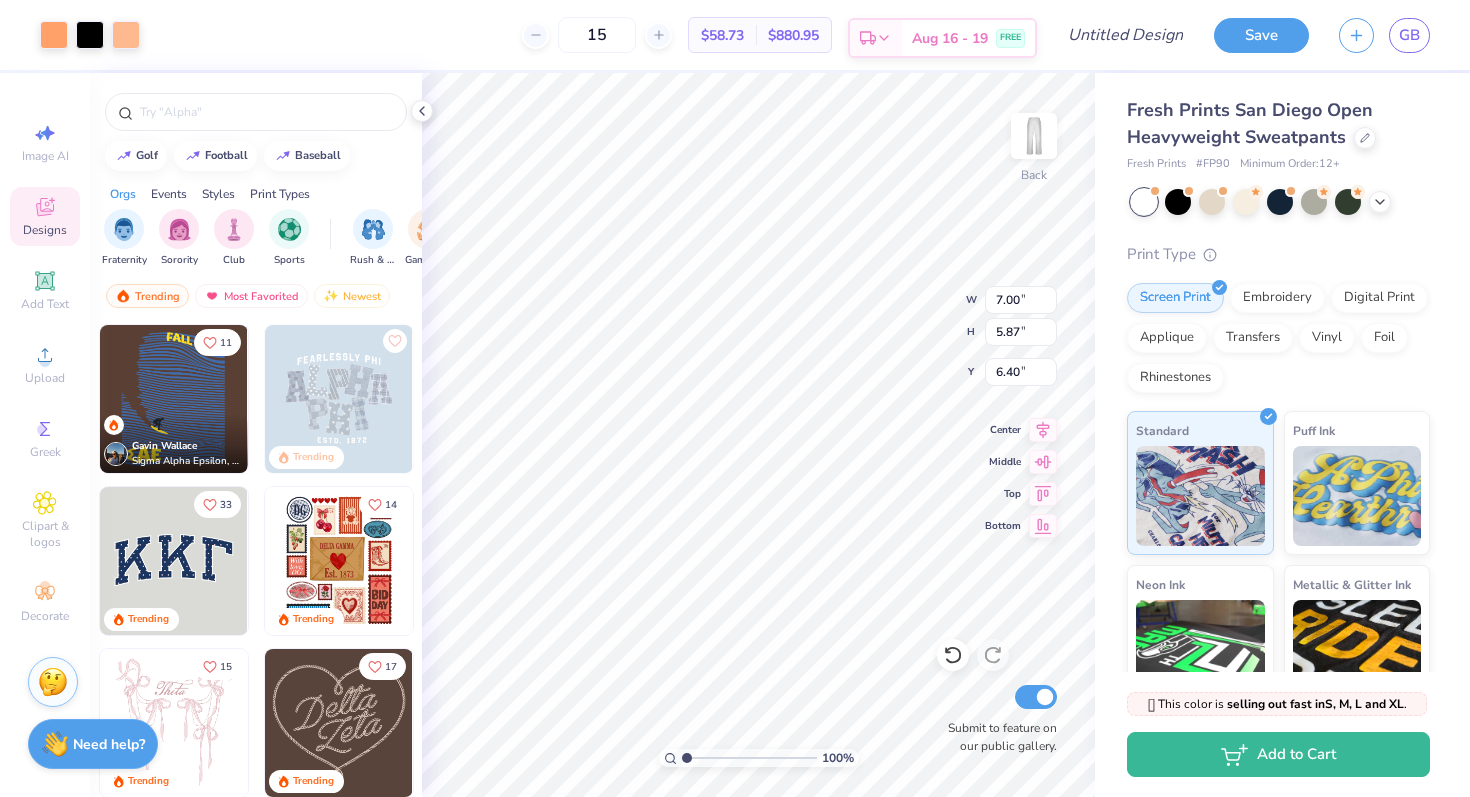 type on "6.40" 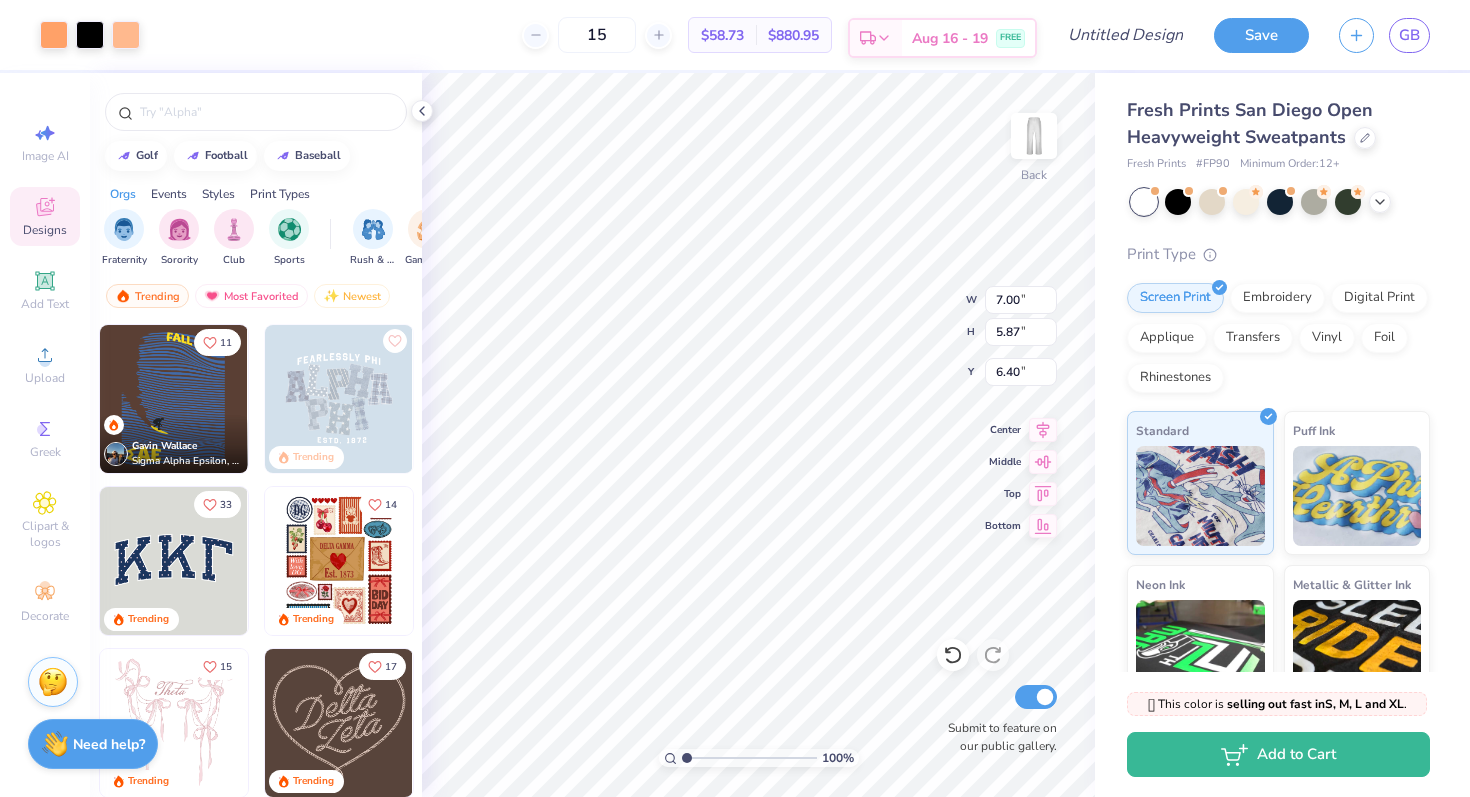 type on "6.65" 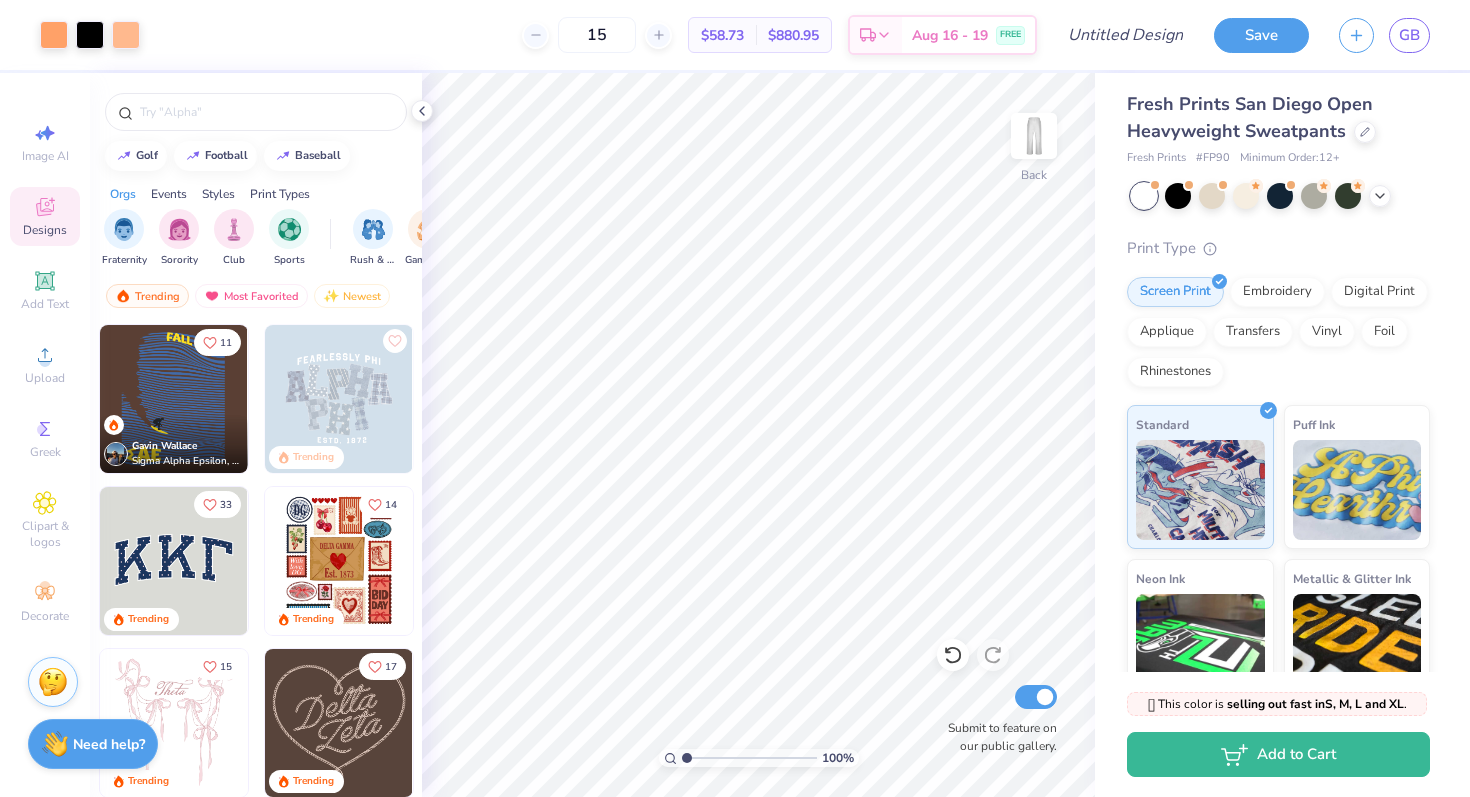 scroll, scrollTop: 0, scrollLeft: 0, axis: both 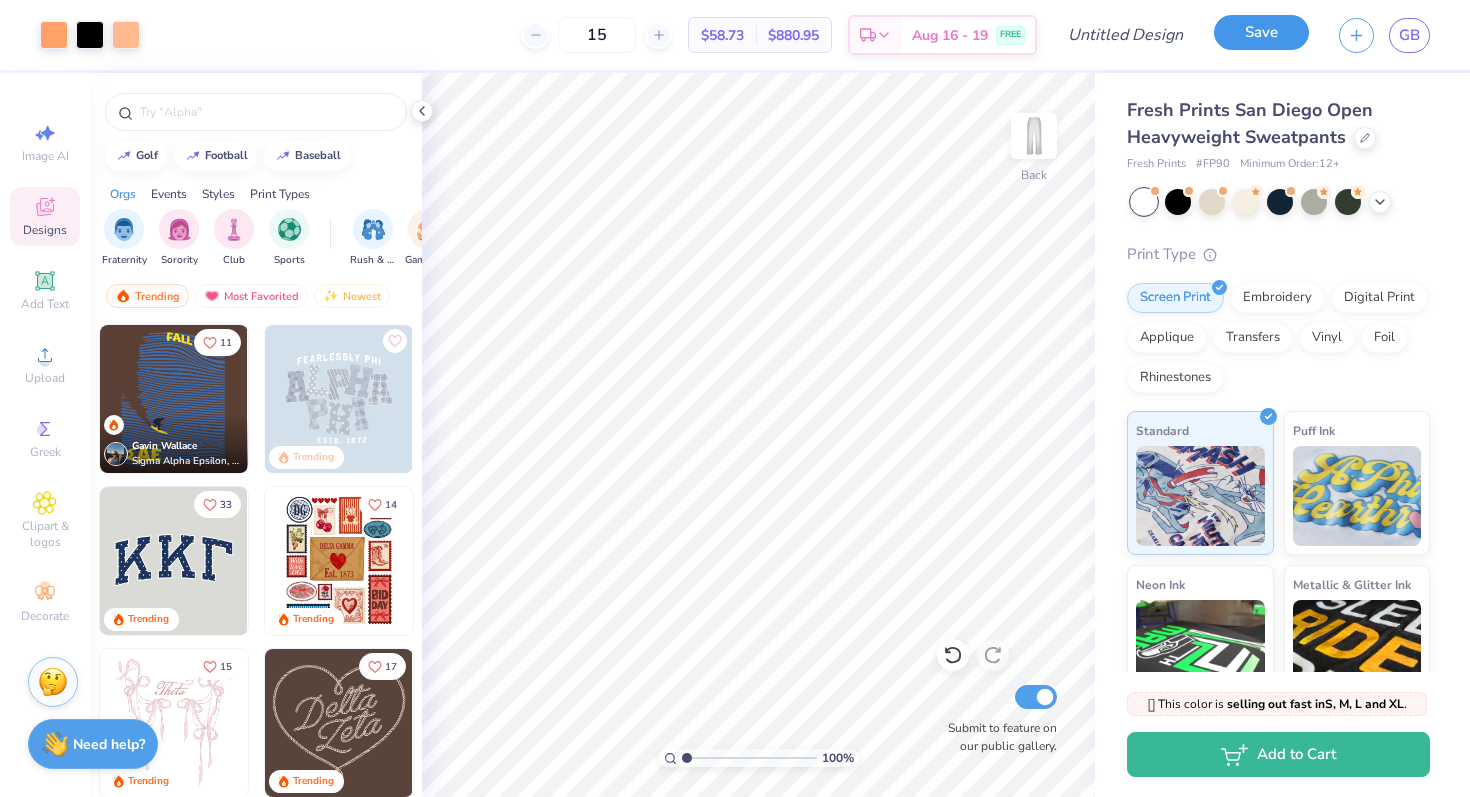 click on "Save" at bounding box center (1261, 32) 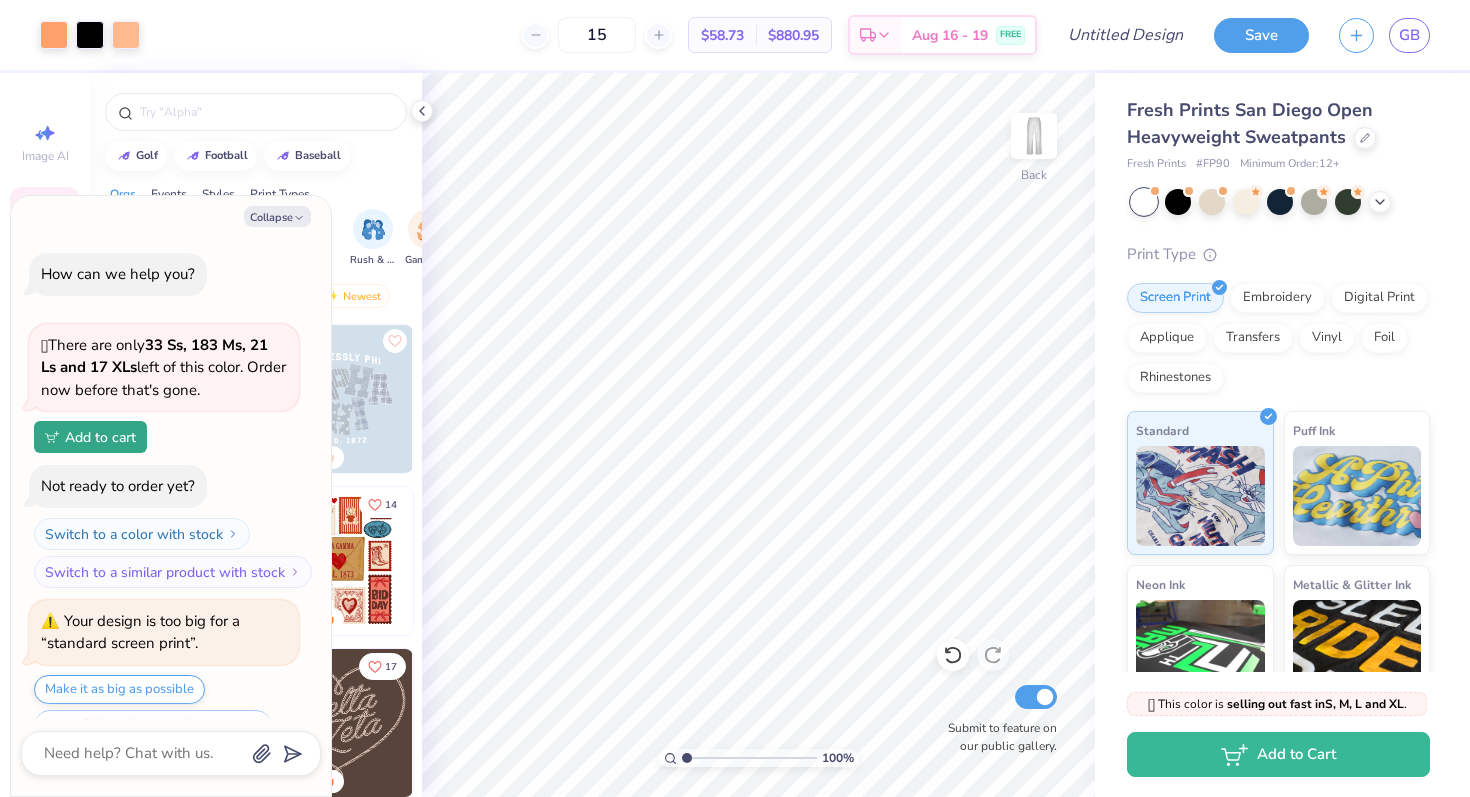 scroll, scrollTop: 1265, scrollLeft: 0, axis: vertical 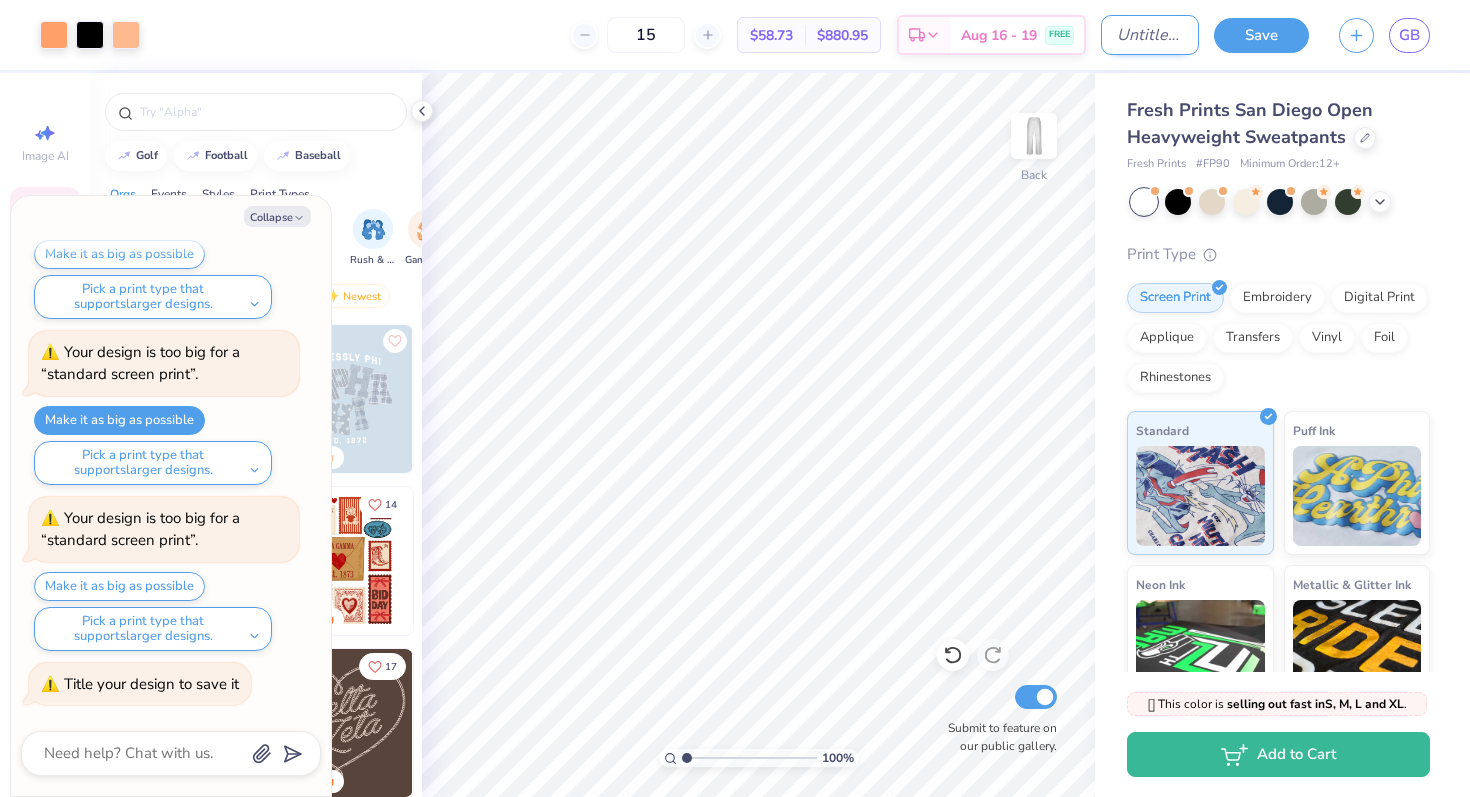 type on "x" 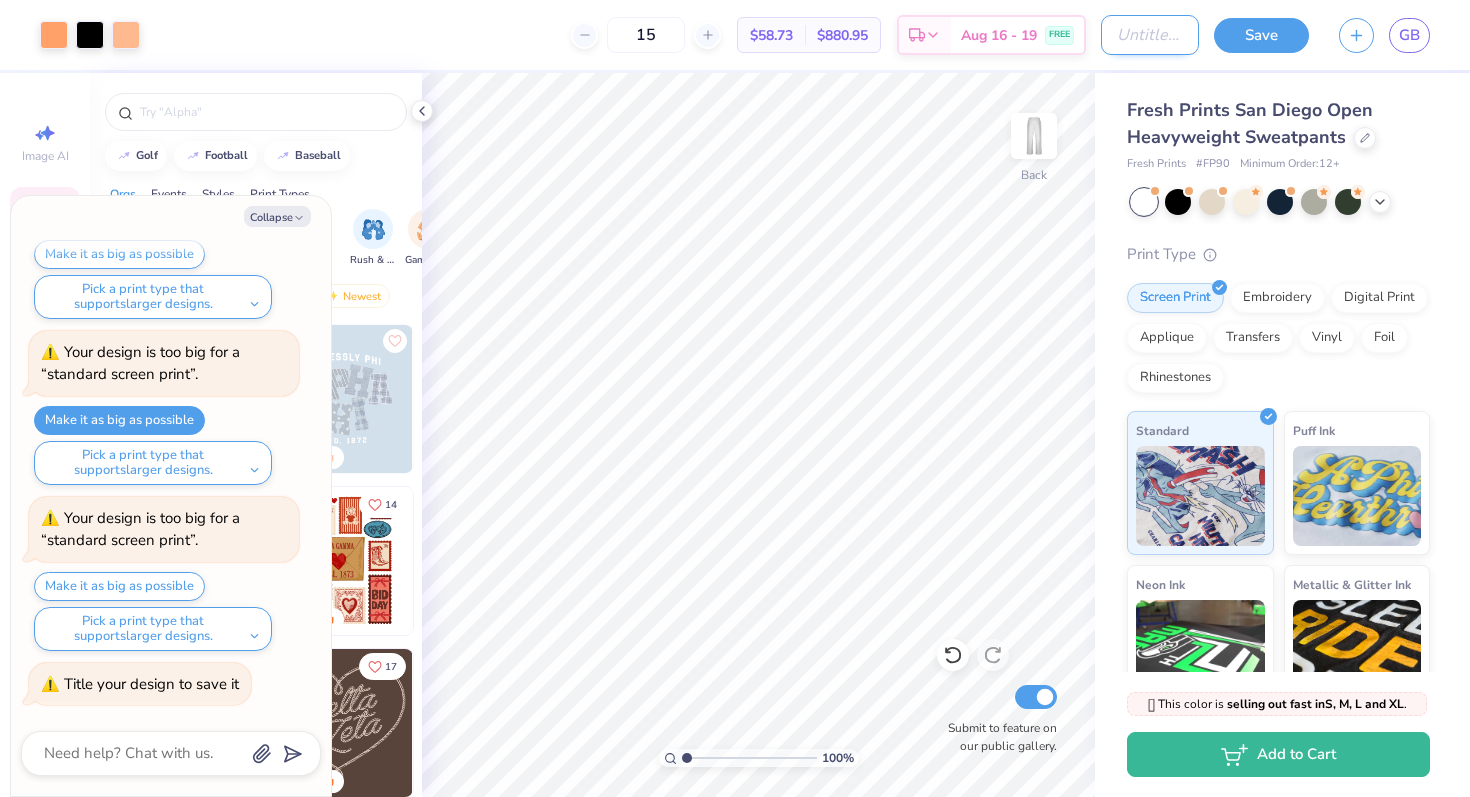click on "Design Title" at bounding box center [1150, 35] 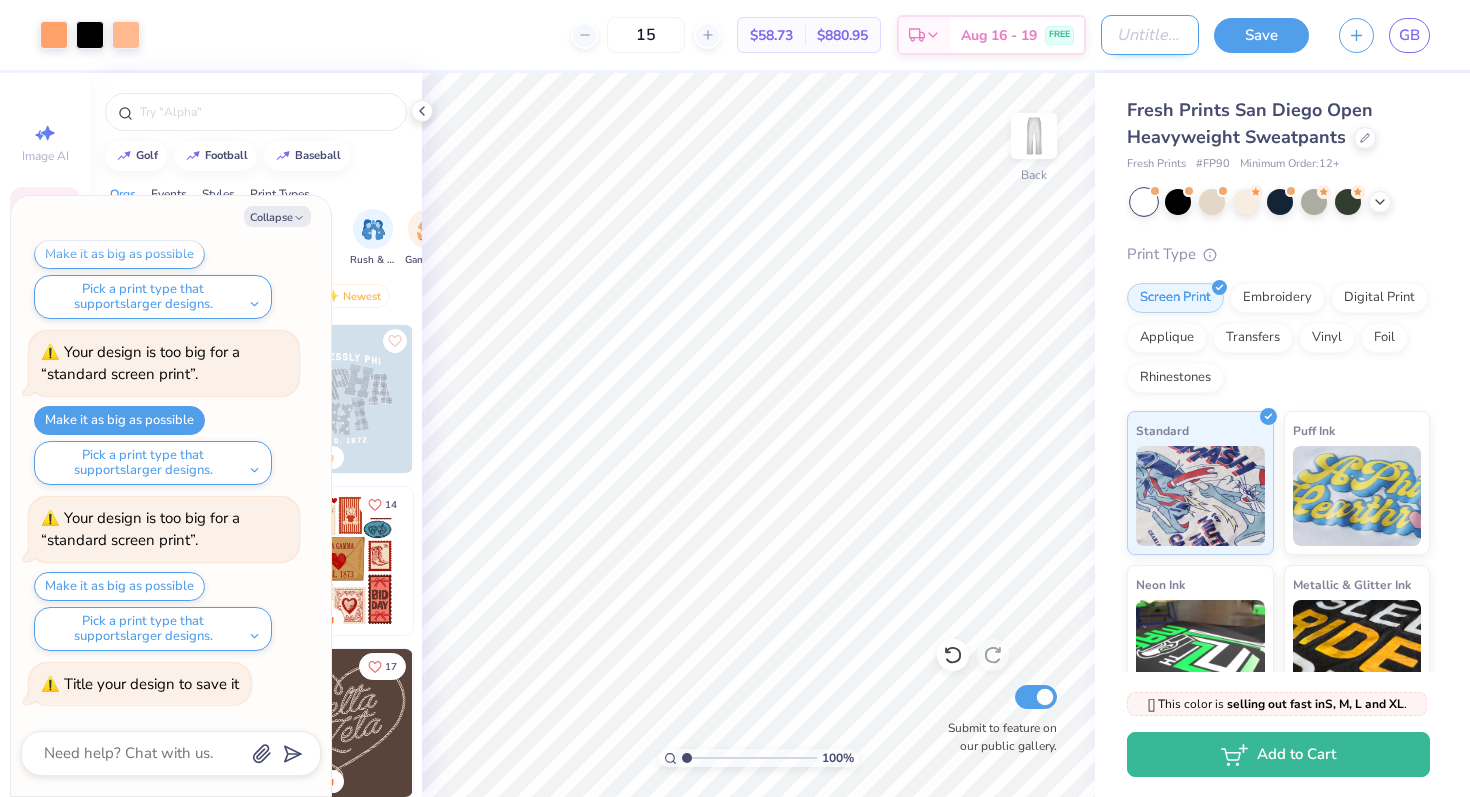 type on "s" 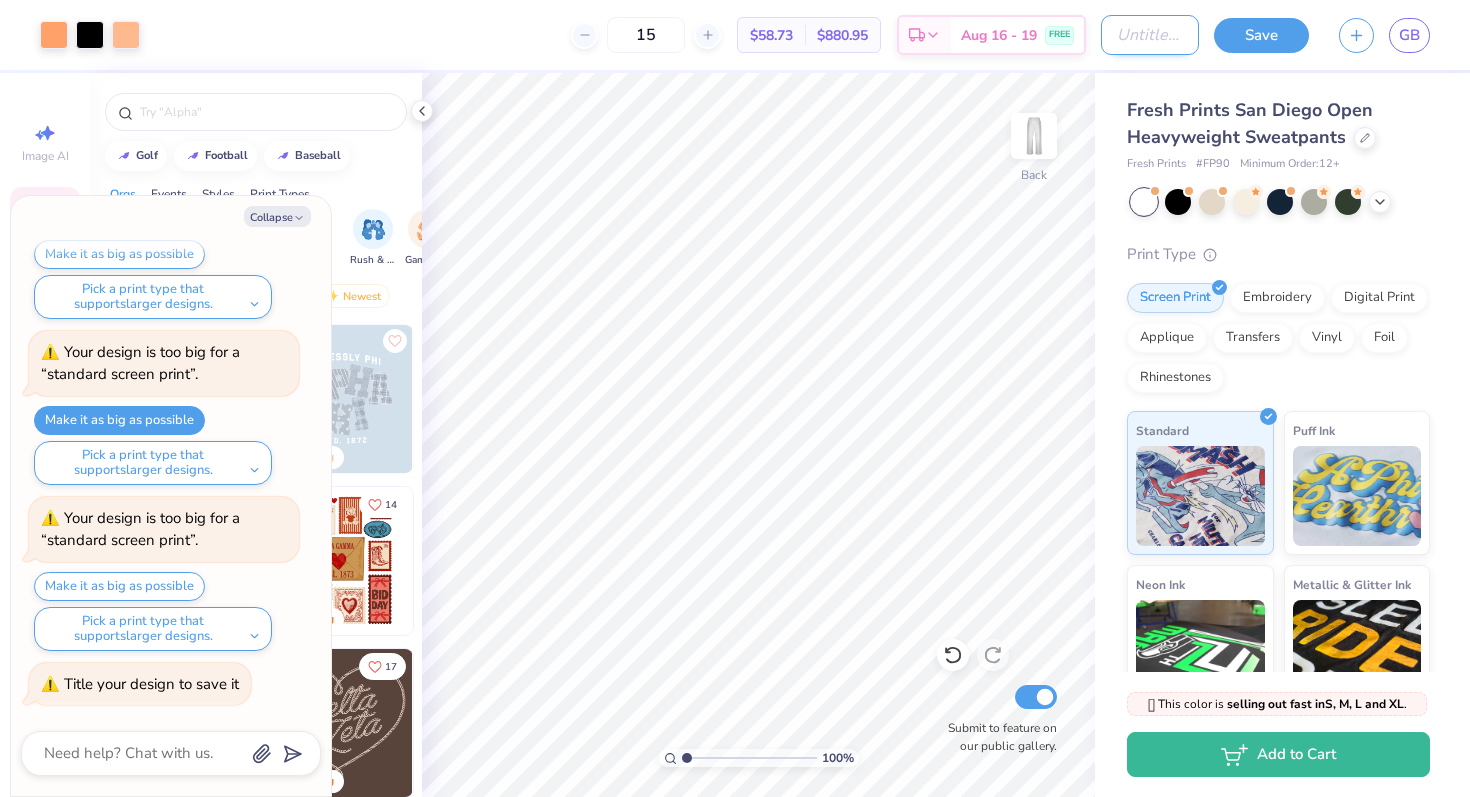 type on "x" 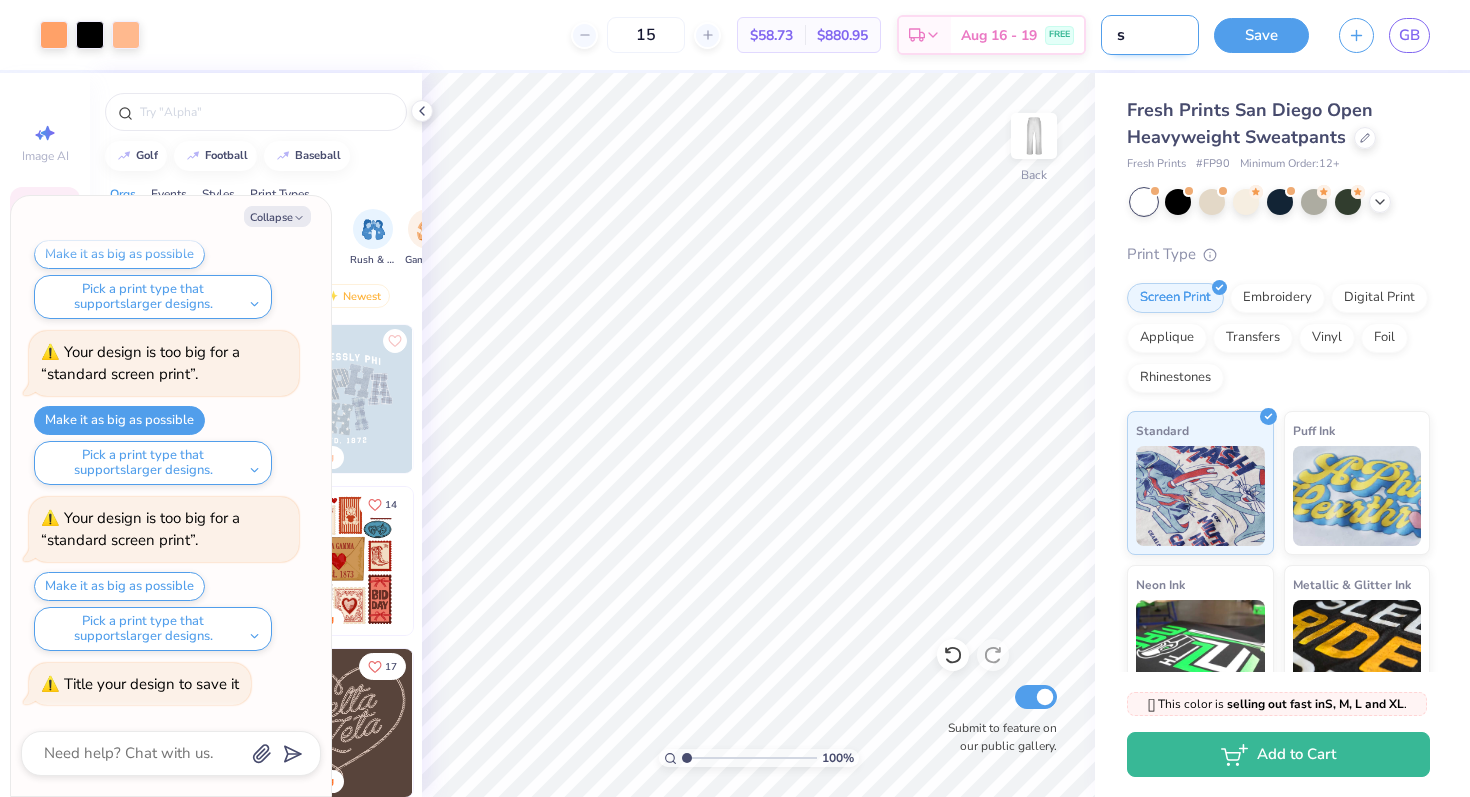 type on "sw" 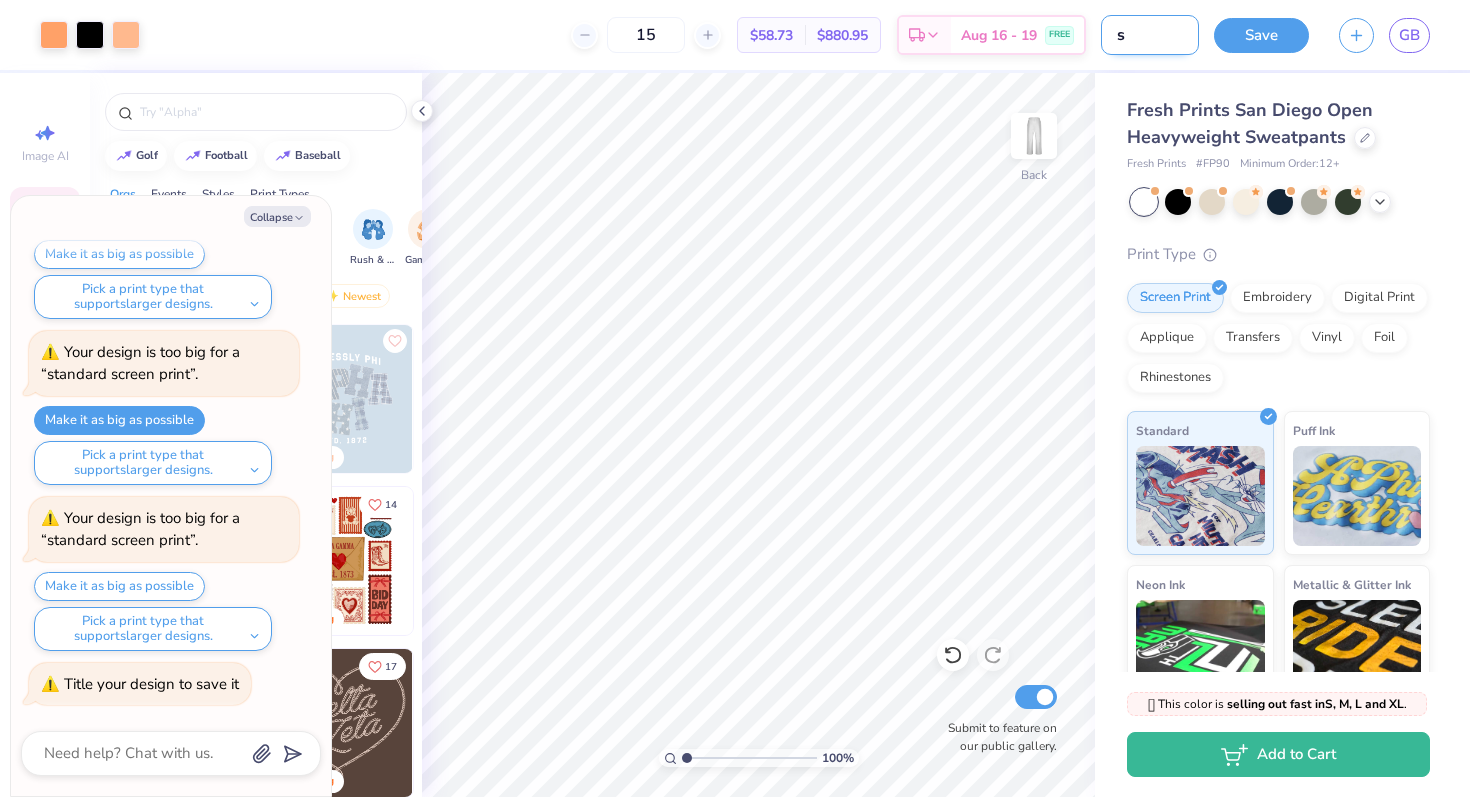 type on "x" 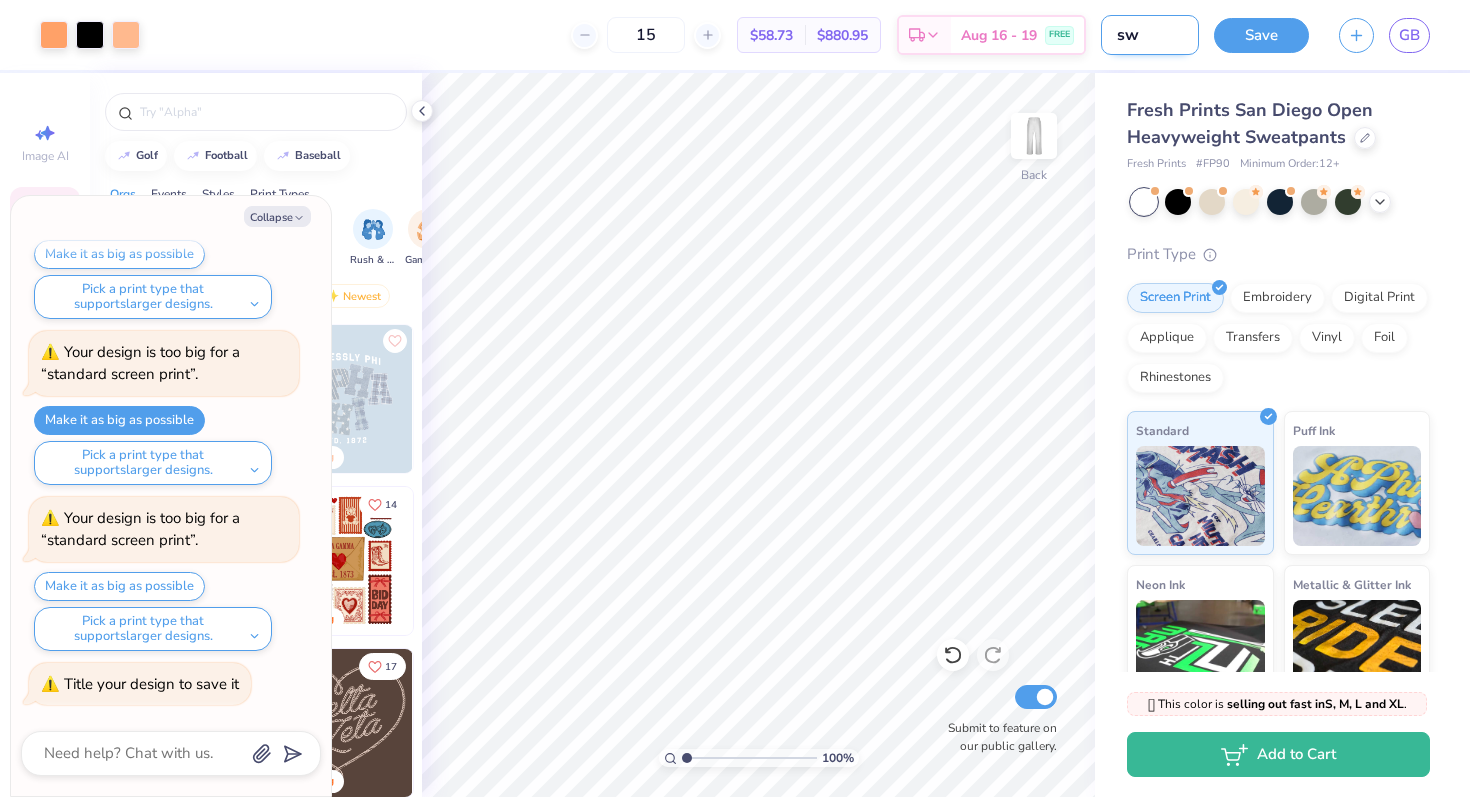 type on "swe" 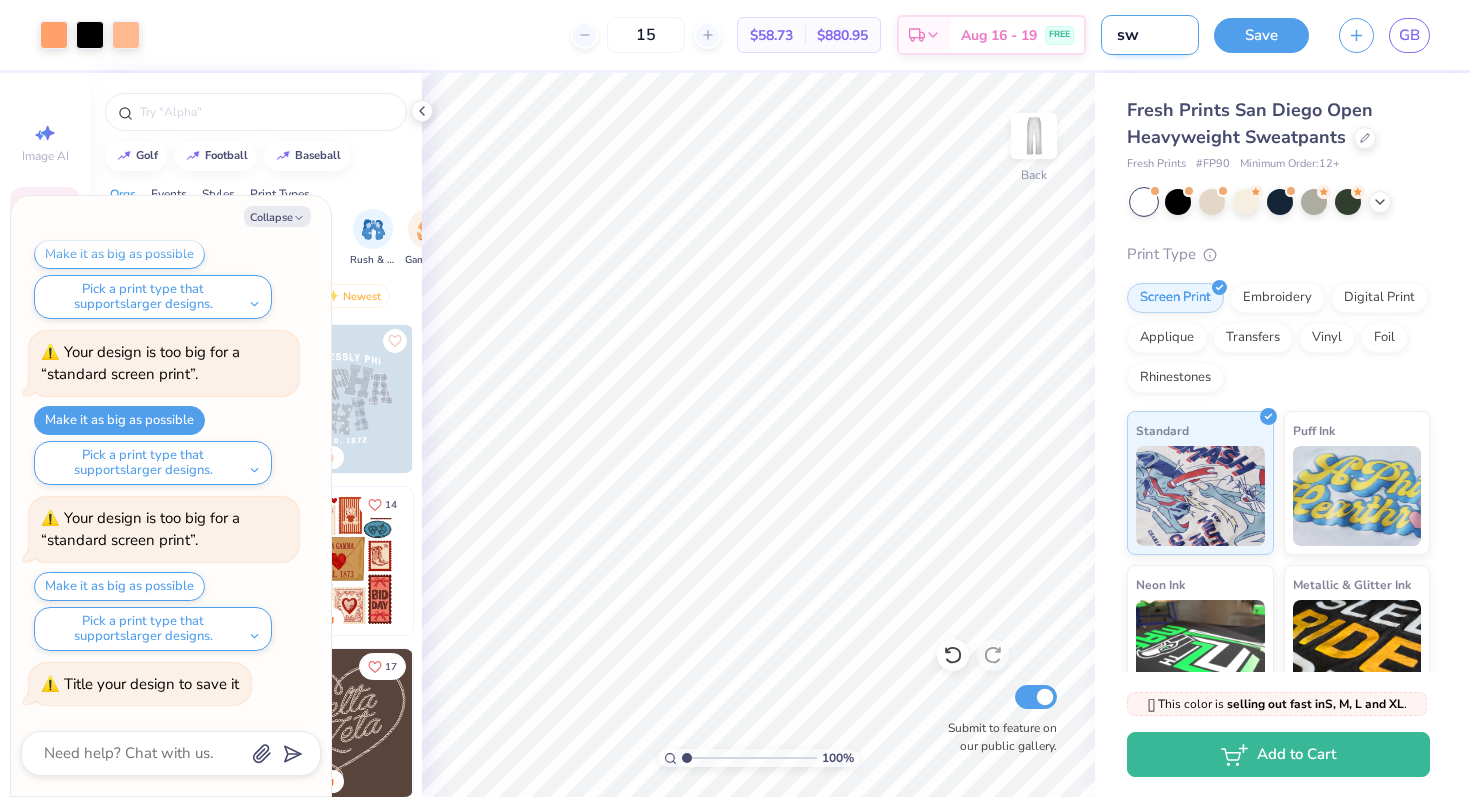 type on "x" 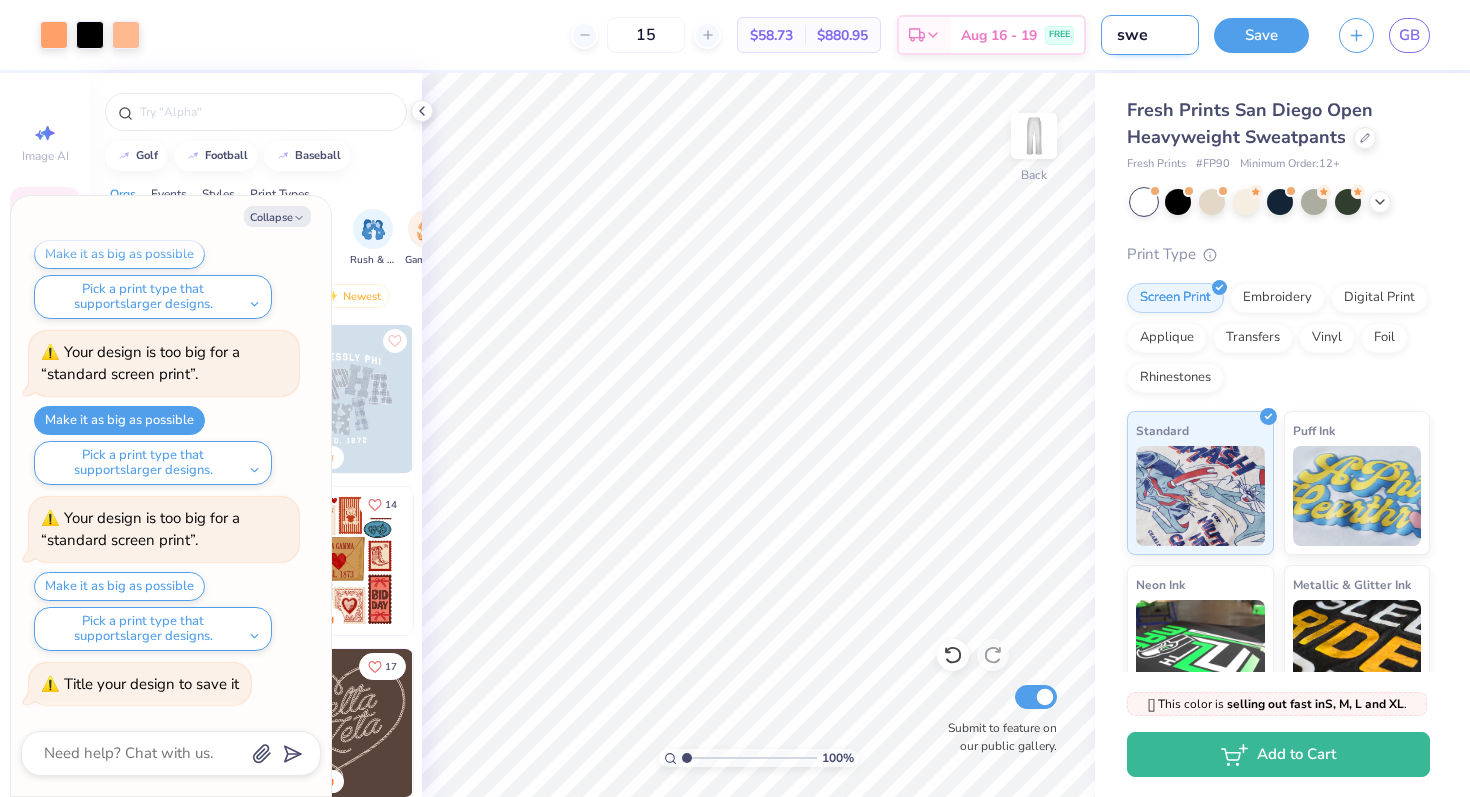 type on "swea" 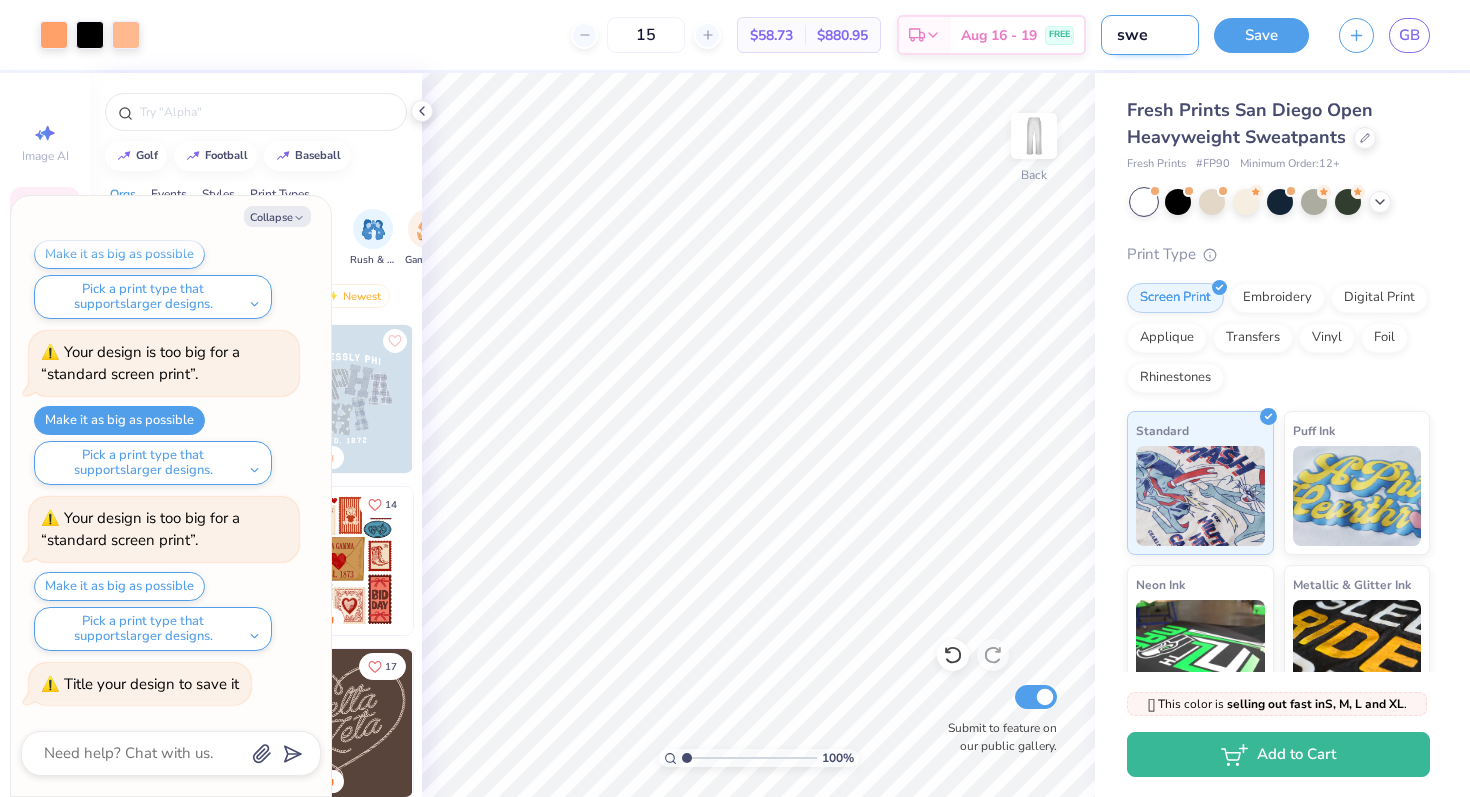 type on "x" 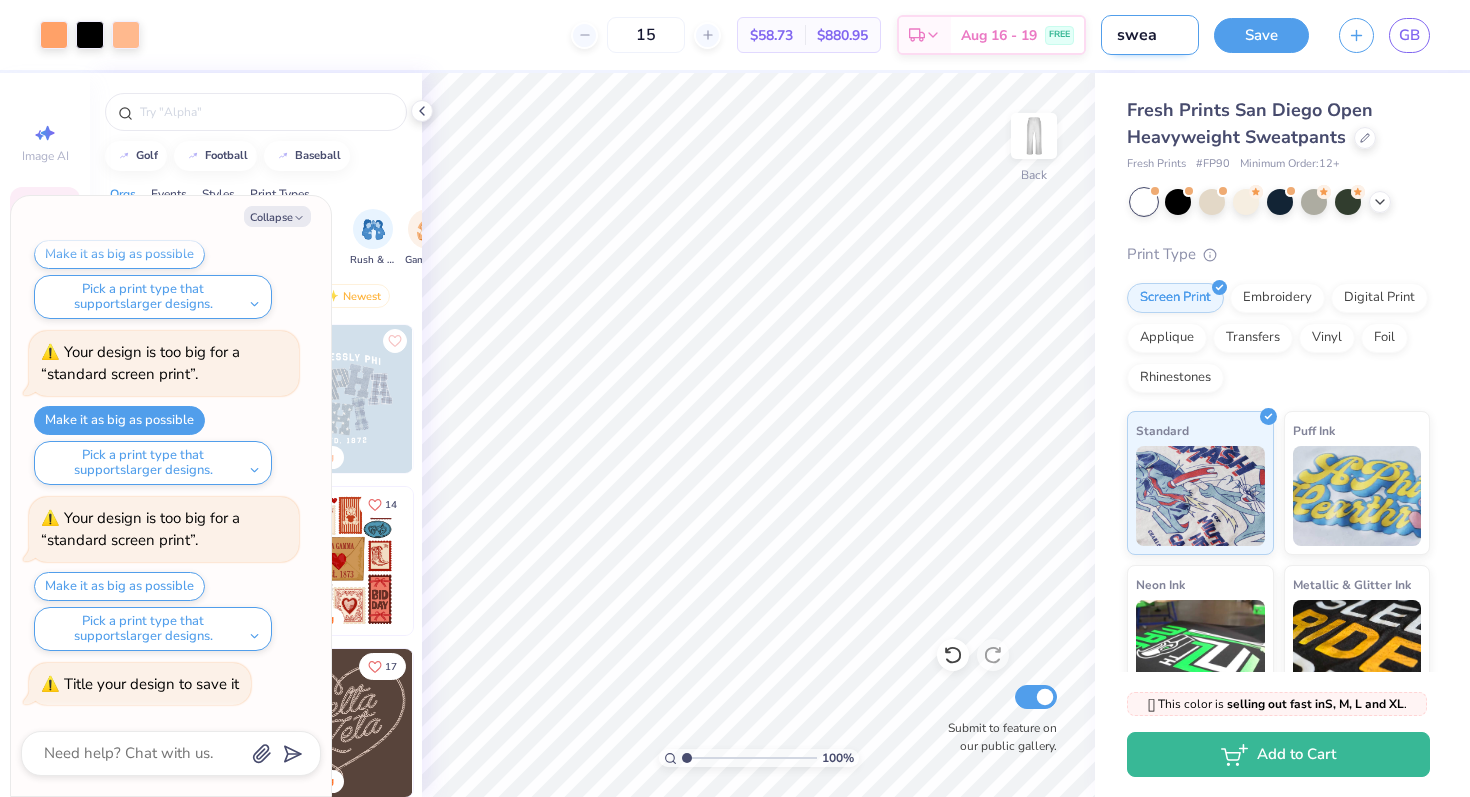 type on "sweat" 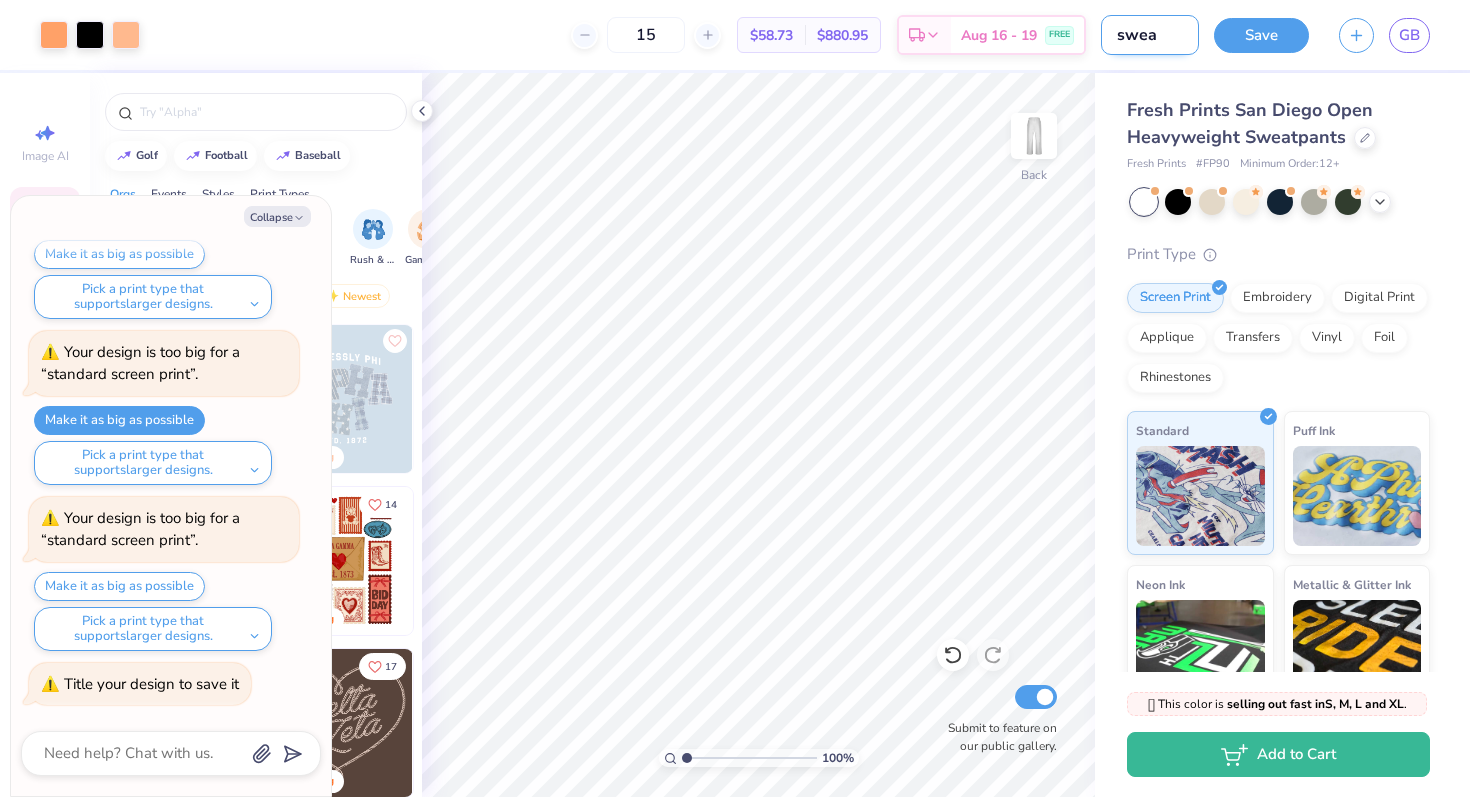 type on "x" 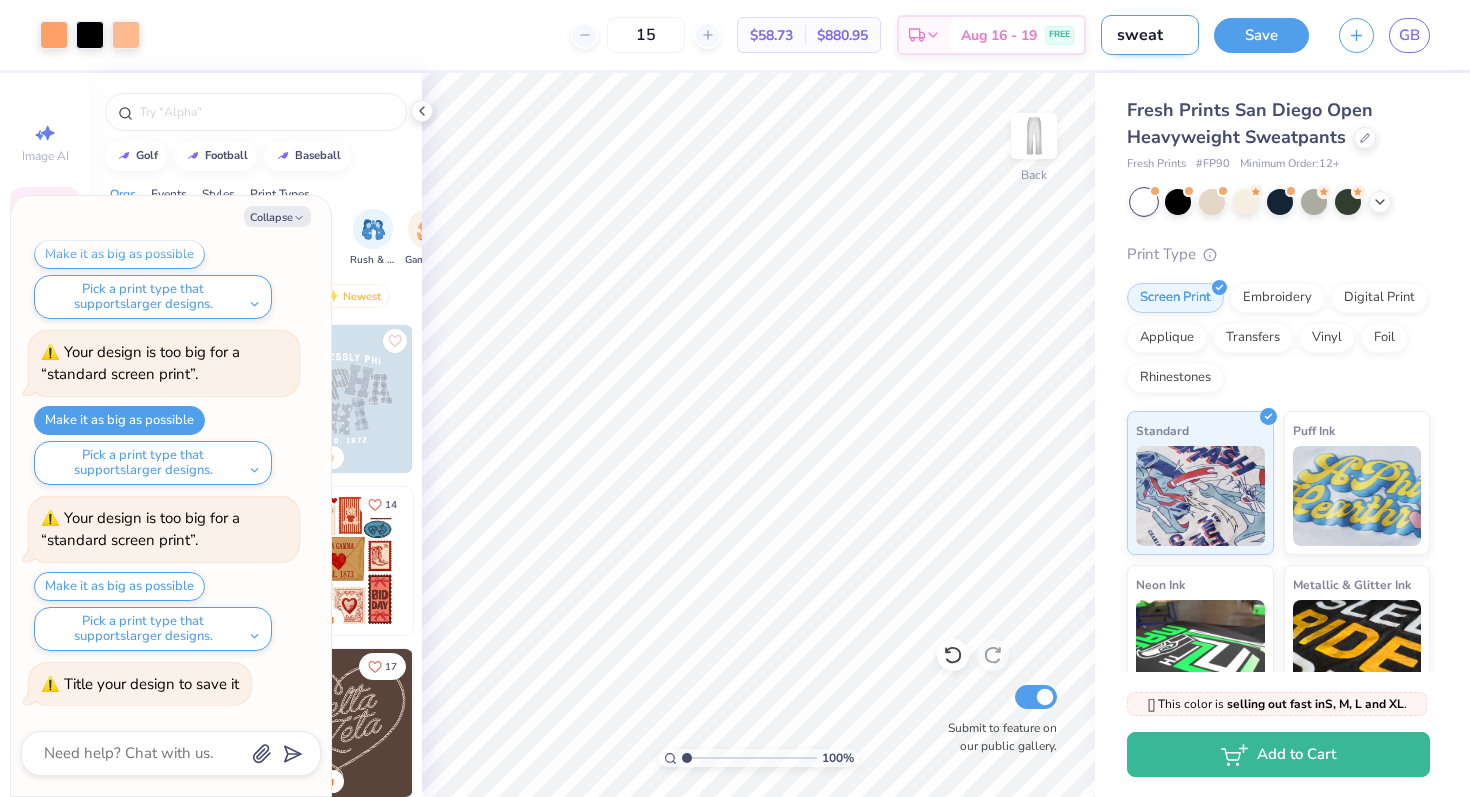 type on "sweatp" 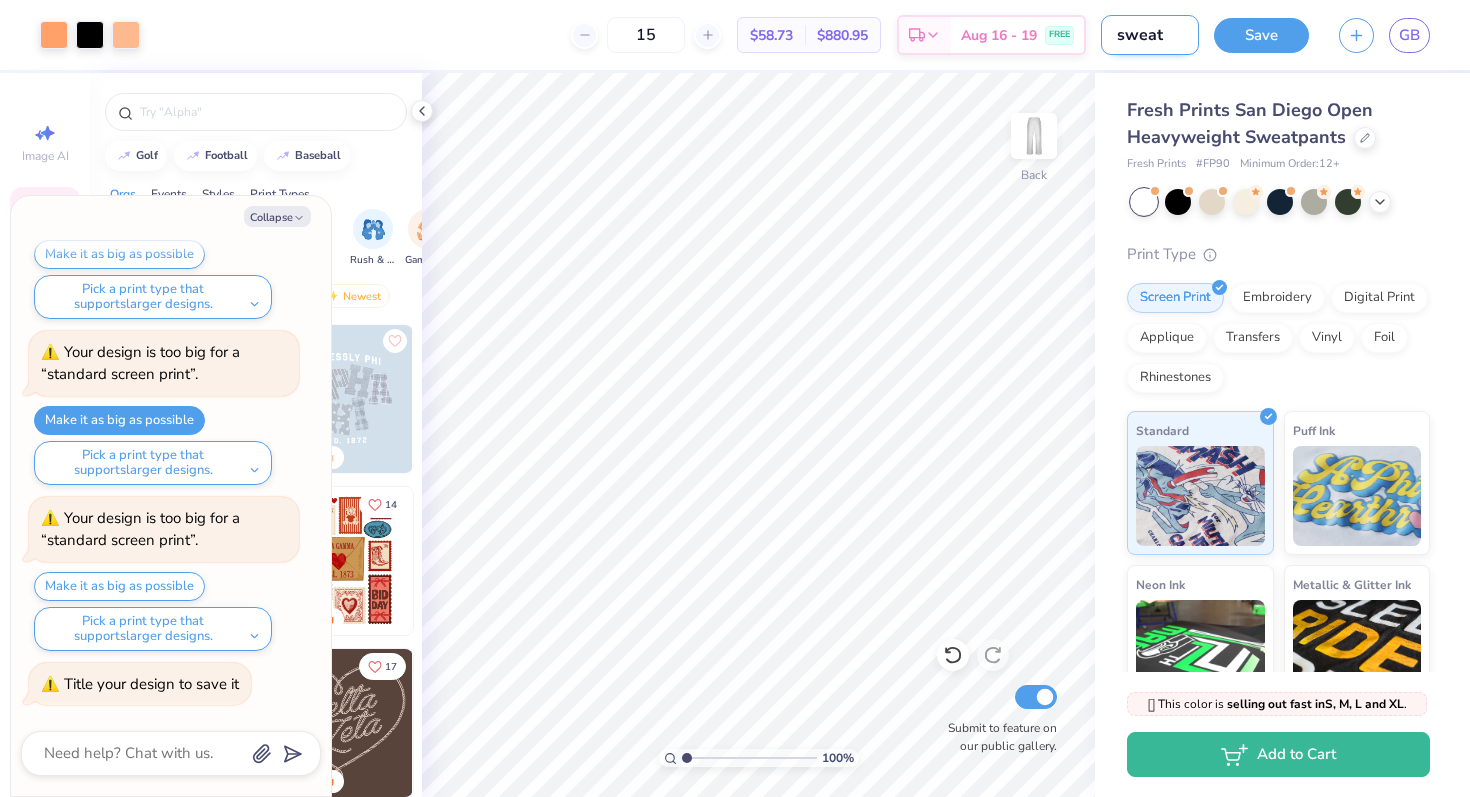 type on "x" 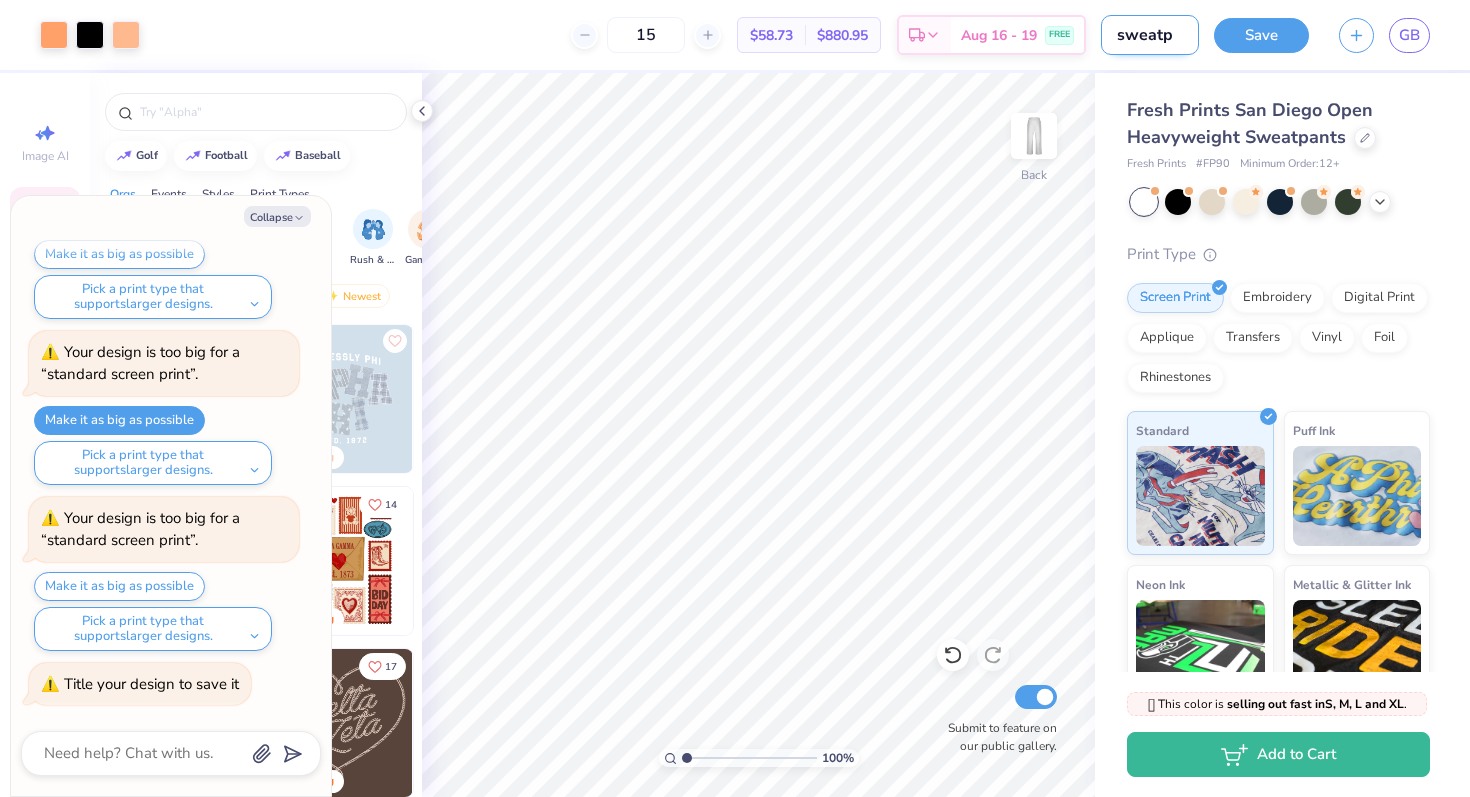 type on "sweatpa" 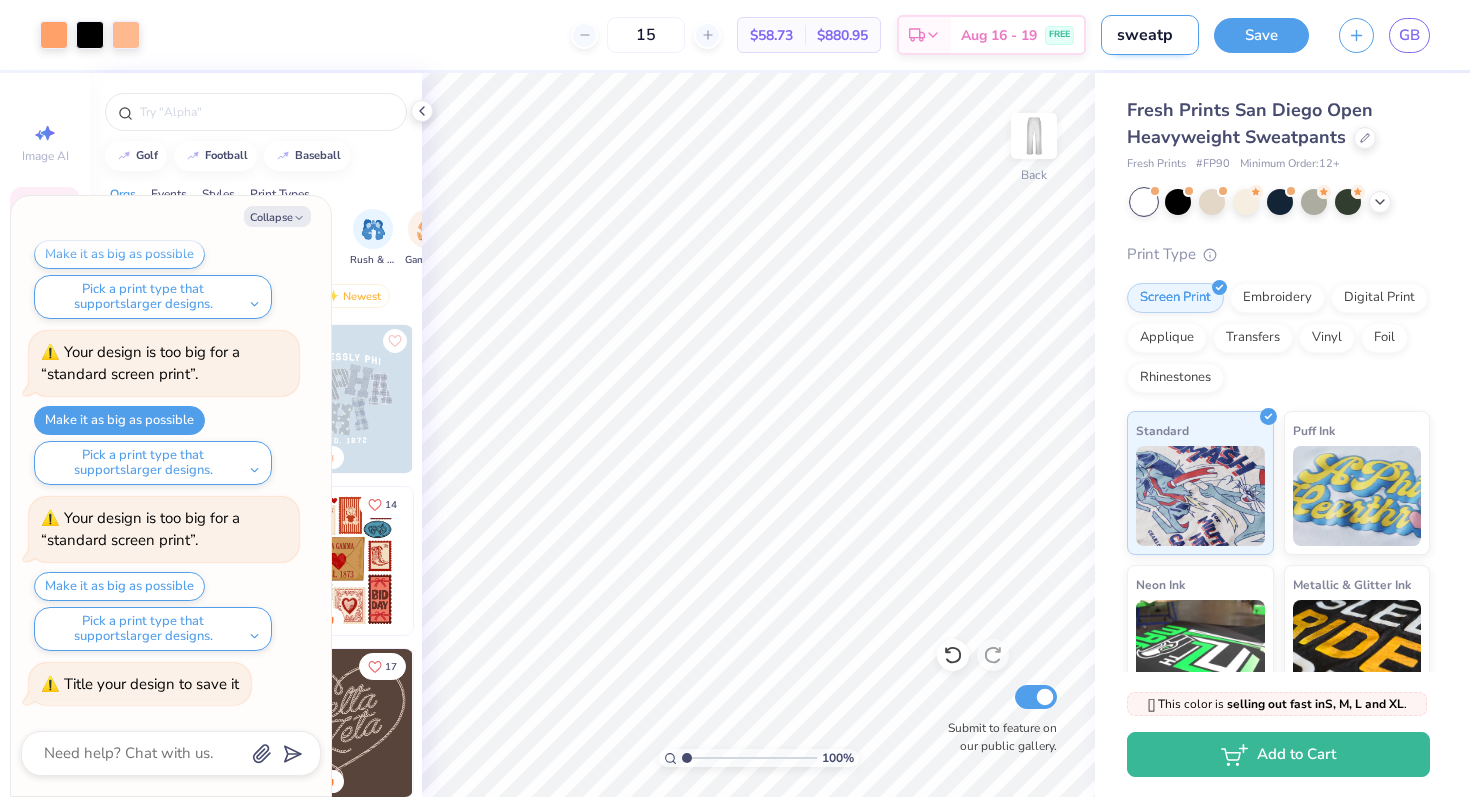 type on "x" 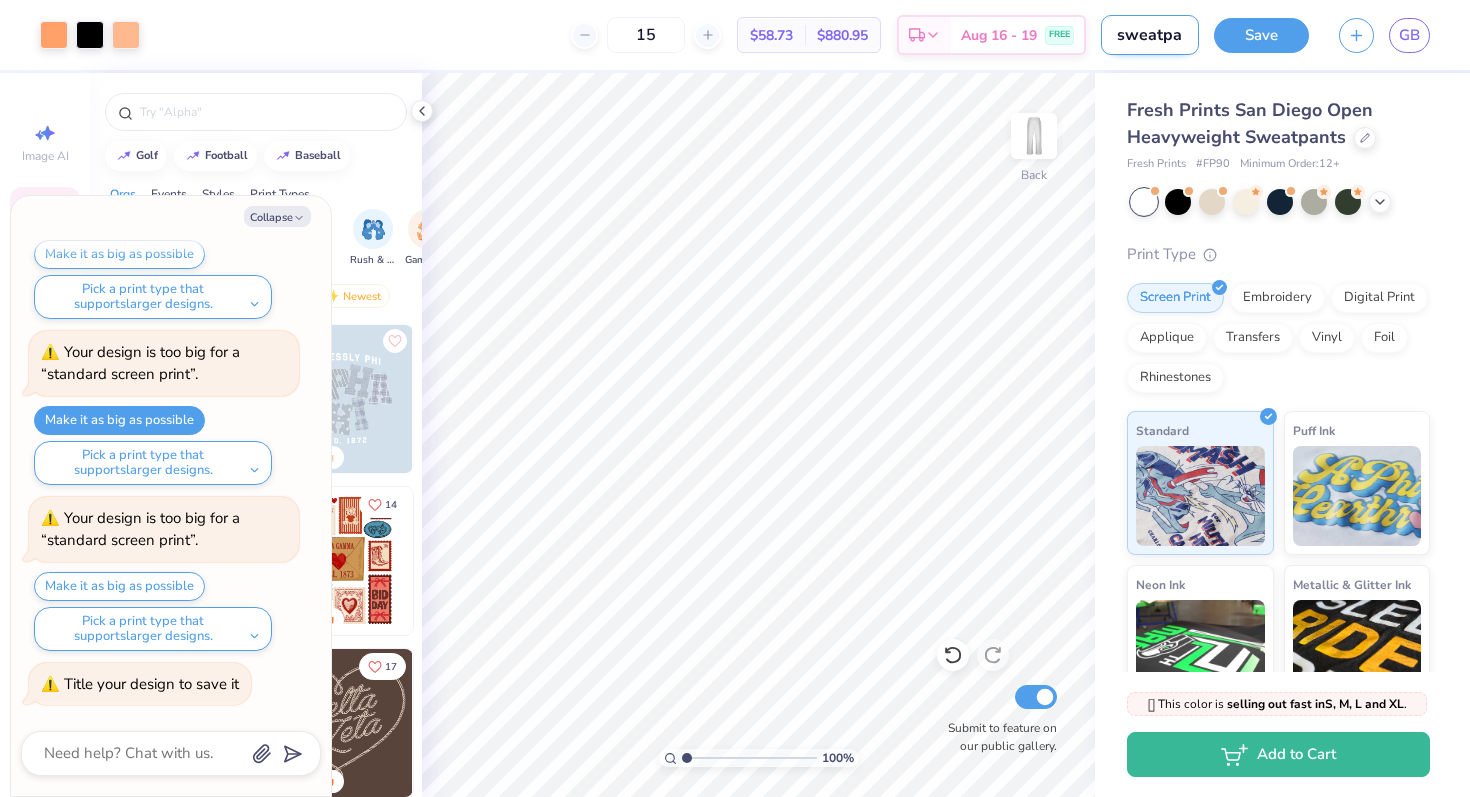 type on "sweatpan" 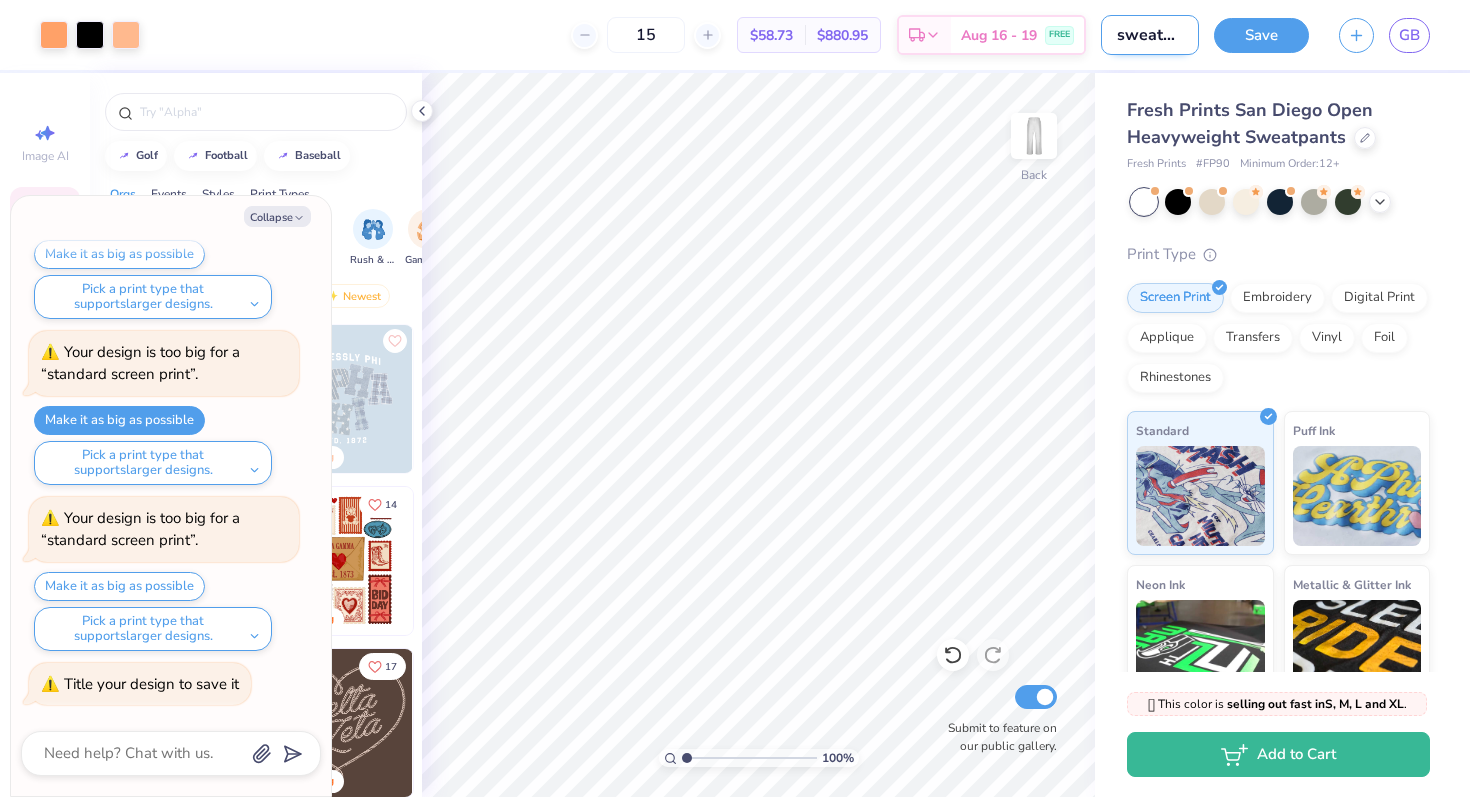 type on "x" 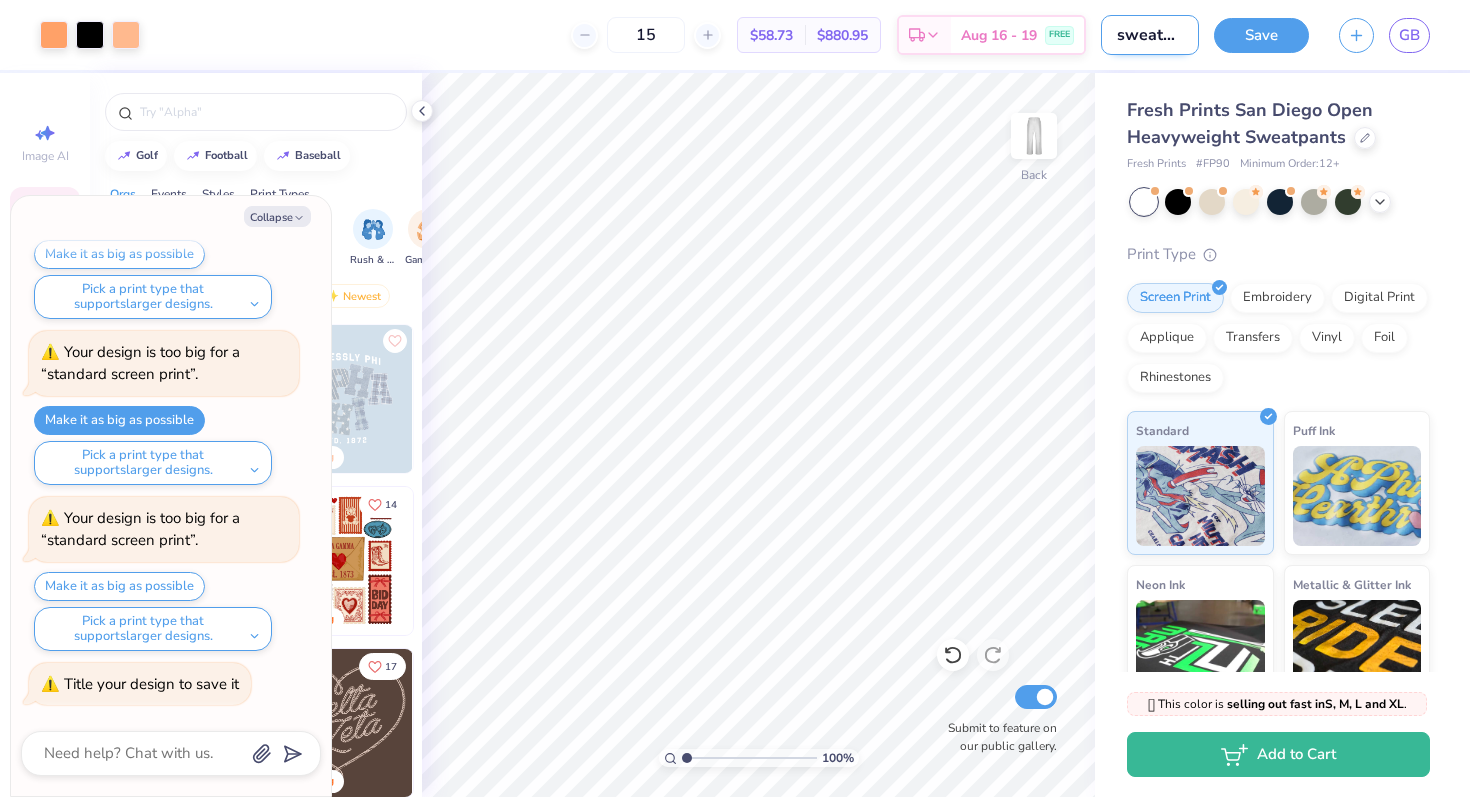 scroll, scrollTop: 0, scrollLeft: 20, axis: horizontal 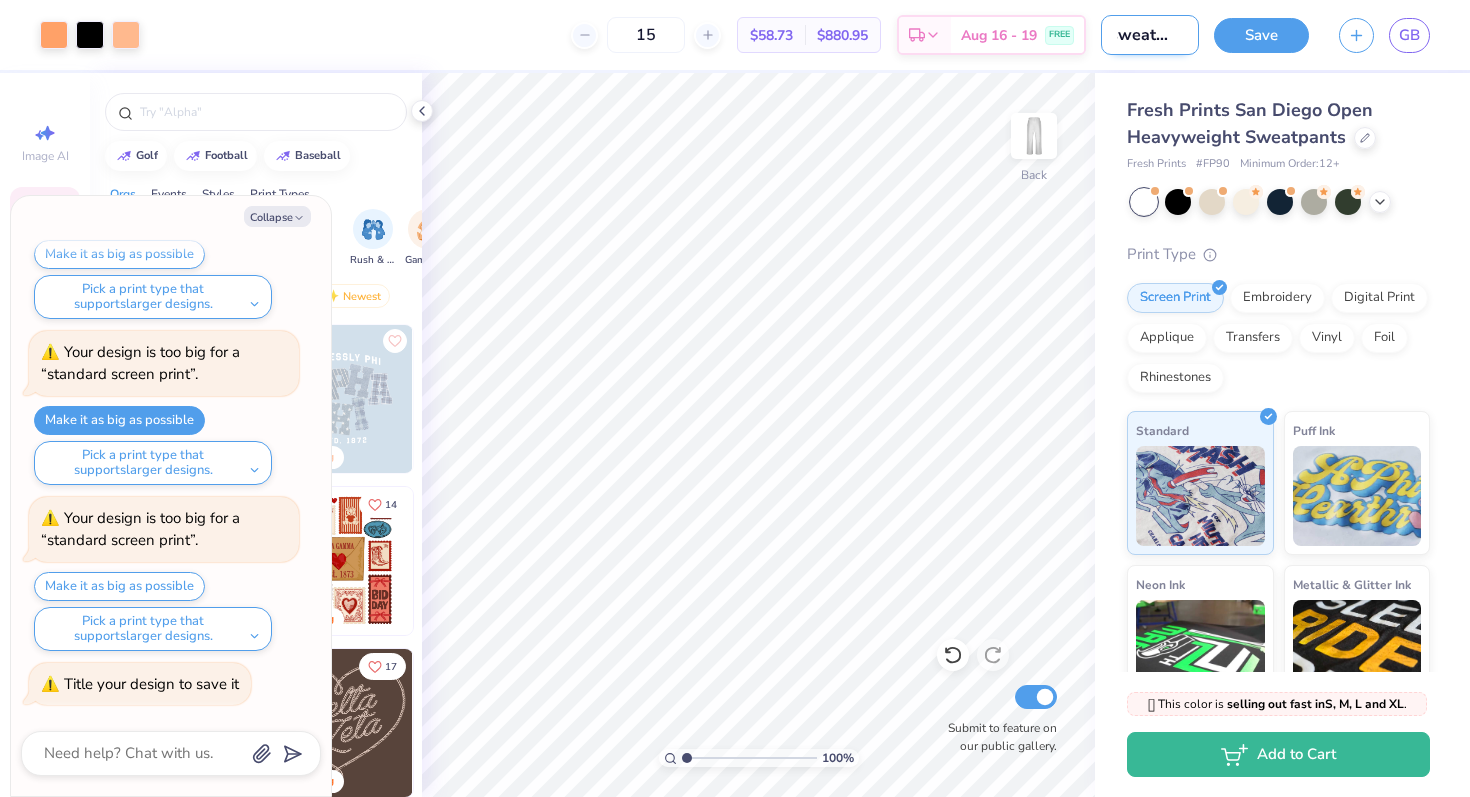 type on "sweatpant" 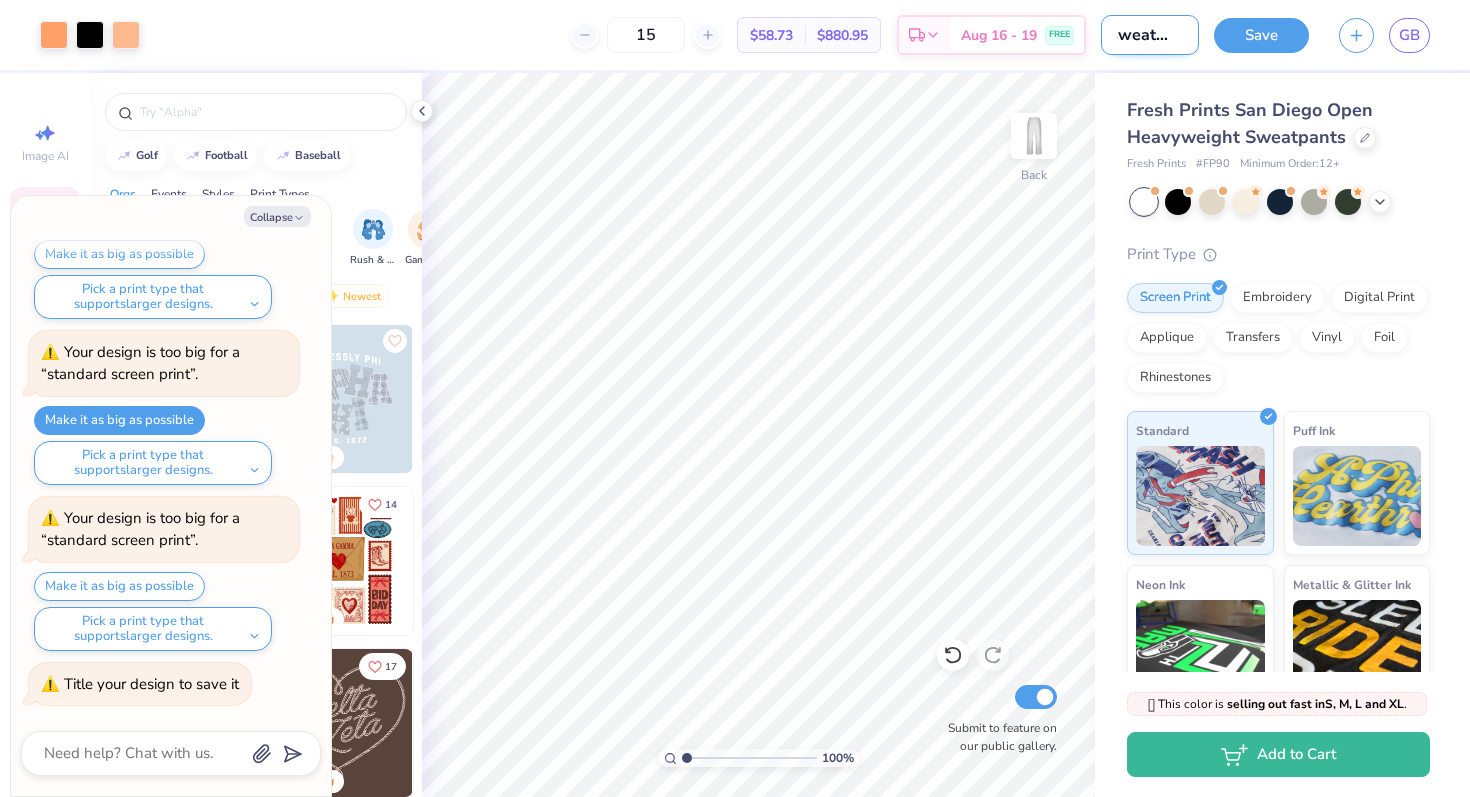 type on "x" 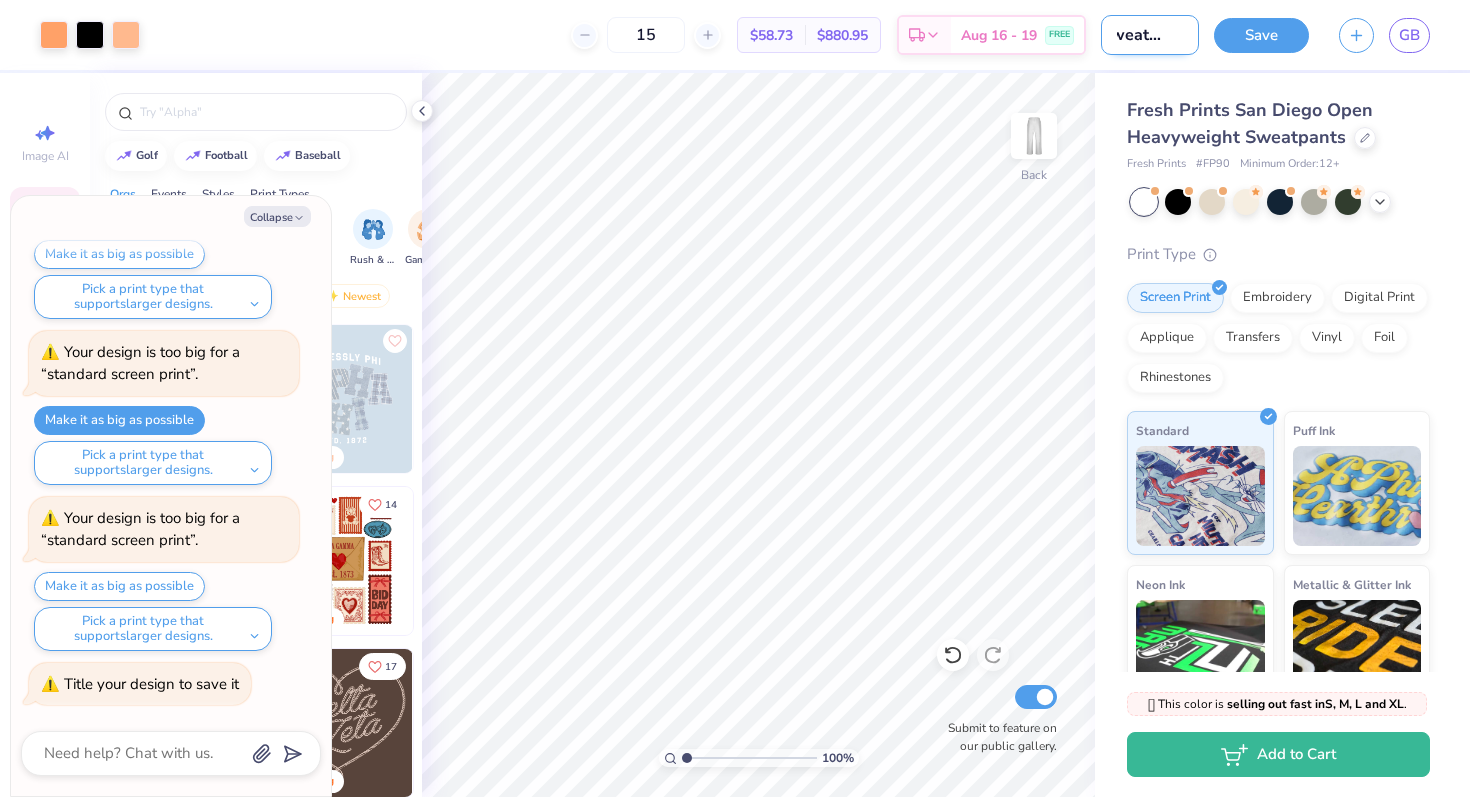 type on "sweatpants" 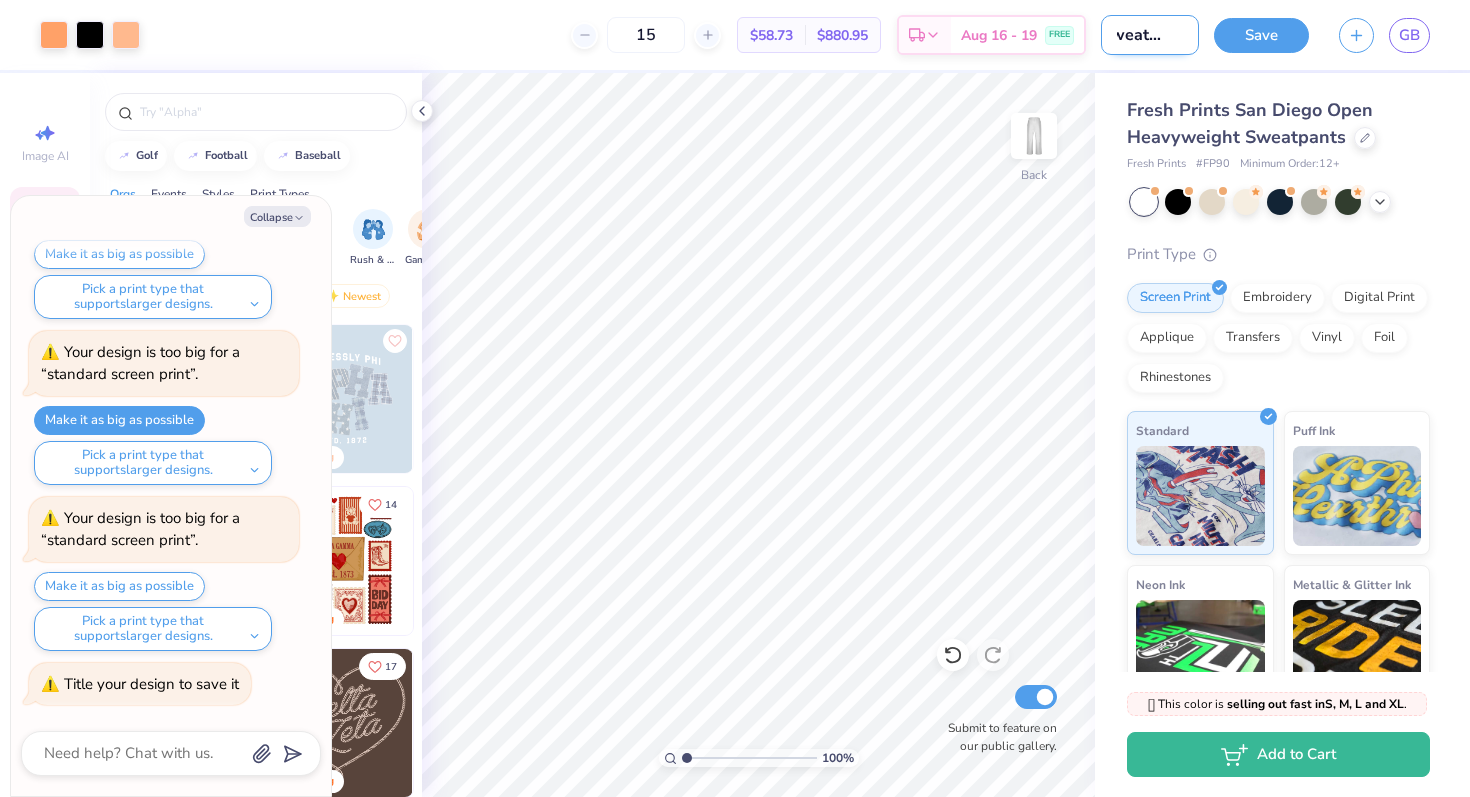 type on "x" 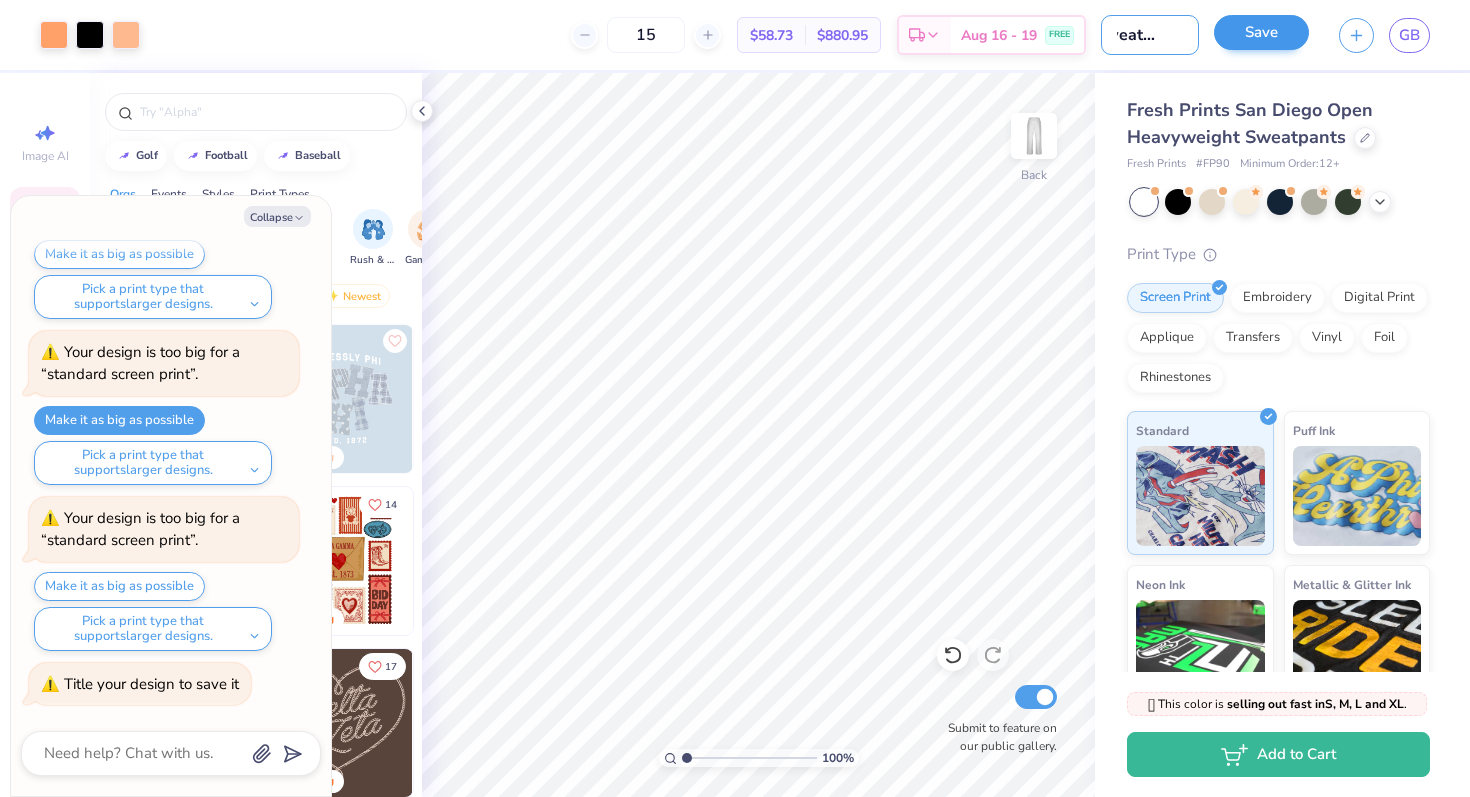 type on "sweatpants" 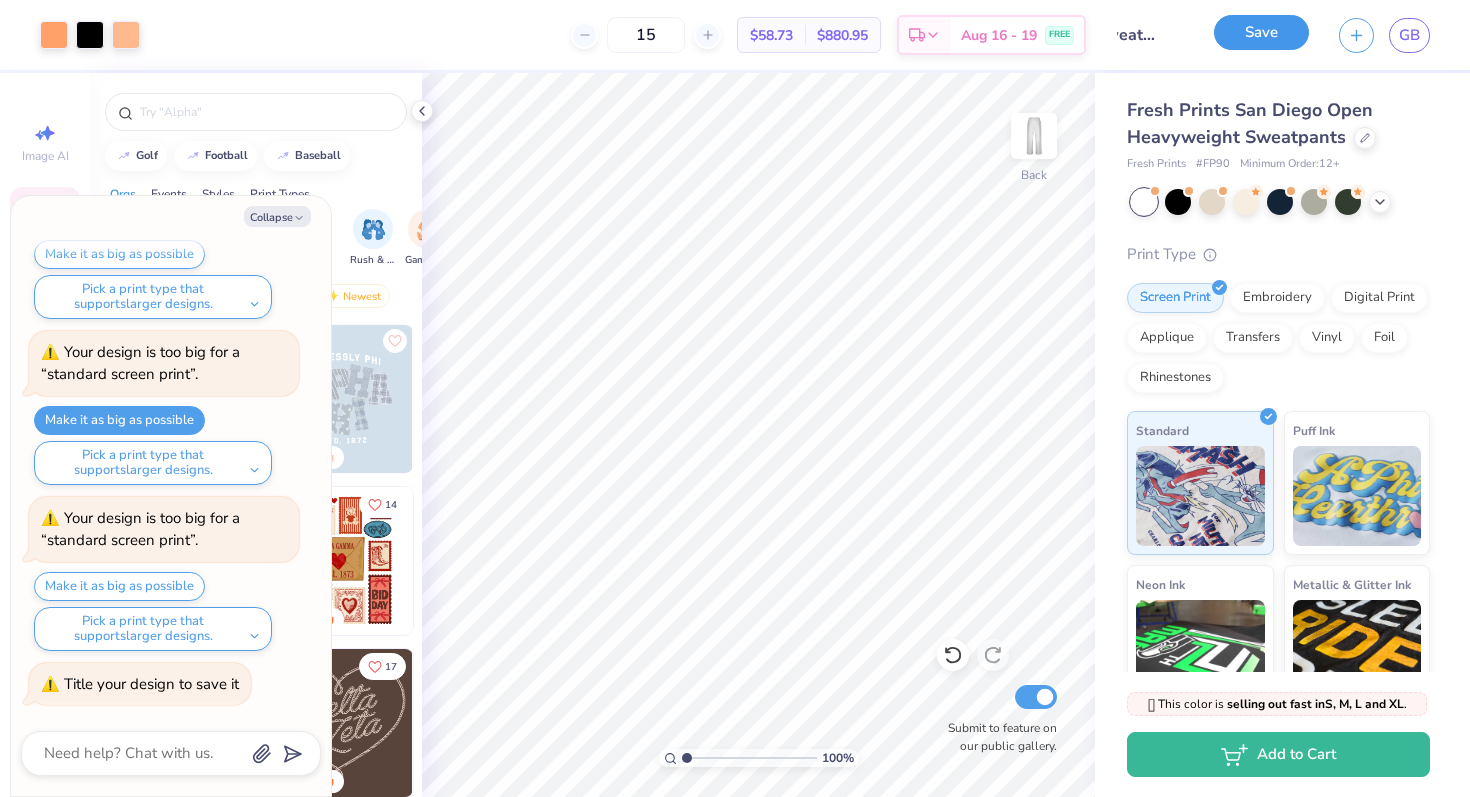 click on "Save" at bounding box center (1261, 32) 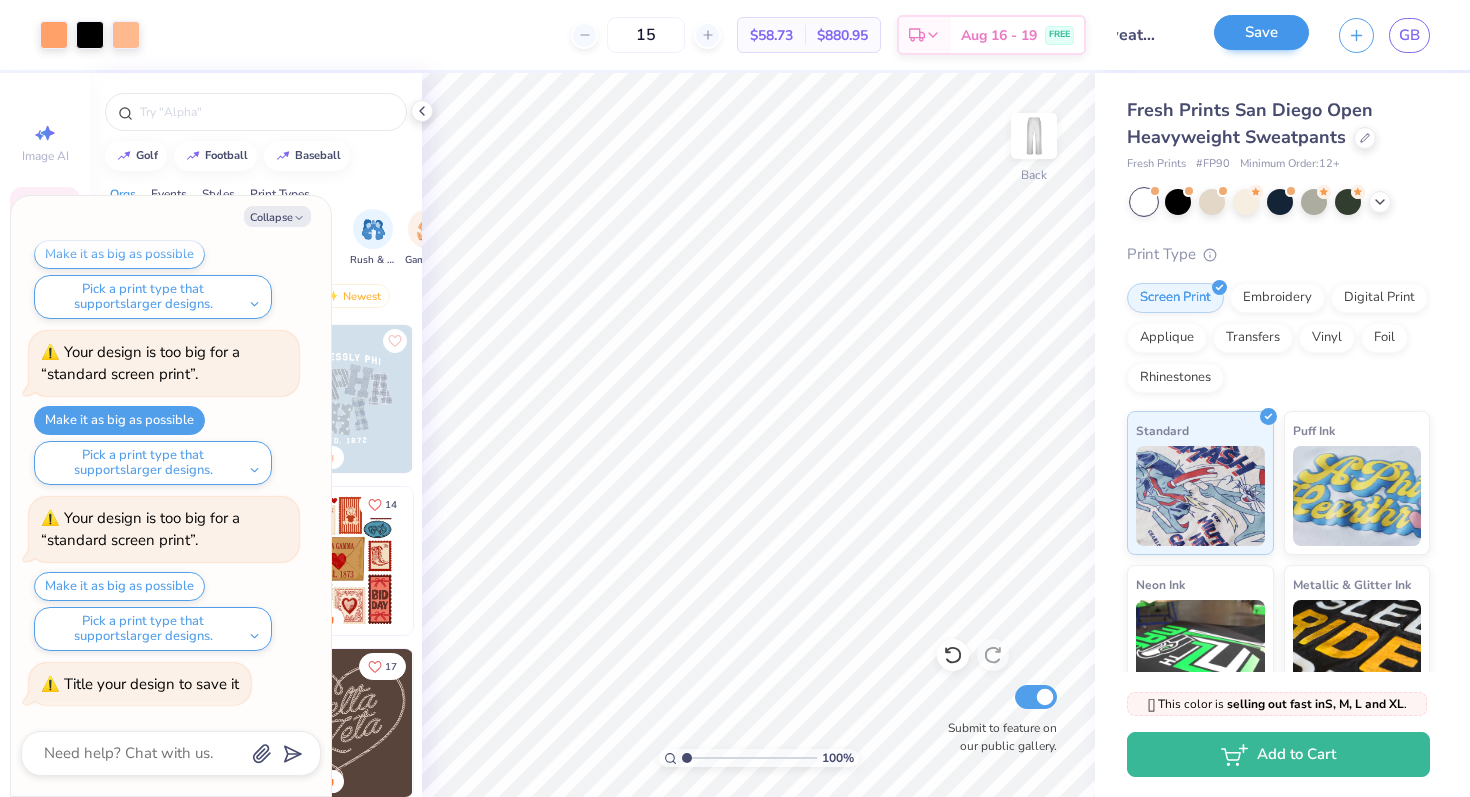 scroll, scrollTop: 0, scrollLeft: 0, axis: both 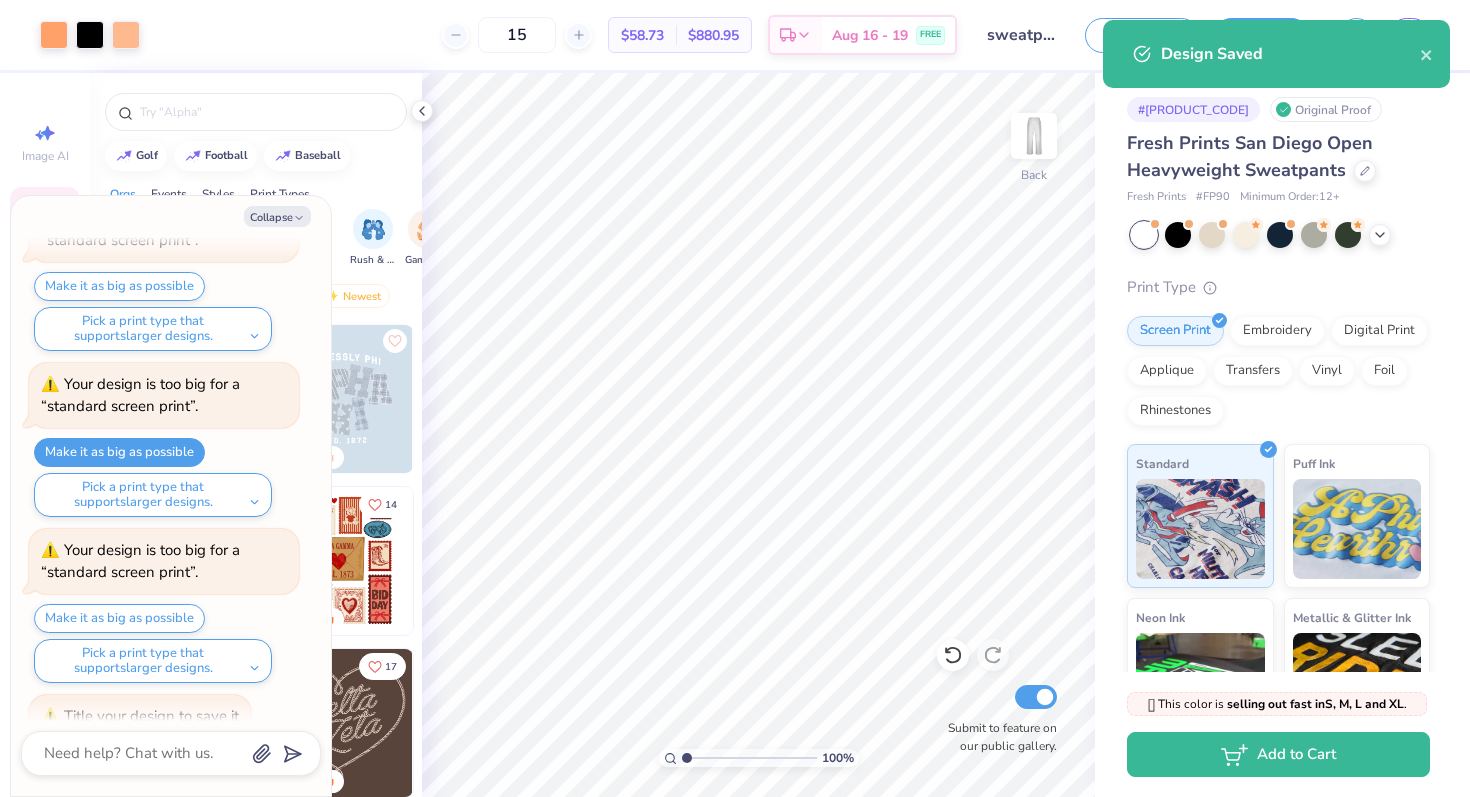 type on "x" 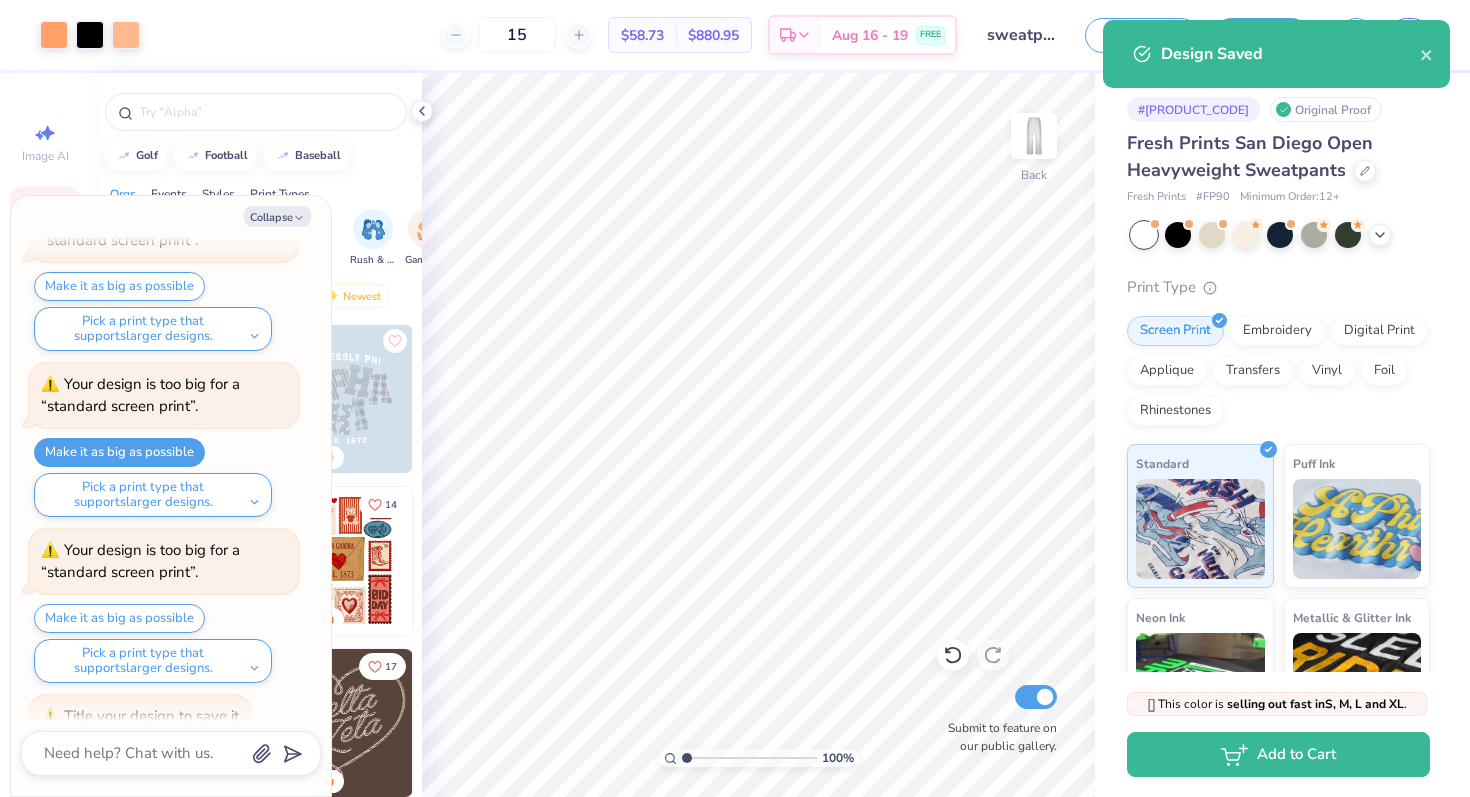 scroll, scrollTop: 1265, scrollLeft: 0, axis: vertical 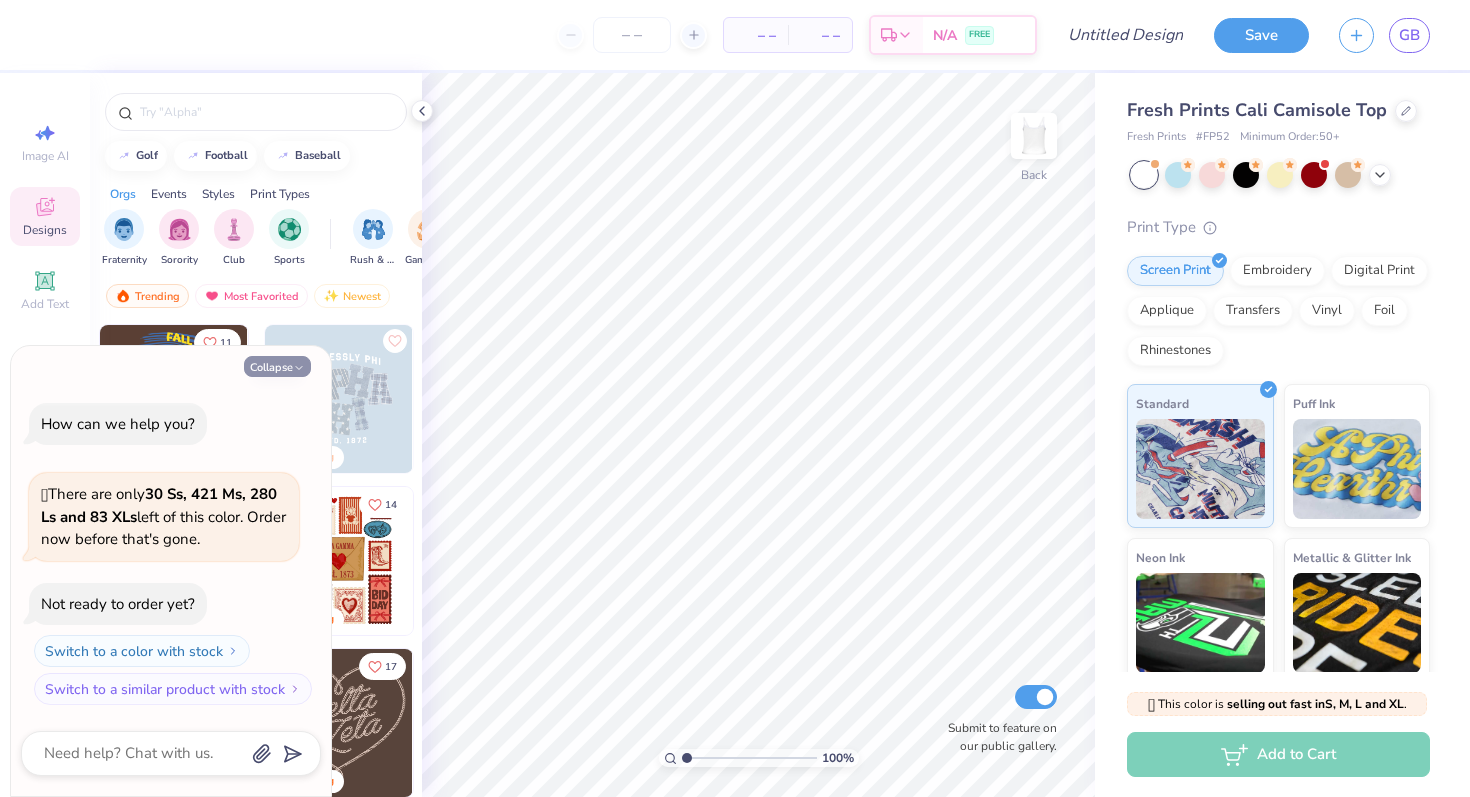 click on "Collapse" at bounding box center (277, 366) 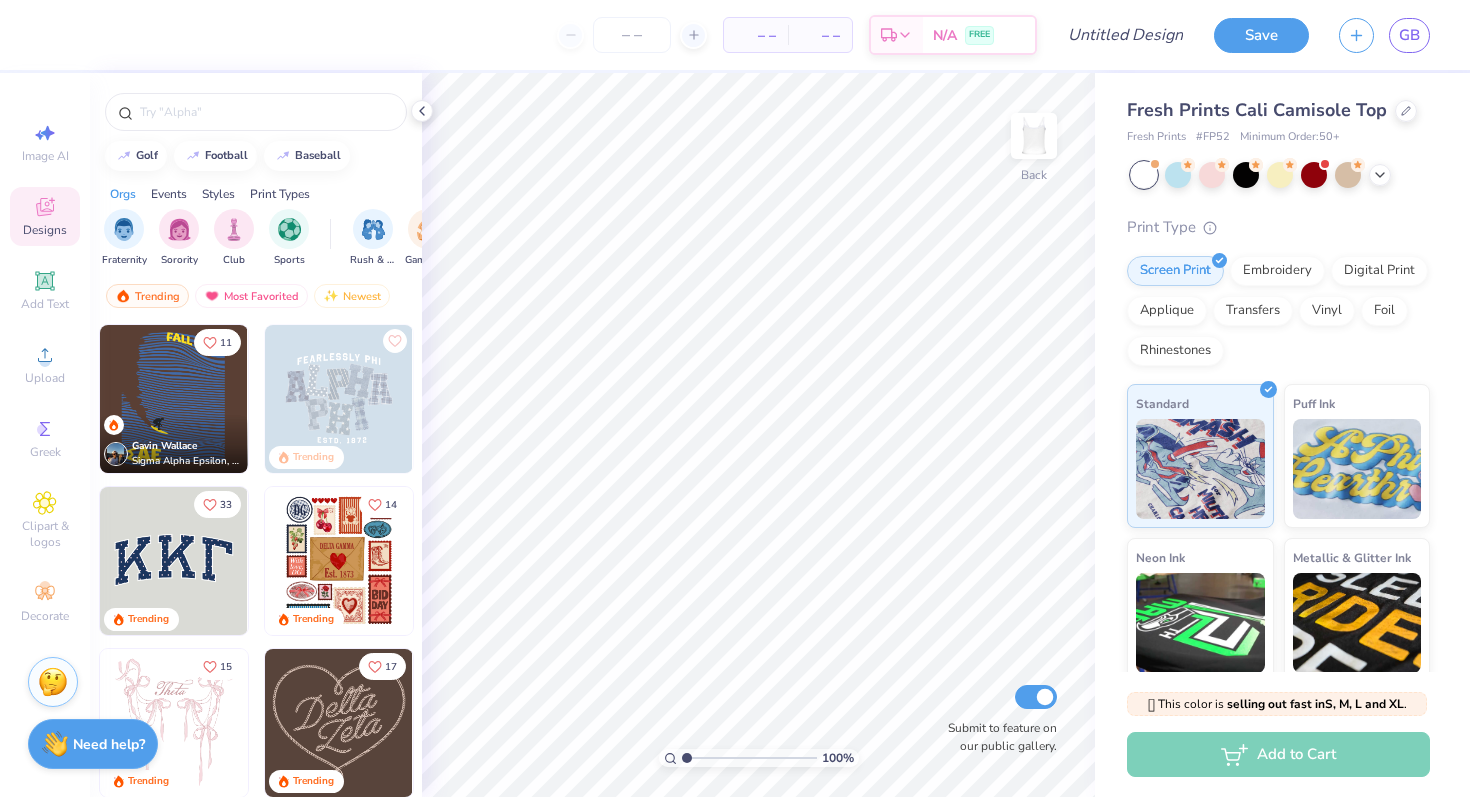 type on "x" 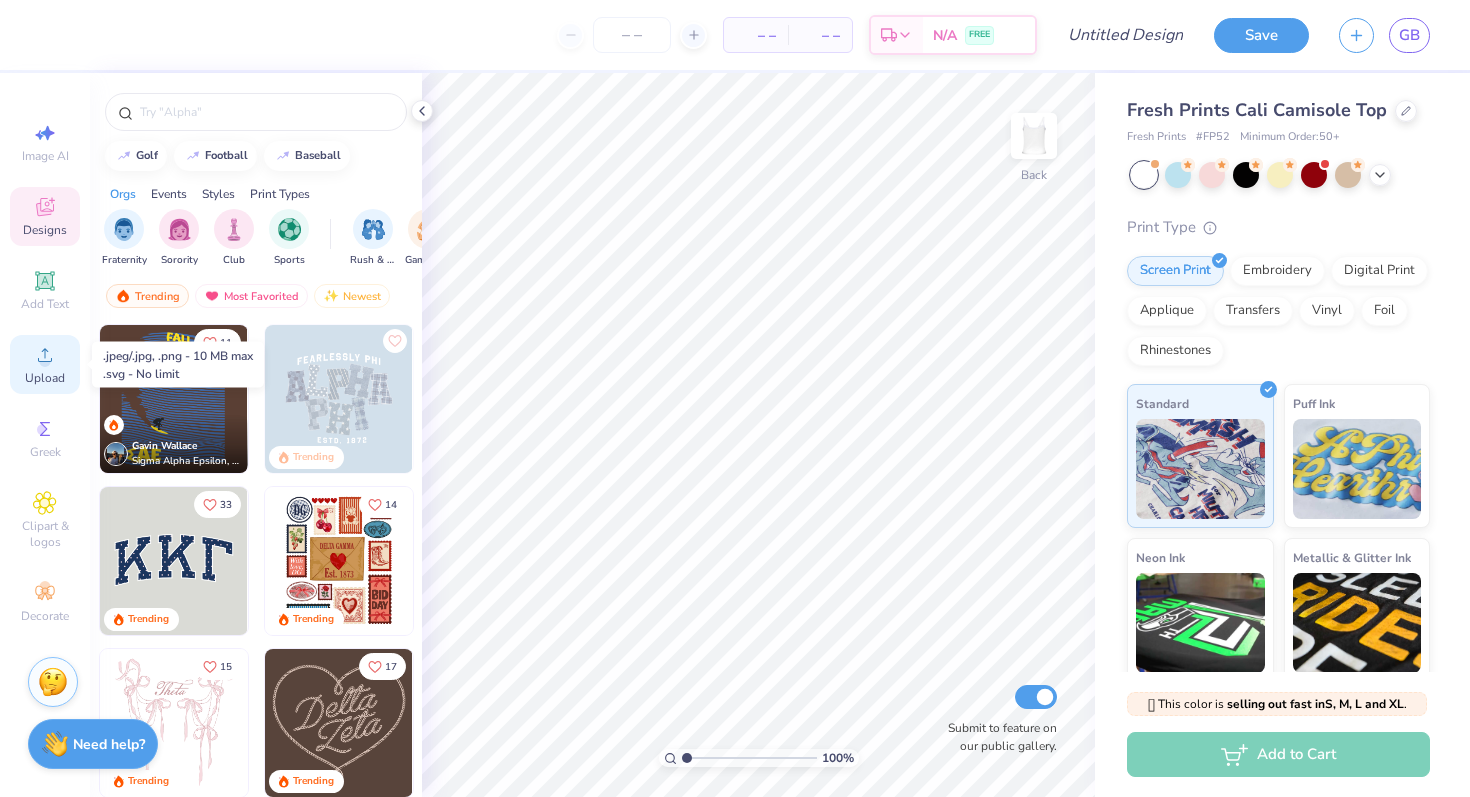 click on "Upload" at bounding box center [45, 378] 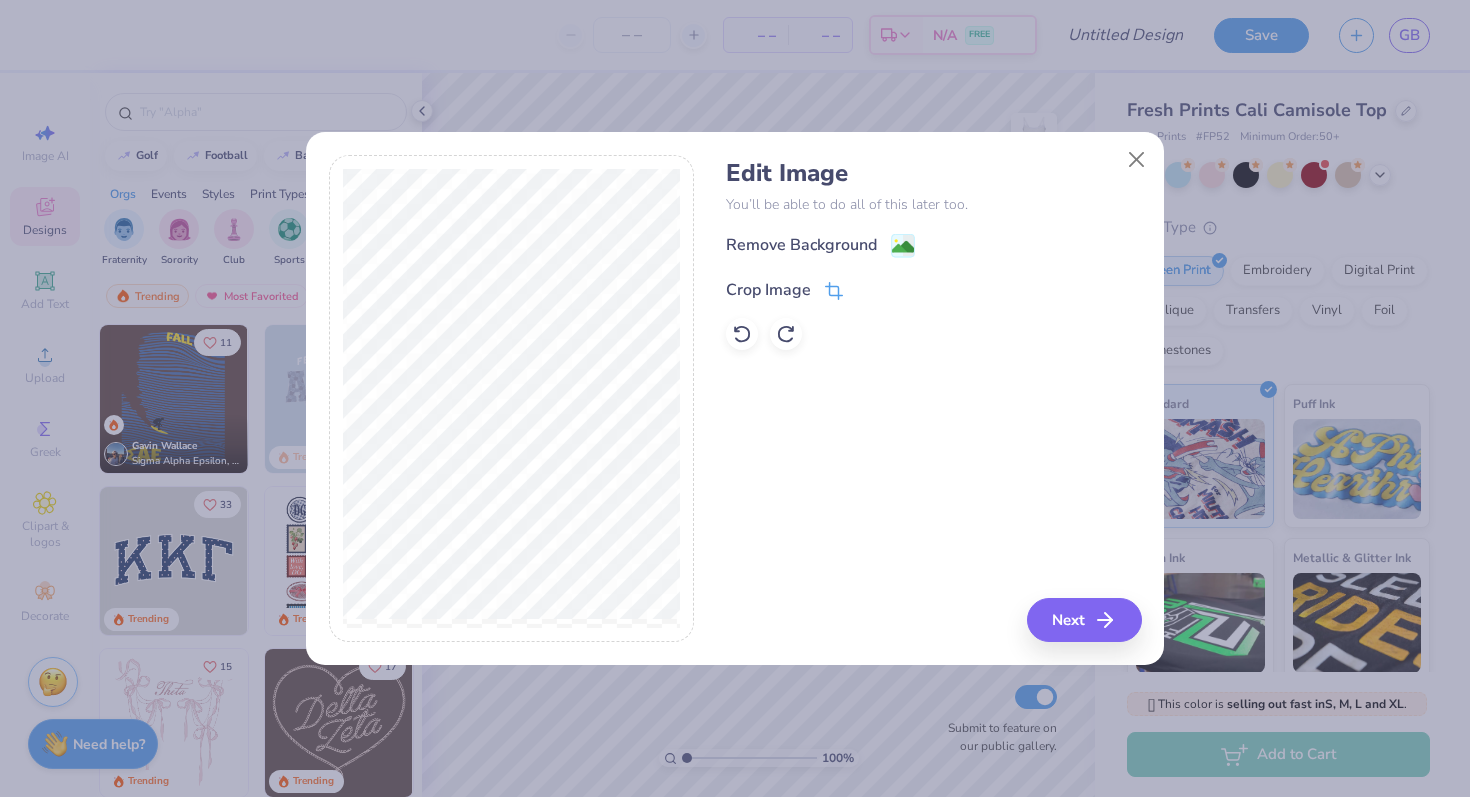 click 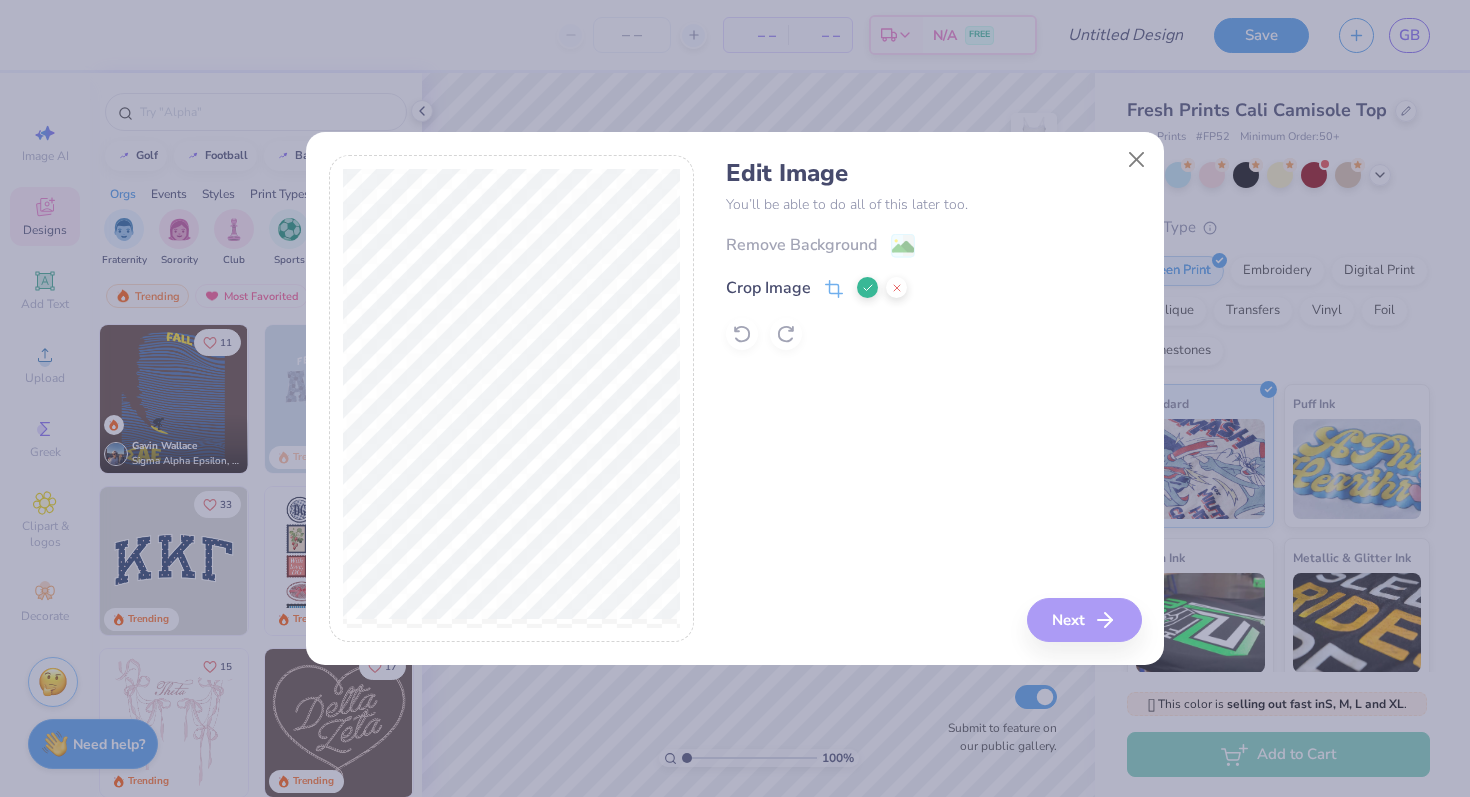 click on "Remove Background Crop Image" at bounding box center (933, 291) 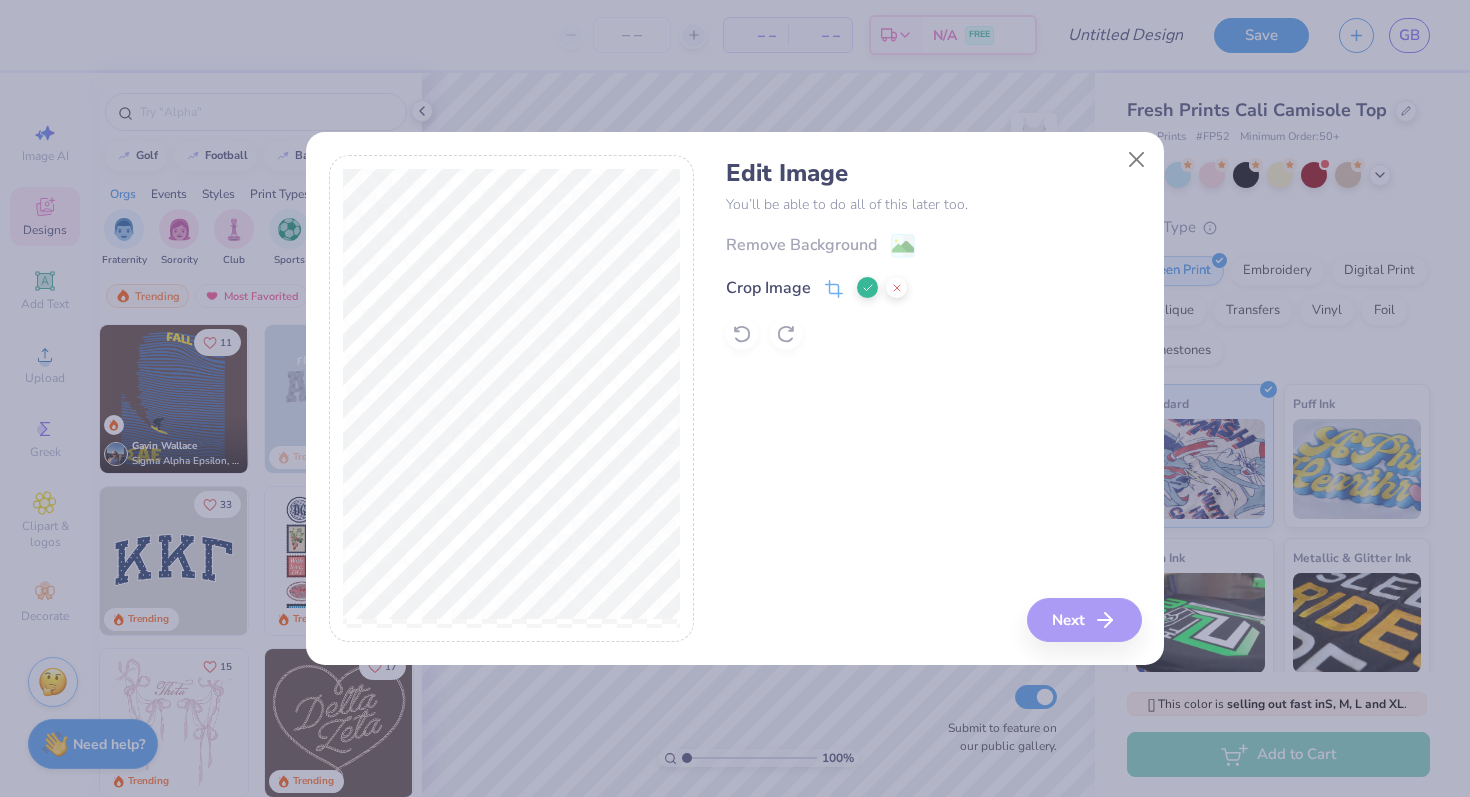 click 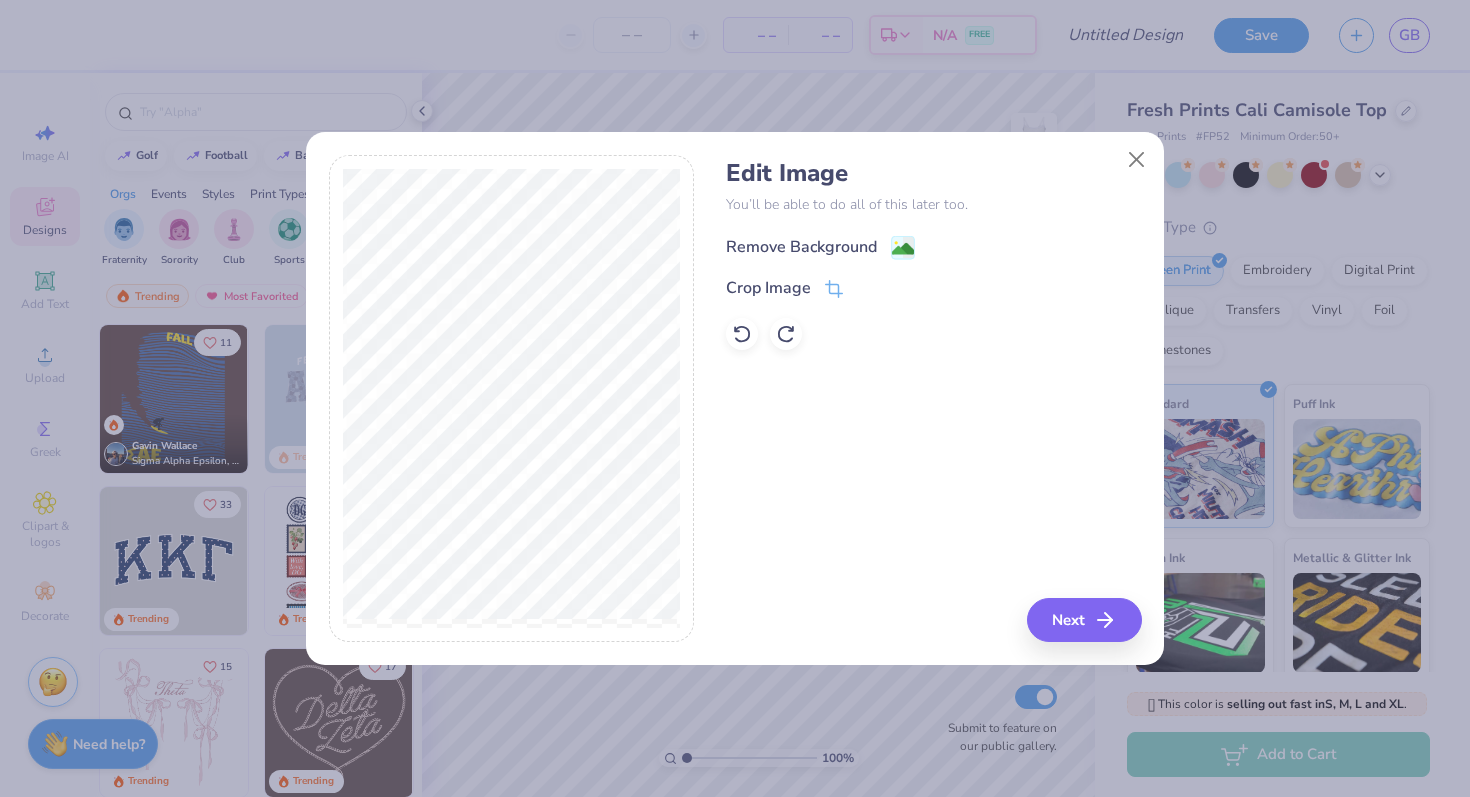 click 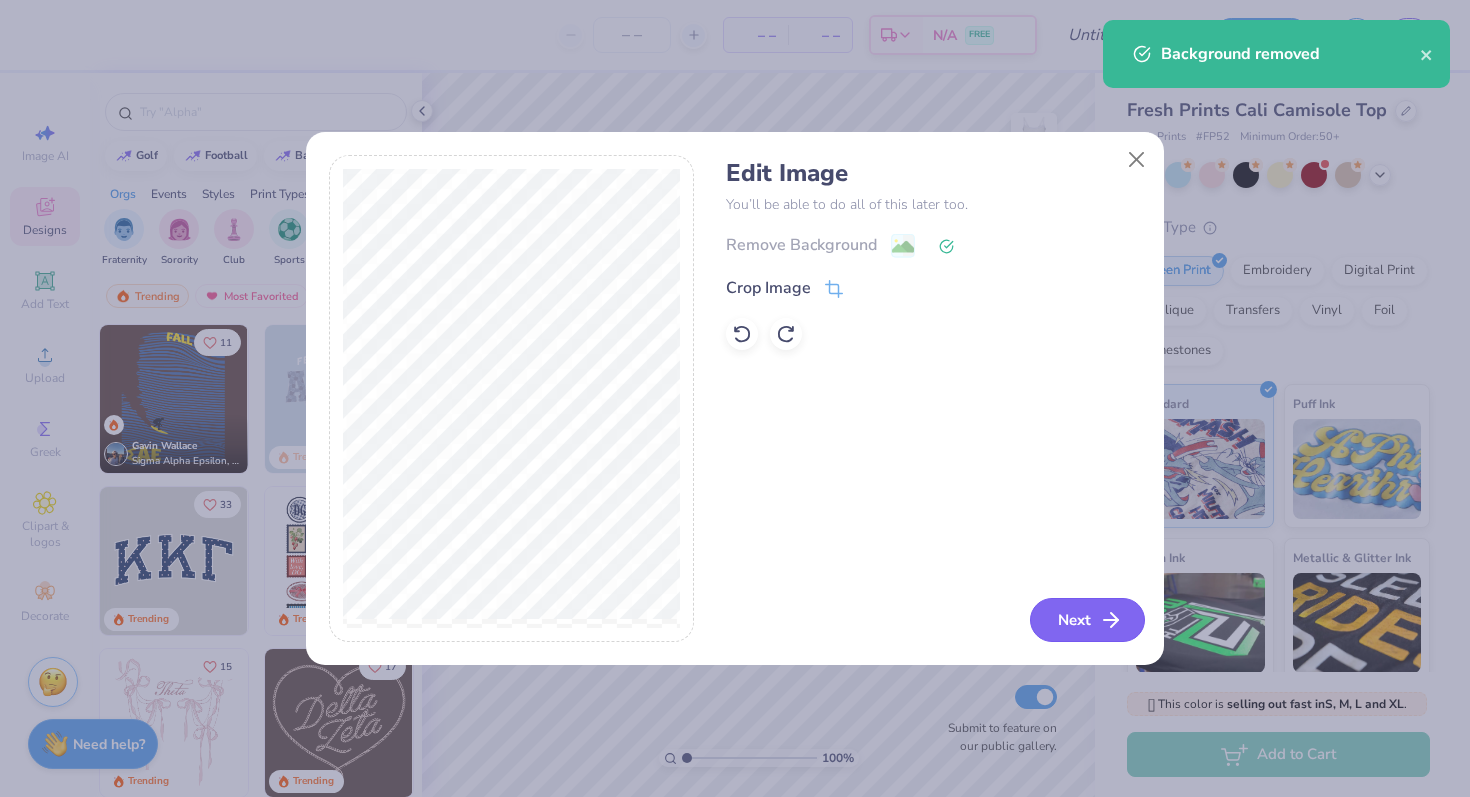 click on "Next" at bounding box center (1087, 620) 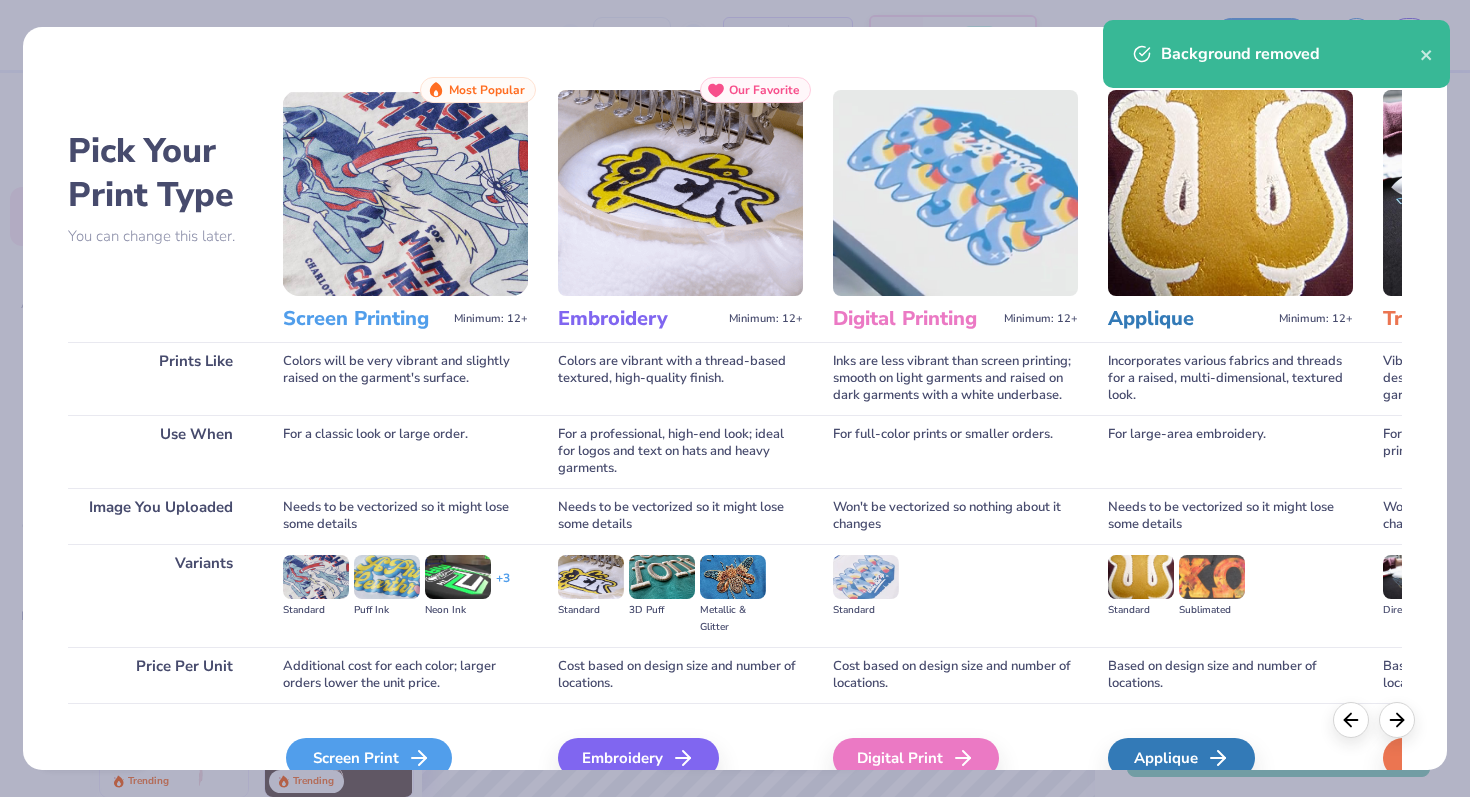 click on "Screen Print" at bounding box center (369, 758) 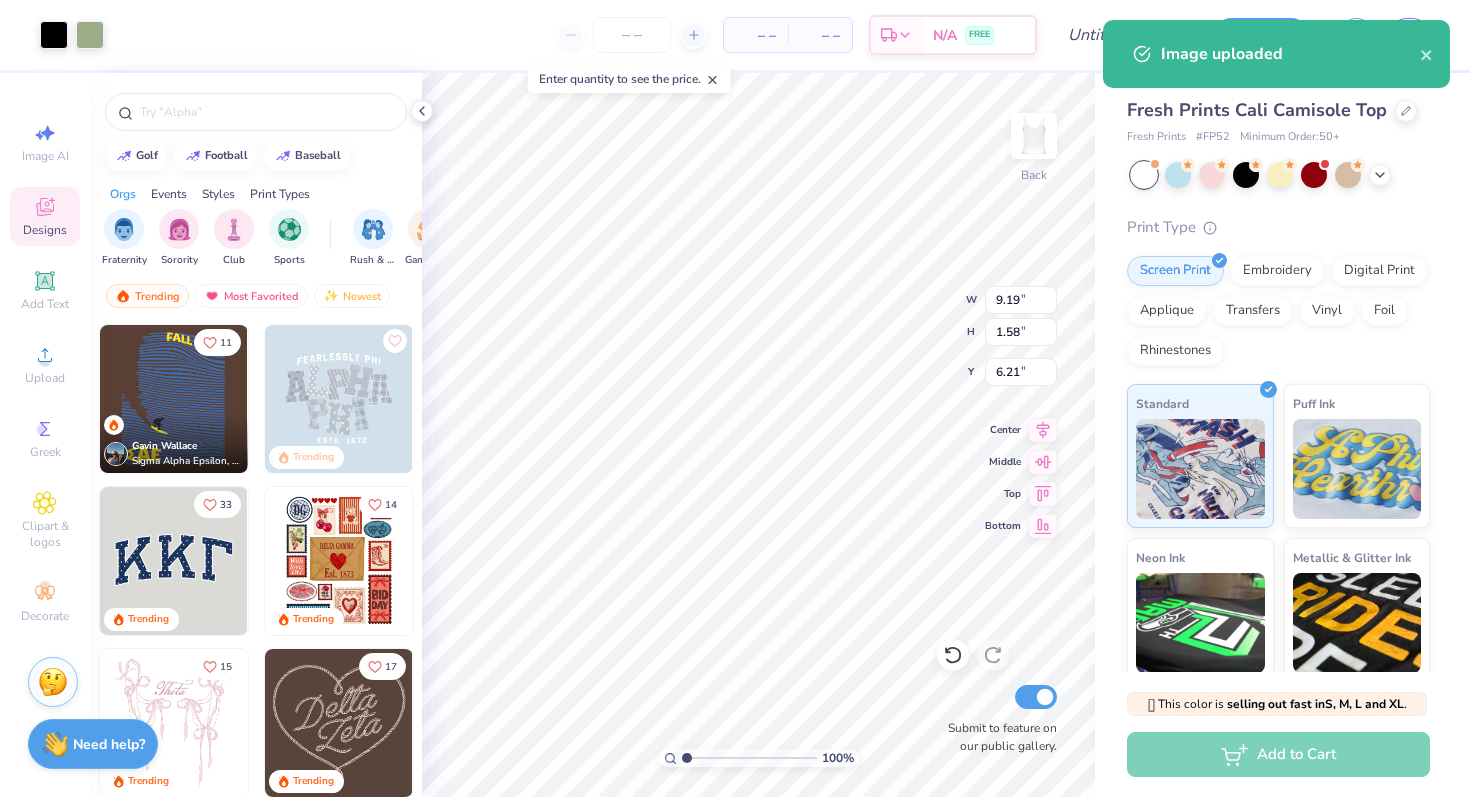 type on "2.50" 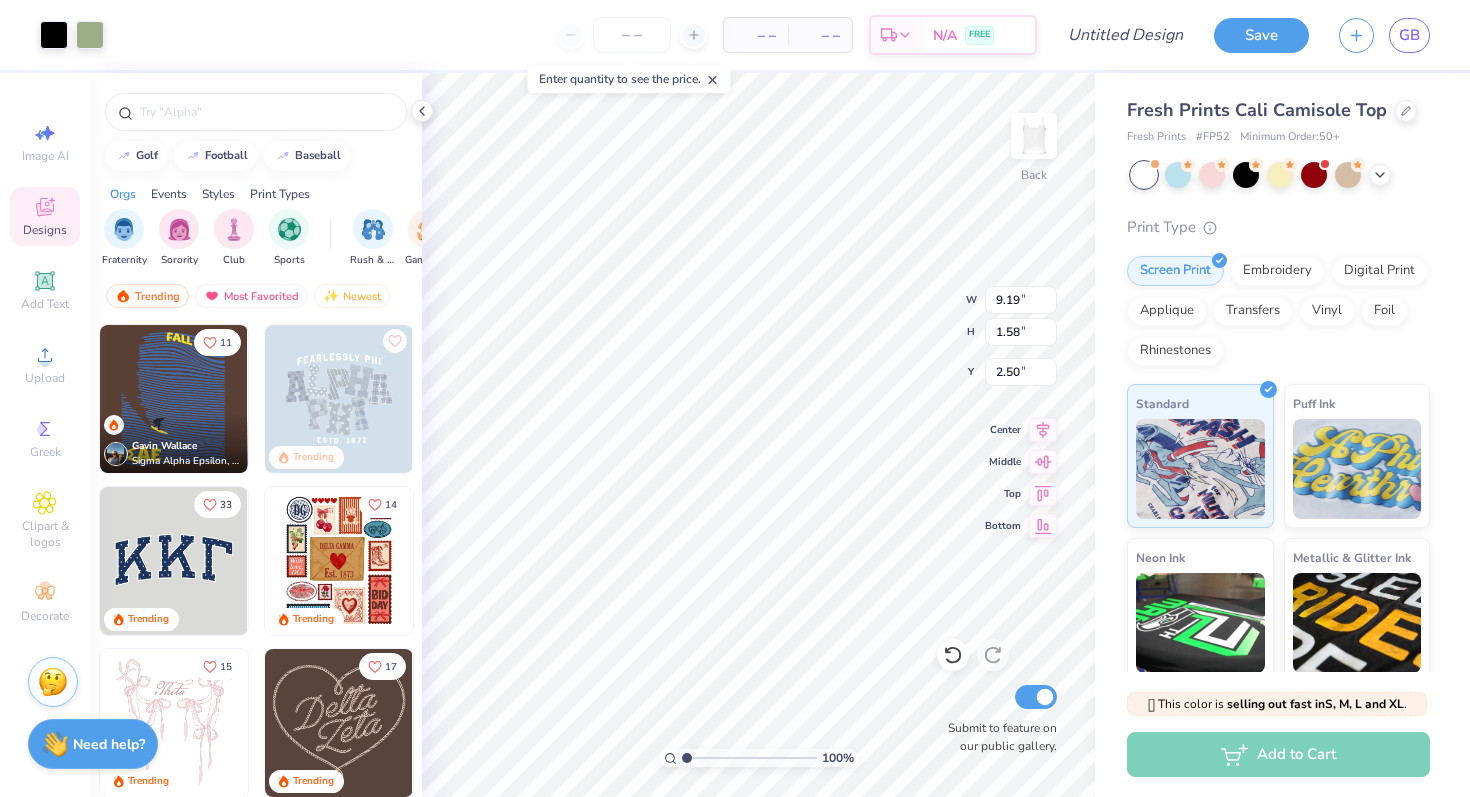 type on "6.90" 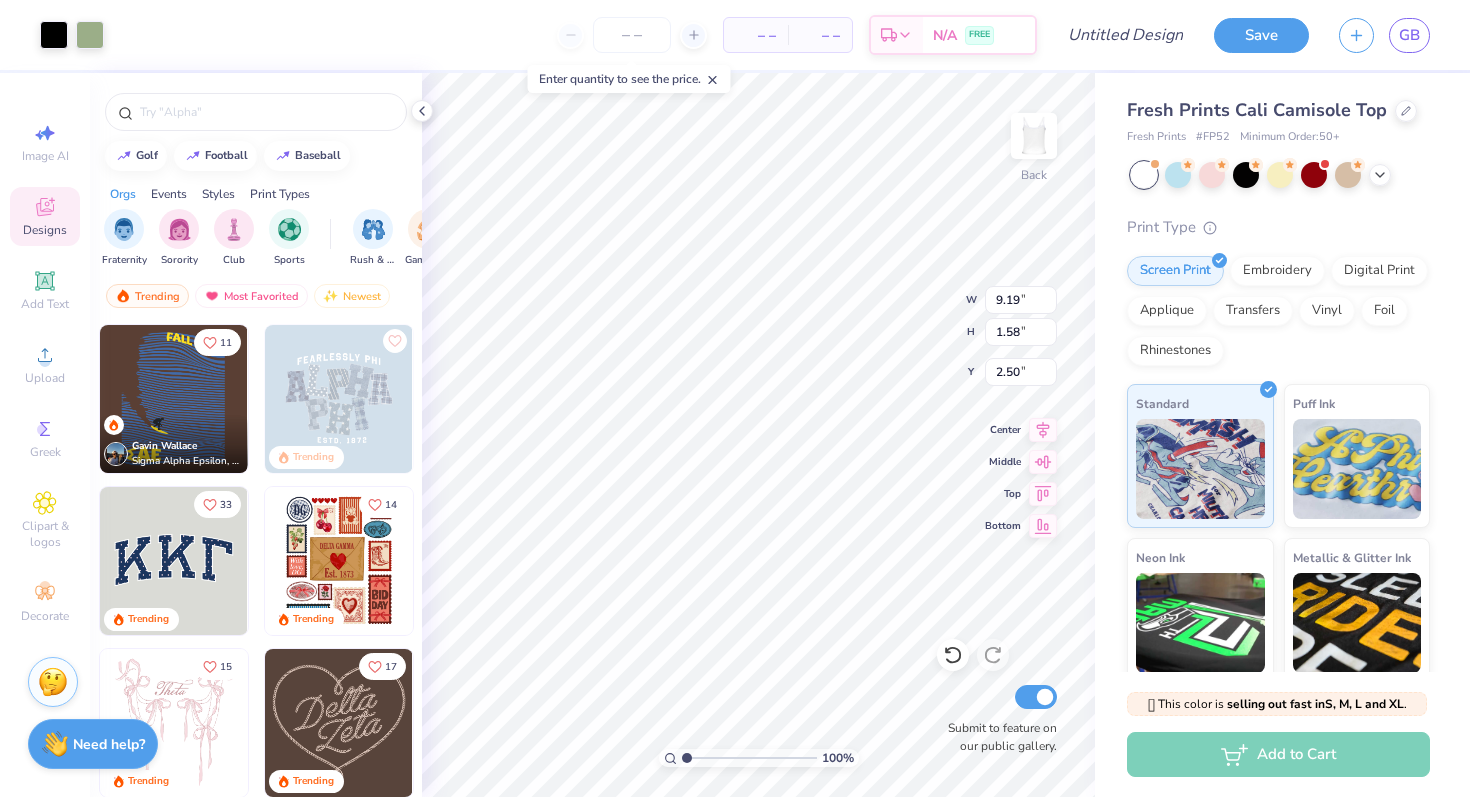 type on "1.19" 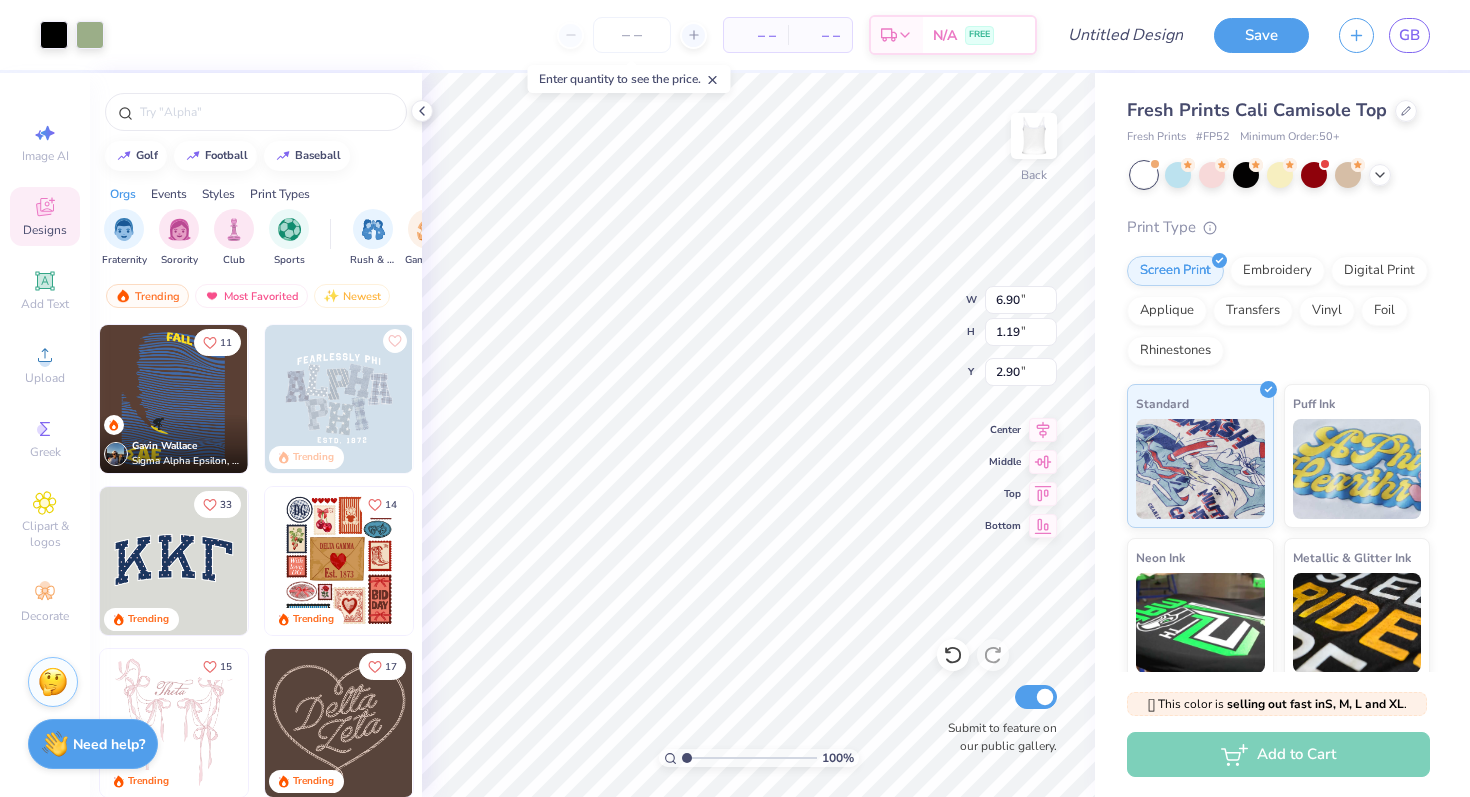 type on "2.43" 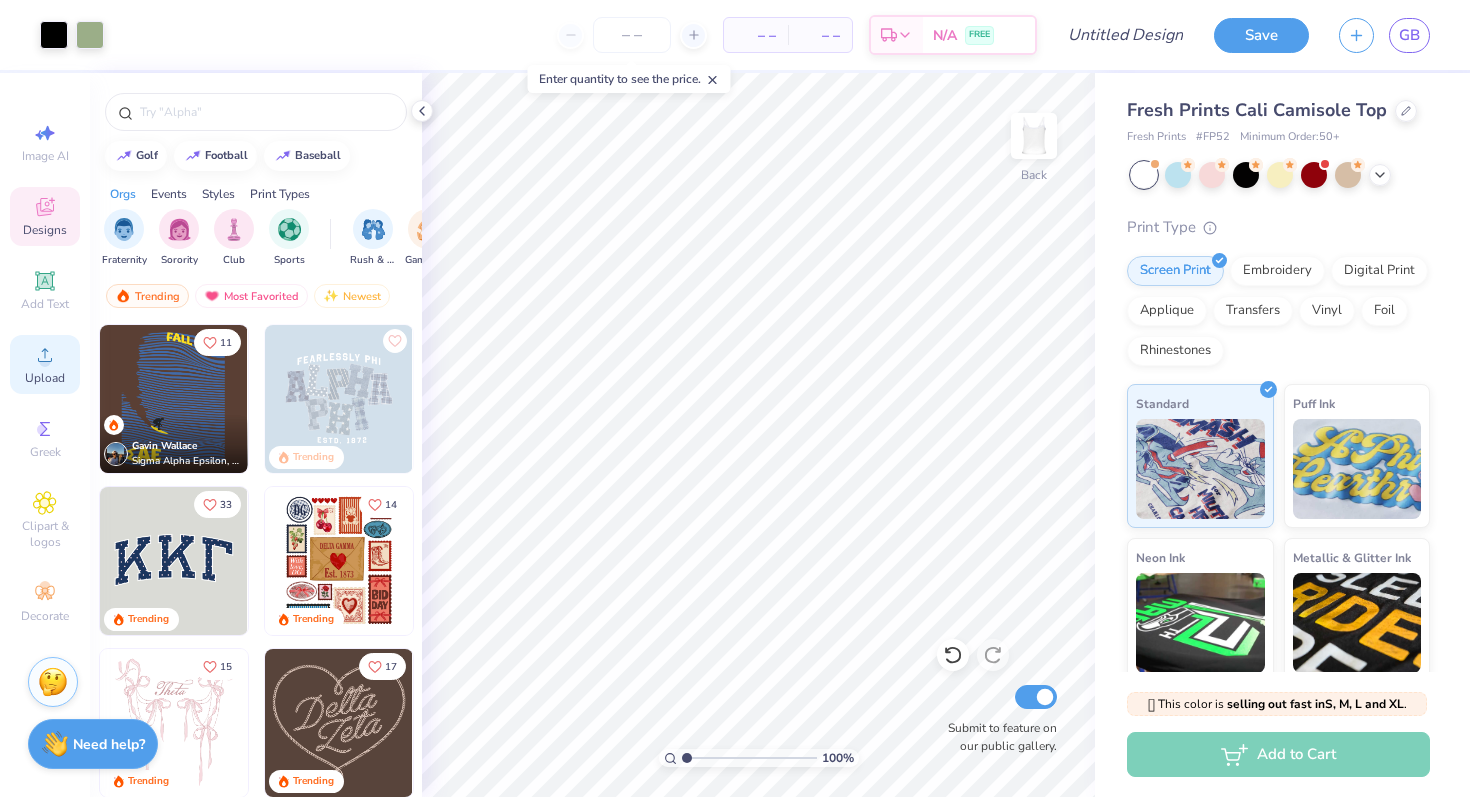 click on "Upload" at bounding box center (45, 364) 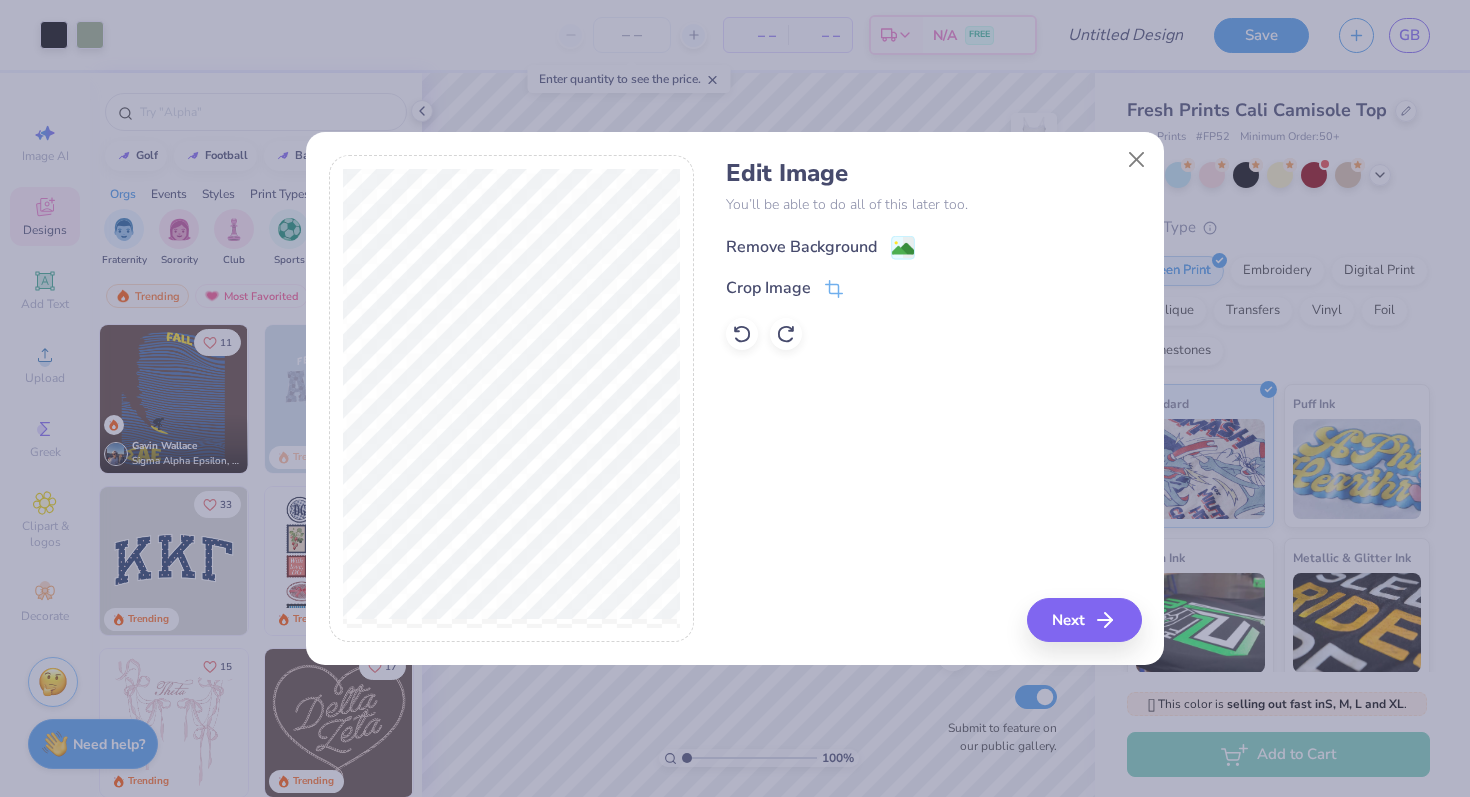 click on "Remove Background" at bounding box center (801, 247) 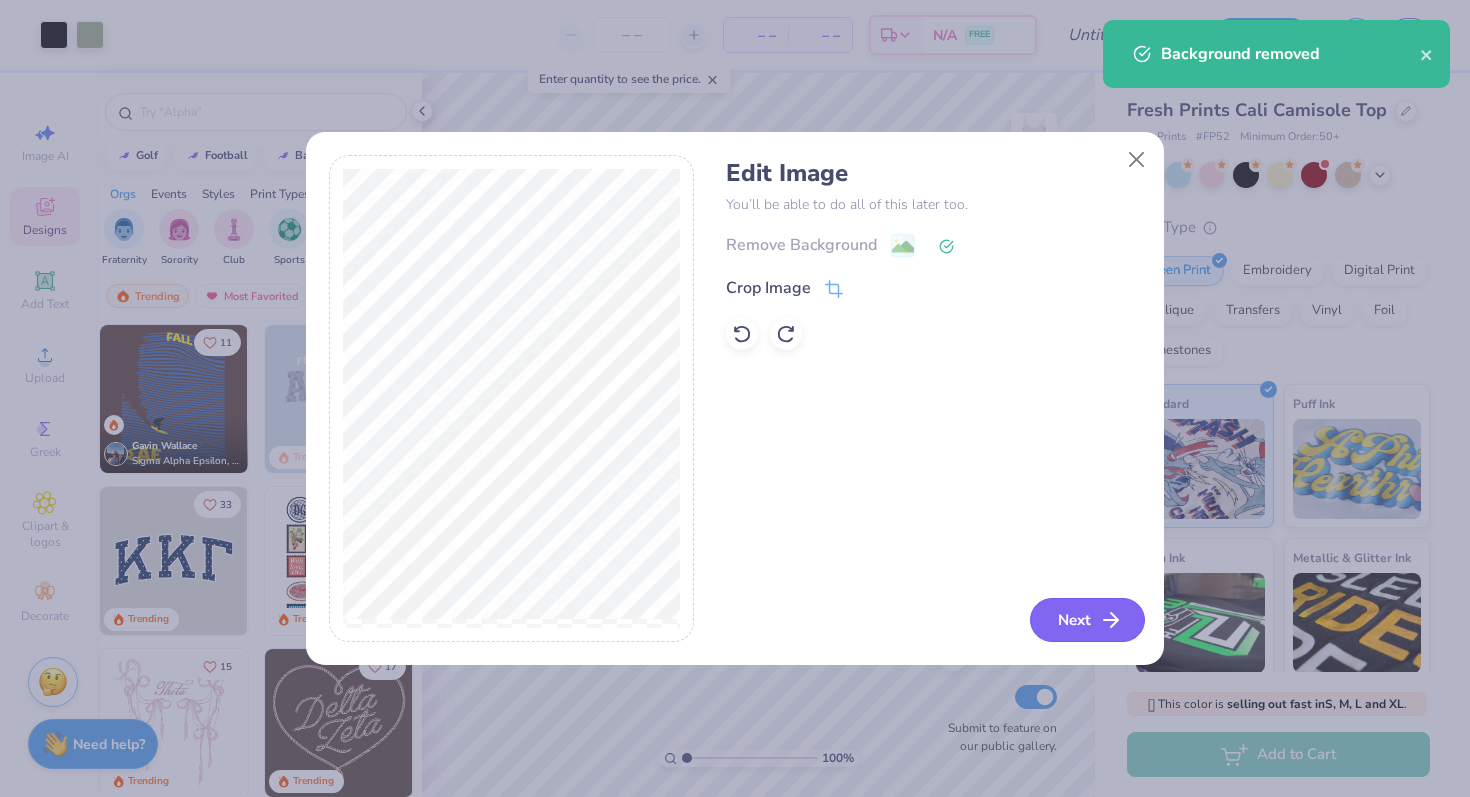 click on "Next" at bounding box center (1087, 620) 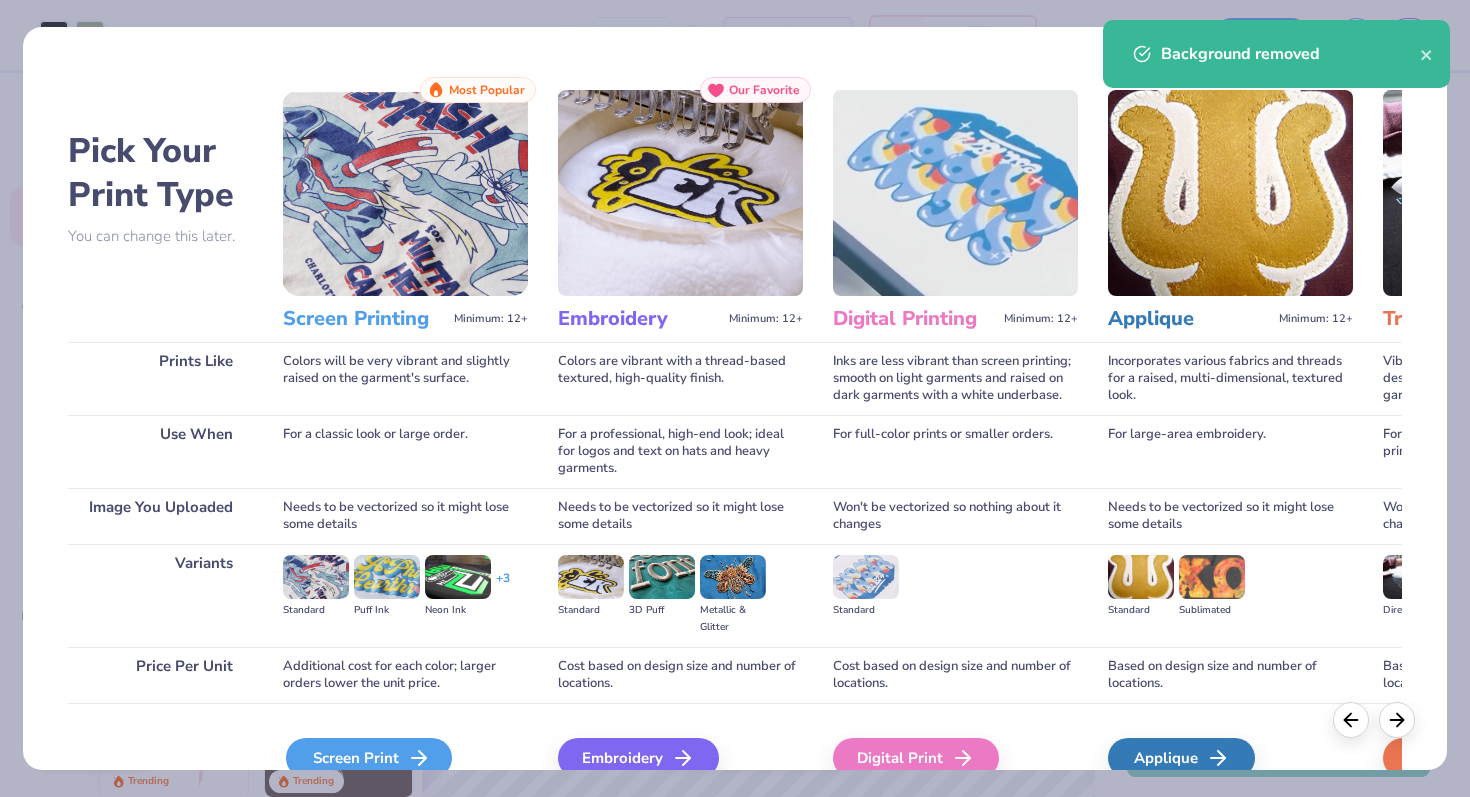click on "Screen Print" at bounding box center (369, 758) 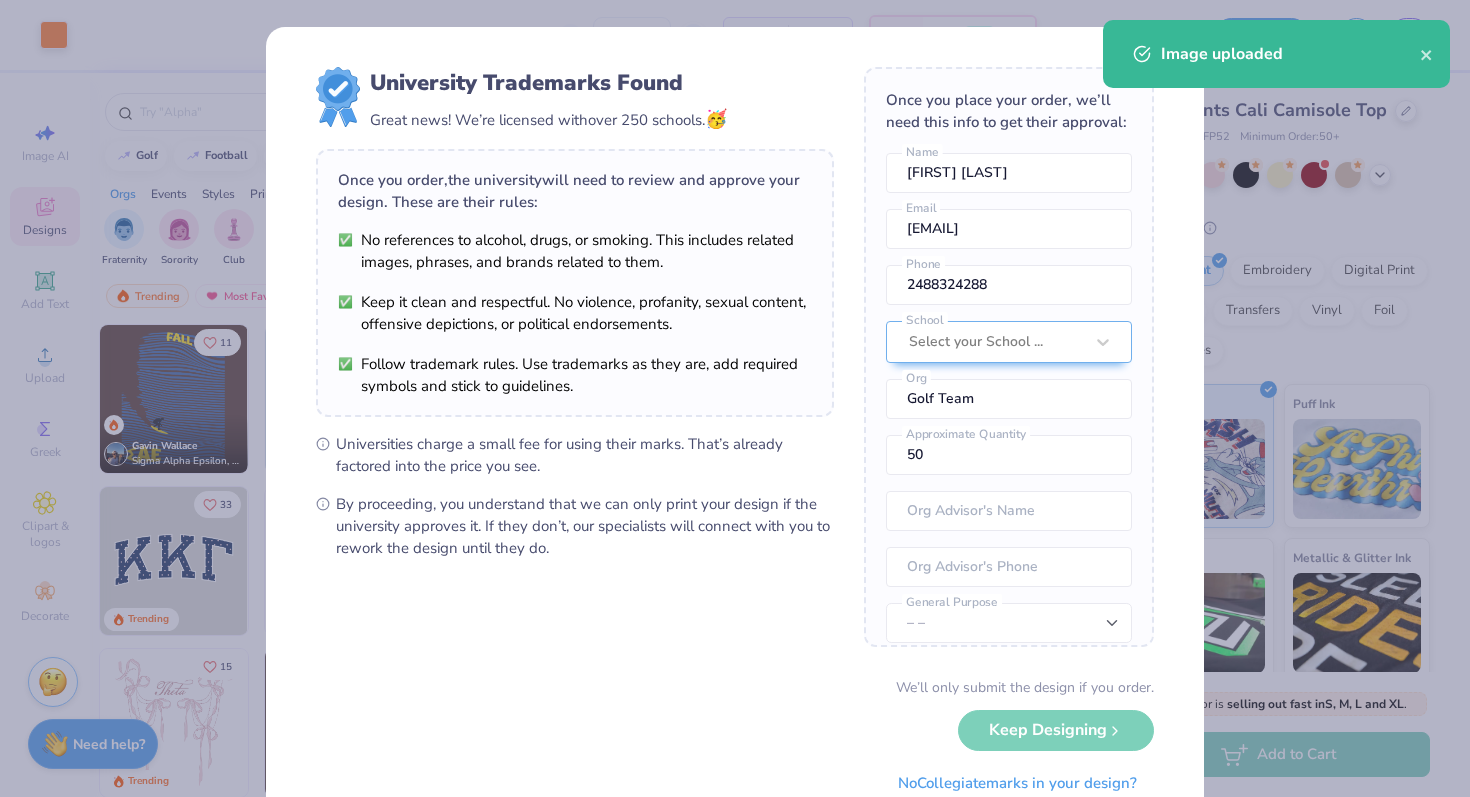 click on "Art colors – – Per Item – – Total Est.  Delivery N/A FREE Design Title Save GB Image AI Designs Add Text Upload Greek Clipart & logos Decorate golf football baseball Orgs Events Styles Print Types Fraternity Sorority Club Sports Rush & Bid Game Day Parent's Weekend PR & General Big Little Reveal Philanthropy Date Parties & Socials Retreat Spring Break Holidays Greek Week Formal & Semi Graduation Founder’s Day Classic Minimalist Varsity Y2K Typography Handdrawn Cartoons Grunge 80s & 90s 60s & 70s Embroidery Screen Print Patches Digital Print Vinyl Transfers Applique Trending Most Favorited Newest 11 Gavin Wallace Sigma Alpha Epsilon, University of Colorado Boulder Trending 33 Trending 14 Trending 15 Trending 17 Trending 19 Trending 5 Trending 18 Trending Trending 100  % Back W 5.17 5.17 " H 0.93 0.93 " Y 6.53 6.53 " Center Middle Top Bottom Submit to feature on our public gallery. Fresh Prints Cali Camisole Top Fresh Prints # FP52 Minimum Order:  50 +   Print Type Screen Print" at bounding box center [735, 398] 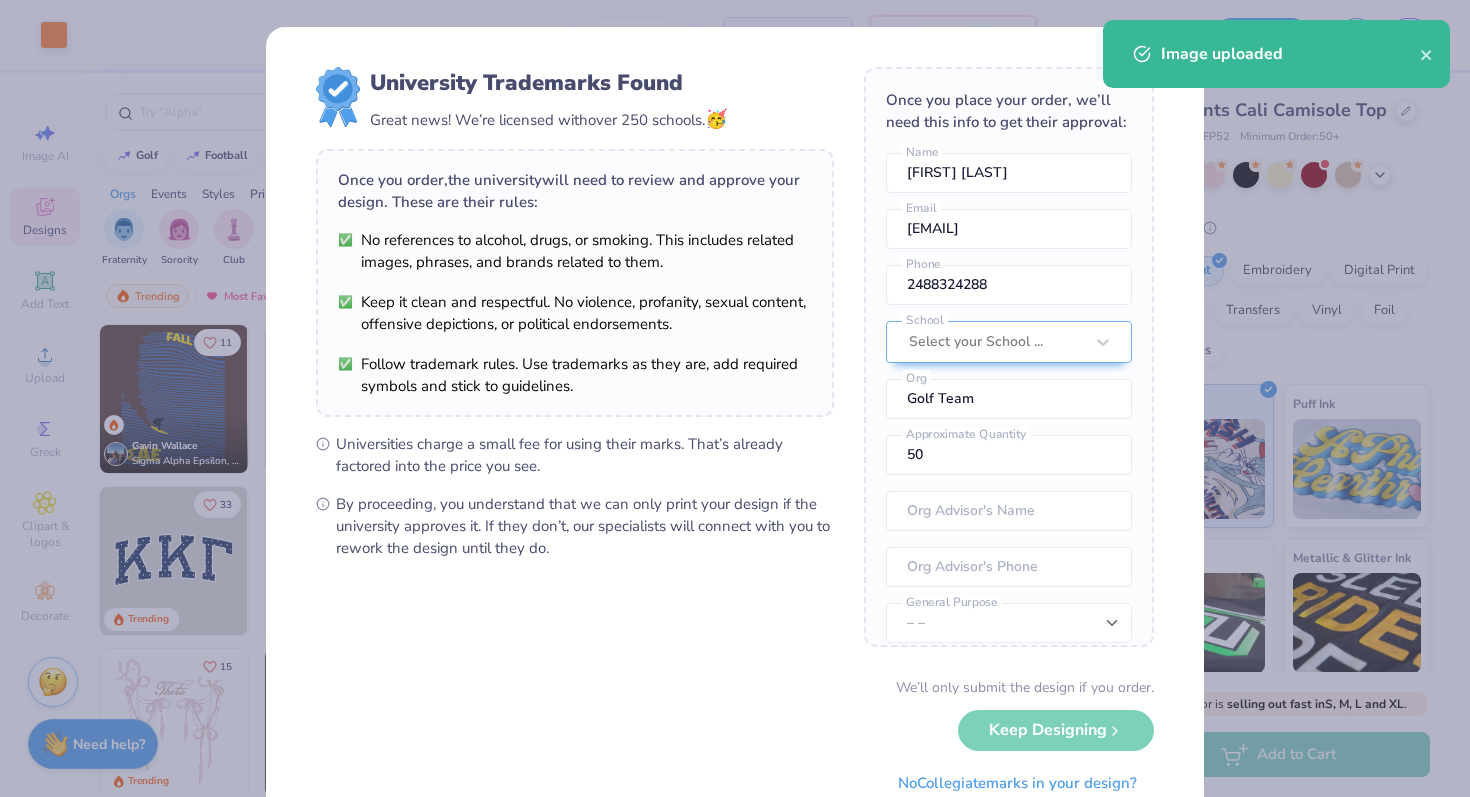 type on "3.93" 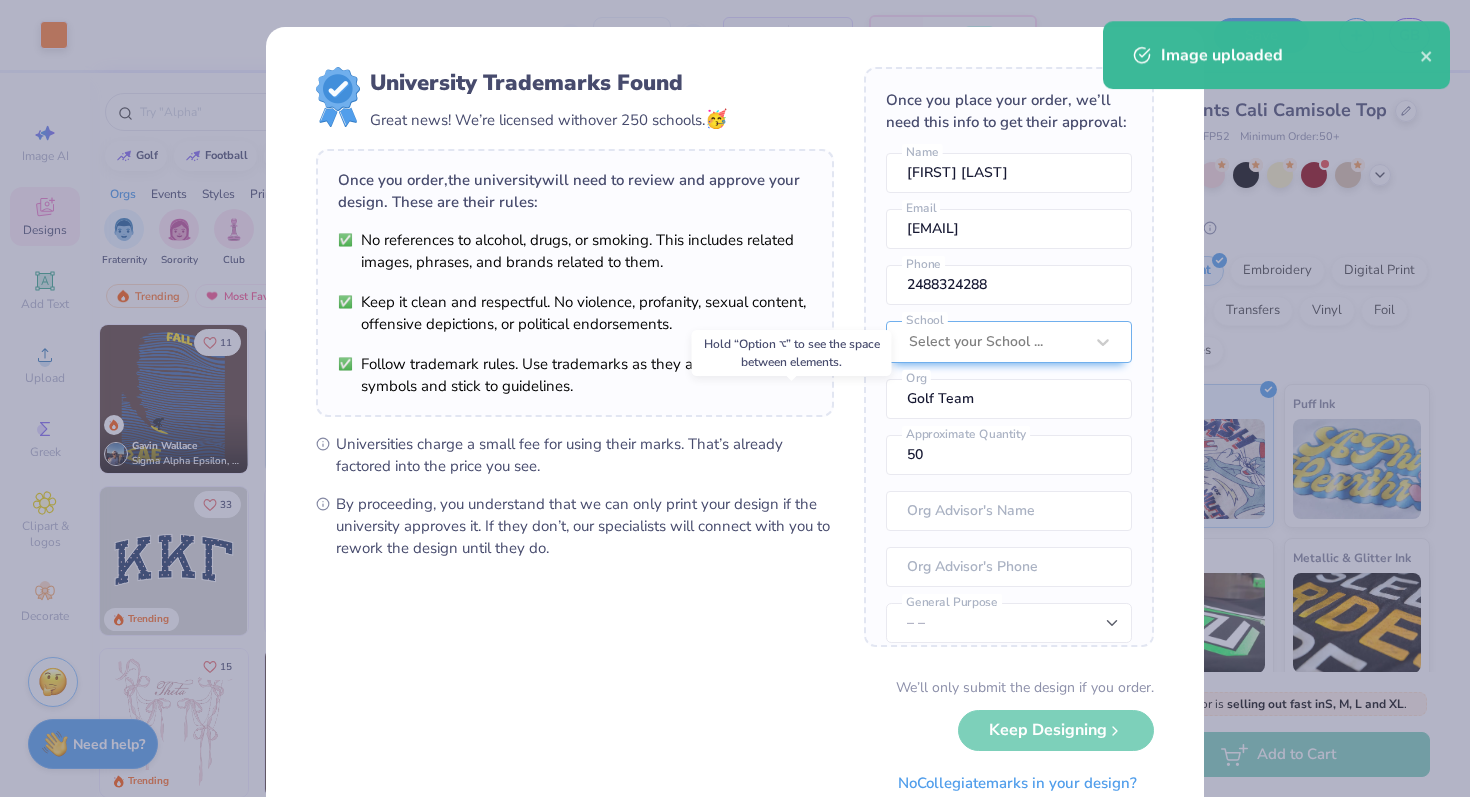 scroll, scrollTop: 73, scrollLeft: 0, axis: vertical 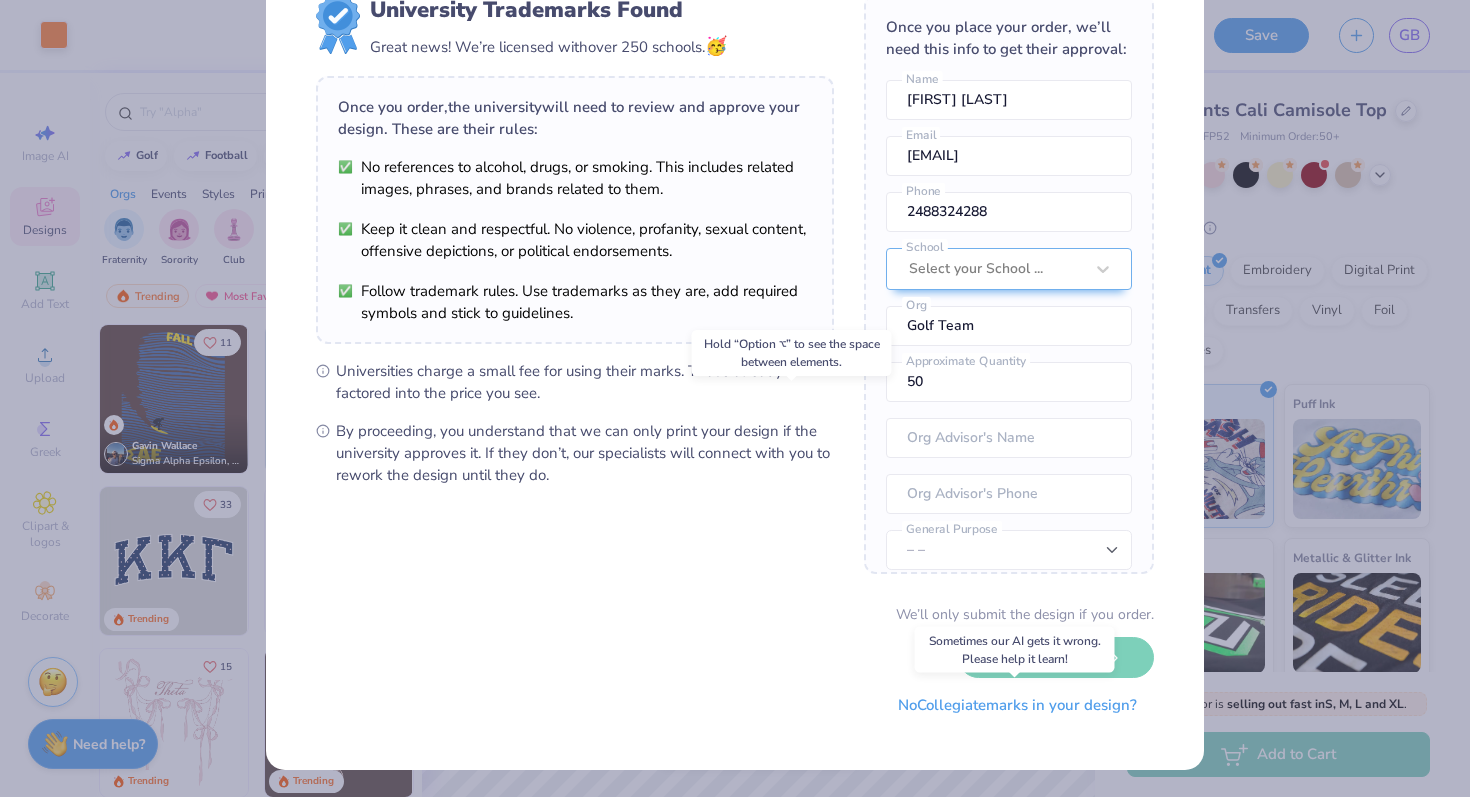 click on "No  Collegiate  marks in your design?" at bounding box center (1017, 705) 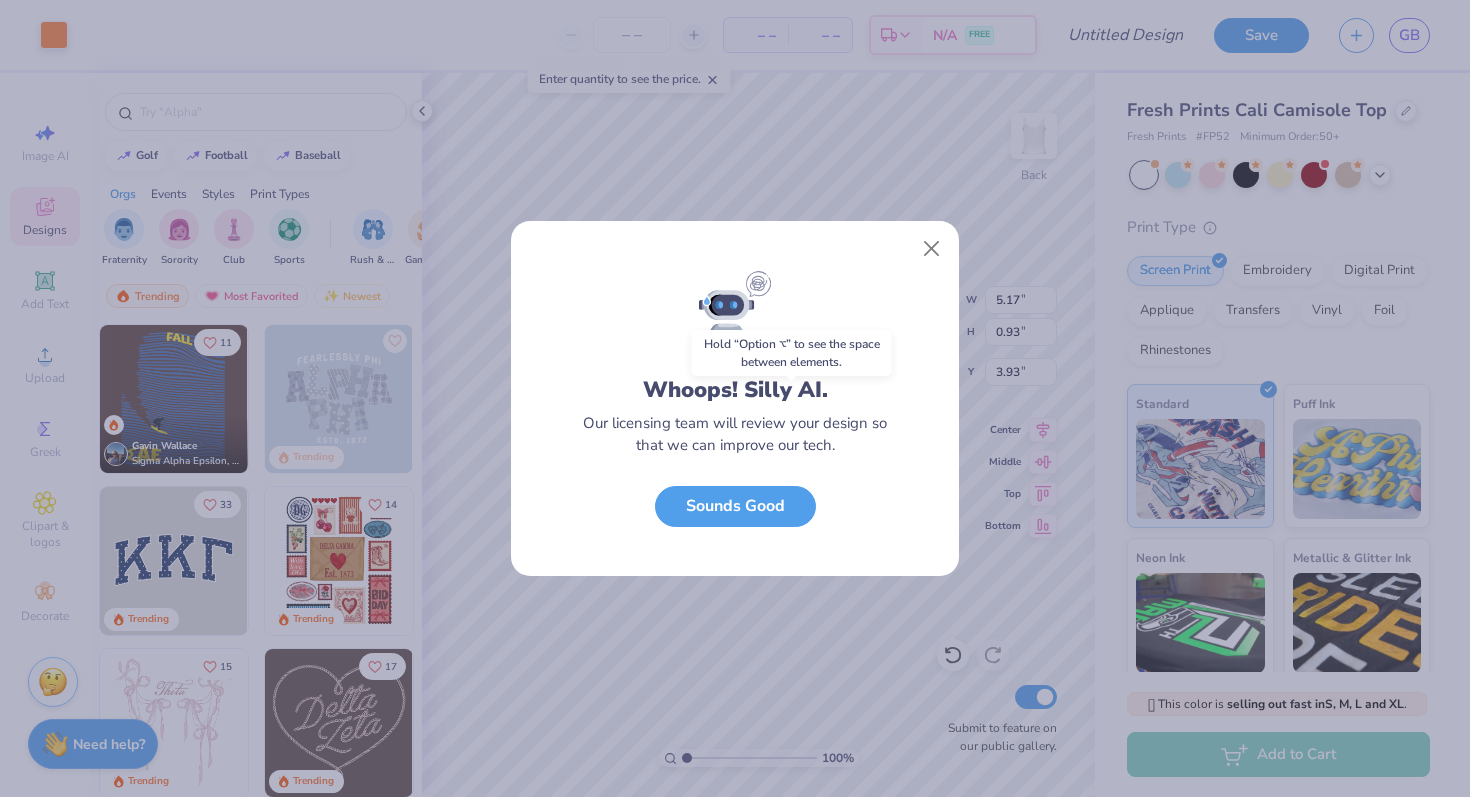 scroll, scrollTop: 0, scrollLeft: 0, axis: both 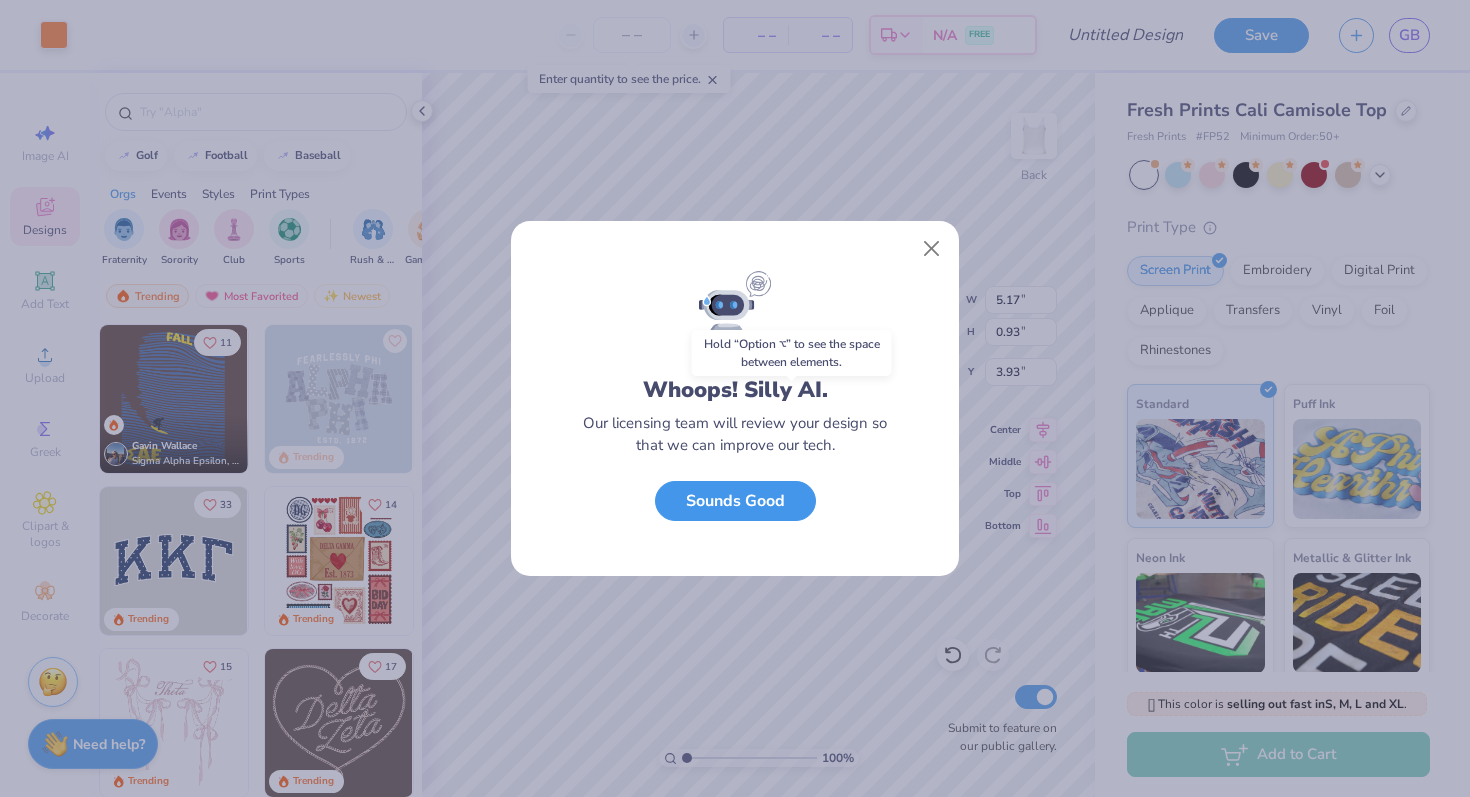 click on "Sounds Good" at bounding box center (735, 501) 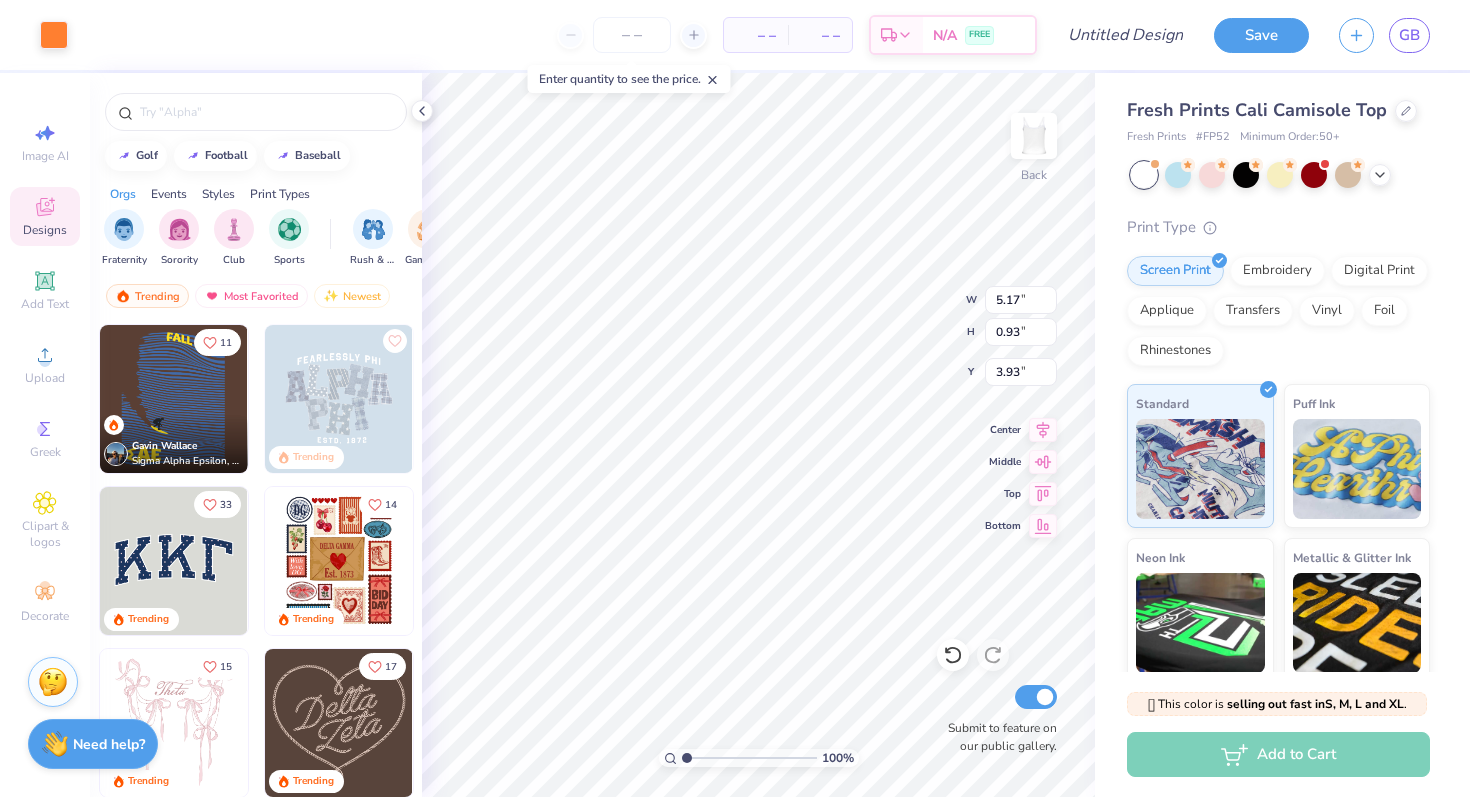type on "4.73" 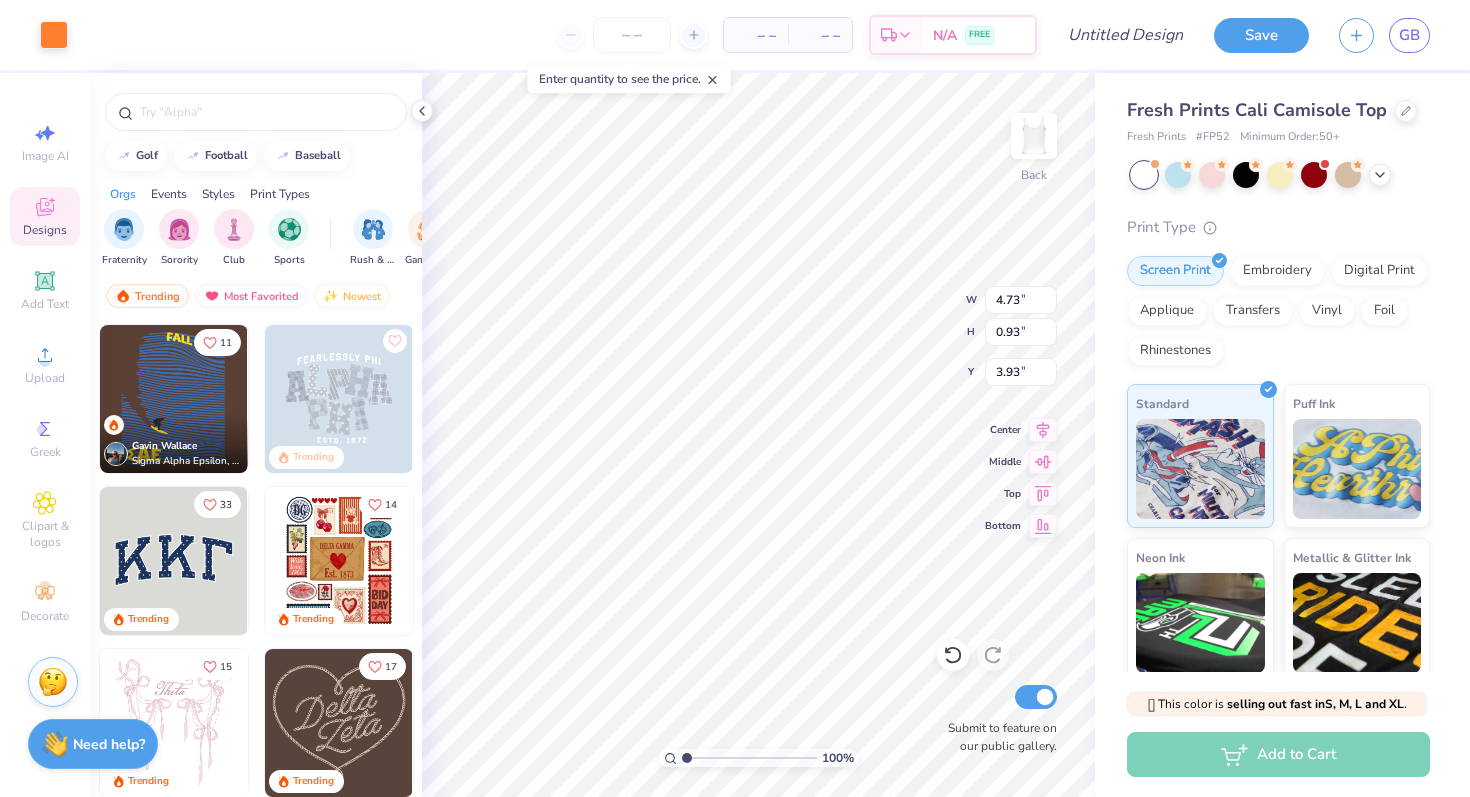 type on "0.85" 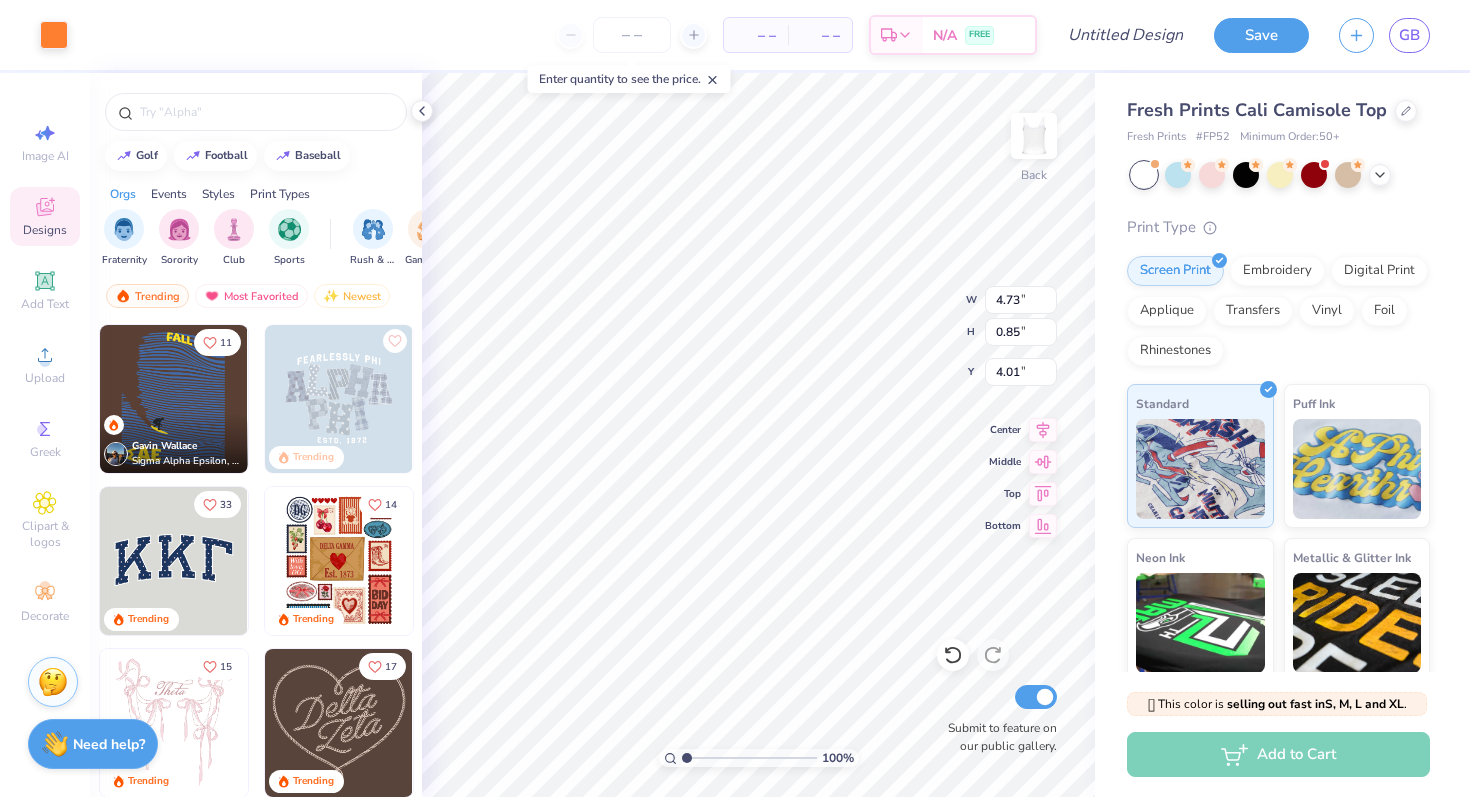 type on "3.85" 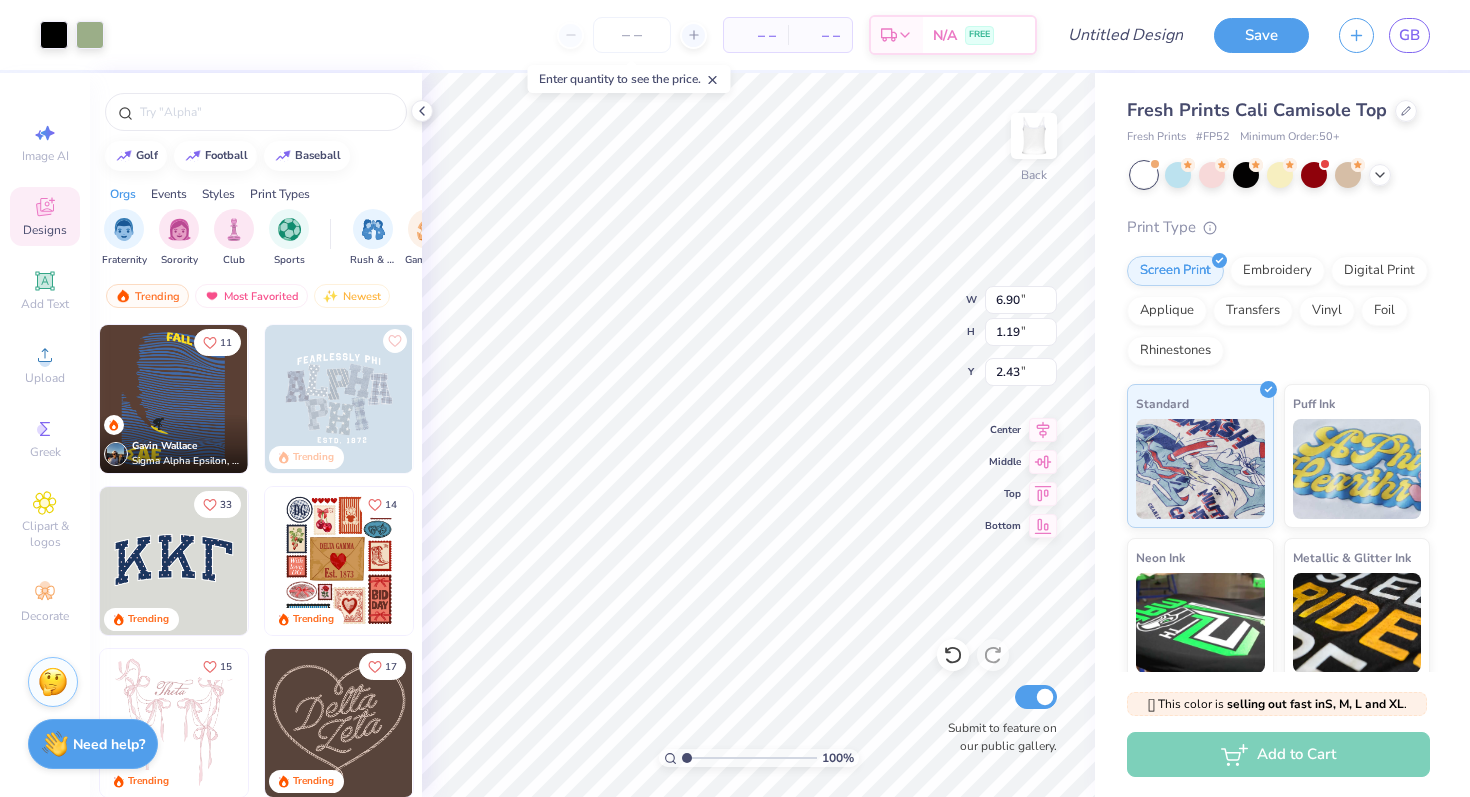 type on "2.45" 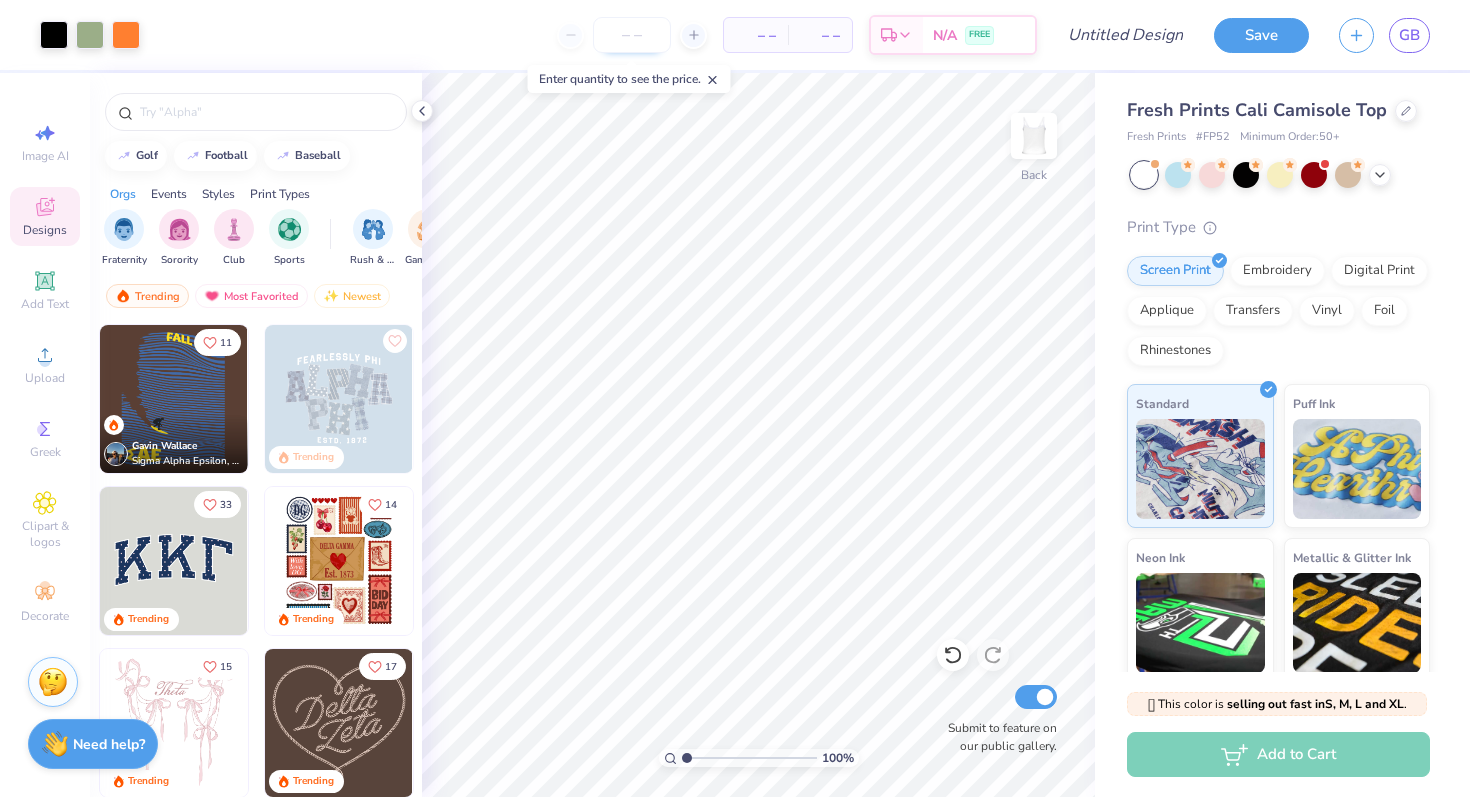 click at bounding box center [632, 35] 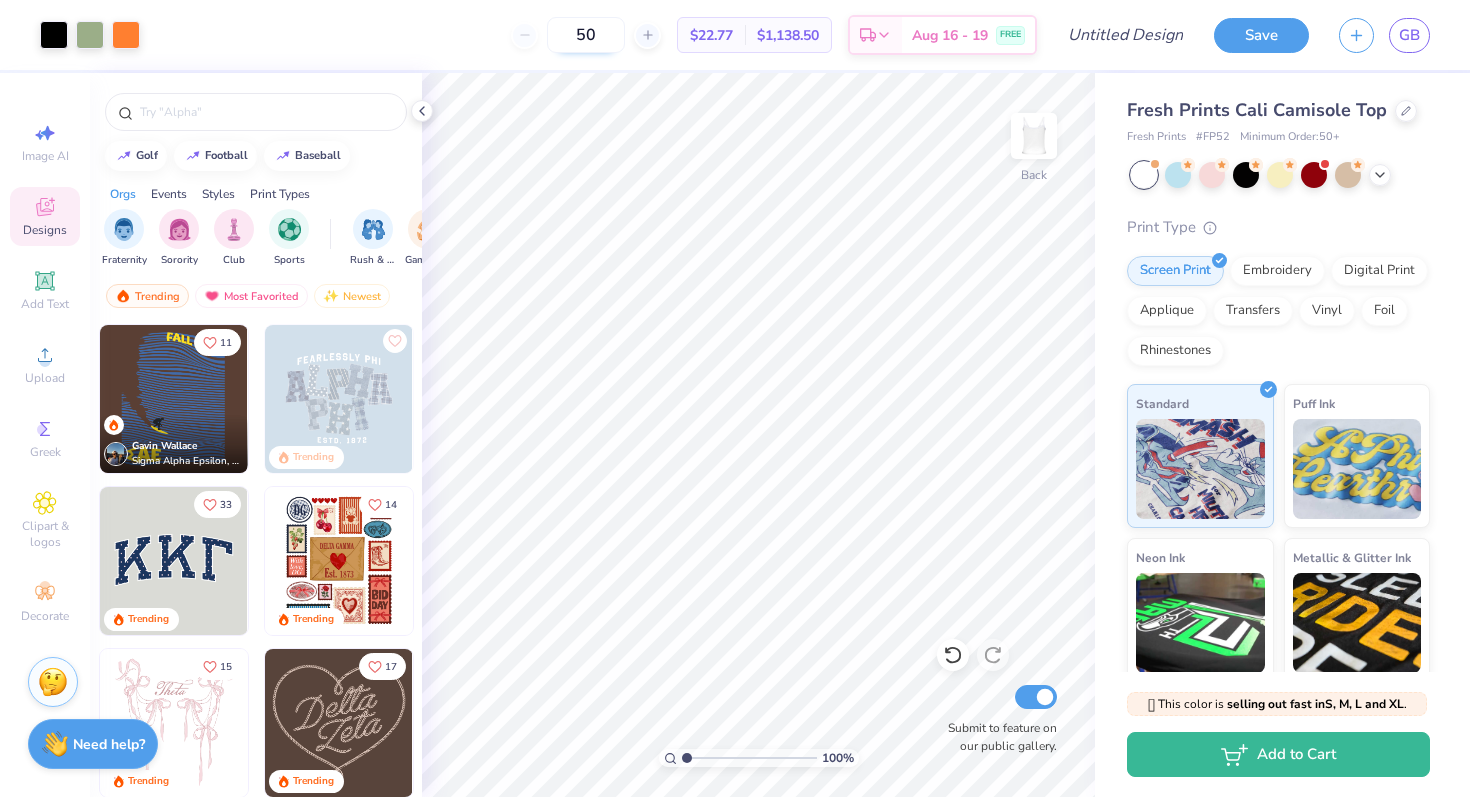 click on "50" at bounding box center [586, 35] 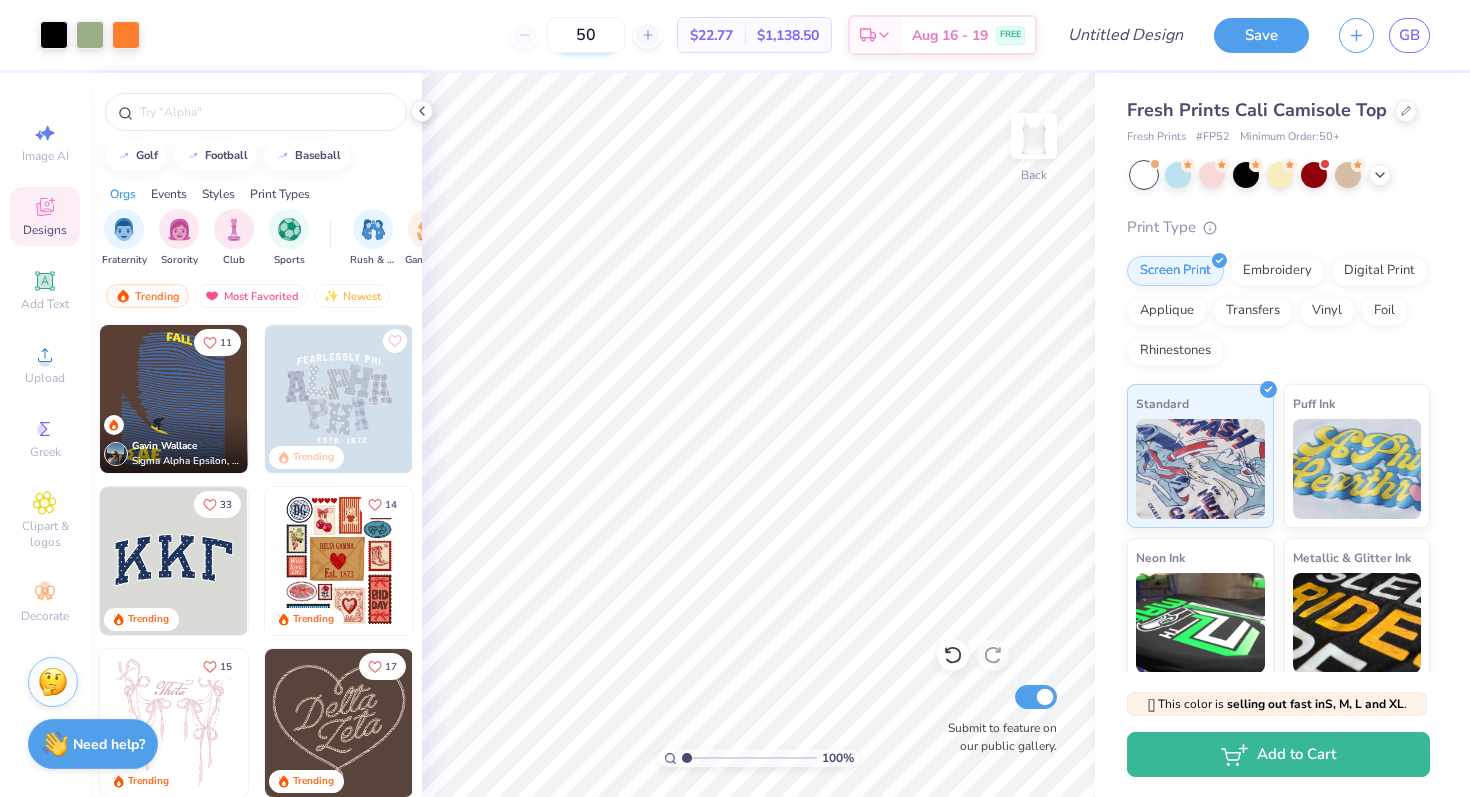 type on "5" 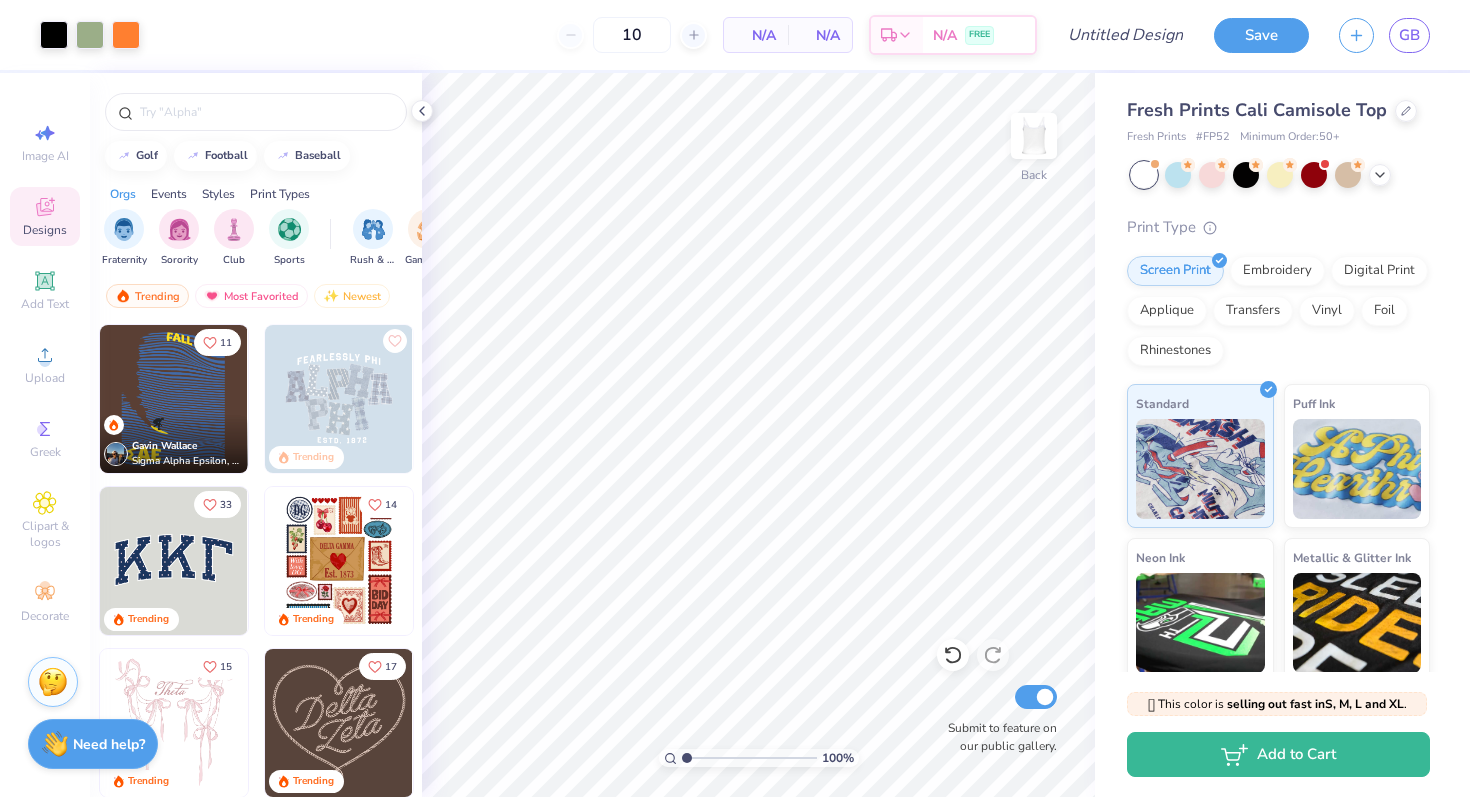 type on "50" 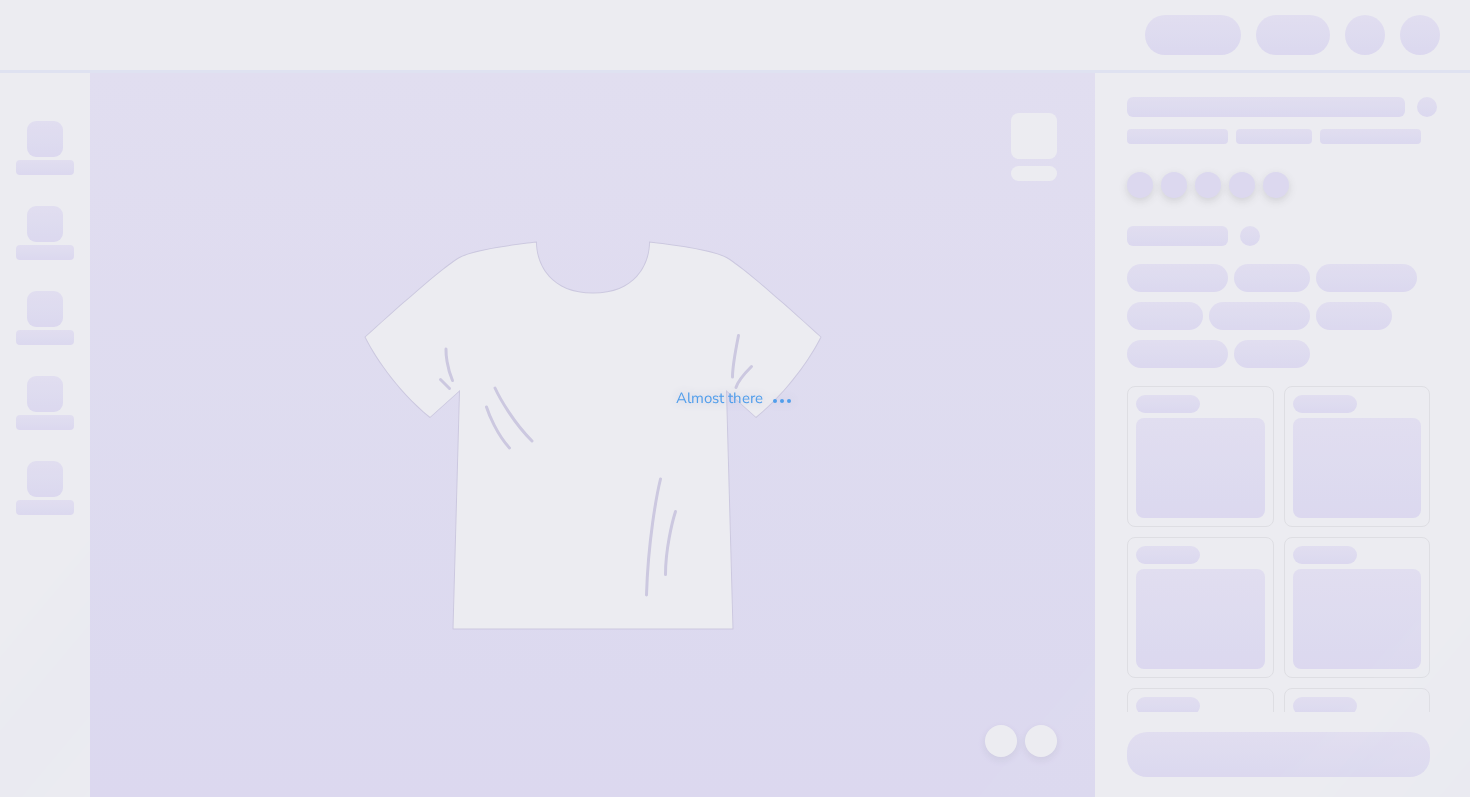 scroll, scrollTop: 0, scrollLeft: 0, axis: both 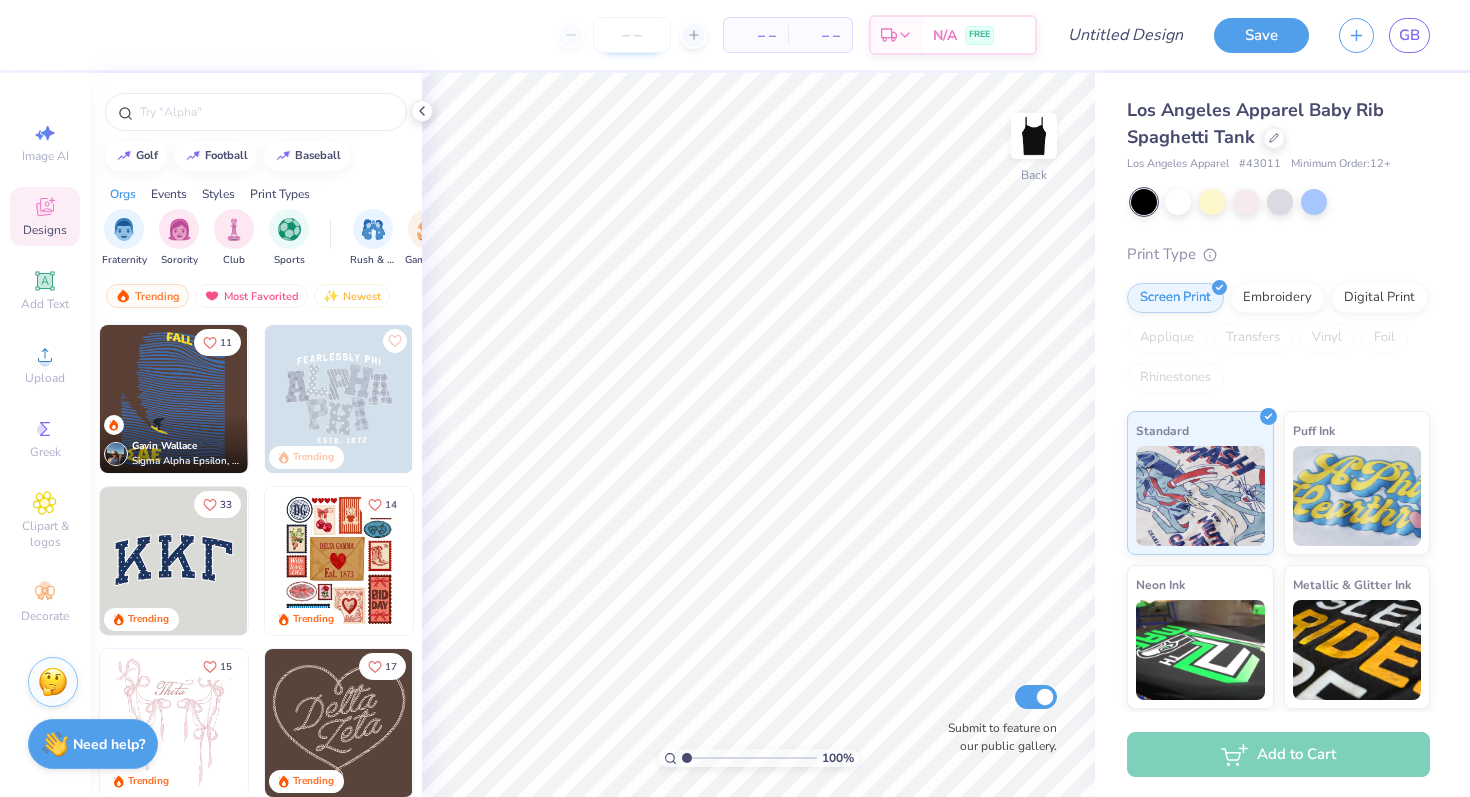 click at bounding box center (632, 35) 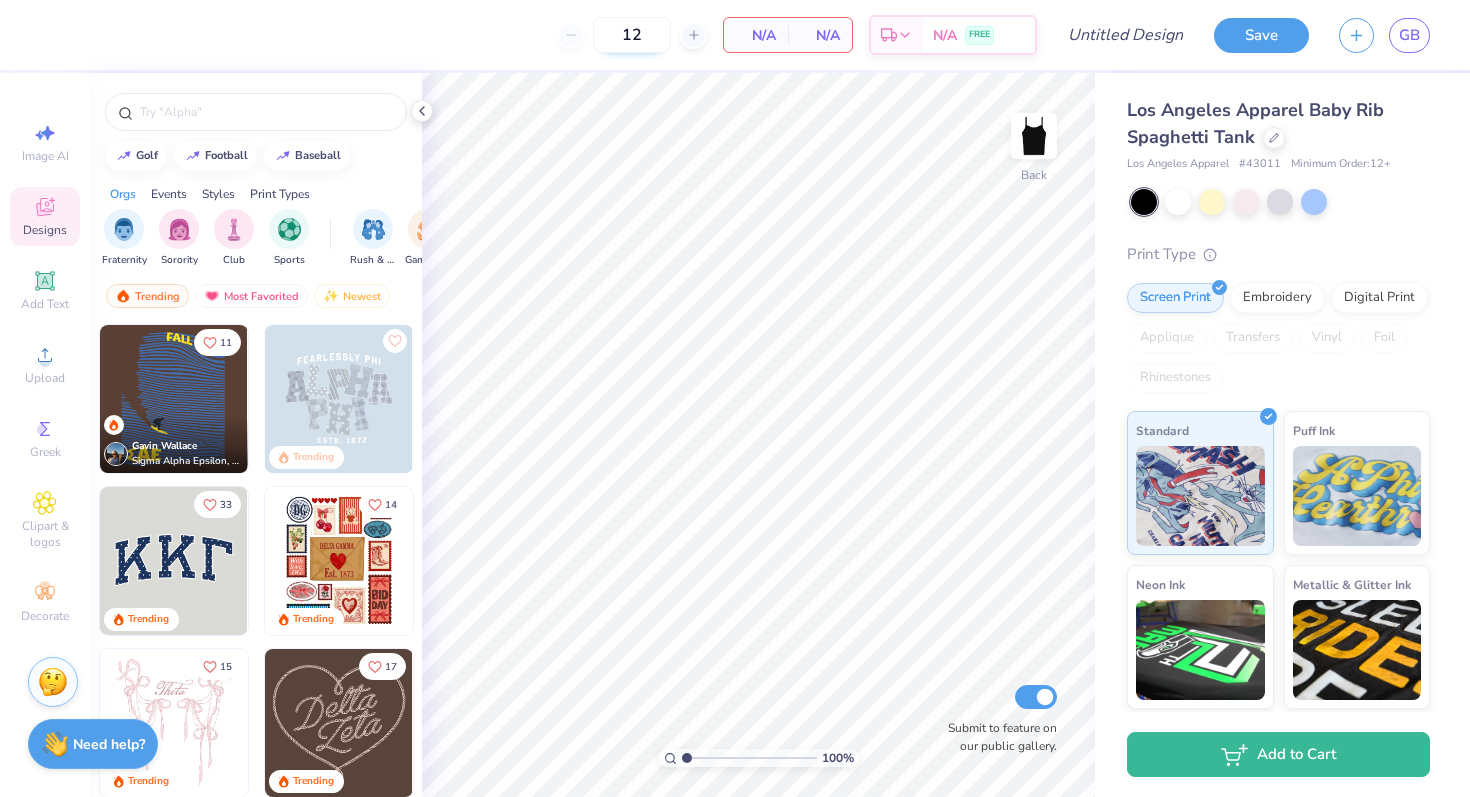 click on "12" at bounding box center (632, 35) 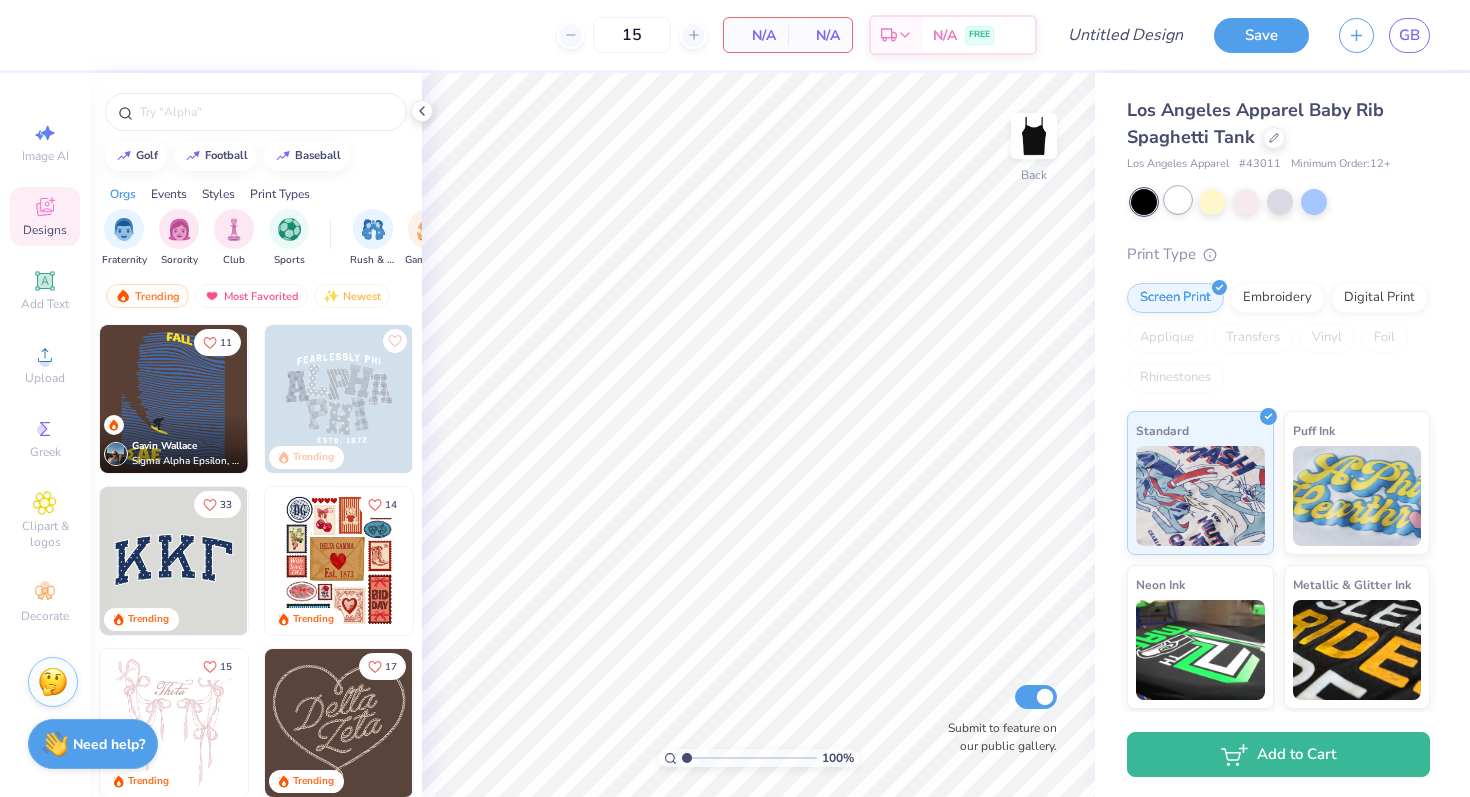 type on "15" 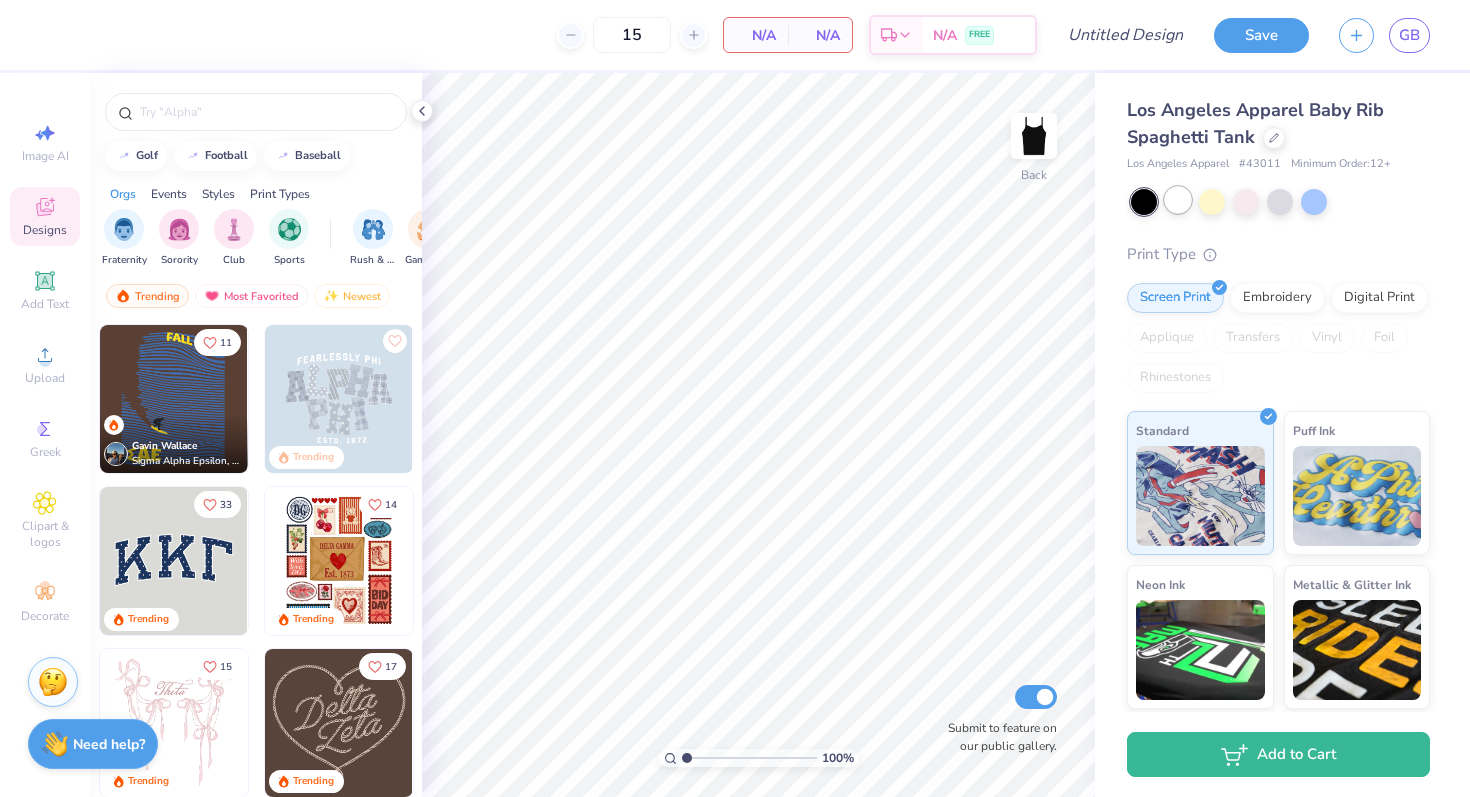 click at bounding box center [1178, 200] 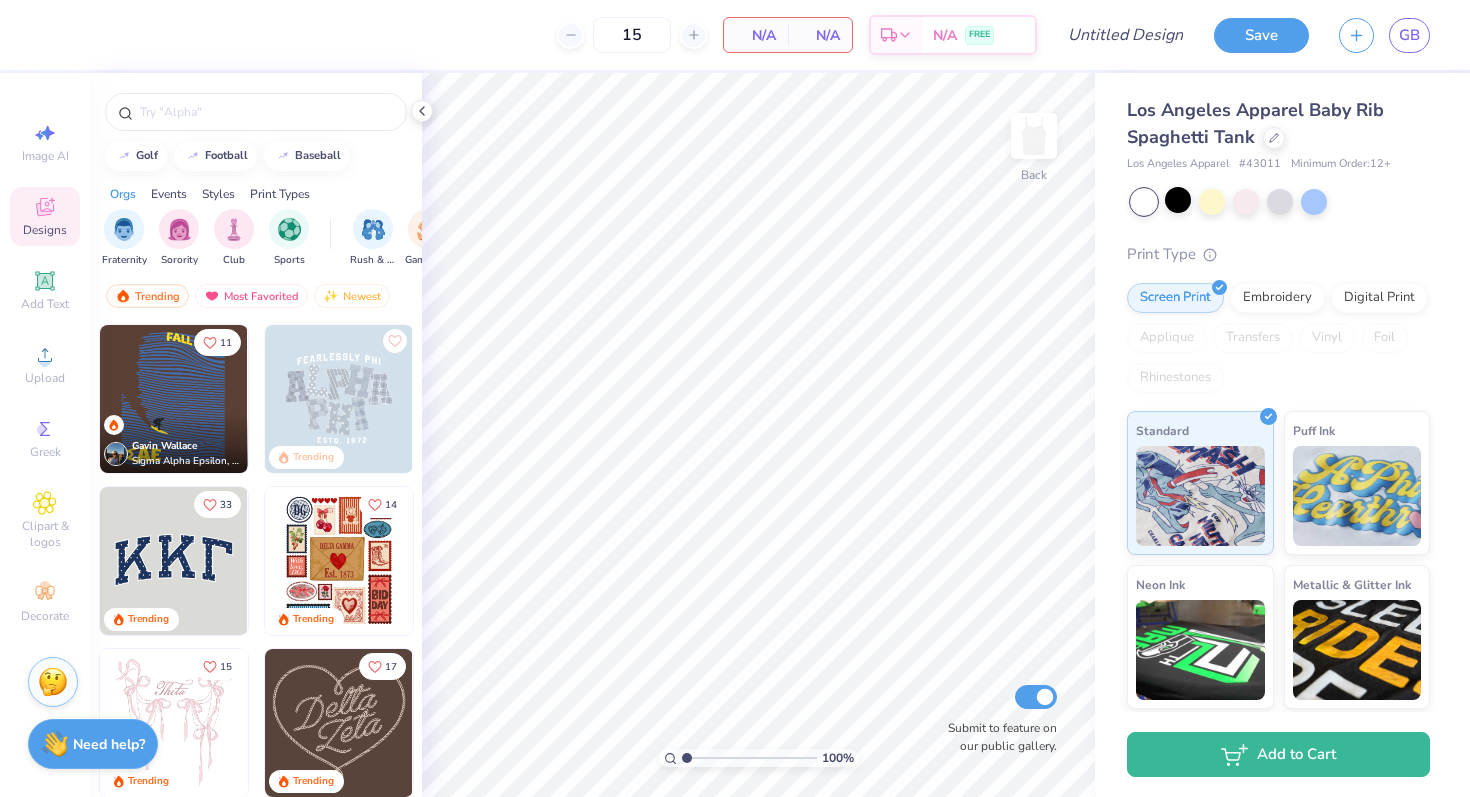 click on "N/A Total" at bounding box center [820, 35] 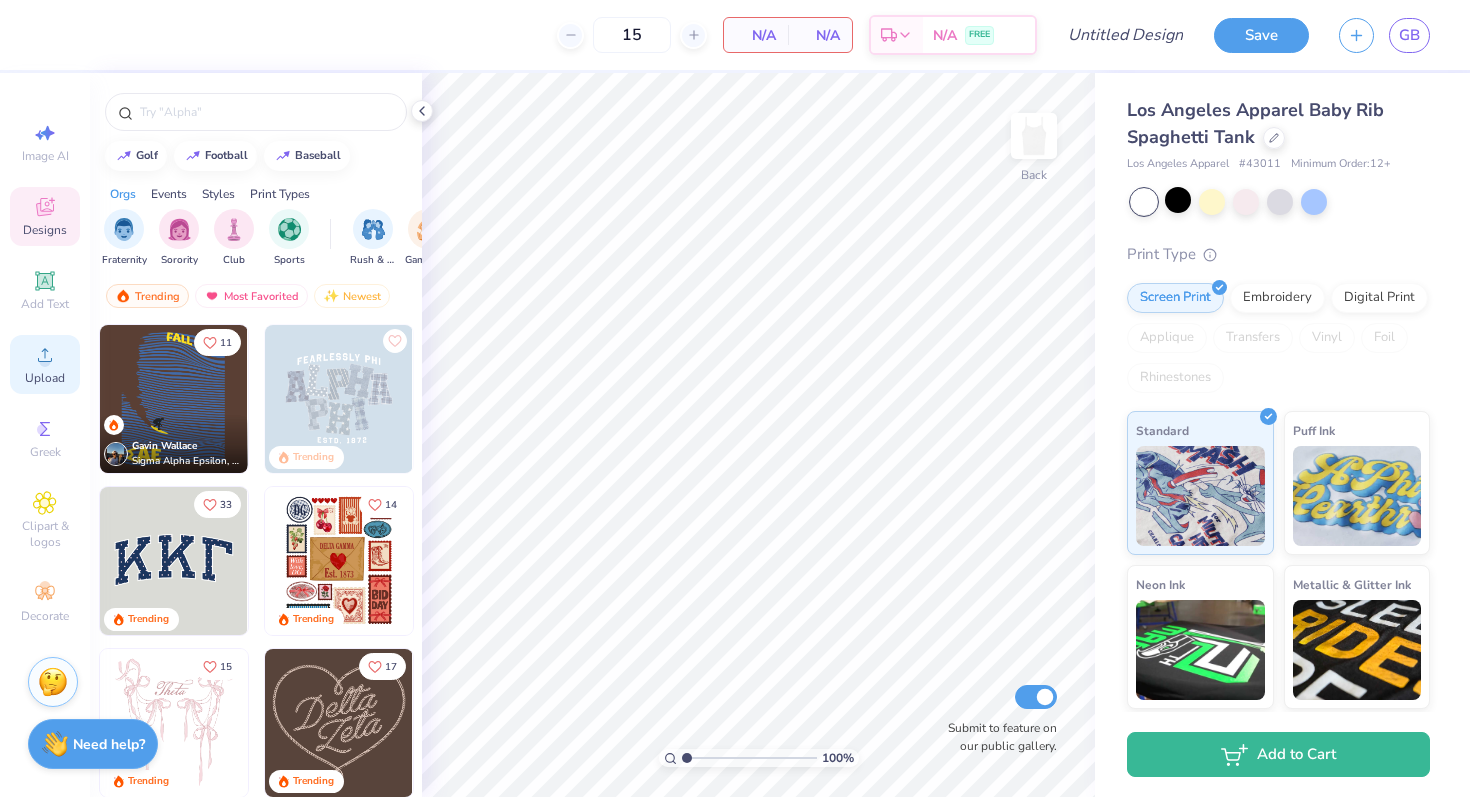 click 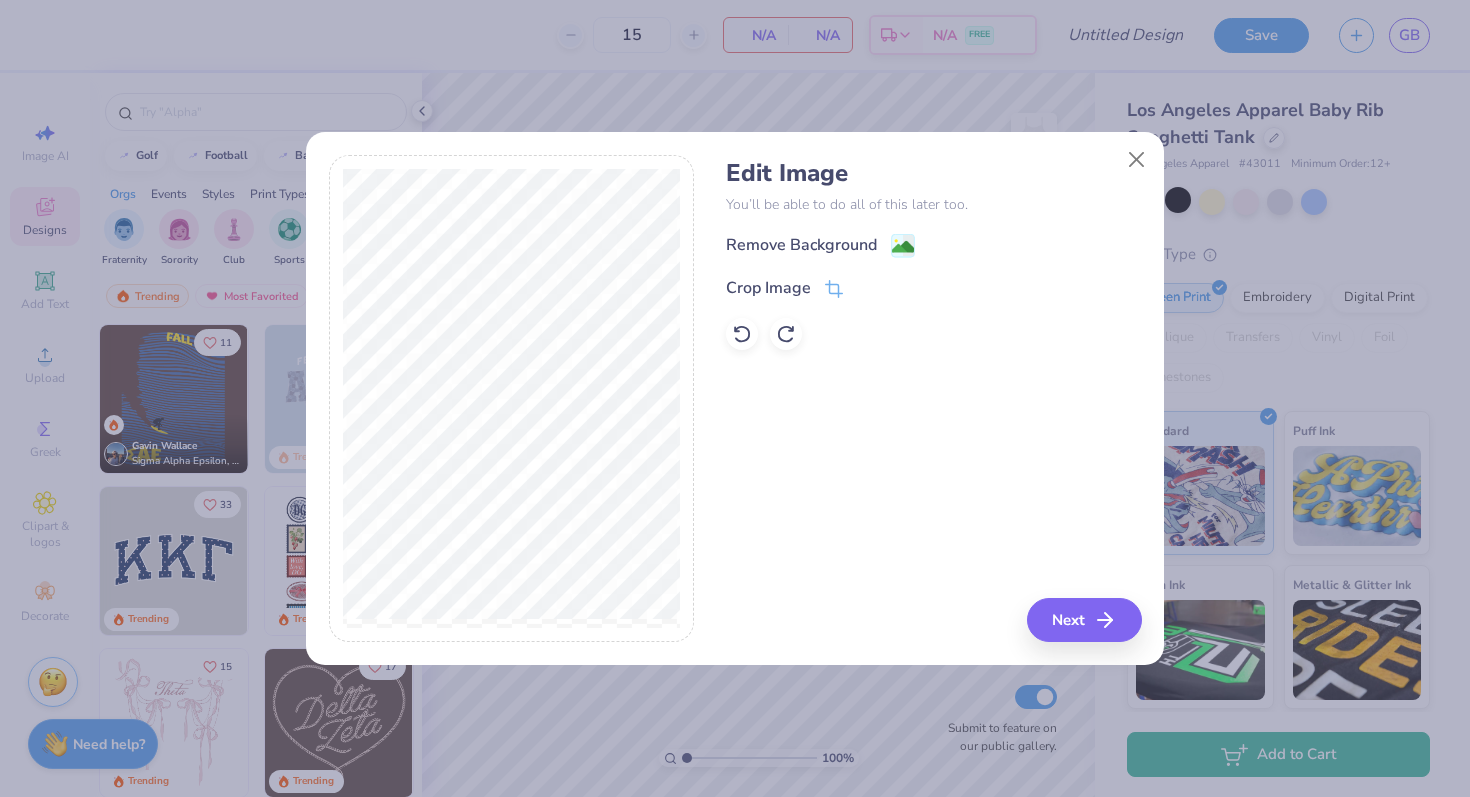 click on "Edit Image You’ll be able to do all of this later too. Remove Background Crop Image" at bounding box center [933, 254] 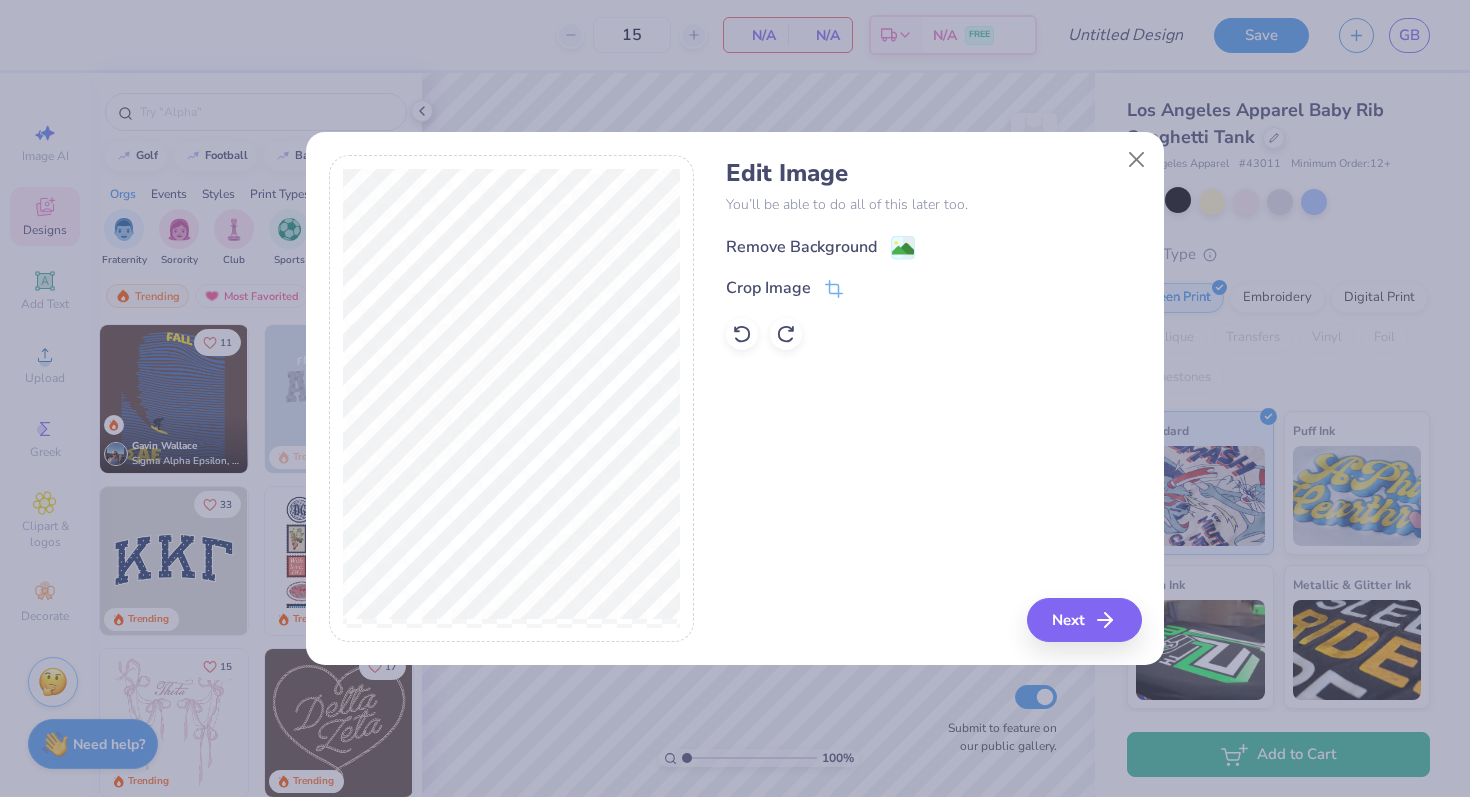 click on "Remove Background" at bounding box center (801, 247) 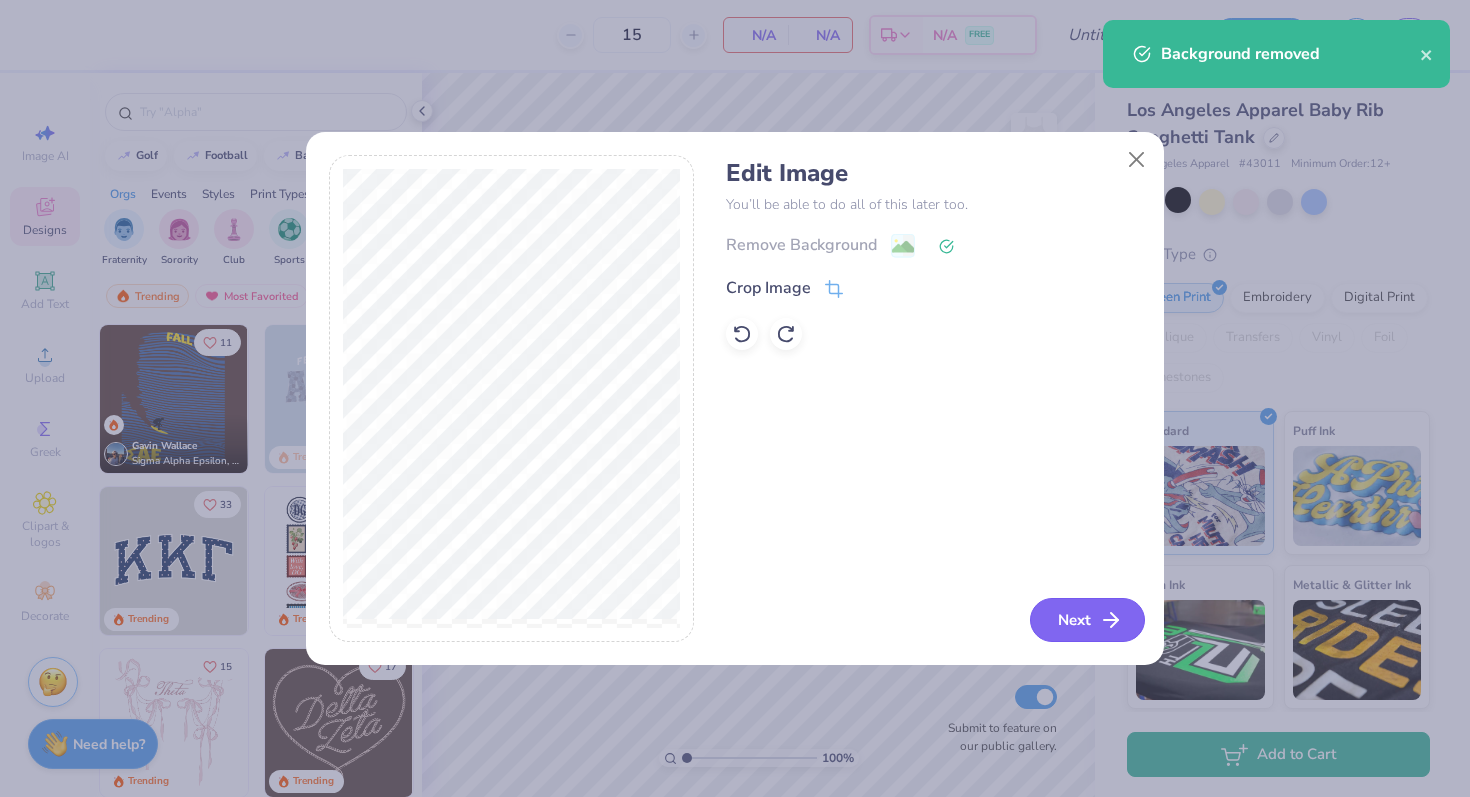 click on "Next" at bounding box center (1087, 620) 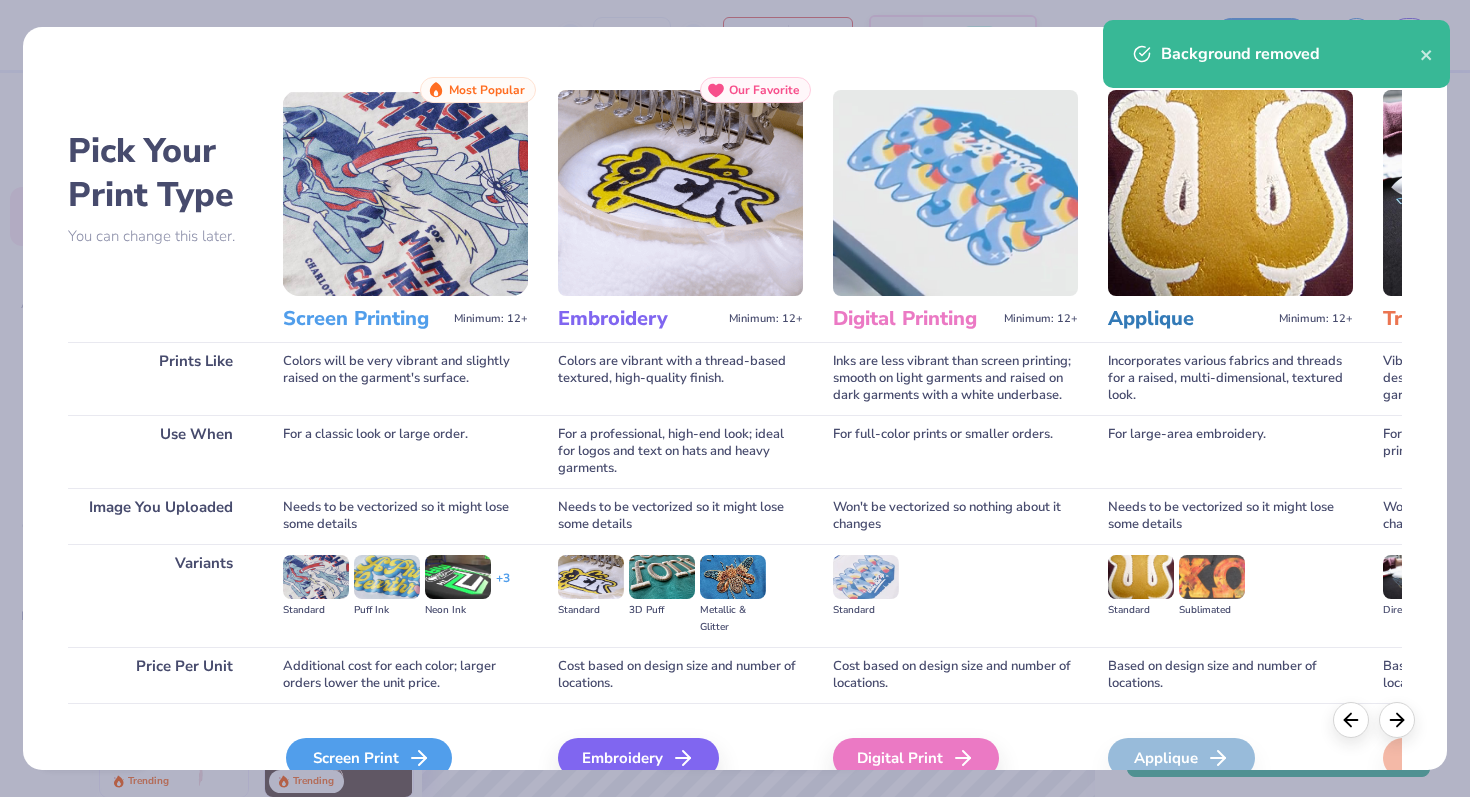 click on "Screen Print" at bounding box center [369, 758] 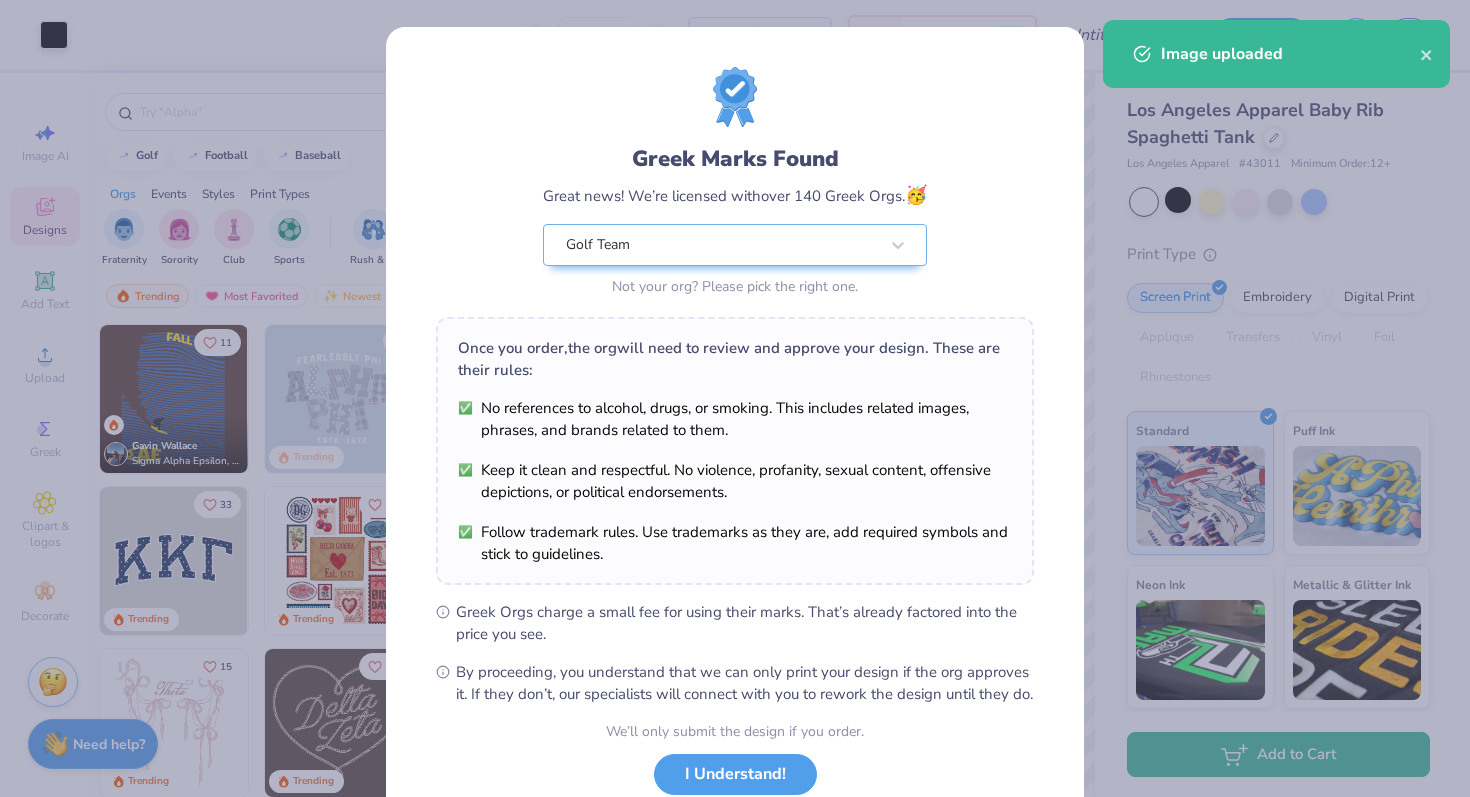 click on "No references to alcohol, drugs, or smoking. This includes related images, phrases, and brands related to them. Keep it clean and respectful. No violence, profanity, sexual content, offensive depictions, or political endorsements. Follow trademark rules. Use trademarks as they are, add required symbols and stick to guidelines." at bounding box center [735, 481] 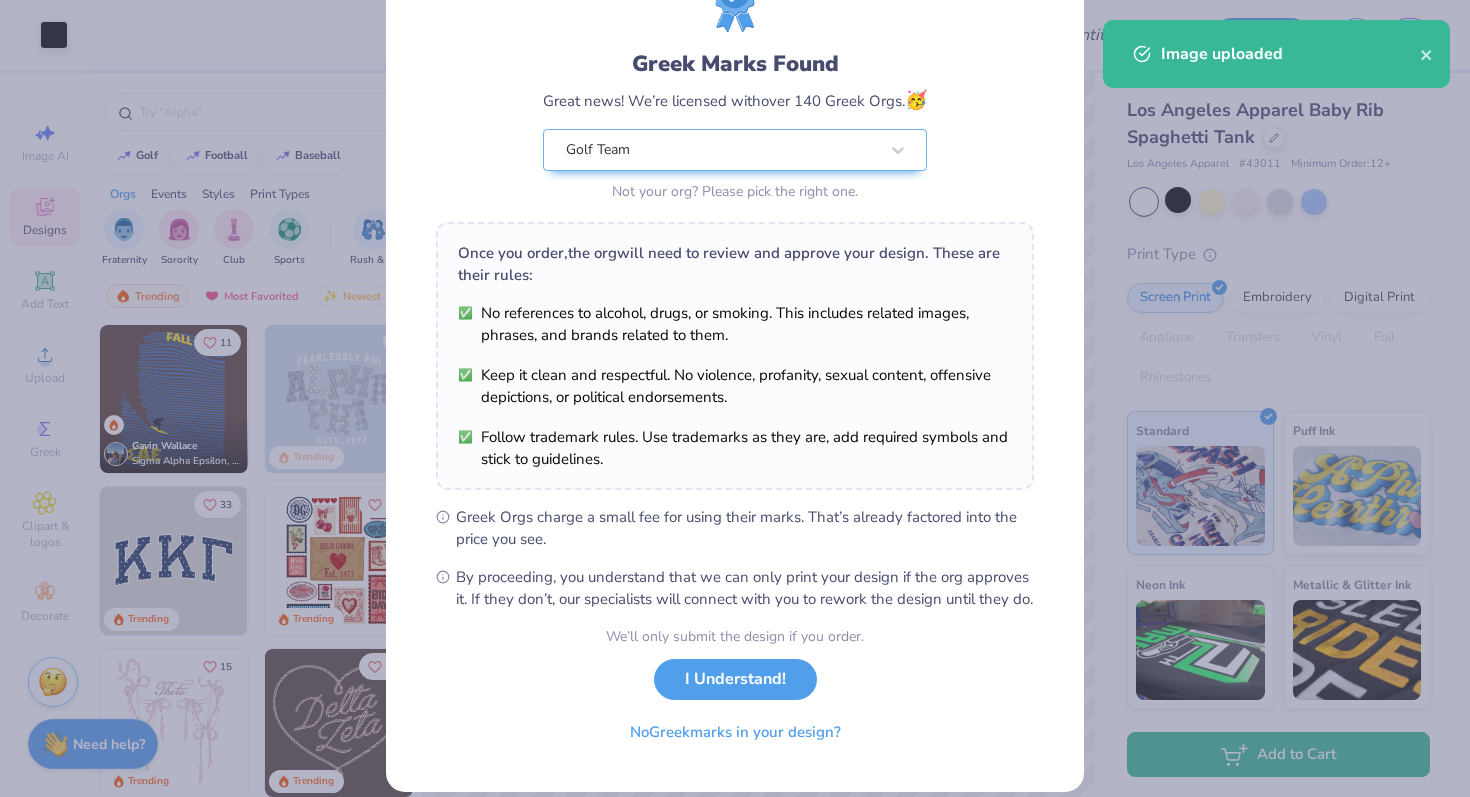 scroll, scrollTop: 139, scrollLeft: 0, axis: vertical 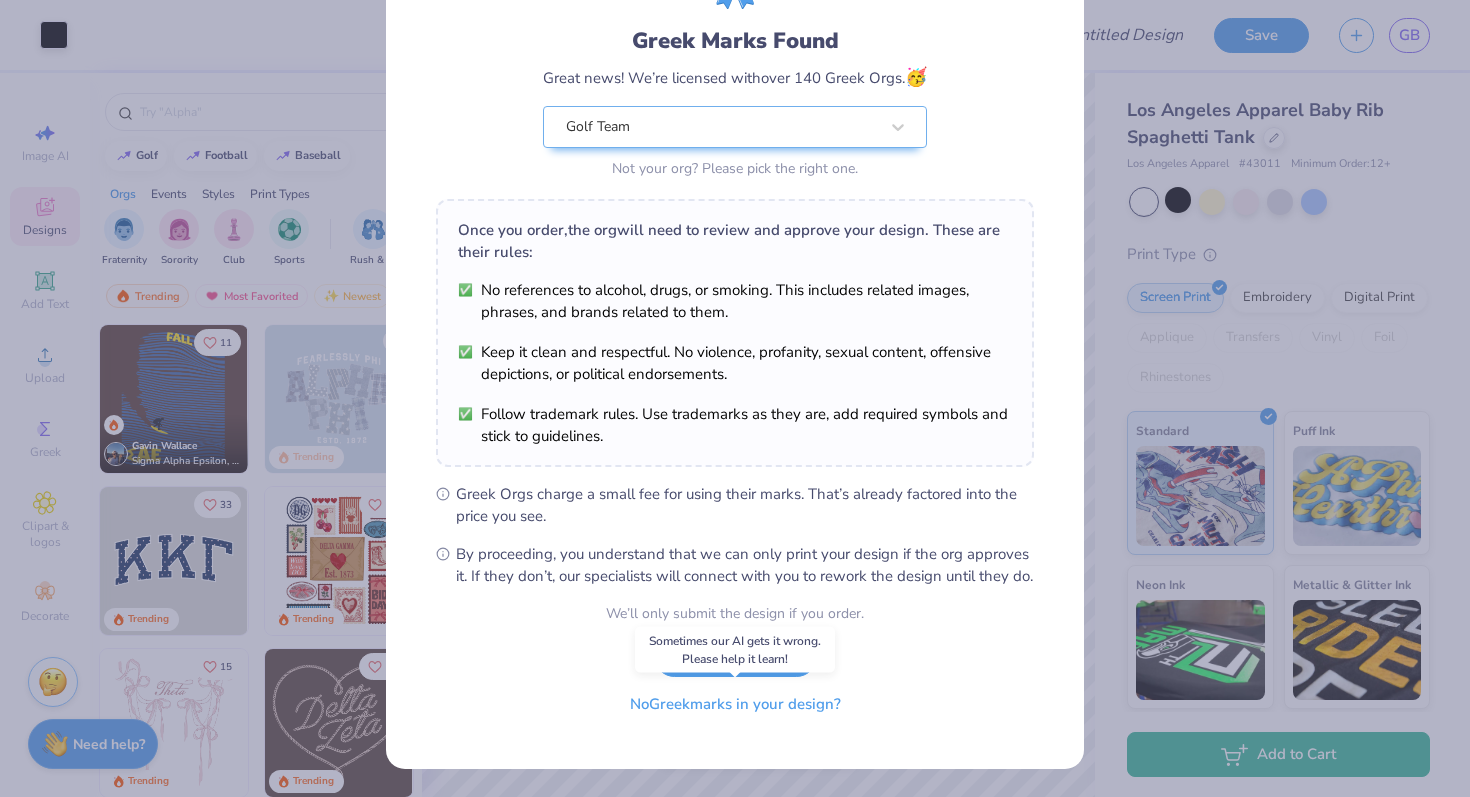 click on "No  Greek  marks in your design?" at bounding box center (735, 704) 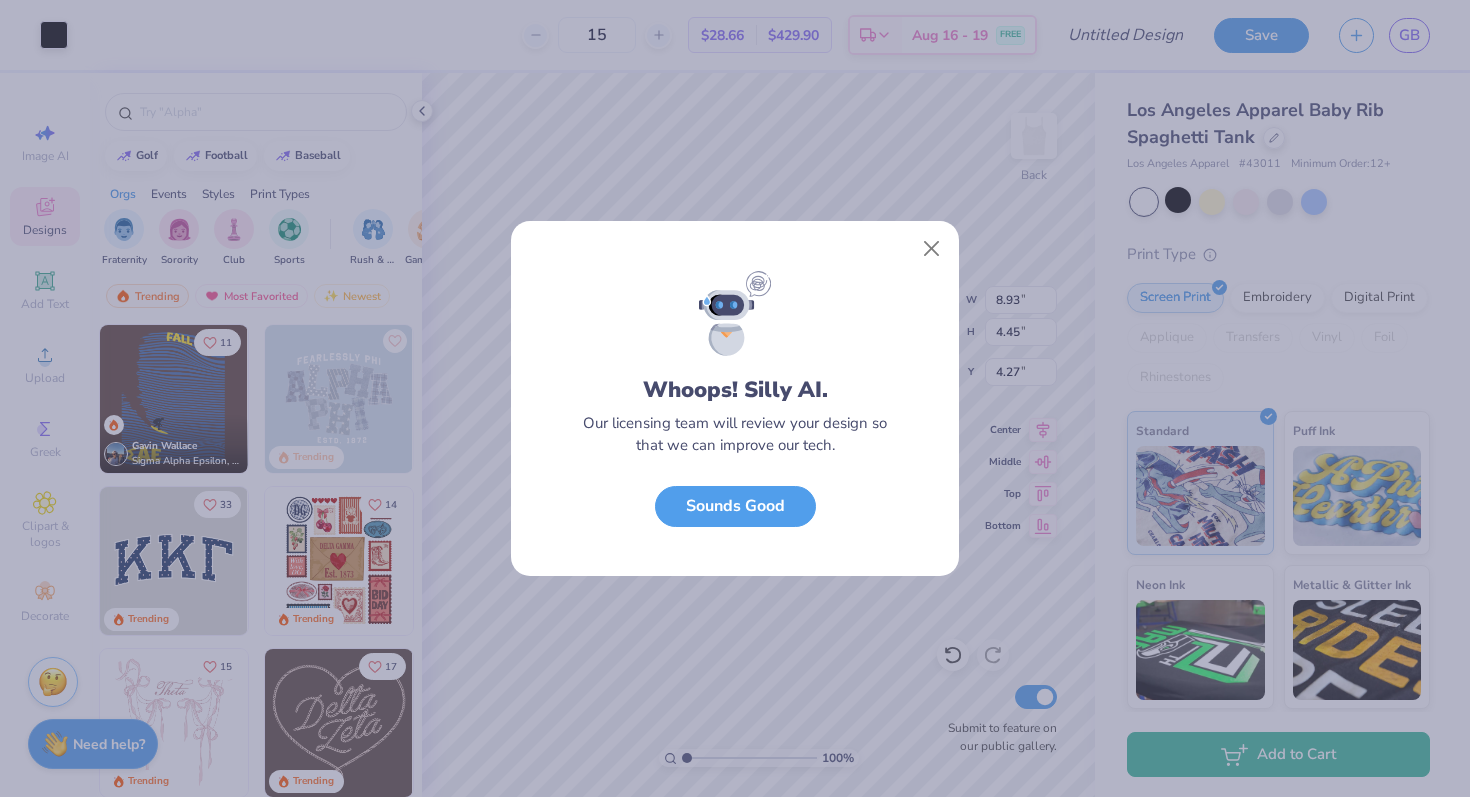scroll, scrollTop: 0, scrollLeft: 0, axis: both 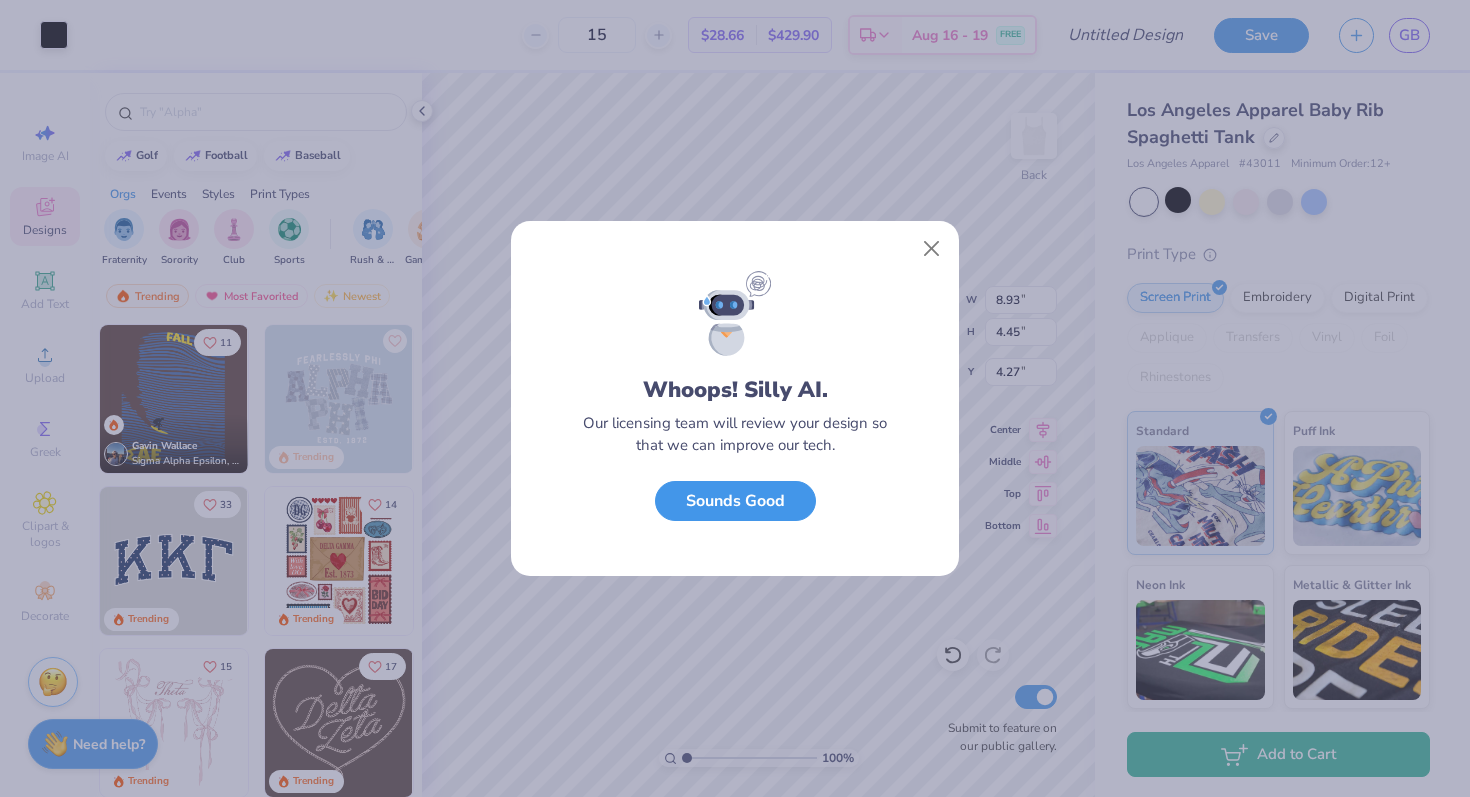 click on "Sounds Good" at bounding box center [735, 501] 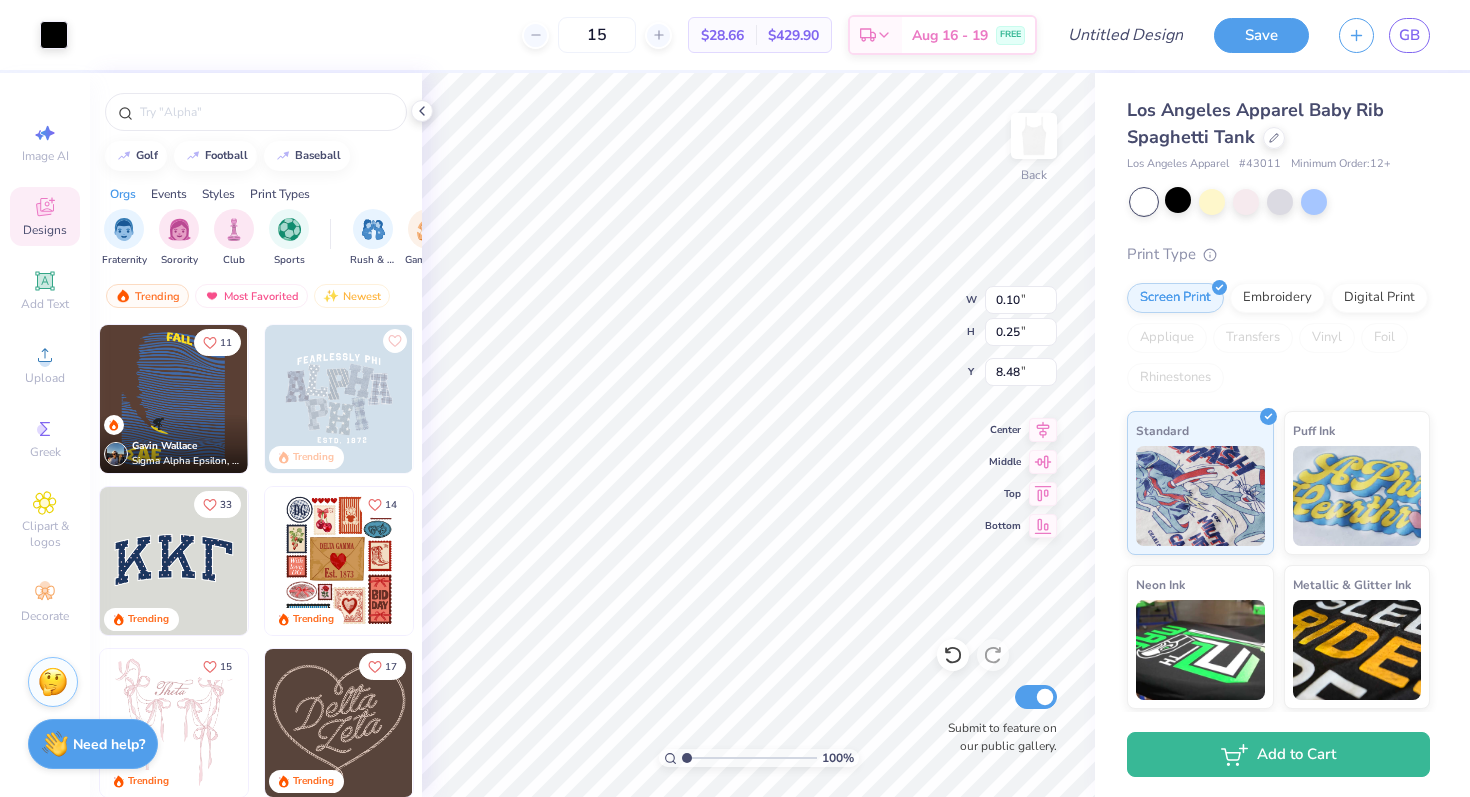 type on "8.46" 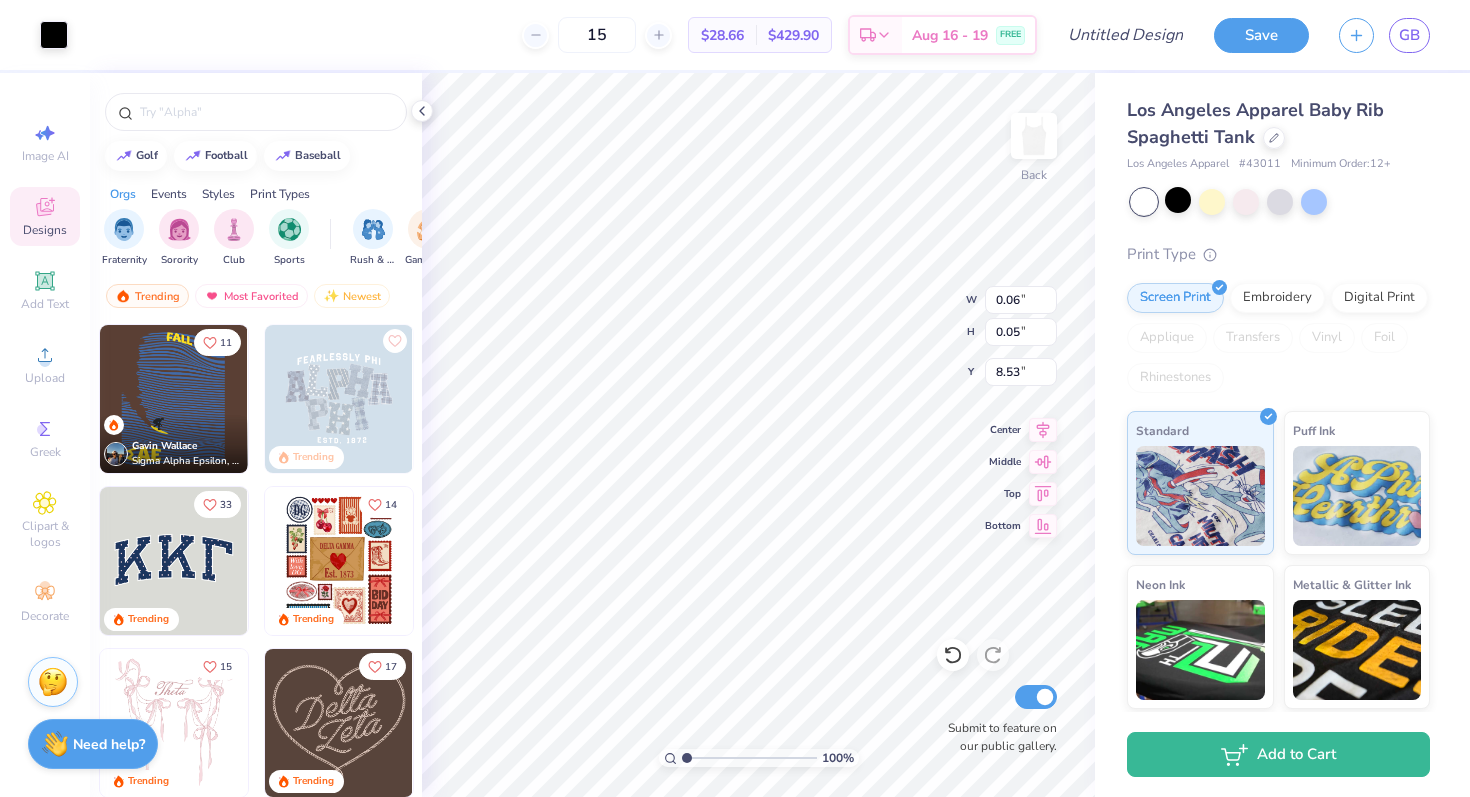 type on "8.54" 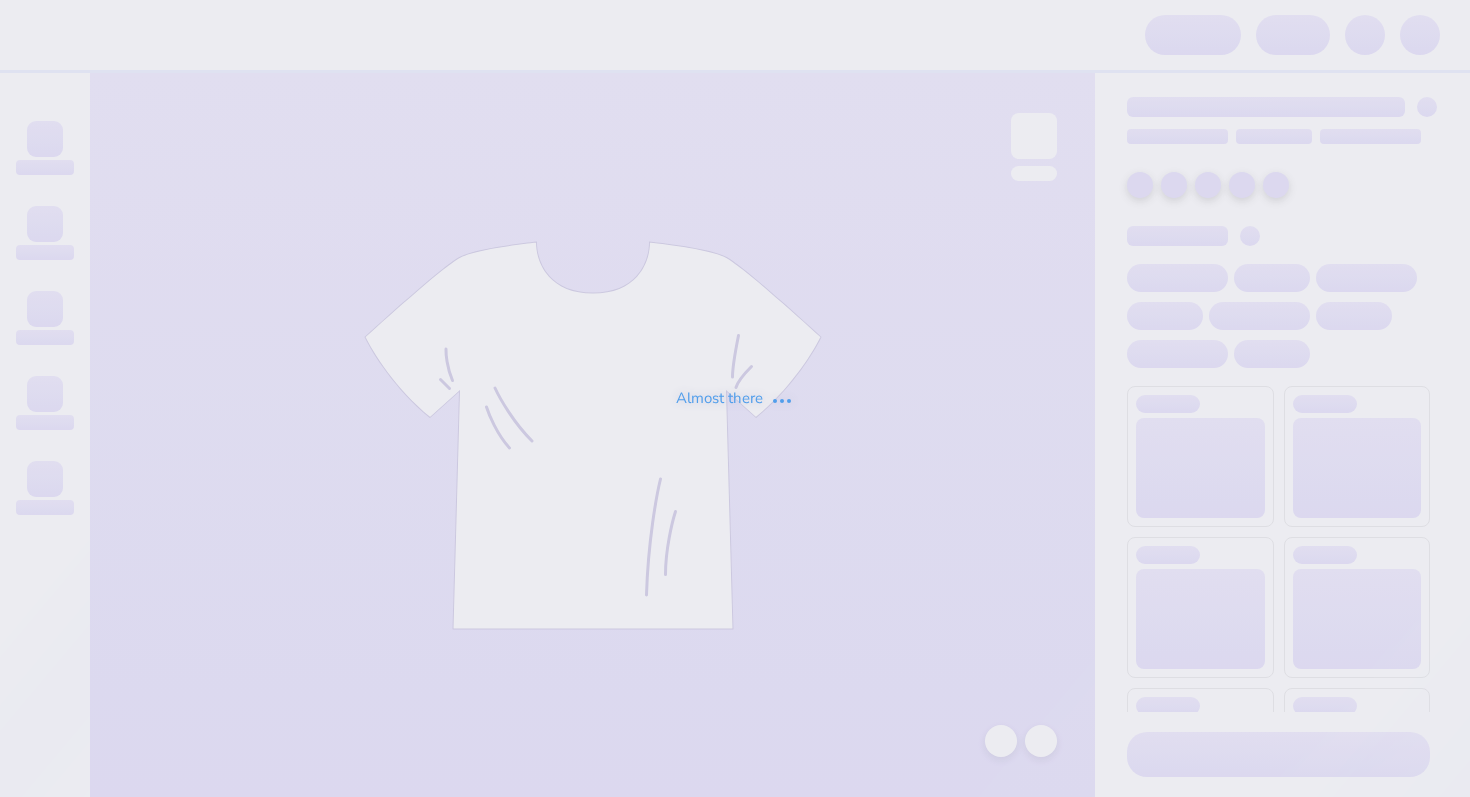 scroll, scrollTop: 0, scrollLeft: 0, axis: both 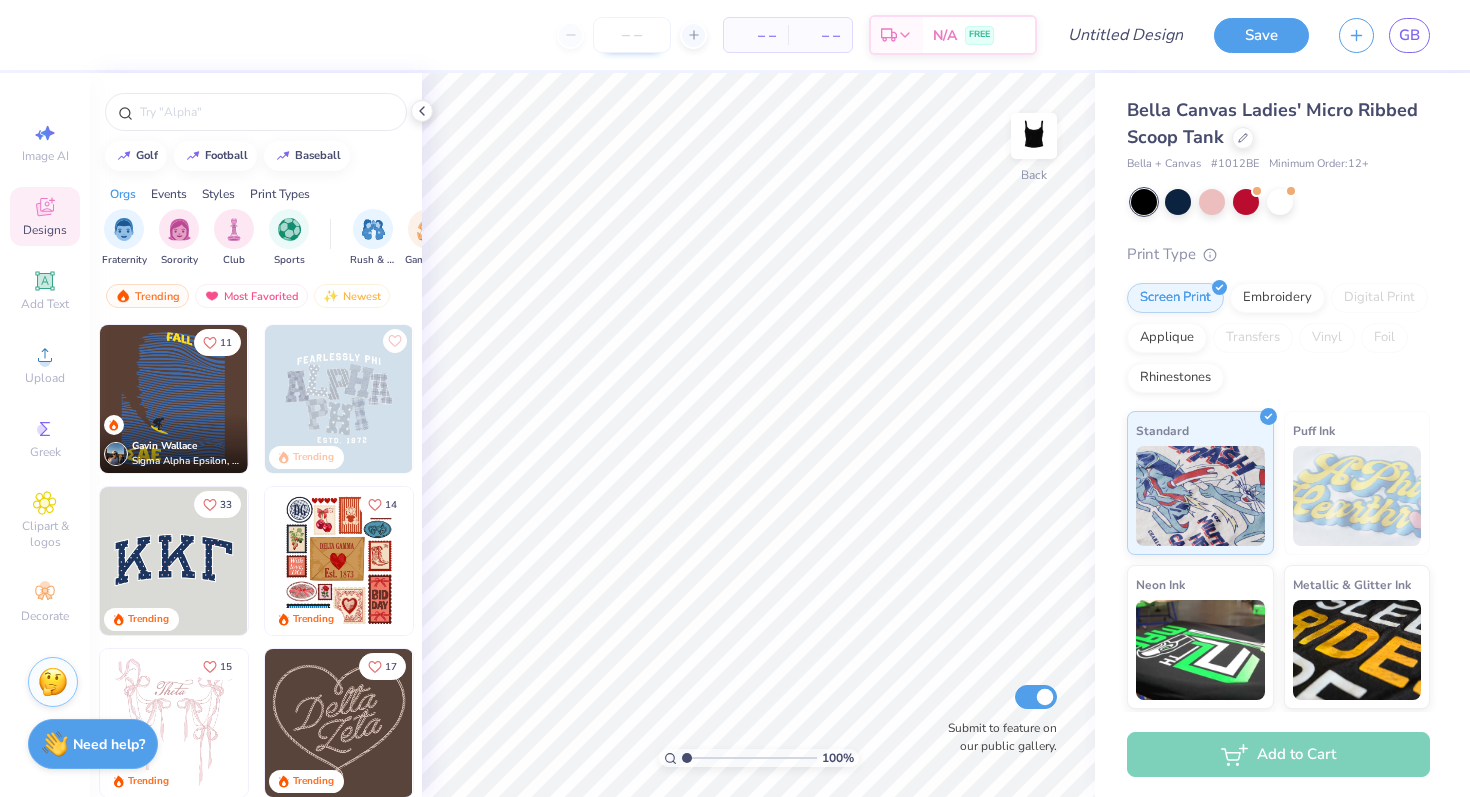 click at bounding box center [632, 35] 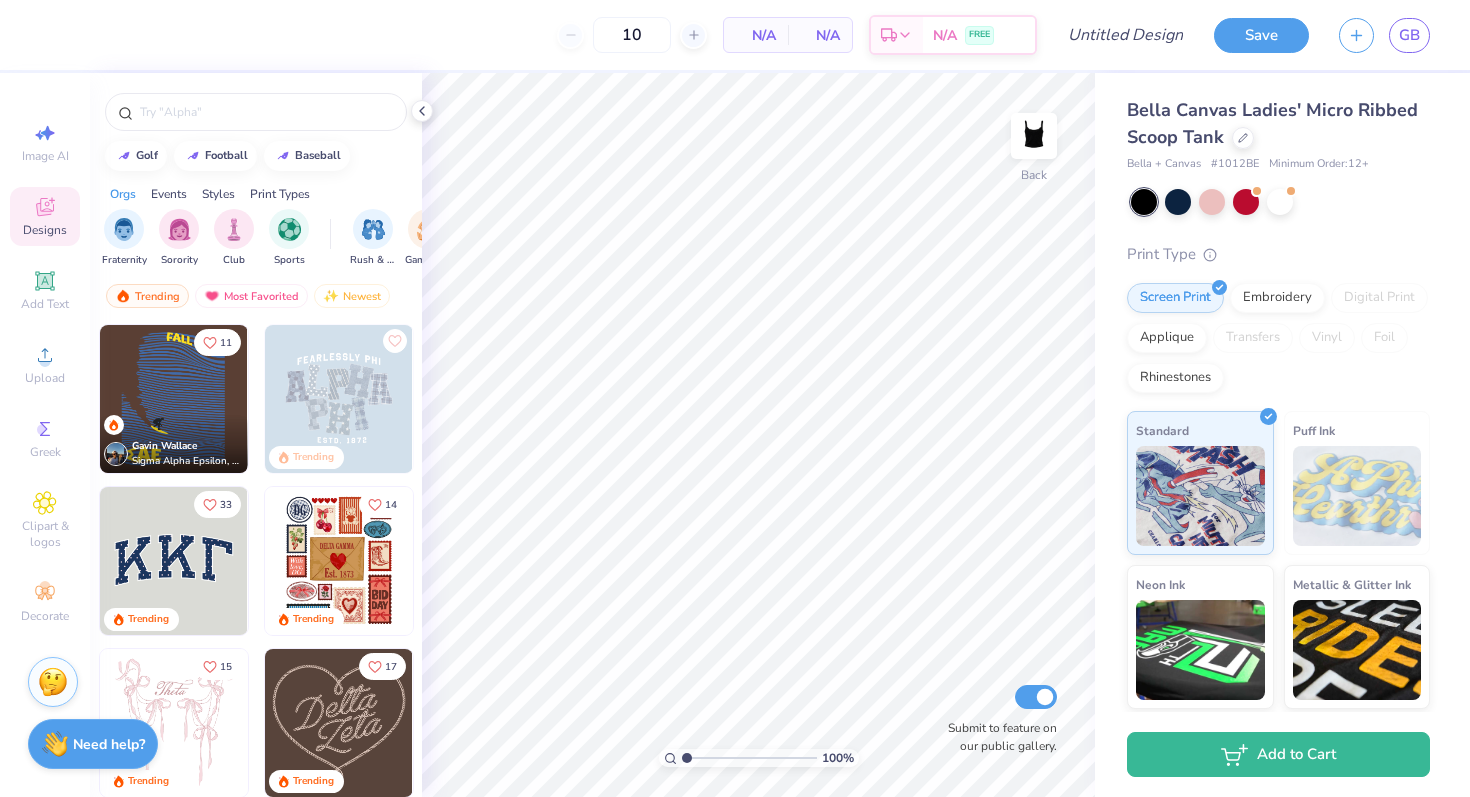type on "12" 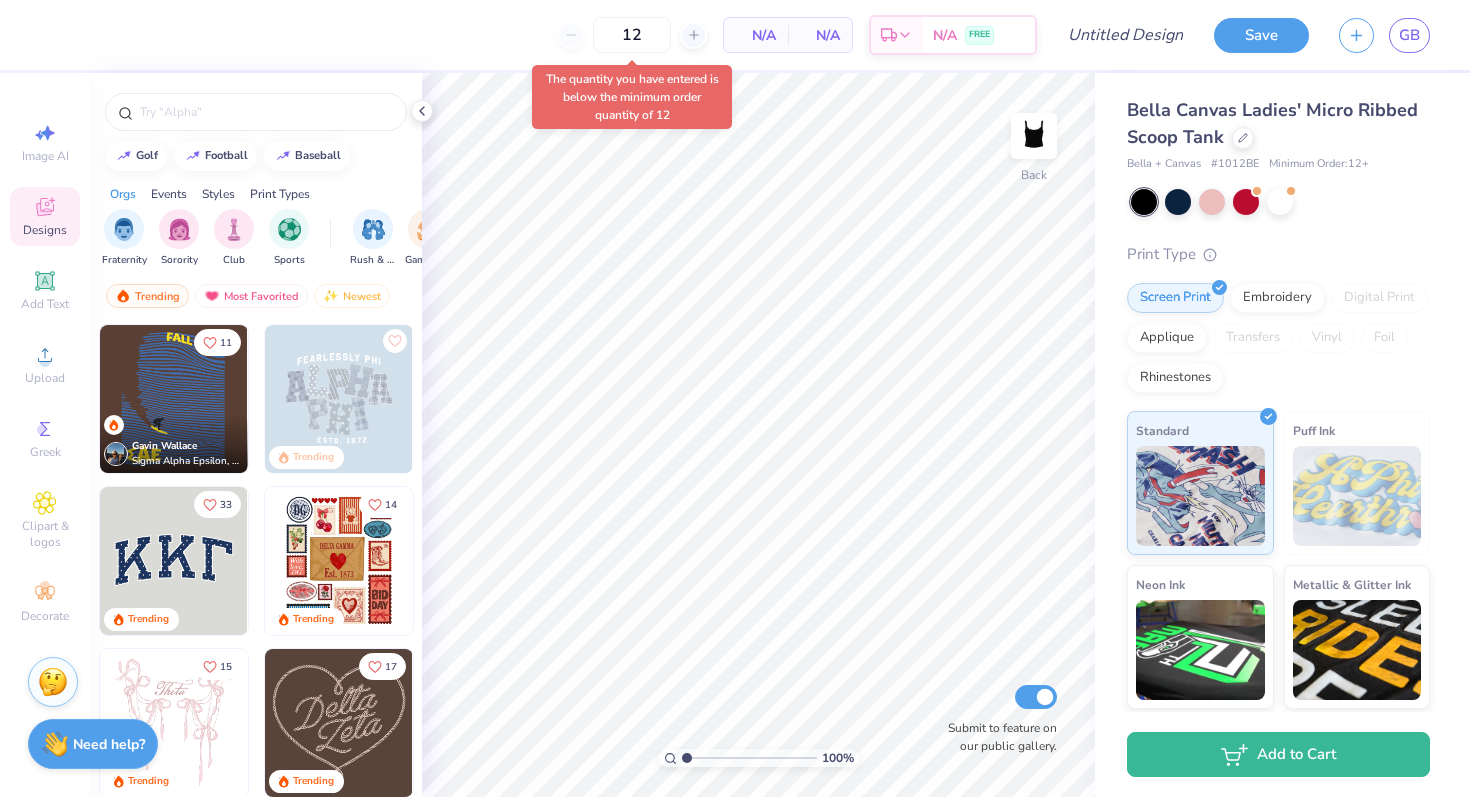 click on "12 N/A Per Item N/A Total Est.  Delivery N/A FREE Design Title Save GB Image AI Designs Add Text Upload Greek Clipart & logos Decorate golf football baseball Orgs Events Styles Print Types Fraternity Sorority Club Sports Rush & Bid Game Day Parent's Weekend PR & General Big Little Reveal Philanthropy Date Parties & Socials Retreat Spring Break Holidays Greek Week Formal & Semi Graduation Founder’s Day Classic Minimalist Varsity Y2K Typography Handdrawn Cartoons Grunge 80s & 90s 60s & 70s Embroidery Screen Print Patches Digital Print Vinyl Transfers Applique Trending Most Favorited Newest 11 [FIRST] [LAST] Sigma Alpha Epsilon, University of Colorado Boulder Trending 33 Trending 14 Trending 15 Trending 17 Trending 19 Trending 5 Trending 18 Trending Trending 100 % Back Submit to feature on our public gallery. Bella Canvas Ladies' Micro Ribbed Scoop Tank Bella + Canvas # 1012BE Minimum Order: 12 + Print Type Screen Print Embroidery Digital Print Applique Transfers Vinyl Foil Standard" at bounding box center [735, 398] 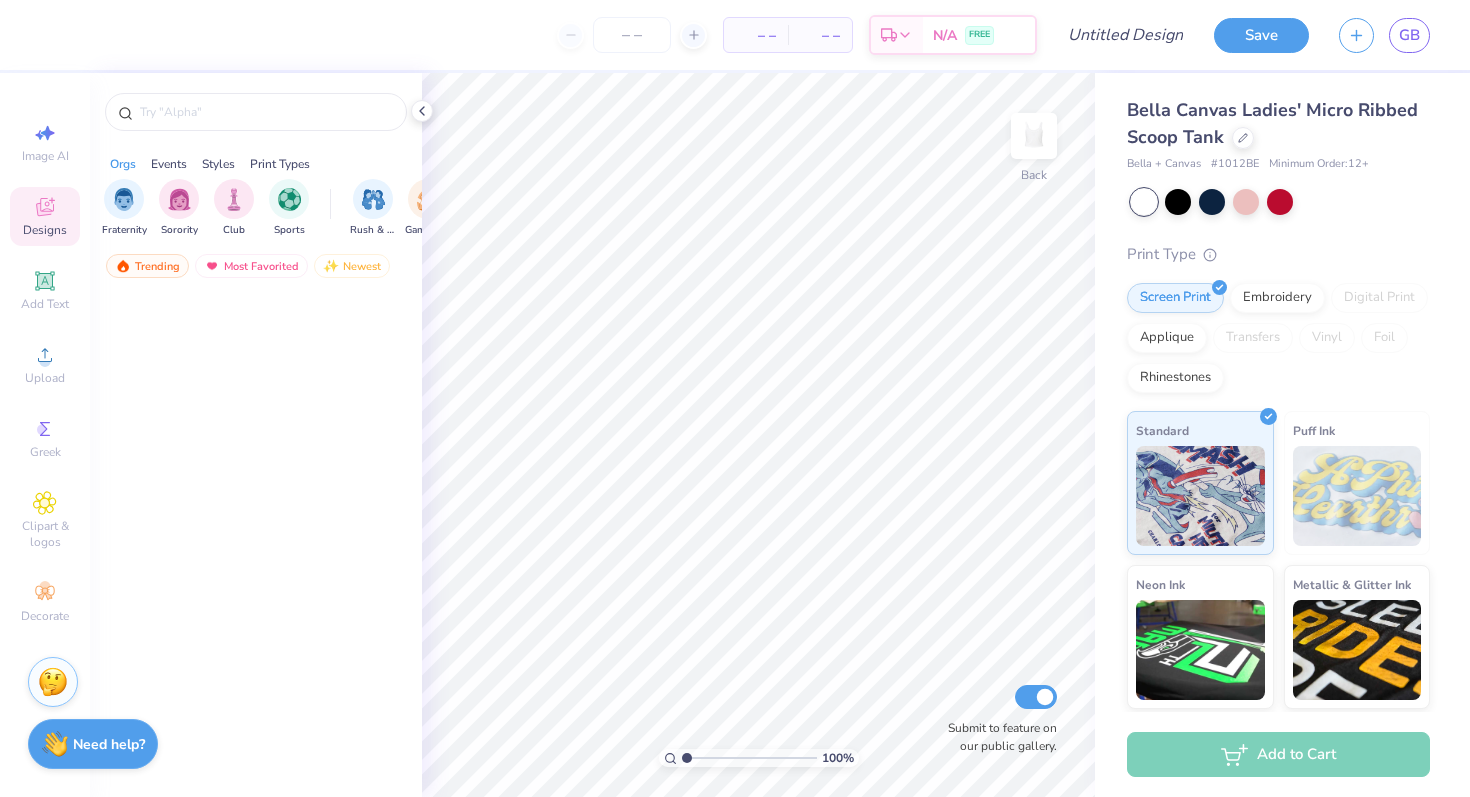scroll, scrollTop: 0, scrollLeft: 0, axis: both 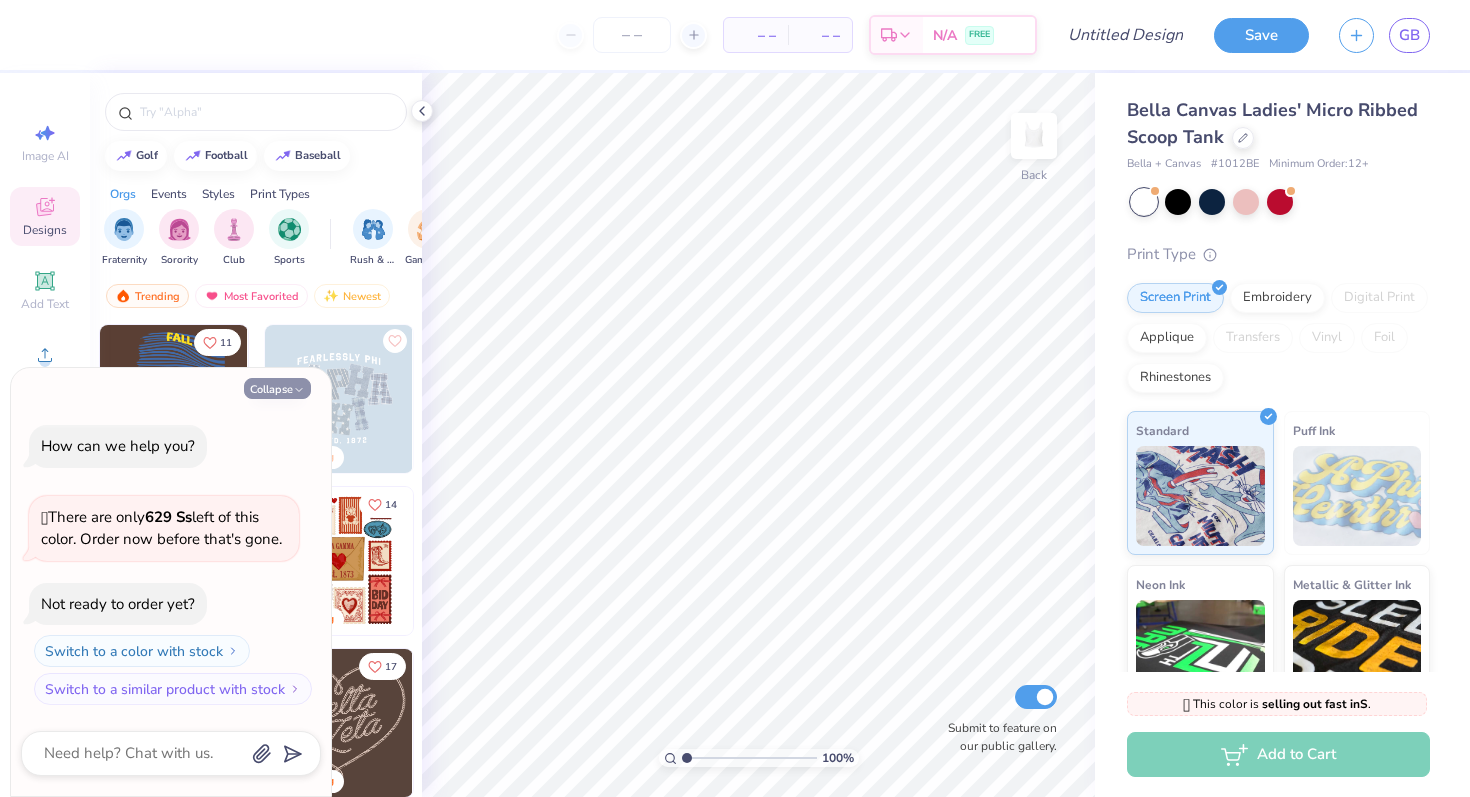 click on "Collapse" at bounding box center (277, 388) 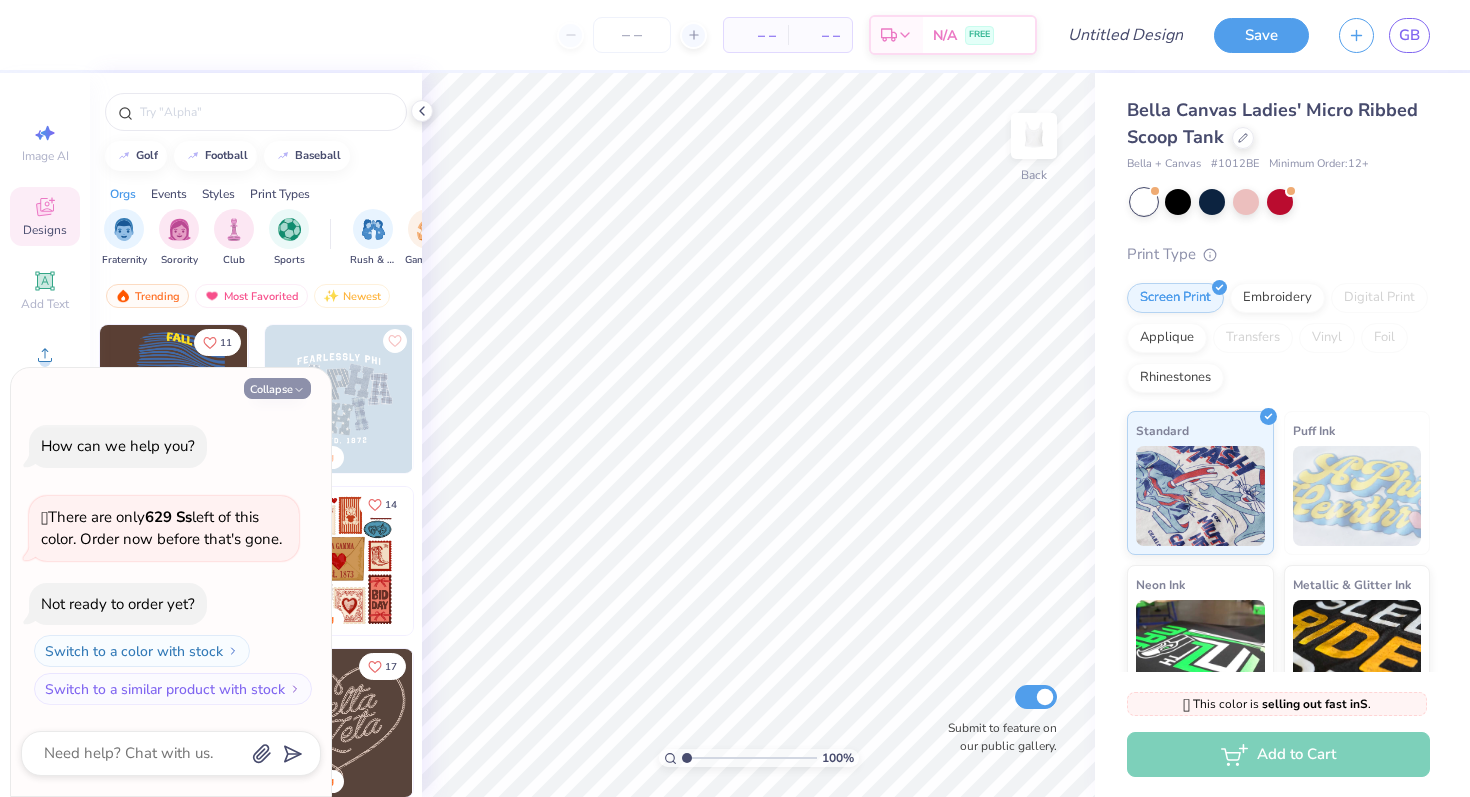 type on "x" 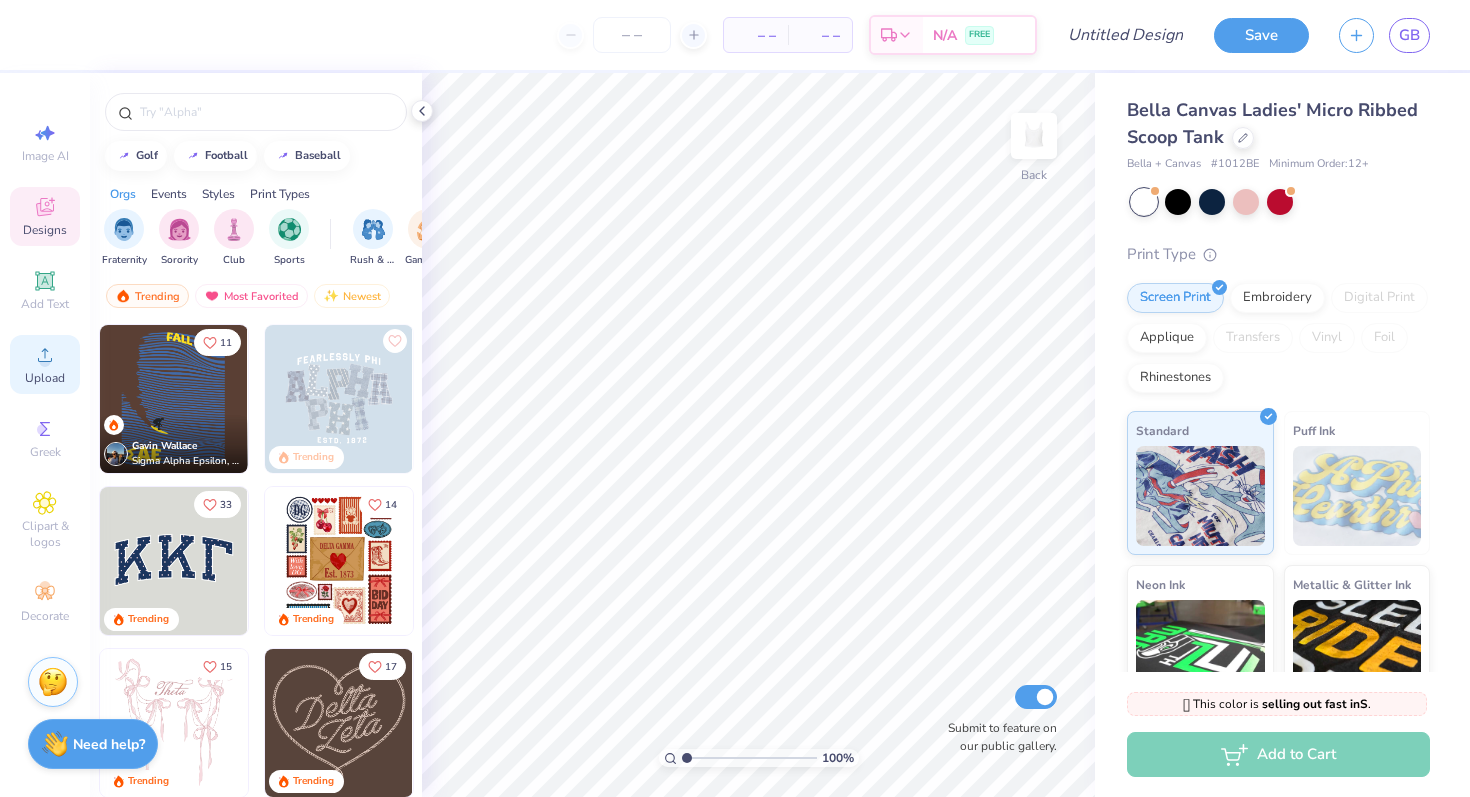 click on "Upload" at bounding box center [45, 378] 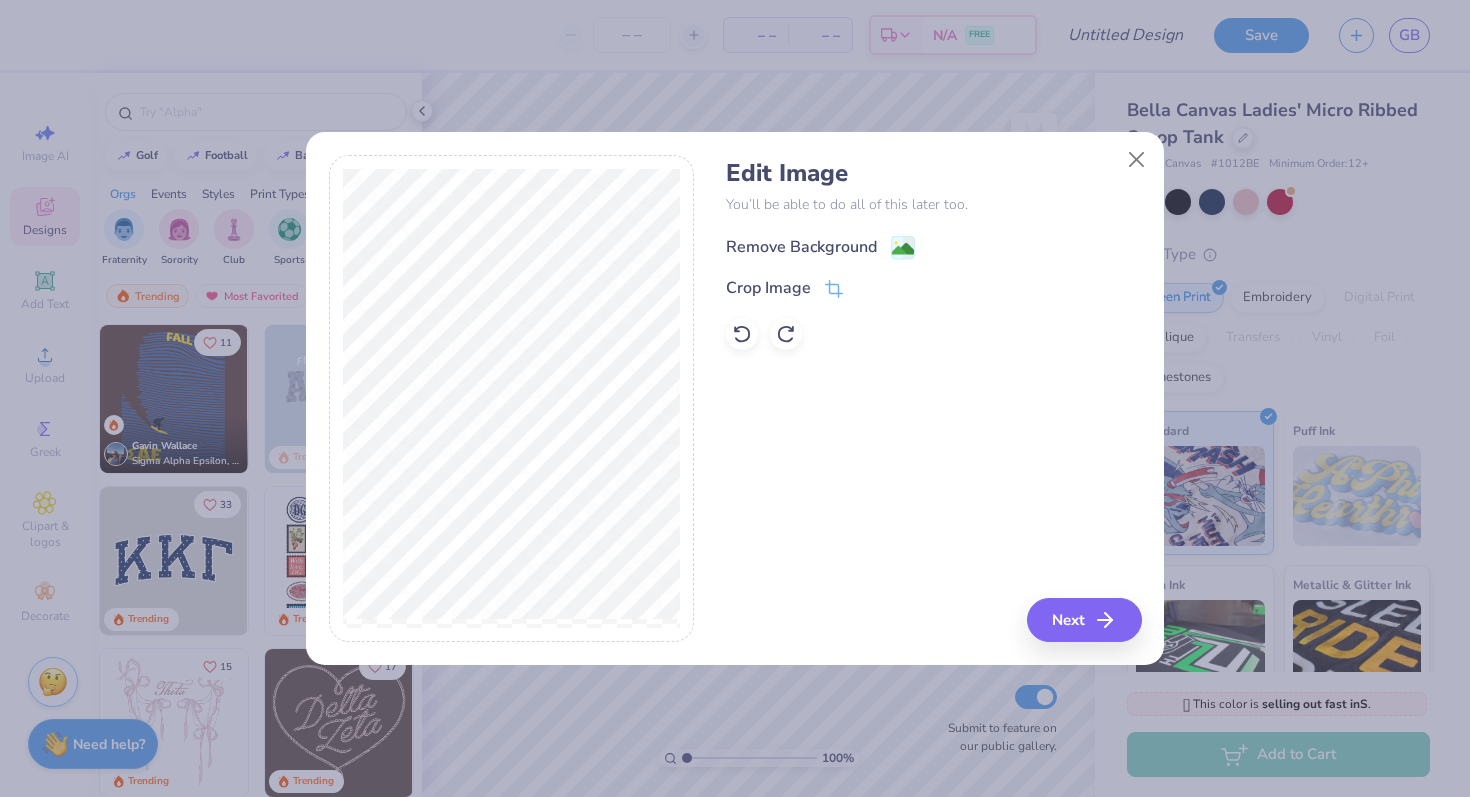 click 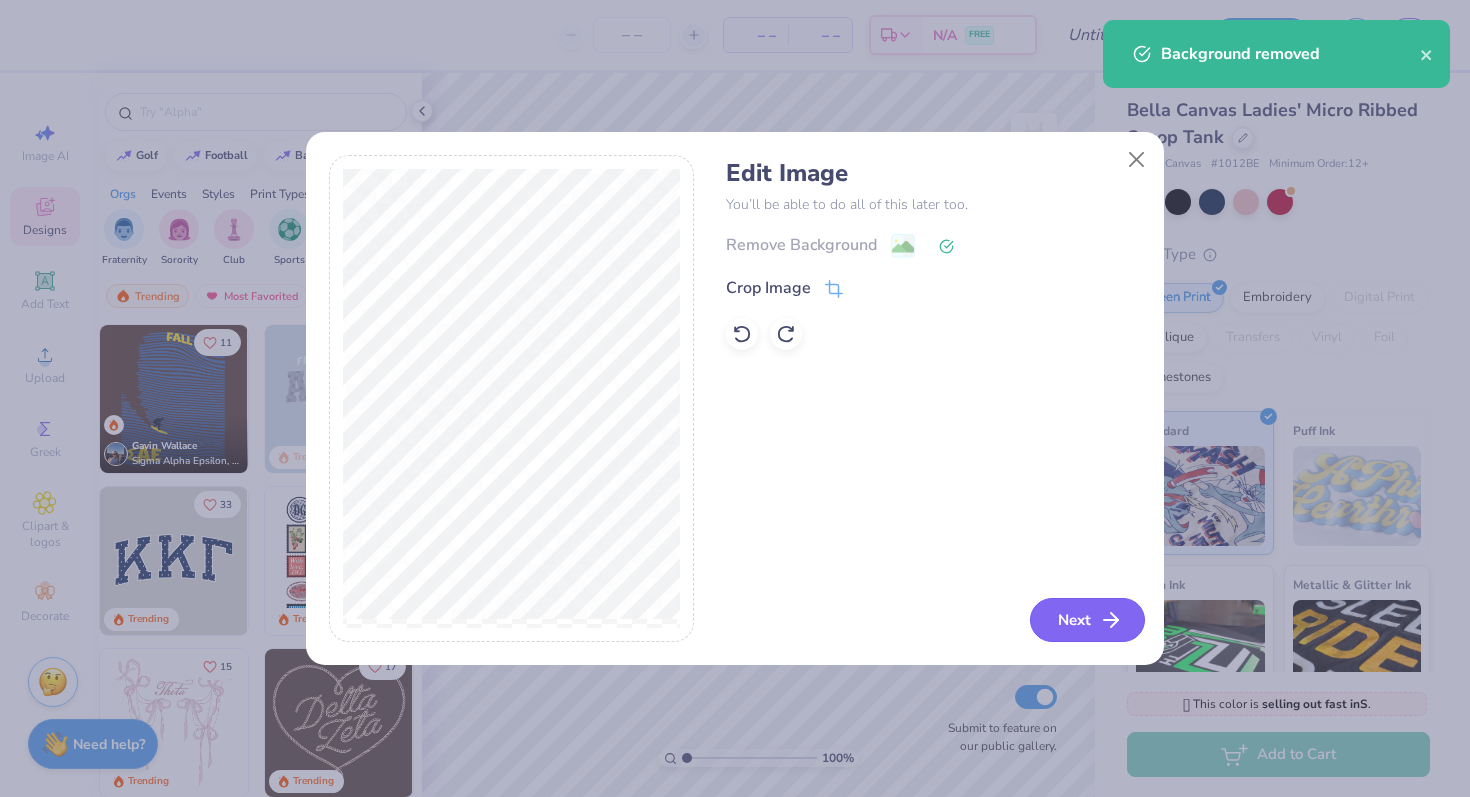 click on "Next" at bounding box center [1087, 620] 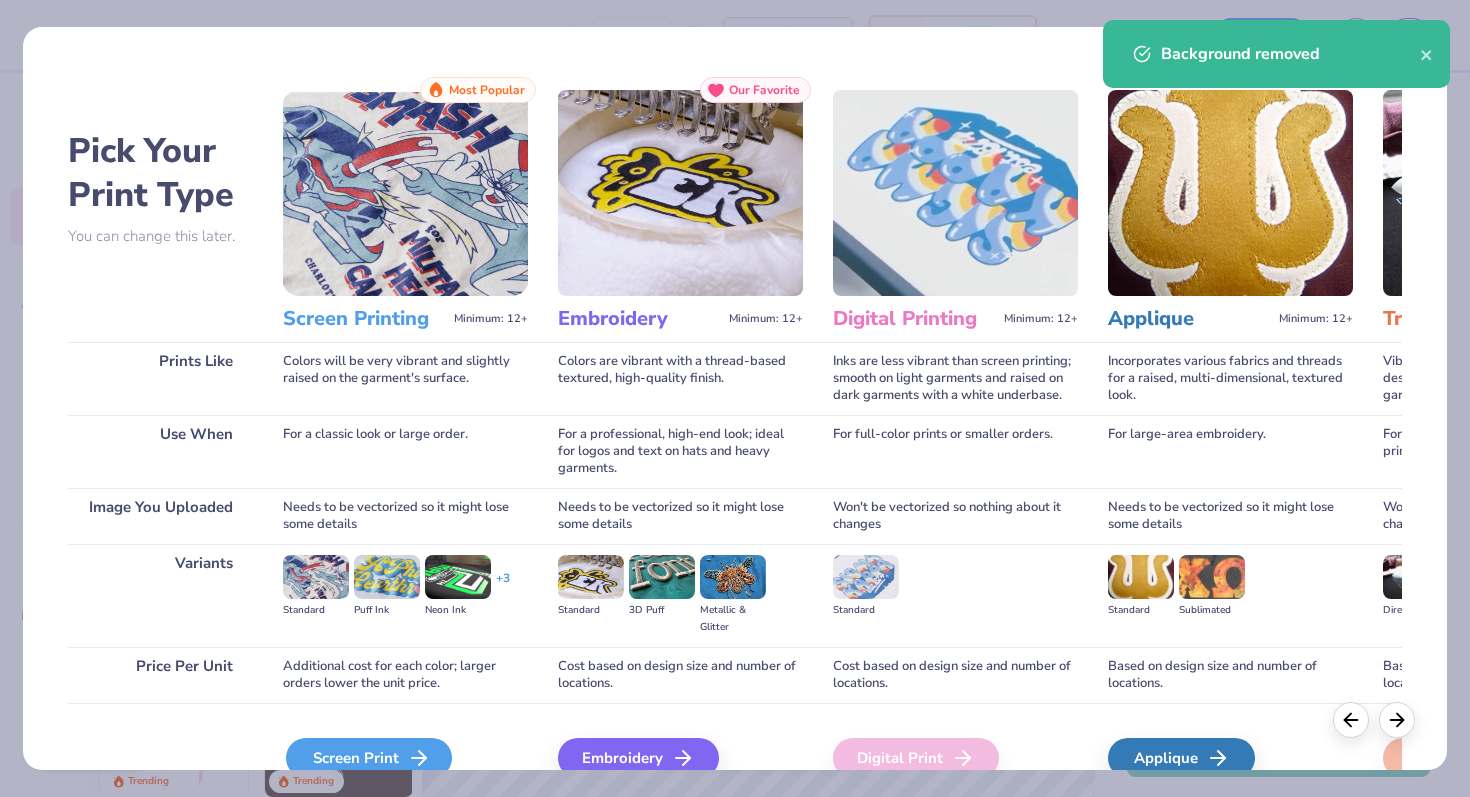 click on "Screen Print" at bounding box center (369, 758) 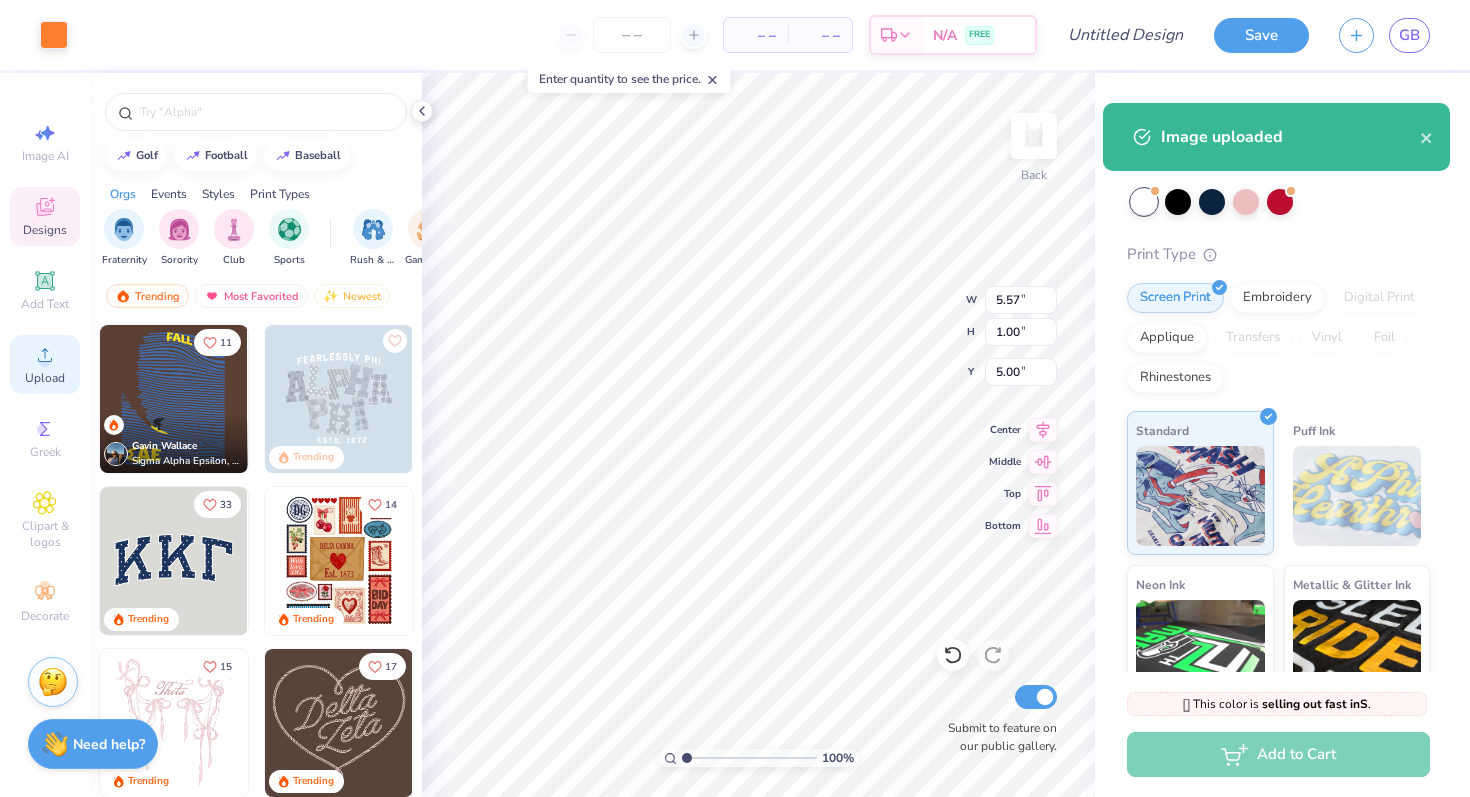 click on "Upload" at bounding box center (45, 378) 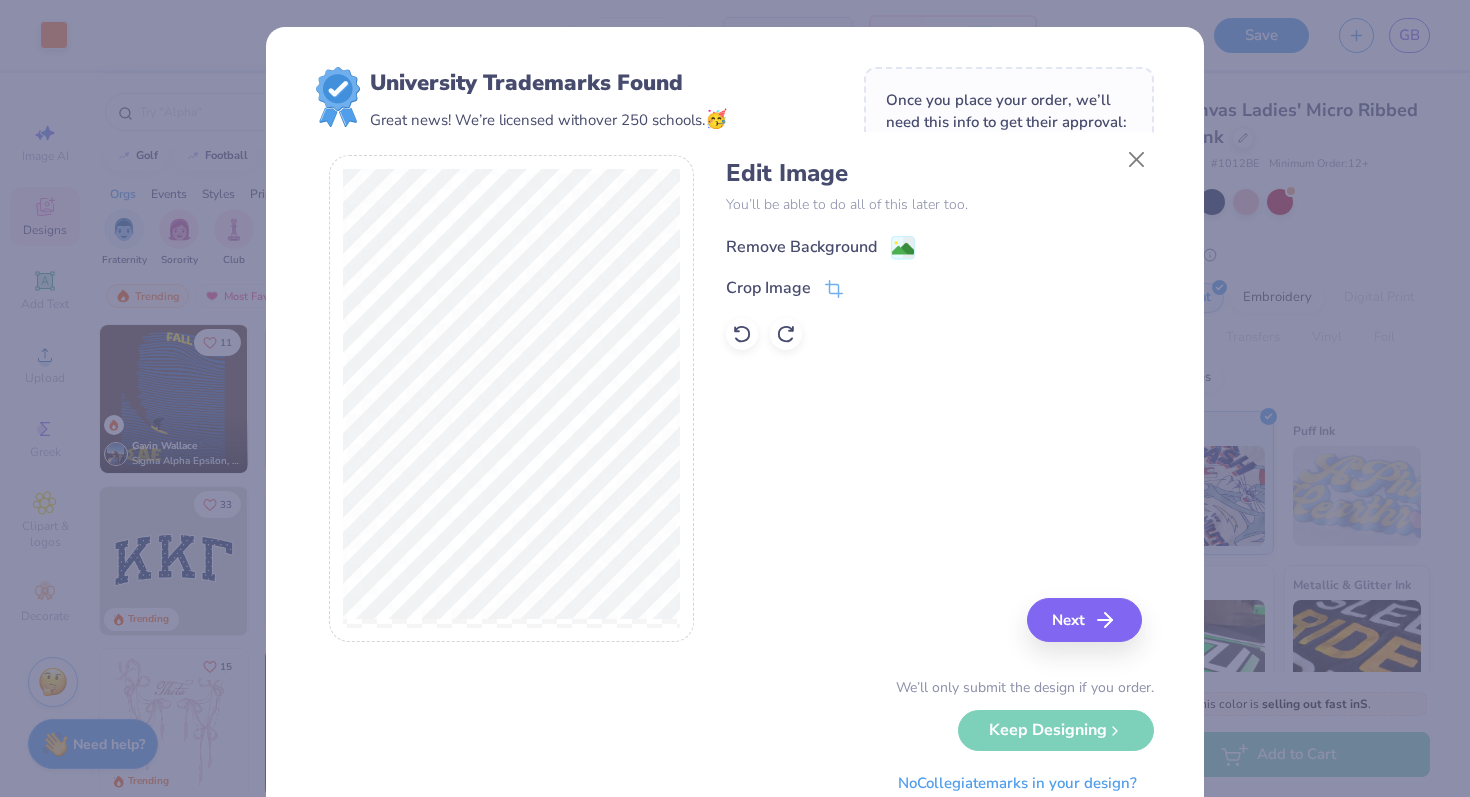 click on "Remove Background" at bounding box center [801, 247] 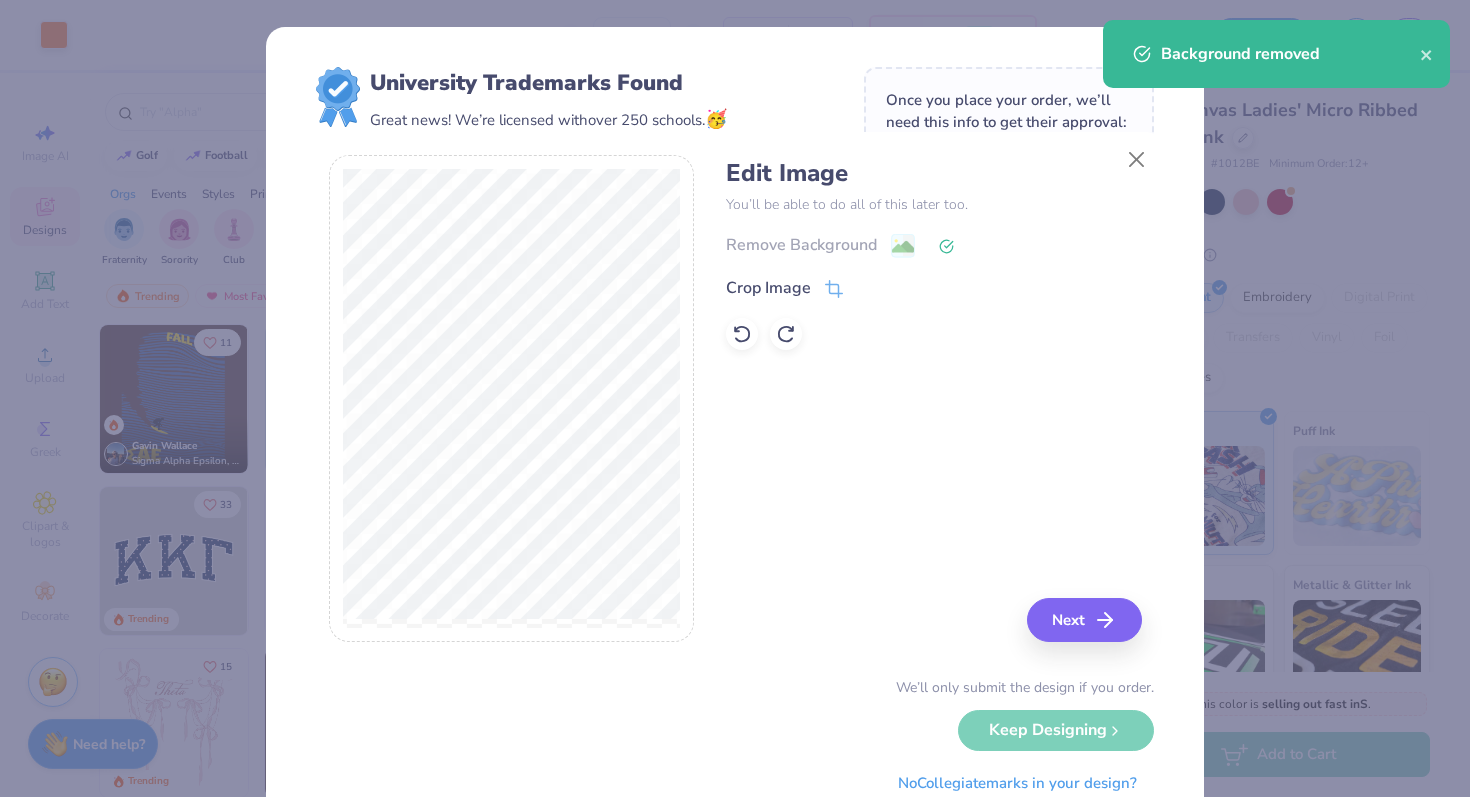click on "Remove Background Crop Image" at bounding box center [933, 291] 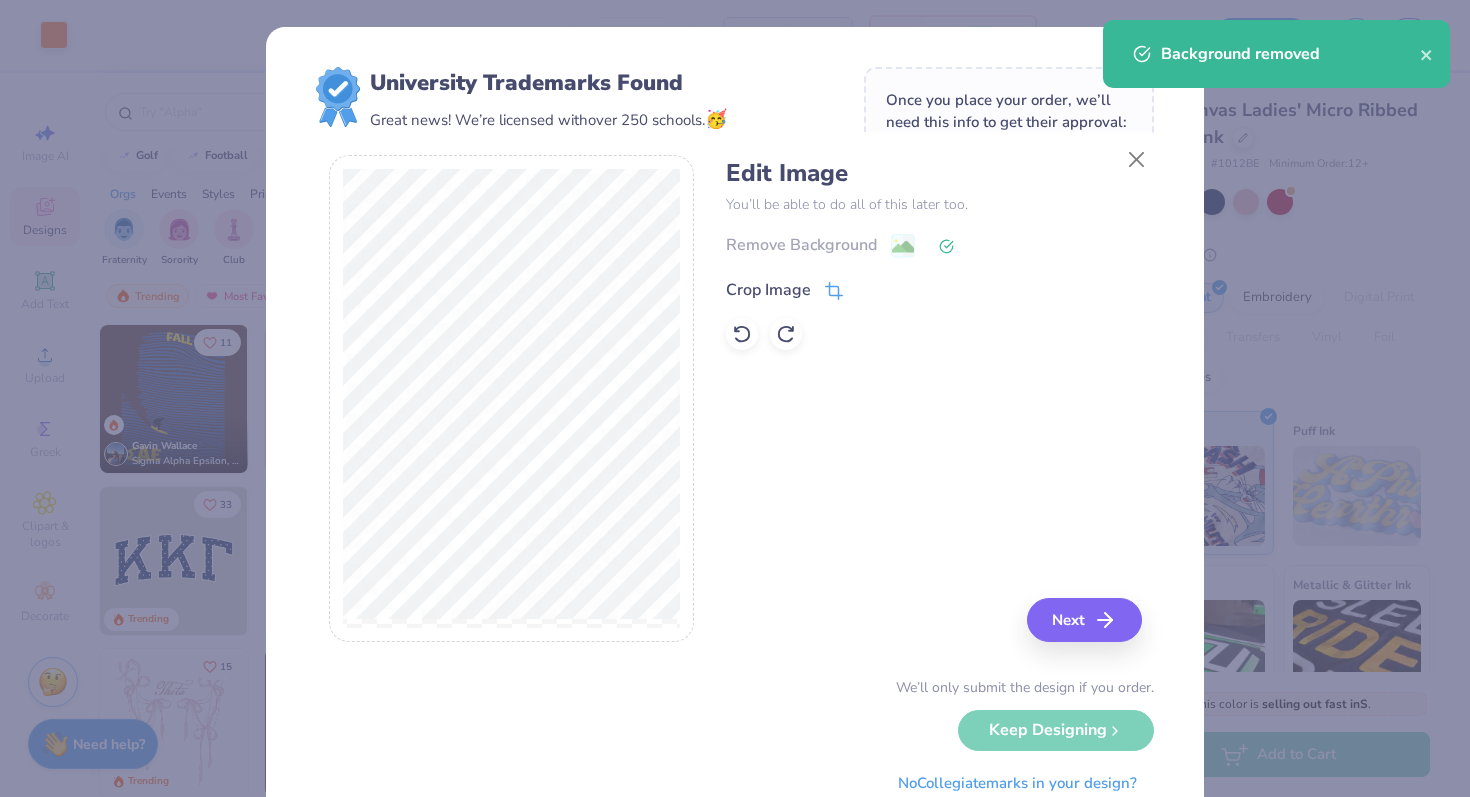 click on "Crop Image" at bounding box center [784, 290] 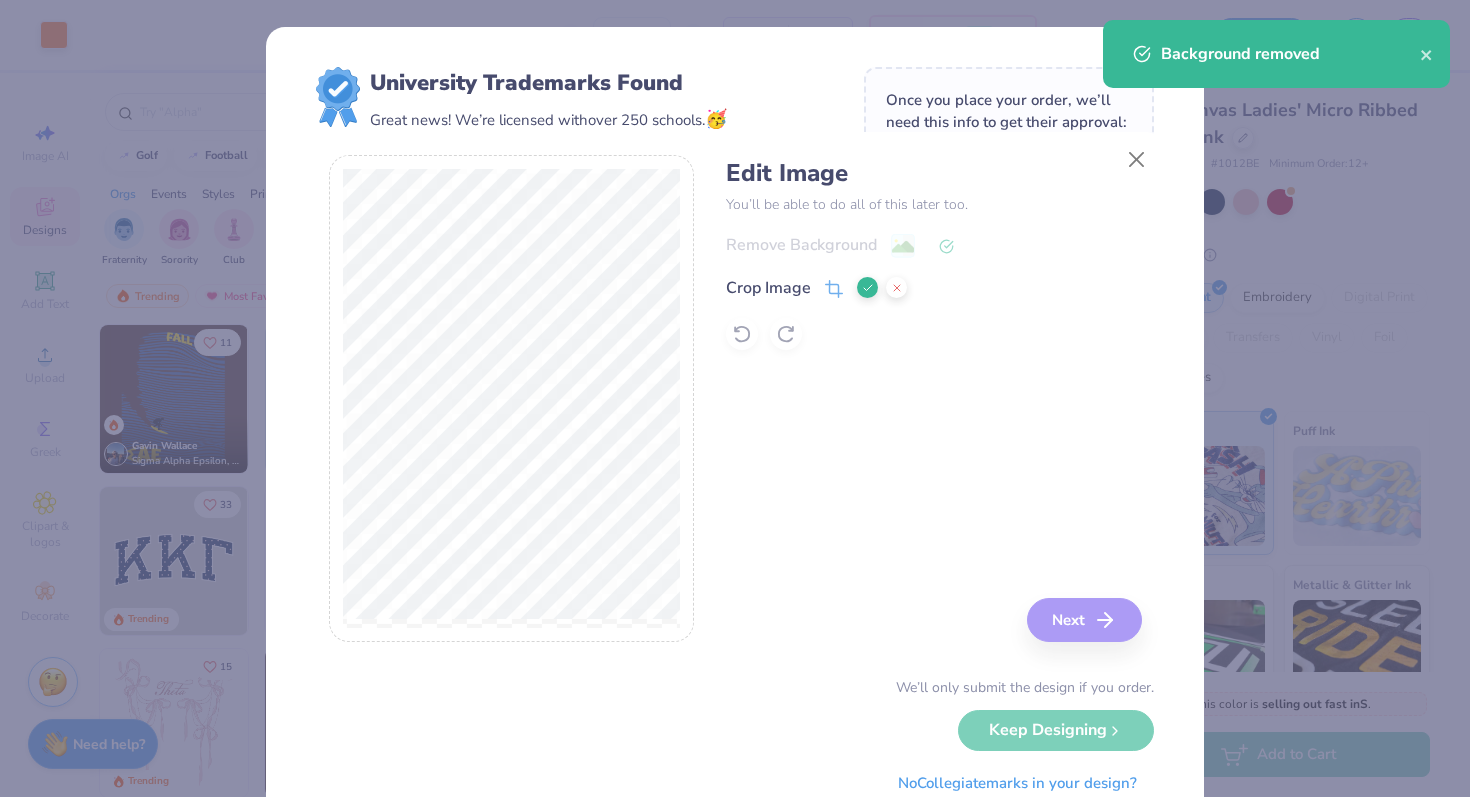 click on "Edit Image You’ll be able to do all of this later too. Remove Background Crop Image Next" at bounding box center [735, 399] 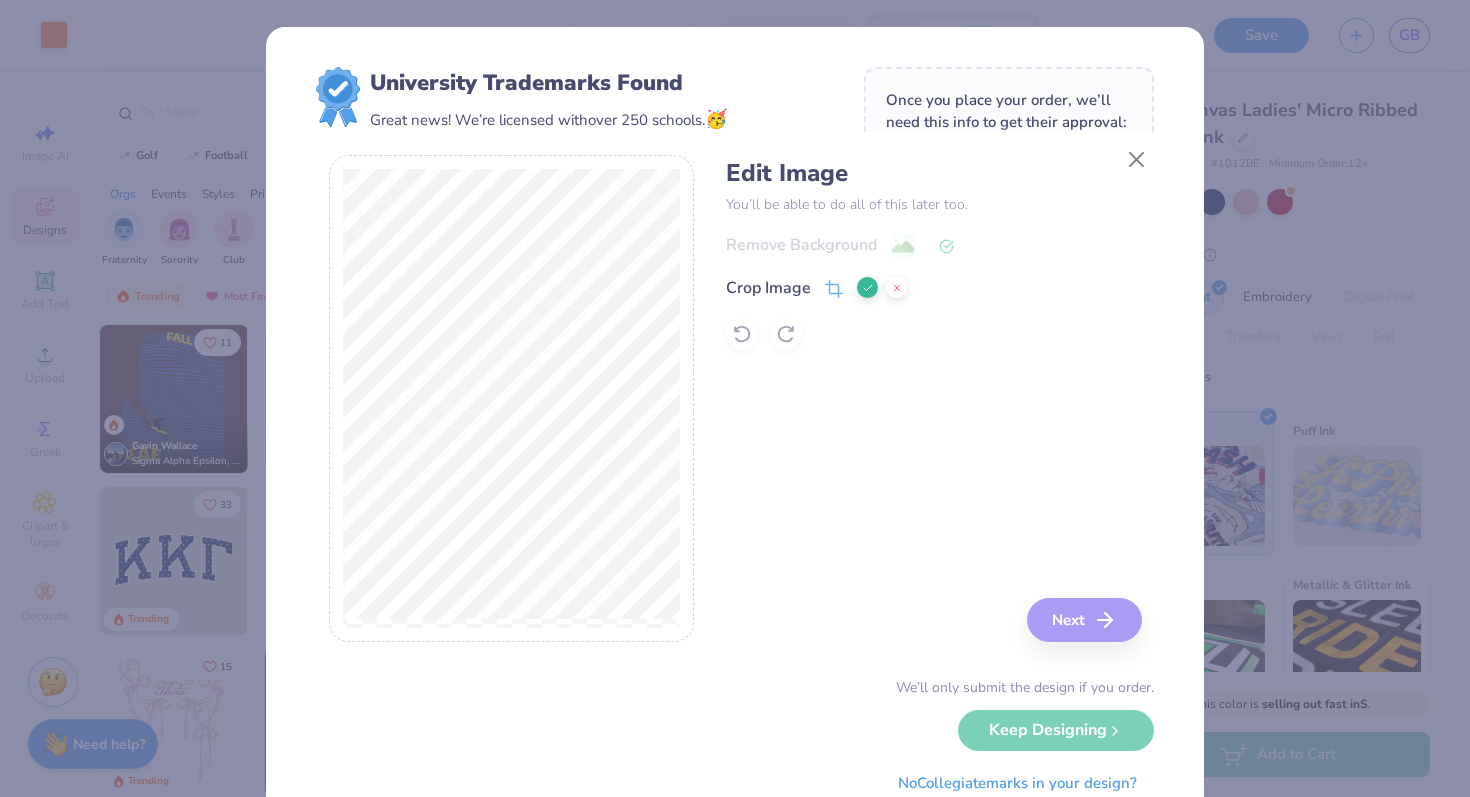 click on "Edit Image You’ll be able to do all of this later too. Remove Background Crop Image Next" at bounding box center [933, 399] 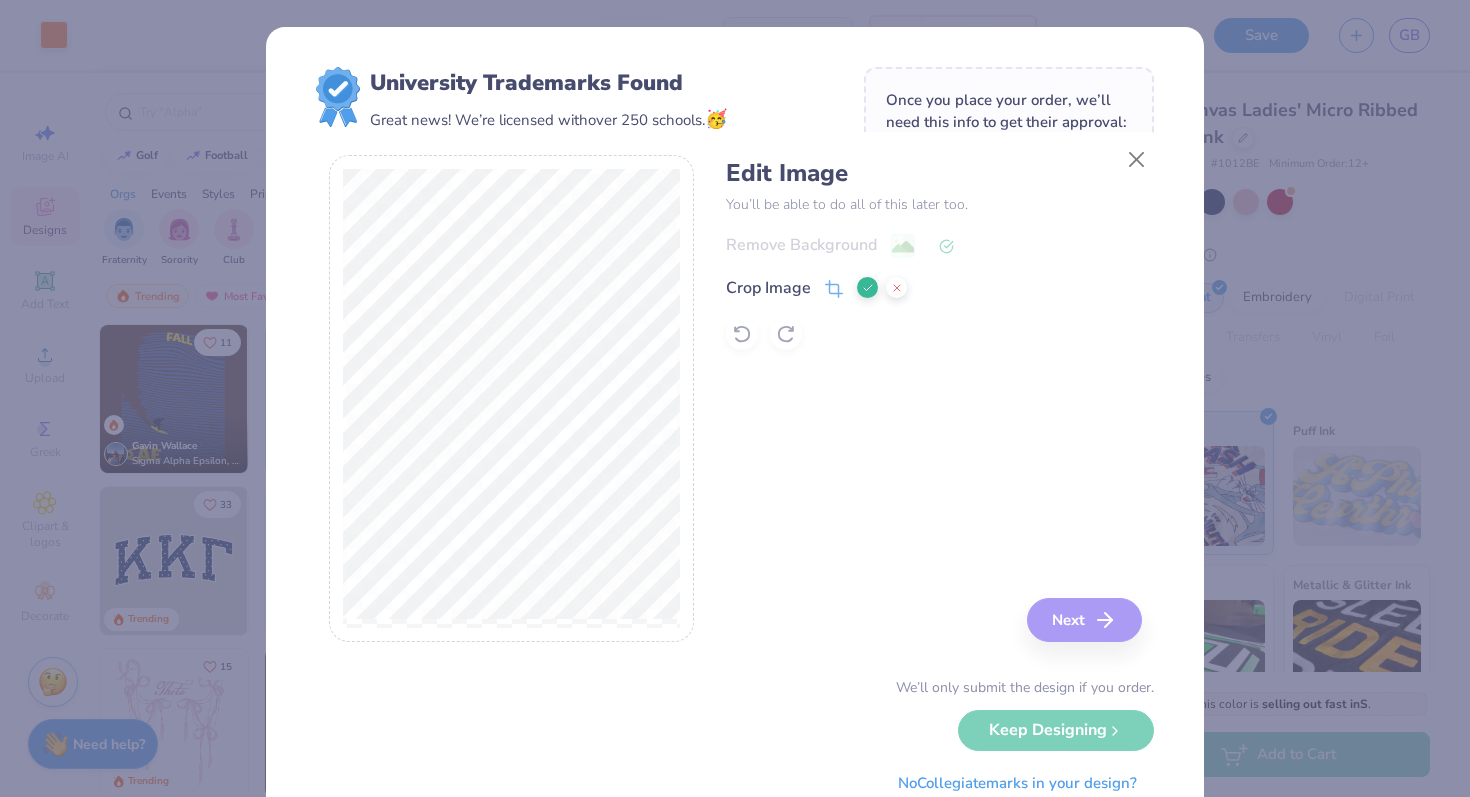 click 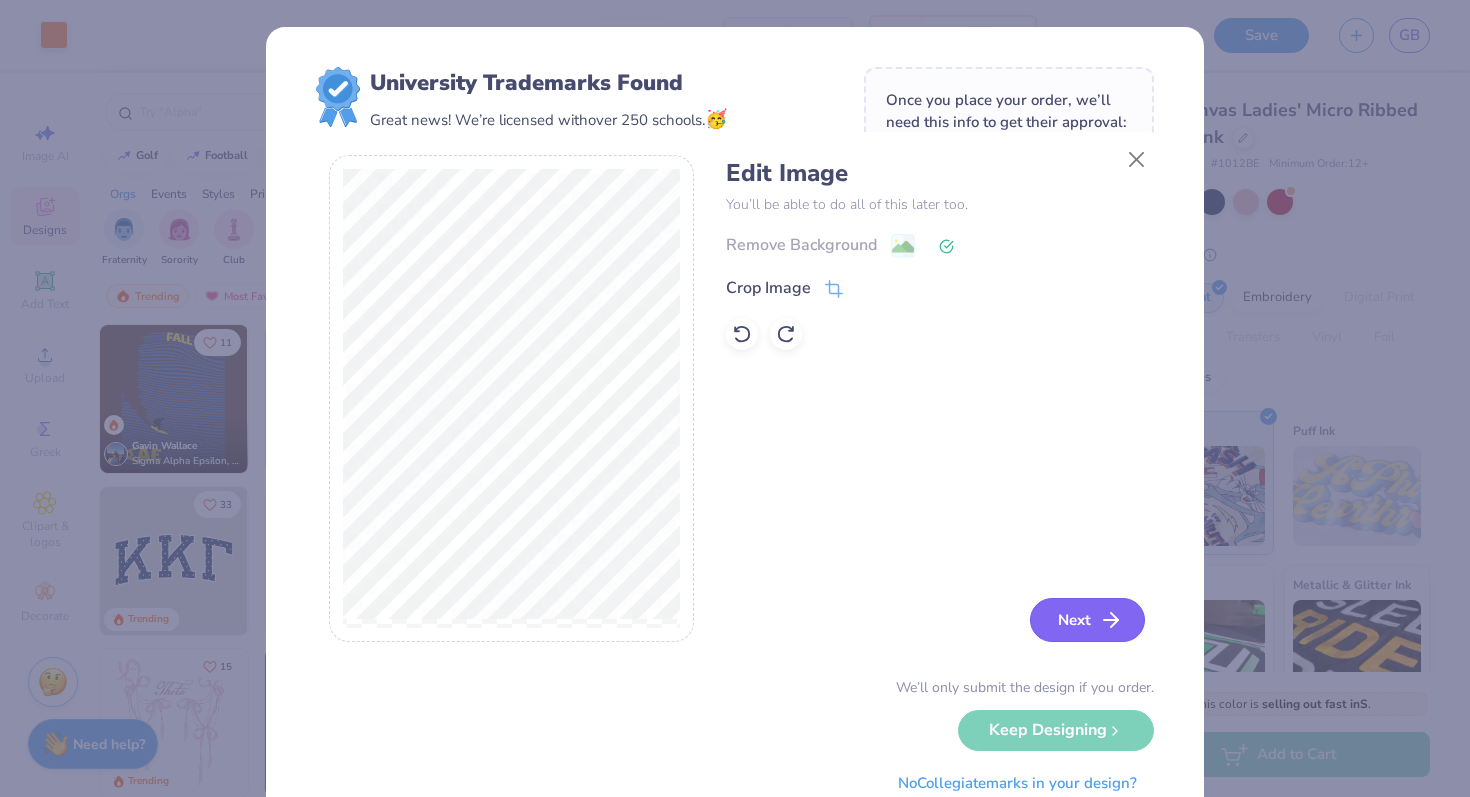 click on "Next" at bounding box center [1087, 620] 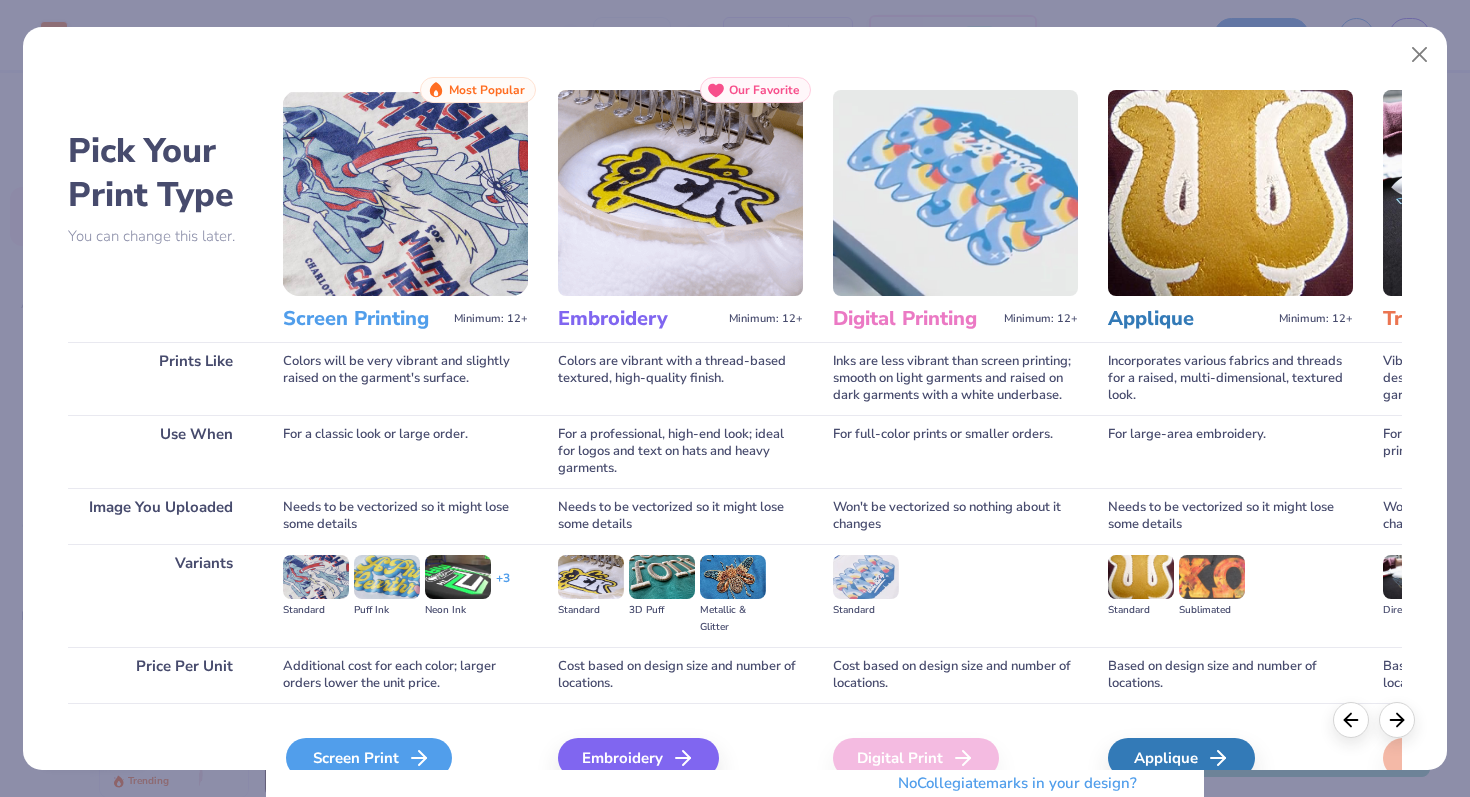 click on "Screen Print" at bounding box center [369, 758] 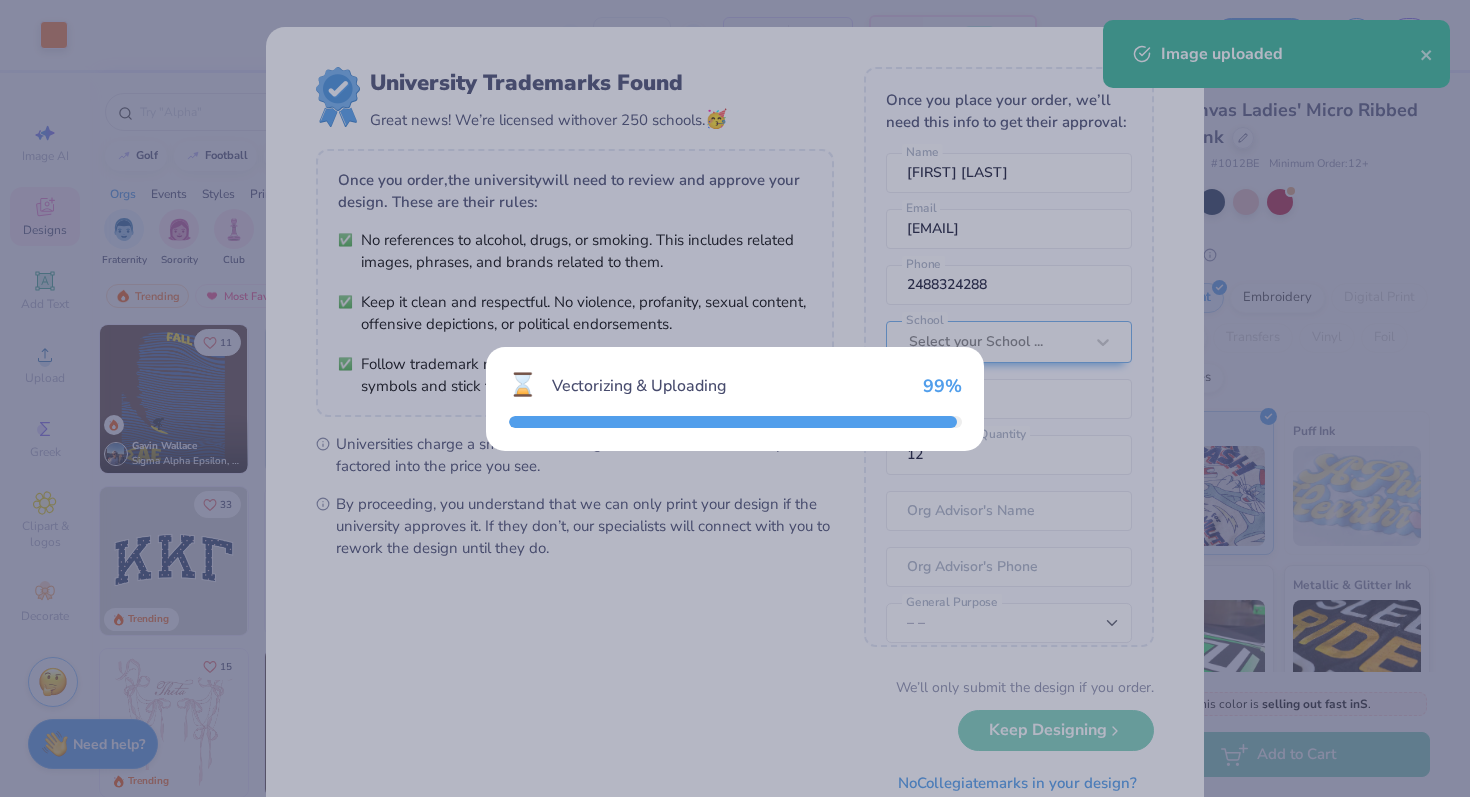 type on "8.95" 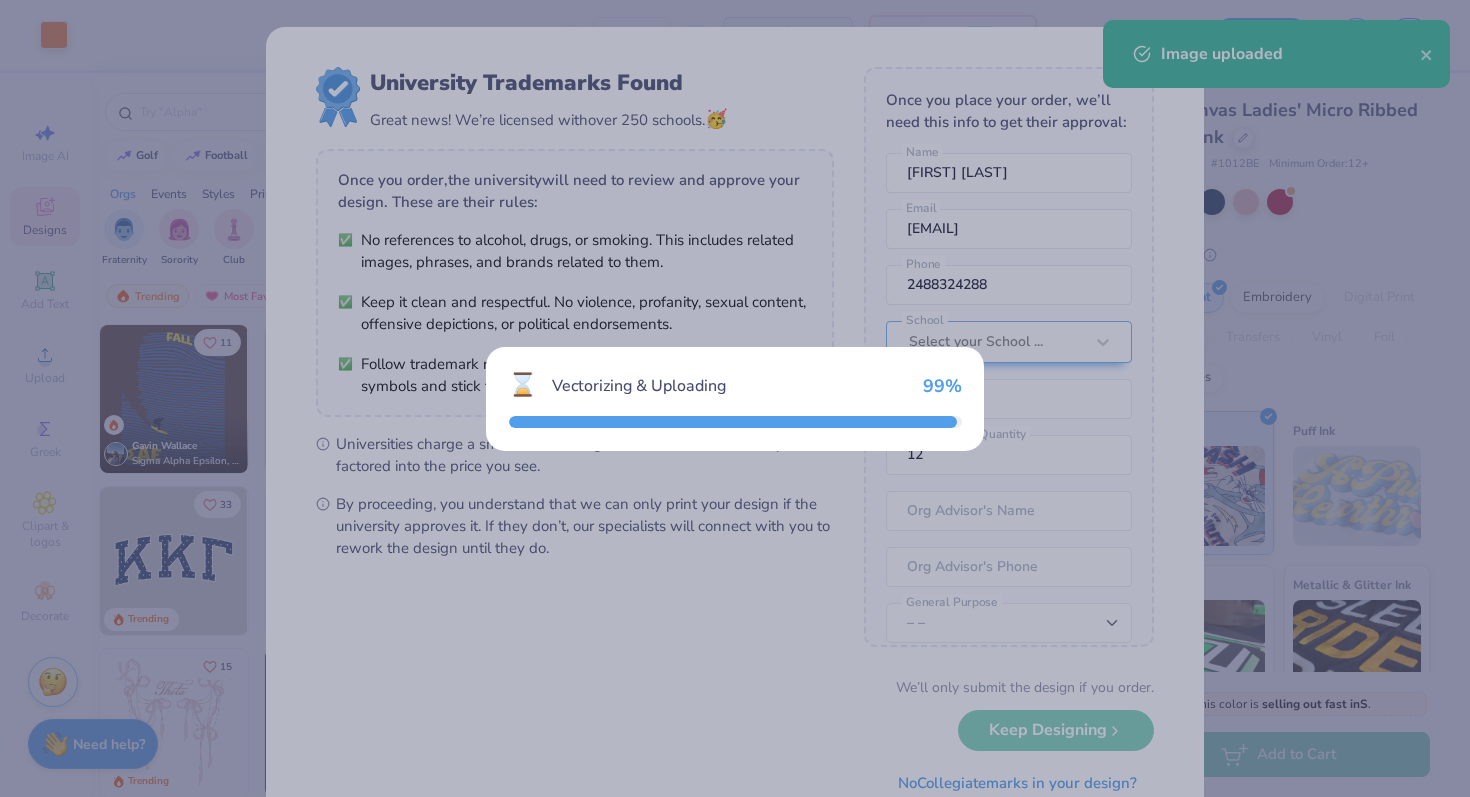 type on "1.54" 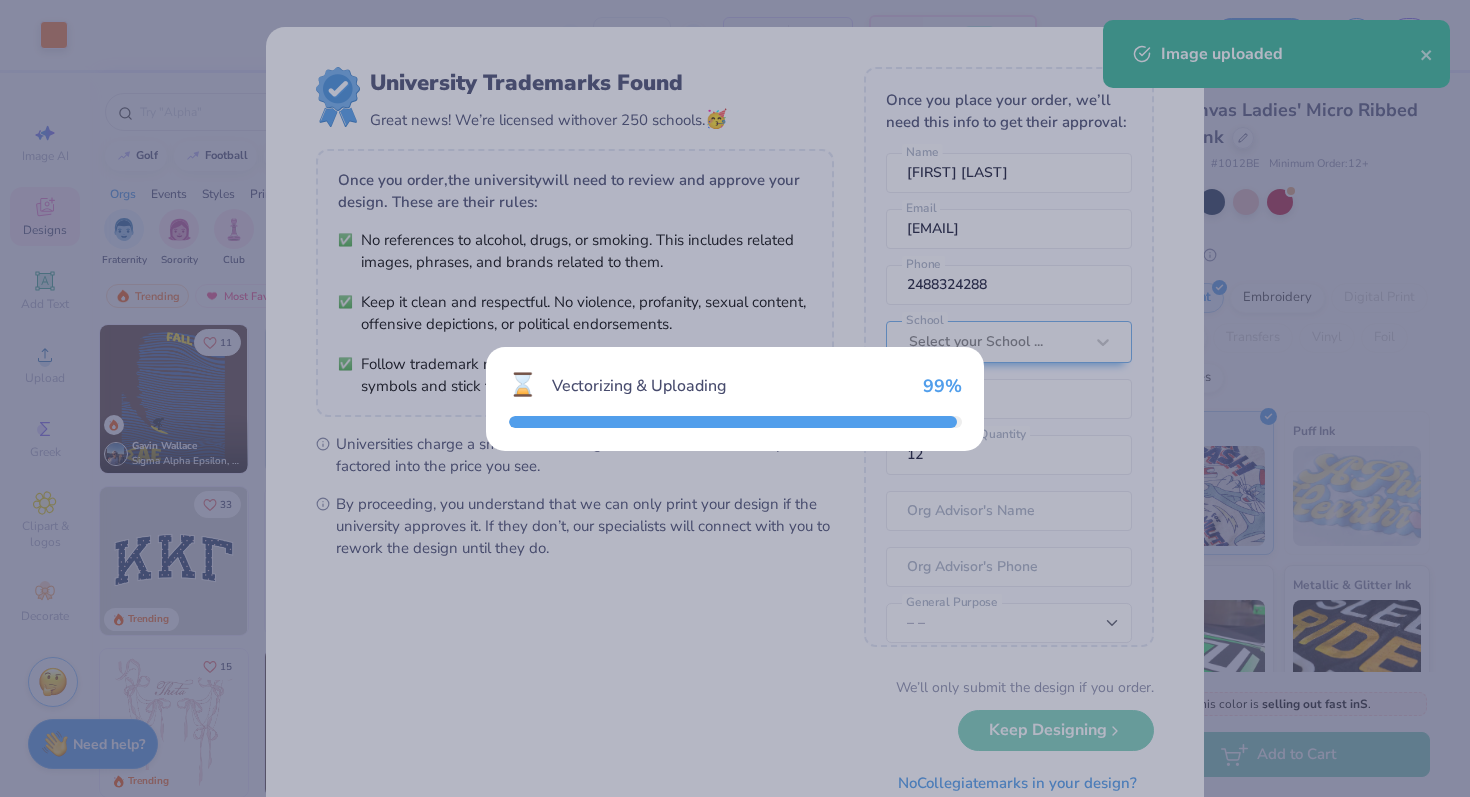 type on "4.73" 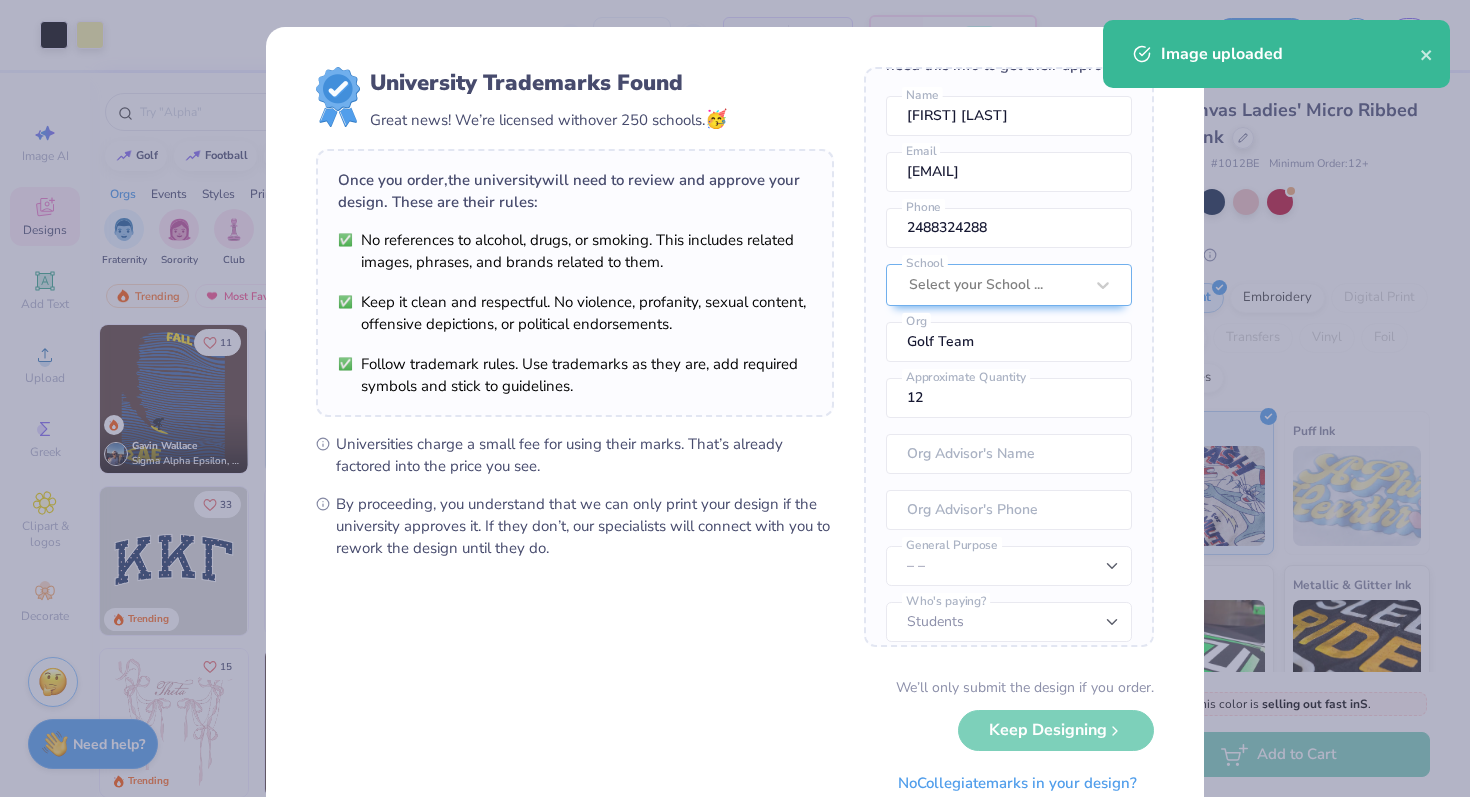 scroll, scrollTop: 74, scrollLeft: 0, axis: vertical 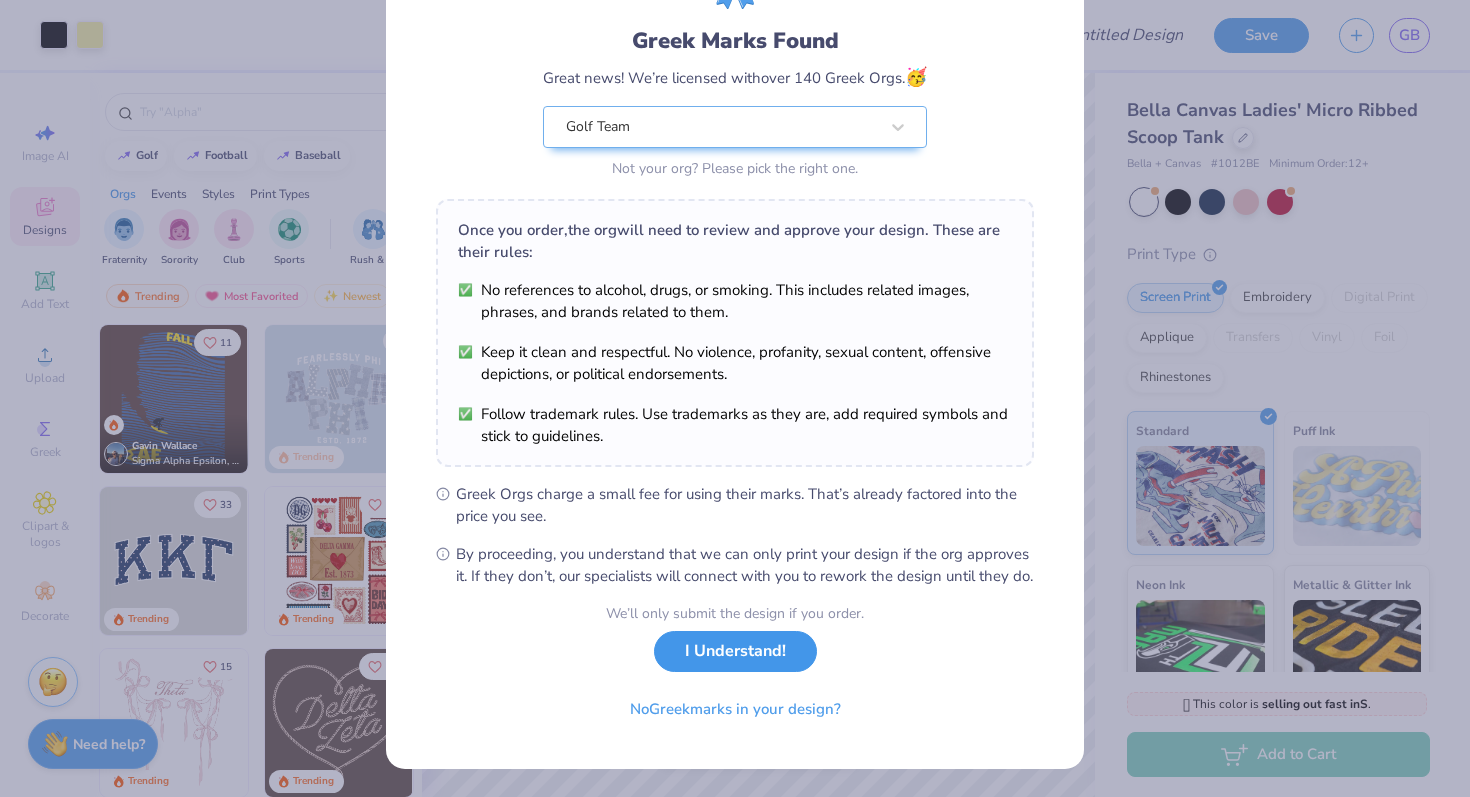 click on "I Understand!" at bounding box center (735, 651) 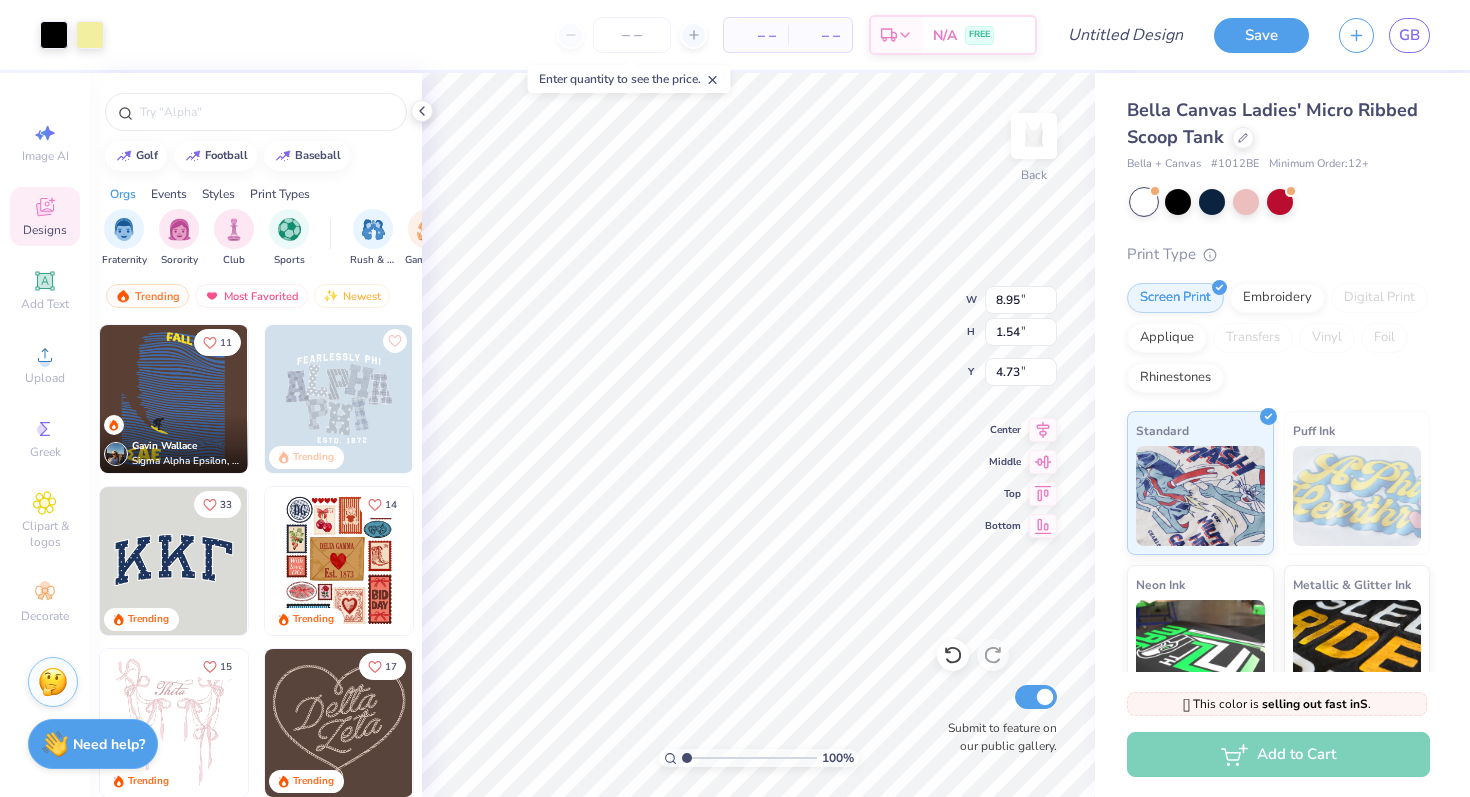 scroll, scrollTop: 0, scrollLeft: 0, axis: both 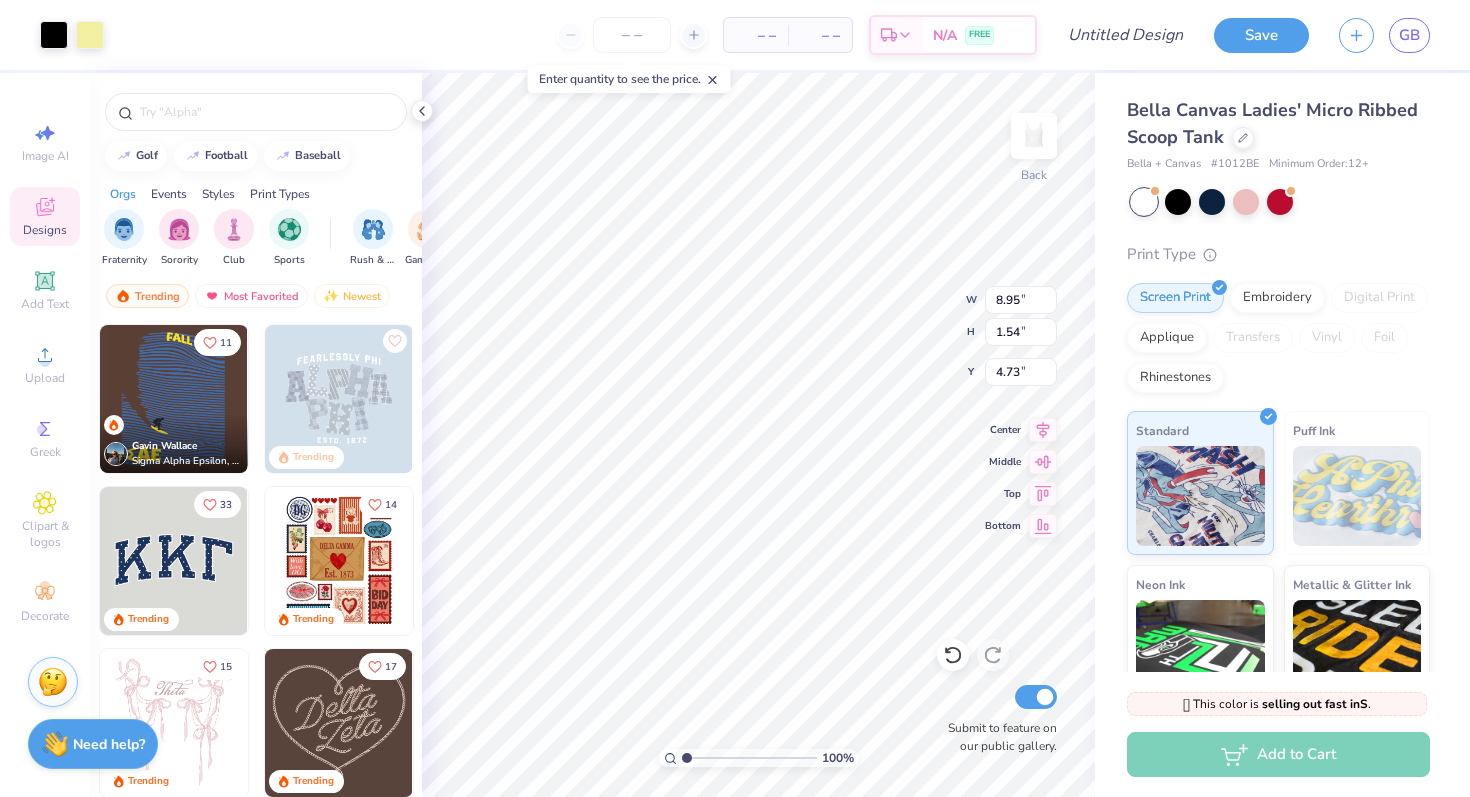 type on "6.57" 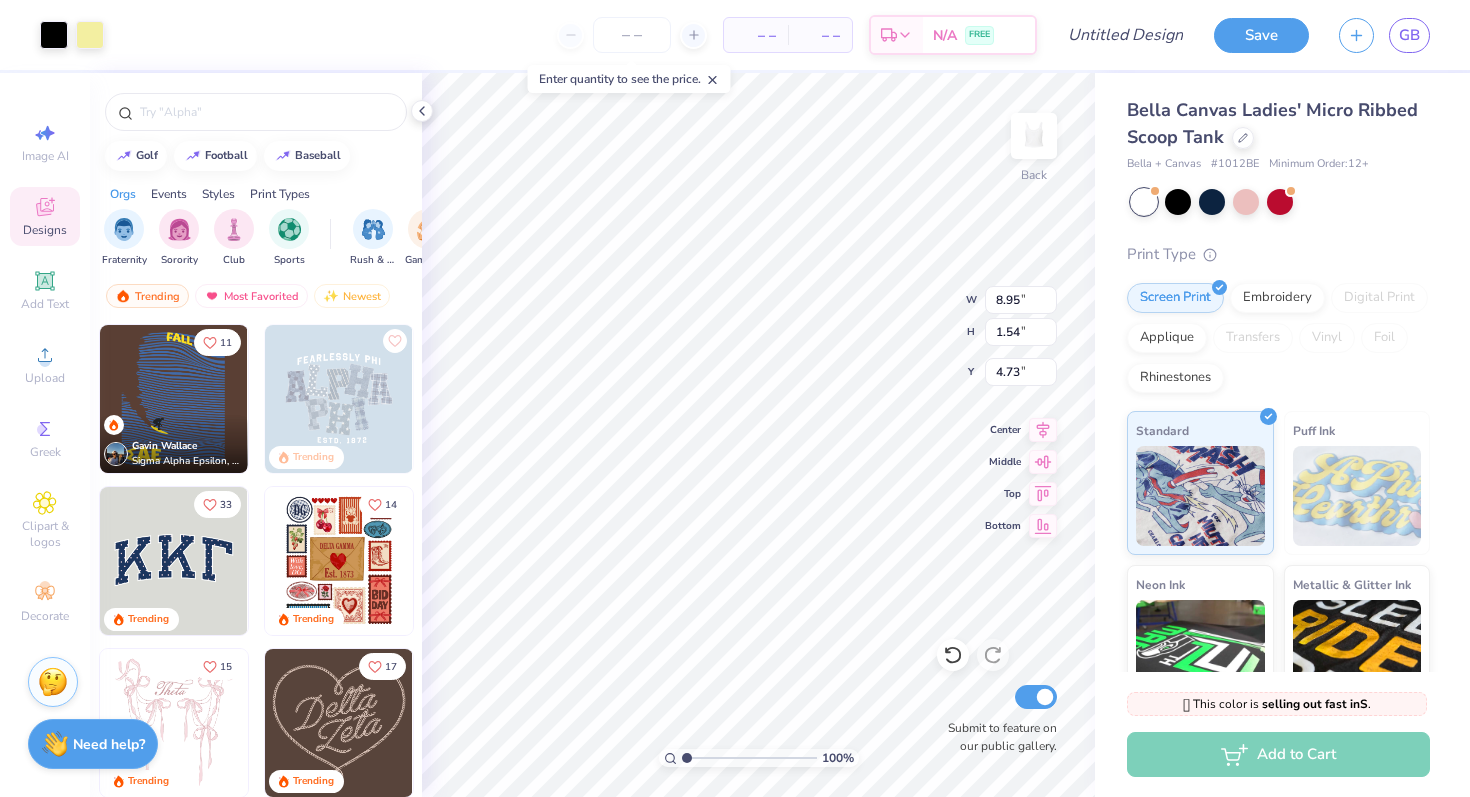type on "1.13" 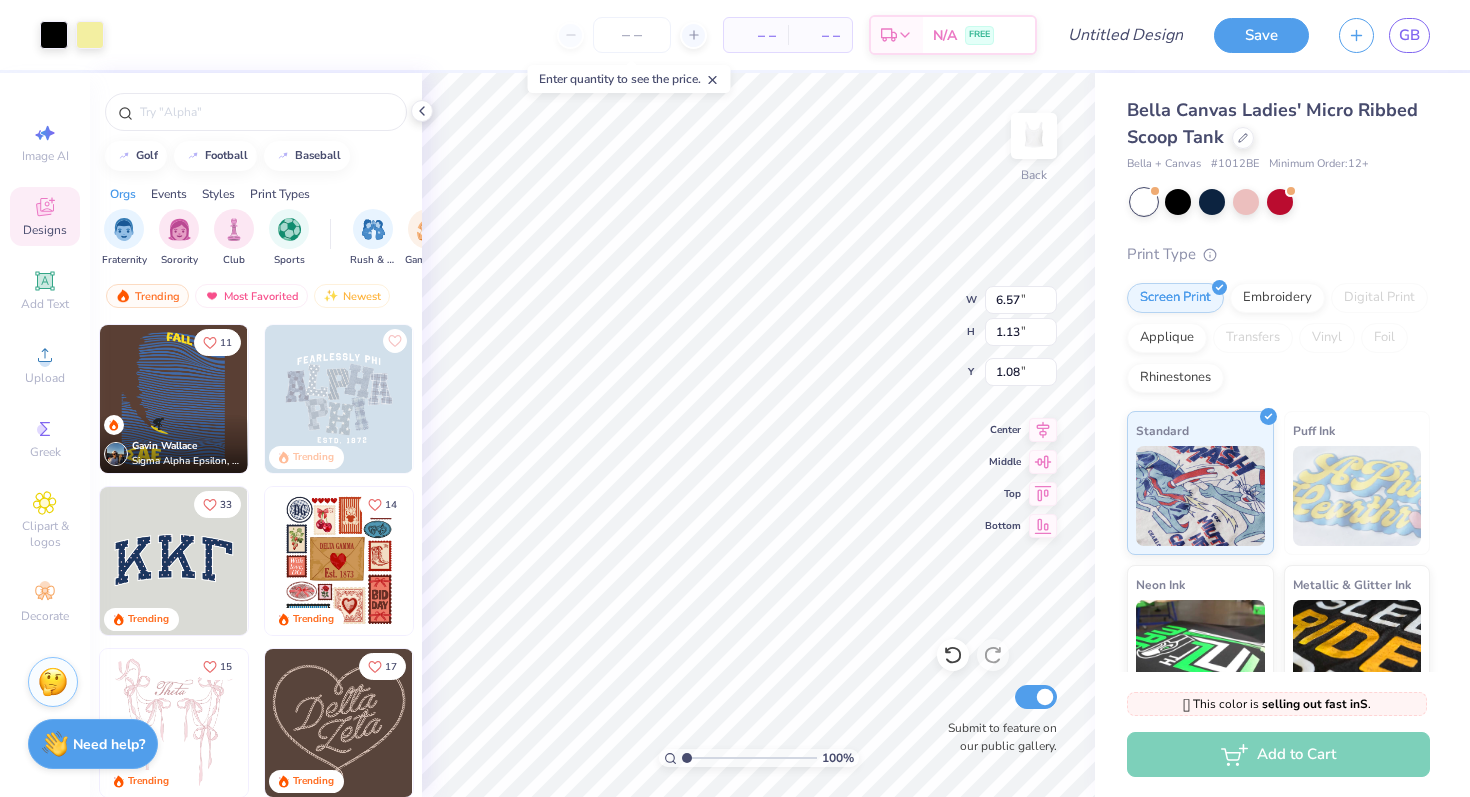 type on "1.44" 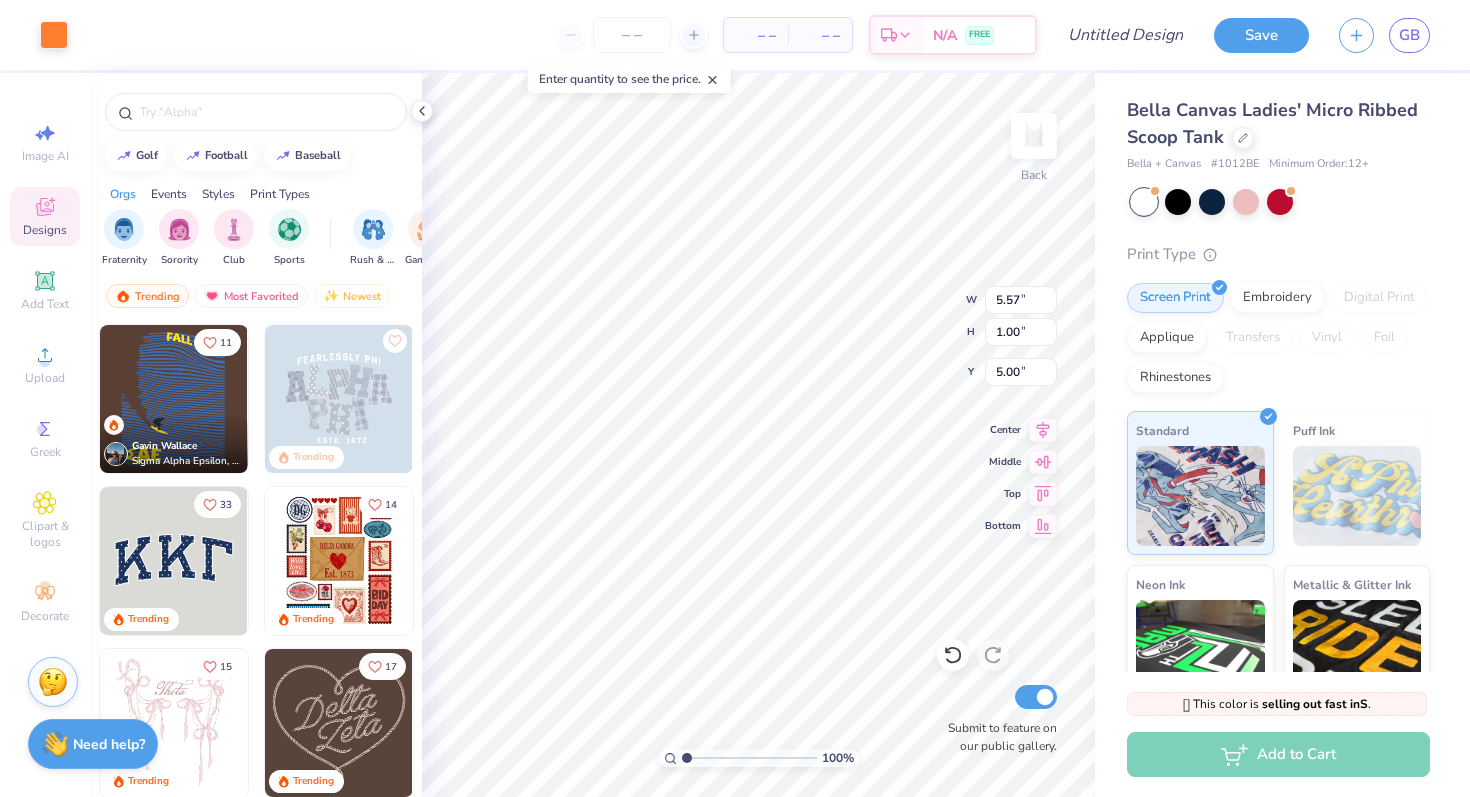 type on "3.17" 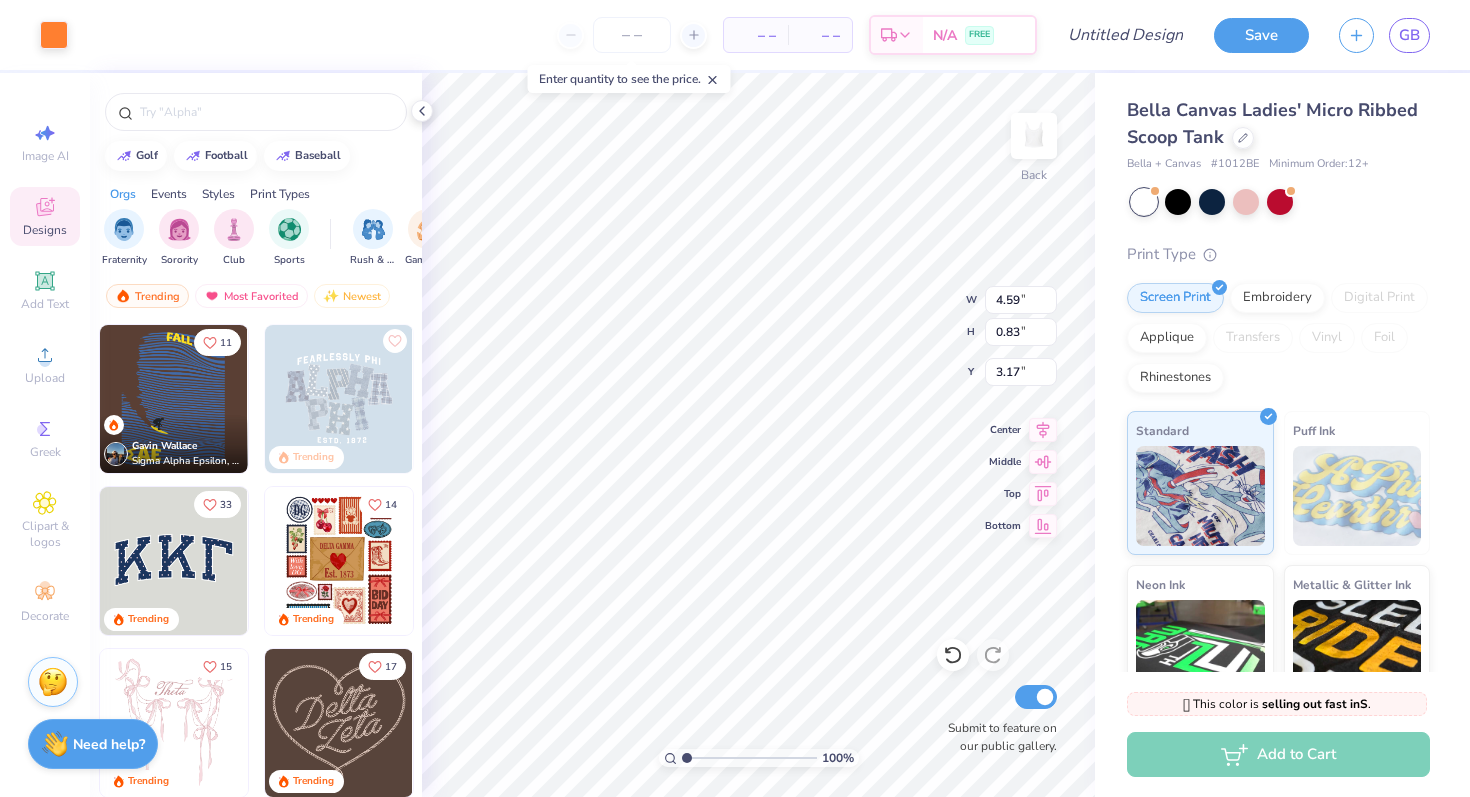 type on "4.59" 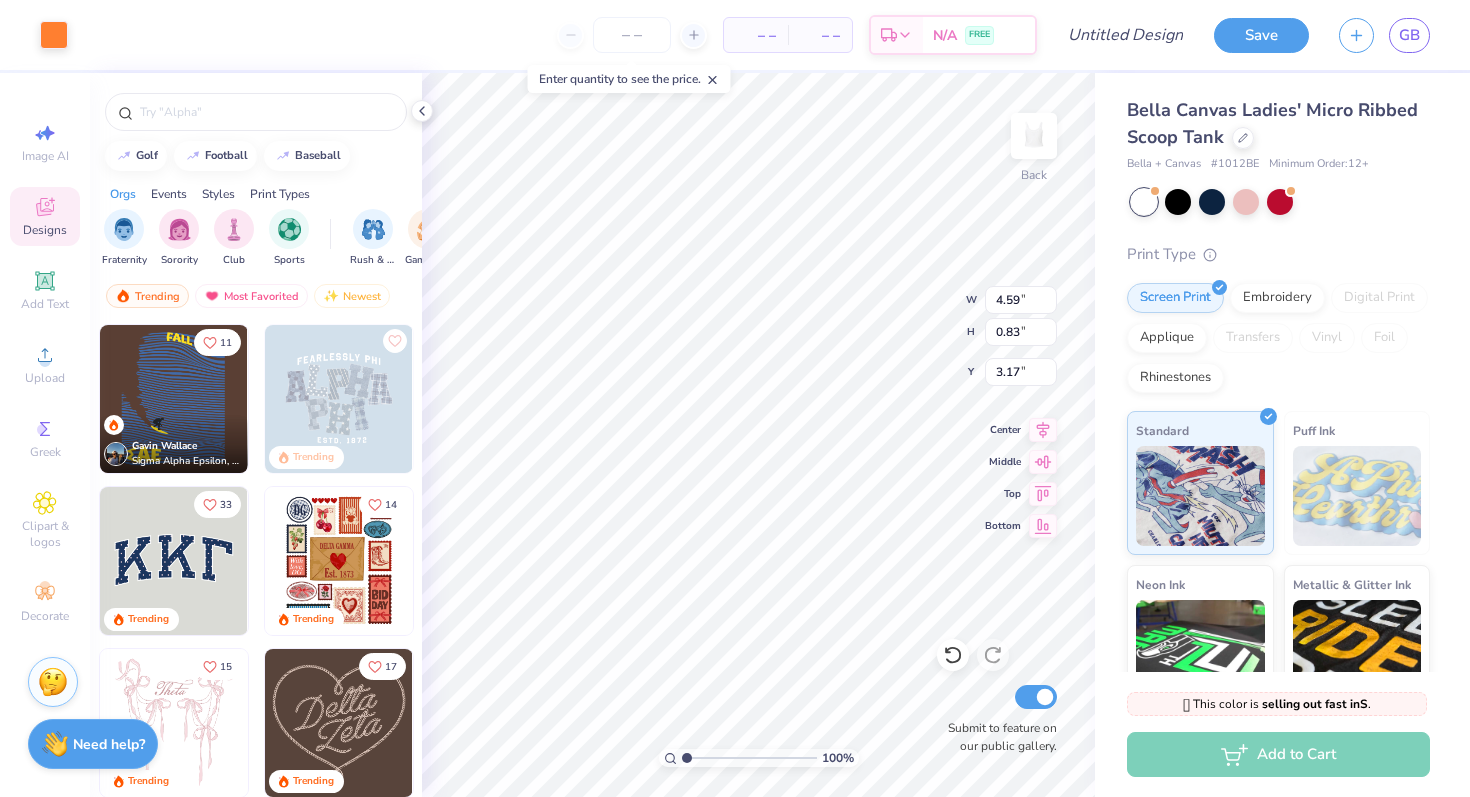 type on "0.83" 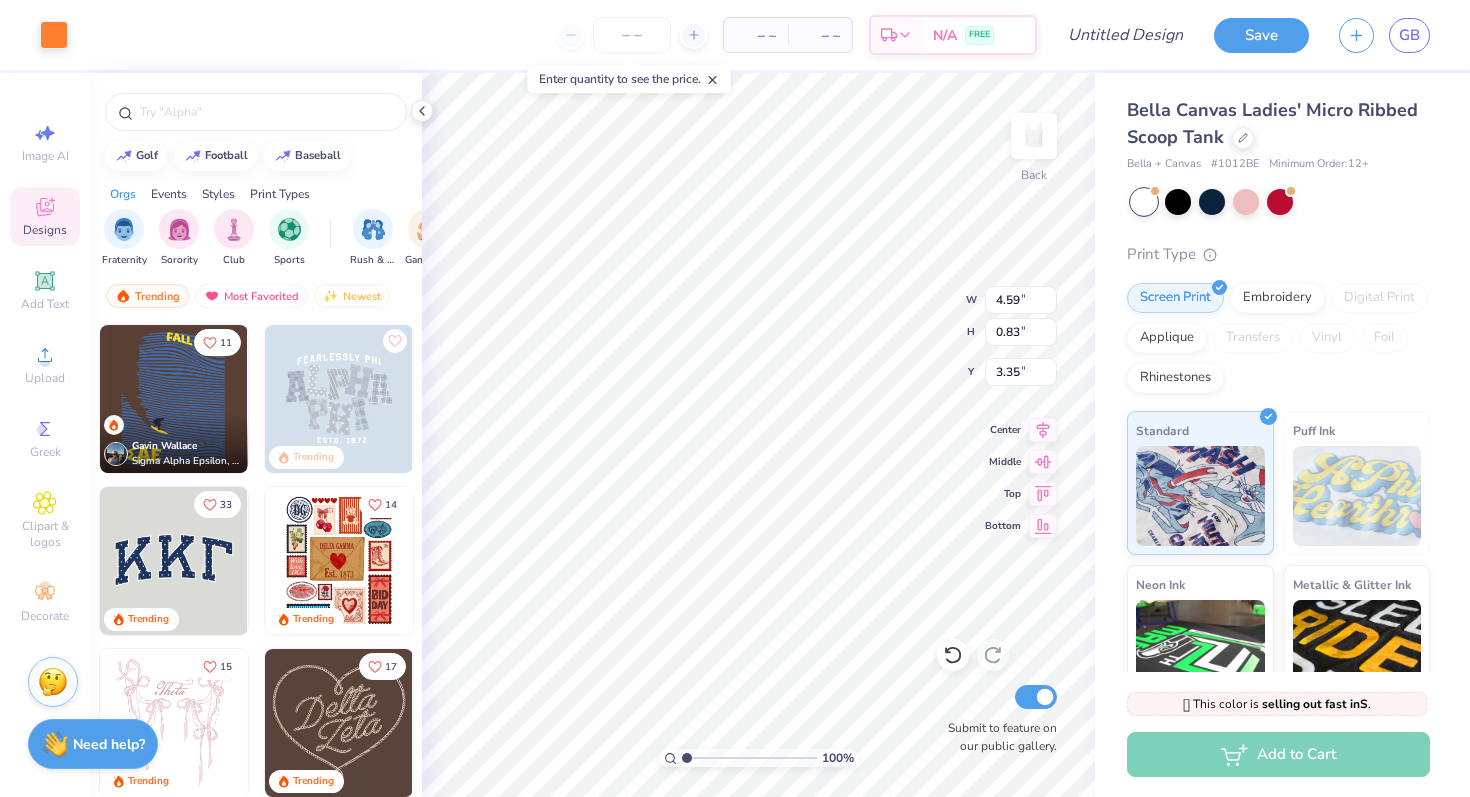 type on "2.78" 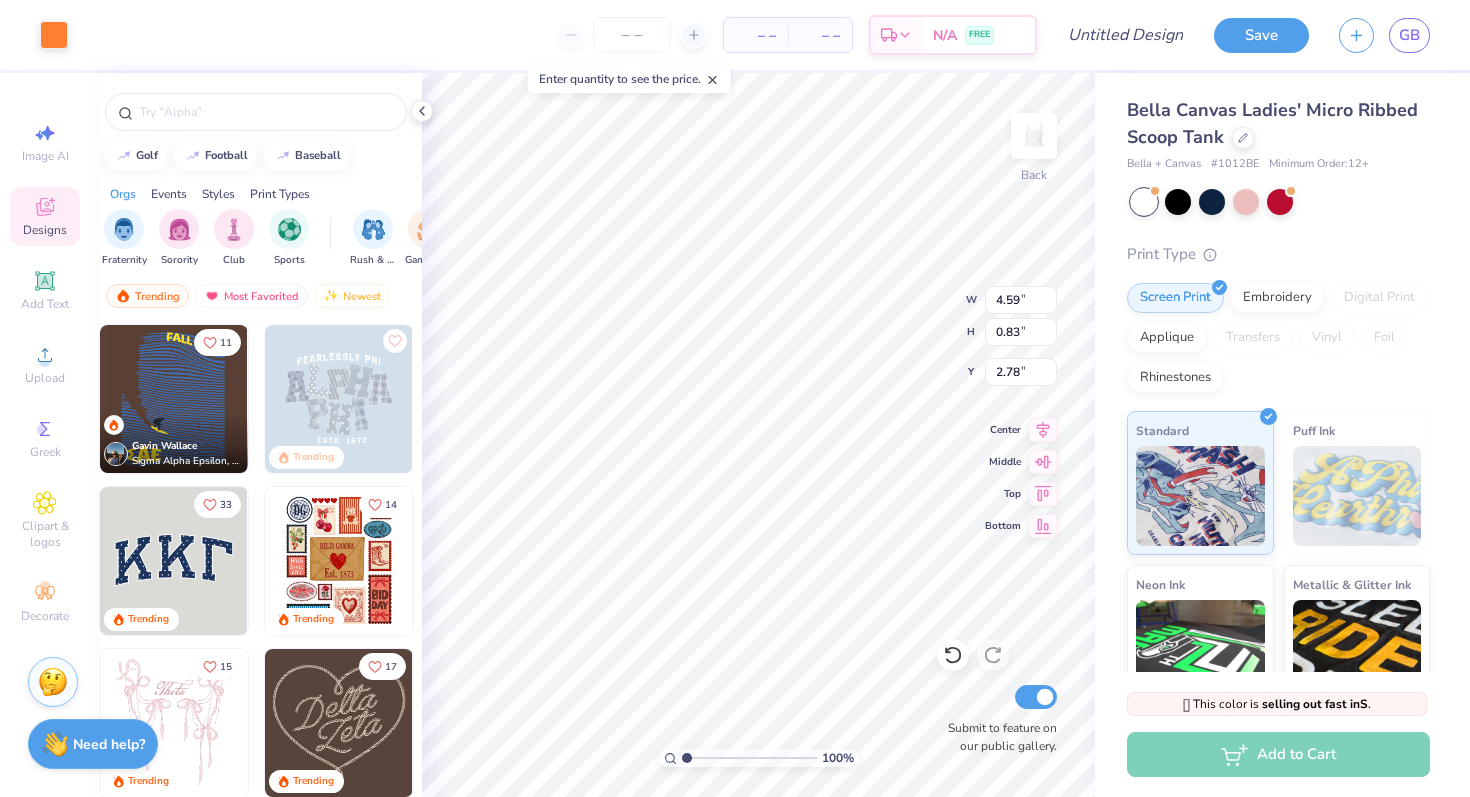 type on "4.01" 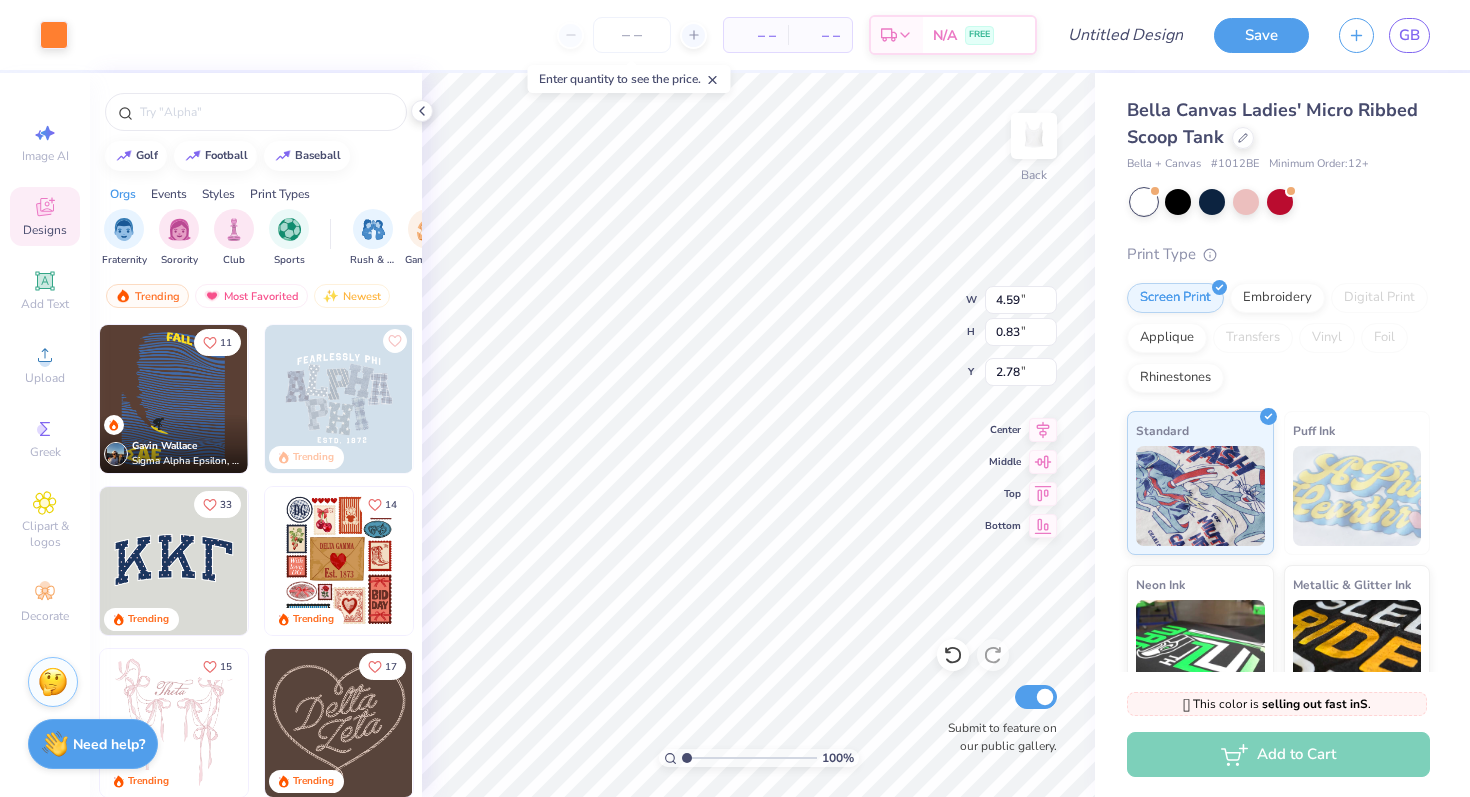 type on "0.72" 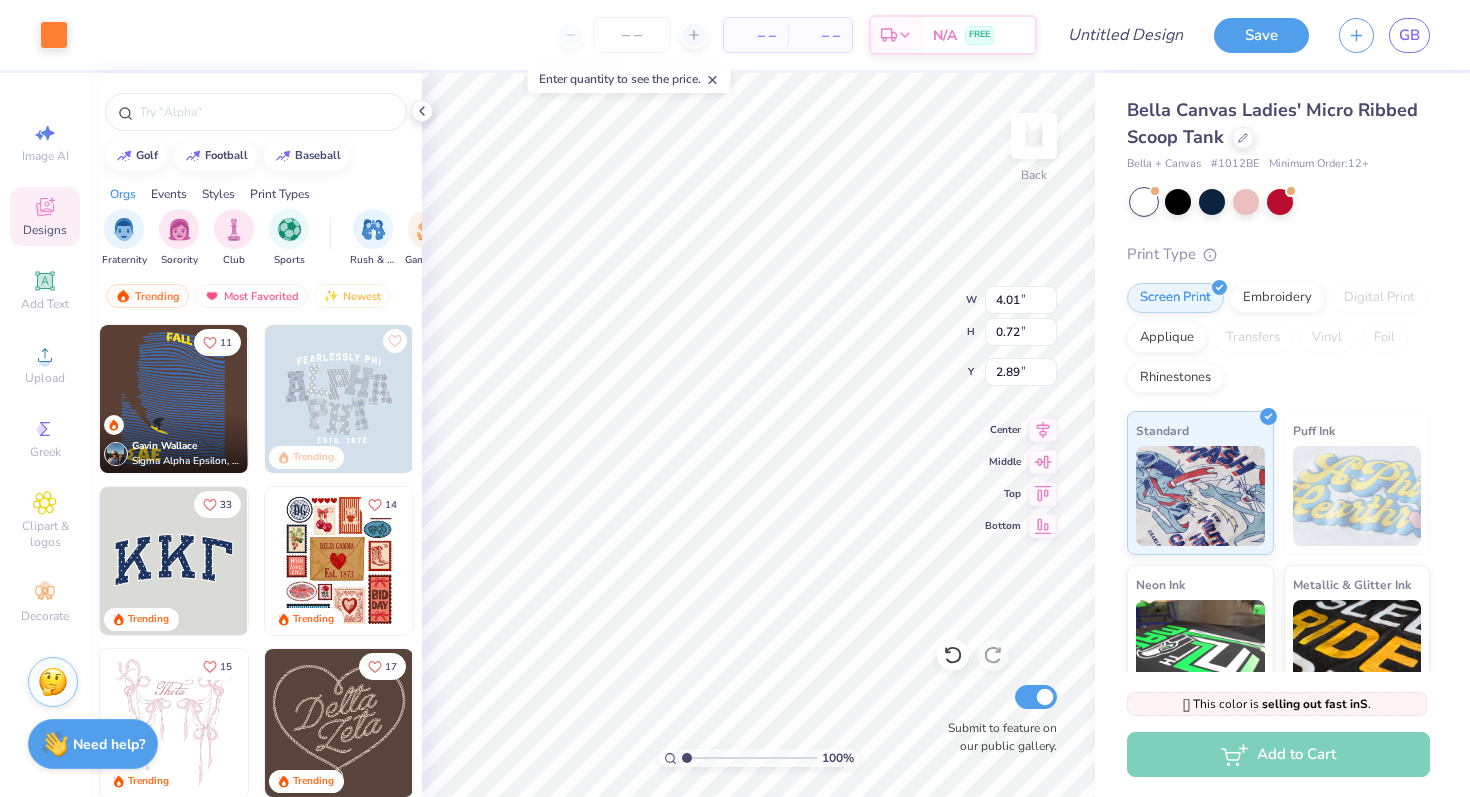 type on "2.75" 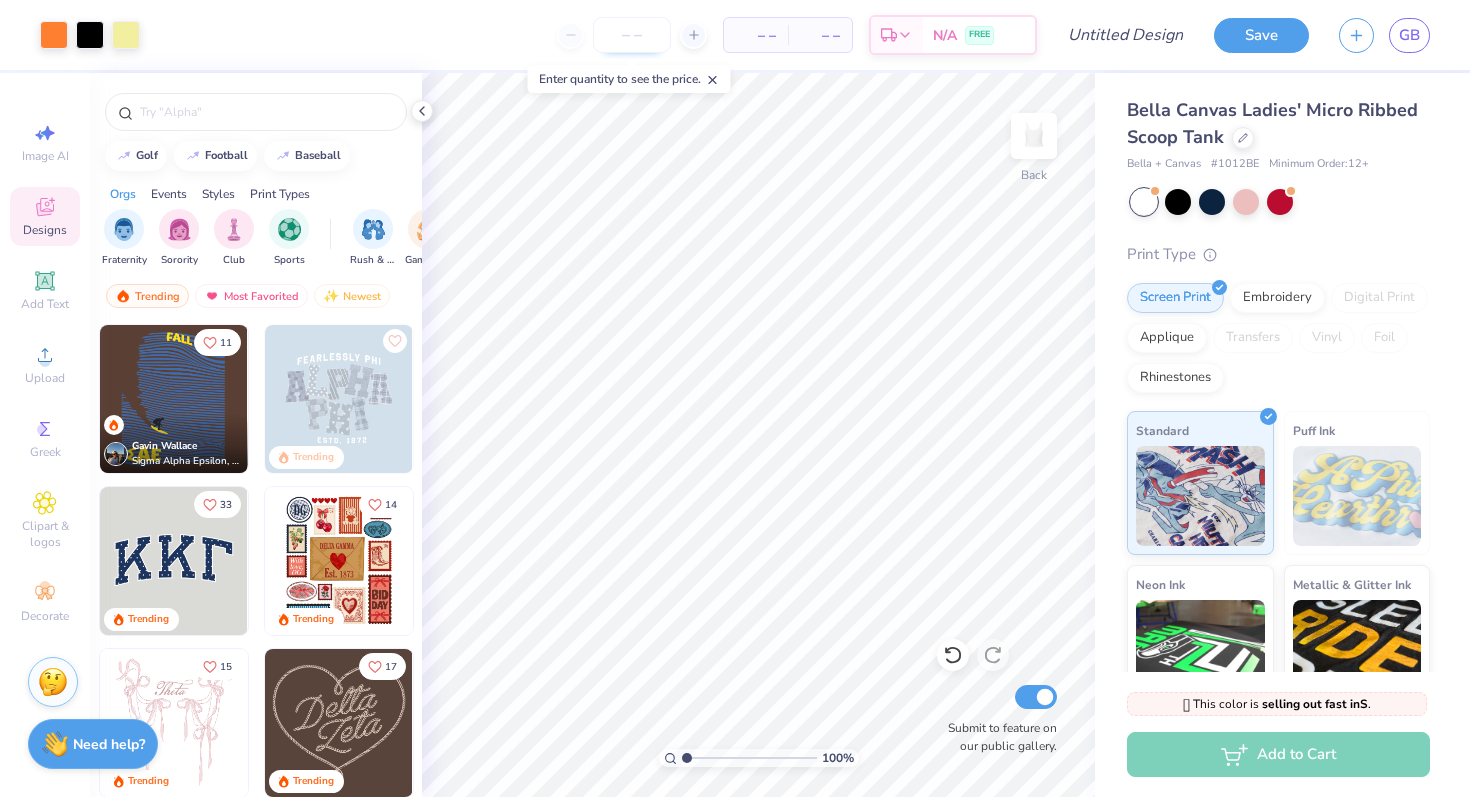 click at bounding box center (632, 35) 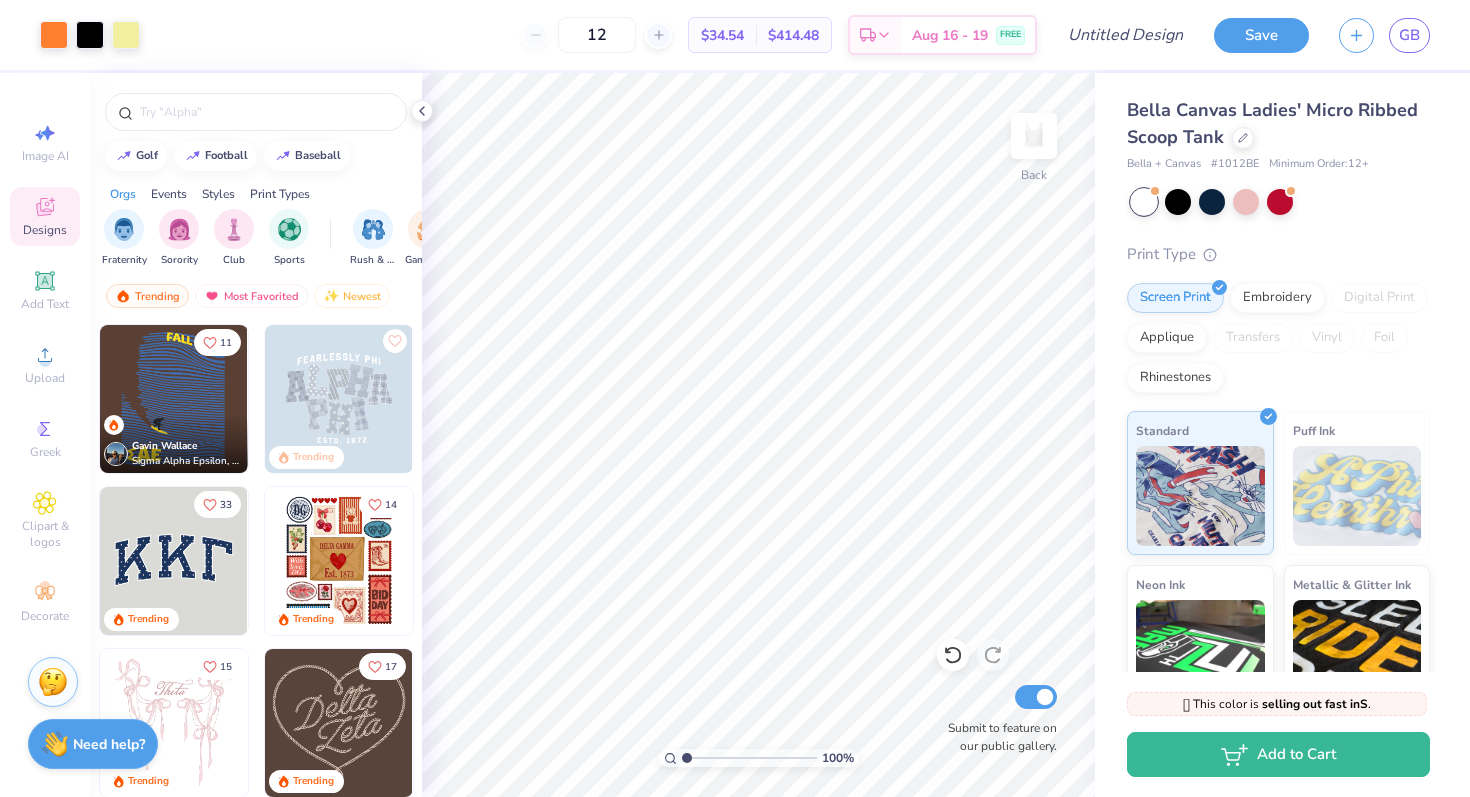 type on "12" 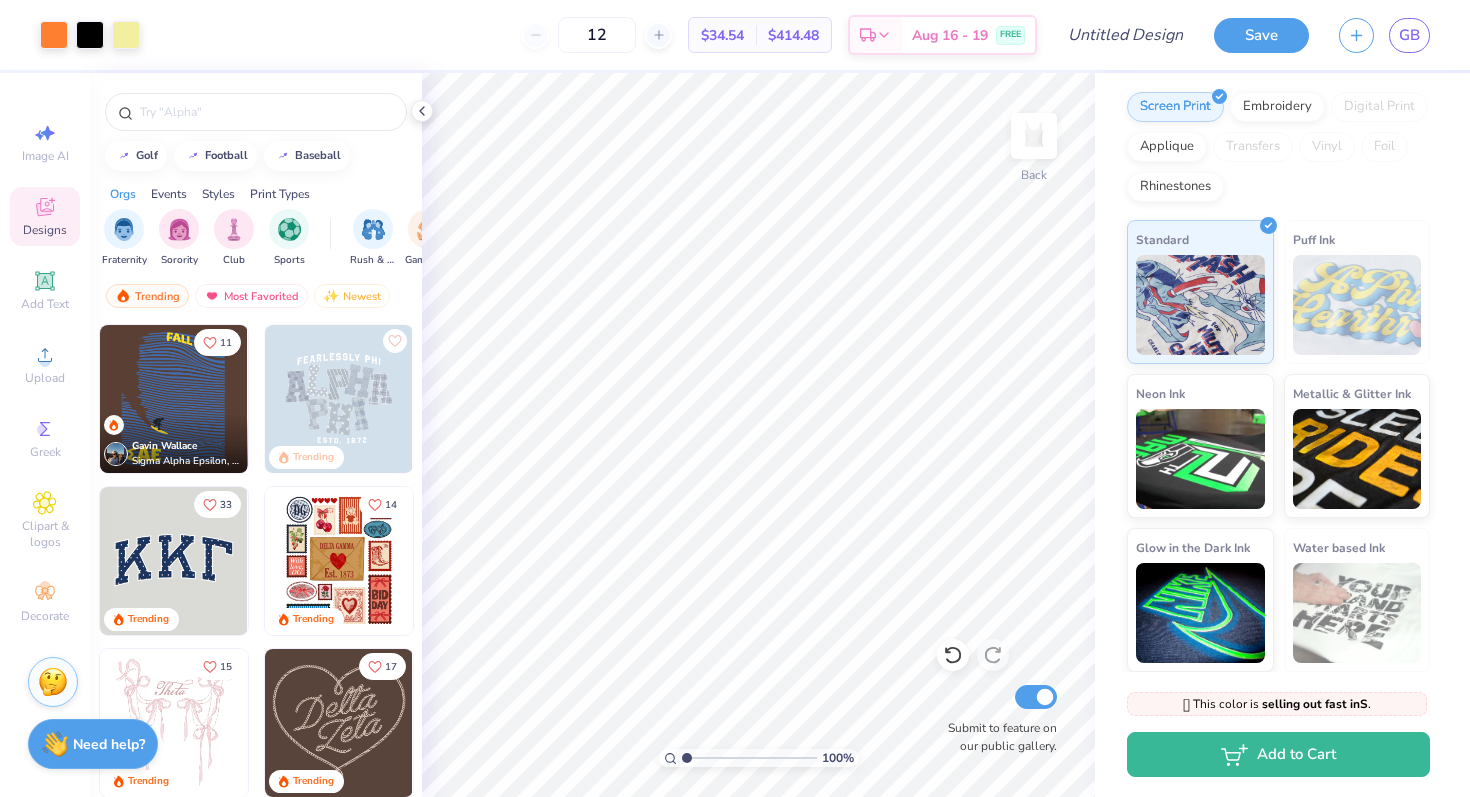 scroll, scrollTop: 0, scrollLeft: 0, axis: both 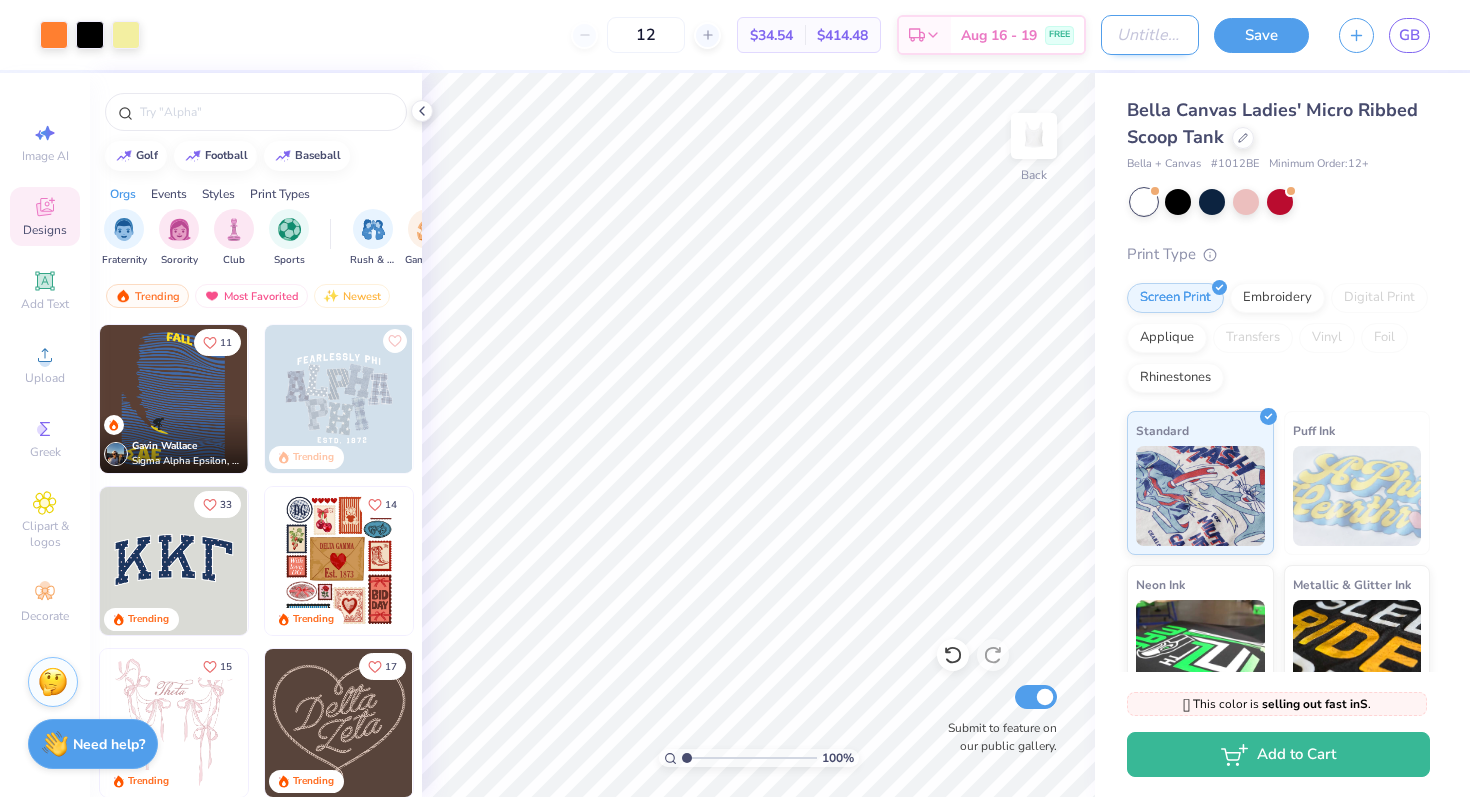 click on "Design Title" at bounding box center [1150, 35] 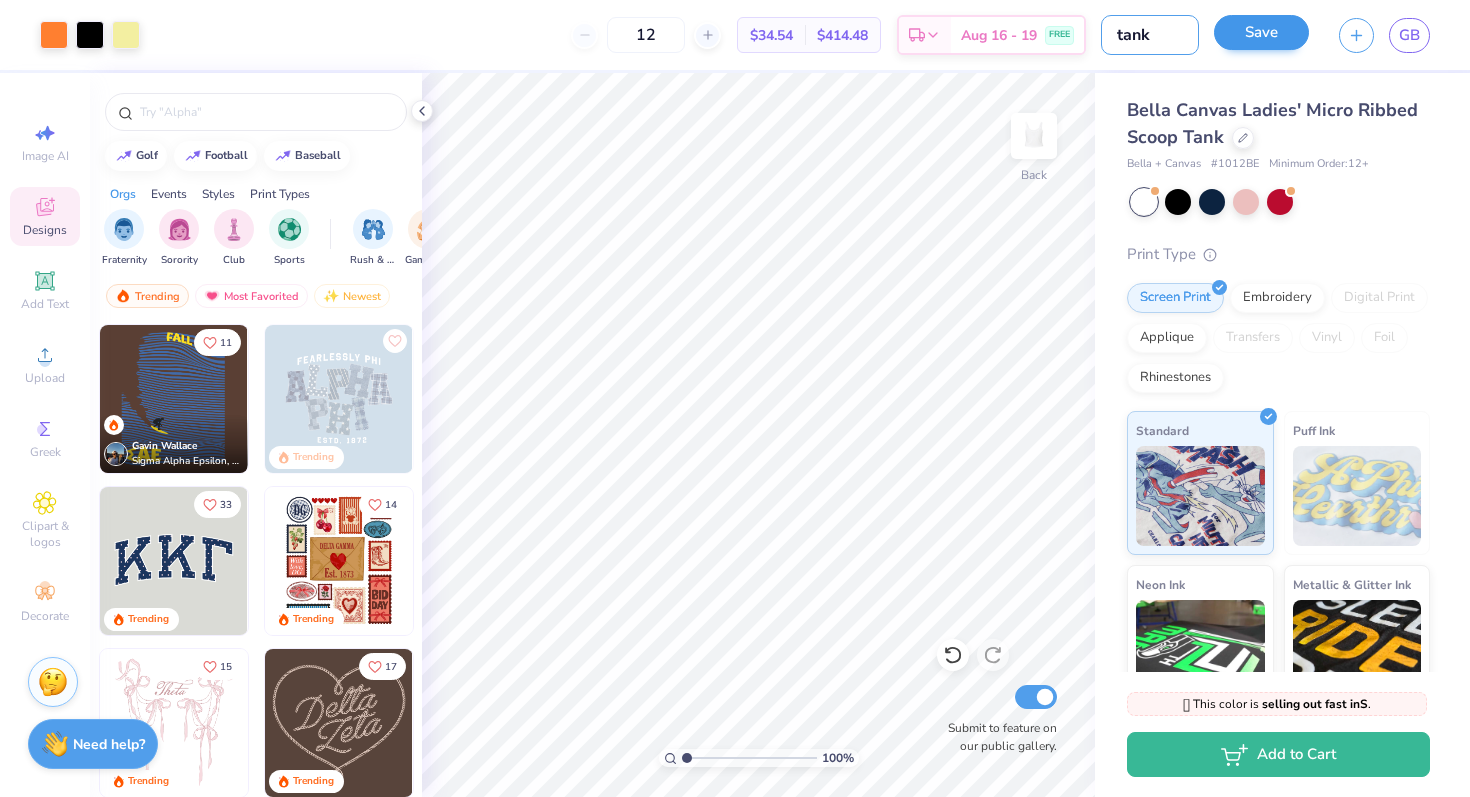type on "tank" 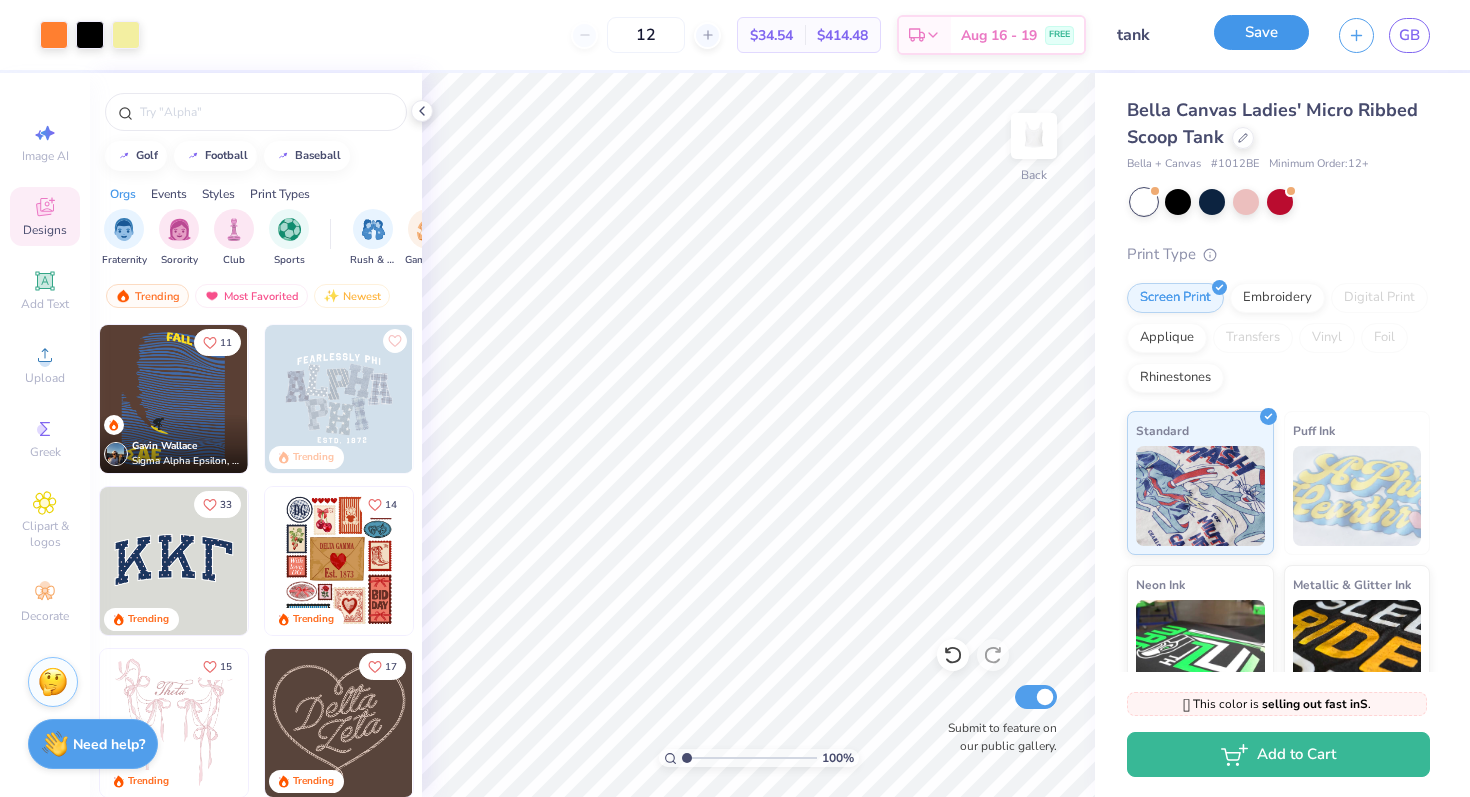 click on "Save" at bounding box center (1261, 32) 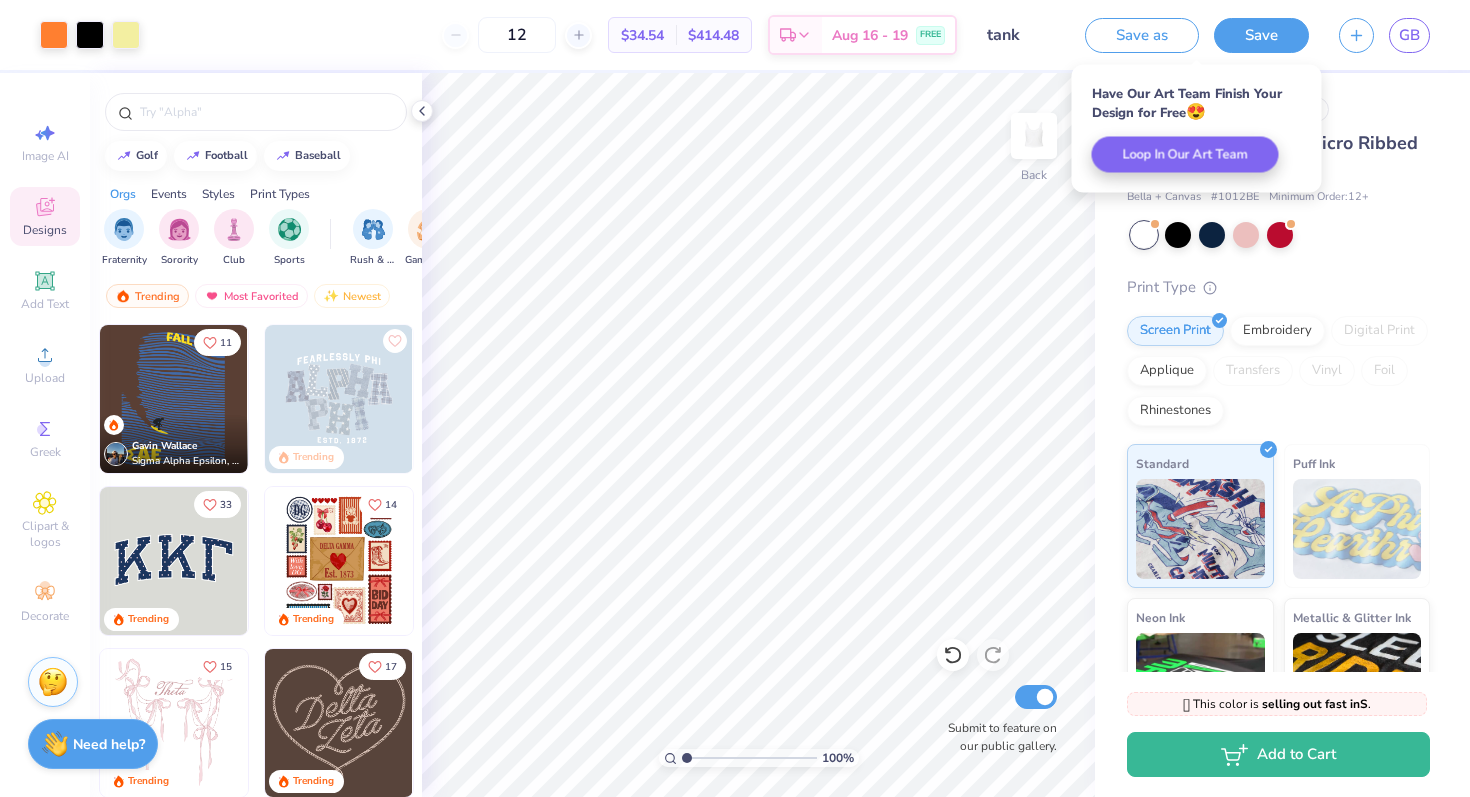 click on "# 504300A Original Proof Bella Canvas Ladies' Micro Ribbed Scoop Tank Bella + Canvas # 1012BE Minimum Order:  12 +   Print Type Screen Print Embroidery Digital Print Applique Transfers Vinyl Foil Rhinestones Standard Puff Ink Neon Ink Metallic & Glitter Ink Glow in the Dark Ink Water based Ink" at bounding box center (1282, 484) 